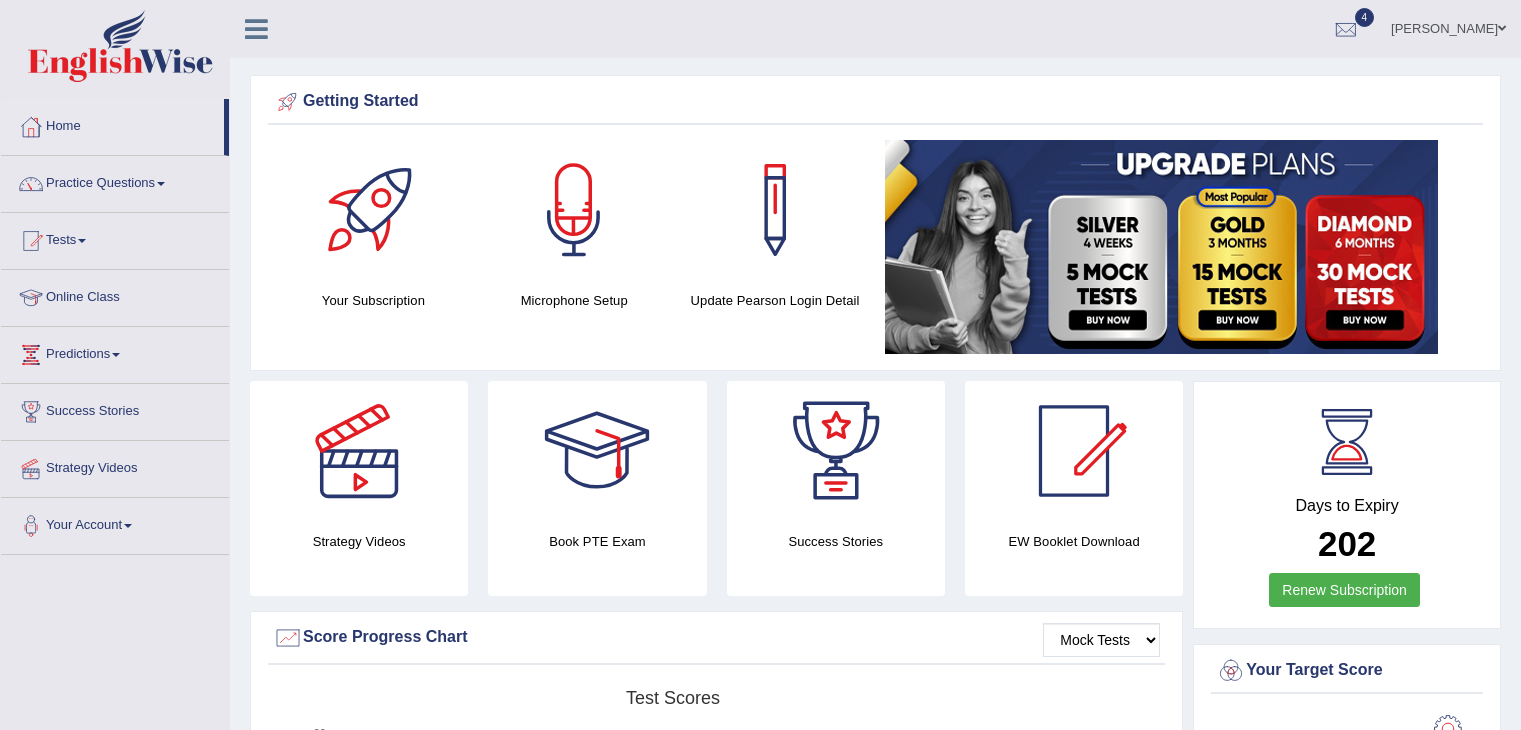 scroll, scrollTop: 534, scrollLeft: 0, axis: vertical 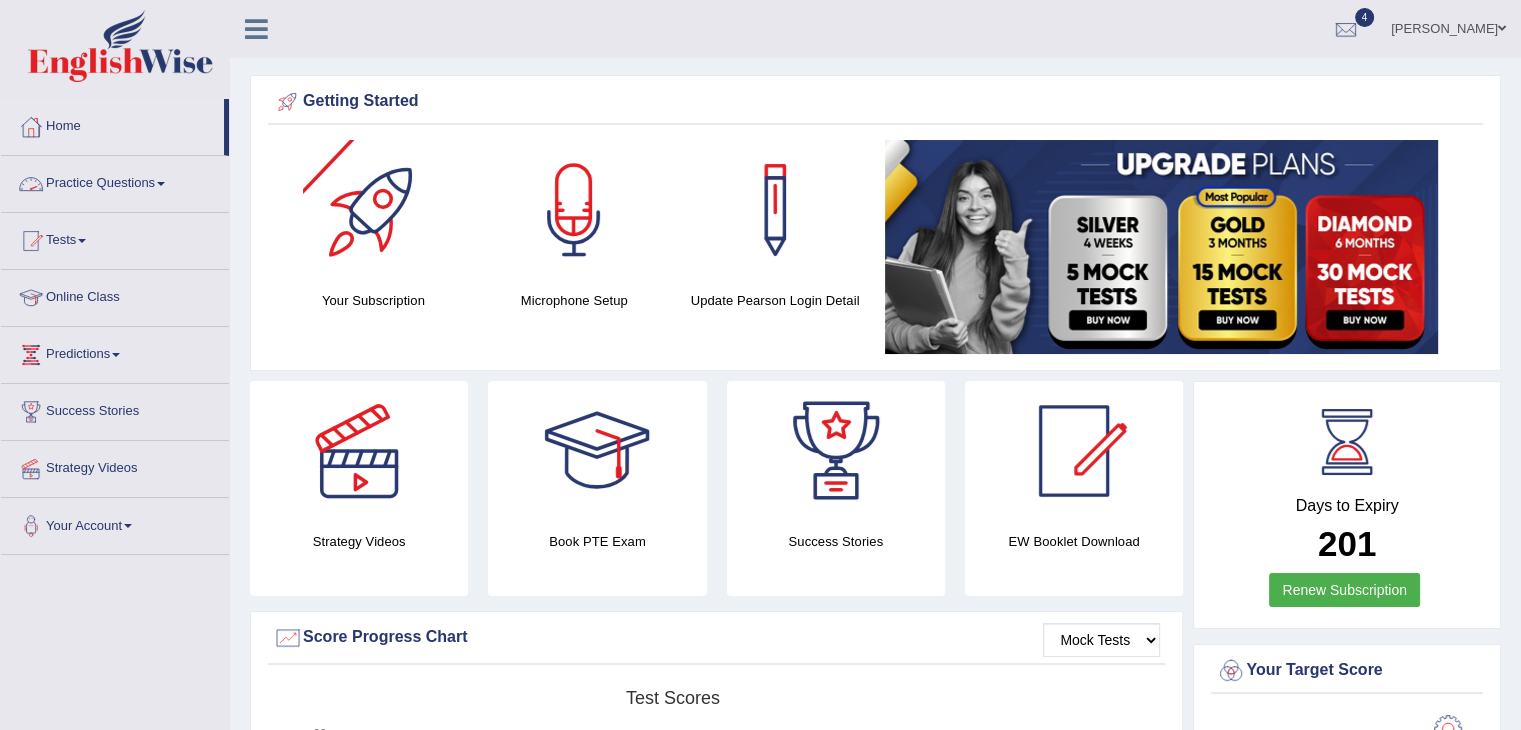 click on "Practice Questions" at bounding box center (115, 181) 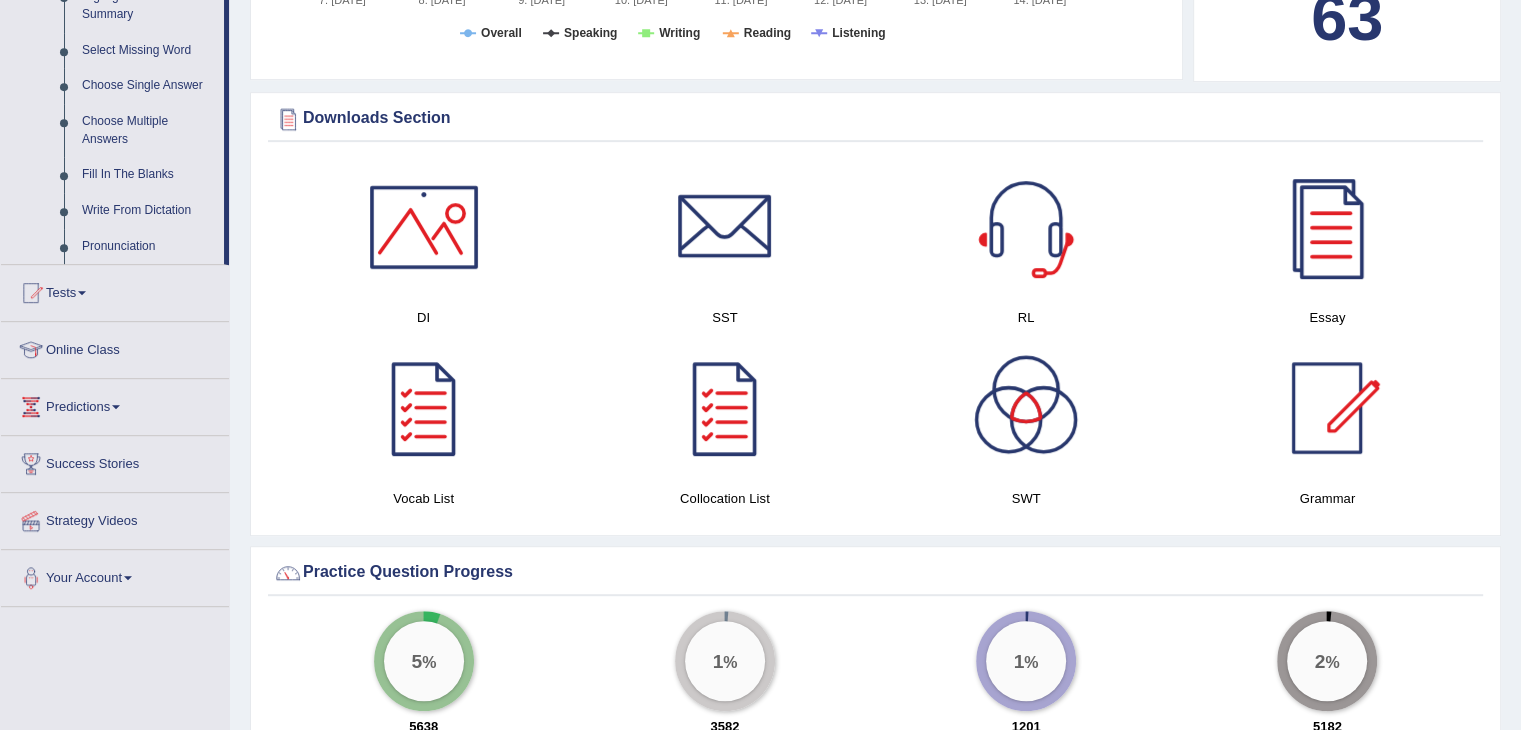 scroll, scrollTop: 920, scrollLeft: 0, axis: vertical 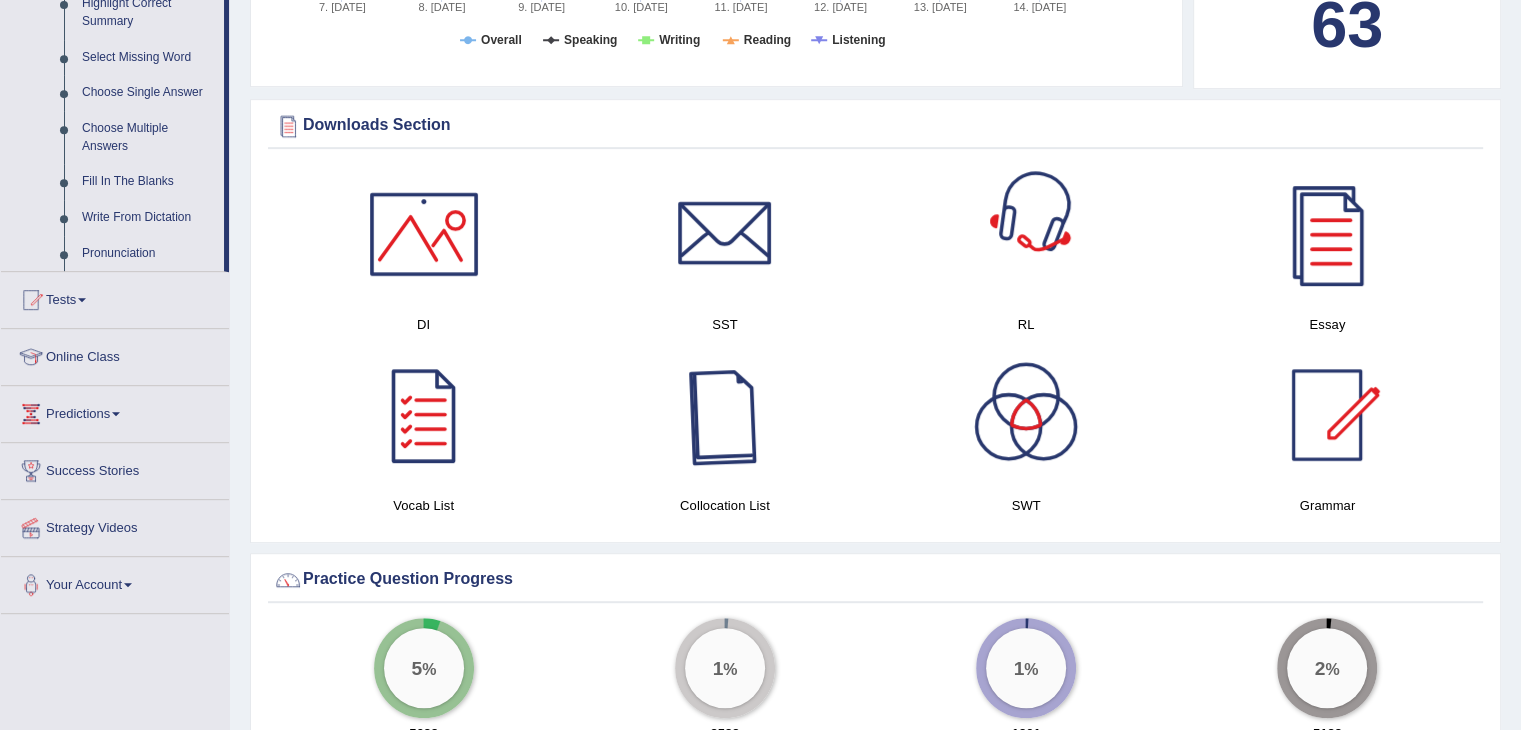 click at bounding box center [1026, 234] 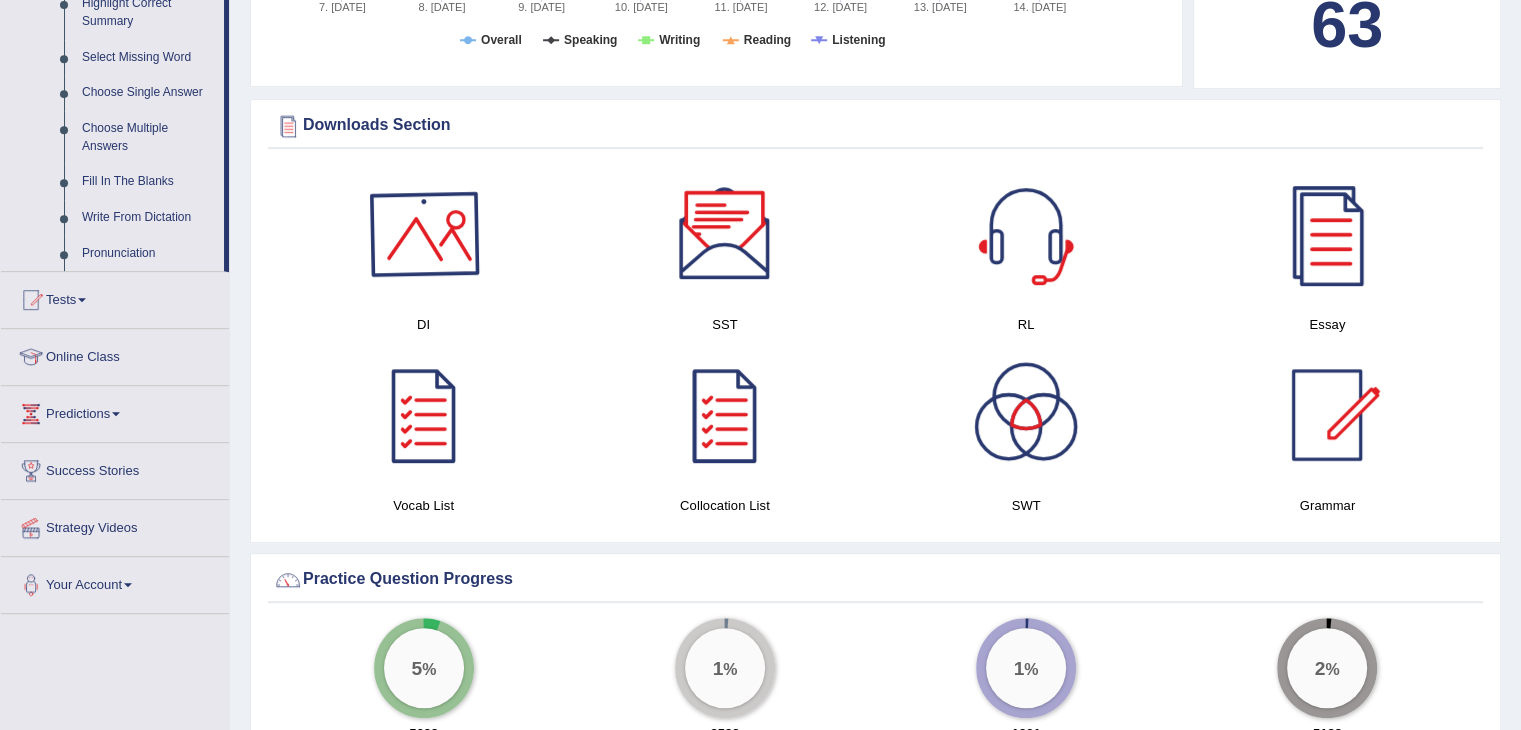 click at bounding box center (424, 234) 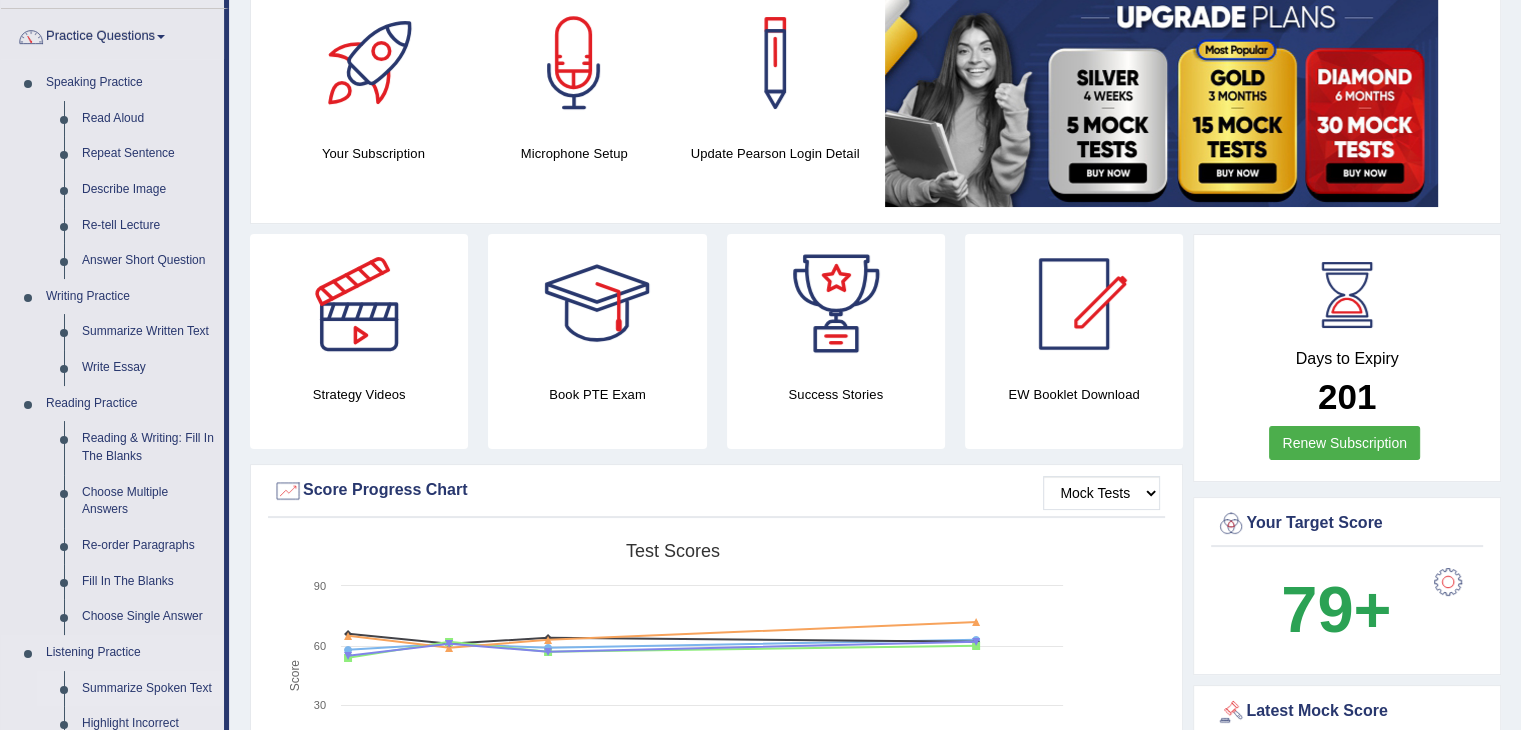 scroll, scrollTop: 144, scrollLeft: 0, axis: vertical 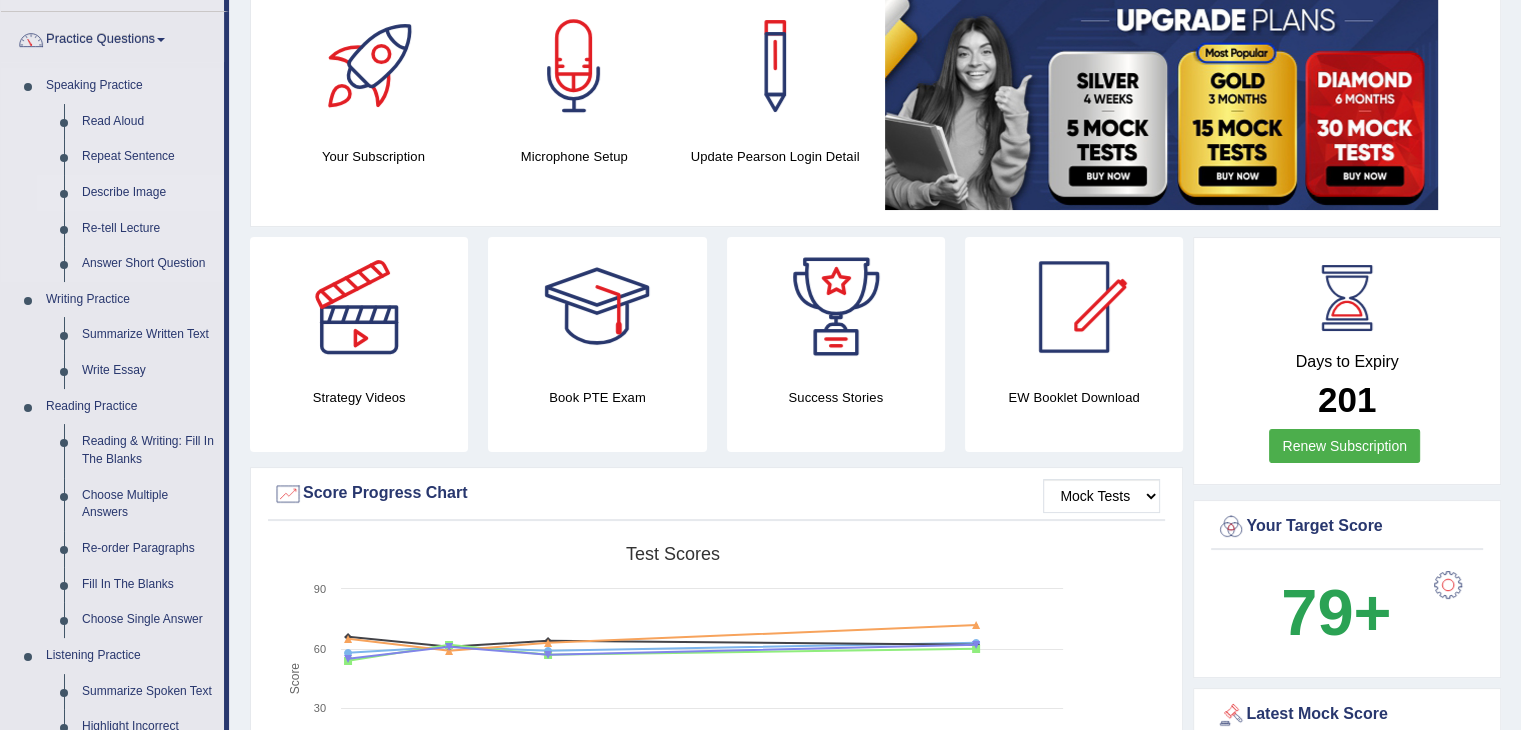 click on "Describe Image" at bounding box center (148, 193) 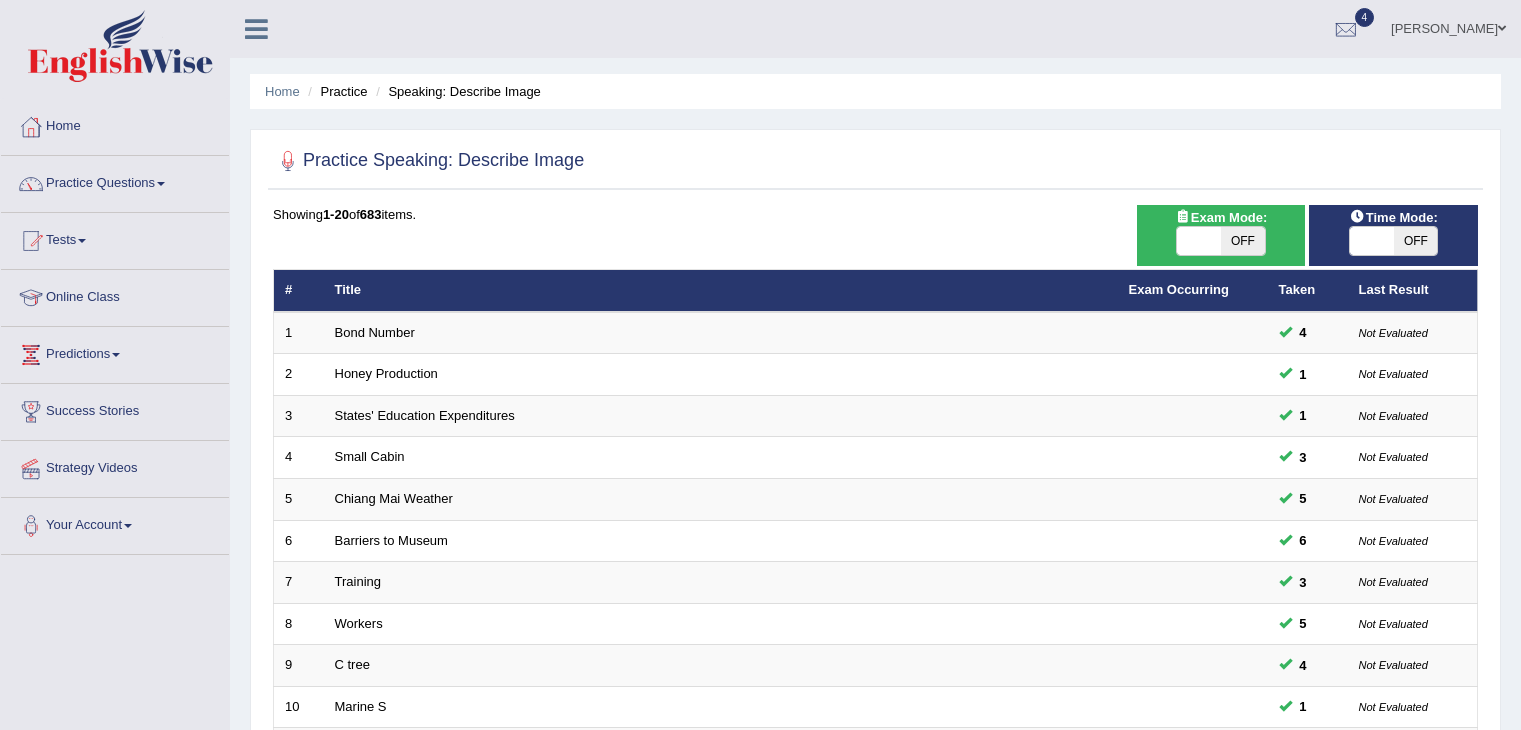 scroll, scrollTop: 0, scrollLeft: 0, axis: both 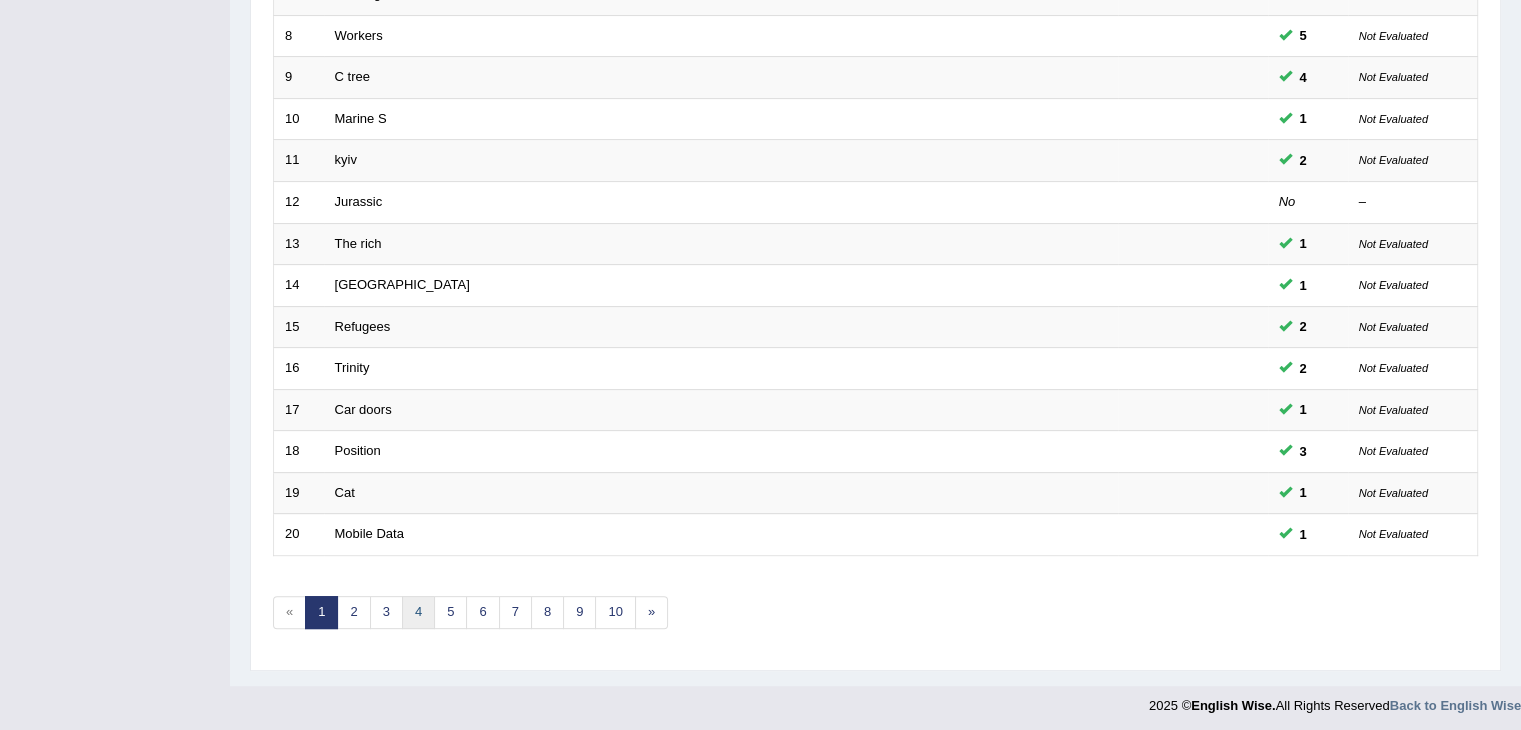 click on "4" at bounding box center (418, 612) 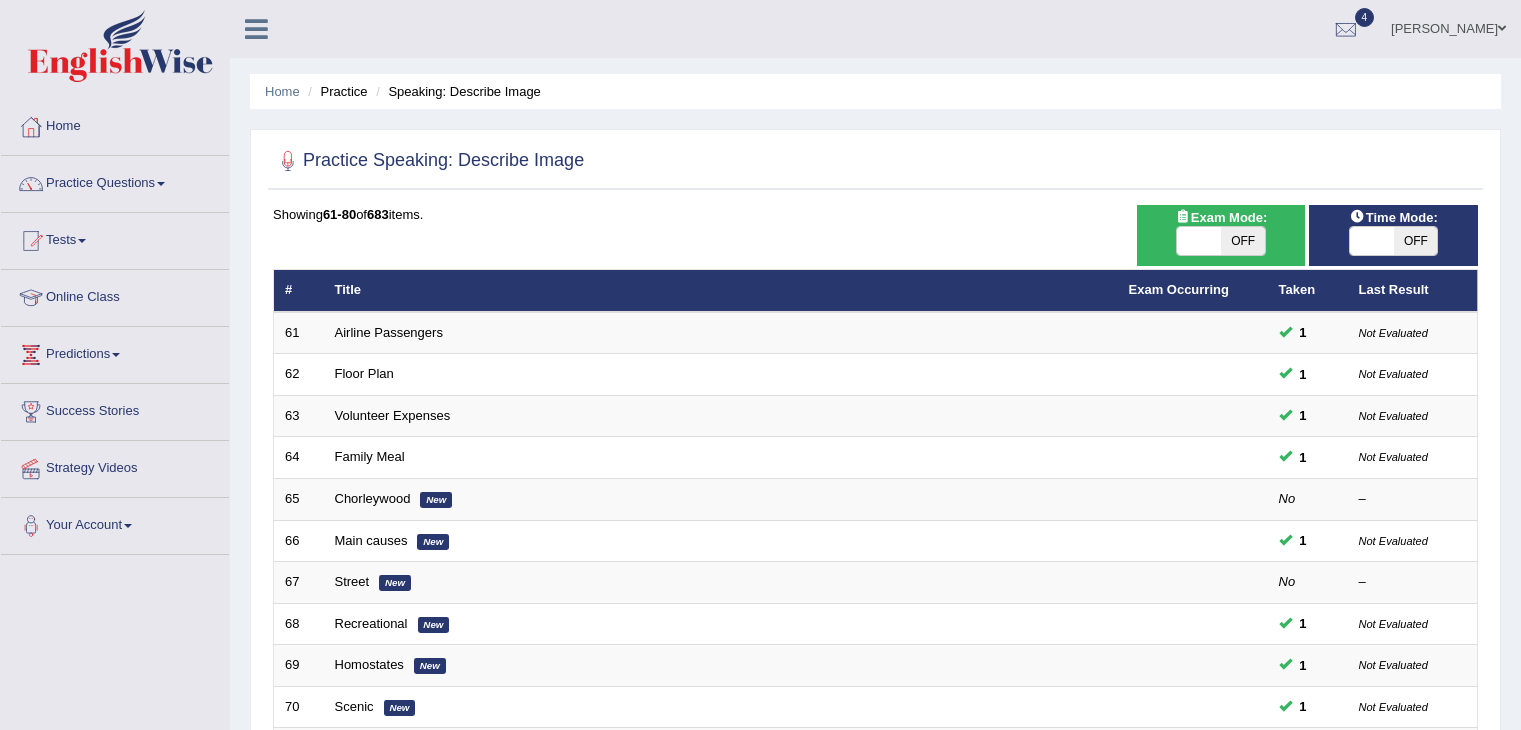 scroll, scrollTop: 0, scrollLeft: 0, axis: both 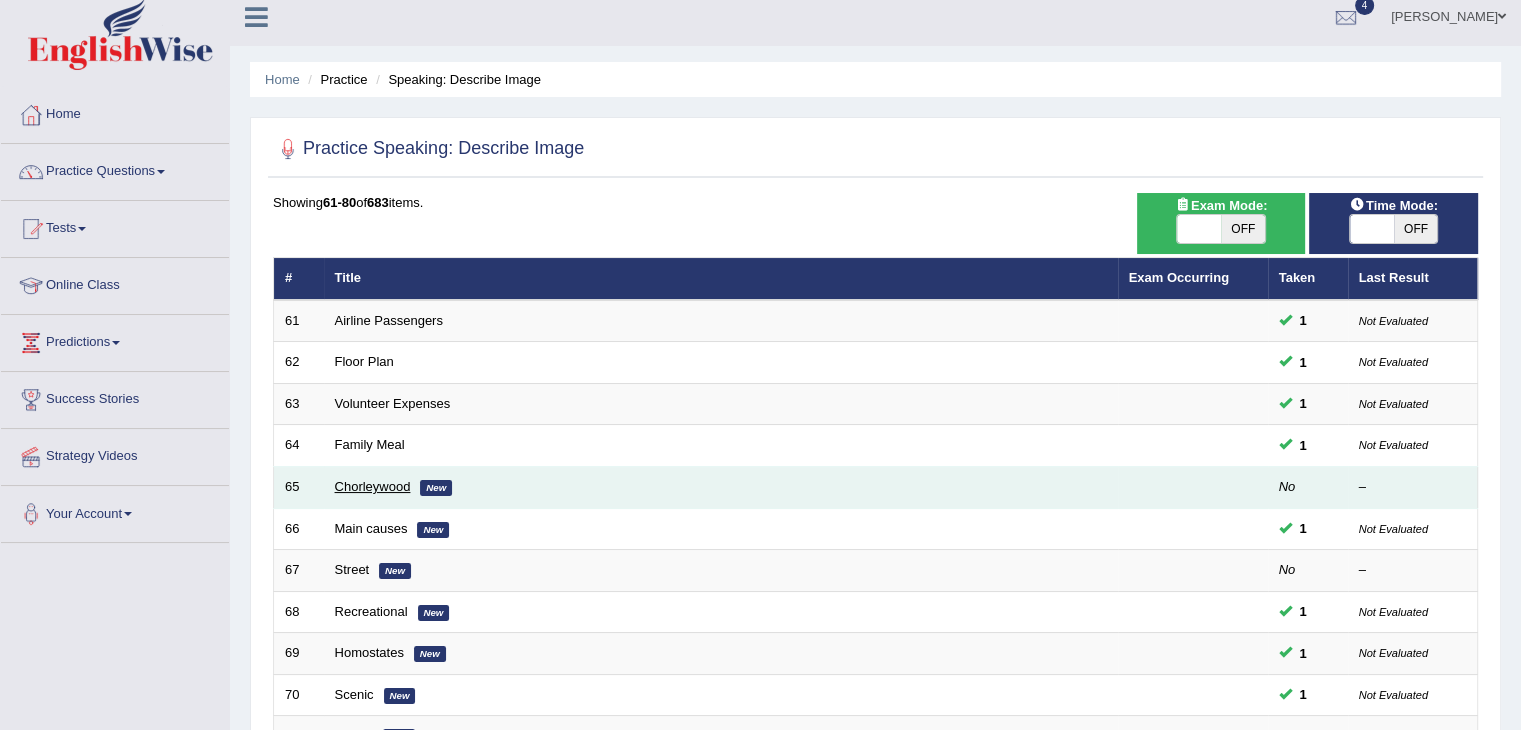 click on "Chorleywood" at bounding box center [373, 486] 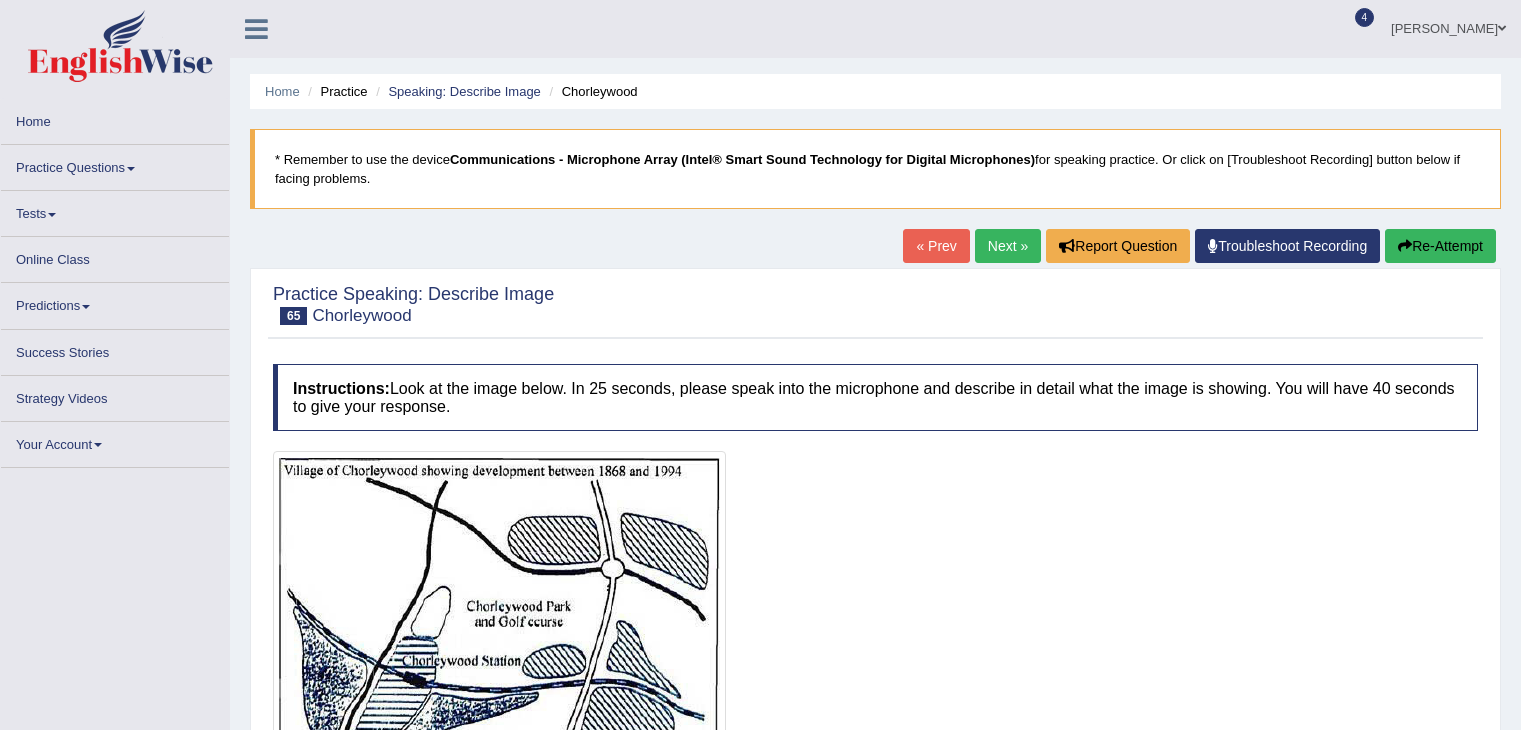 scroll, scrollTop: 0, scrollLeft: 0, axis: both 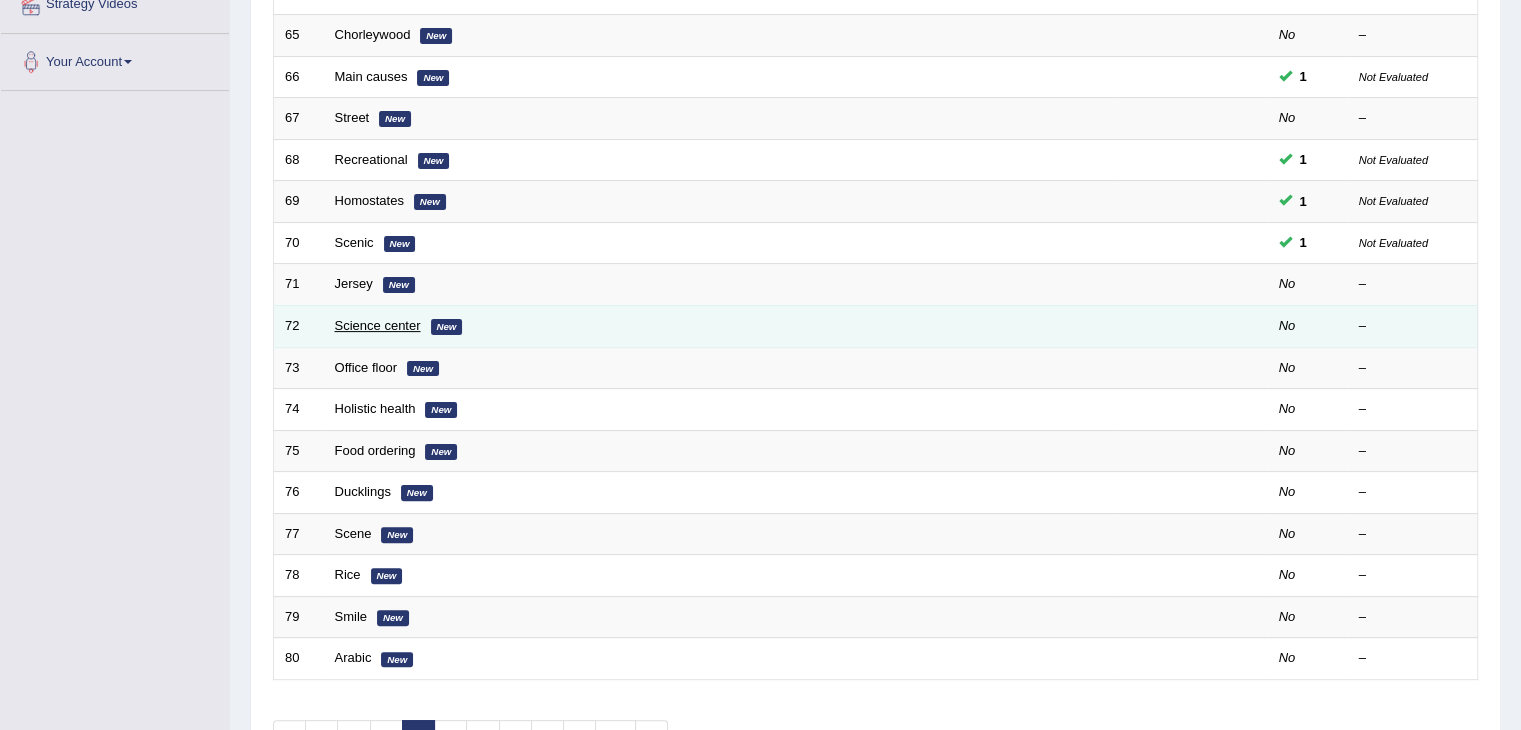 click on "Science center" at bounding box center [378, 325] 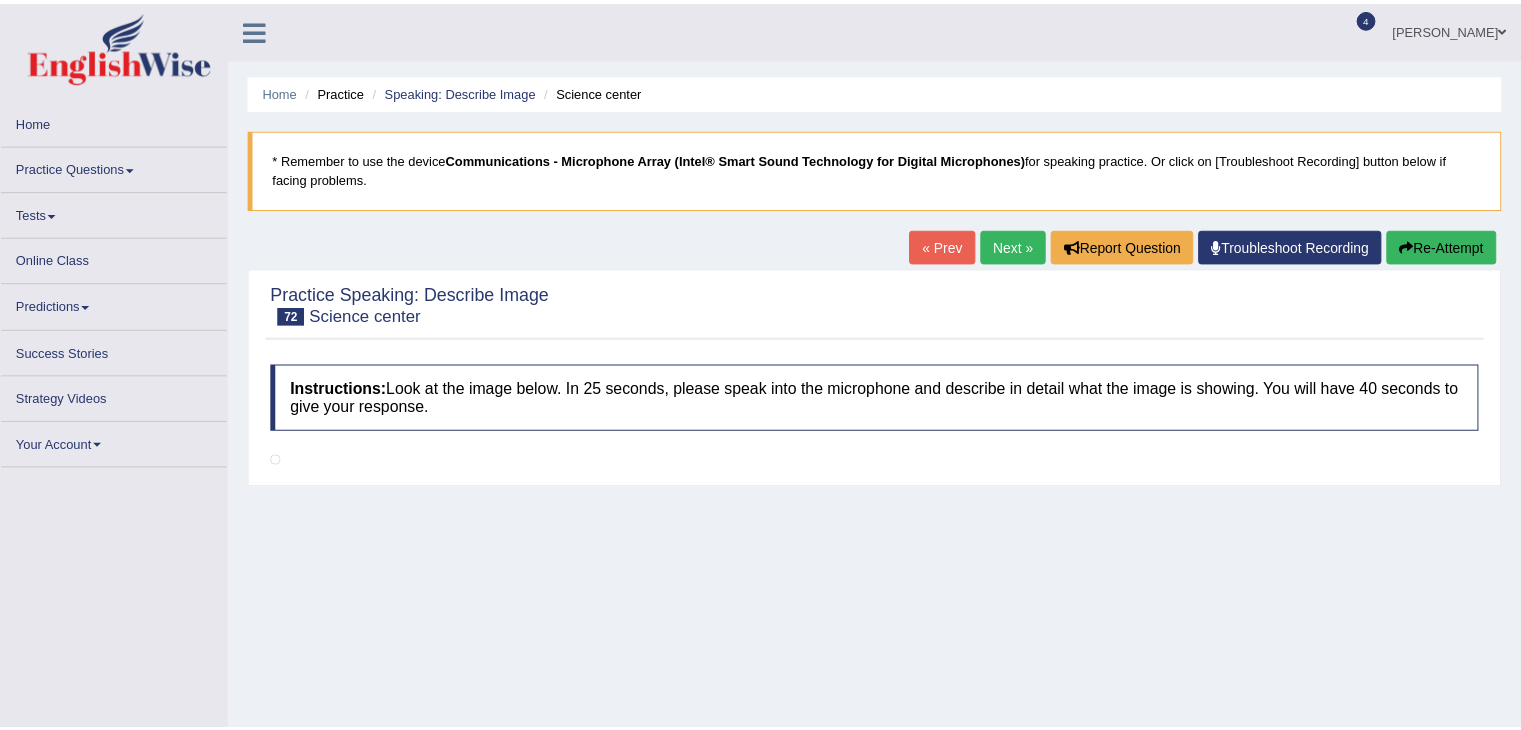 scroll, scrollTop: 0, scrollLeft: 0, axis: both 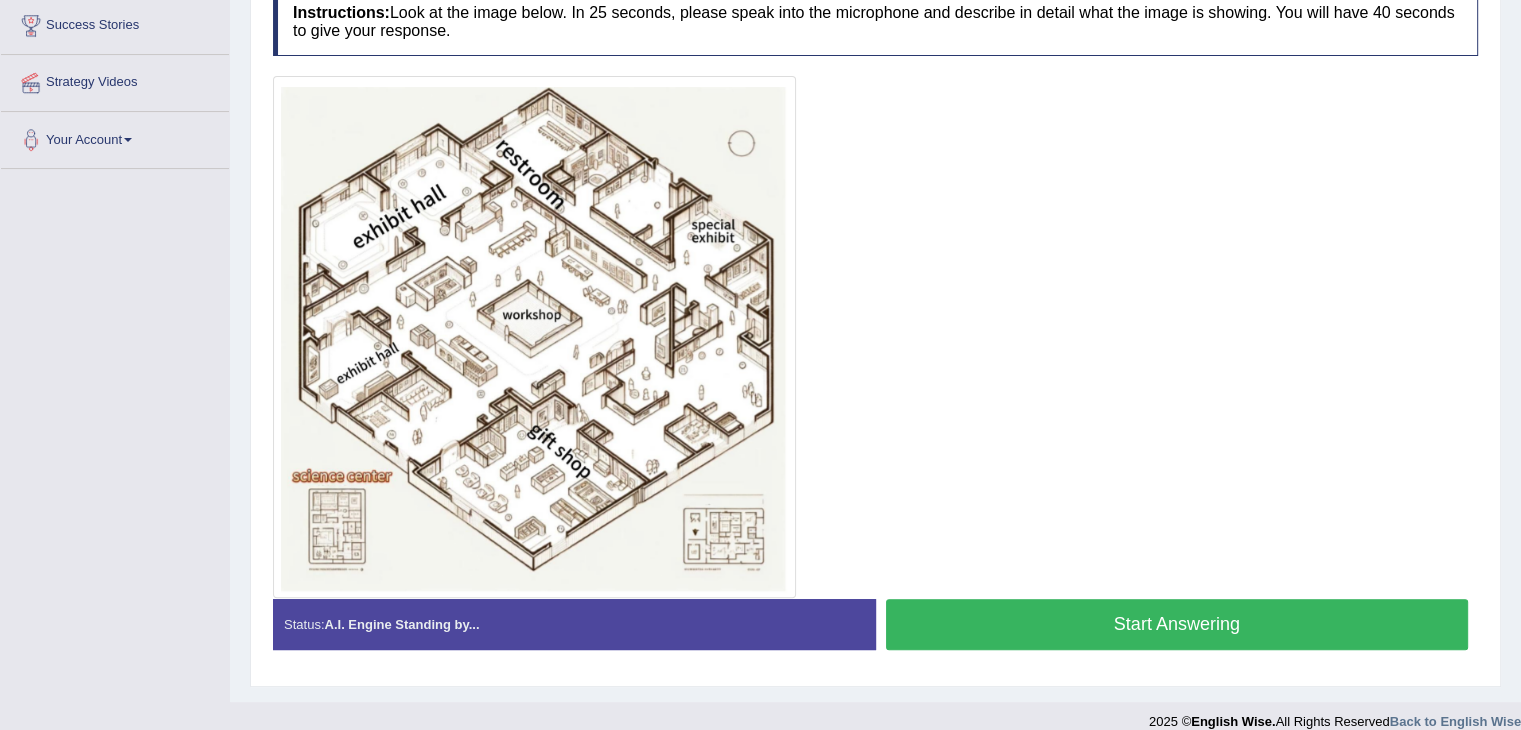 click on "Start Answering" at bounding box center [1177, 624] 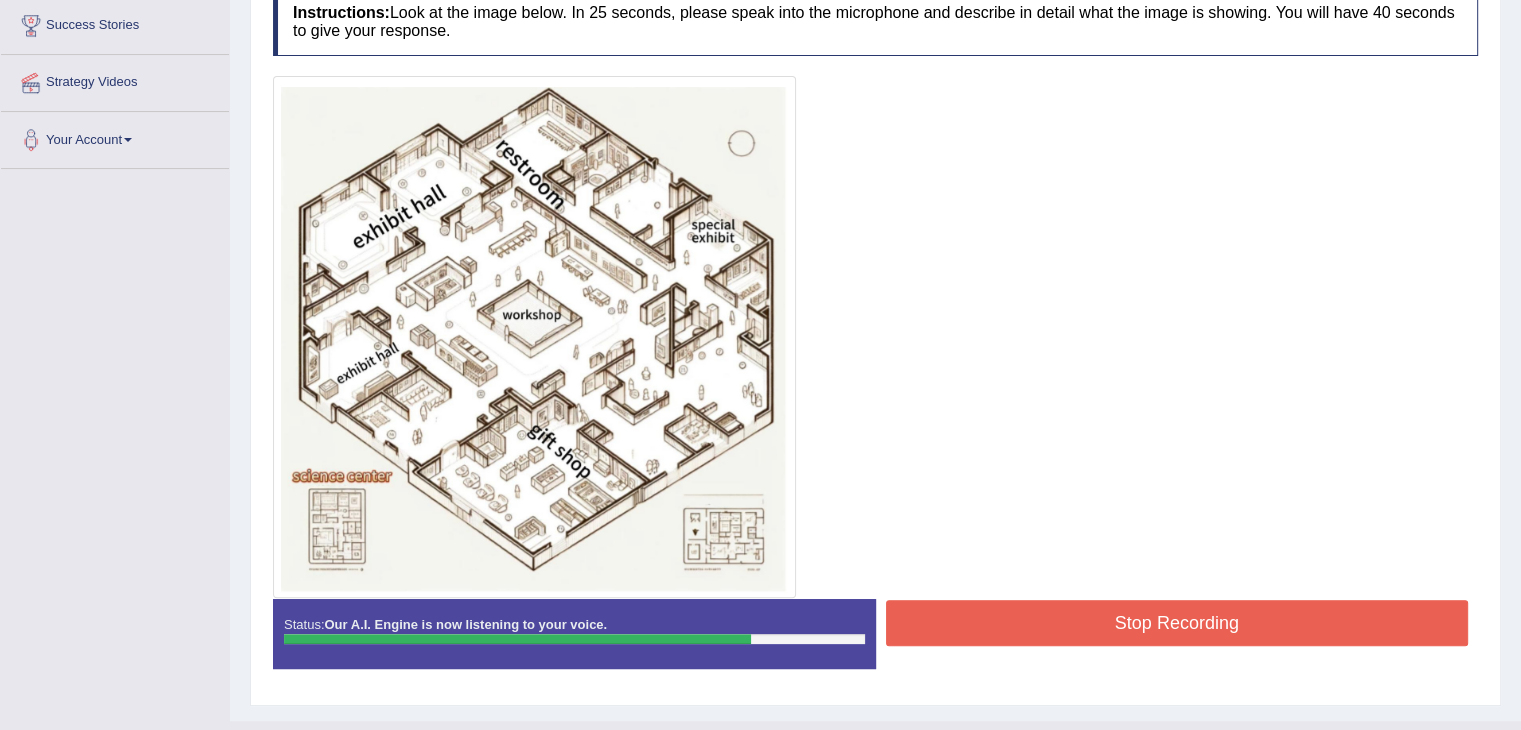 click on "Stop Recording" at bounding box center [1177, 623] 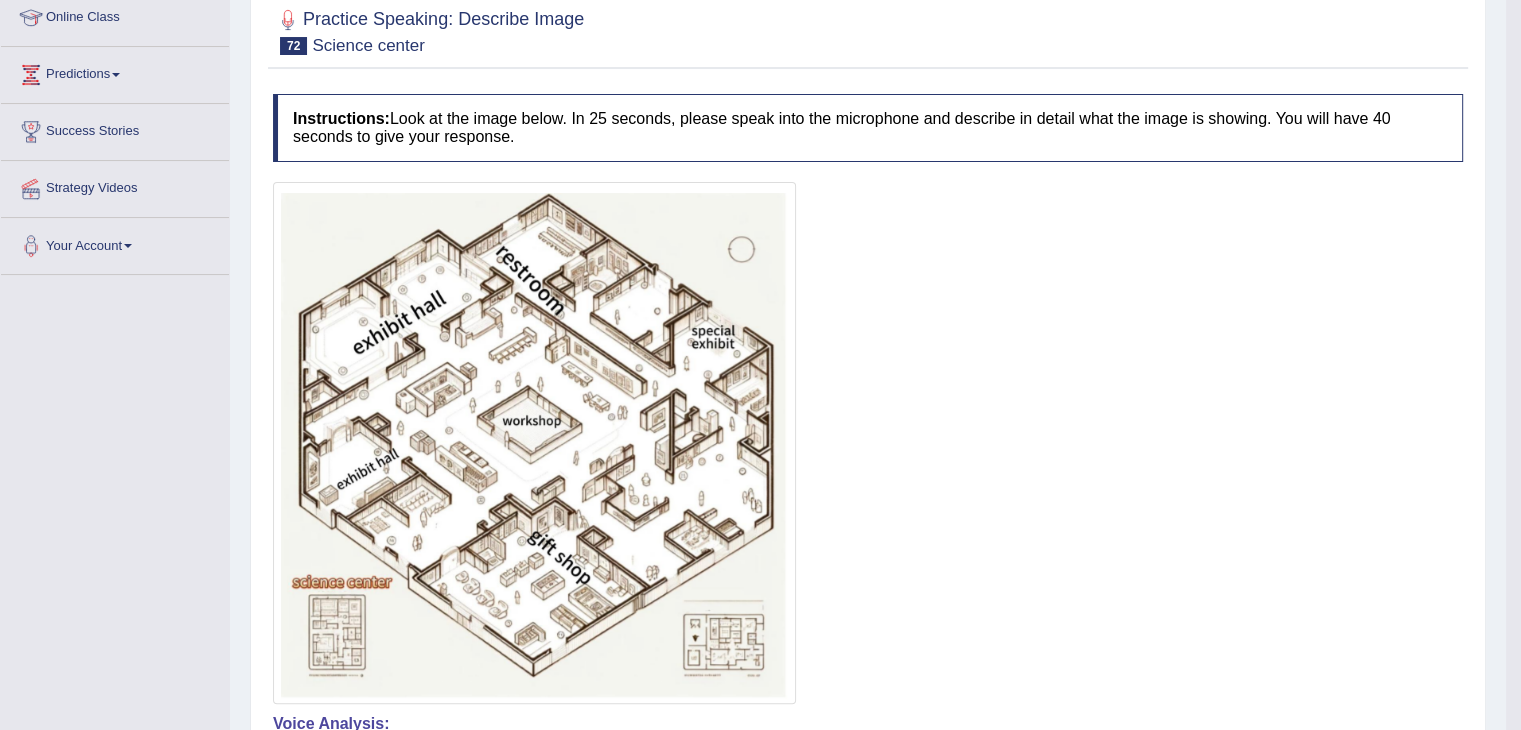 scroll, scrollTop: 0, scrollLeft: 0, axis: both 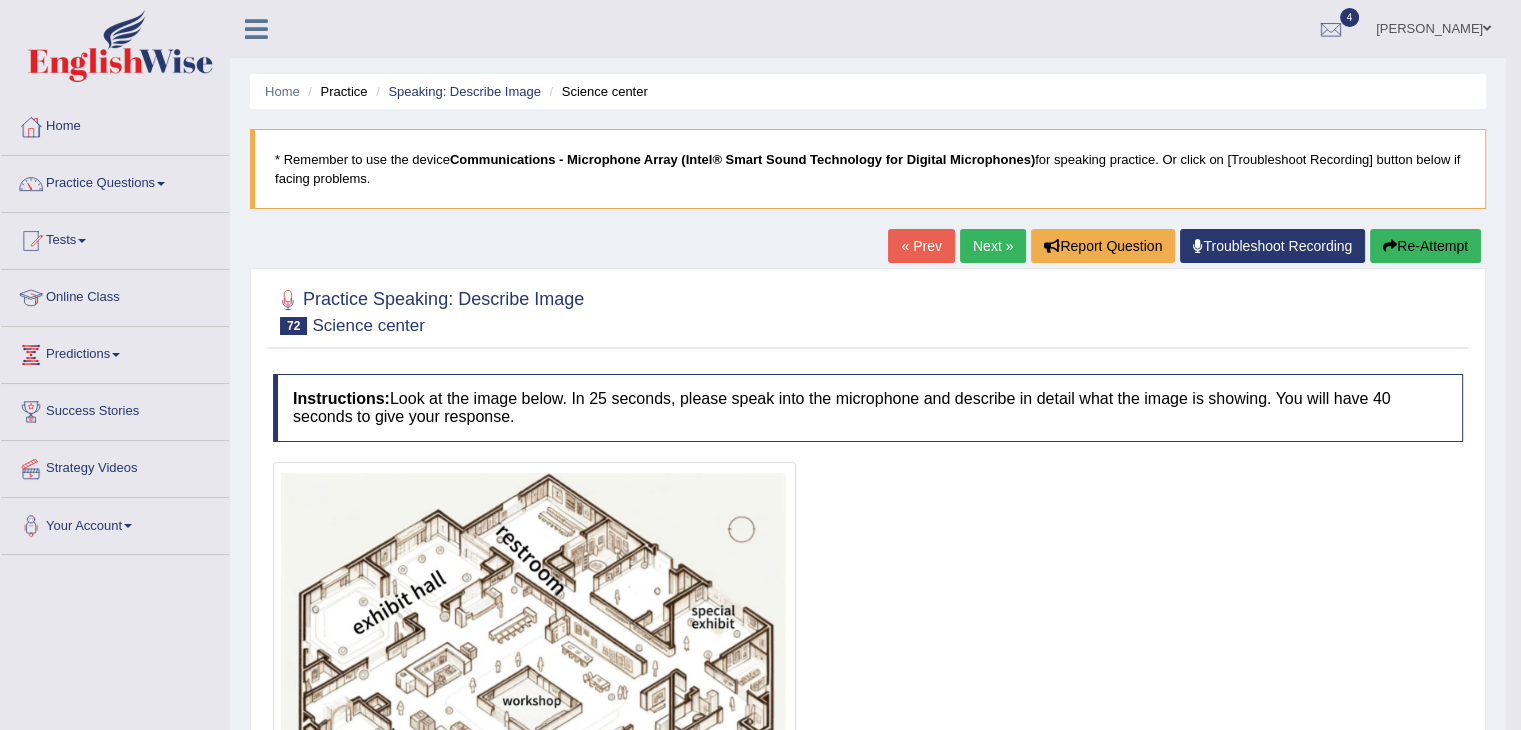 click on "Next »" at bounding box center [993, 246] 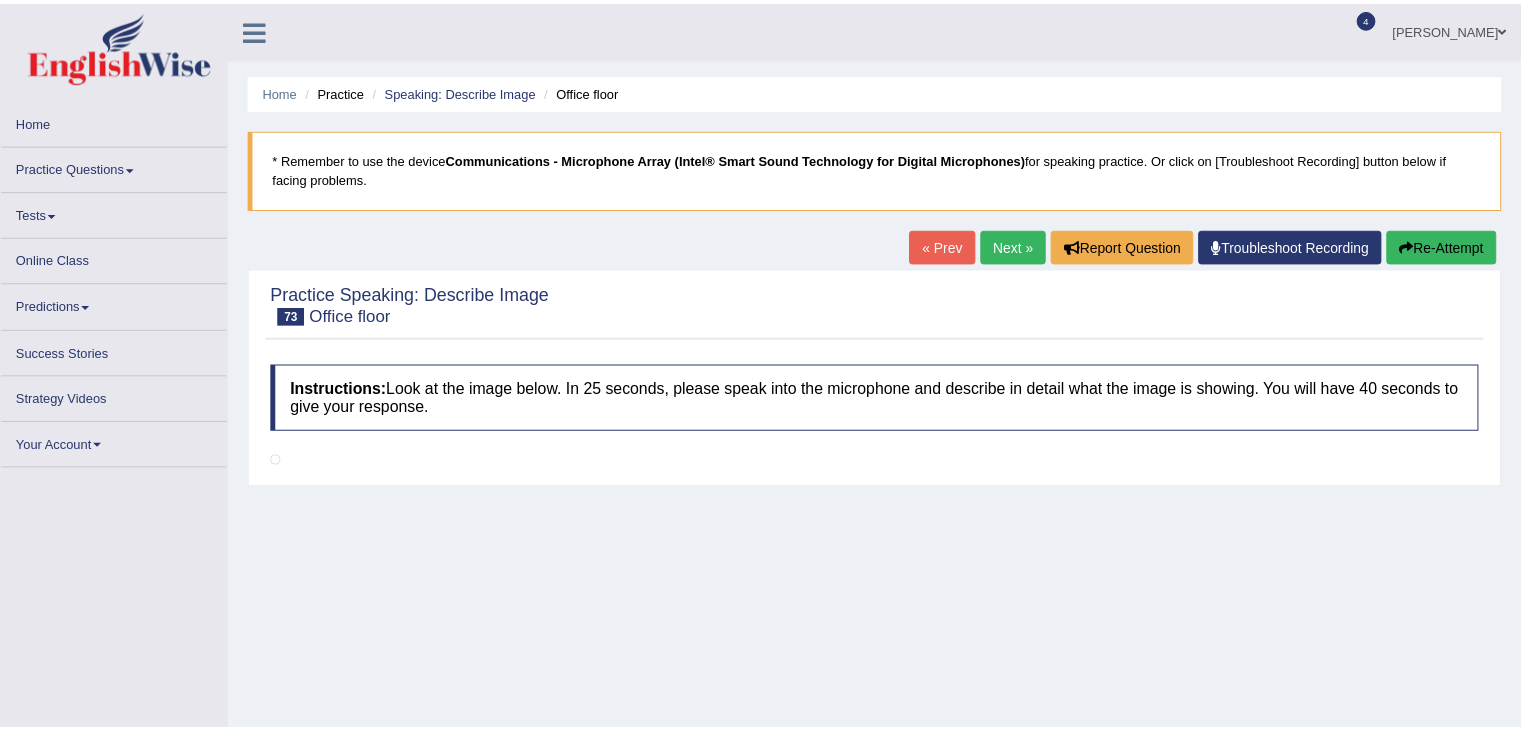 scroll, scrollTop: 0, scrollLeft: 0, axis: both 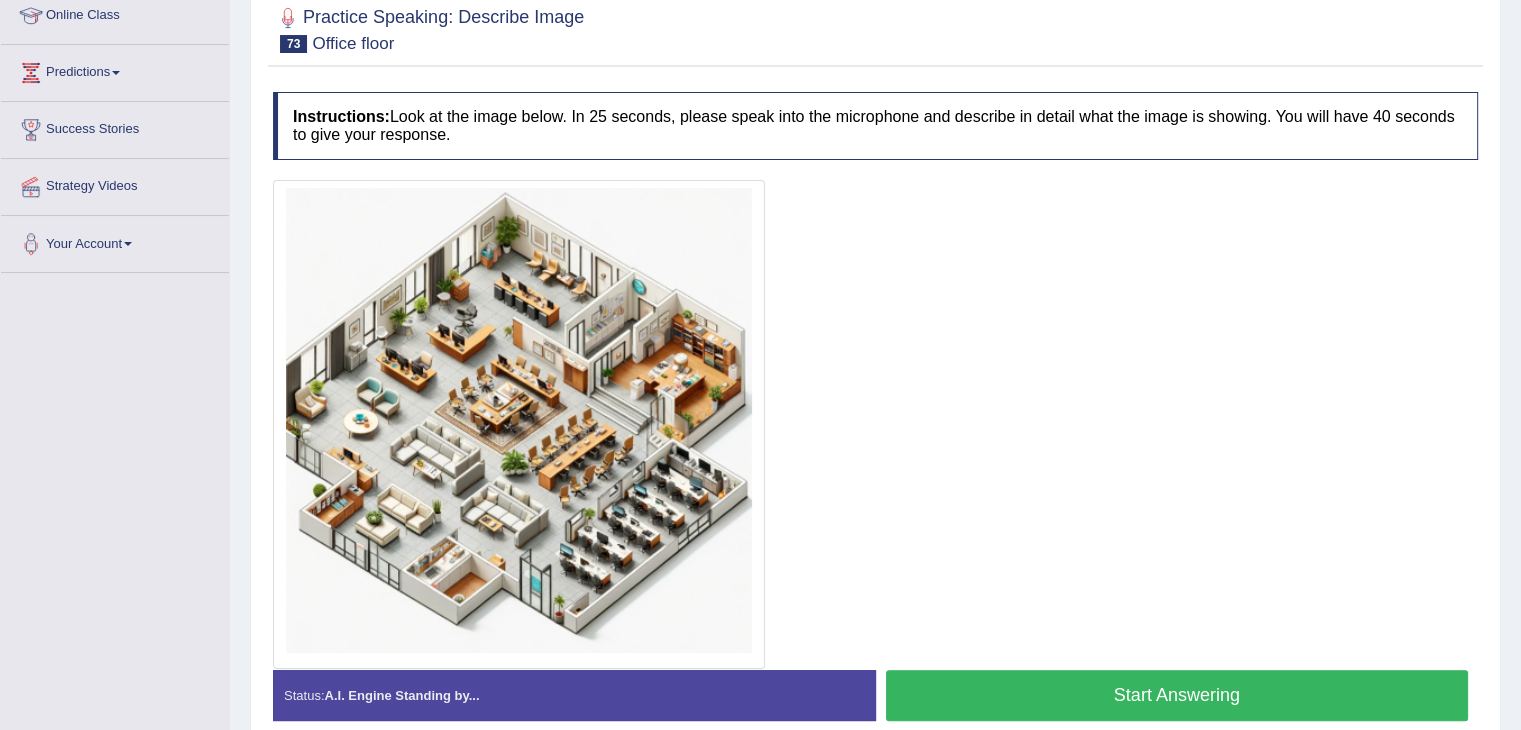click on "Start Answering" at bounding box center (1177, 695) 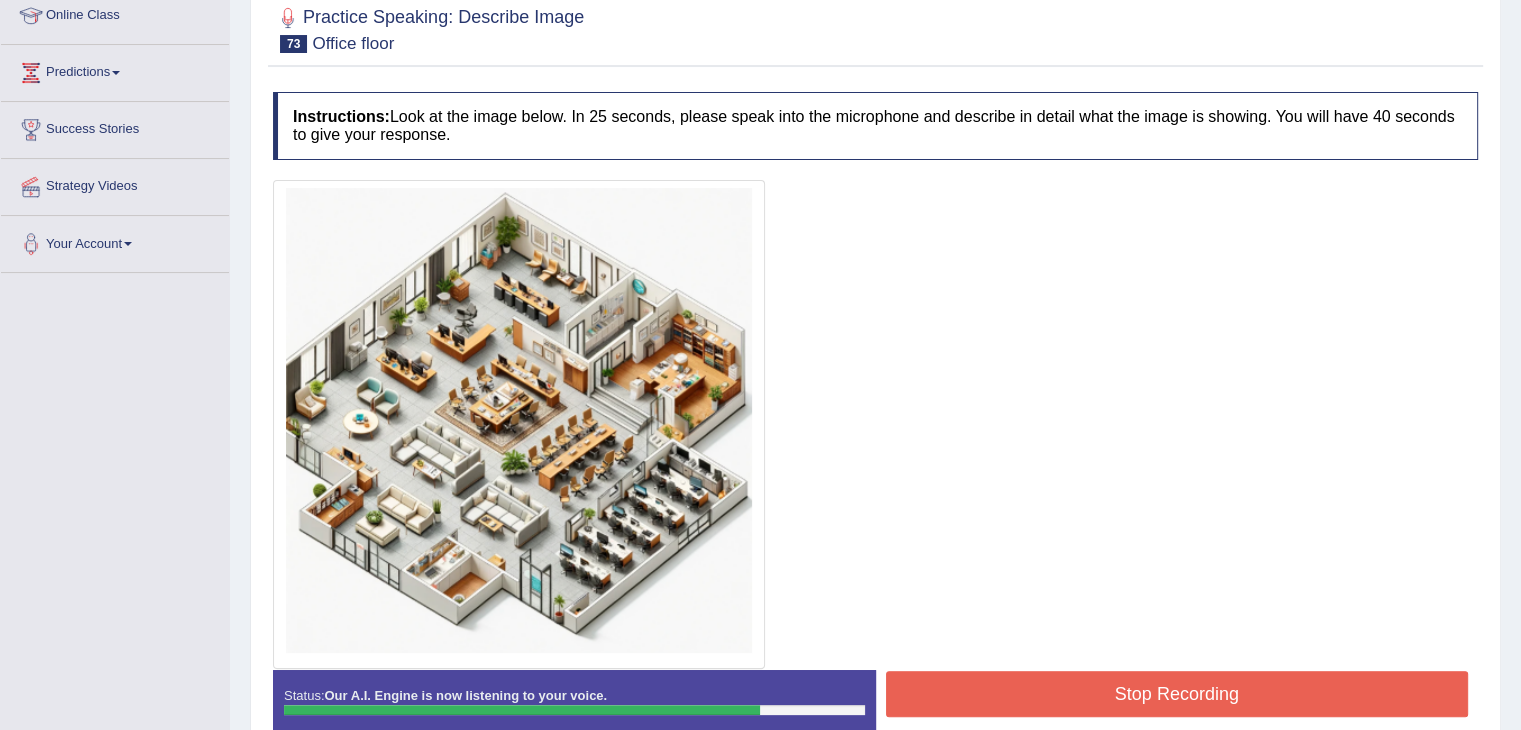 click on "Stop Recording" at bounding box center [1177, 694] 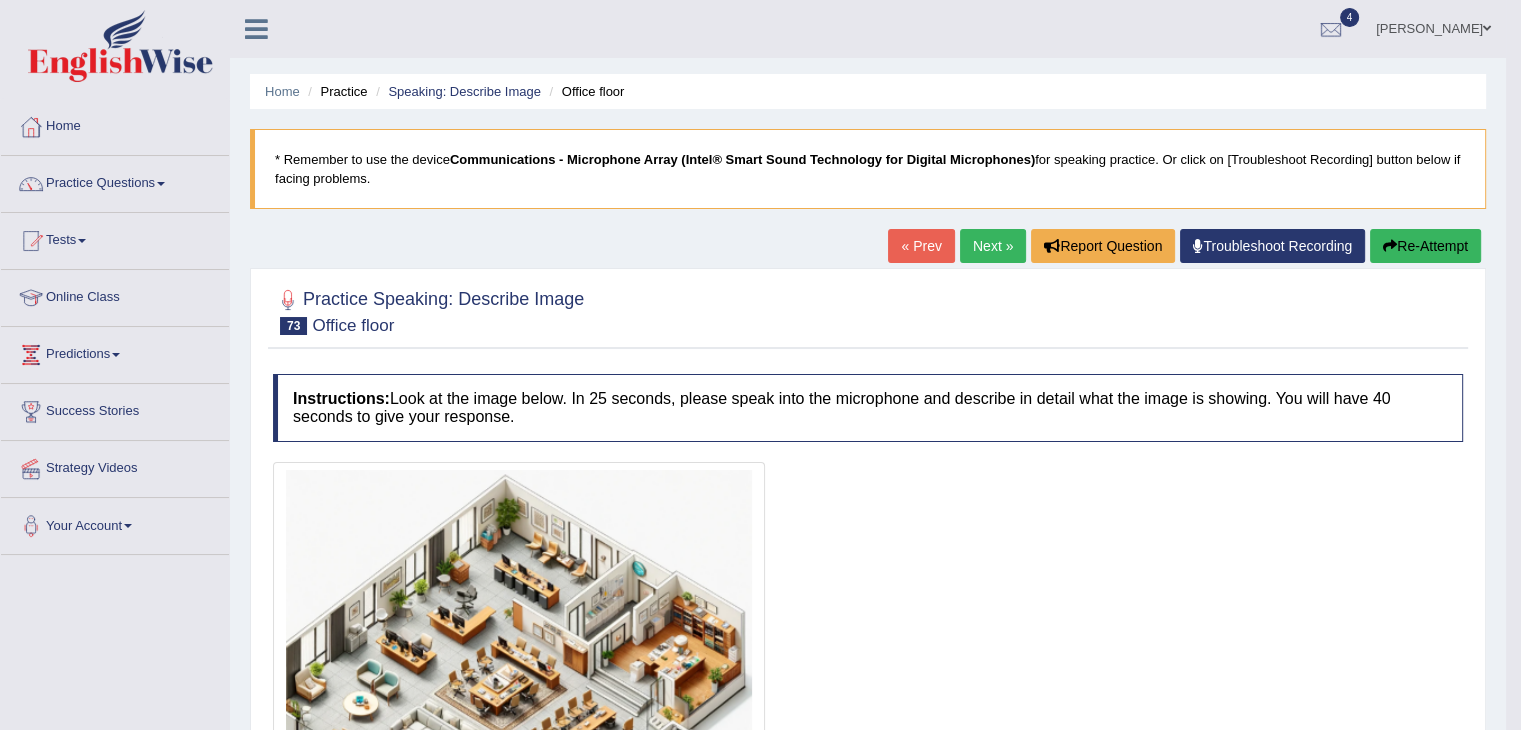 scroll, scrollTop: 4, scrollLeft: 0, axis: vertical 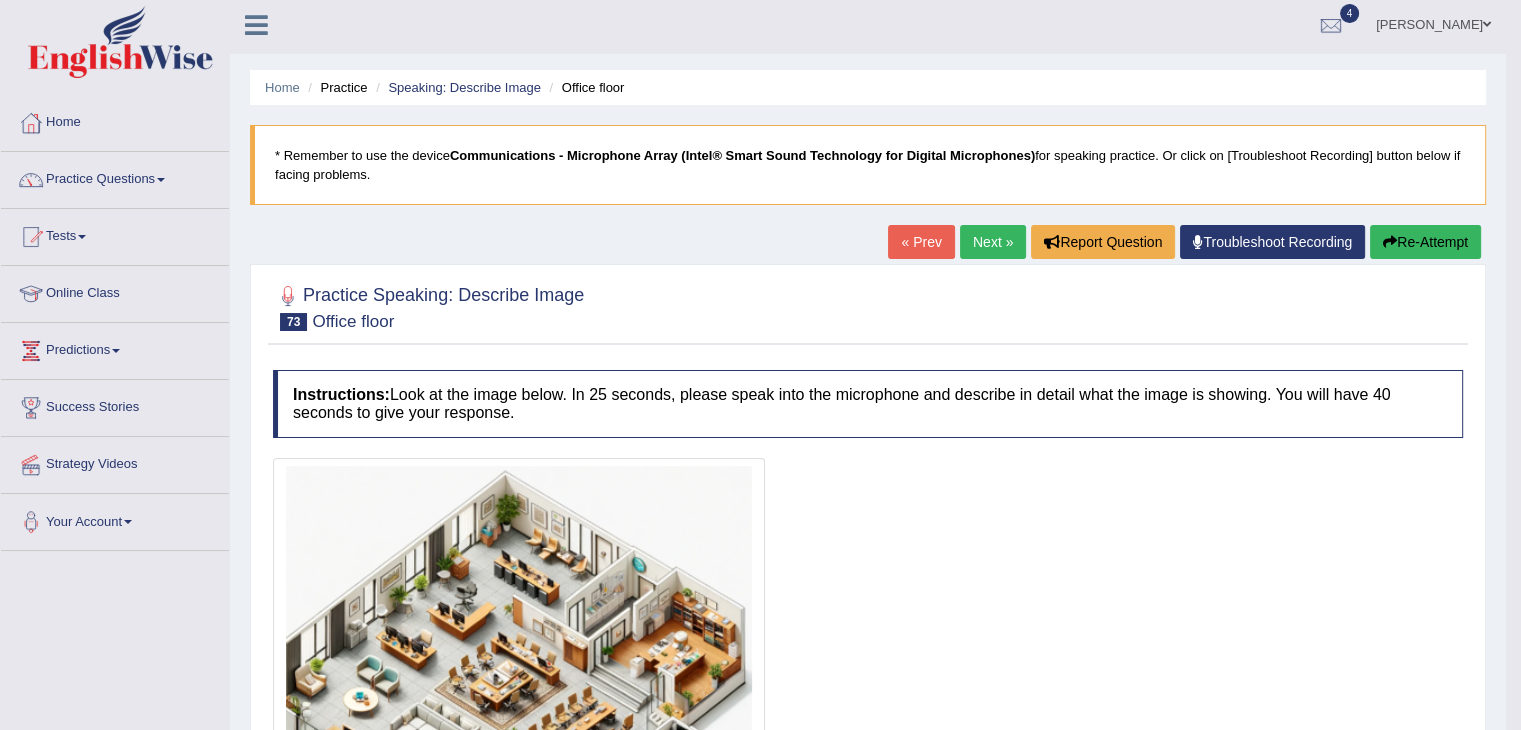 click on "Next »" at bounding box center (993, 242) 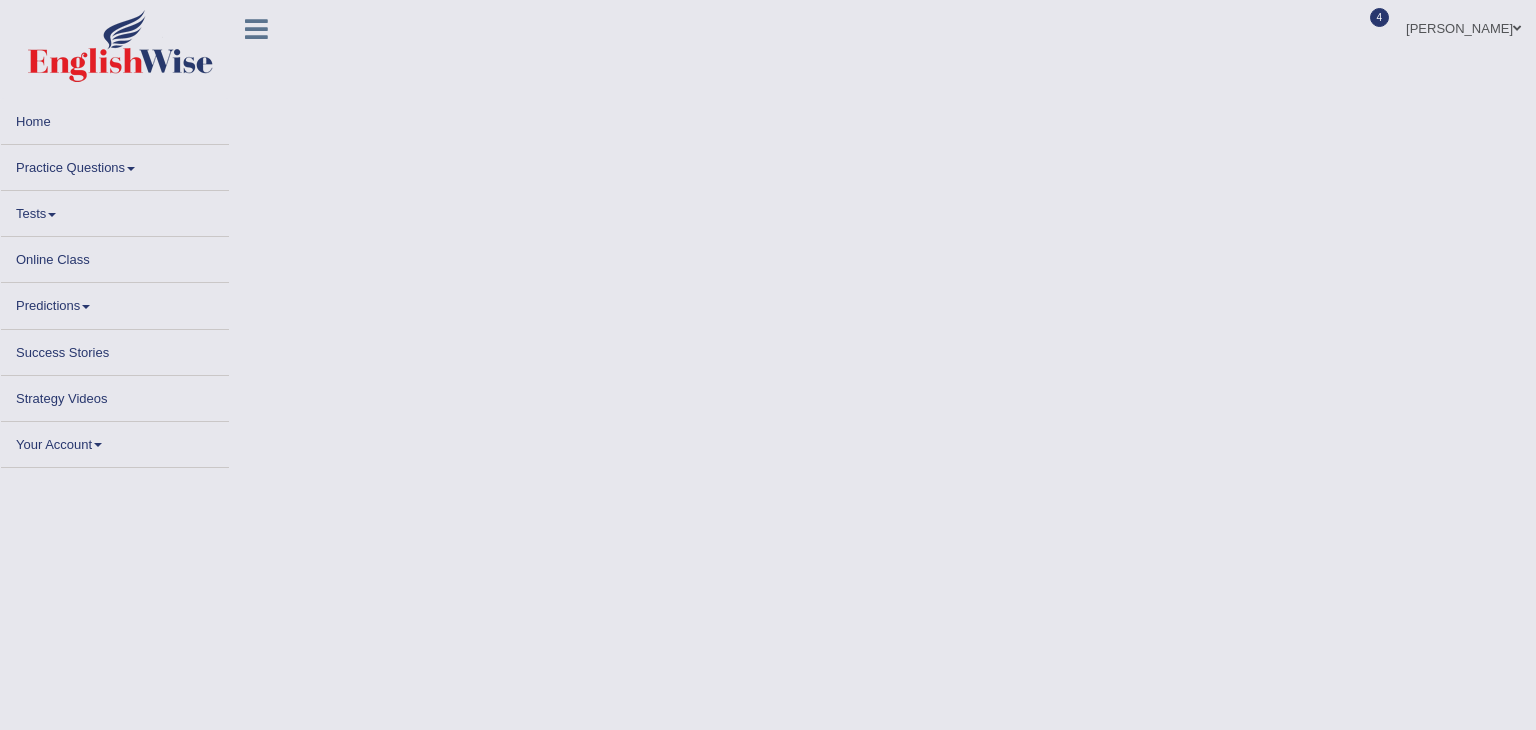 scroll, scrollTop: 0, scrollLeft: 0, axis: both 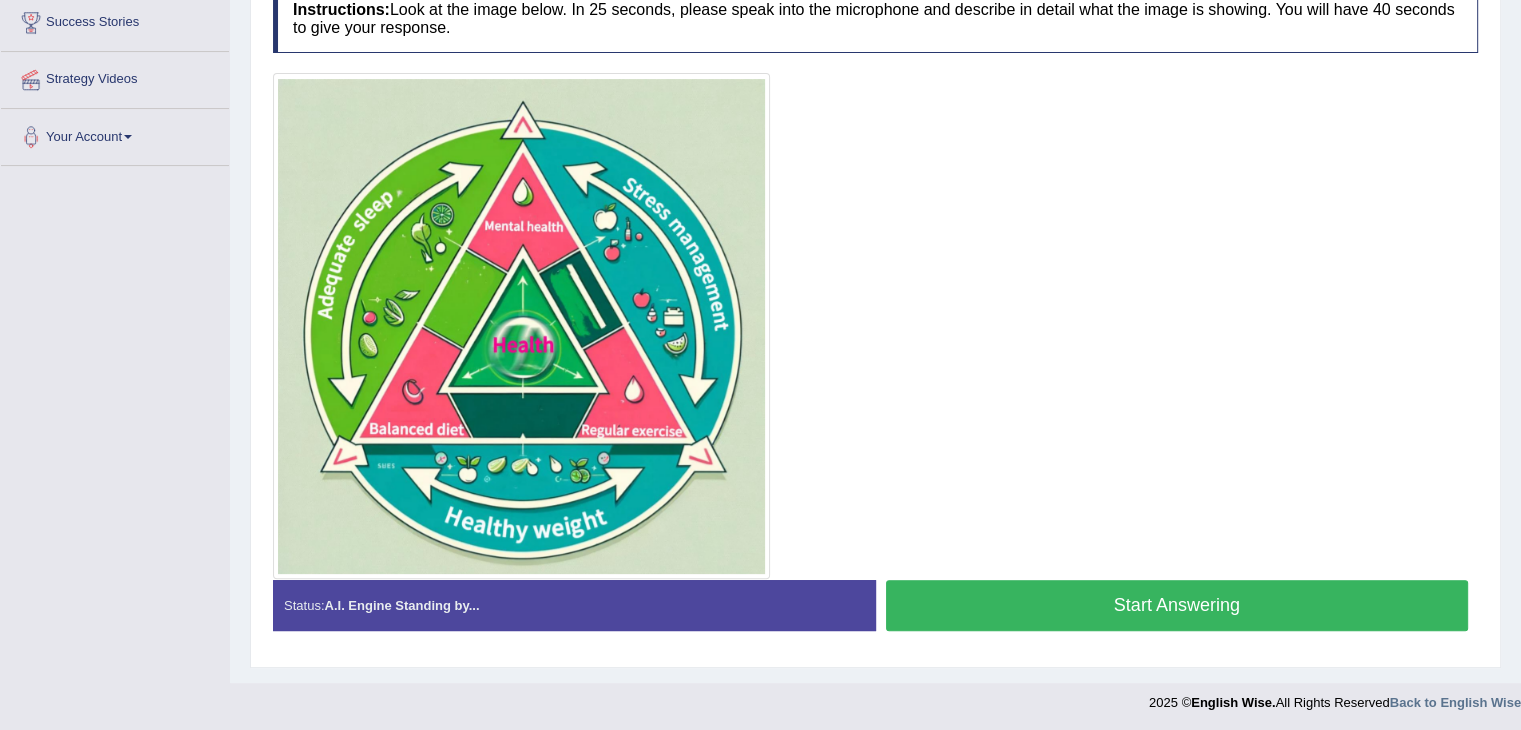 click on "Start Answering" at bounding box center [1177, 605] 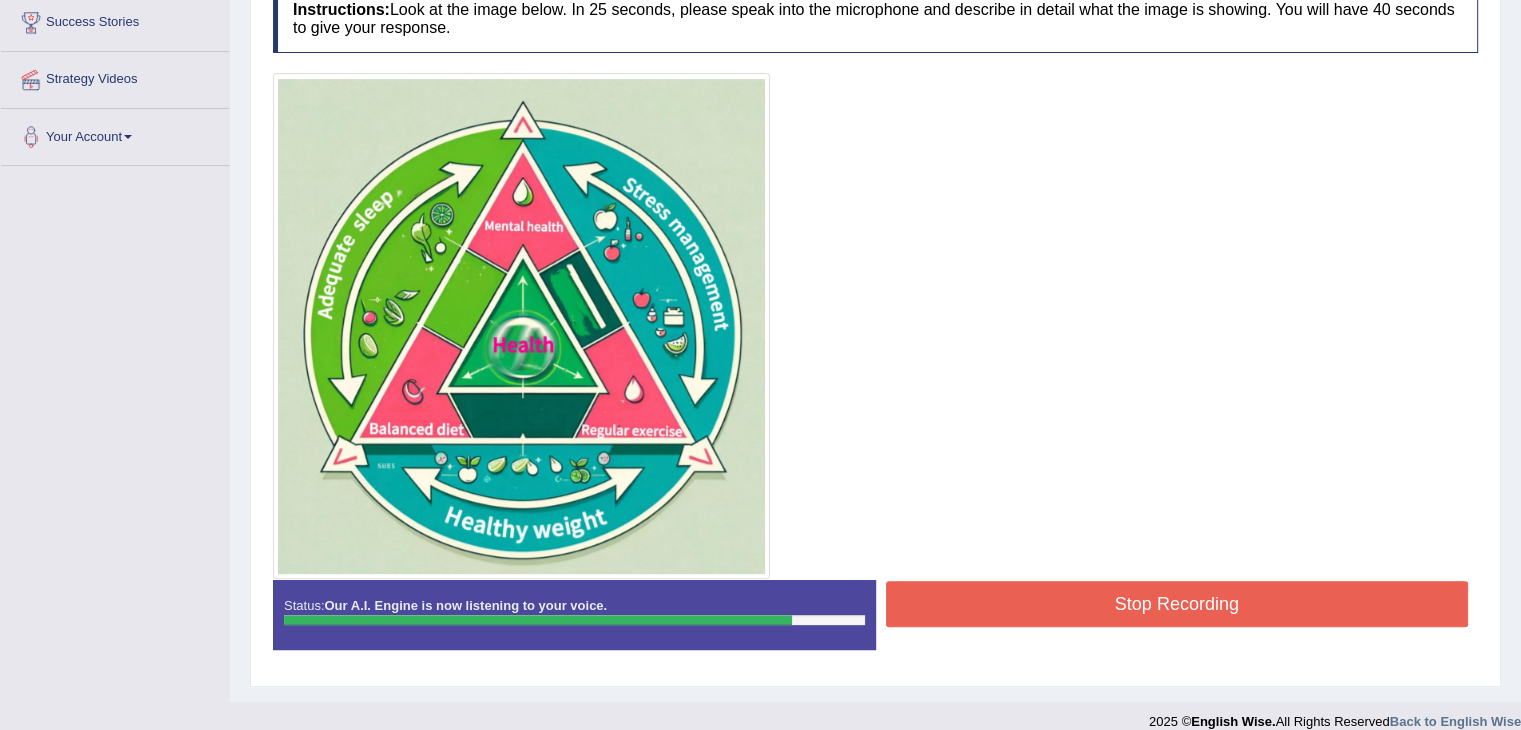 click on "Stop Recording" at bounding box center (1177, 604) 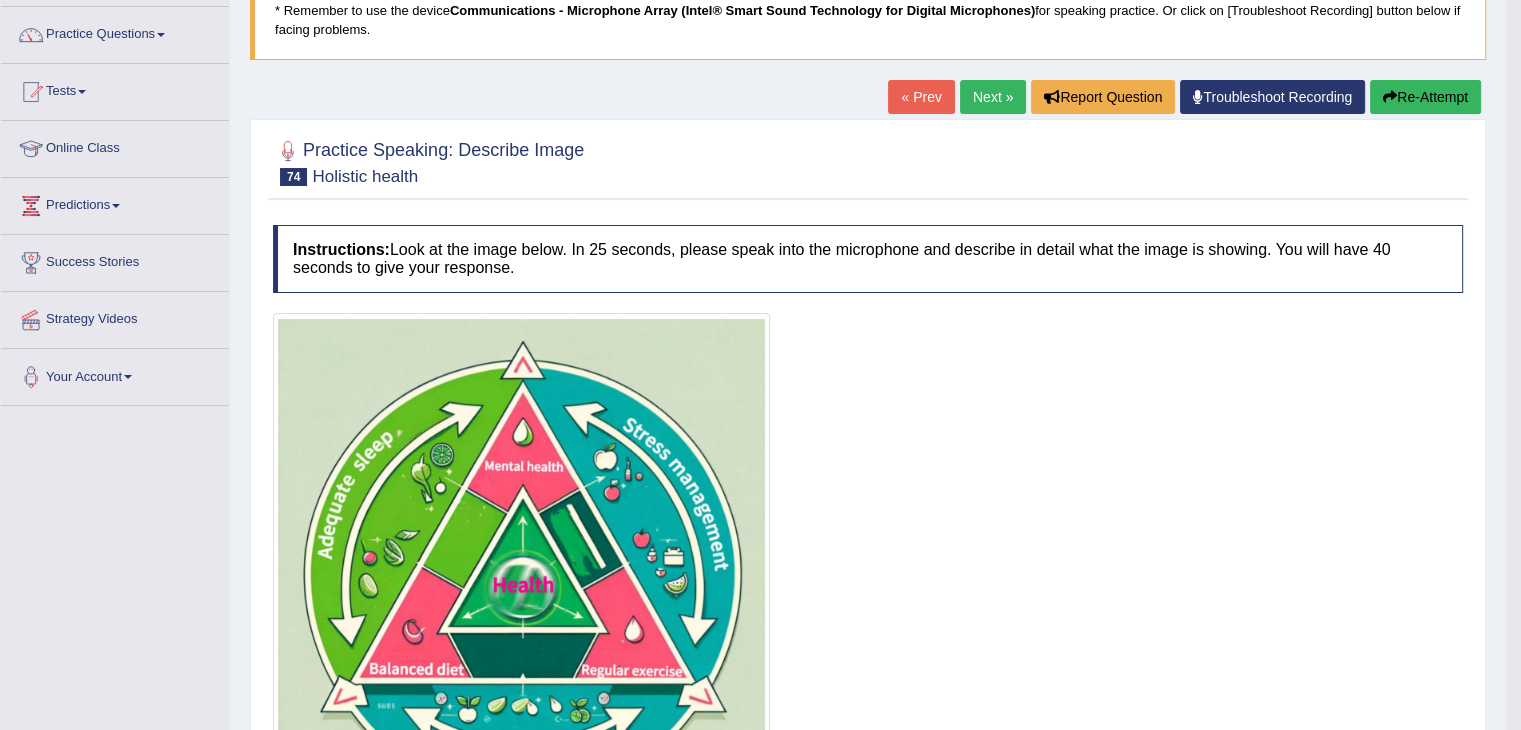 scroll, scrollTop: 148, scrollLeft: 0, axis: vertical 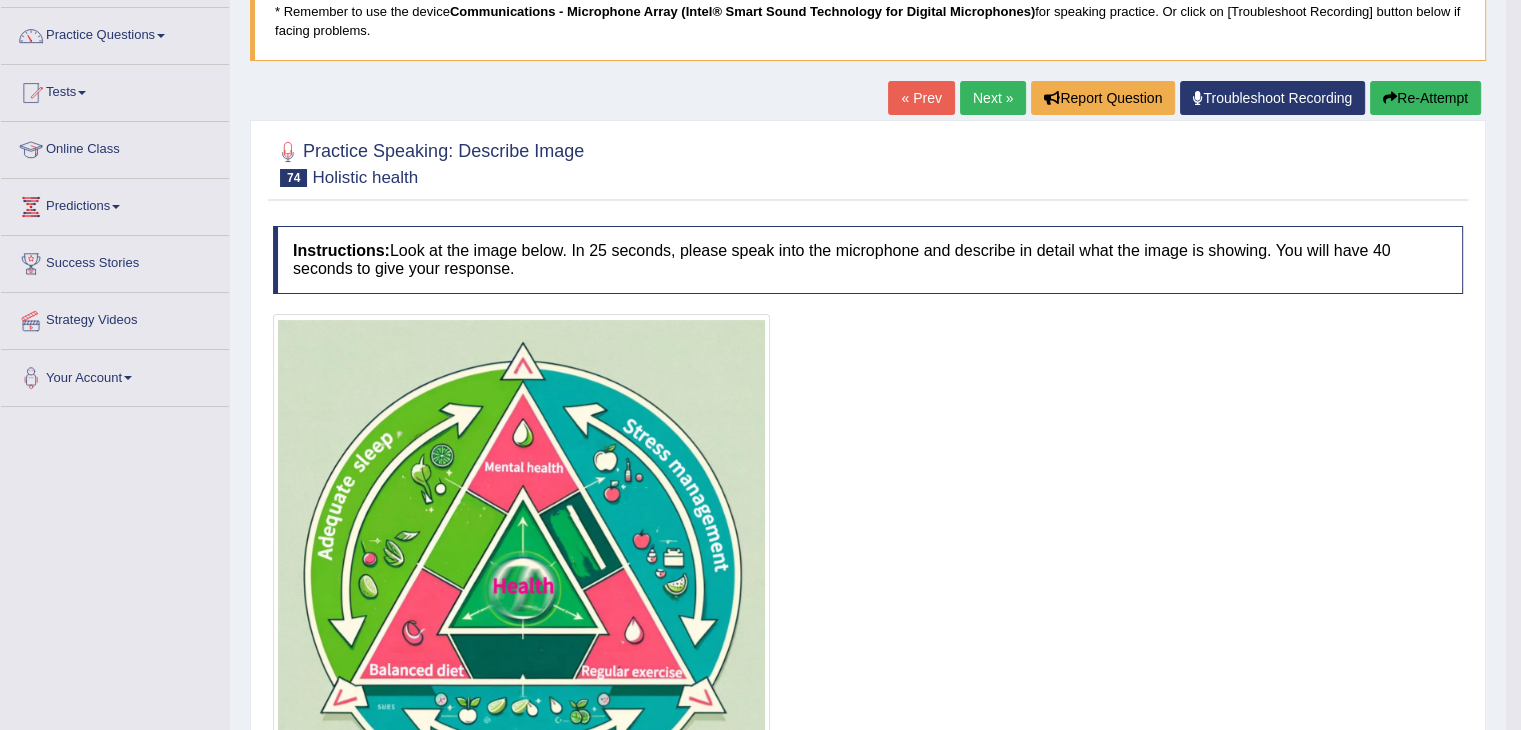 click on "Next »" at bounding box center (993, 98) 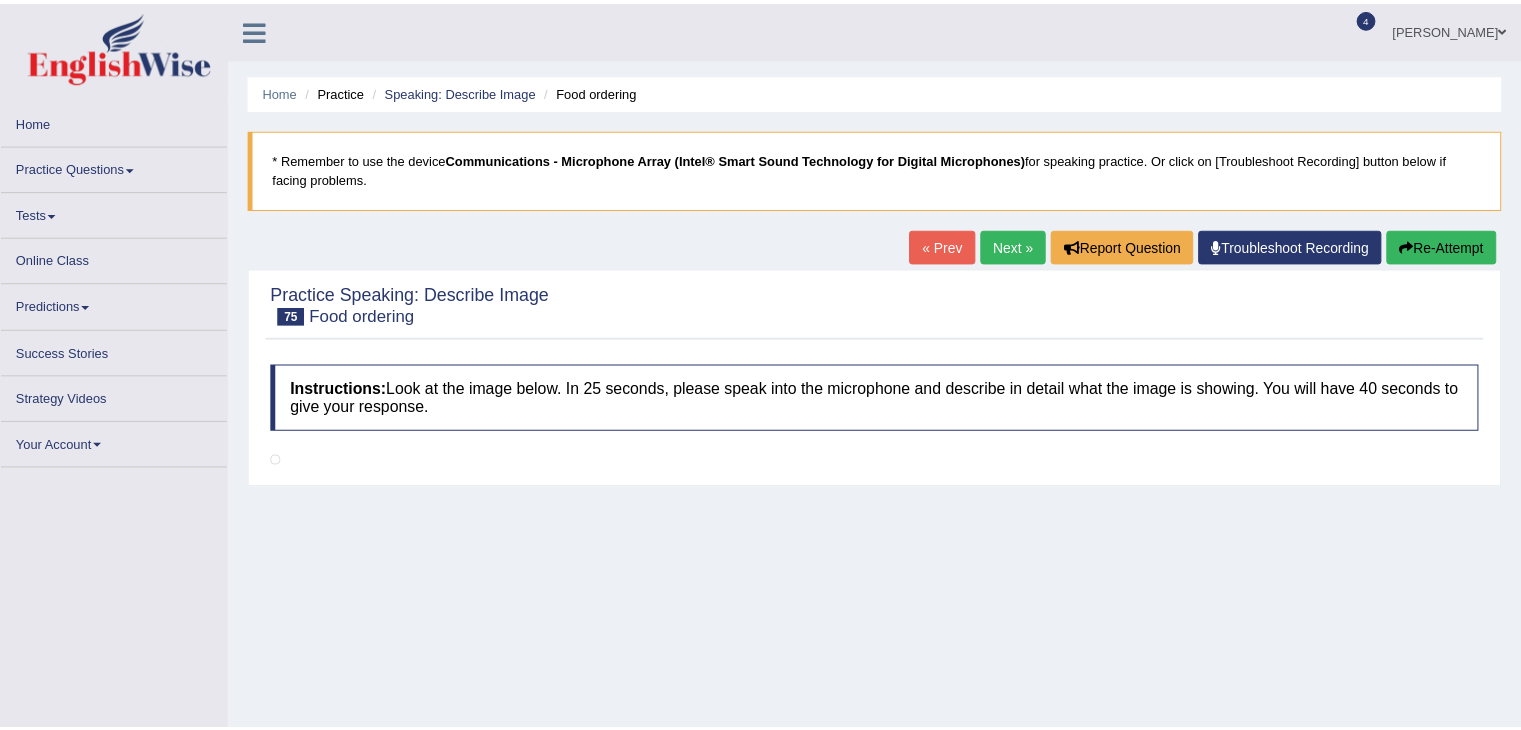 scroll, scrollTop: 0, scrollLeft: 0, axis: both 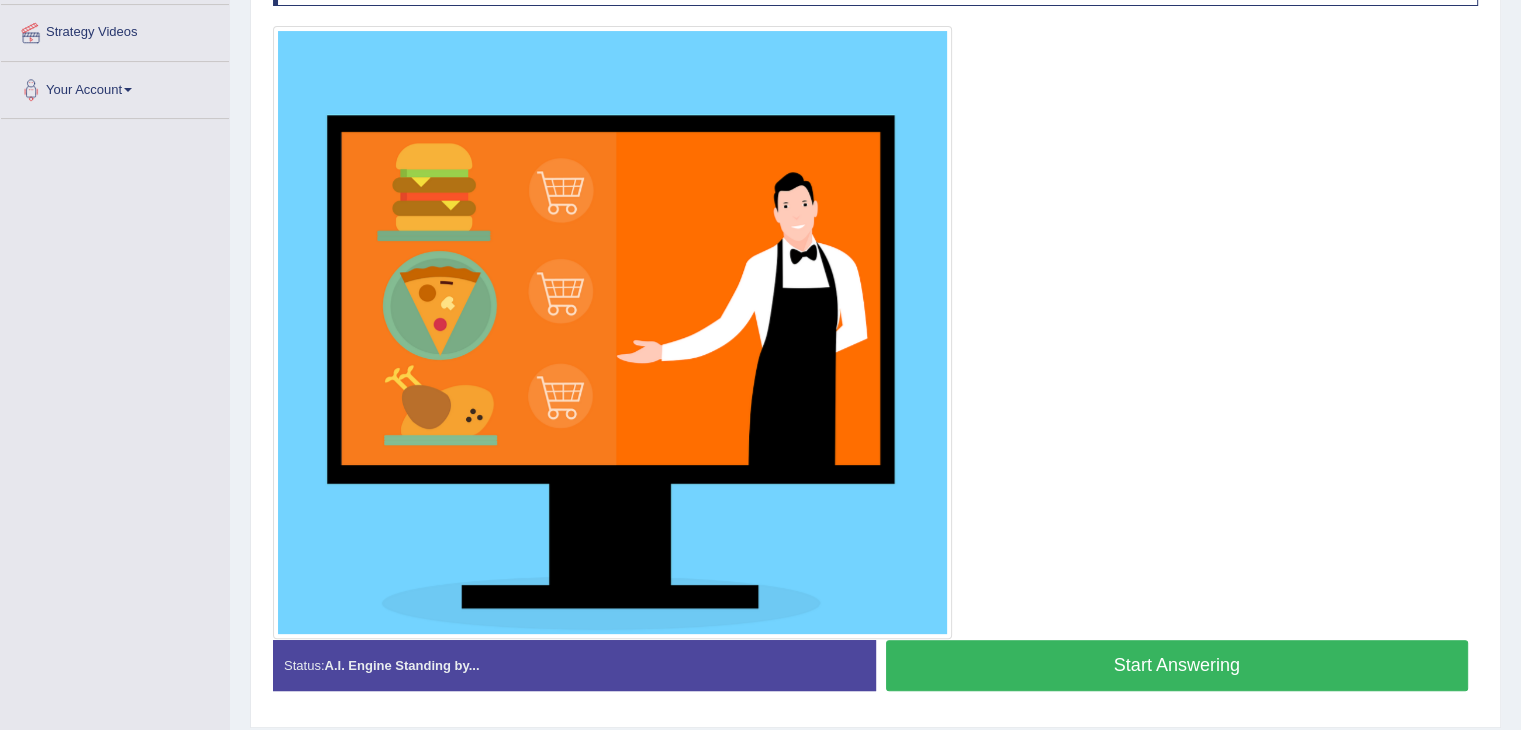 click on "Start Answering" at bounding box center [1177, 665] 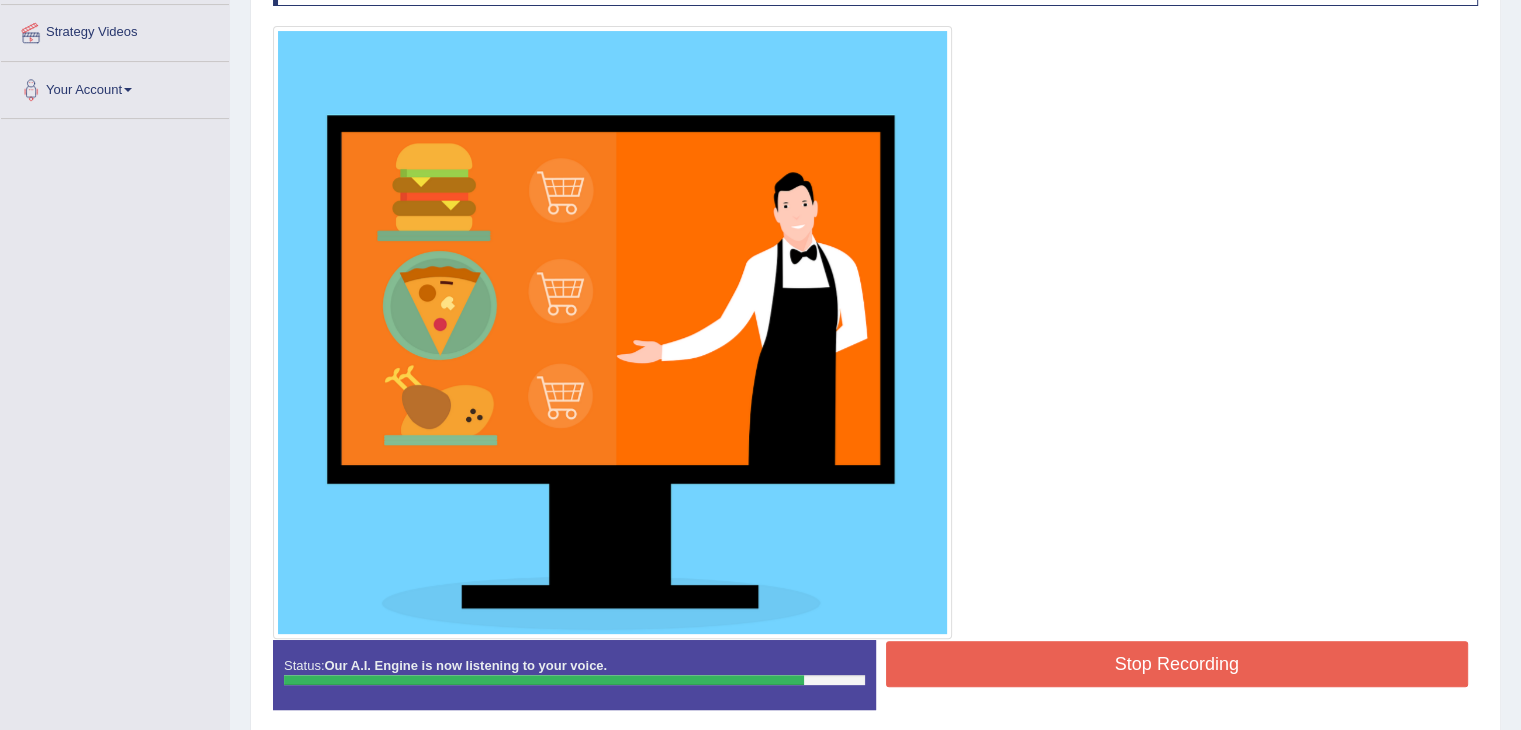click on "Stop Recording" at bounding box center [1177, 664] 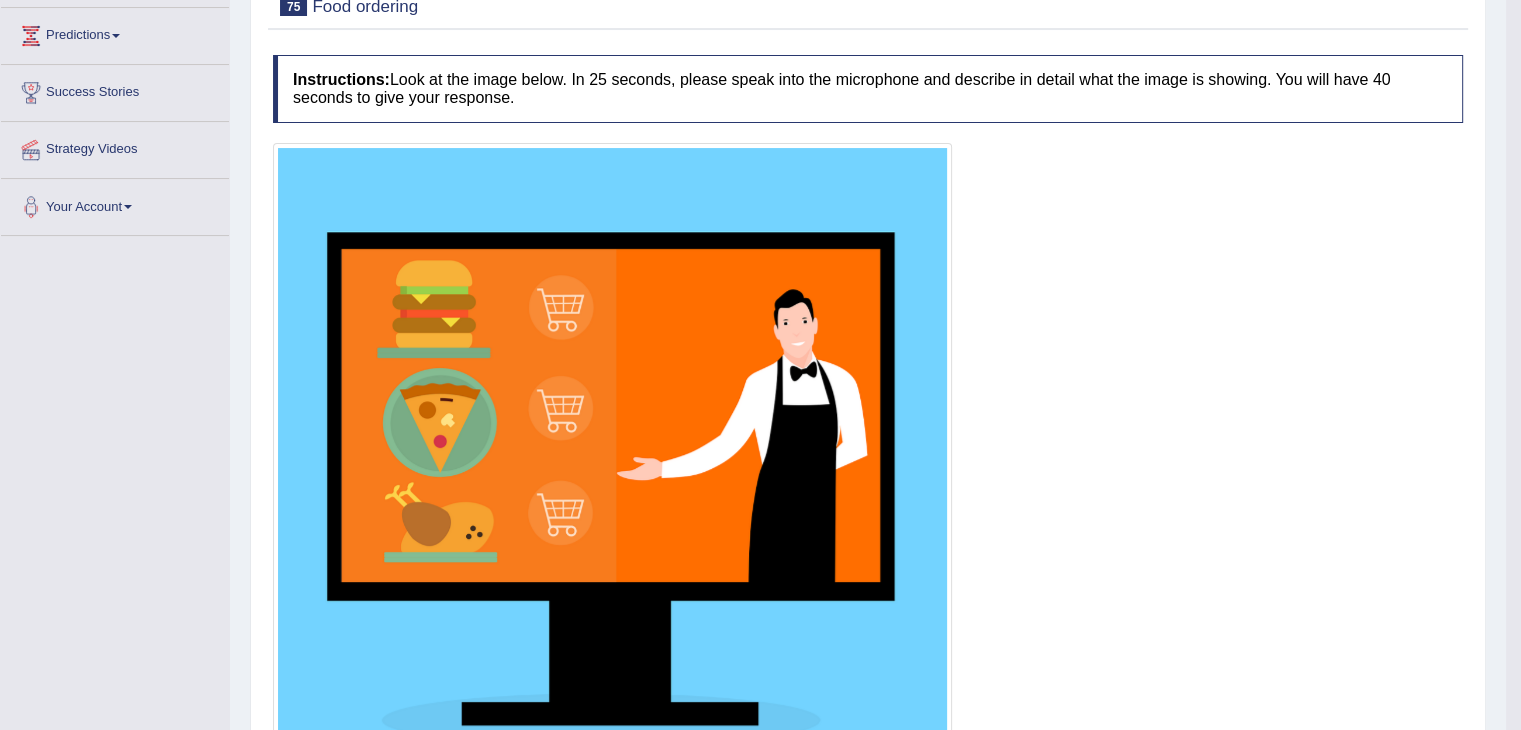 scroll, scrollTop: 0, scrollLeft: 0, axis: both 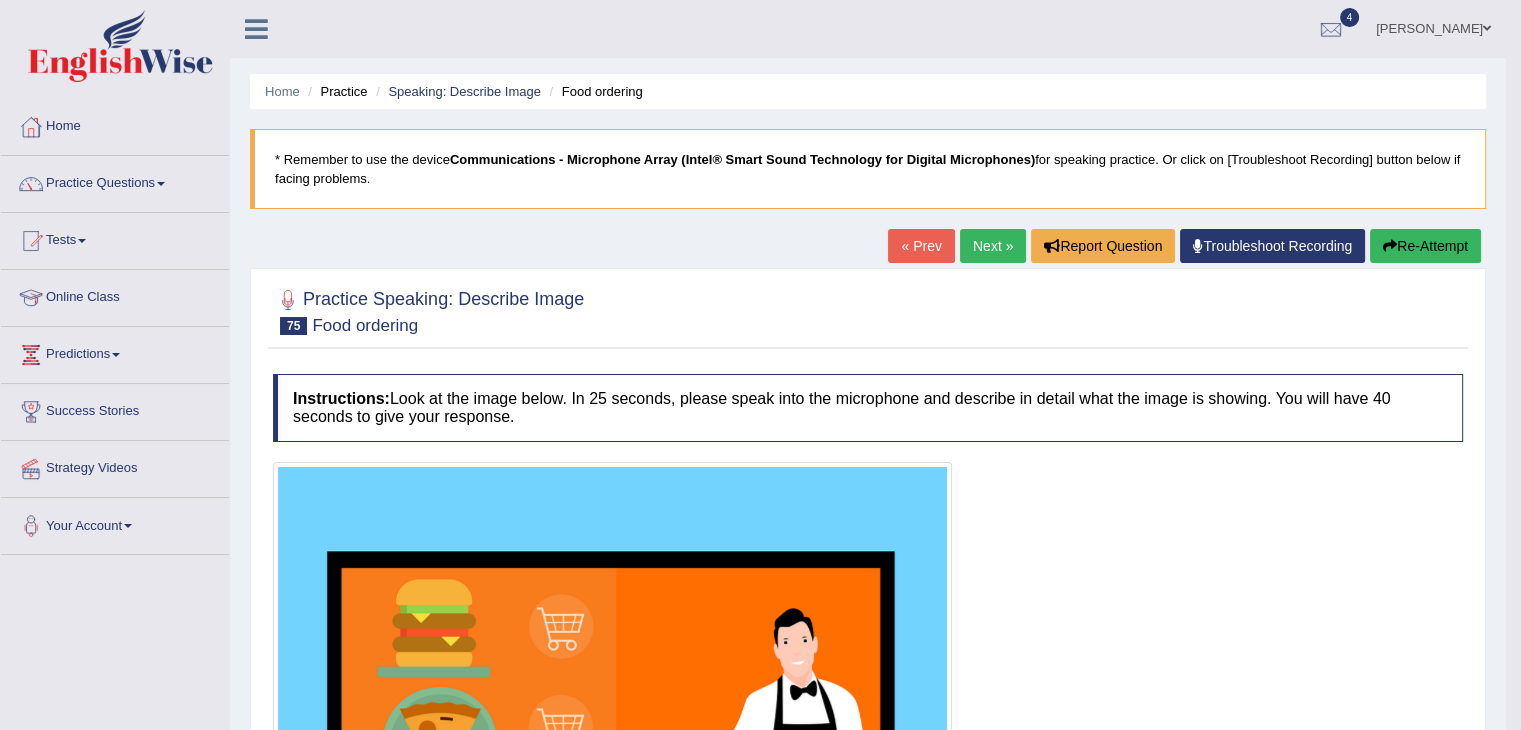 click on "Next »" at bounding box center [993, 246] 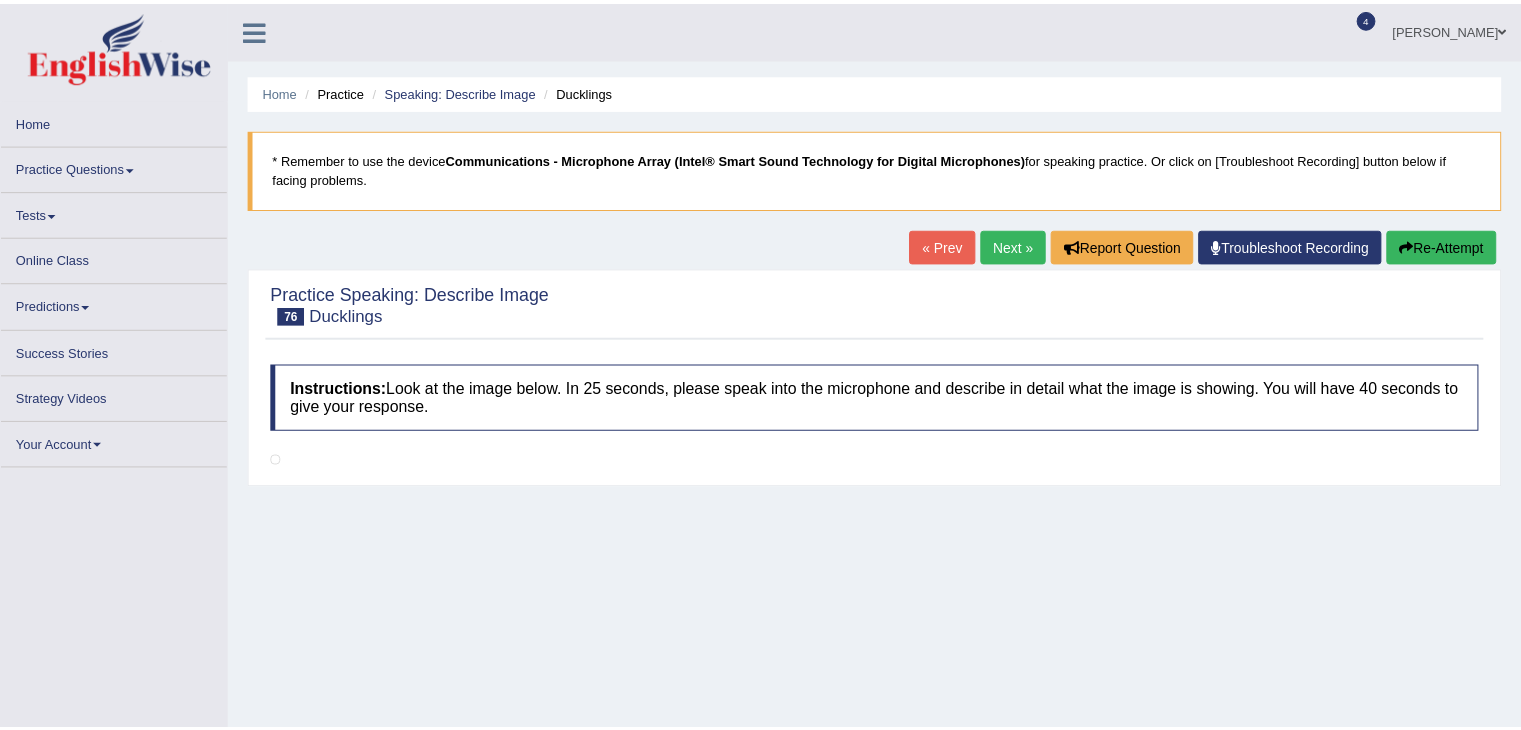 scroll, scrollTop: 0, scrollLeft: 0, axis: both 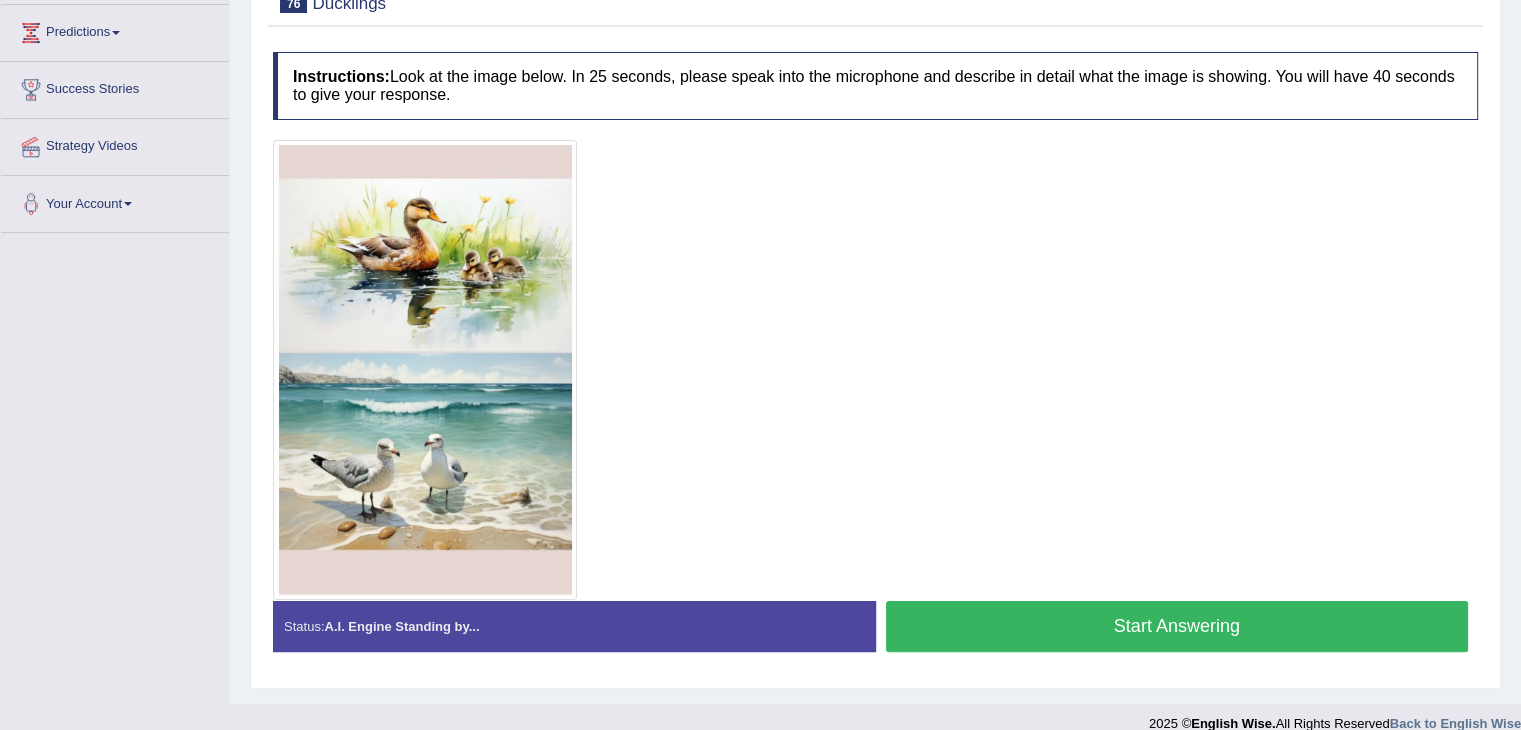 click on "Start Answering" at bounding box center [1177, 626] 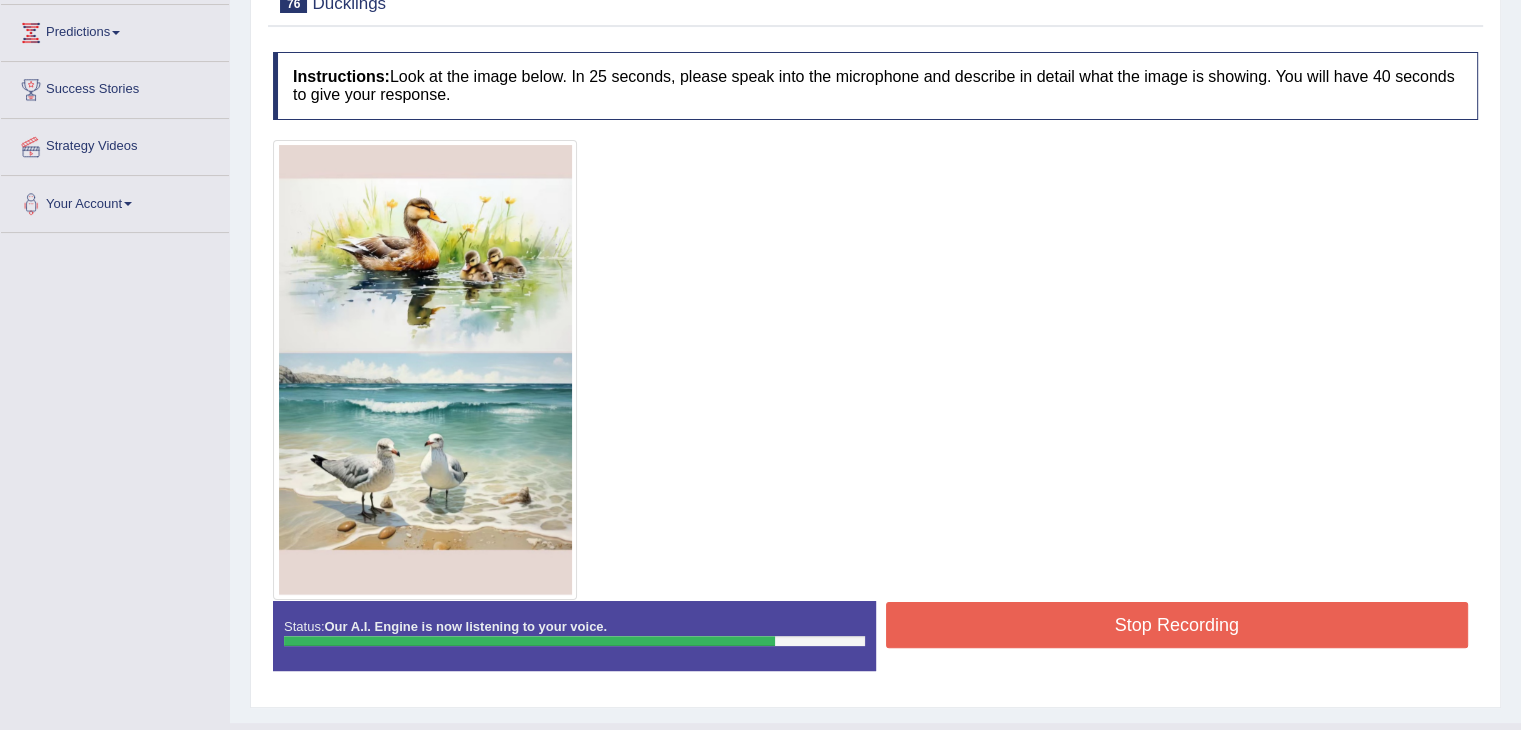 click on "Stop Recording" at bounding box center [1177, 625] 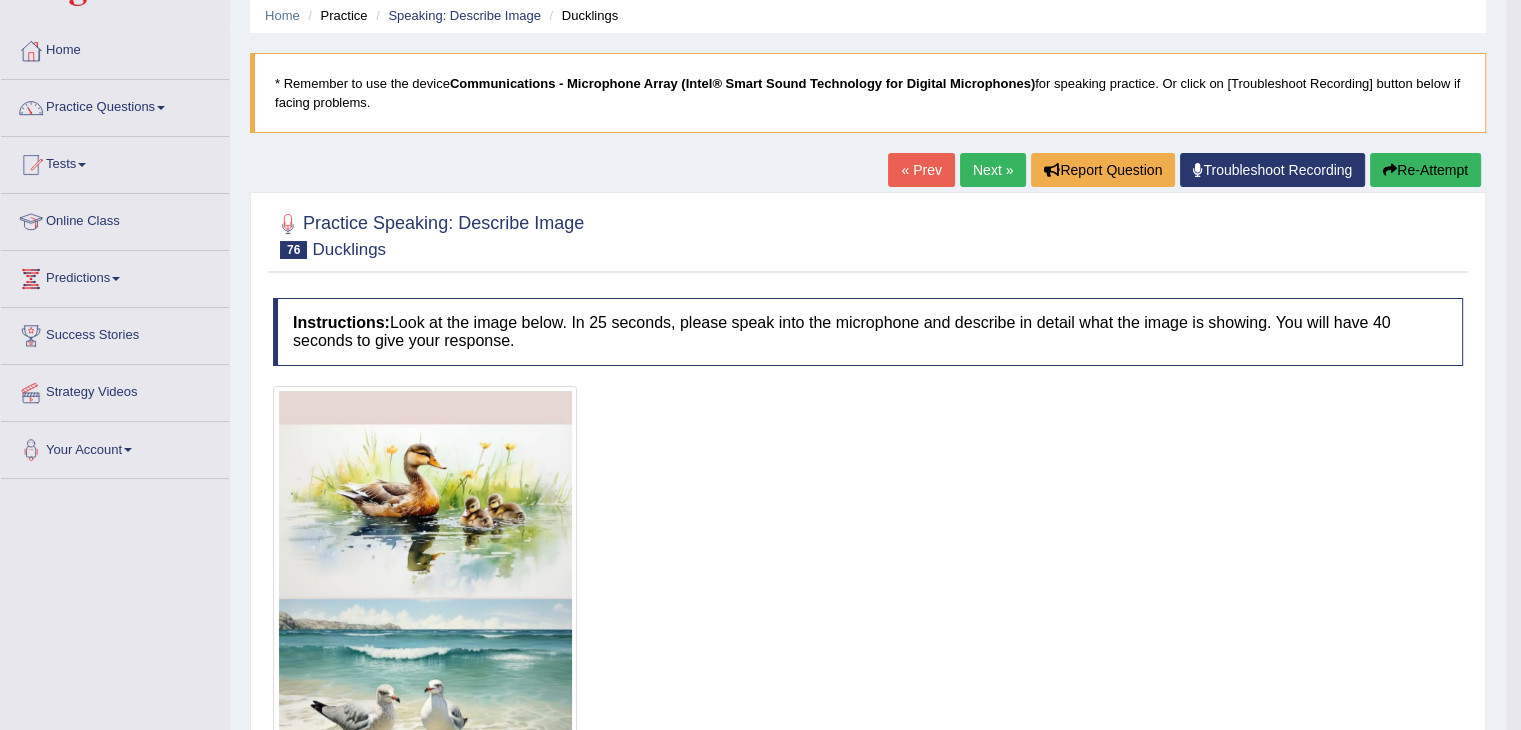 scroll, scrollTop: 70, scrollLeft: 0, axis: vertical 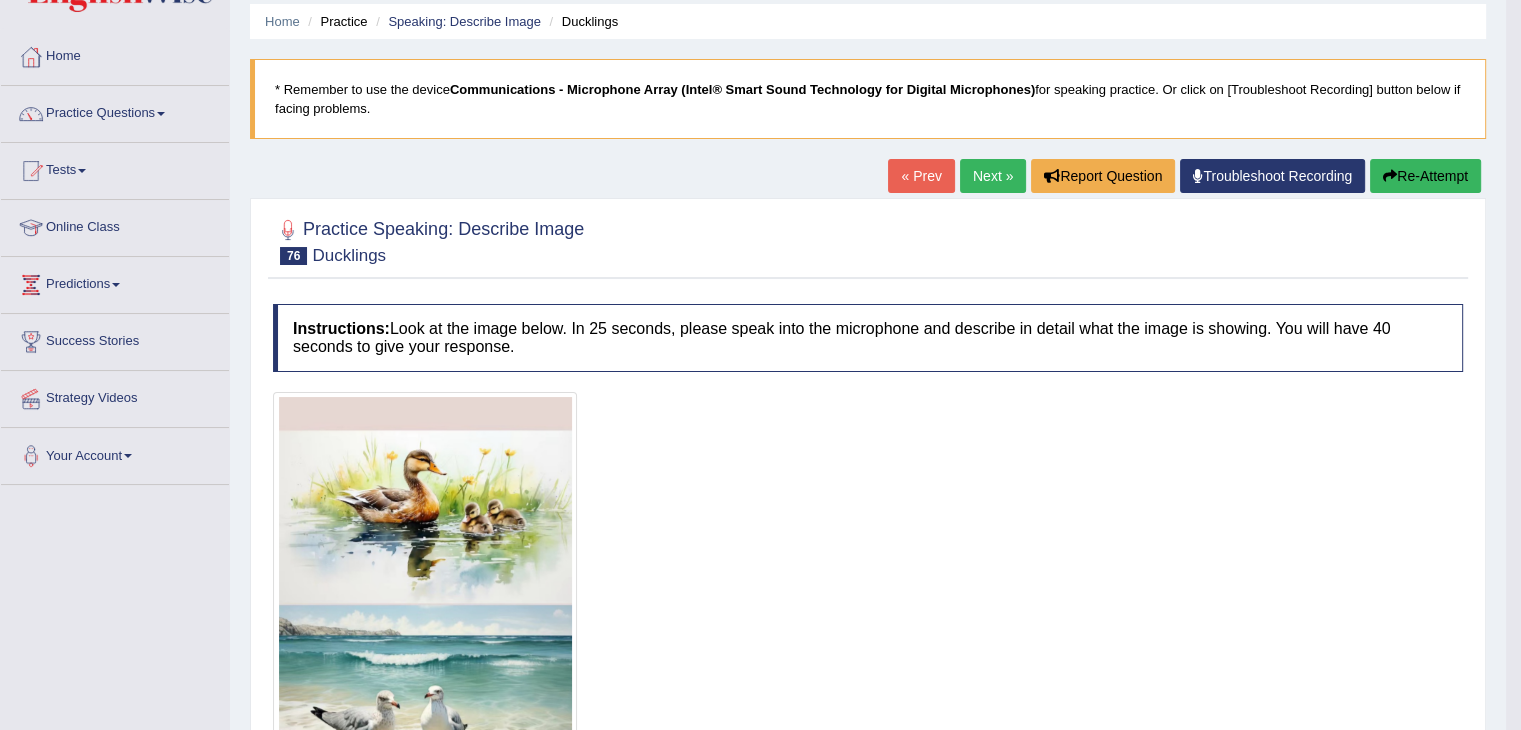 click on "Next »" at bounding box center (993, 176) 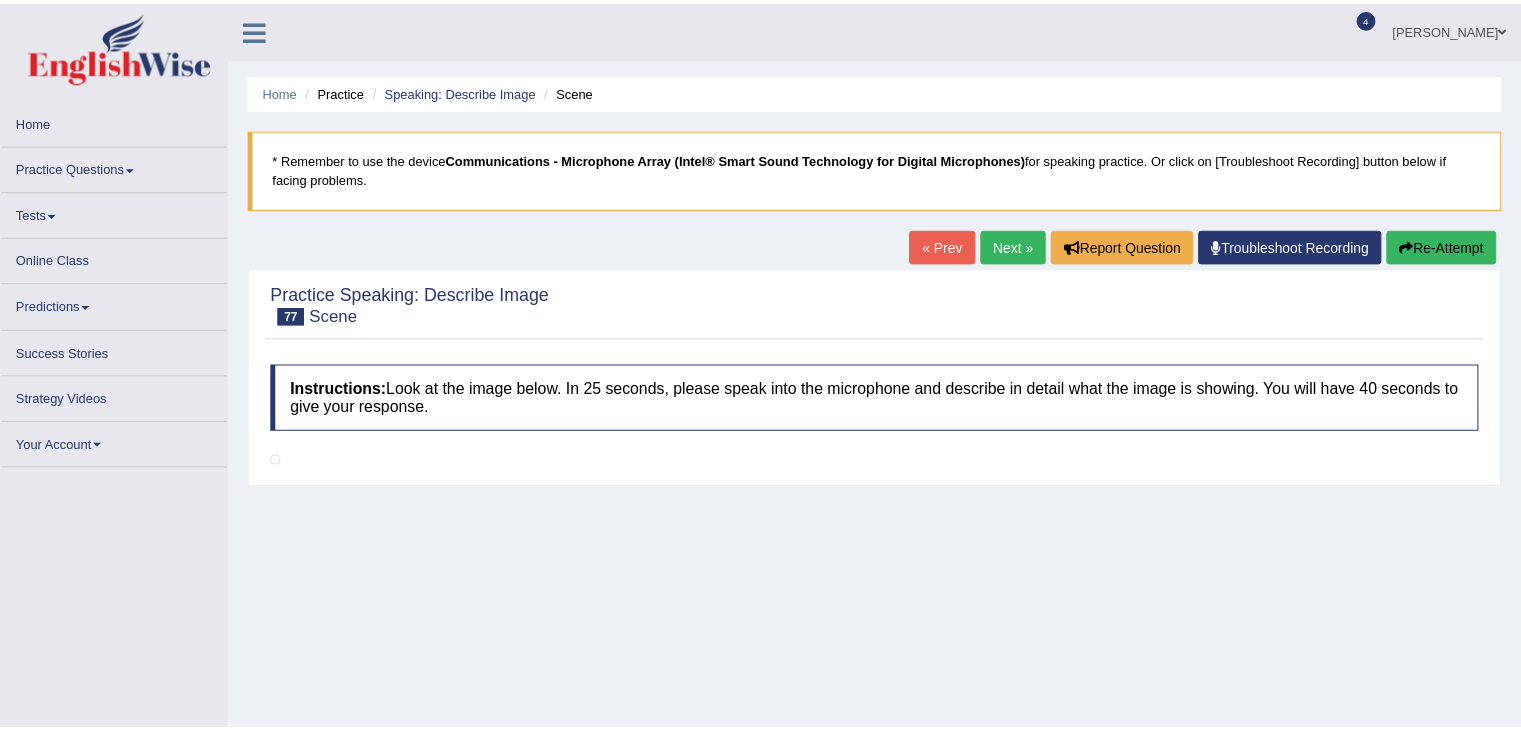 scroll, scrollTop: 0, scrollLeft: 0, axis: both 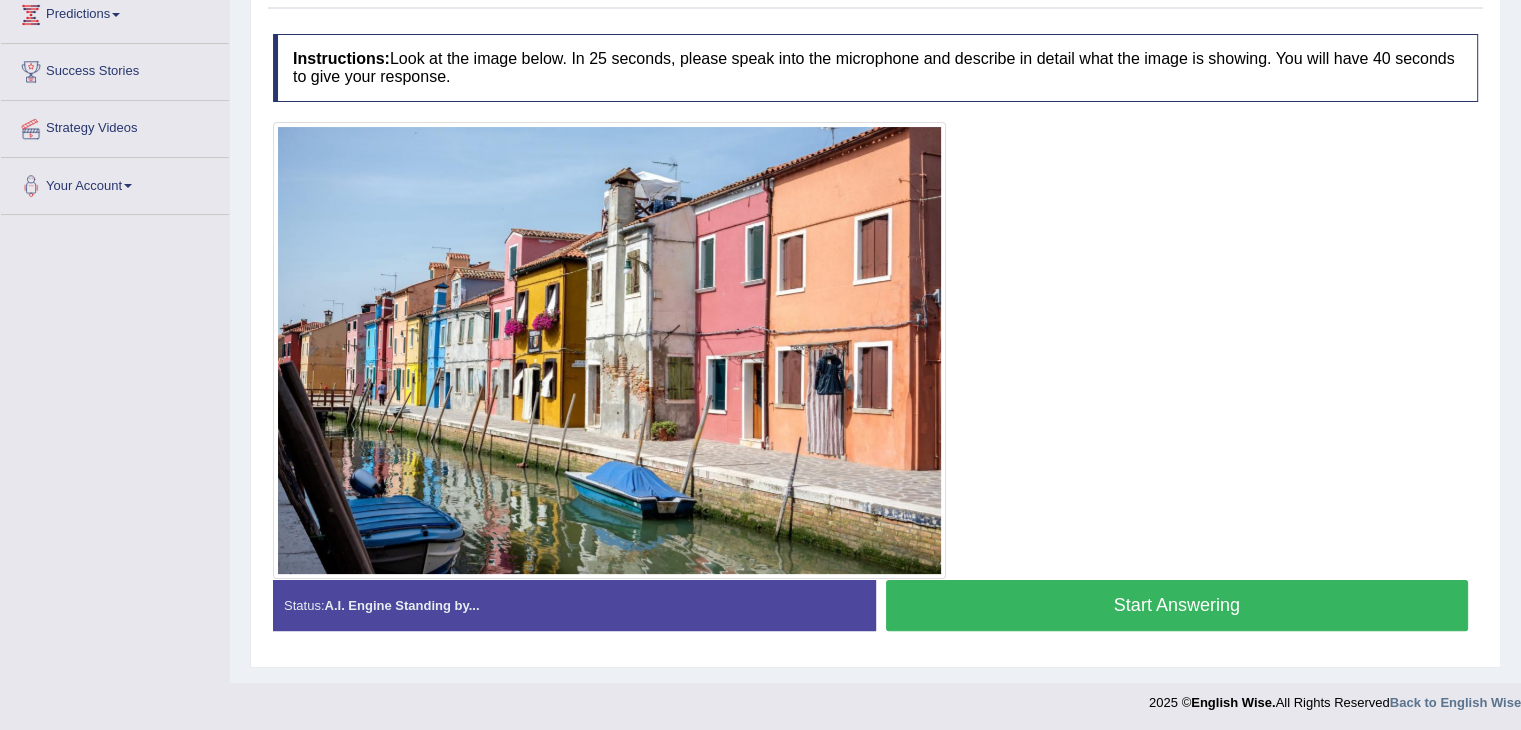 click on "Start Answering" at bounding box center [1177, 605] 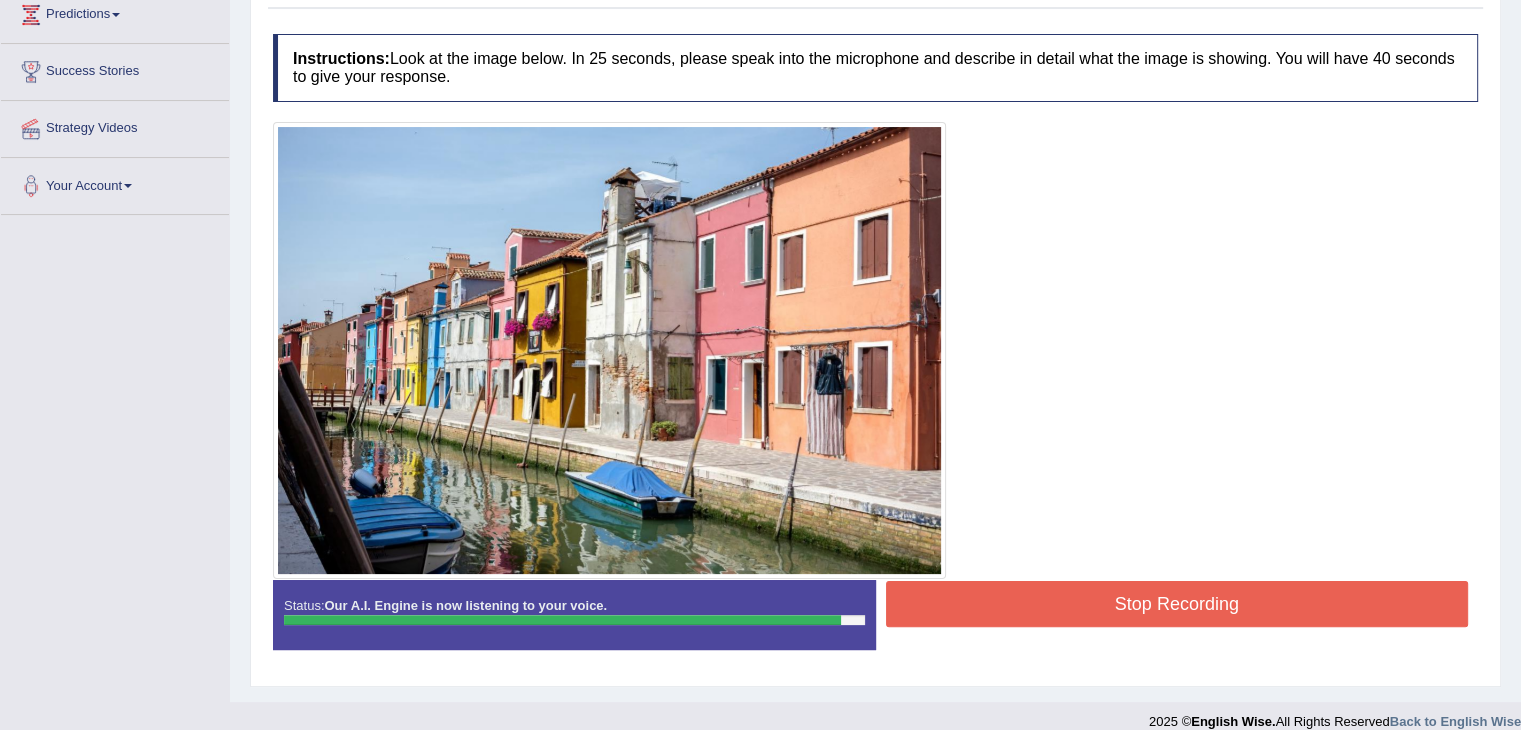 click on "Stop Recording" at bounding box center (1177, 604) 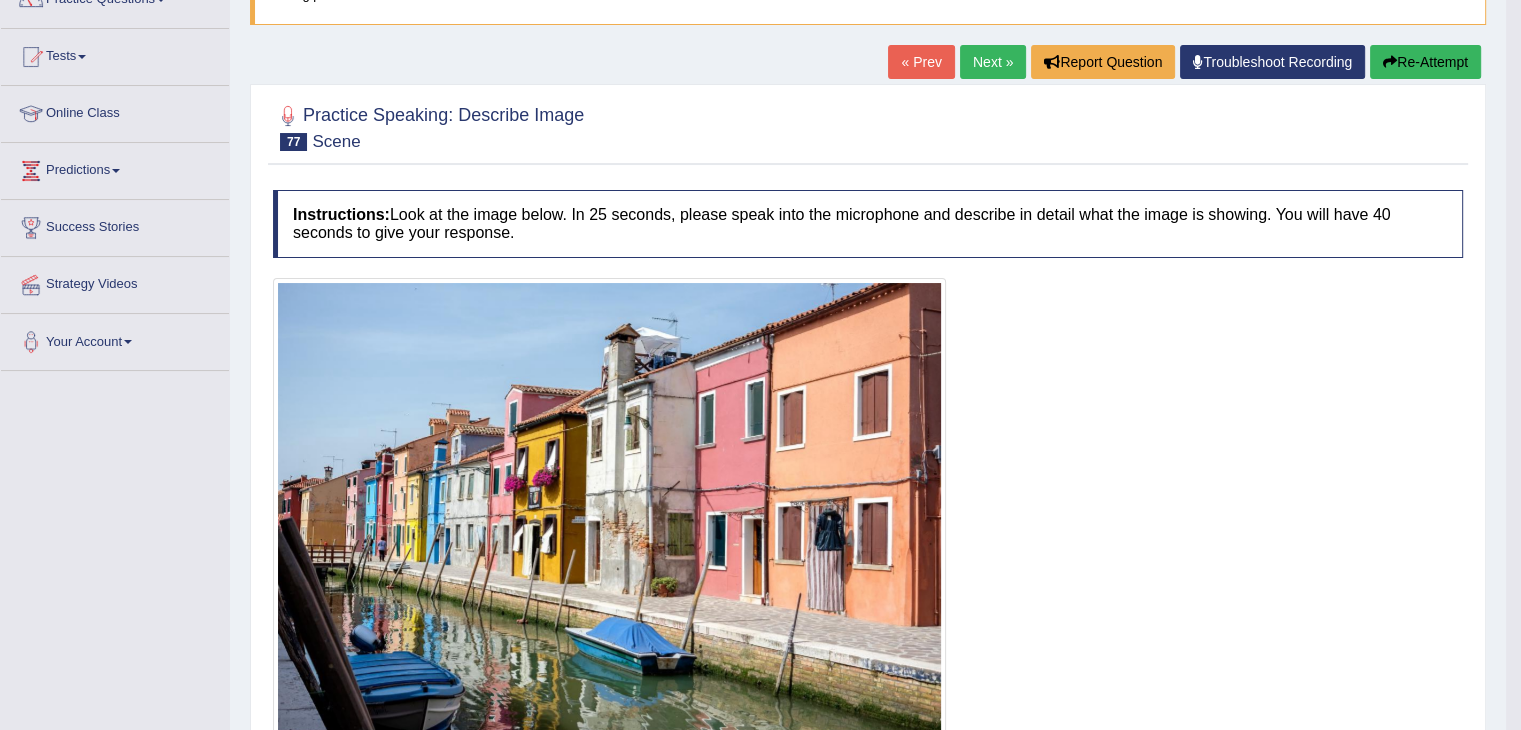 scroll, scrollTop: 164, scrollLeft: 0, axis: vertical 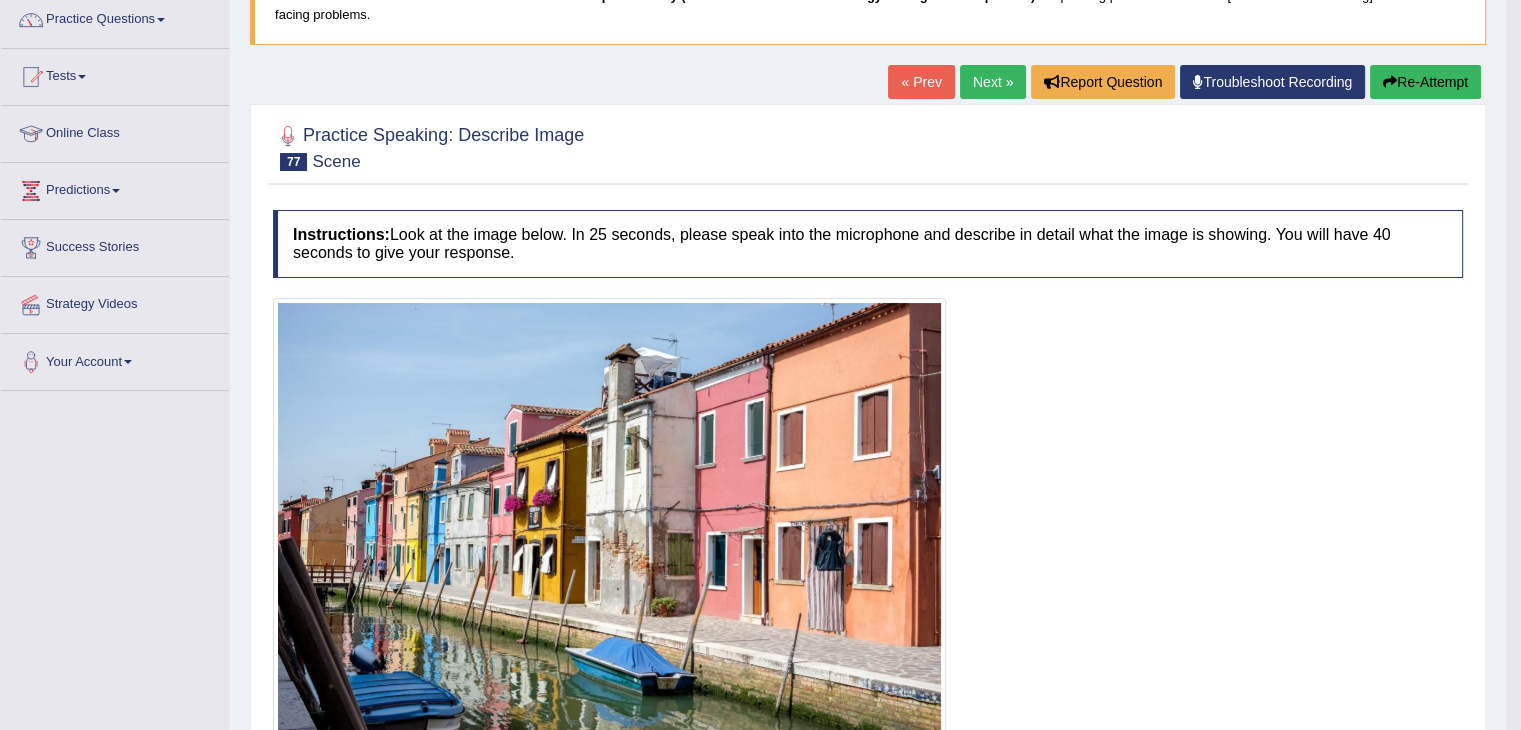 click on "Next »" at bounding box center [993, 82] 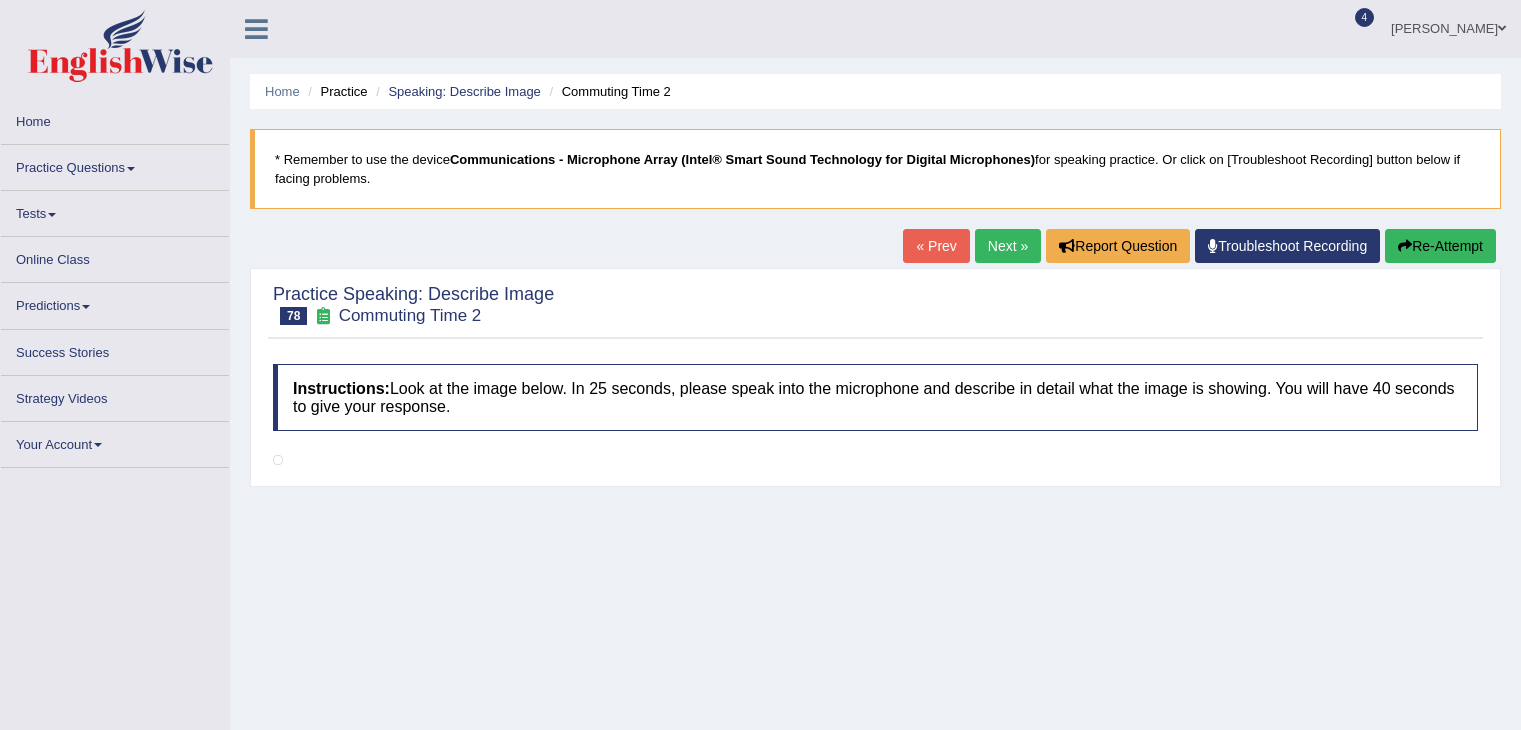 scroll, scrollTop: 0, scrollLeft: 0, axis: both 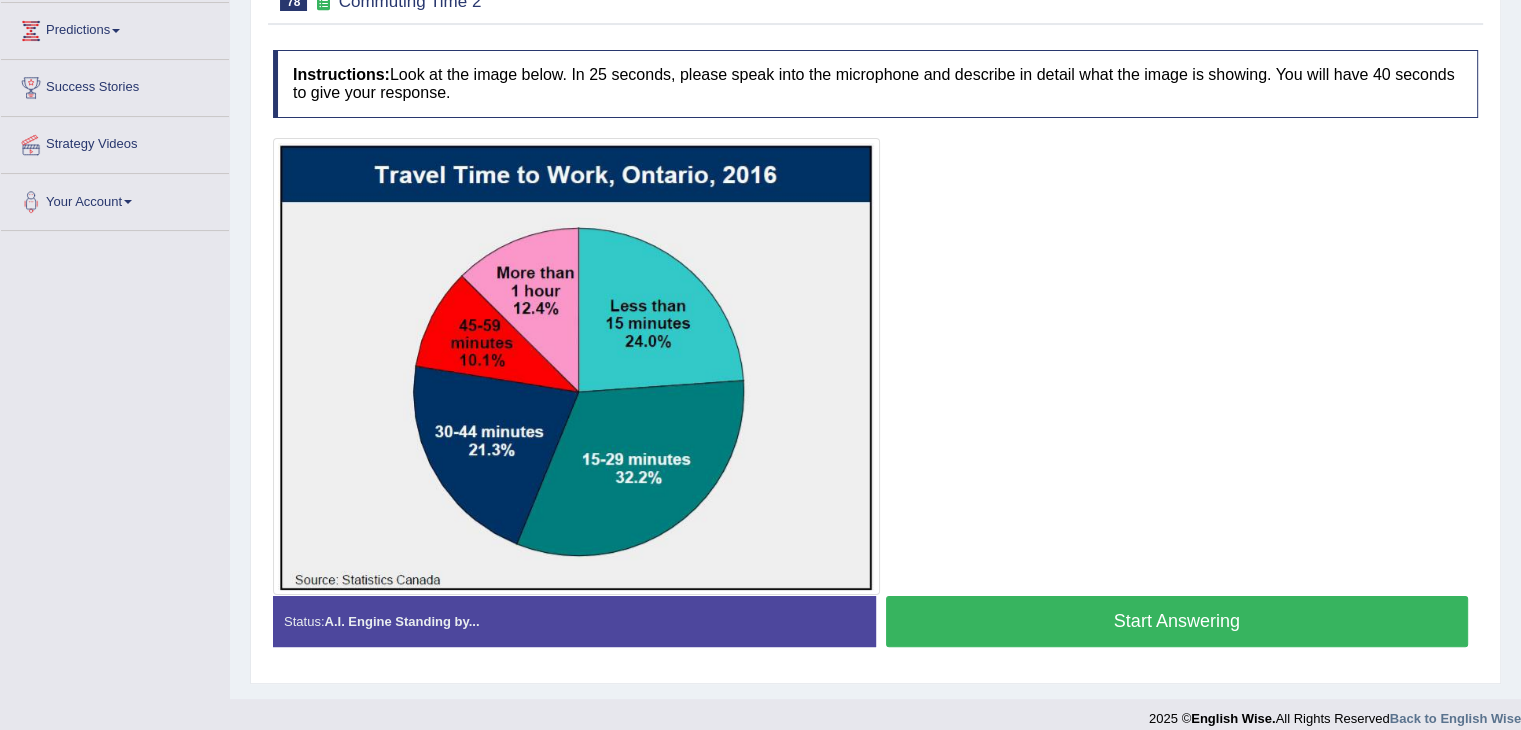 click on "Start Answering" at bounding box center [1177, 621] 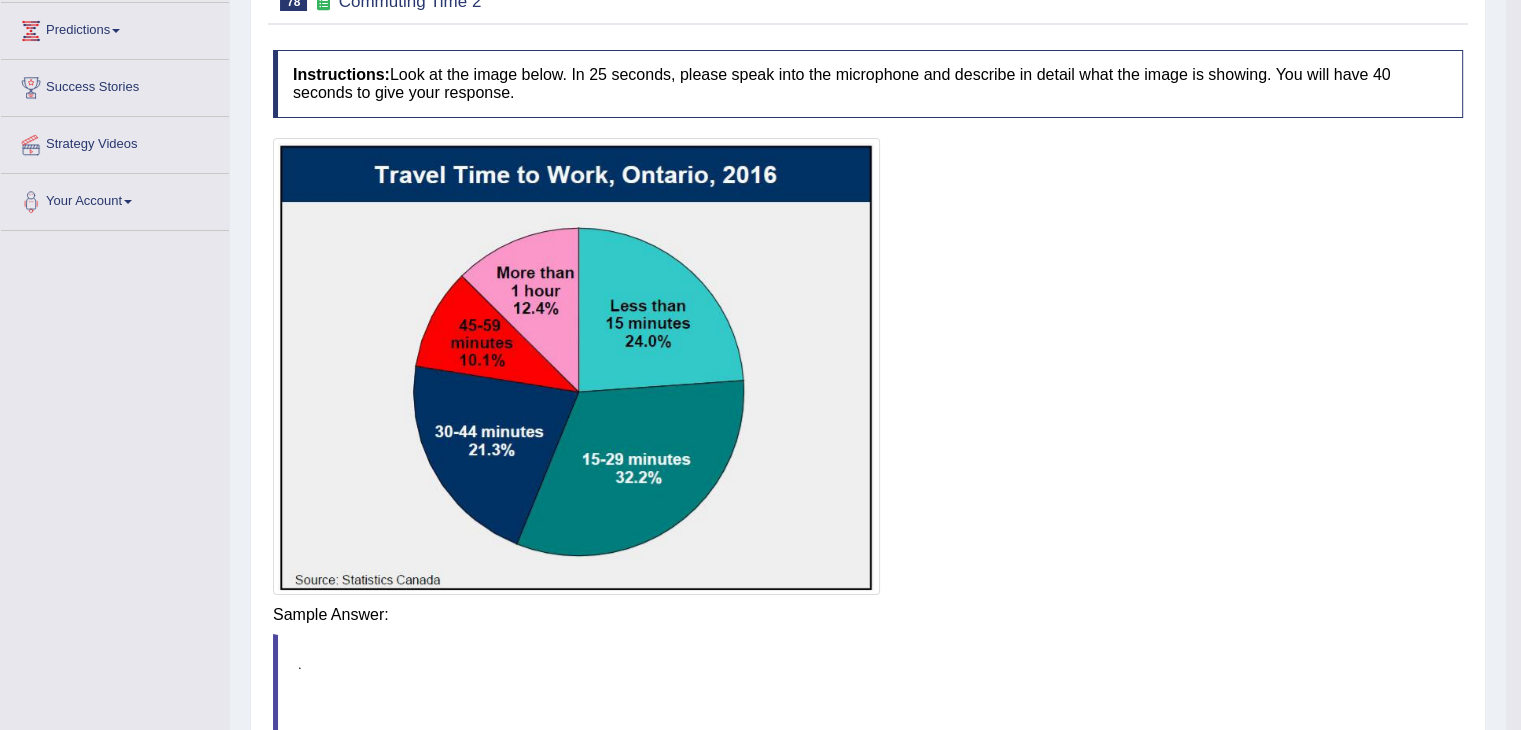 click on "Instructions:  Look at the image below. In 25 seconds, please speak into the microphone and describe in detail what the image is showing. You will have 40 seconds to give your response.
Created with Highcharts 7.1.2 Too low Too high Time Pitch meter: 0 5 10 15 20 25 30 35 40 Created with Highcharts 7.1.2 Great Too slow Too fast Time Speech pace meter: 0 5 10 15 20 25 30 35 40 Spoken Keywords: Voice Analysis: Your Response: Sample Answer: . Status:  A.I. Processing Done Start Answering Stop Recording" at bounding box center [868, 445] 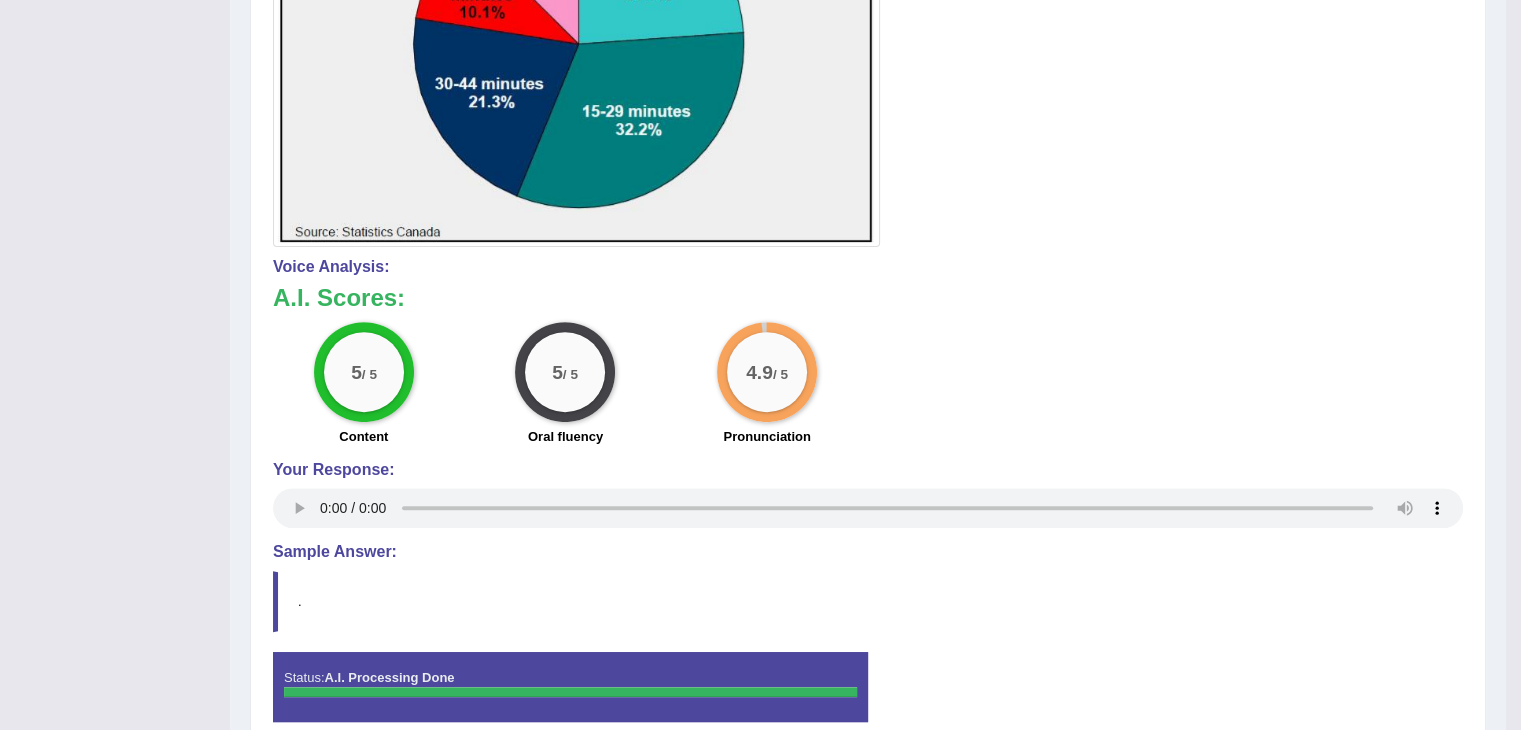 scroll, scrollTop: 0, scrollLeft: 0, axis: both 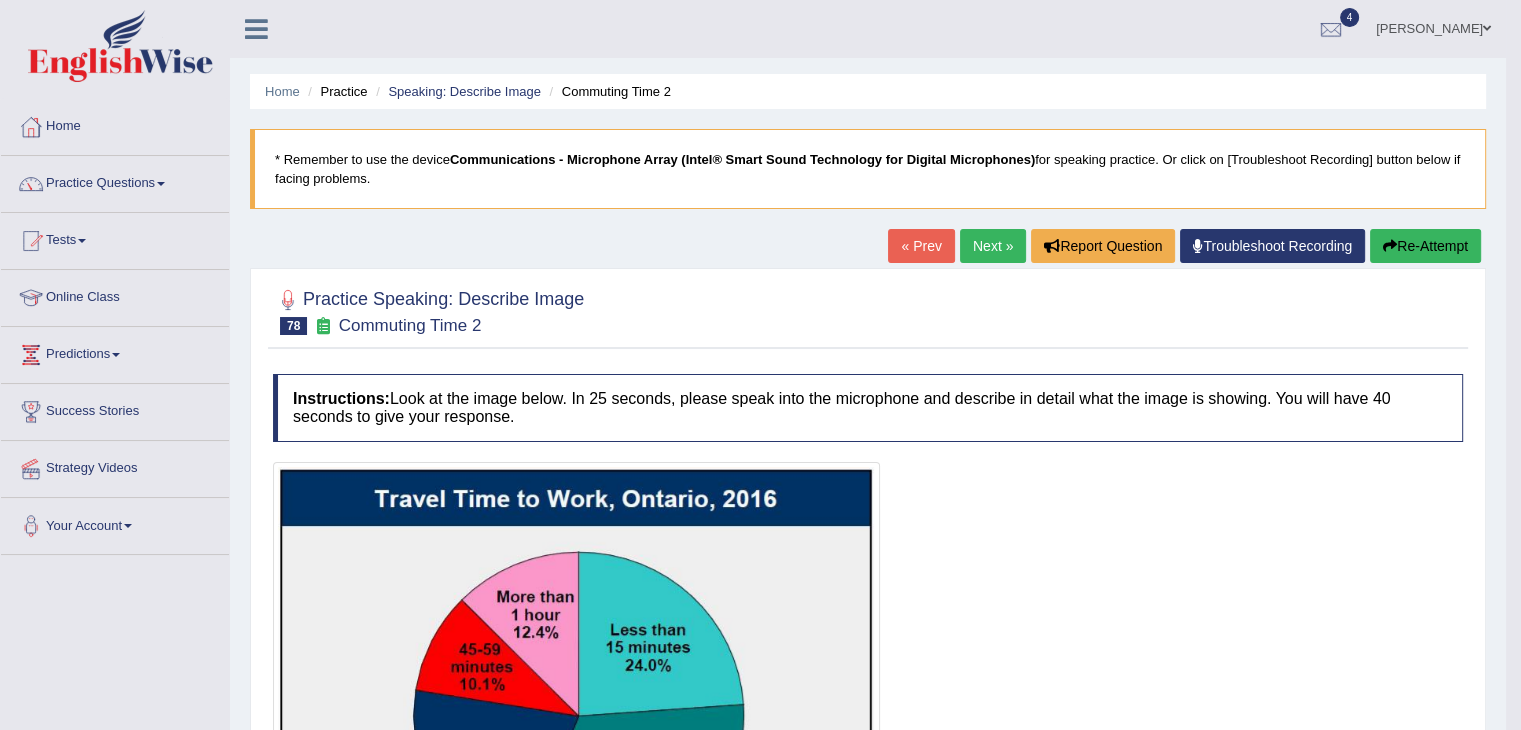 click on "Next »" at bounding box center (993, 246) 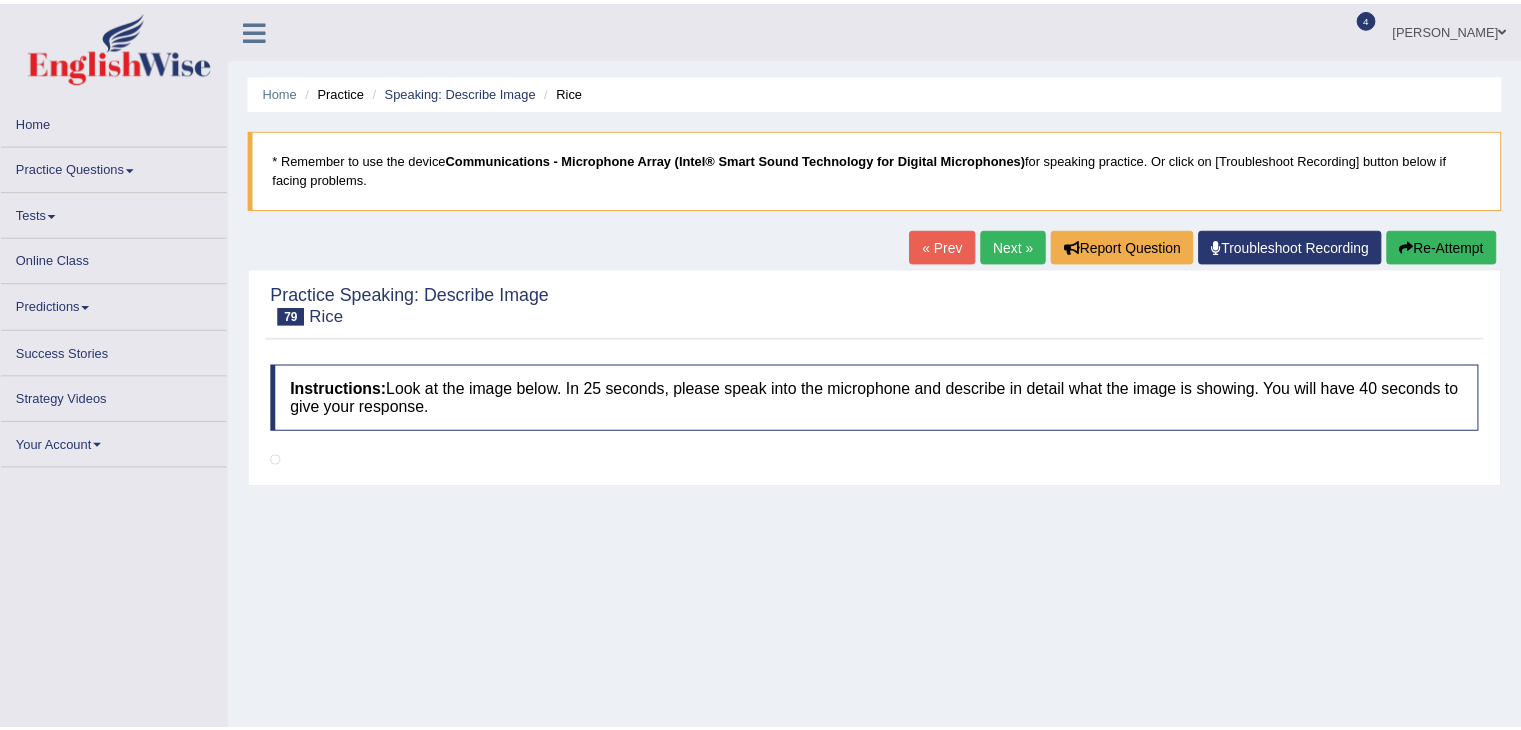 scroll, scrollTop: 0, scrollLeft: 0, axis: both 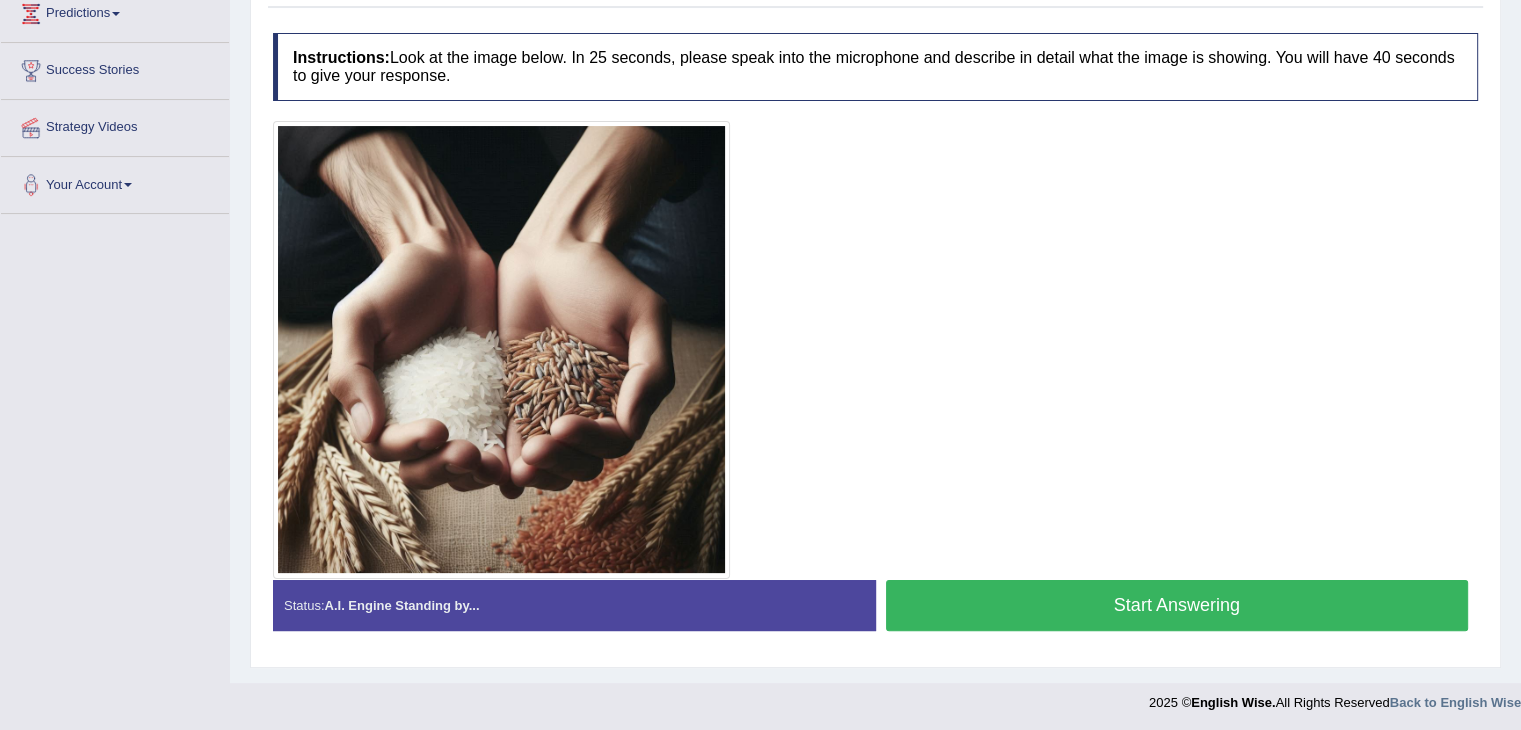 click on "Start Answering" at bounding box center (1177, 605) 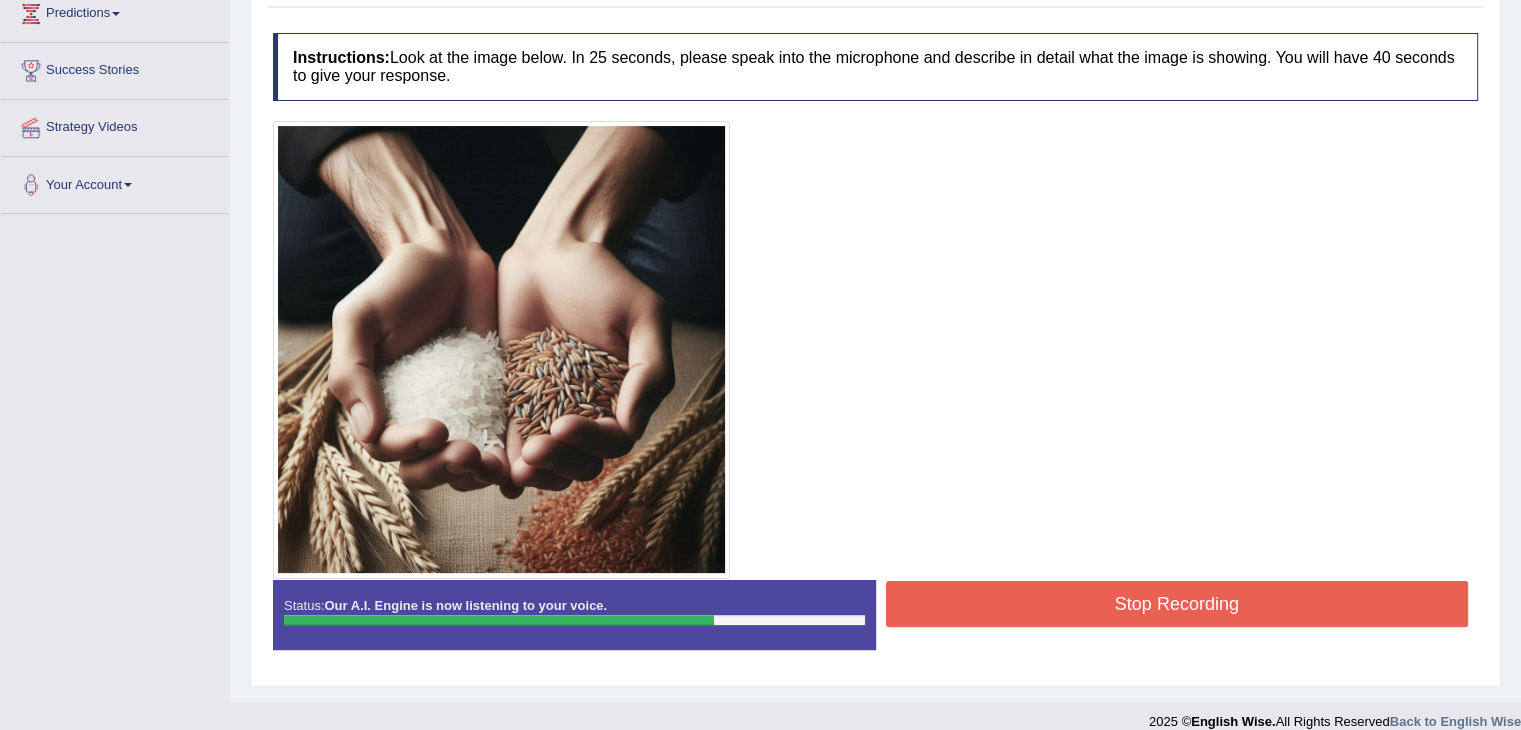 click on "Stop Recording" at bounding box center [1177, 604] 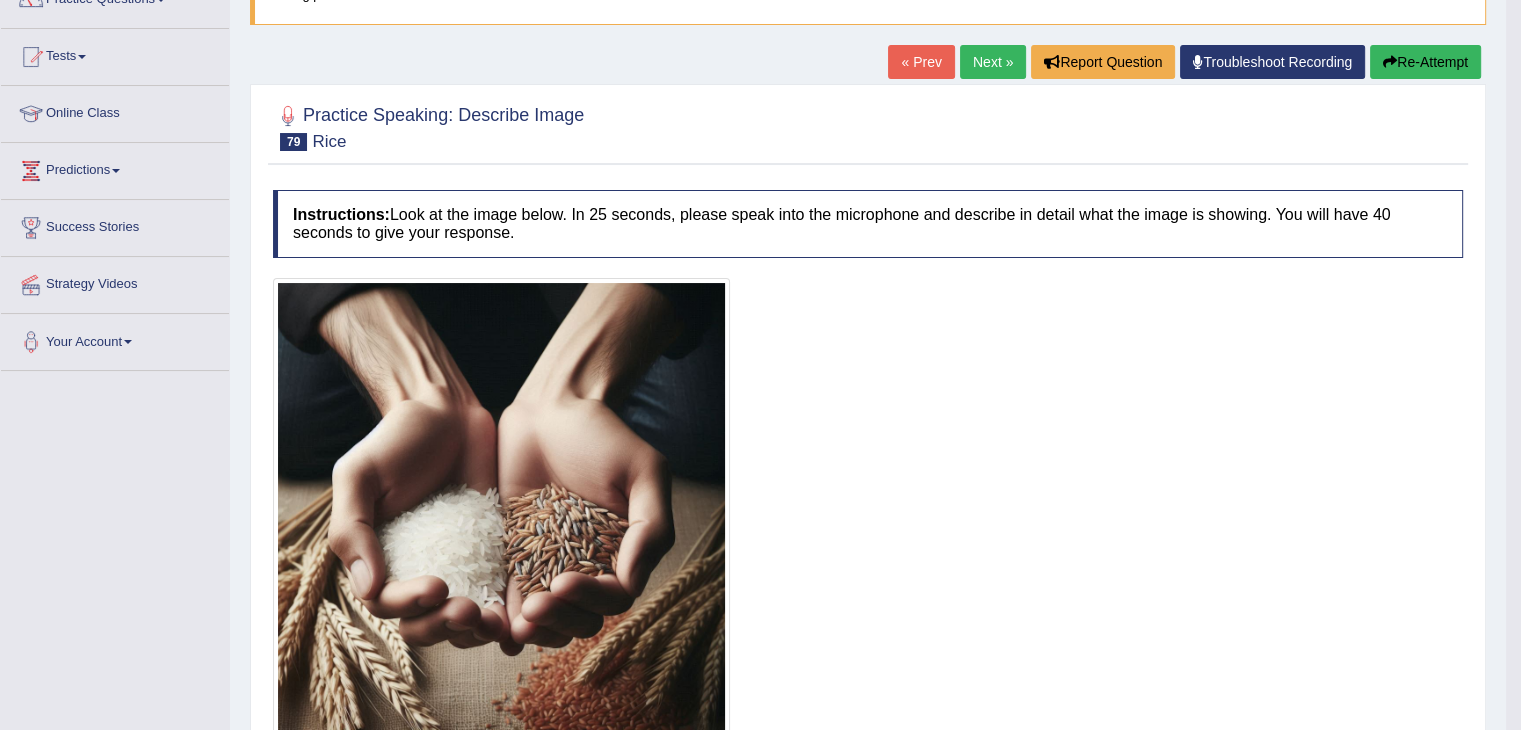 scroll, scrollTop: 181, scrollLeft: 0, axis: vertical 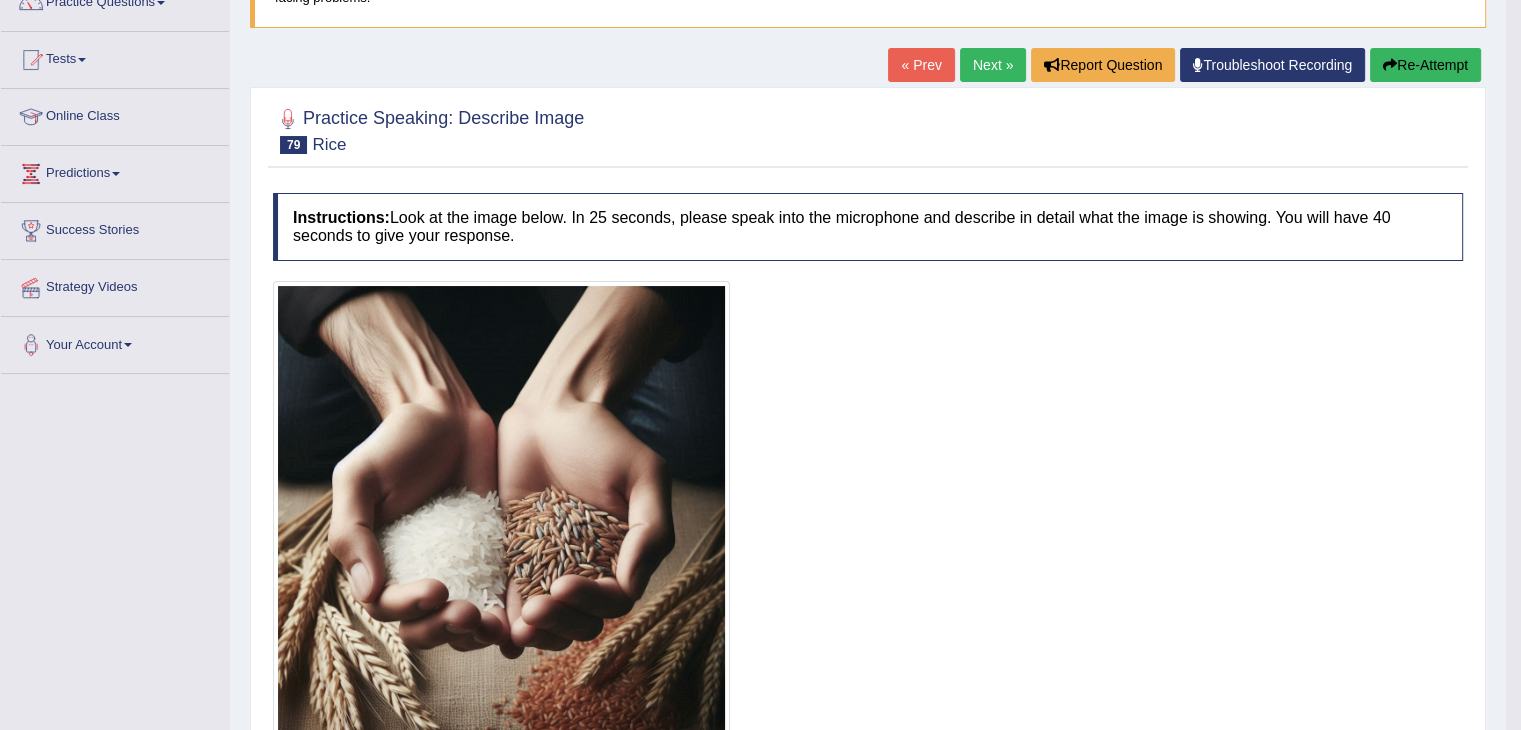 click on "Next »" at bounding box center (993, 65) 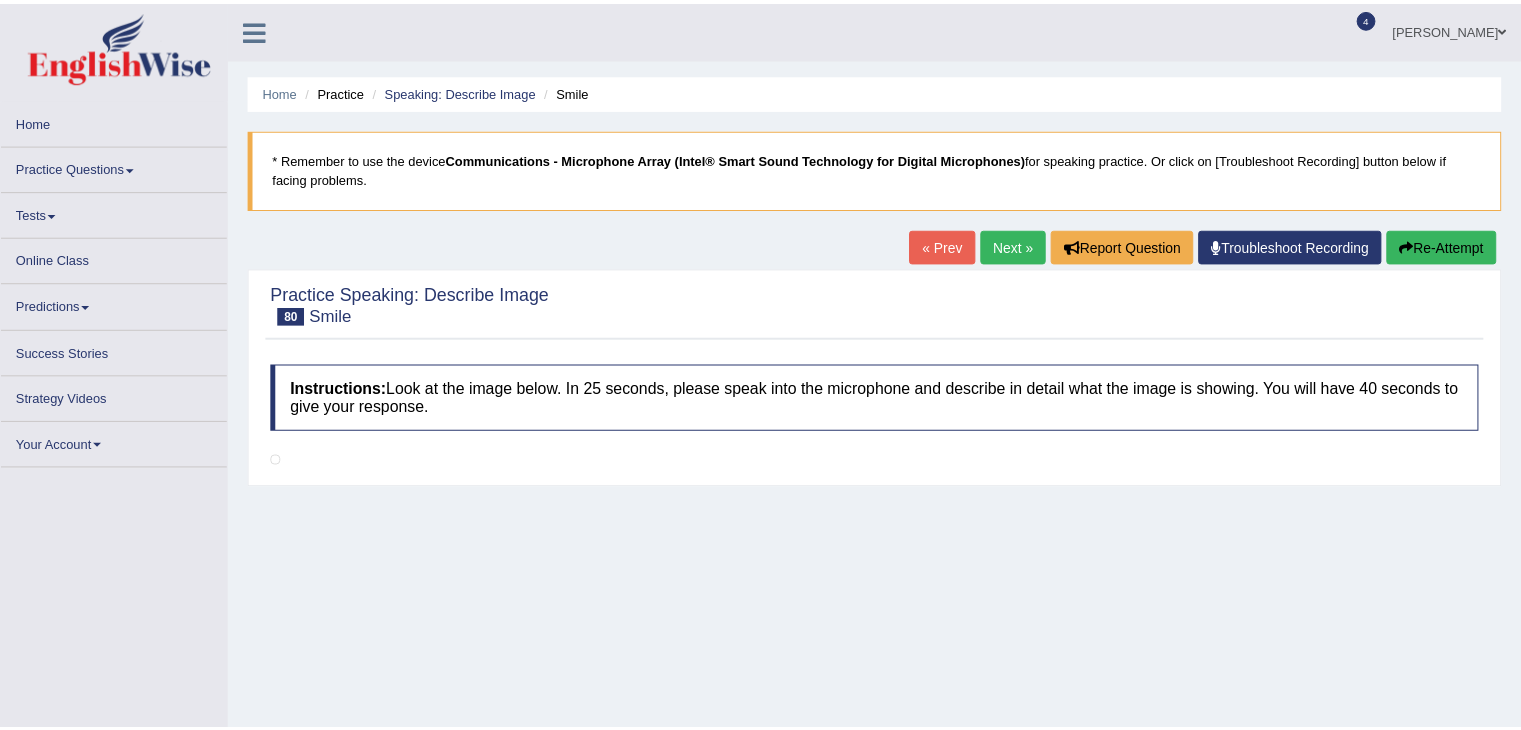 scroll, scrollTop: 0, scrollLeft: 0, axis: both 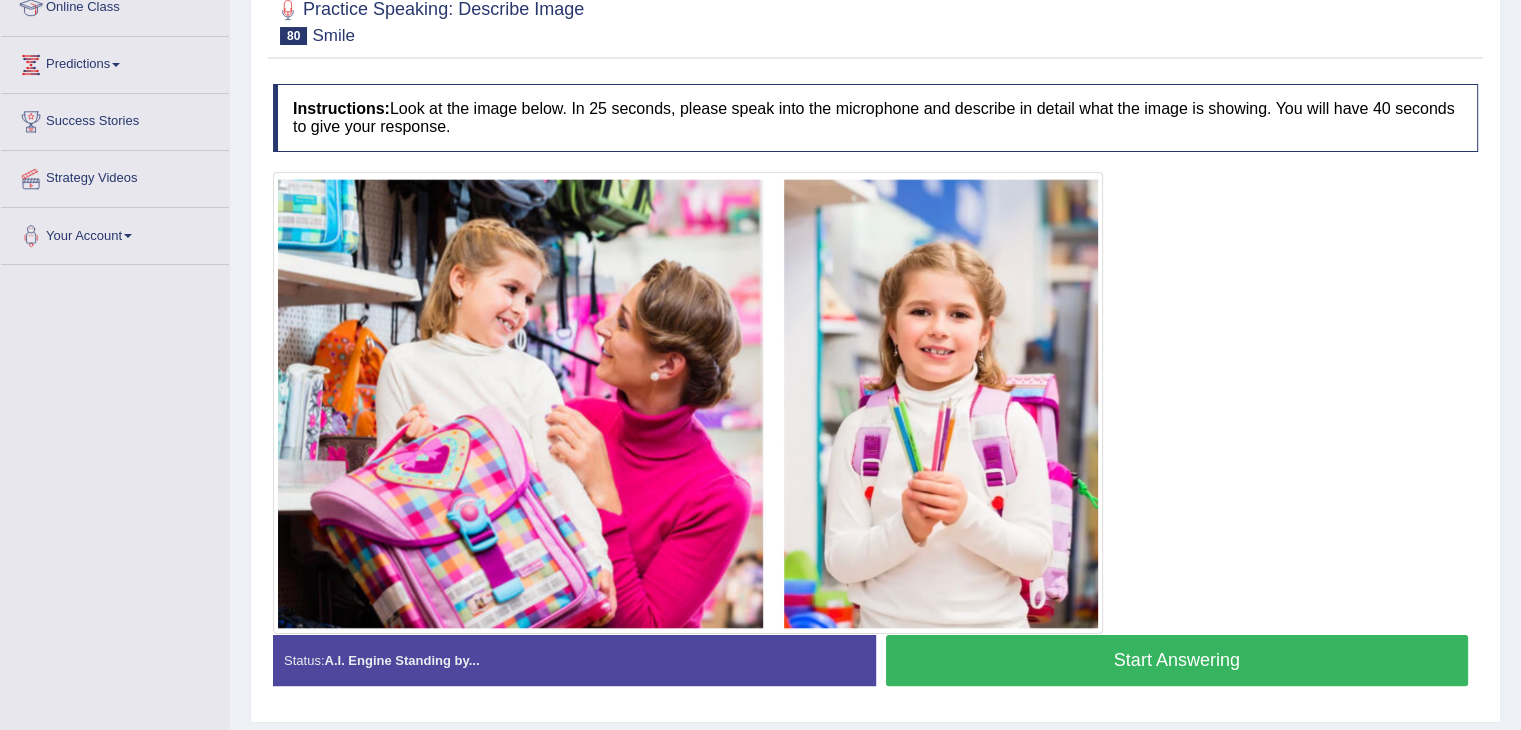 click on "Start Answering" at bounding box center [1177, 660] 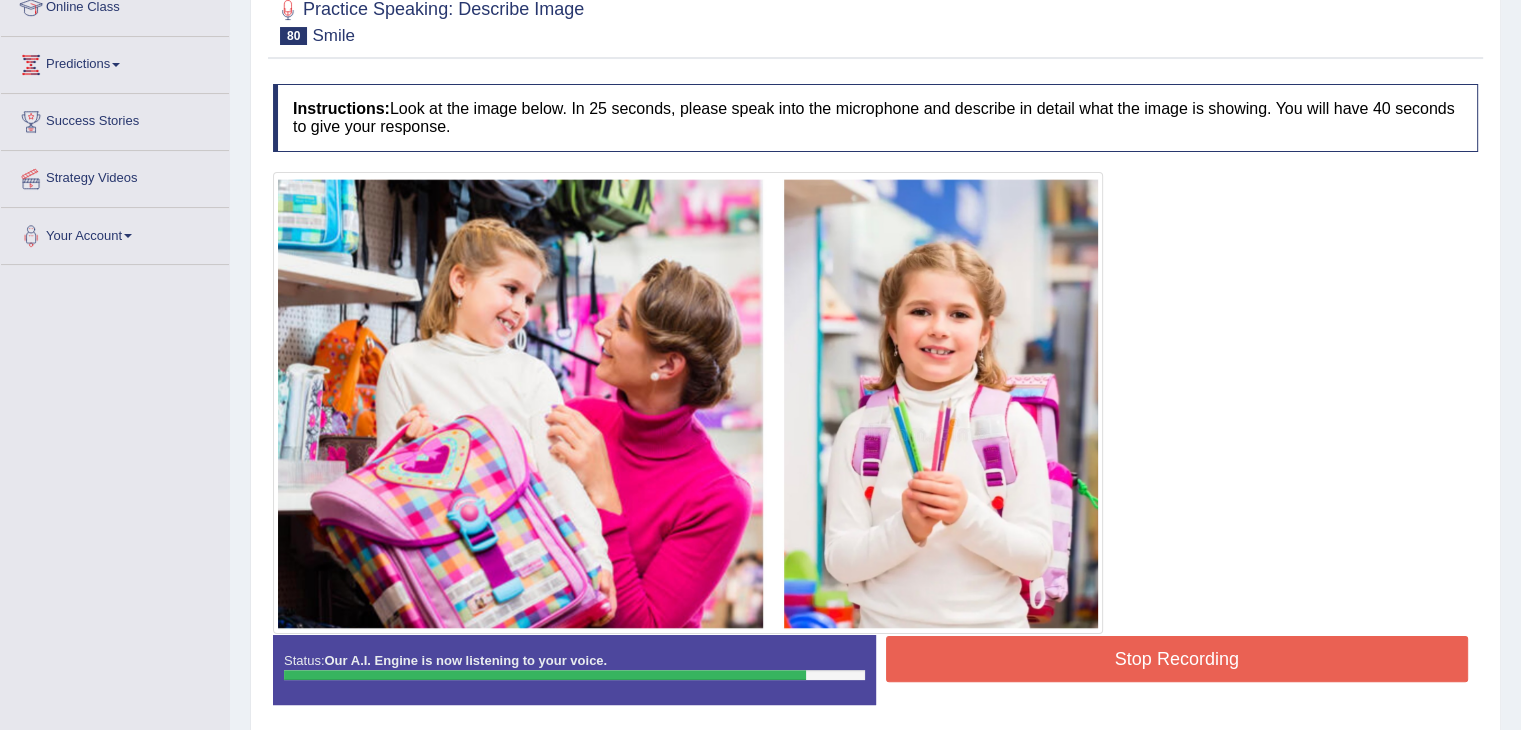 click on "Stop Recording" at bounding box center (1177, 659) 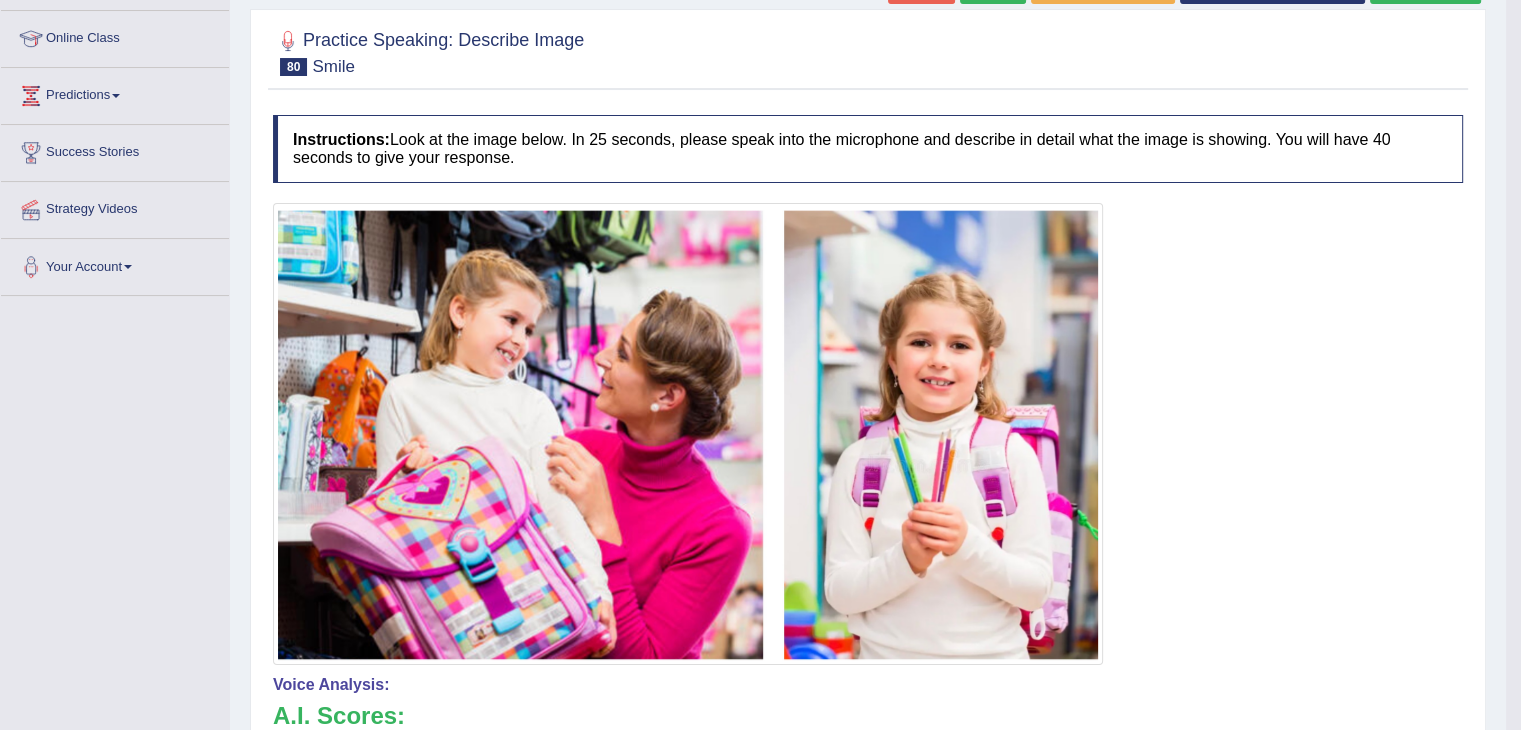 scroll, scrollTop: 0, scrollLeft: 0, axis: both 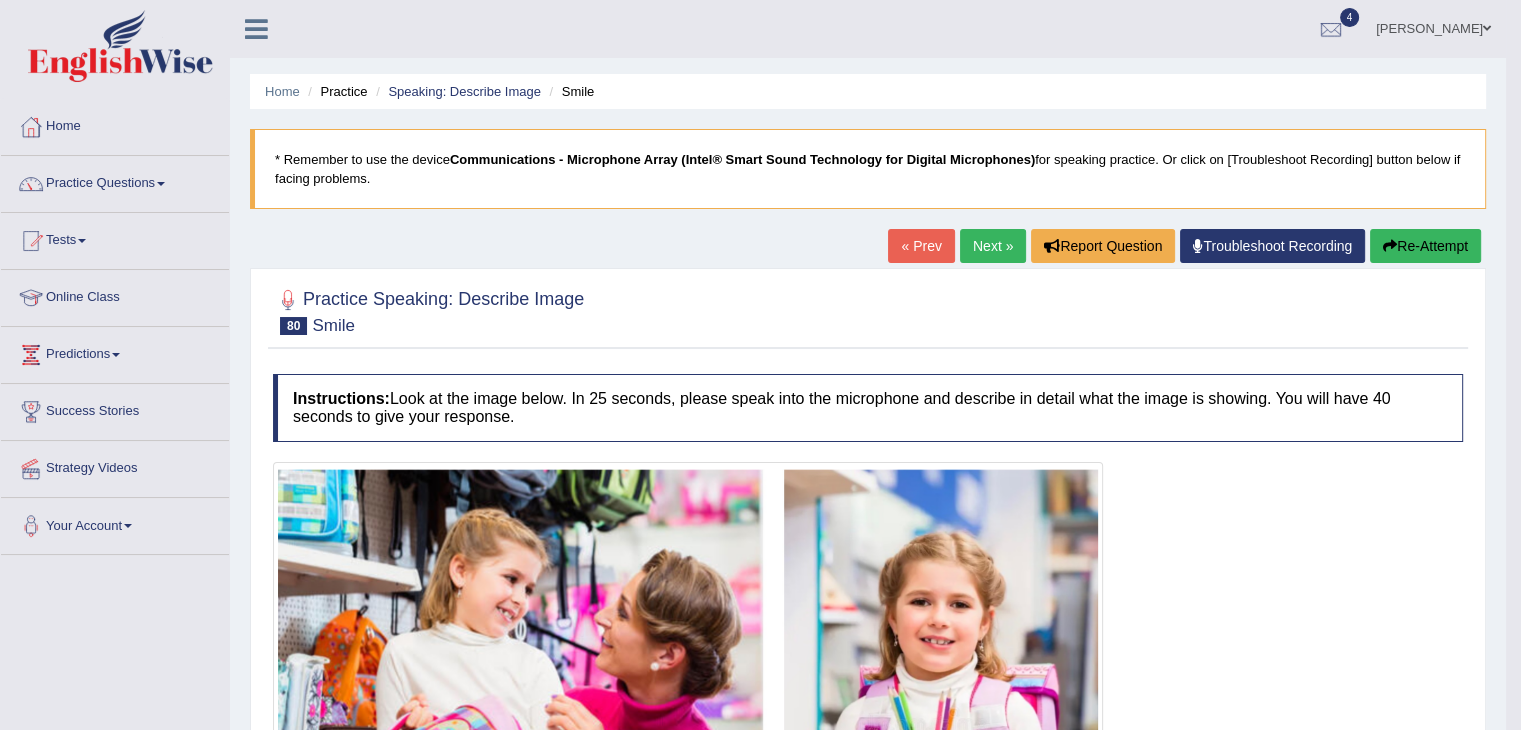 click on "Next »" at bounding box center [993, 246] 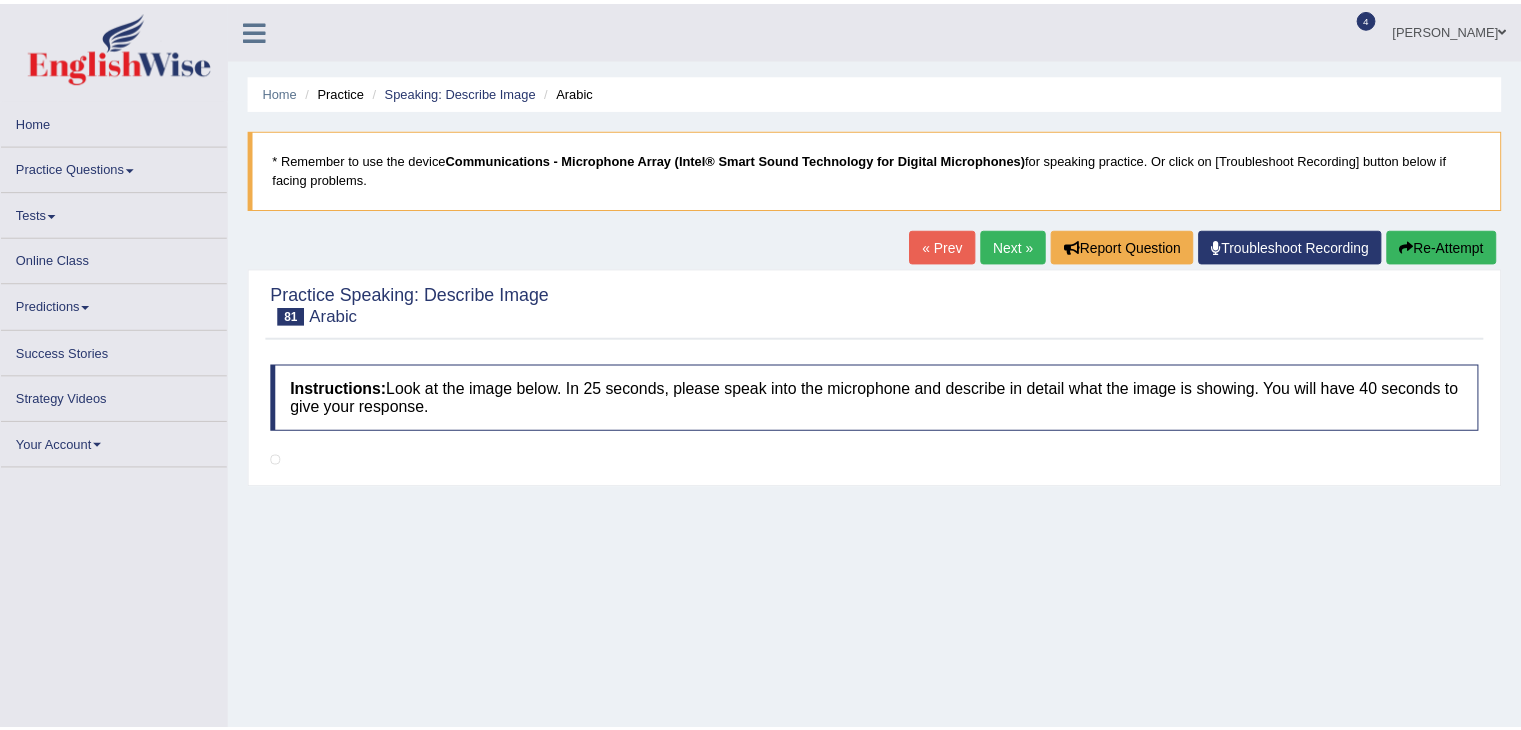 scroll, scrollTop: 0, scrollLeft: 0, axis: both 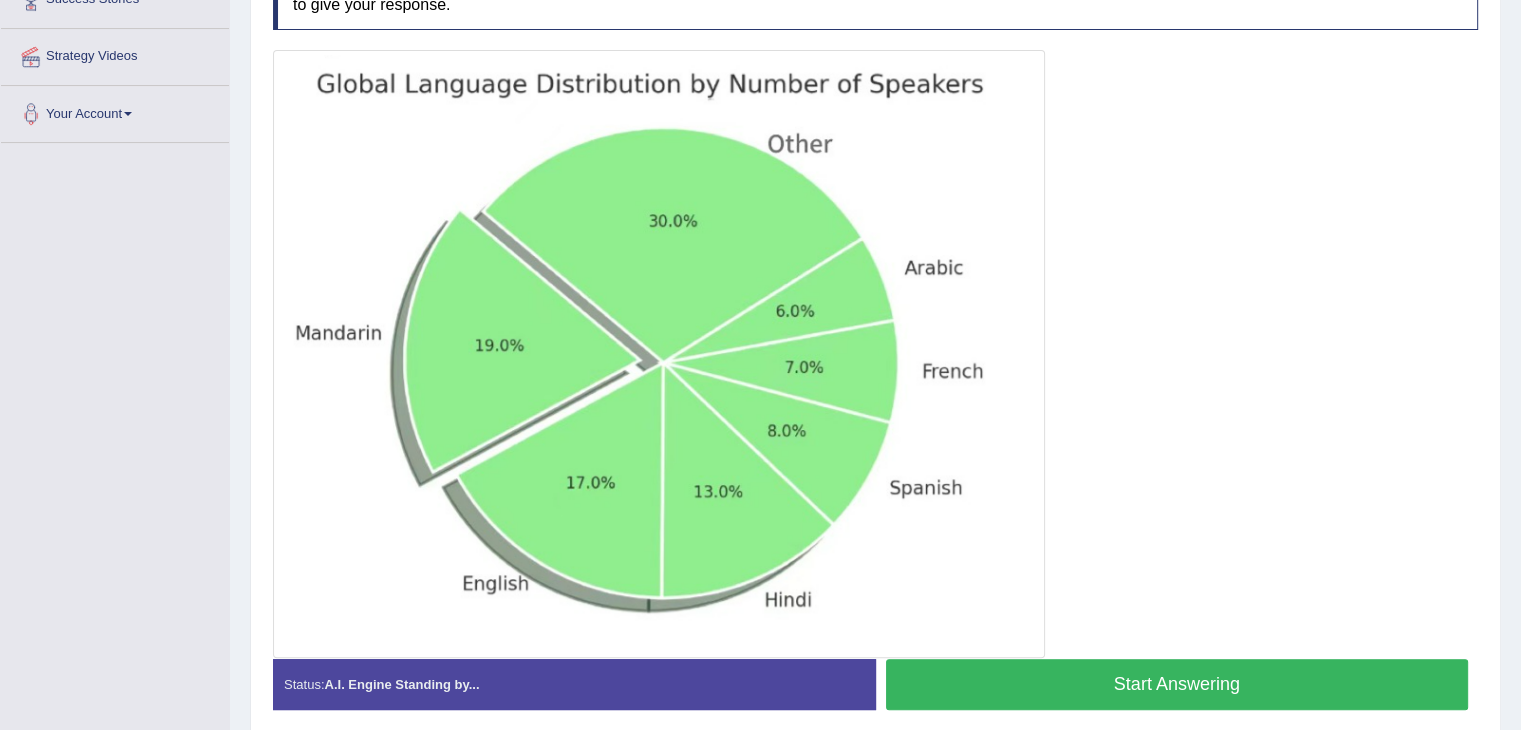click on "Start Answering" at bounding box center (1177, 684) 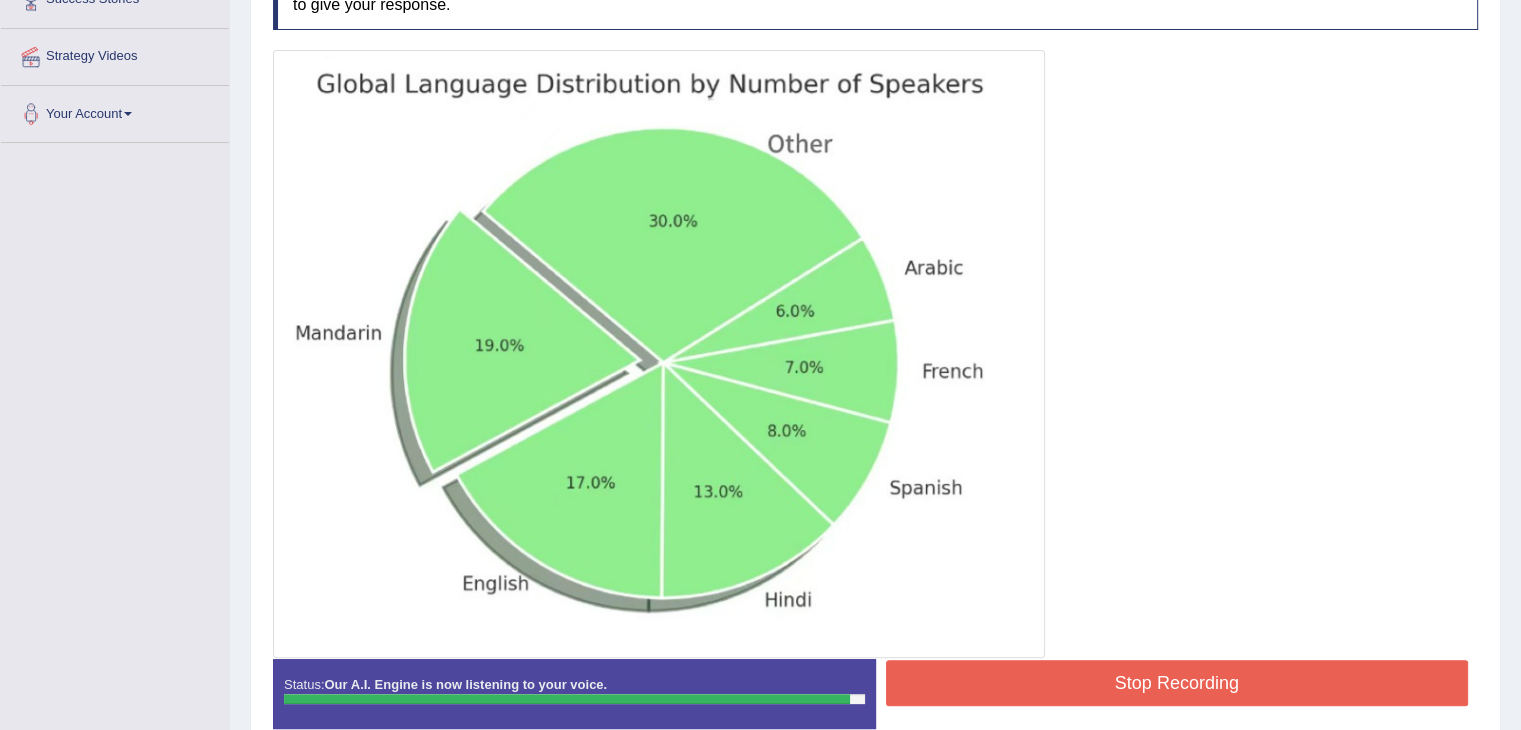 click on "Stop Recording" at bounding box center (1177, 683) 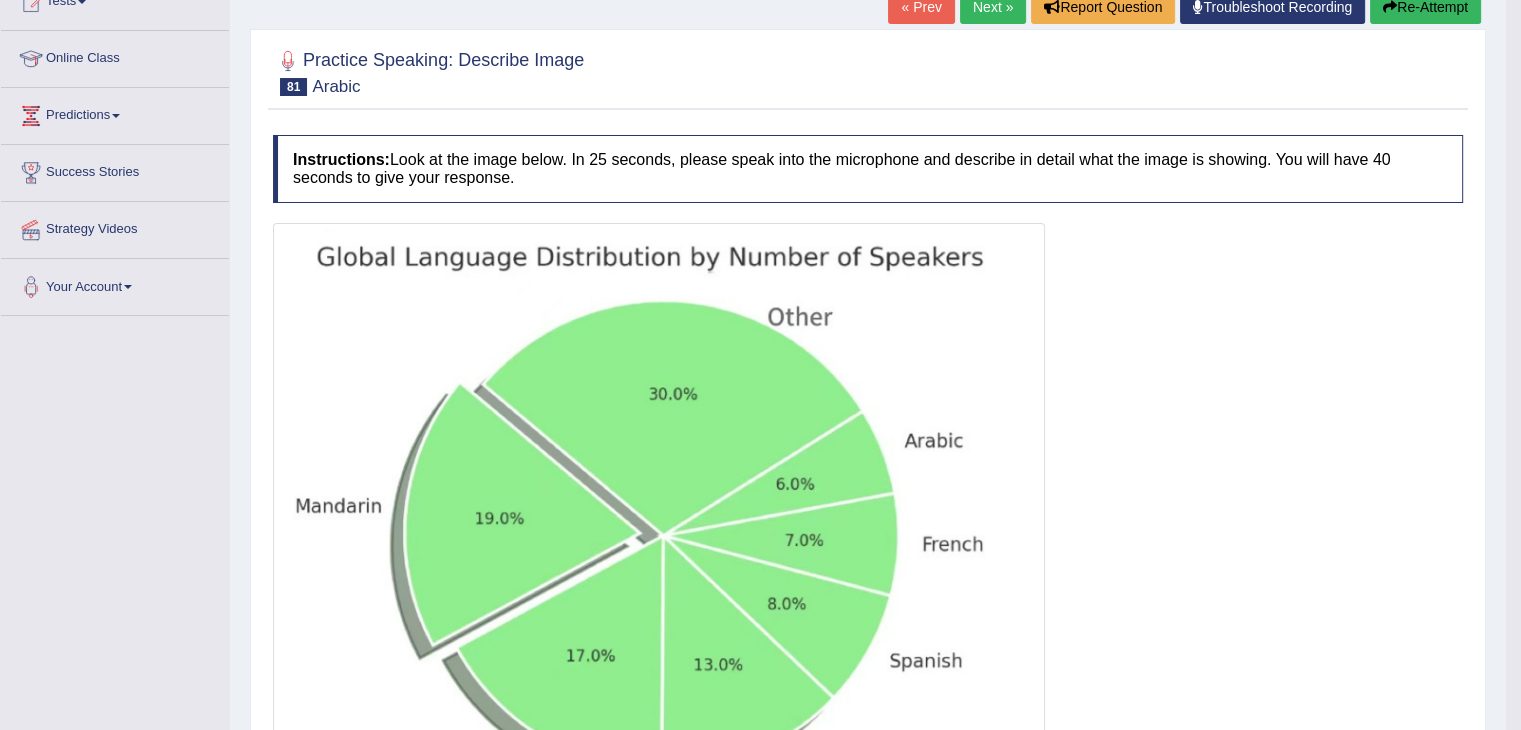 scroll, scrollTop: 165, scrollLeft: 0, axis: vertical 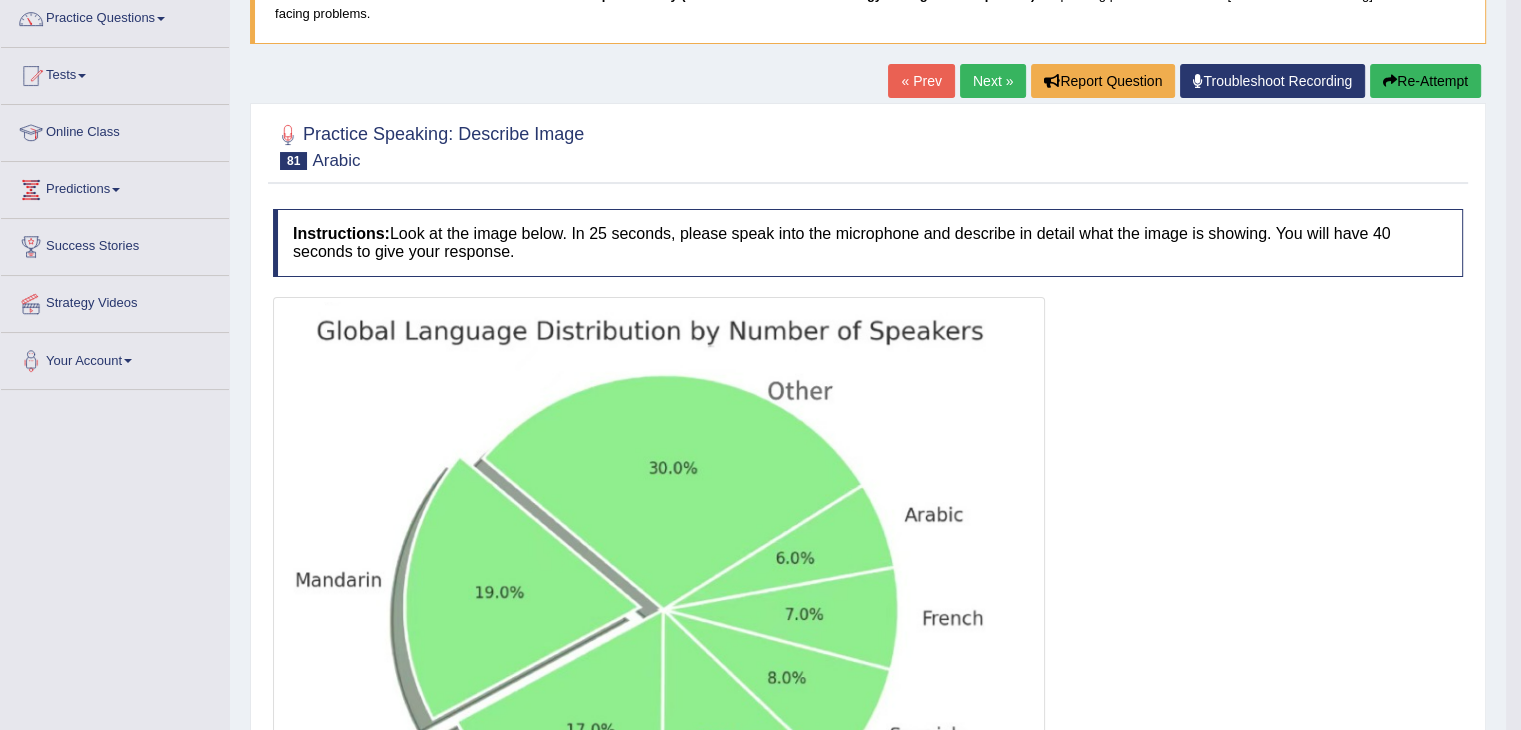 click on "Next »" at bounding box center [993, 81] 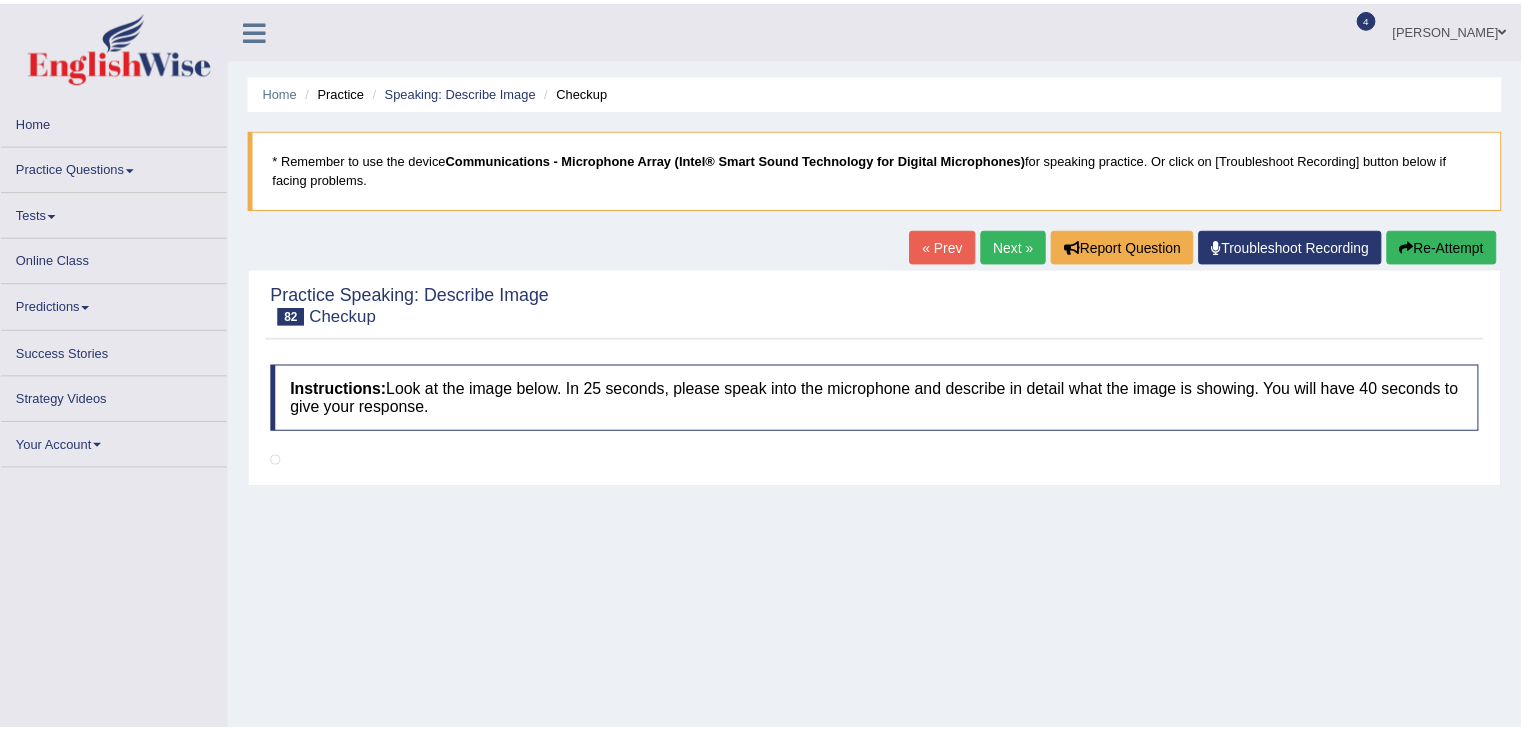 scroll, scrollTop: 0, scrollLeft: 0, axis: both 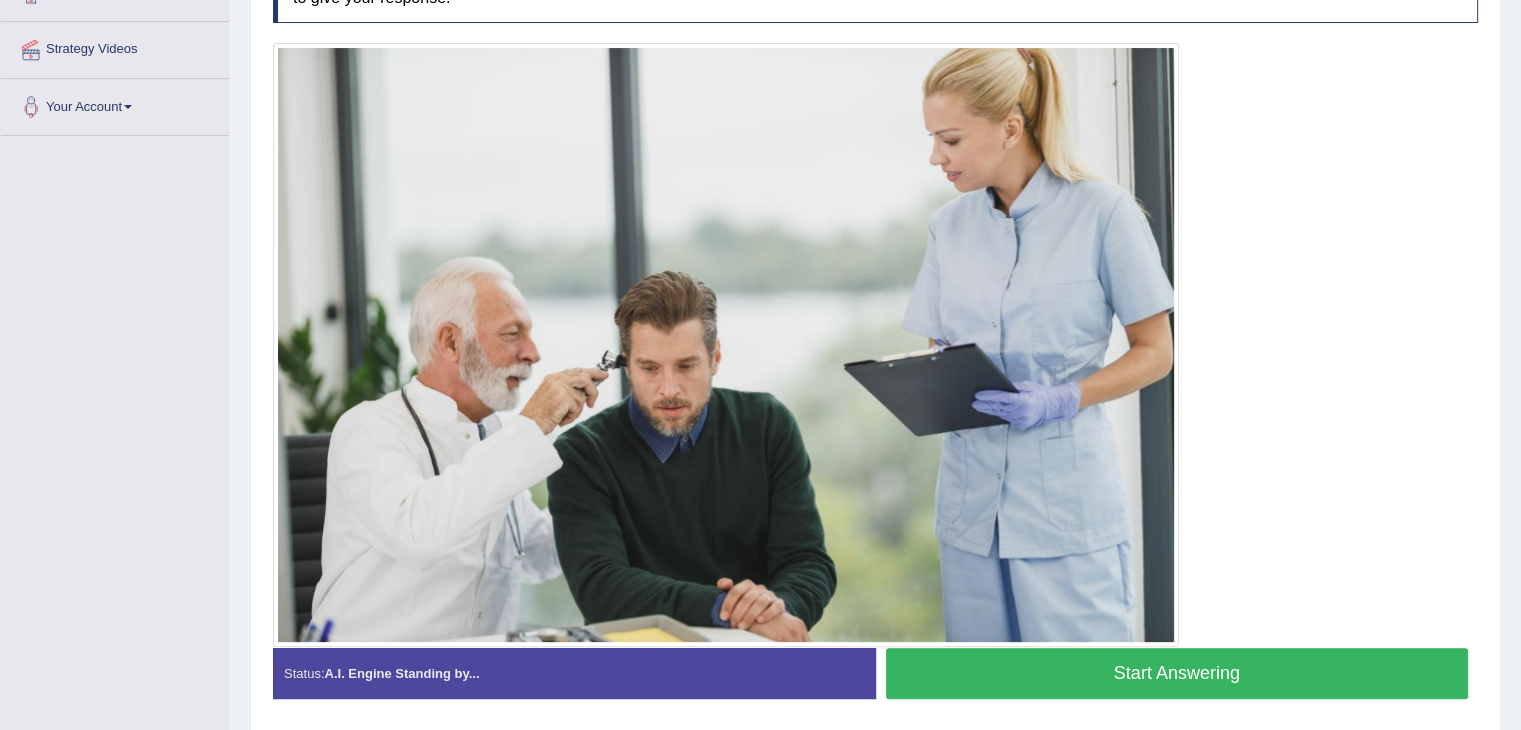 click on "Start Answering" at bounding box center (1177, 673) 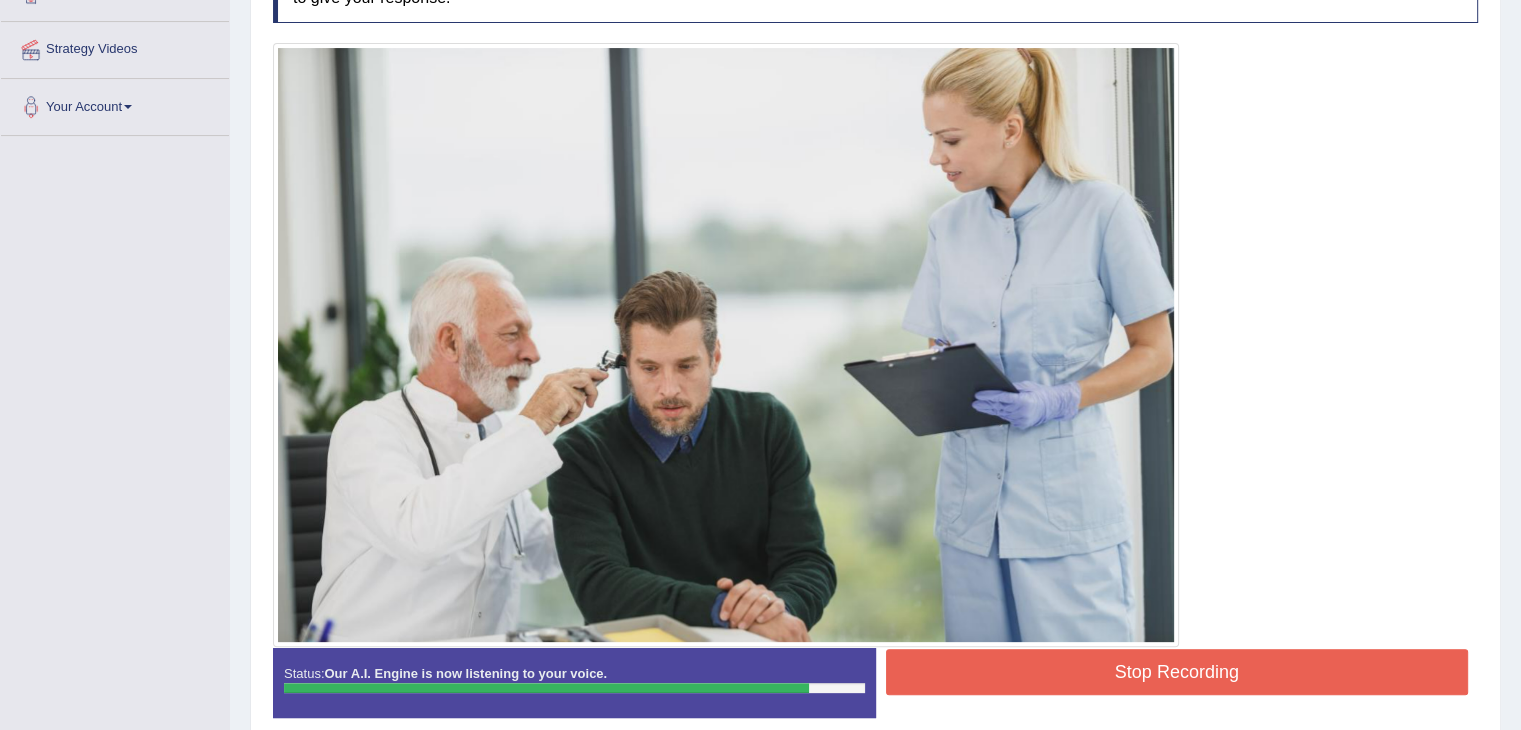 click on "Stop Recording" at bounding box center [1177, 672] 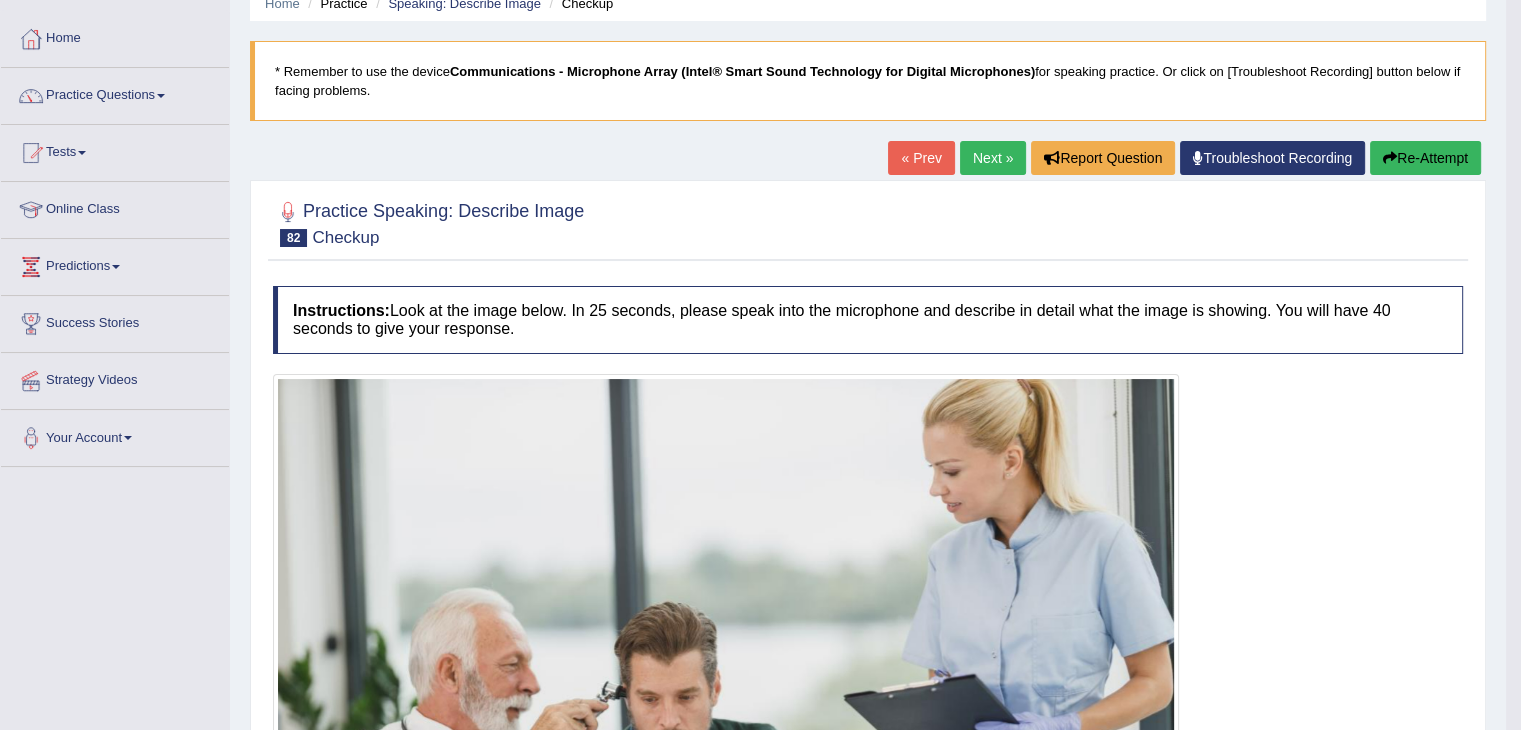 scroll, scrollTop: 88, scrollLeft: 0, axis: vertical 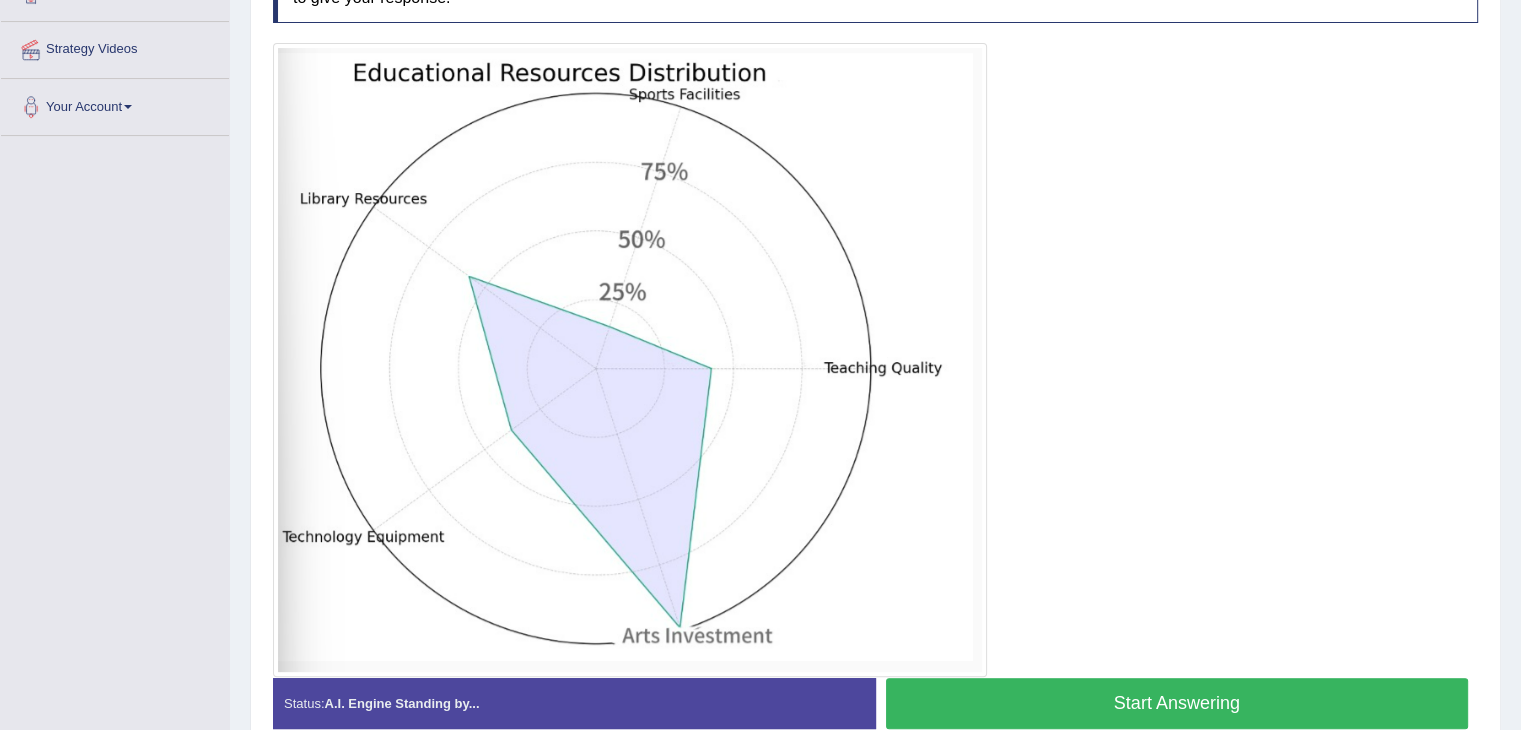 click on "Start Answering" at bounding box center (1177, 703) 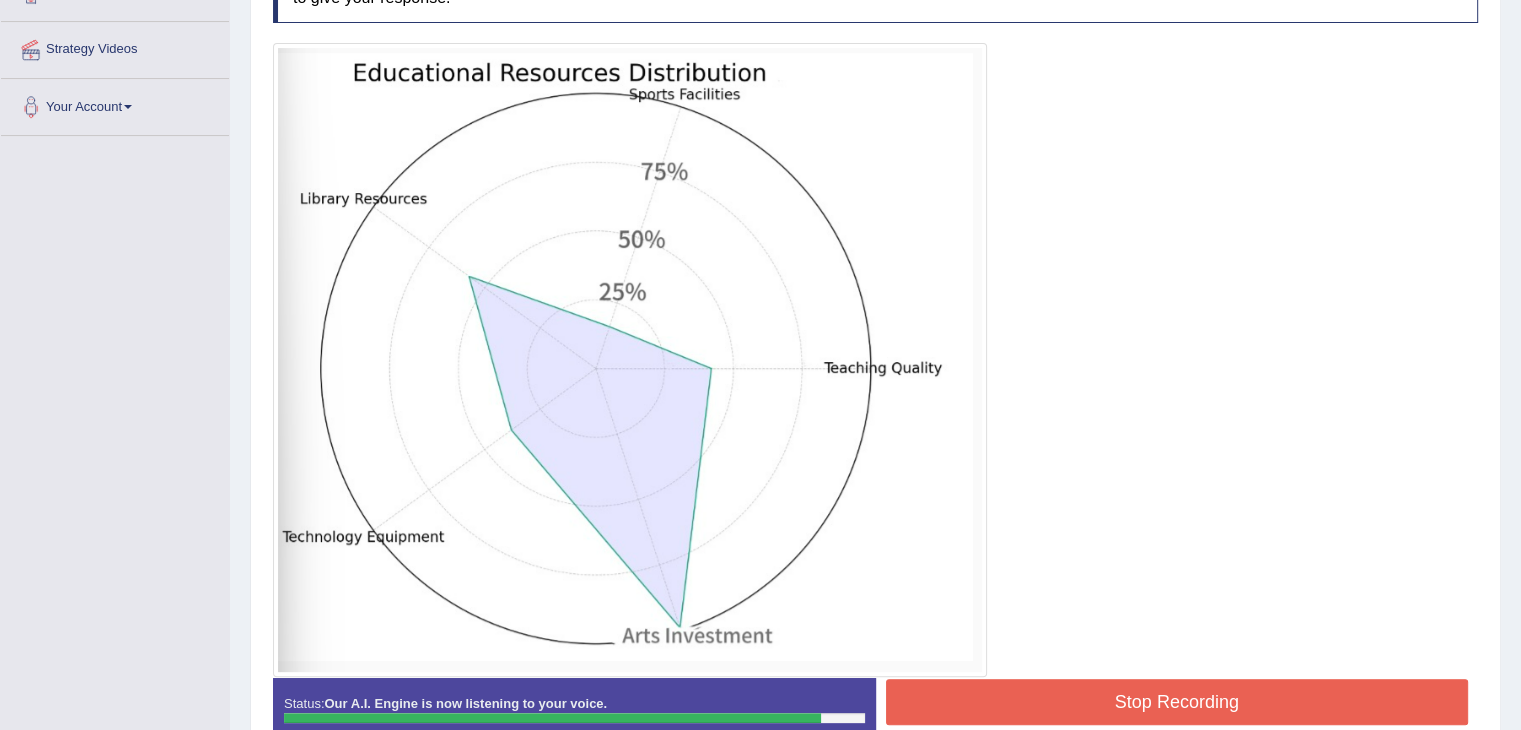 click on "Stop Recording" at bounding box center [1177, 702] 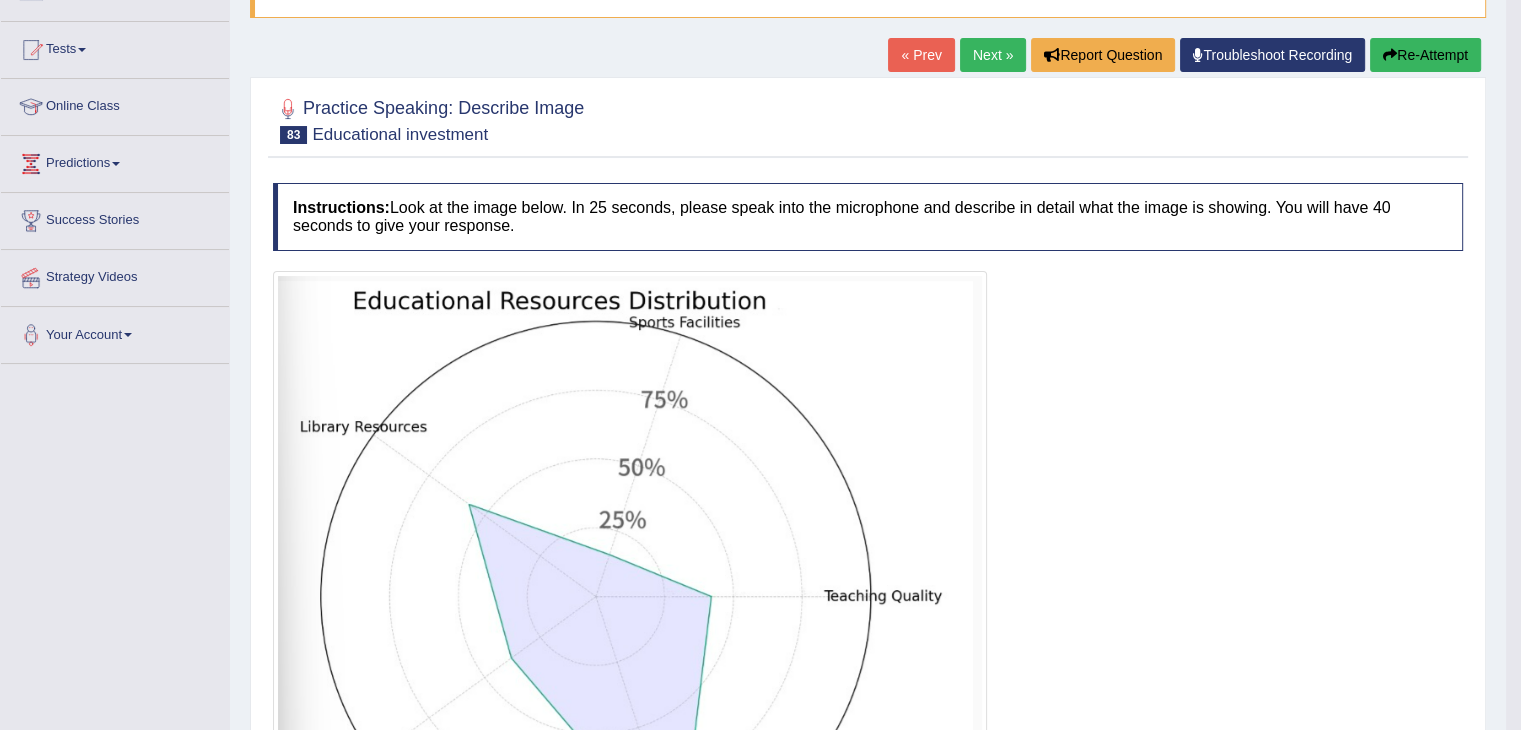 scroll, scrollTop: 190, scrollLeft: 0, axis: vertical 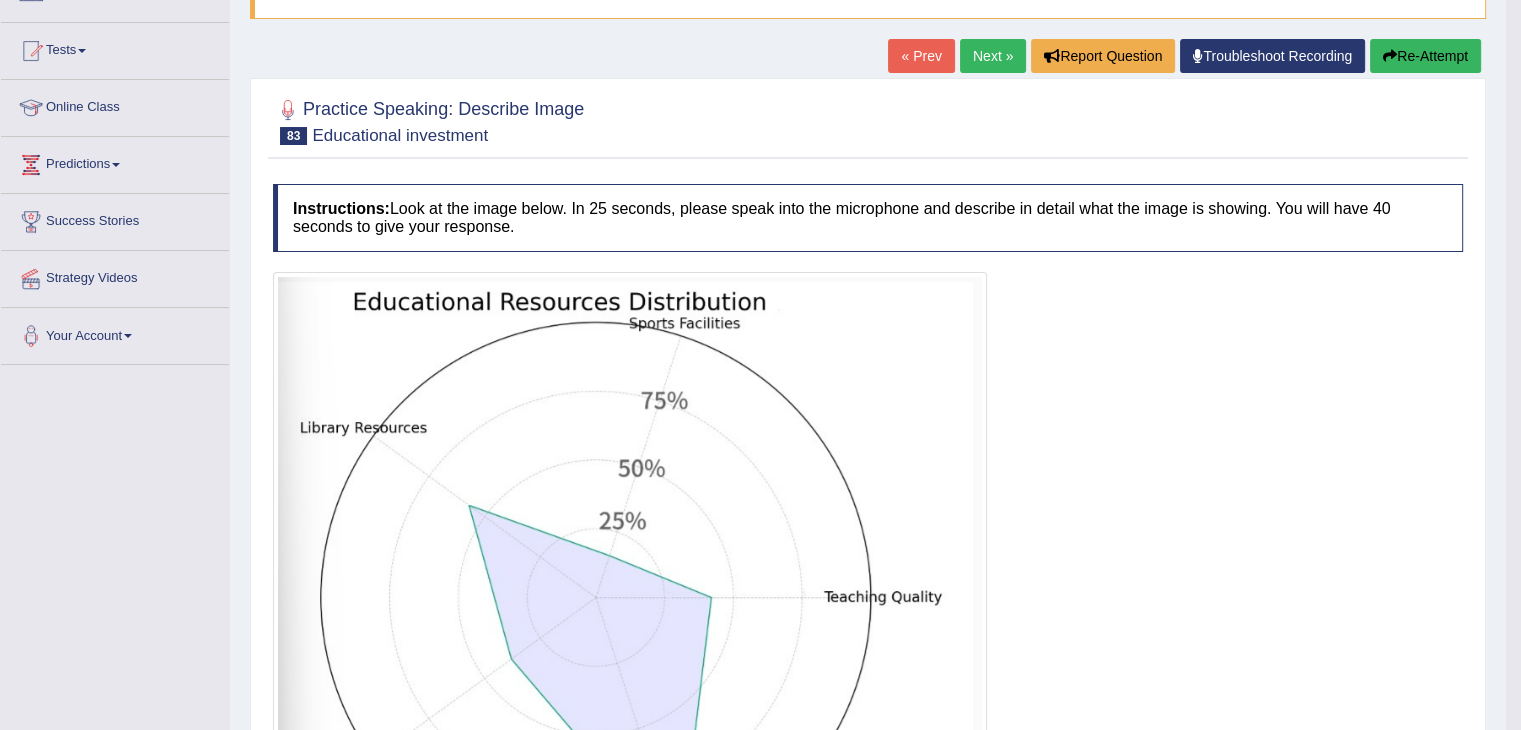 click on "Re-Attempt" at bounding box center (1425, 56) 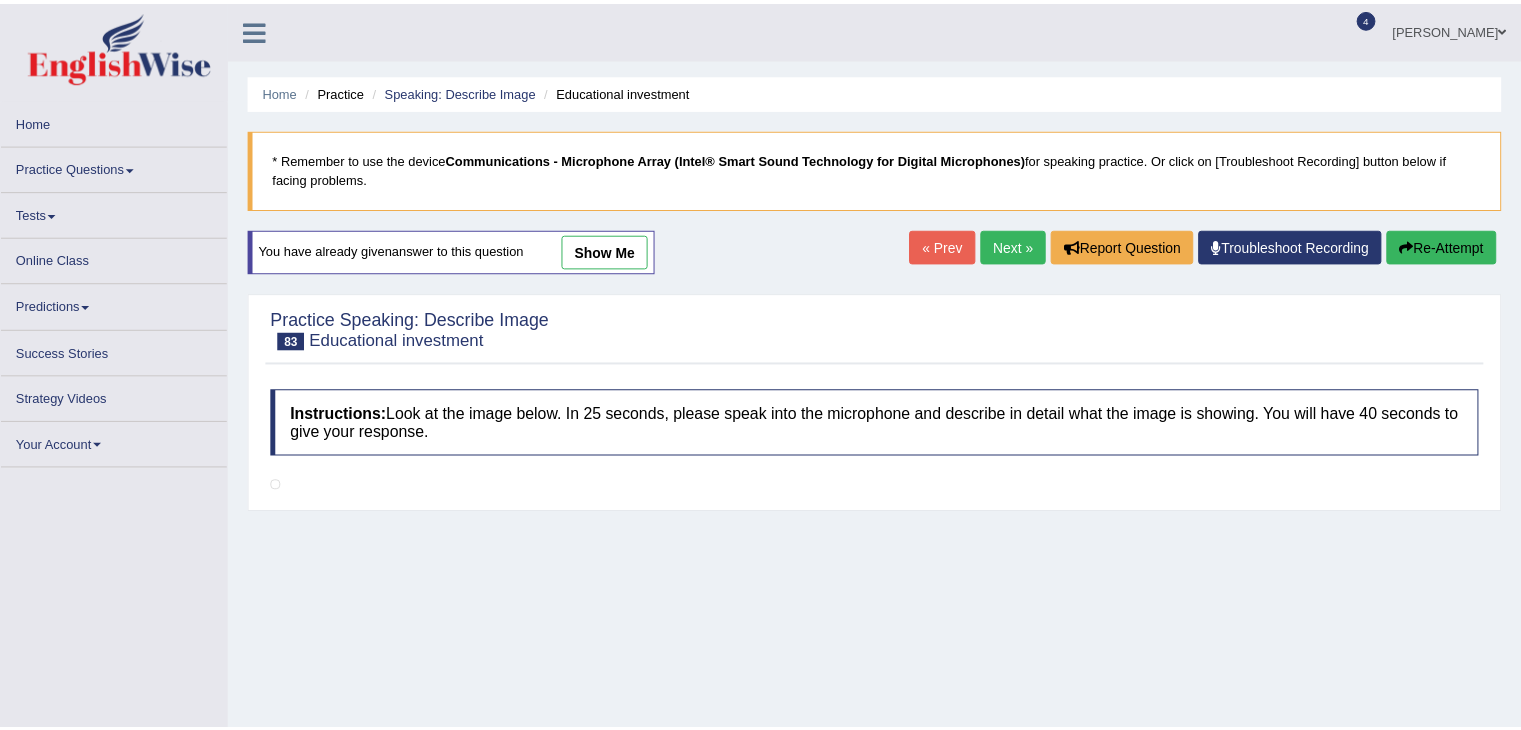 scroll, scrollTop: 190, scrollLeft: 0, axis: vertical 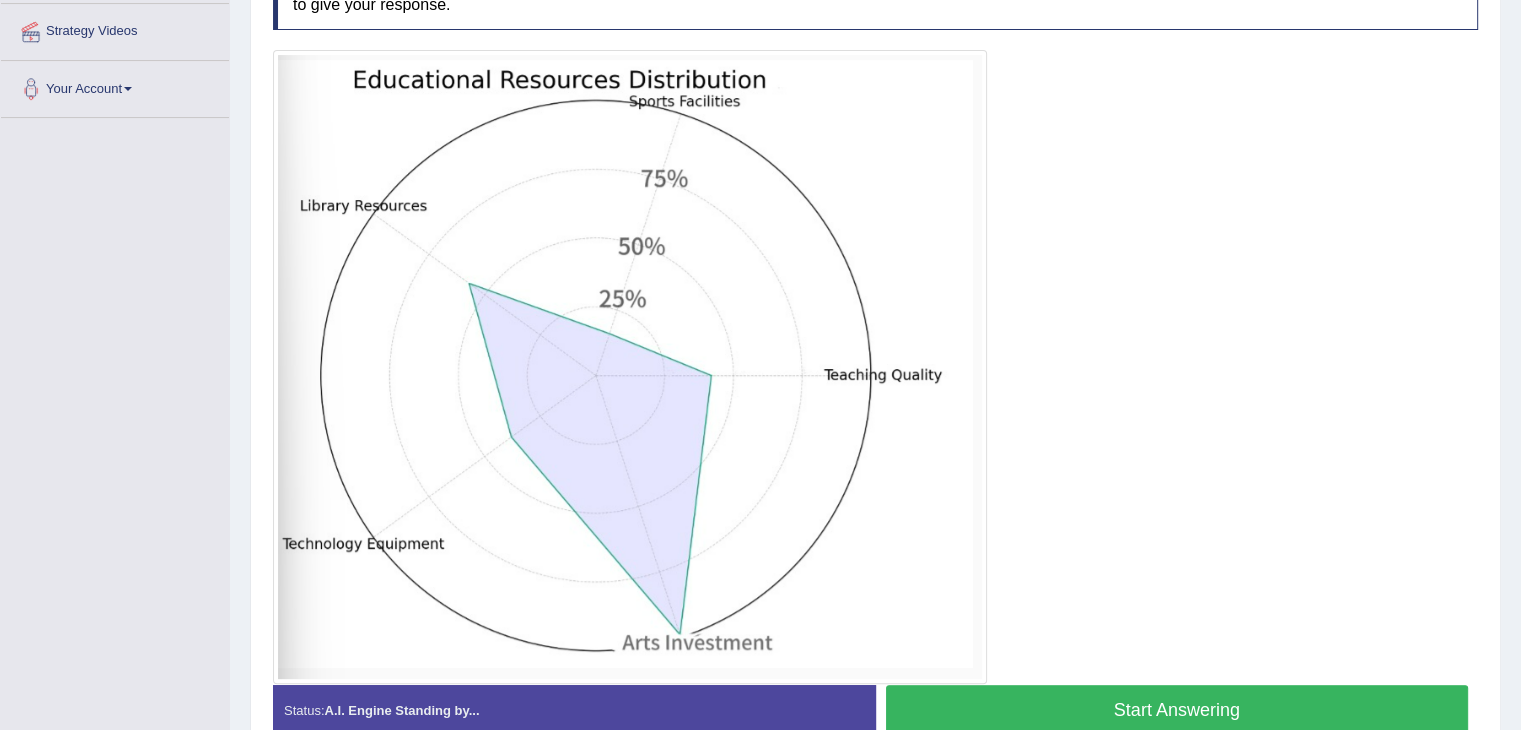click on "Start Answering" at bounding box center [1177, 710] 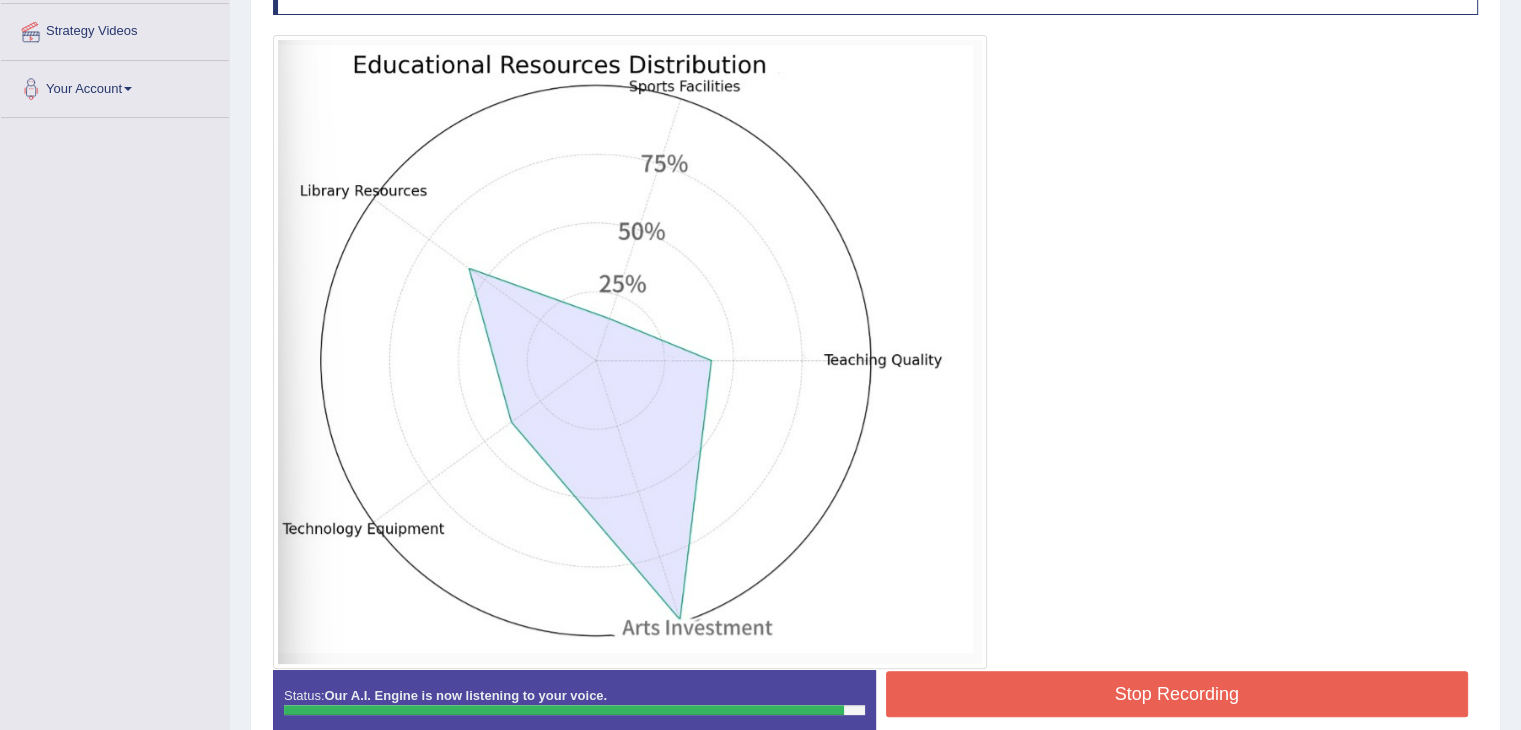 click on "Stop Recording" at bounding box center [1177, 694] 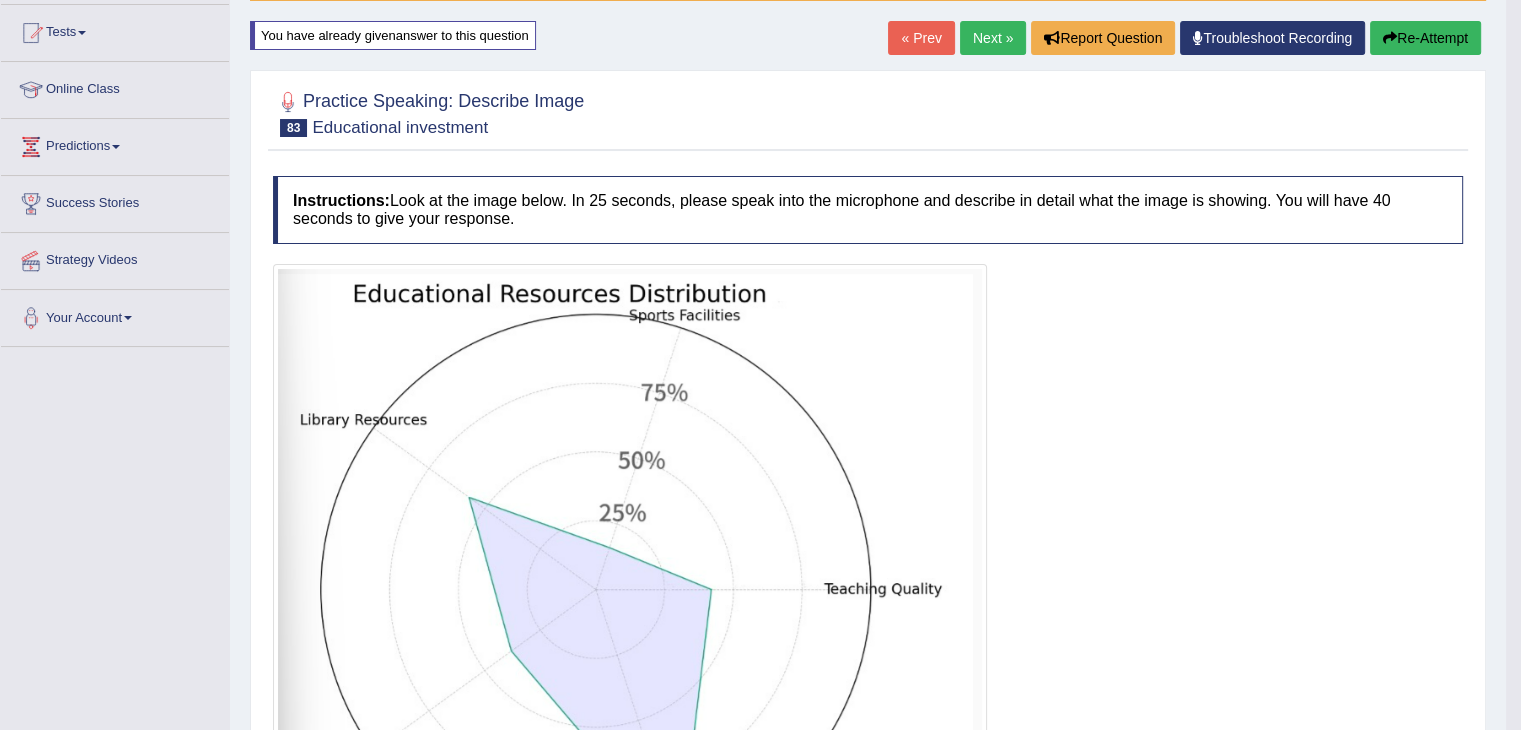 scroll, scrollTop: 208, scrollLeft: 0, axis: vertical 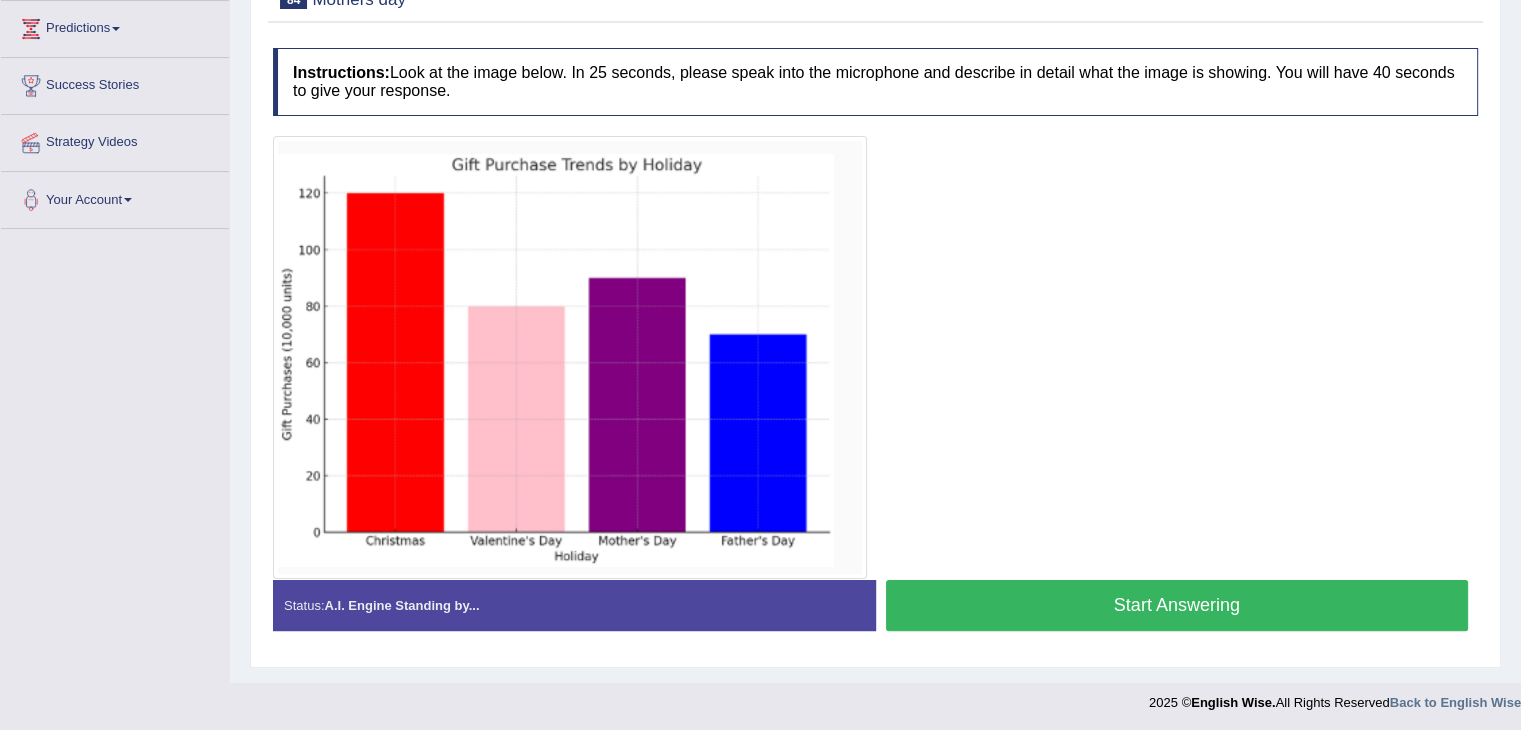click on "Start Answering" at bounding box center (1177, 605) 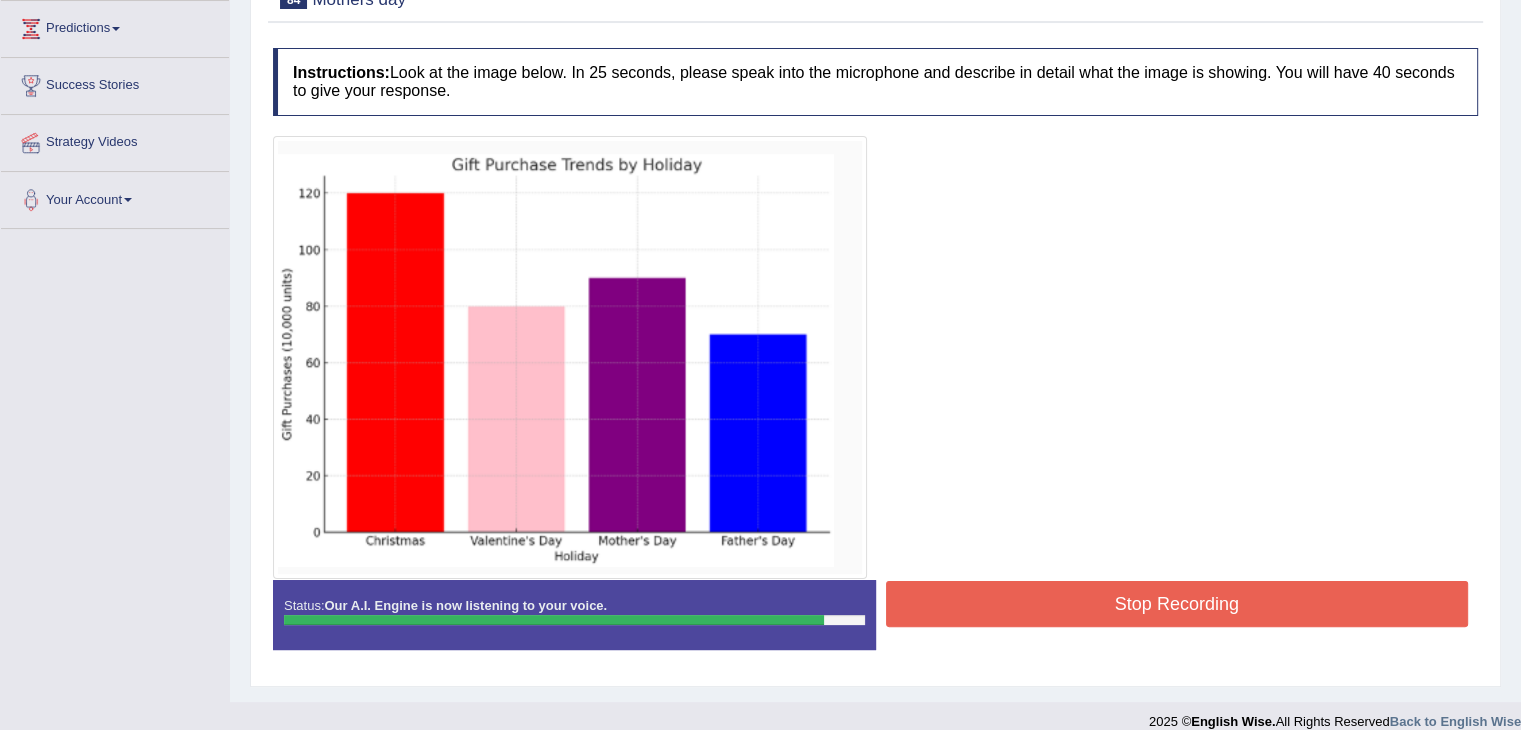 click on "Stop Recording" at bounding box center (1177, 604) 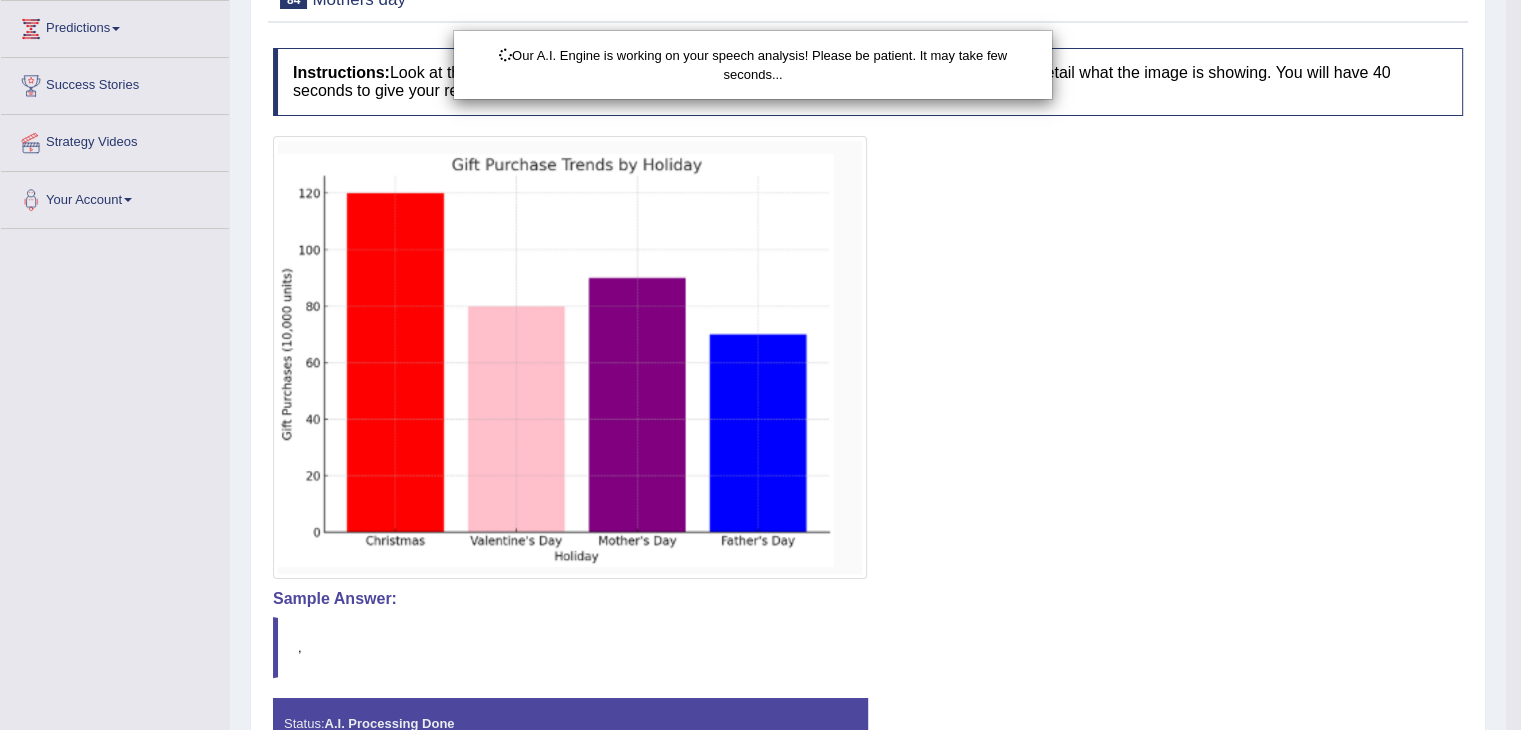 scroll, scrollTop: 464, scrollLeft: 0, axis: vertical 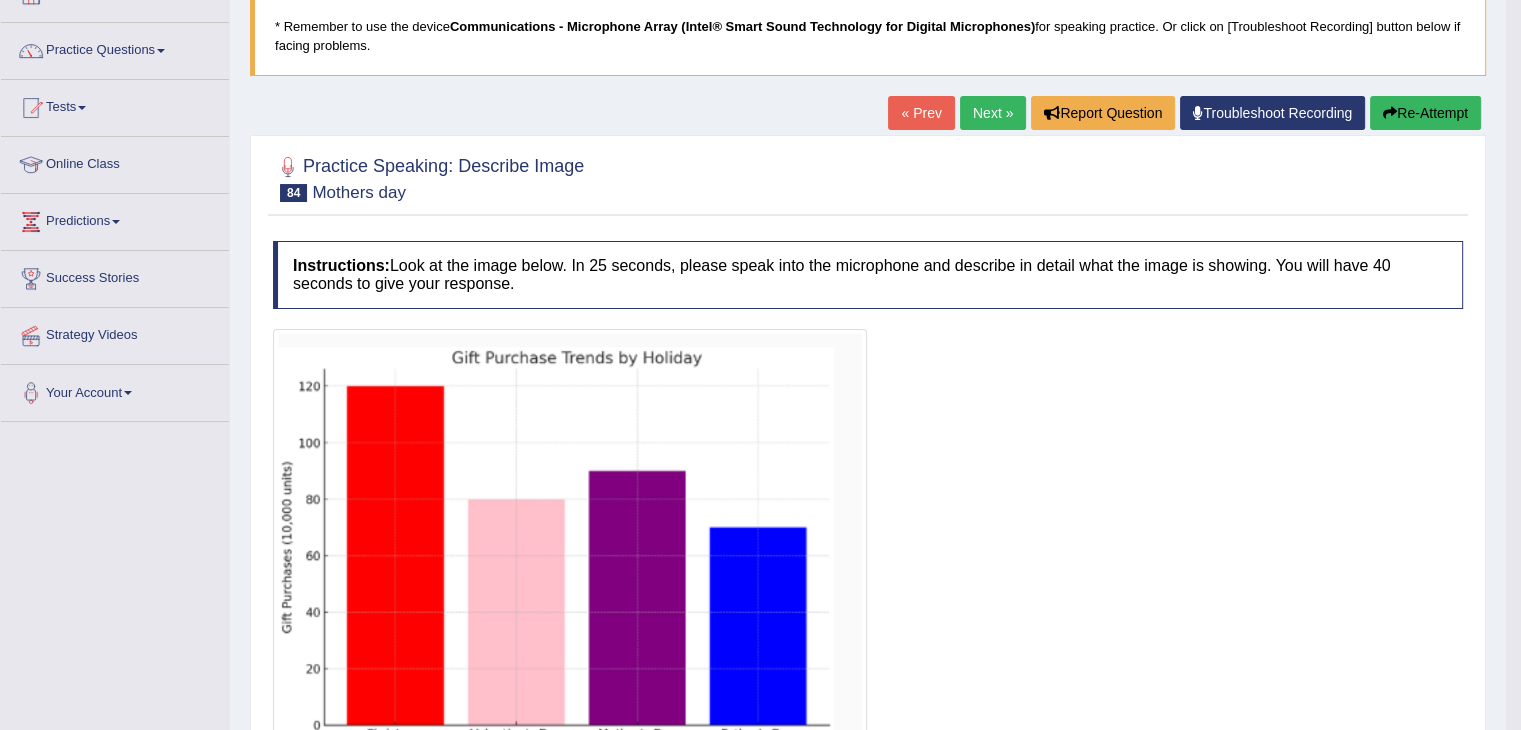click on "Re-Attempt" at bounding box center (1425, 113) 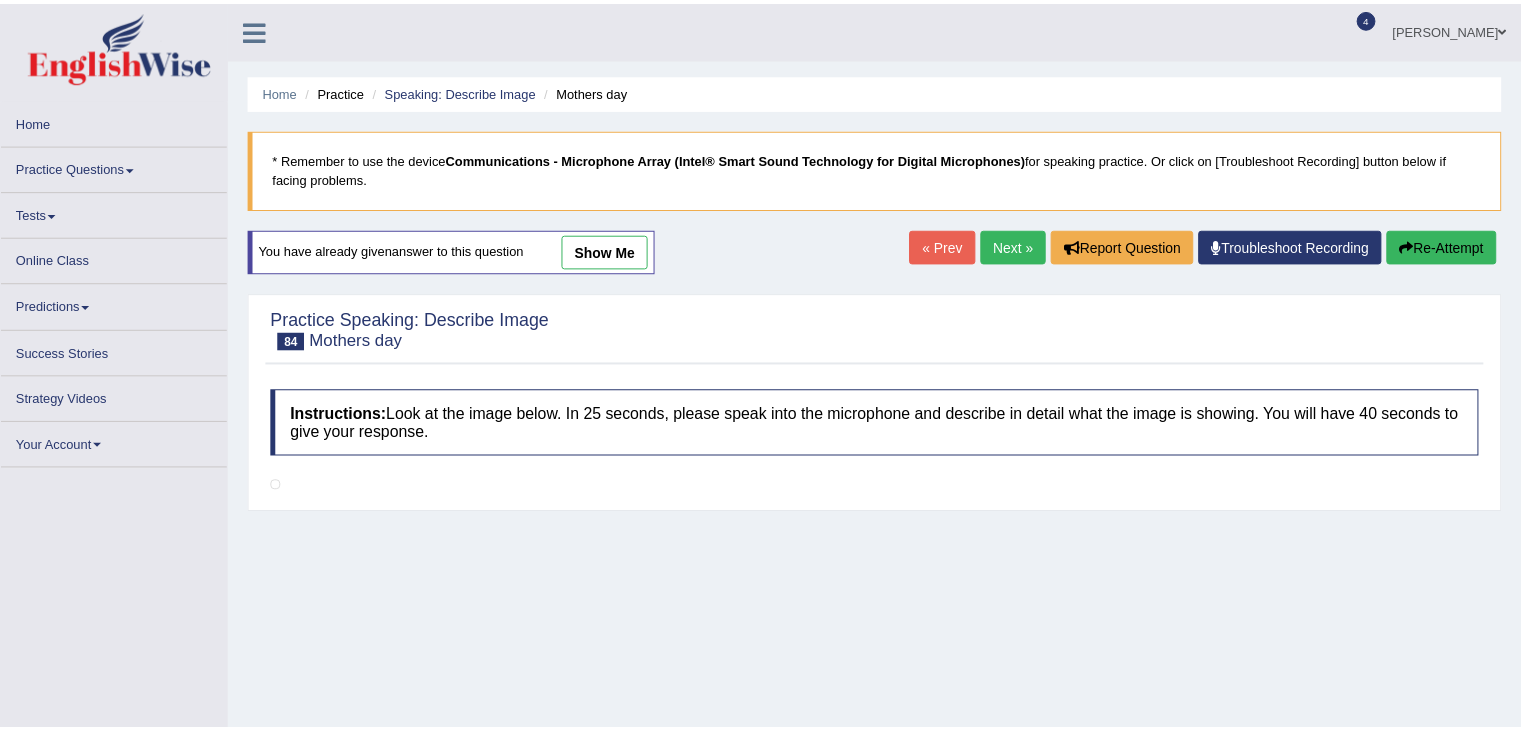 scroll, scrollTop: 133, scrollLeft: 0, axis: vertical 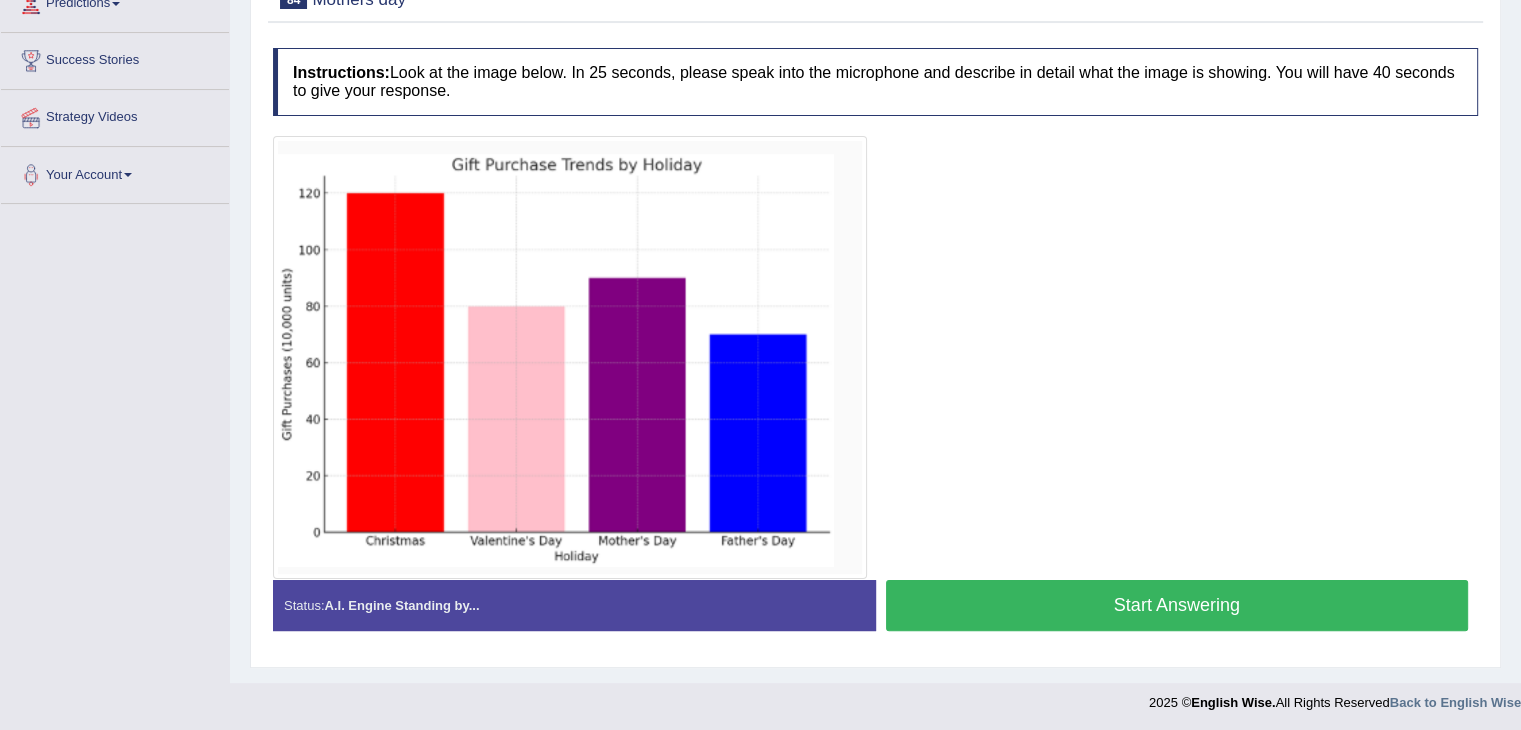 click on "Start Answering" at bounding box center [1177, 605] 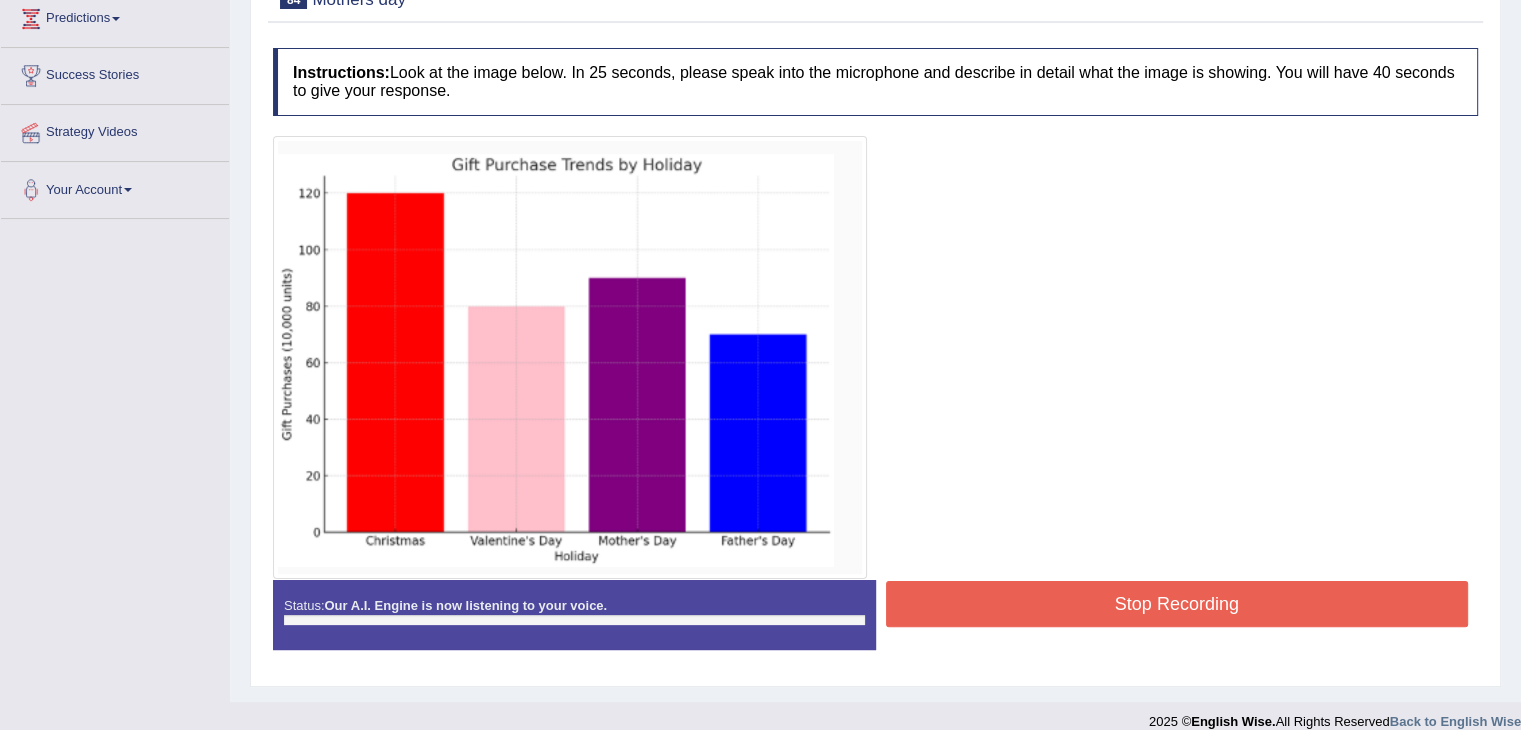 scroll, scrollTop: 351, scrollLeft: 0, axis: vertical 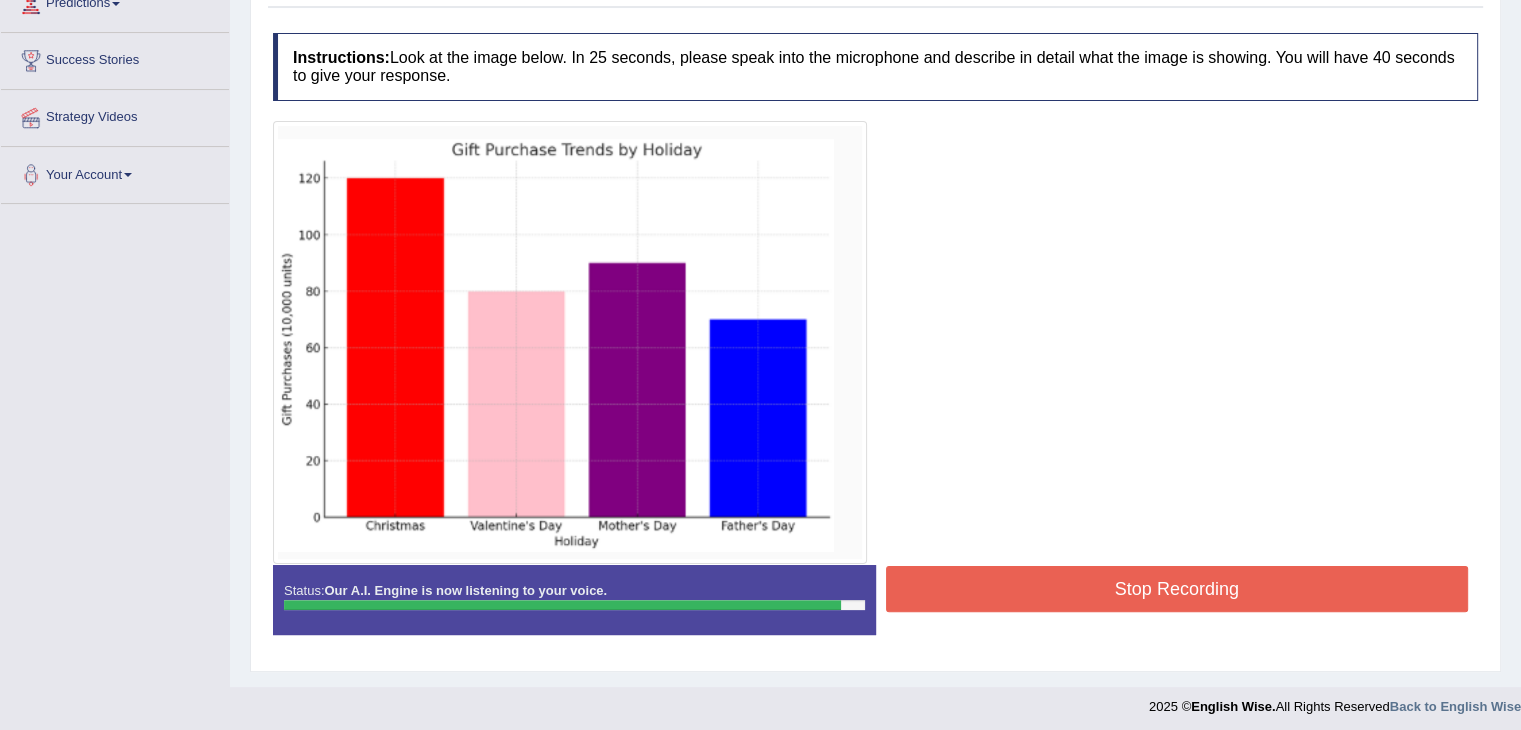 click on "Stop Recording" at bounding box center (1177, 589) 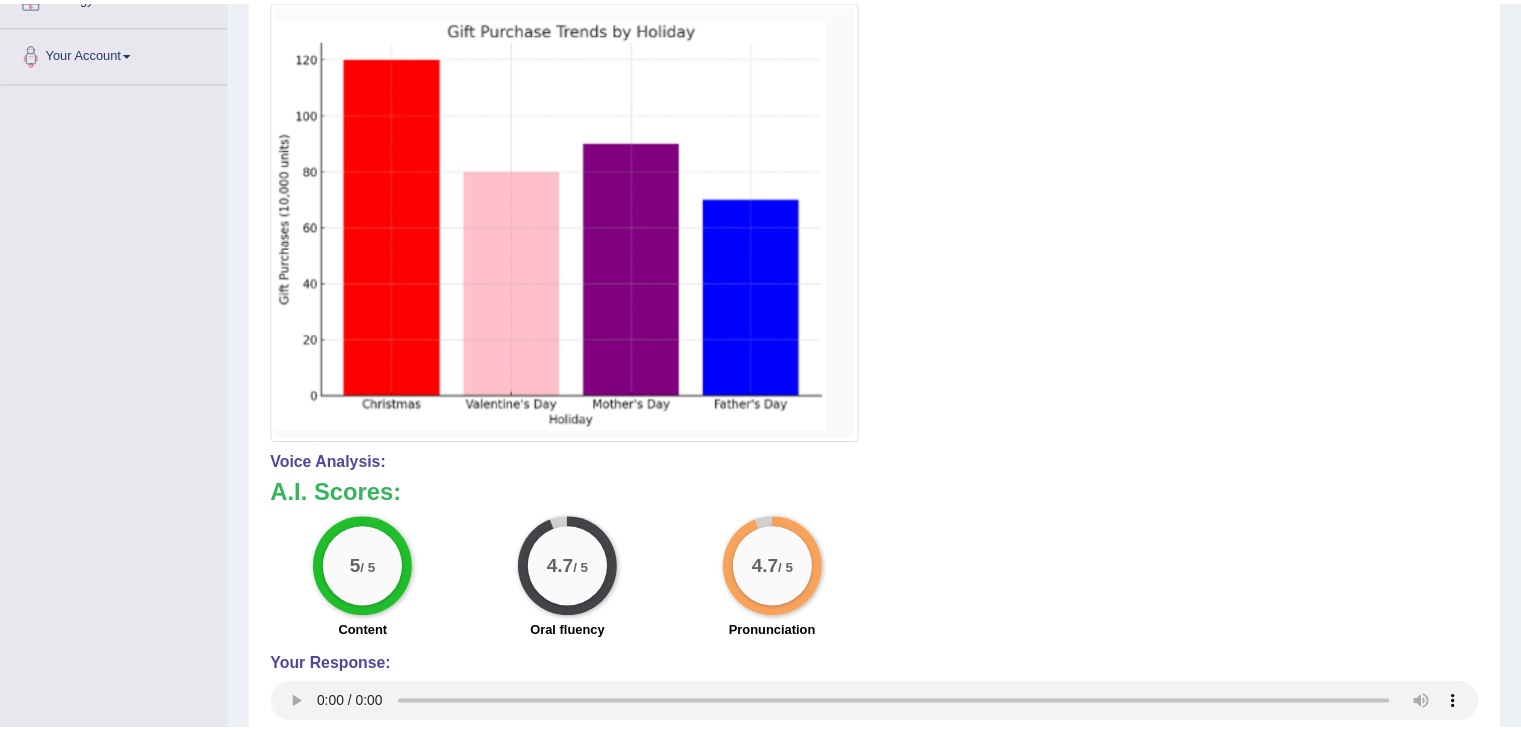 scroll, scrollTop: 474, scrollLeft: 0, axis: vertical 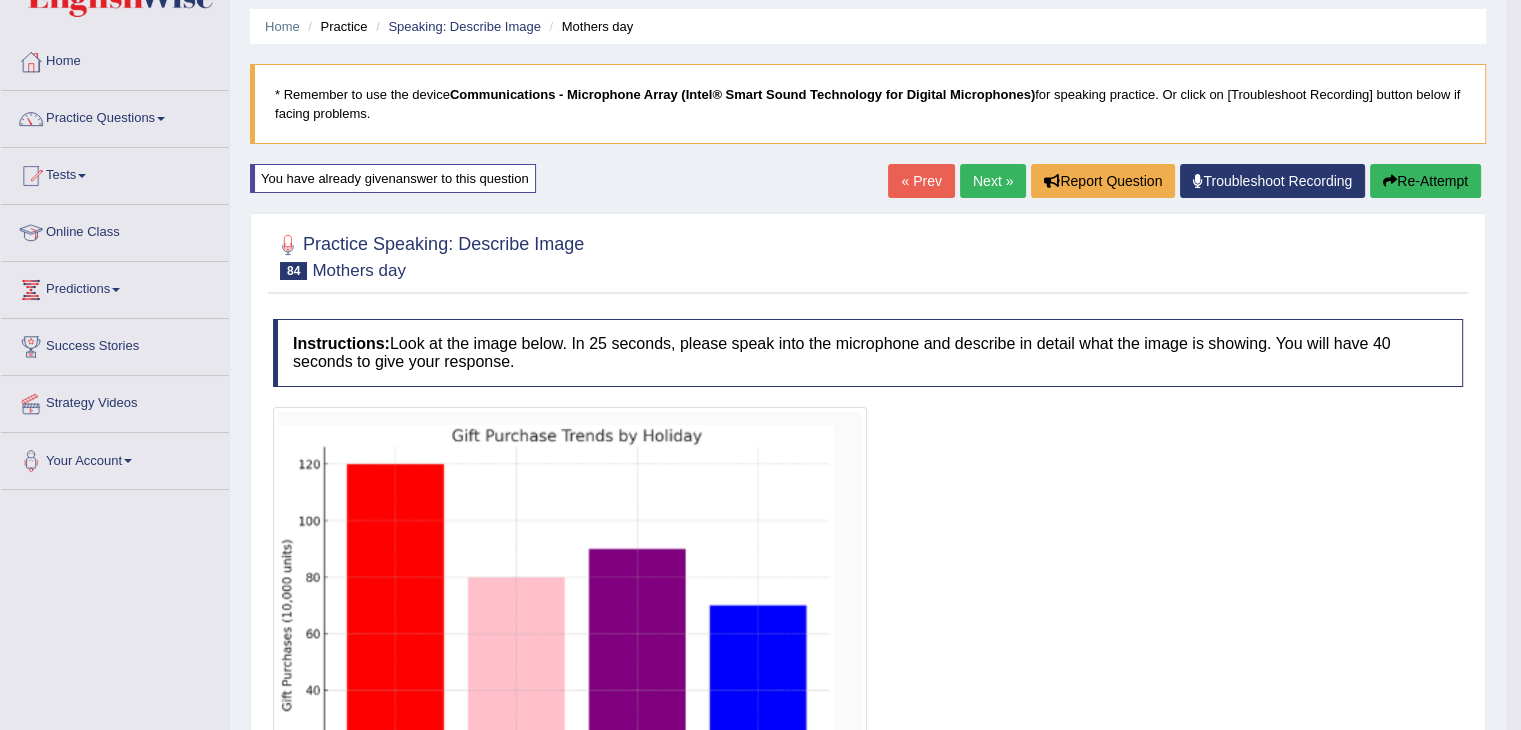 click on "Re-Attempt" at bounding box center [1425, 181] 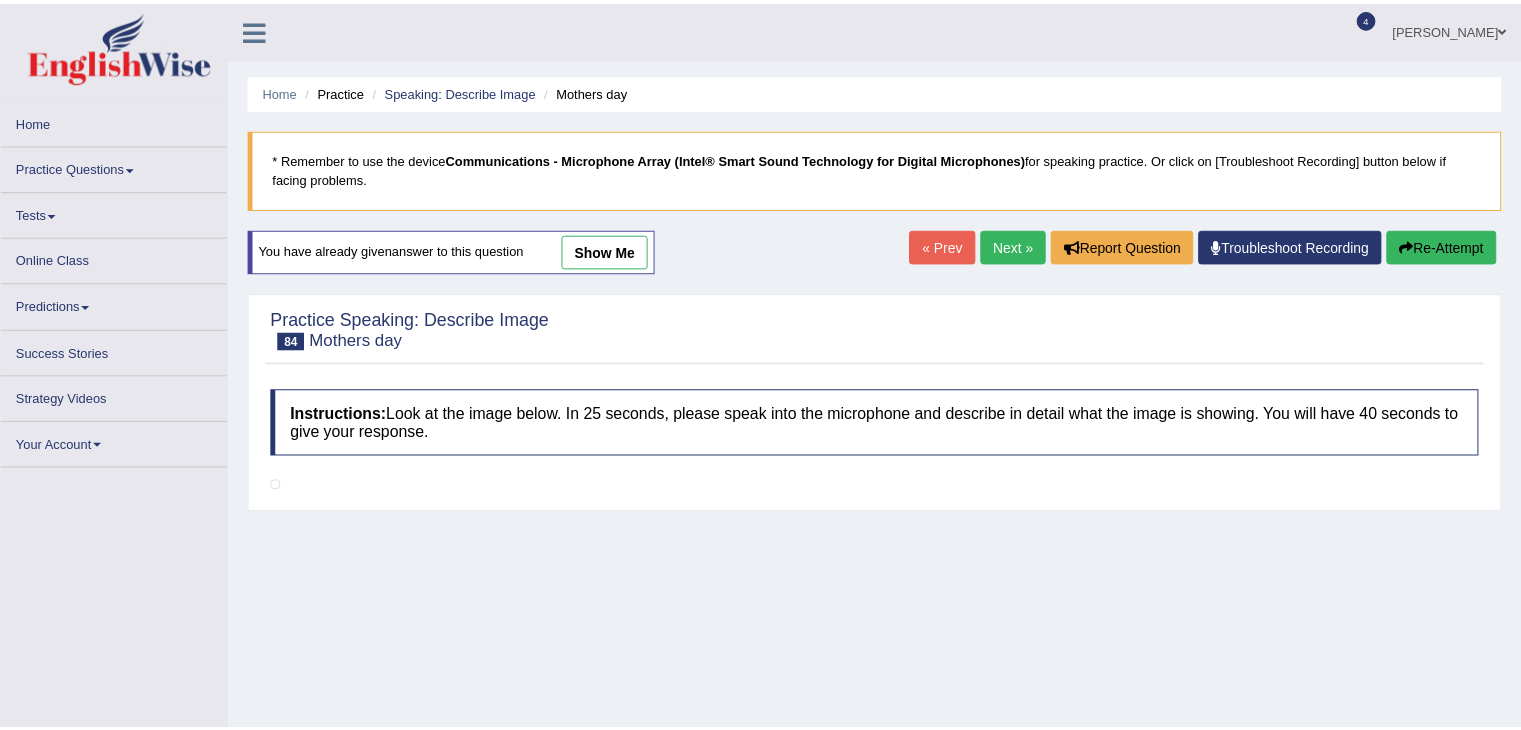 scroll, scrollTop: 65, scrollLeft: 0, axis: vertical 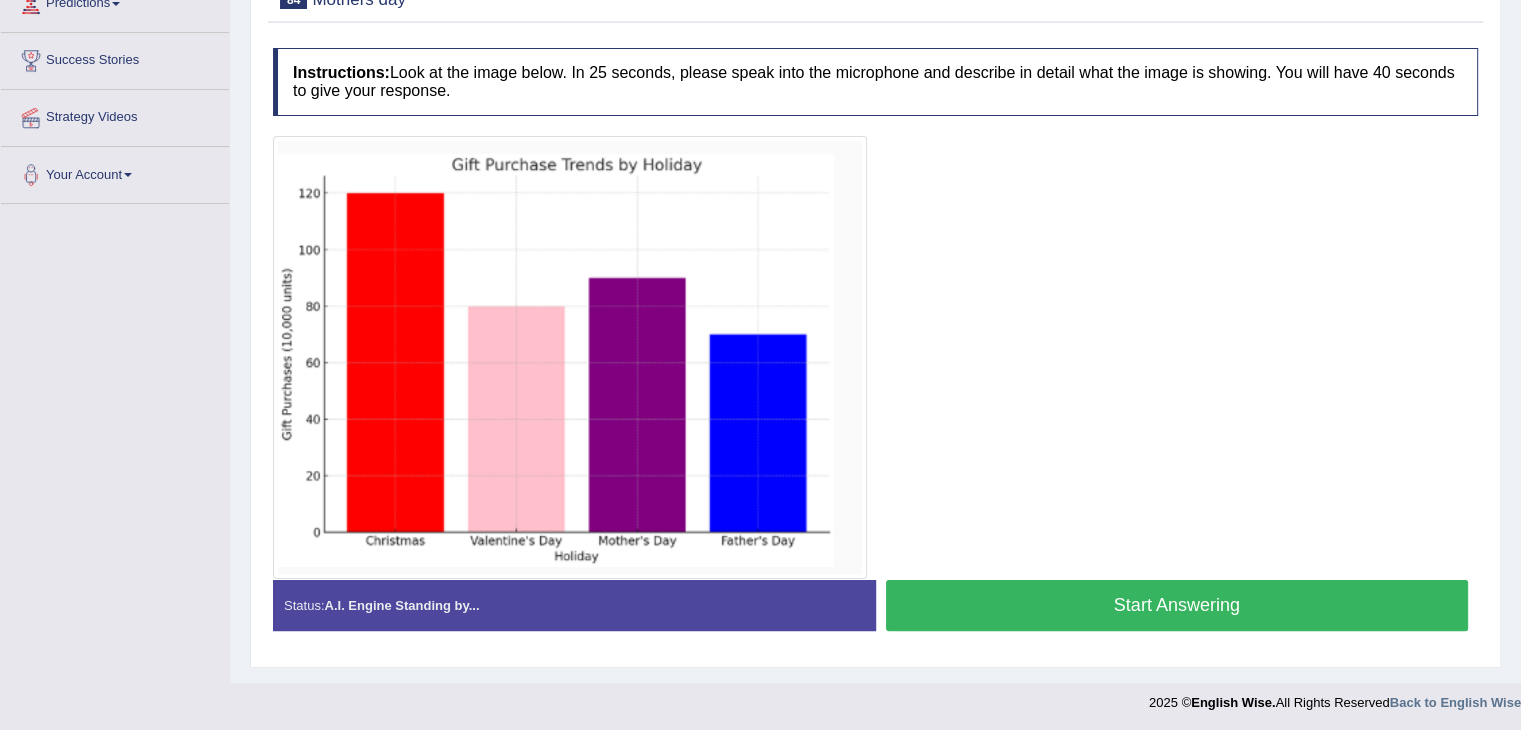 click on "Start Answering" at bounding box center [1177, 605] 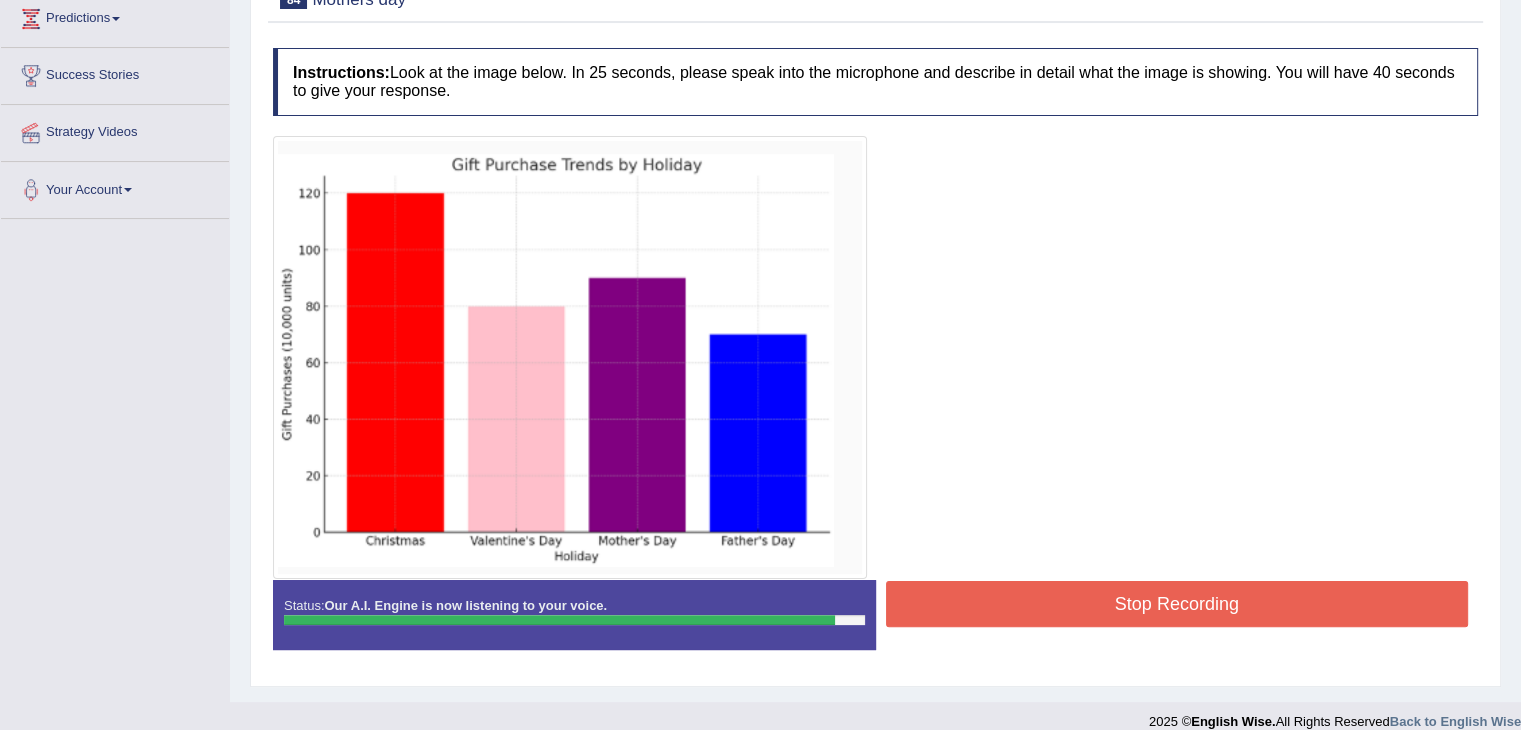 click on "Stop Recording" at bounding box center [1177, 604] 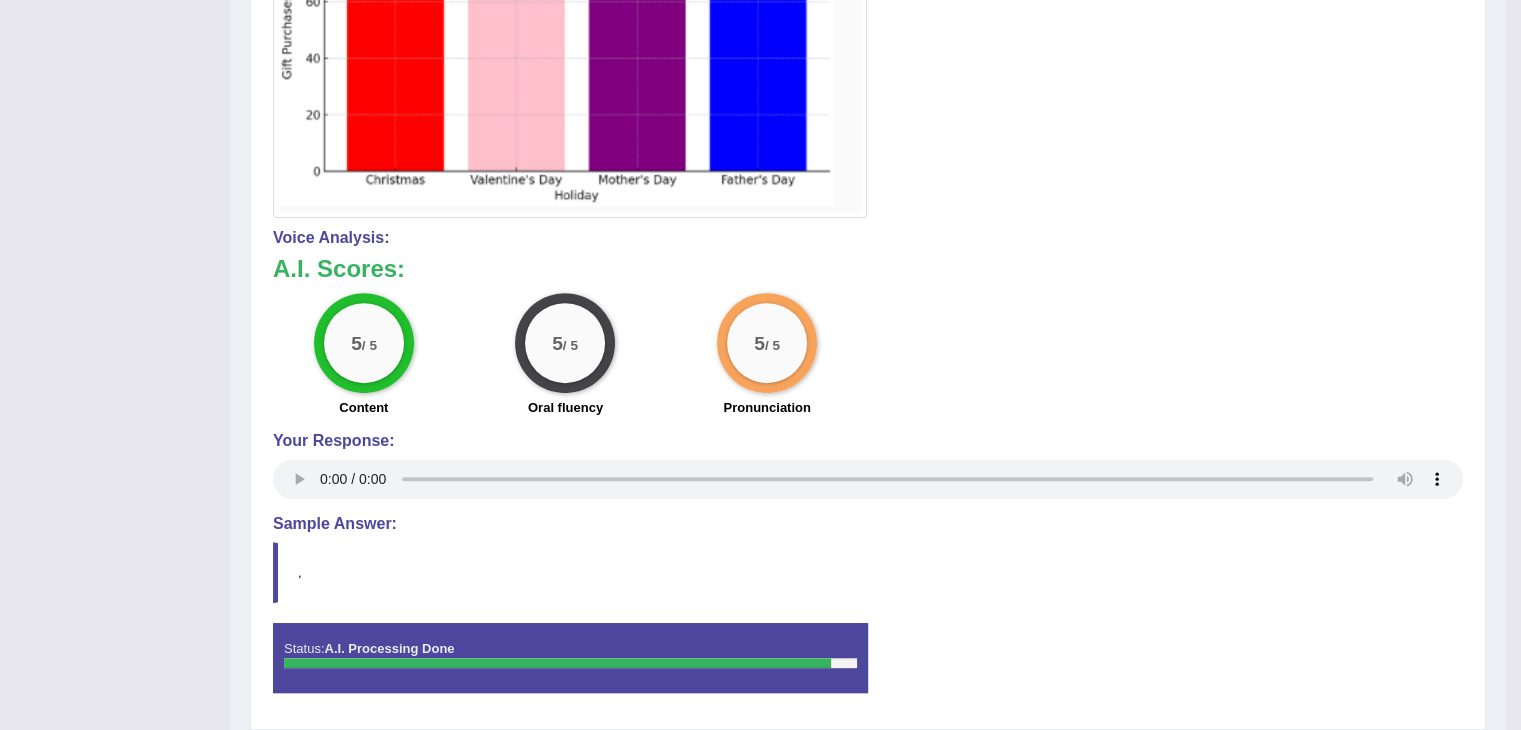 scroll, scrollTop: 699, scrollLeft: 0, axis: vertical 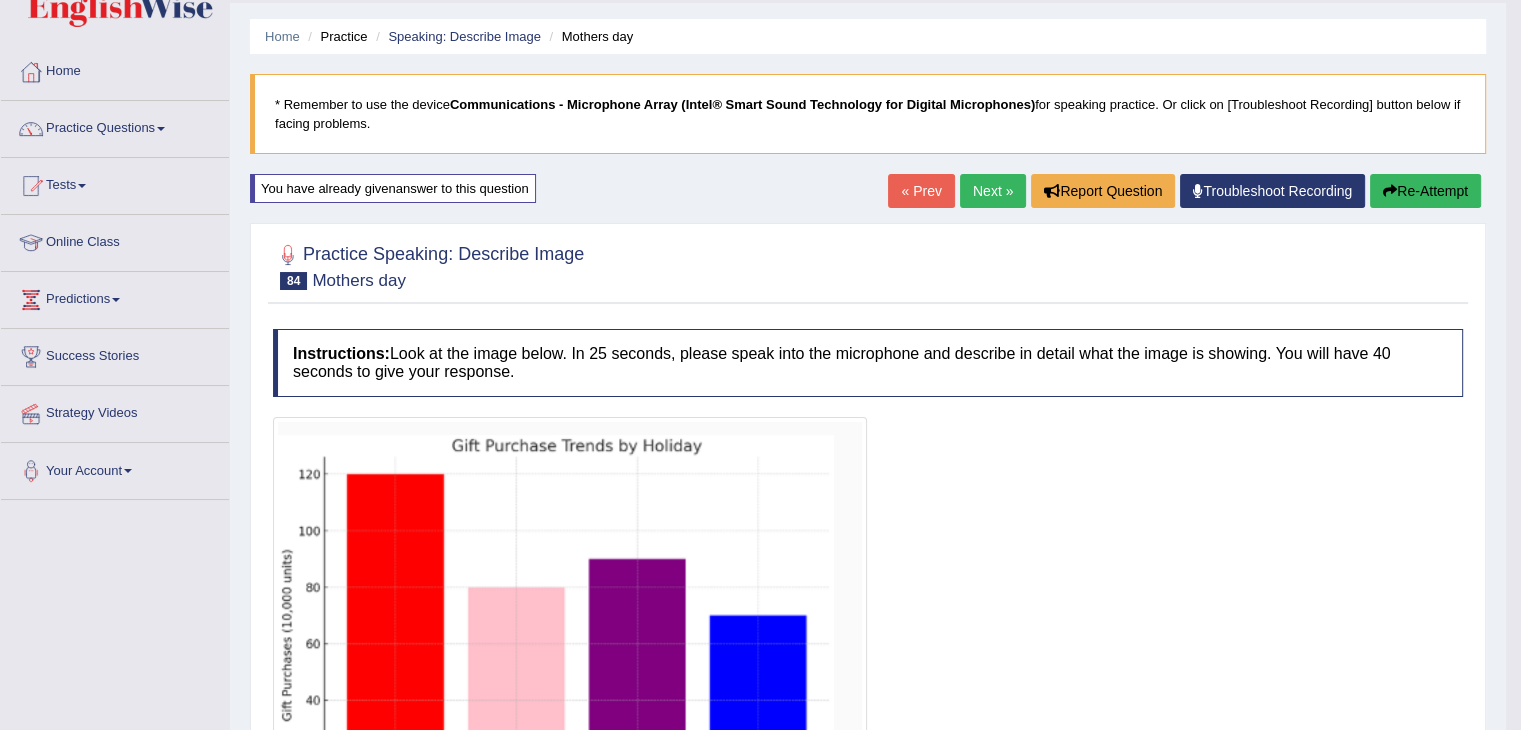 click on "Next »" at bounding box center (993, 191) 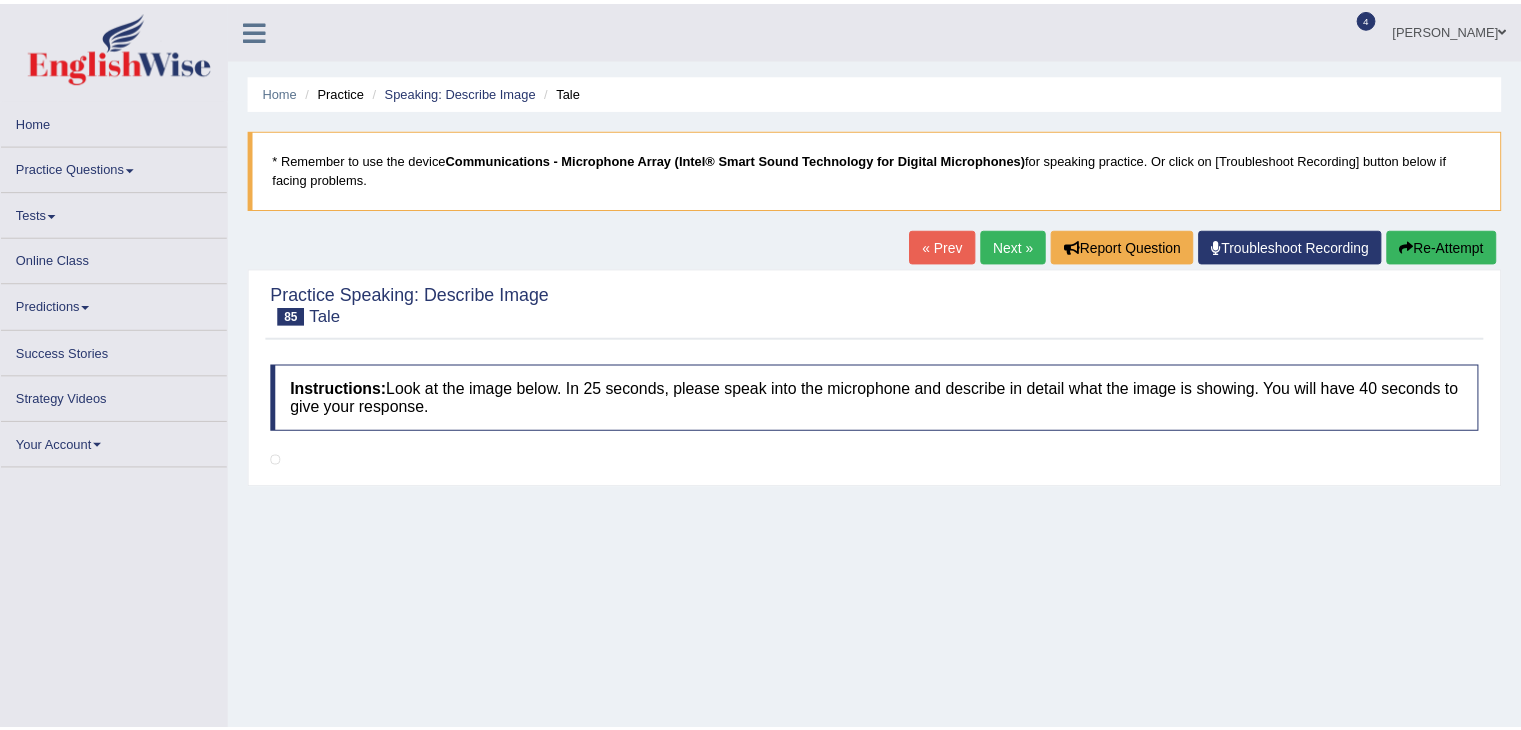 scroll, scrollTop: 0, scrollLeft: 0, axis: both 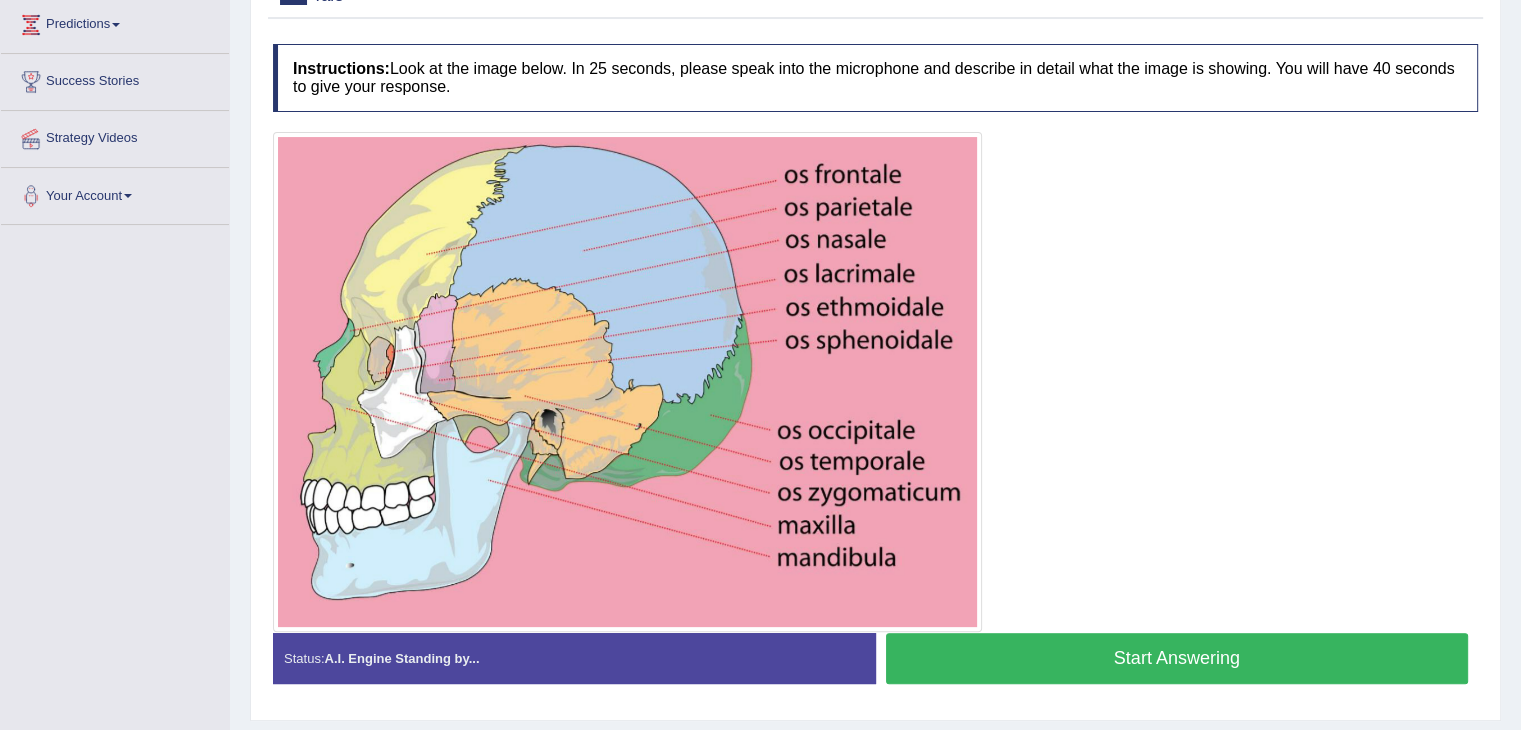 click on "Start Answering" at bounding box center (1177, 658) 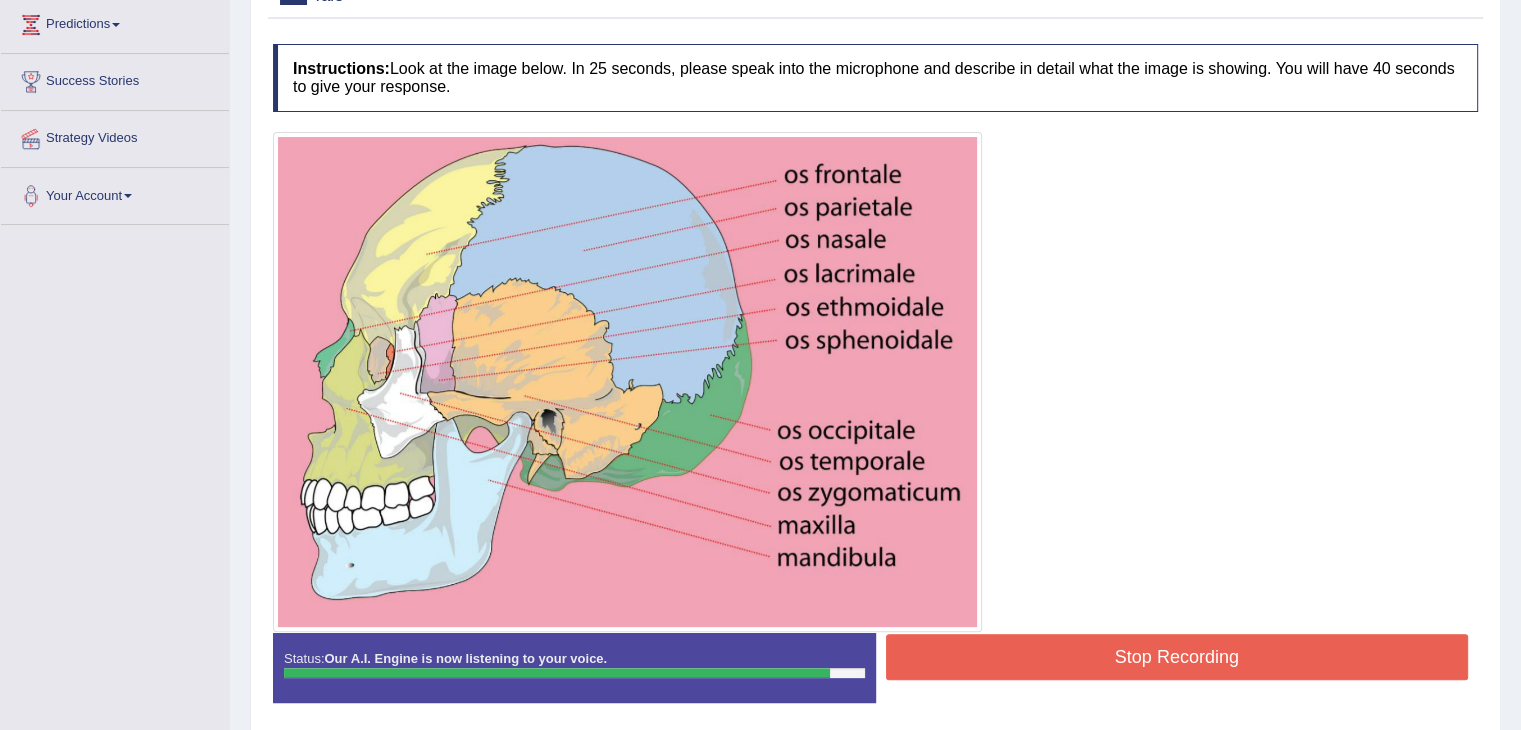 click on "Stop Recording" at bounding box center [1177, 657] 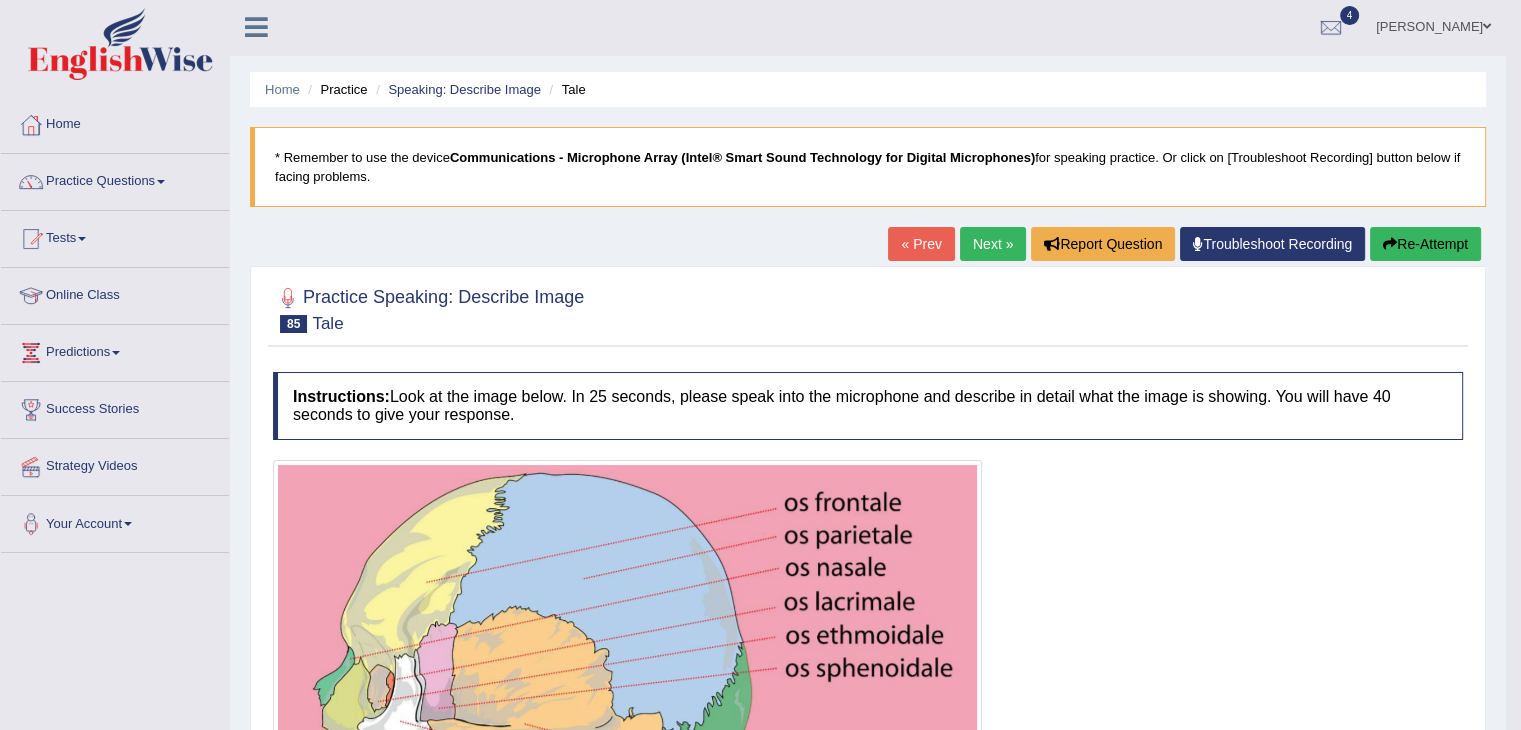 scroll, scrollTop: 0, scrollLeft: 0, axis: both 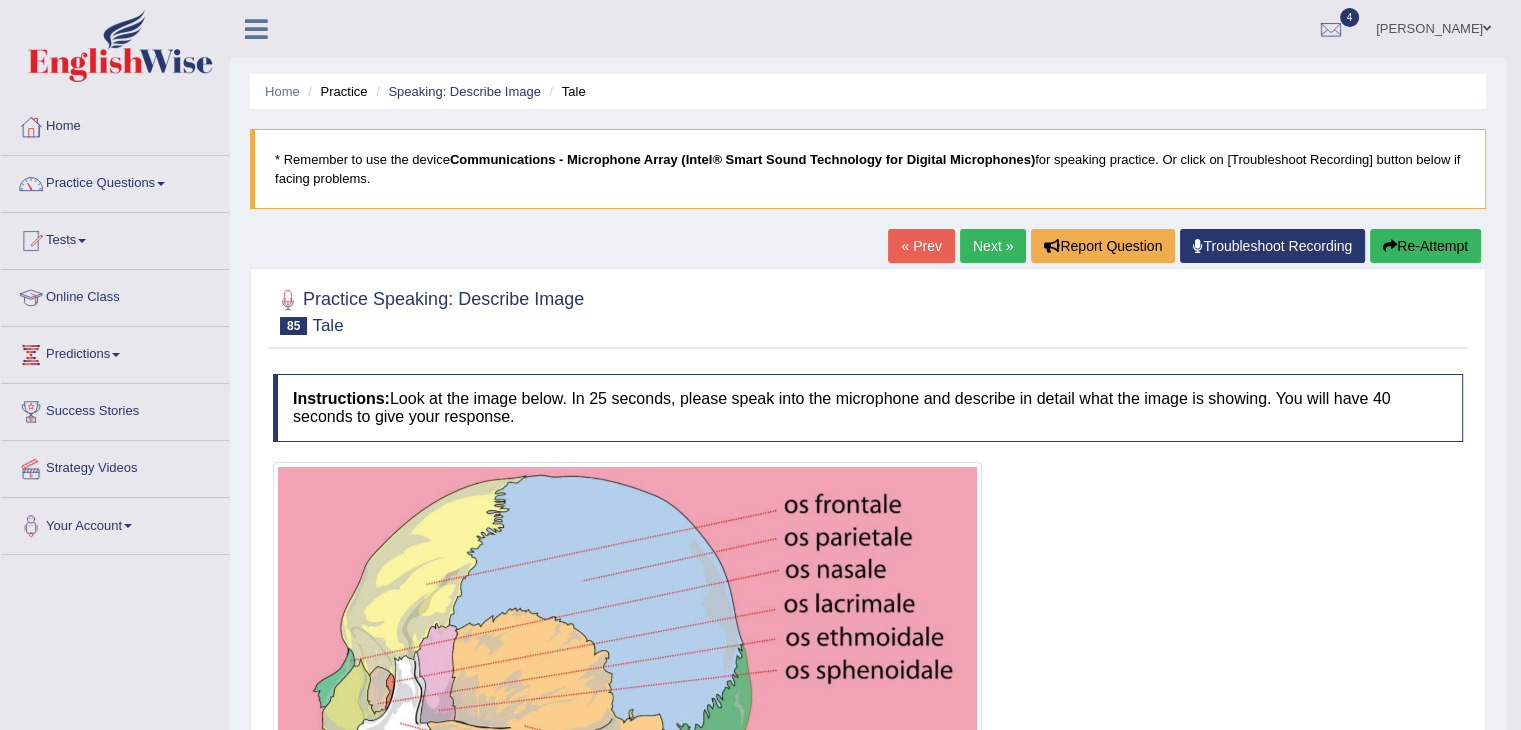 click on "Next »" at bounding box center (993, 246) 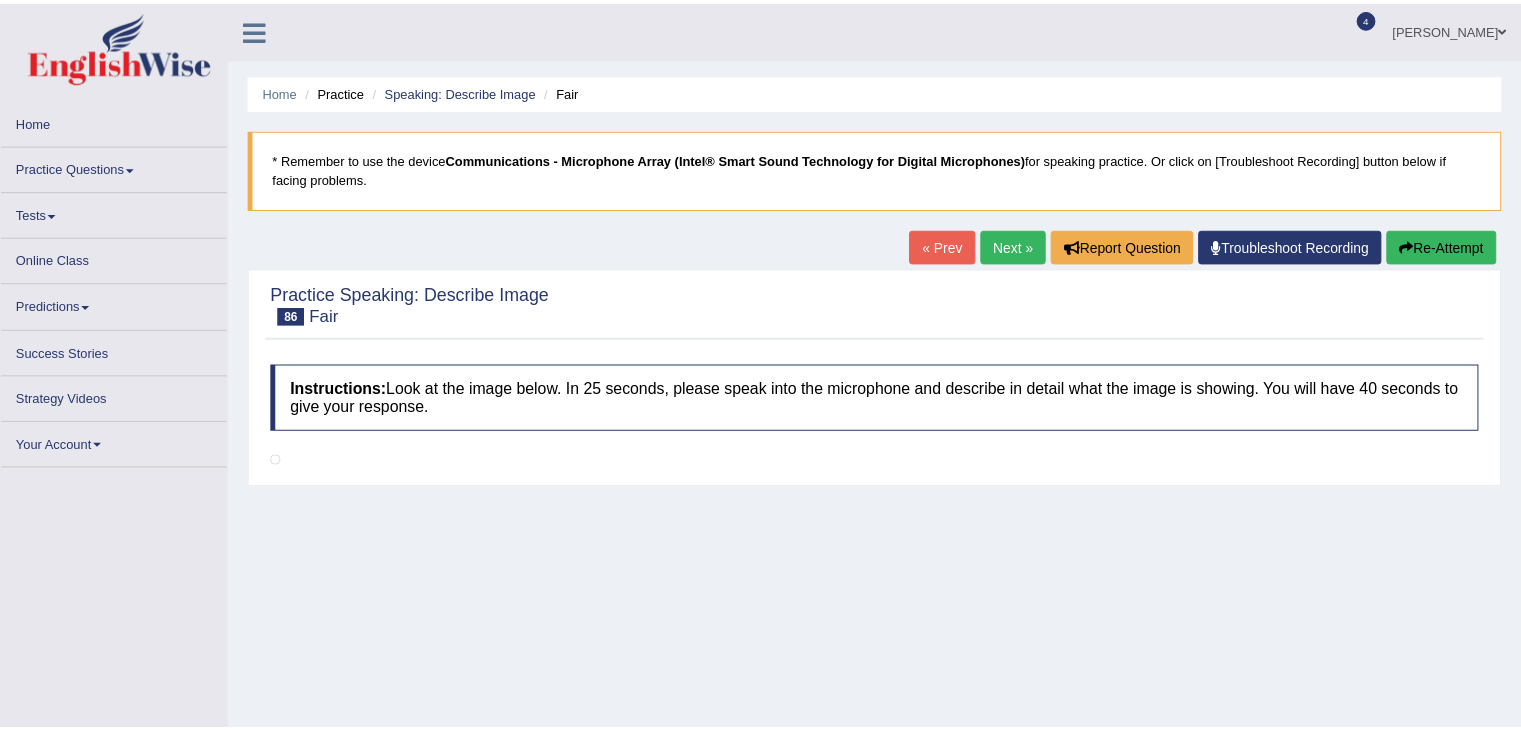 scroll, scrollTop: 0, scrollLeft: 0, axis: both 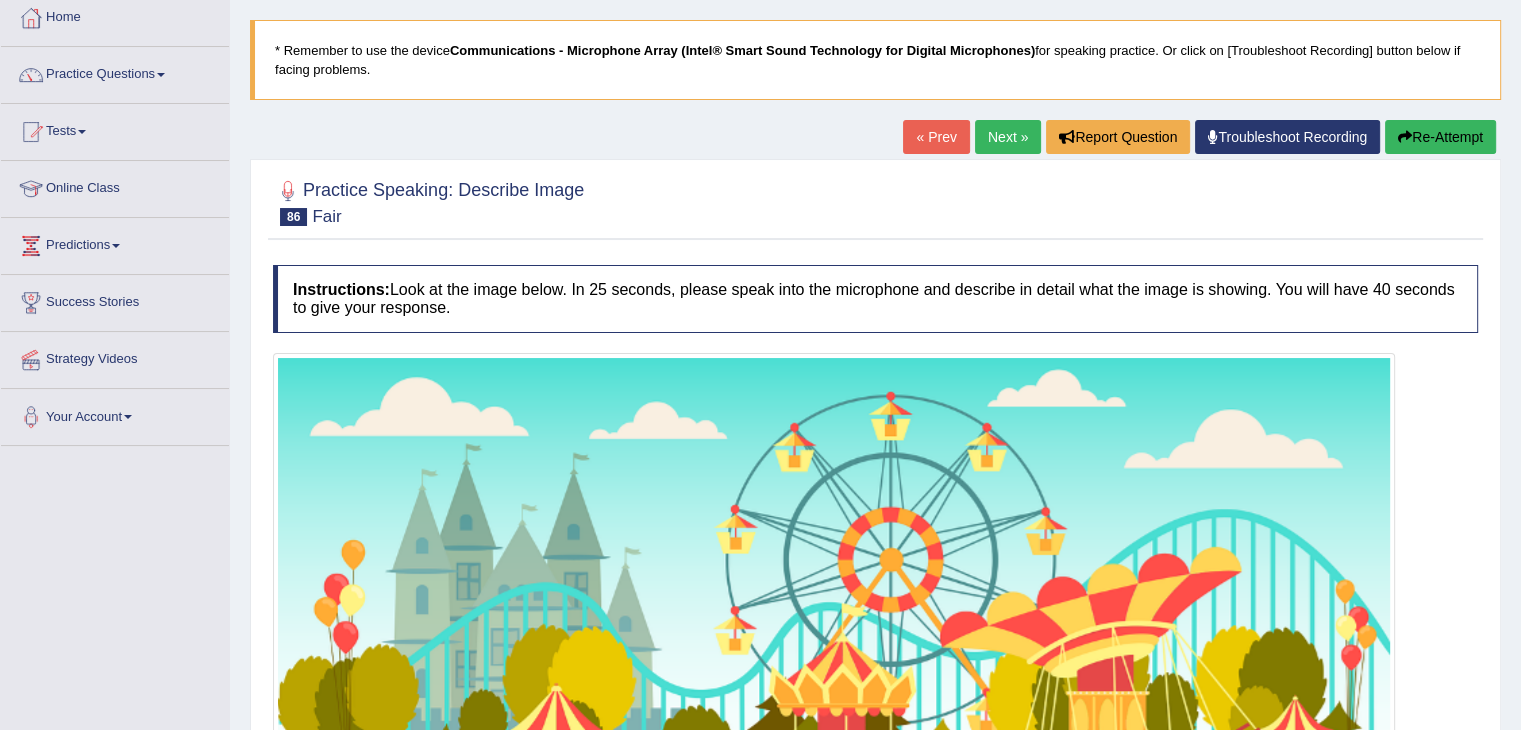 click on "Next »" at bounding box center [1008, 137] 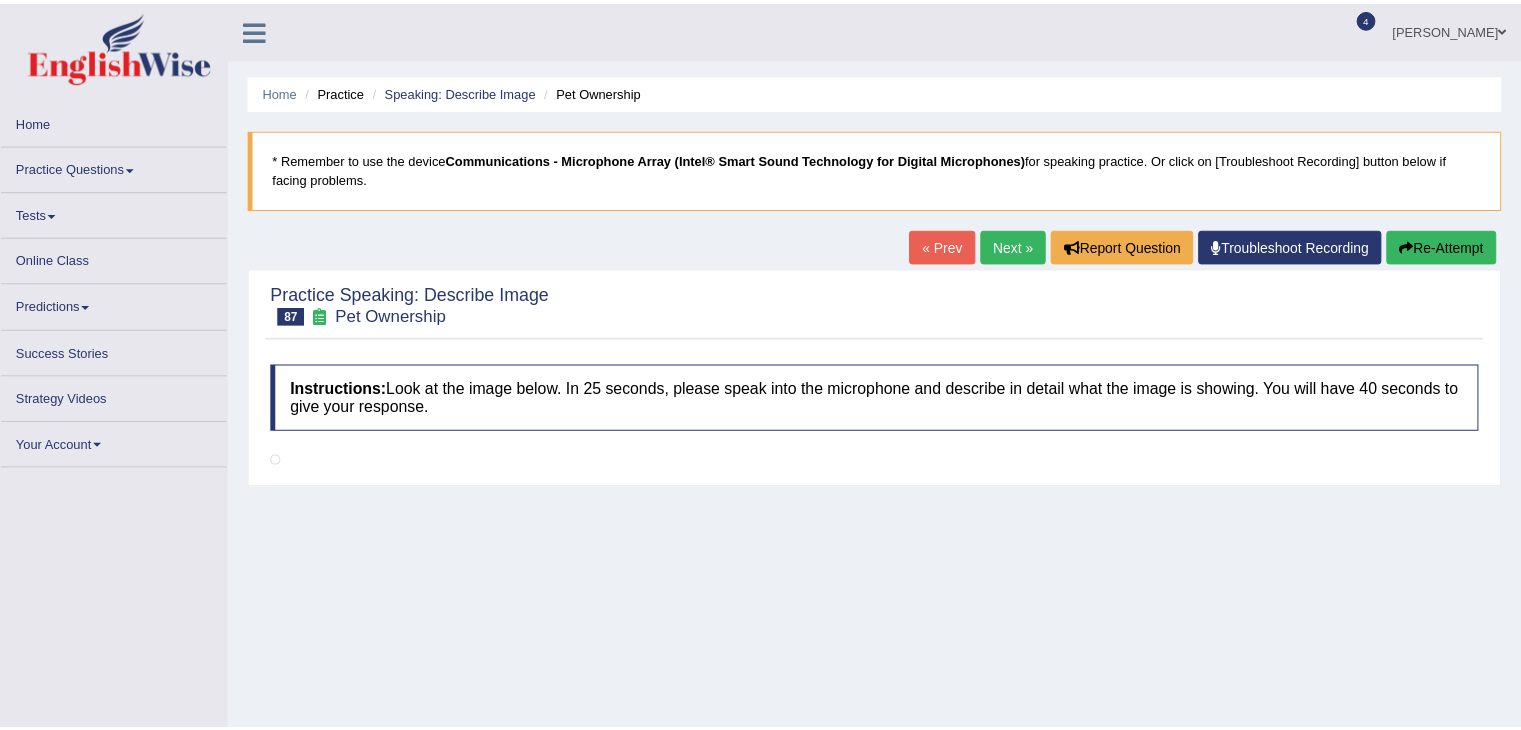 scroll, scrollTop: 0, scrollLeft: 0, axis: both 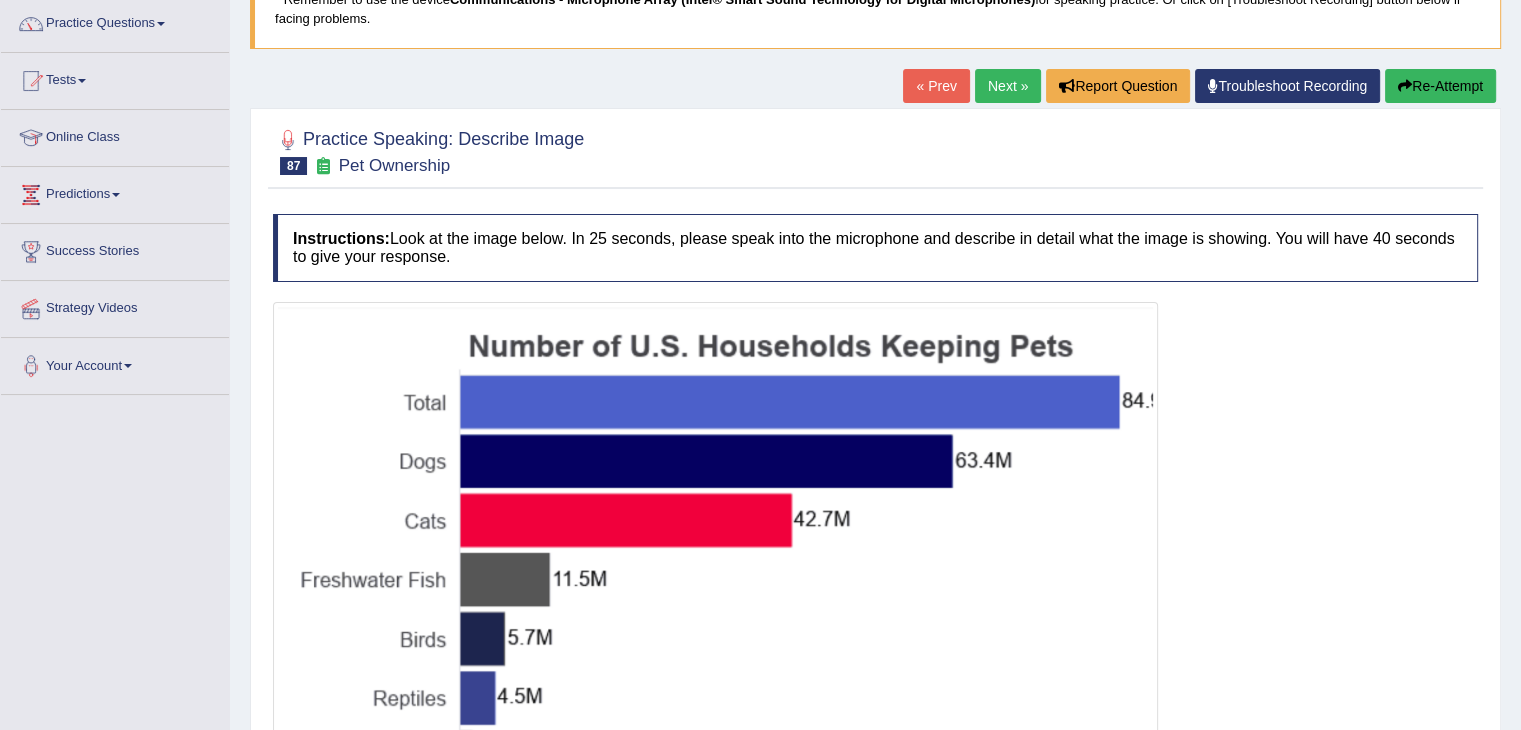 click on "Next »" at bounding box center (1008, 86) 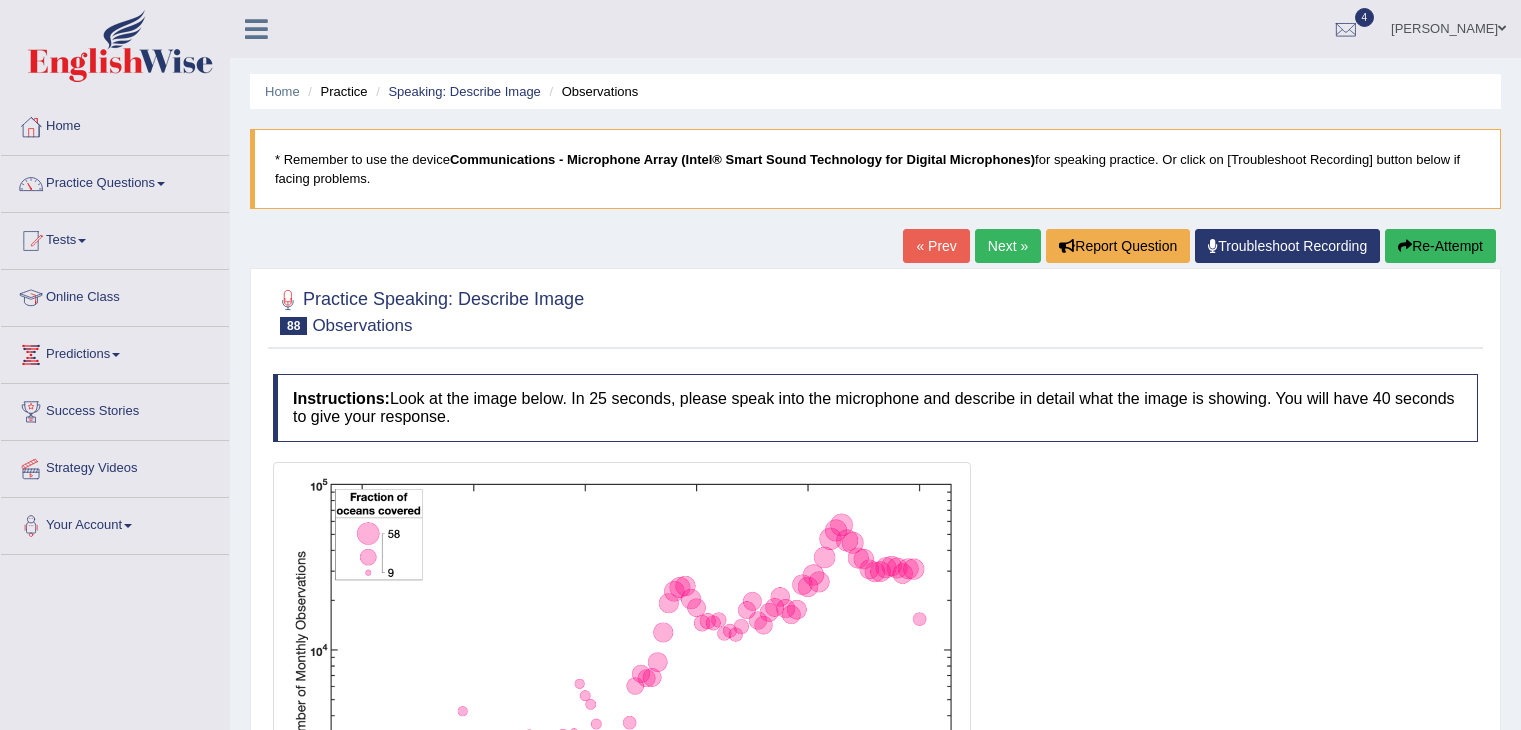 scroll, scrollTop: 0, scrollLeft: 0, axis: both 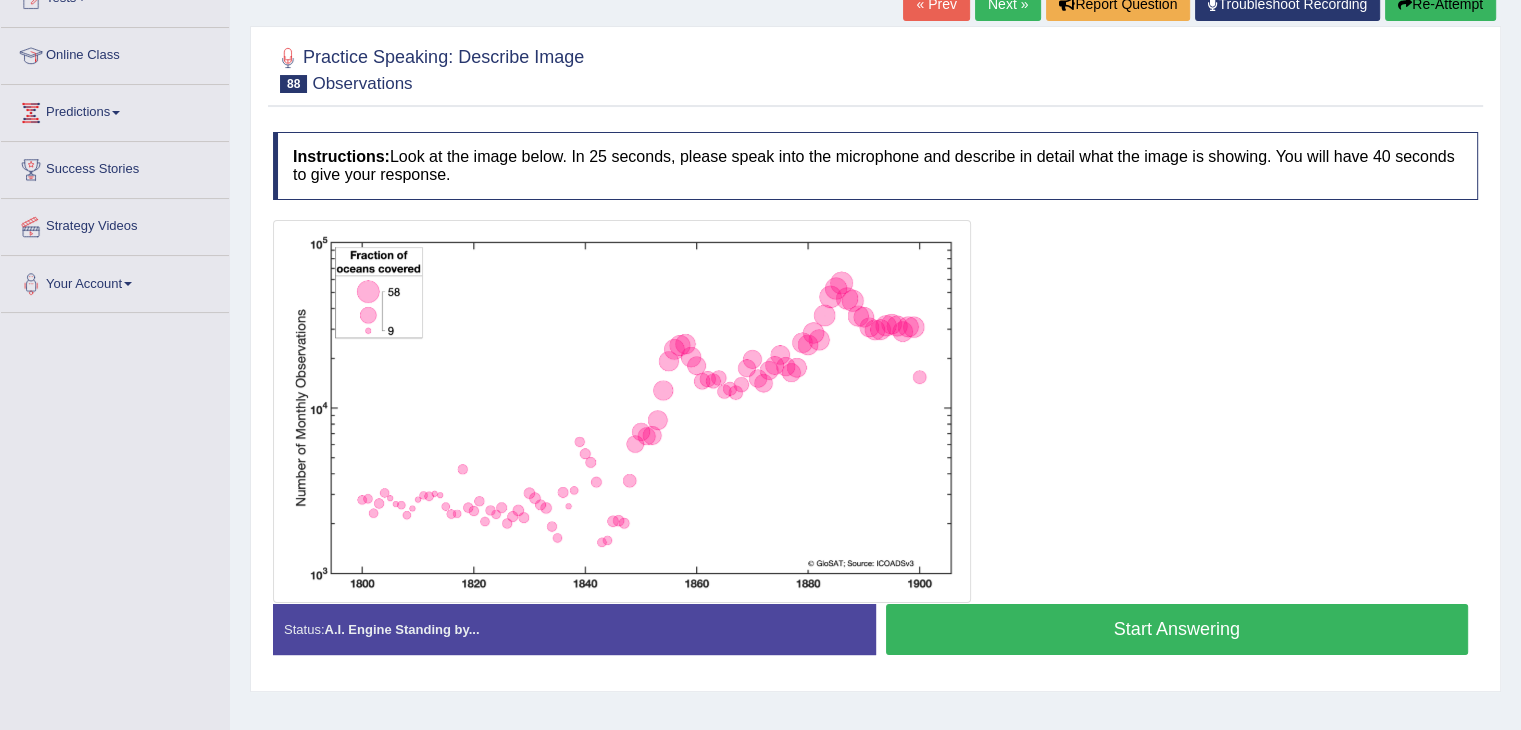 click on "Start Answering" at bounding box center (1177, 629) 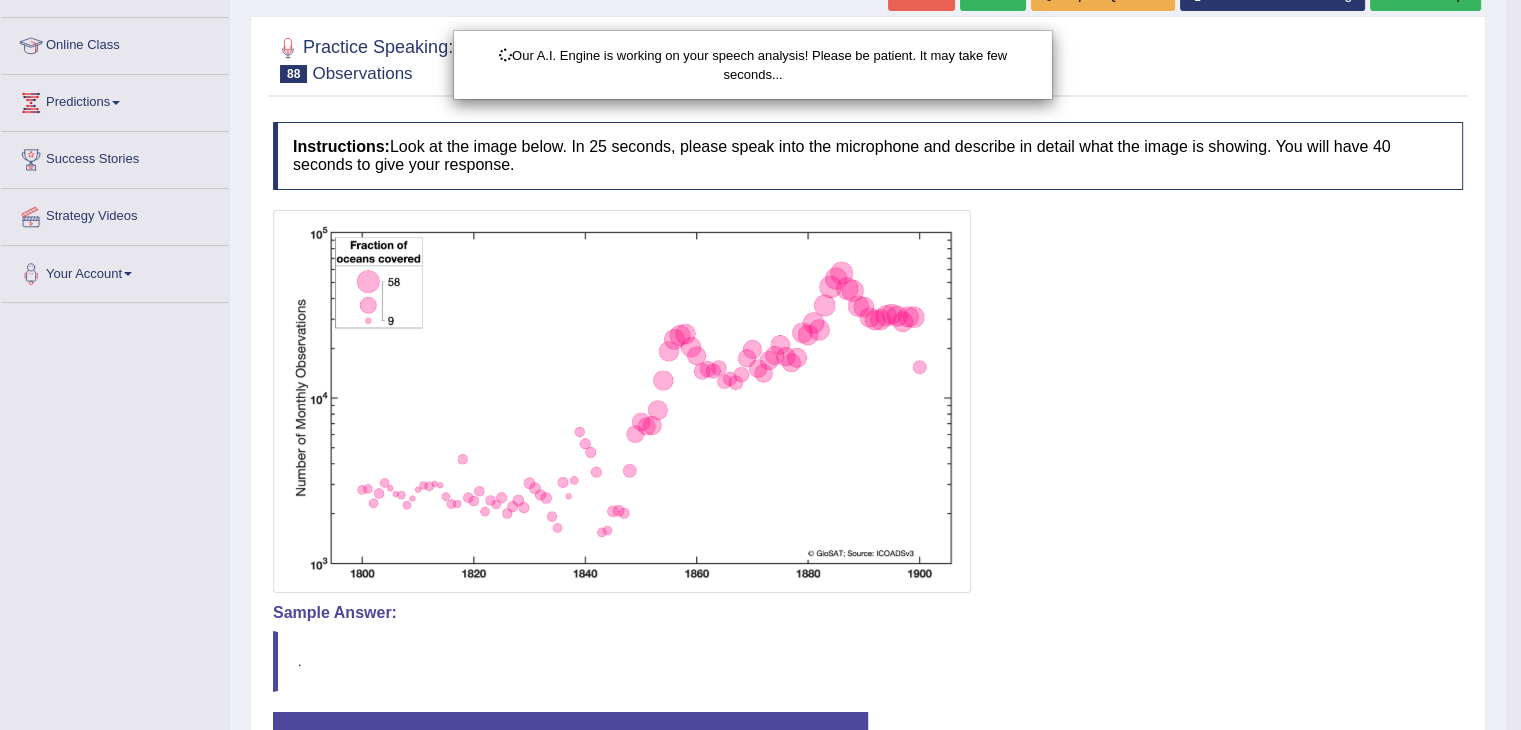 scroll, scrollTop: 404, scrollLeft: 0, axis: vertical 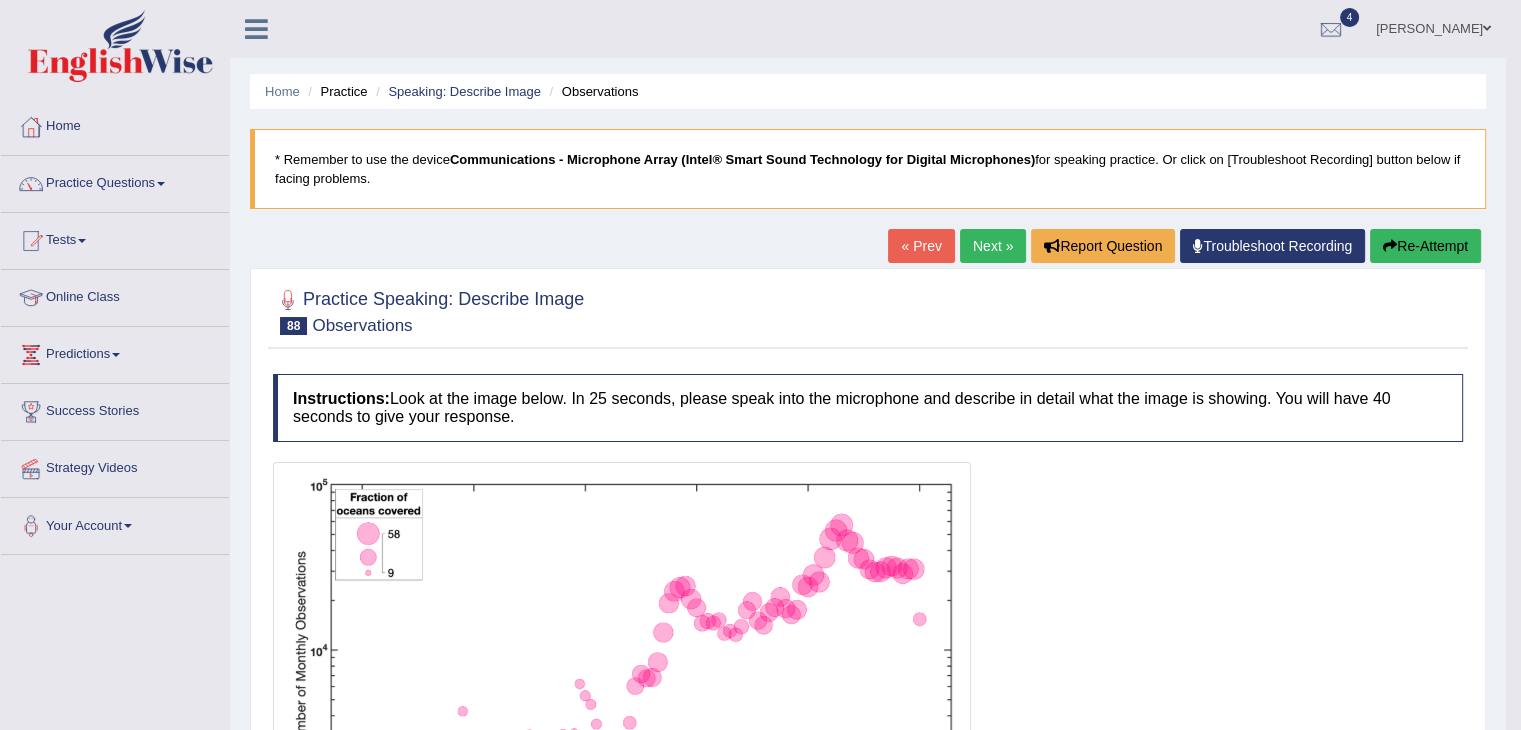 click on "Next »" at bounding box center (993, 246) 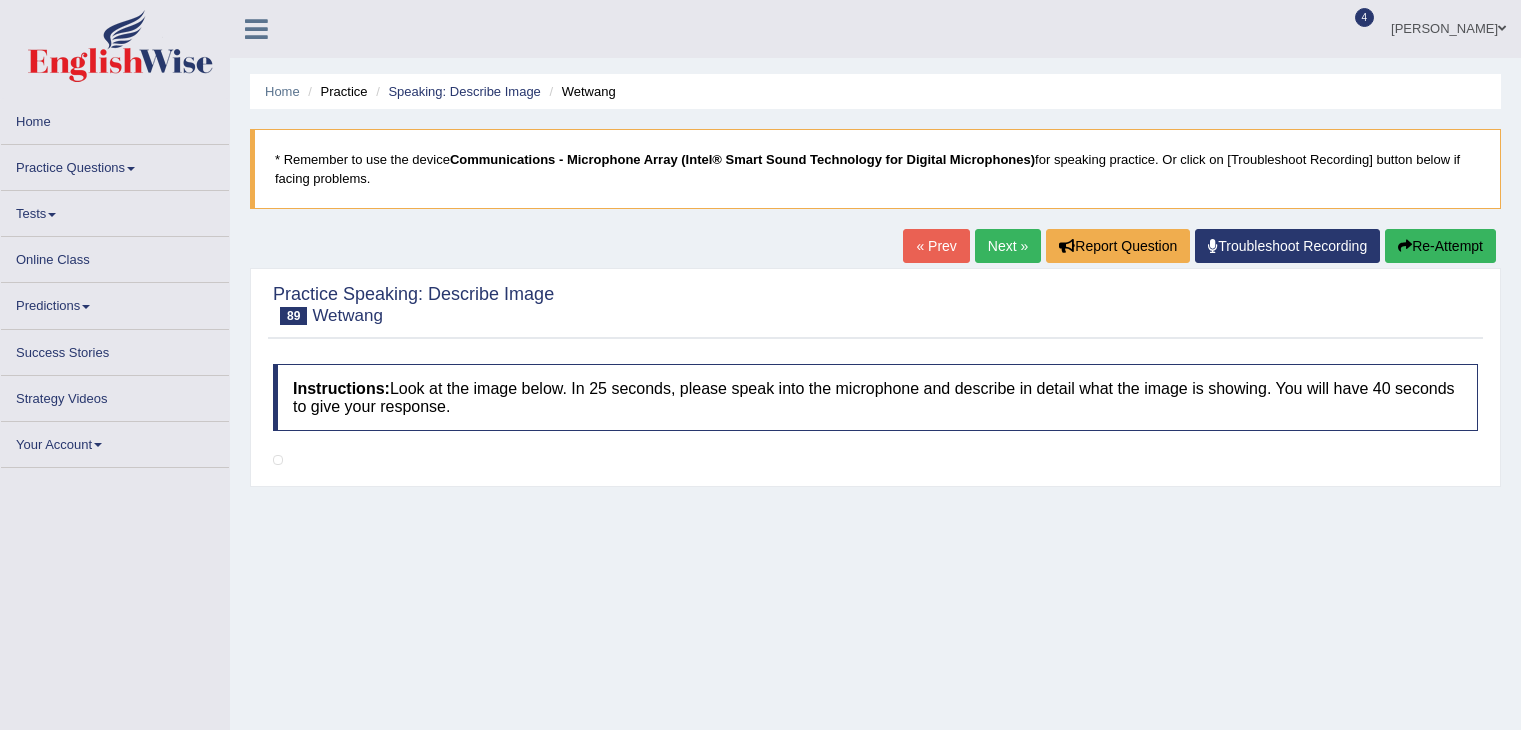 scroll, scrollTop: 0, scrollLeft: 0, axis: both 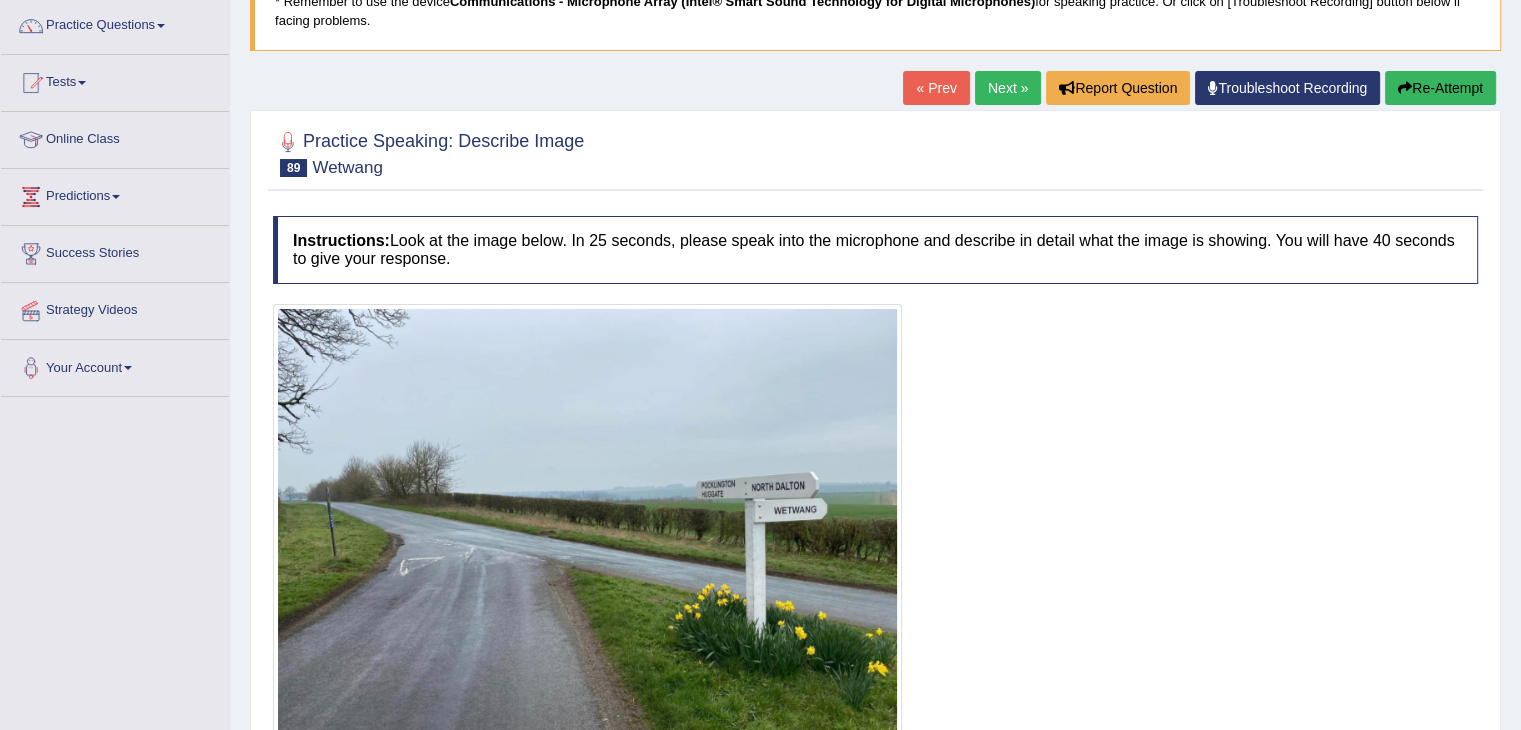 click on "Next »" at bounding box center (1008, 88) 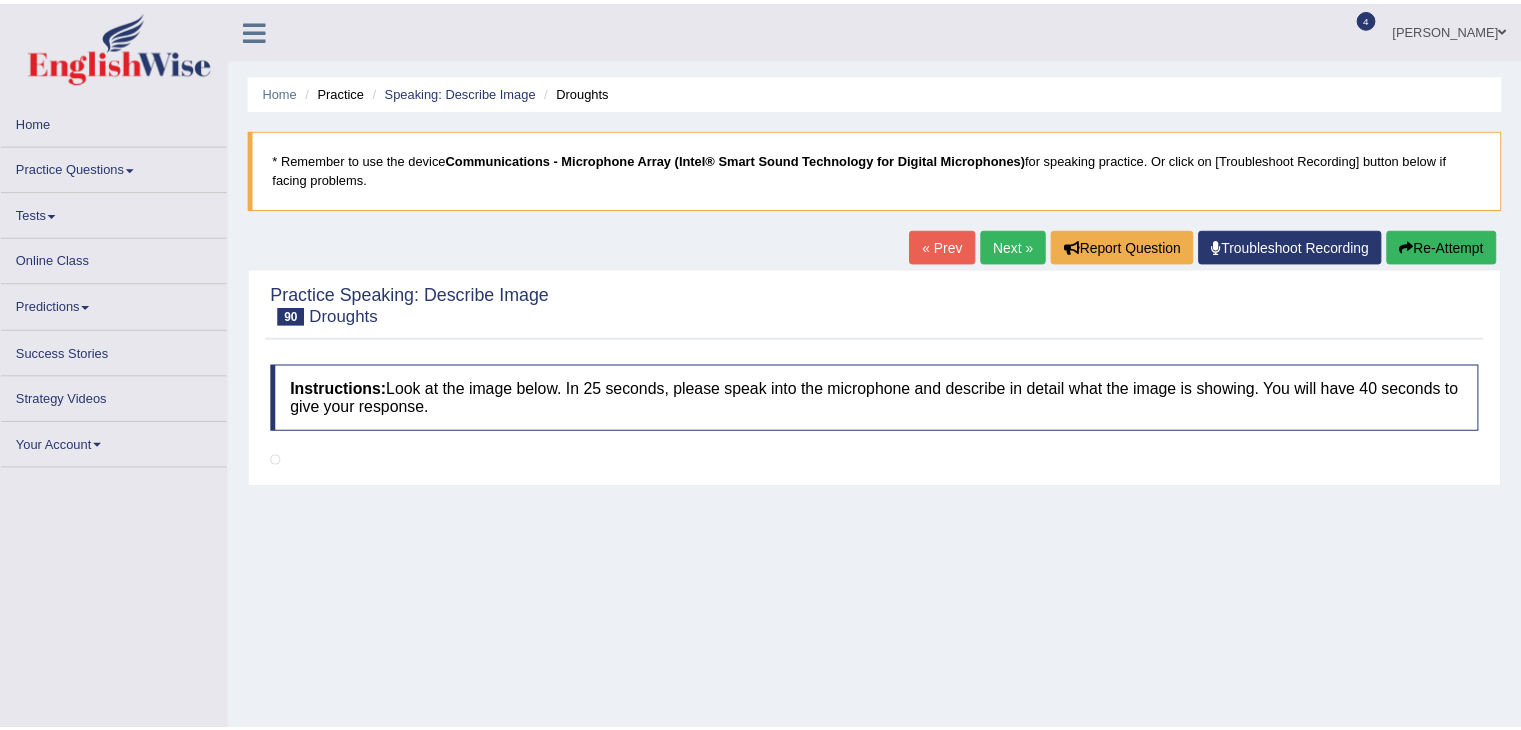 scroll, scrollTop: 0, scrollLeft: 0, axis: both 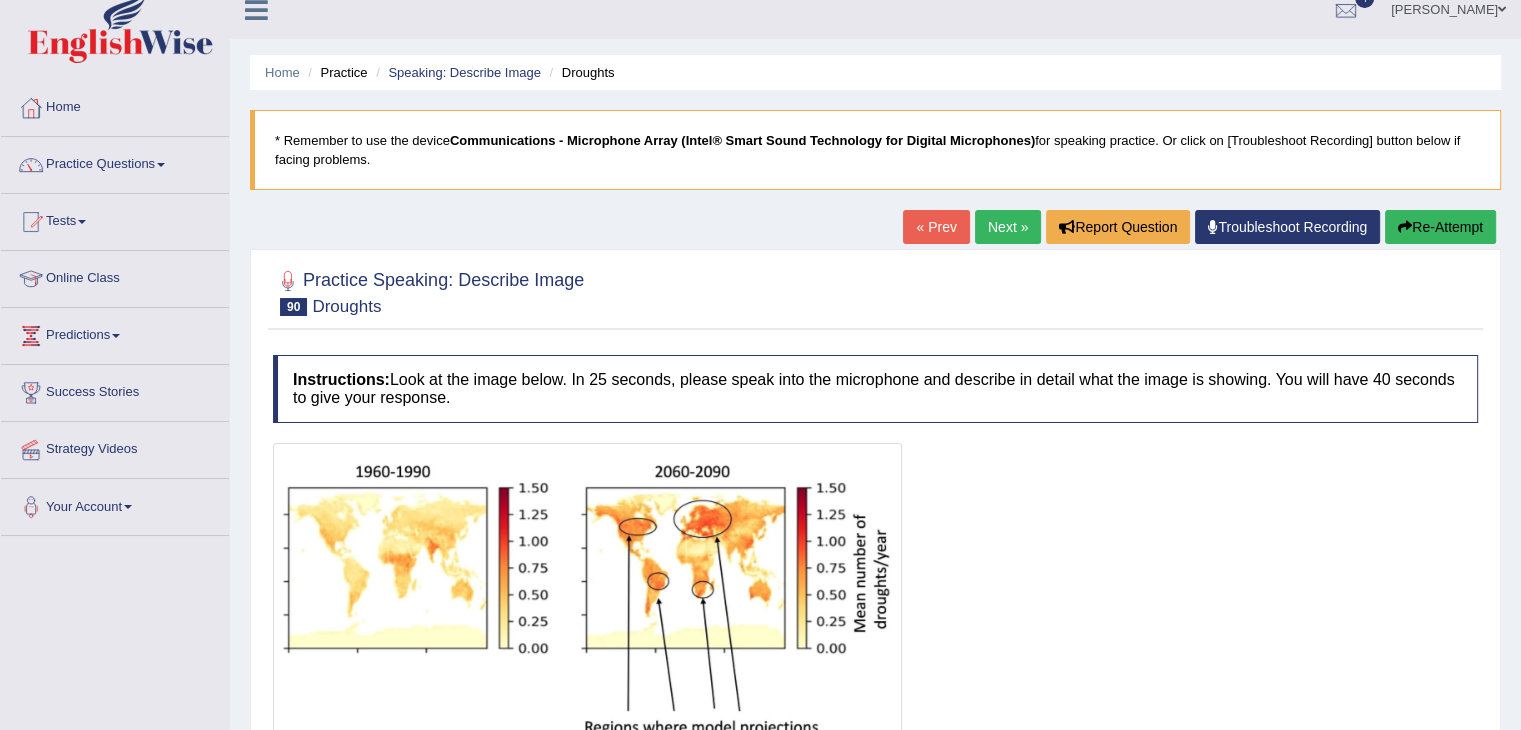 click on "Next »" at bounding box center [1008, 227] 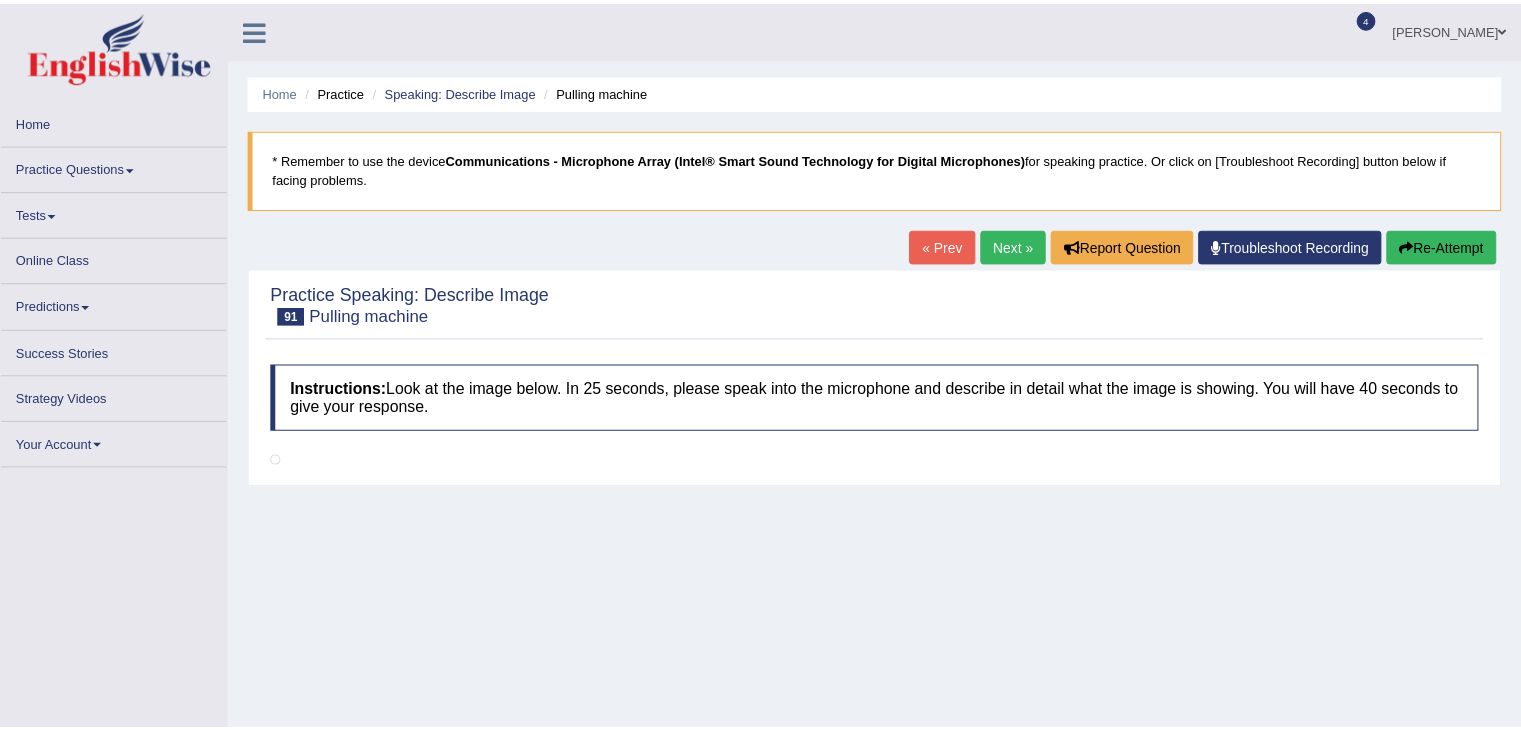 scroll, scrollTop: 0, scrollLeft: 0, axis: both 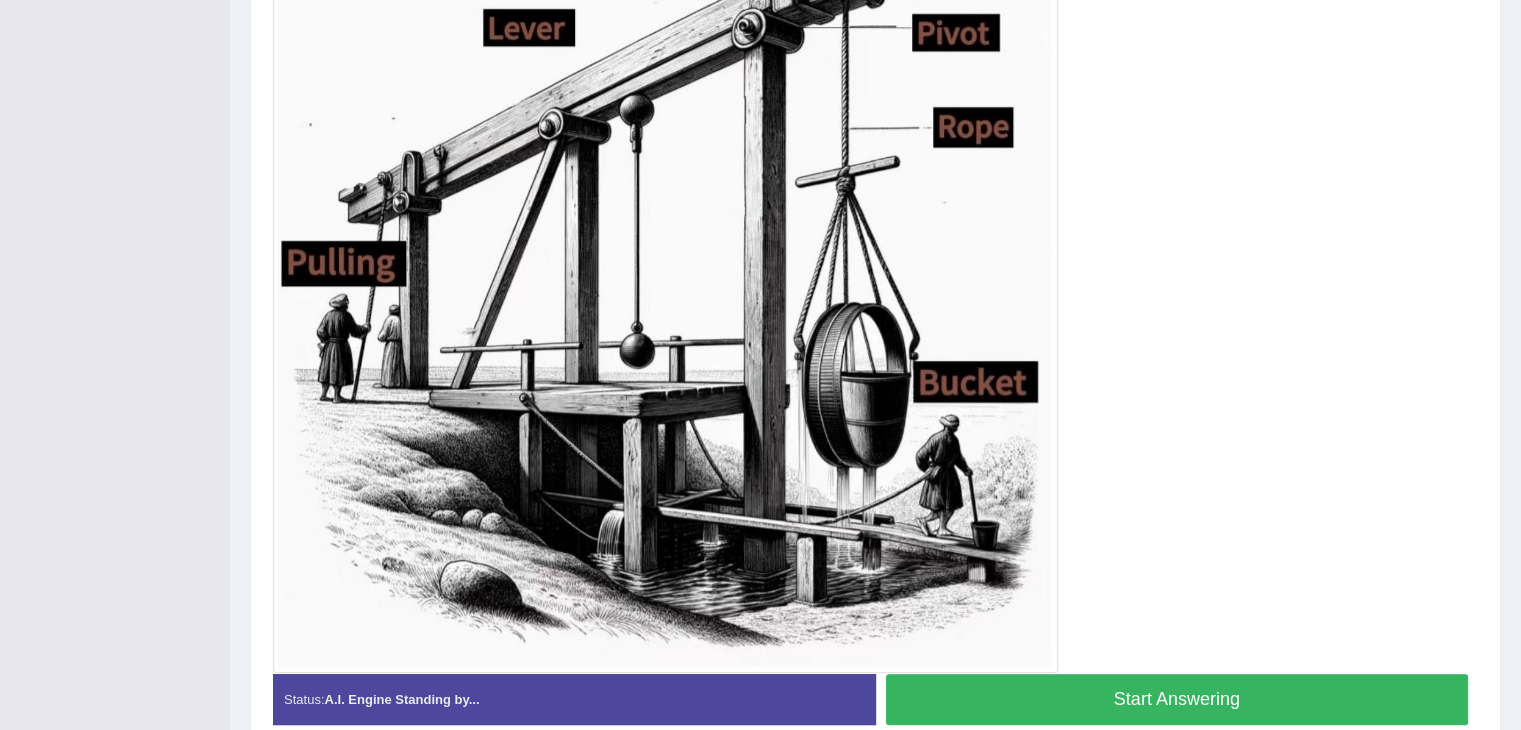 click on "Start Answering" at bounding box center (1177, 699) 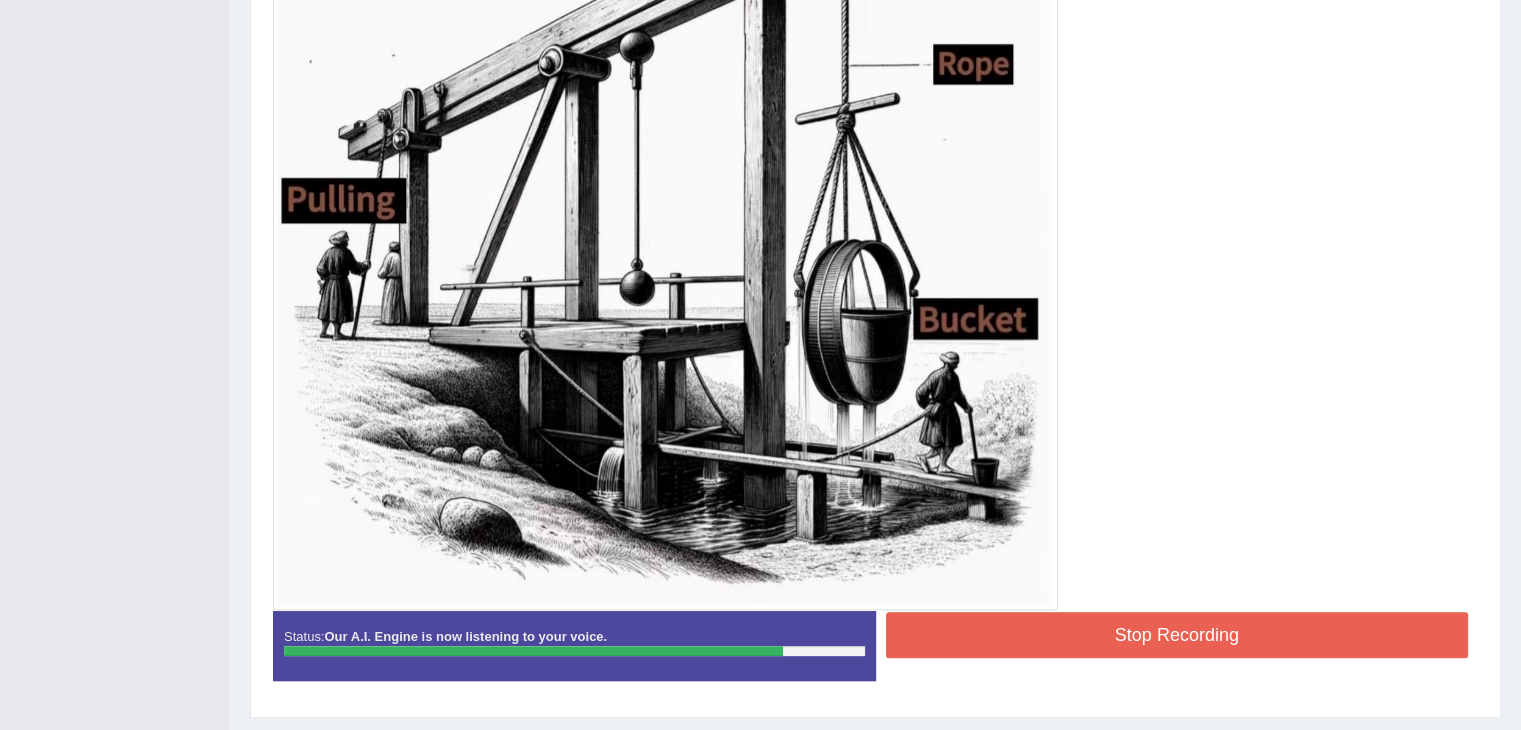scroll, scrollTop: 677, scrollLeft: 0, axis: vertical 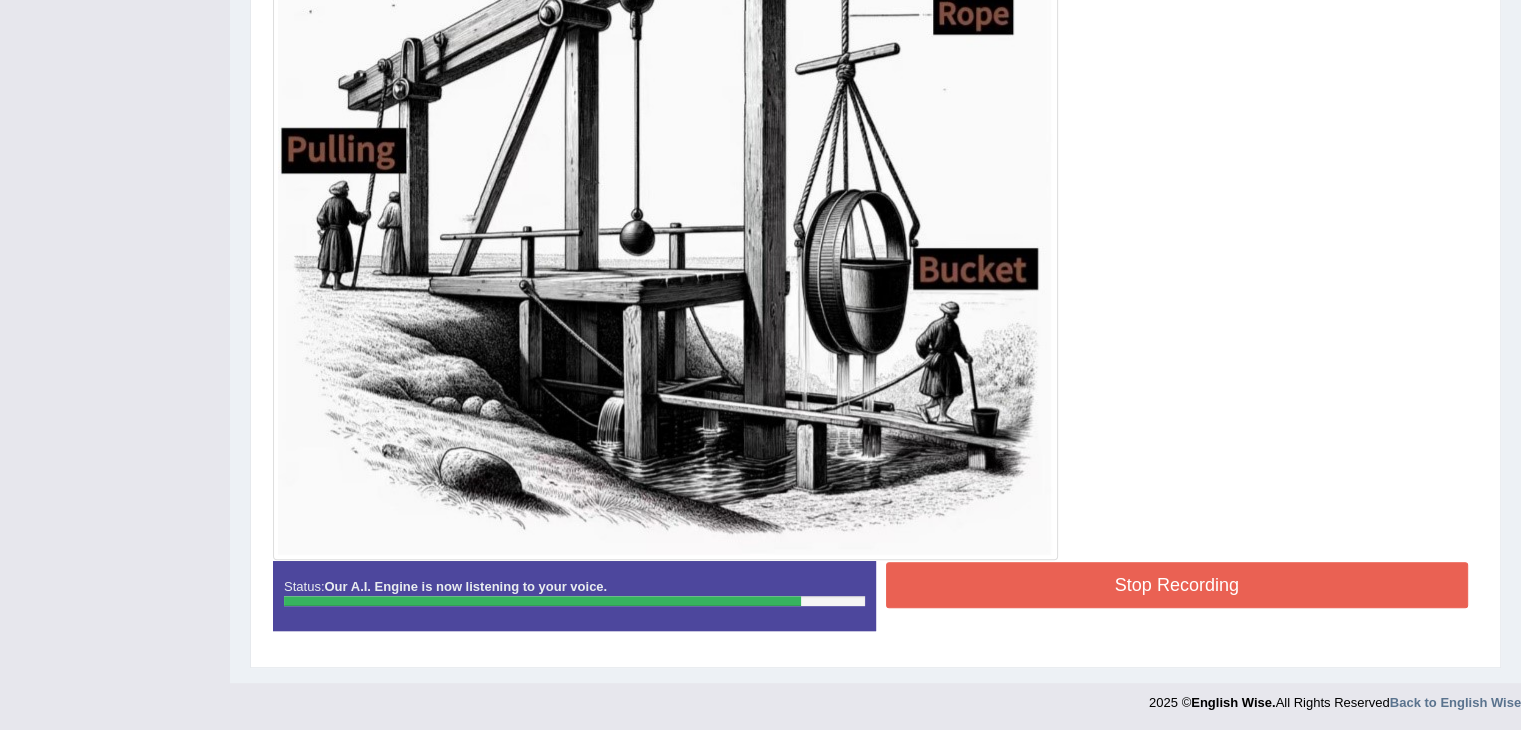 click on "Stop Recording" at bounding box center (1177, 585) 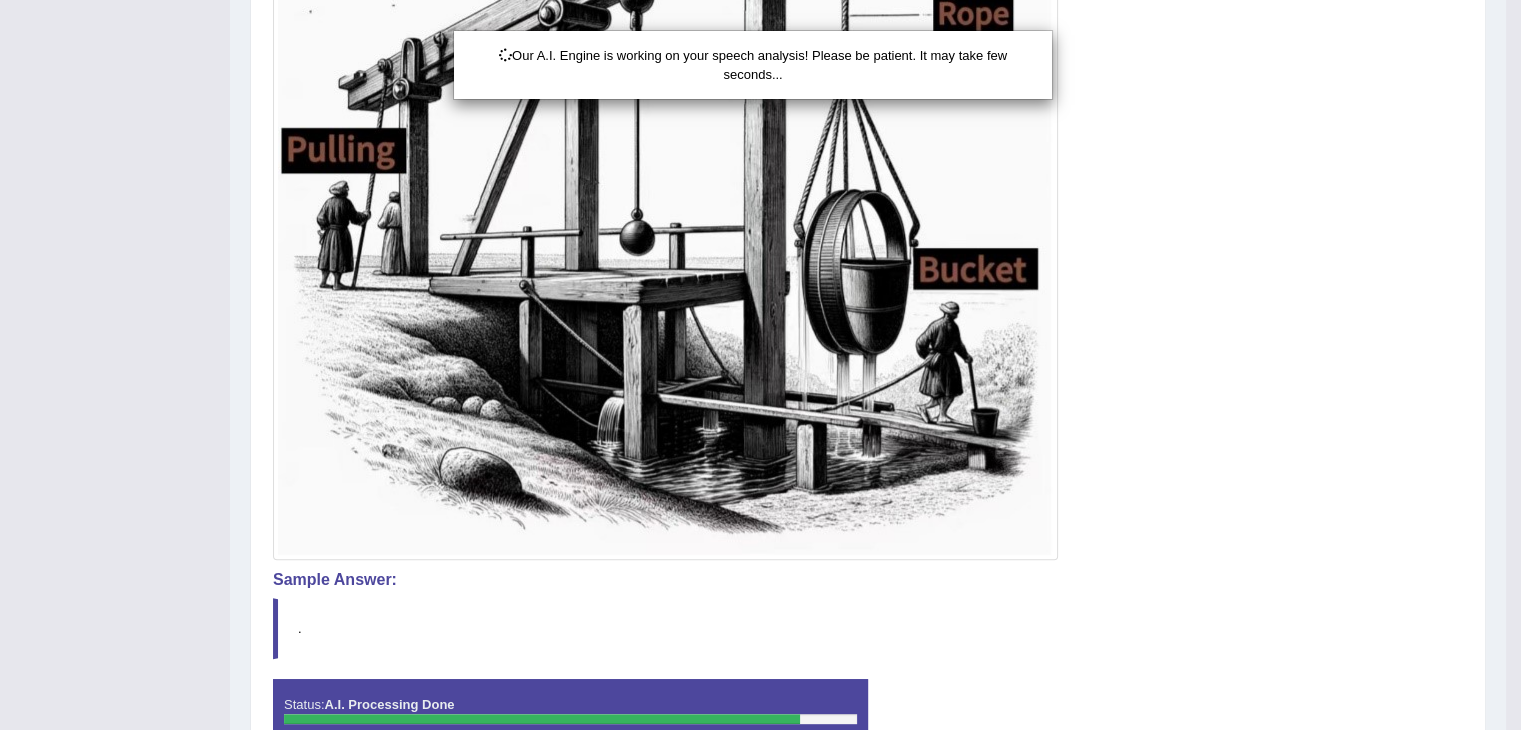 scroll, scrollTop: 796, scrollLeft: 0, axis: vertical 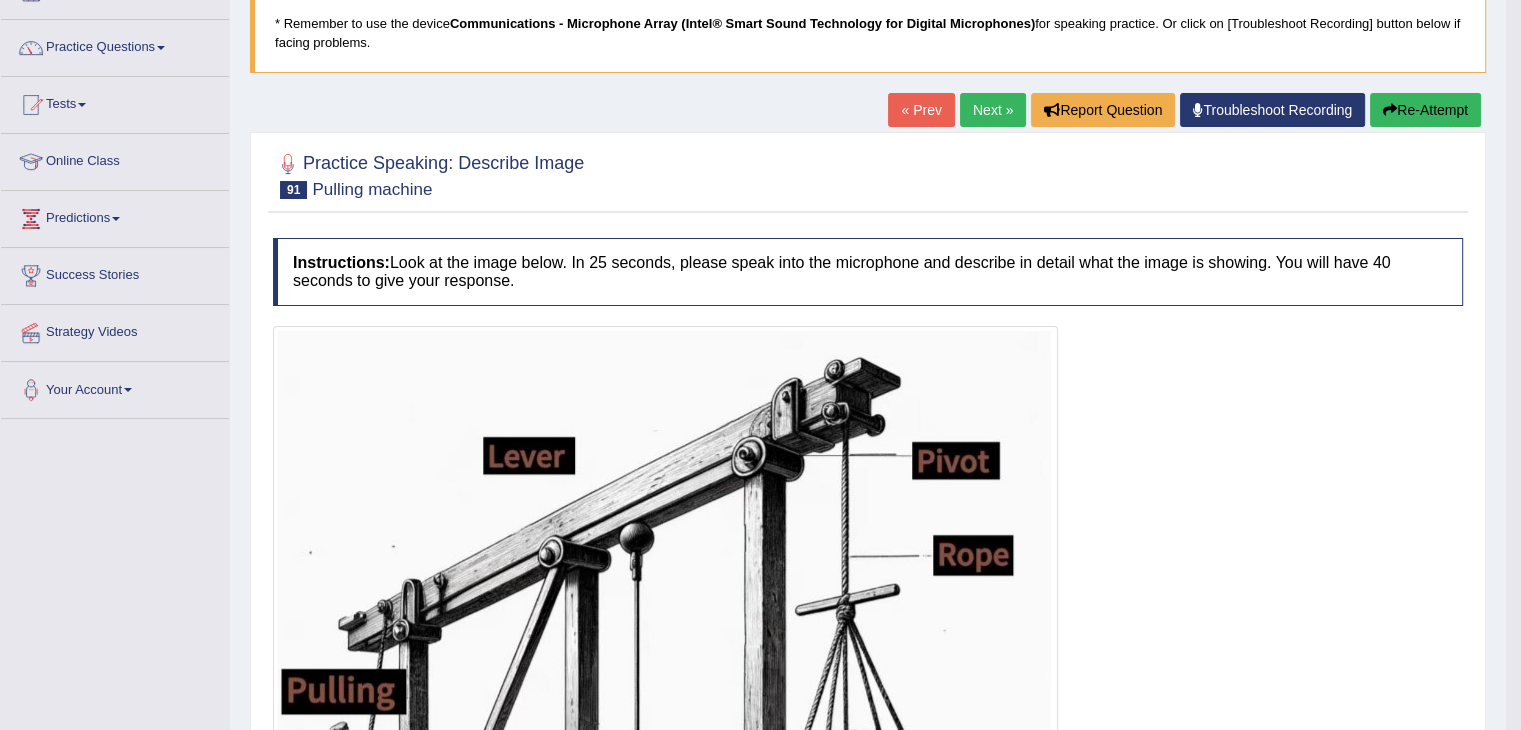 click on "Next »" at bounding box center (993, 110) 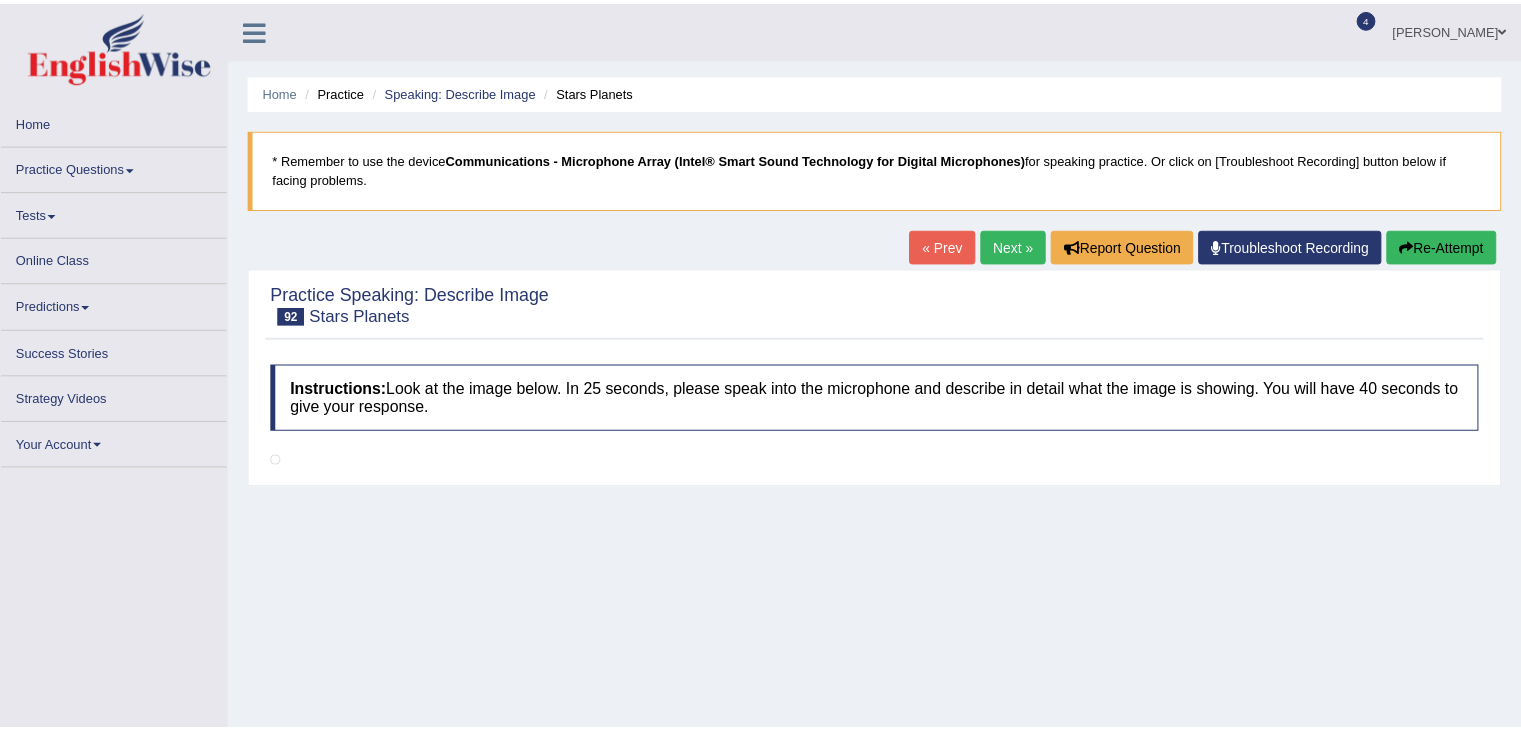 scroll, scrollTop: 0, scrollLeft: 0, axis: both 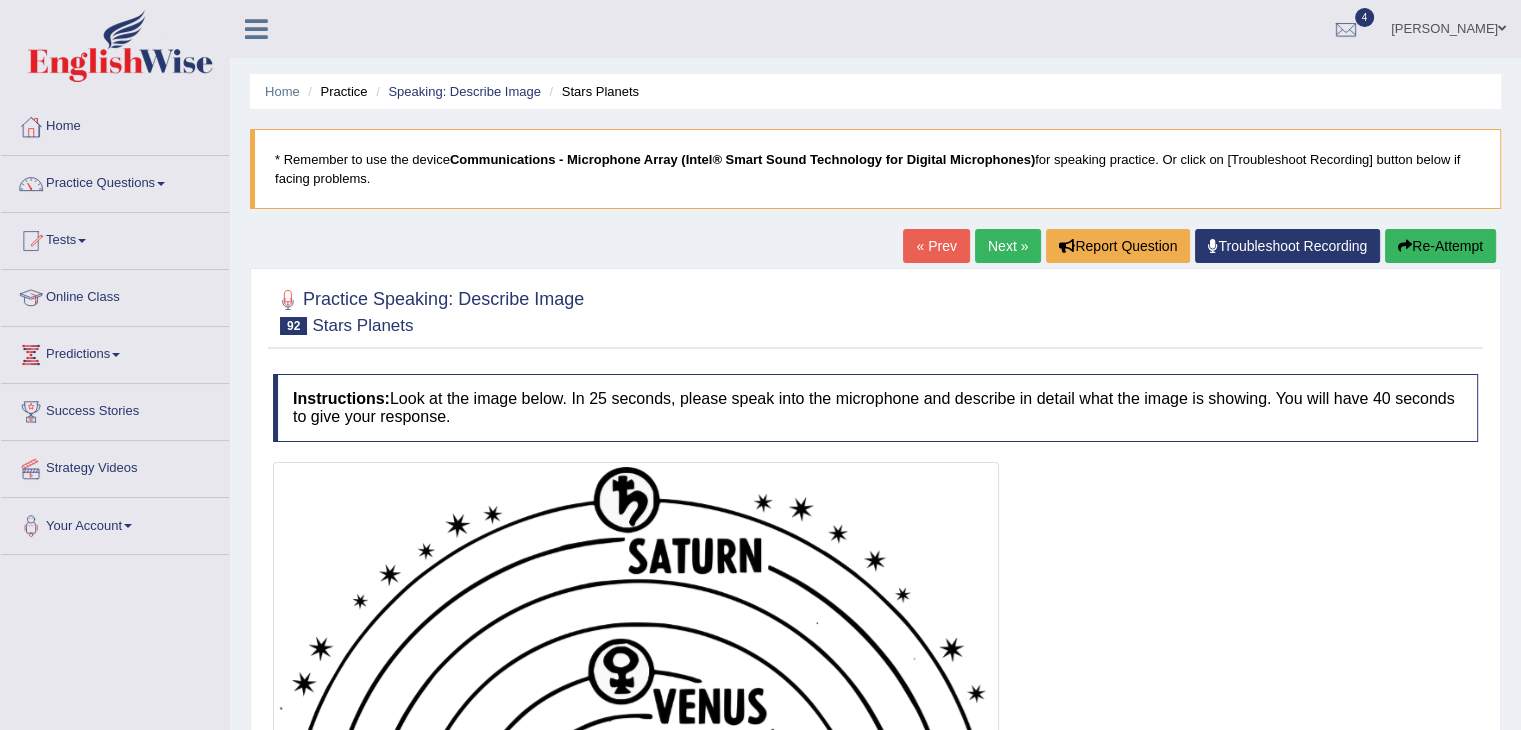 click on "Next »" at bounding box center (1008, 246) 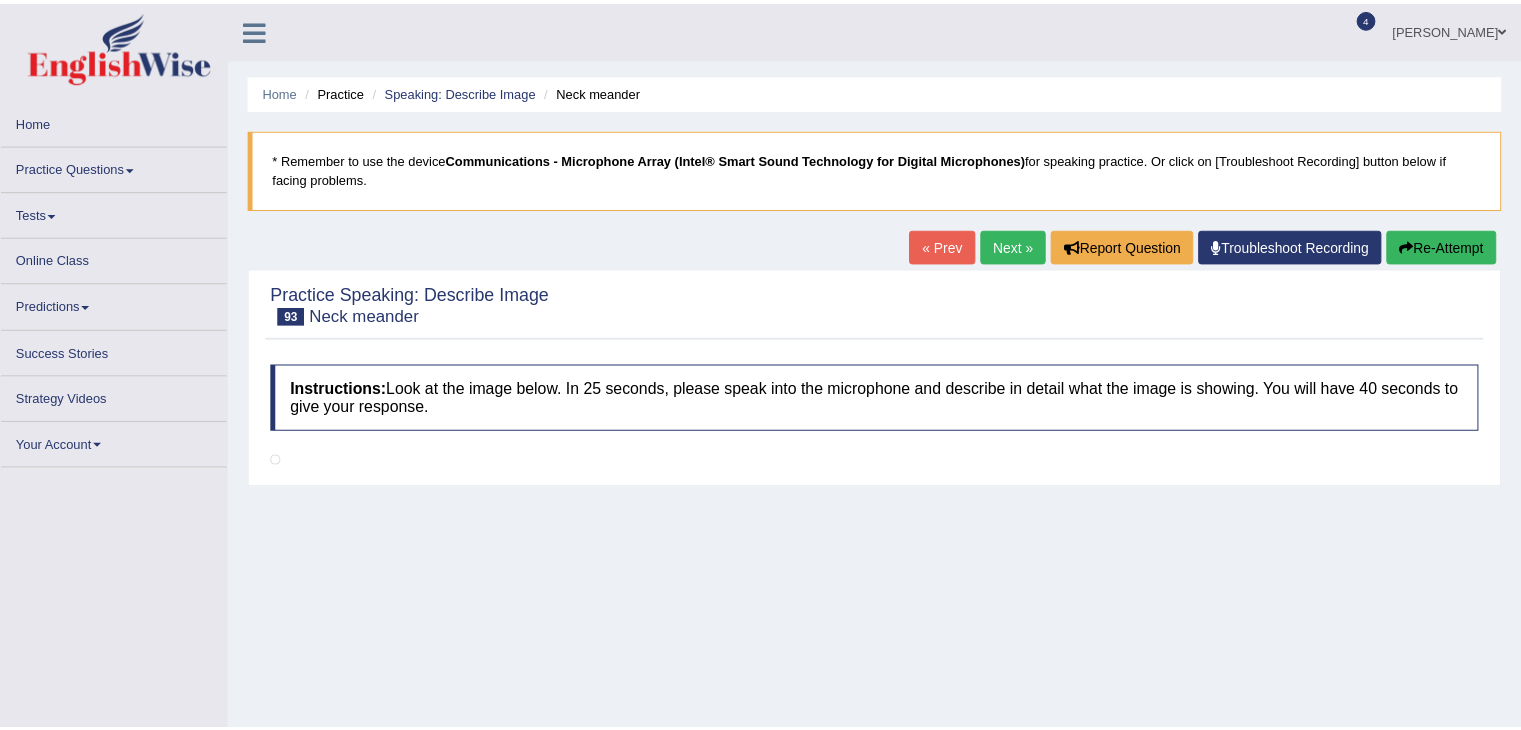 scroll, scrollTop: 0, scrollLeft: 0, axis: both 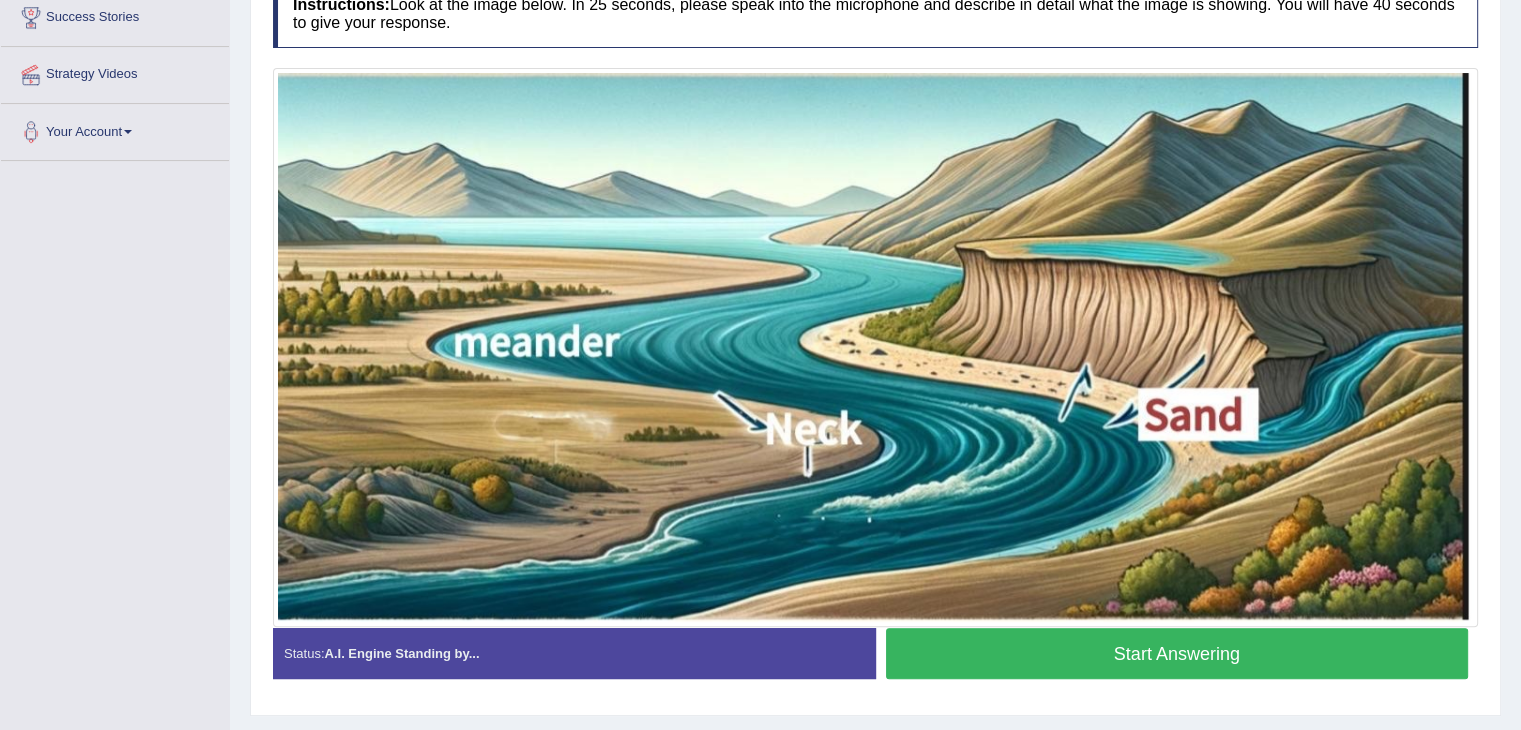 click on "Start Answering" at bounding box center [1177, 653] 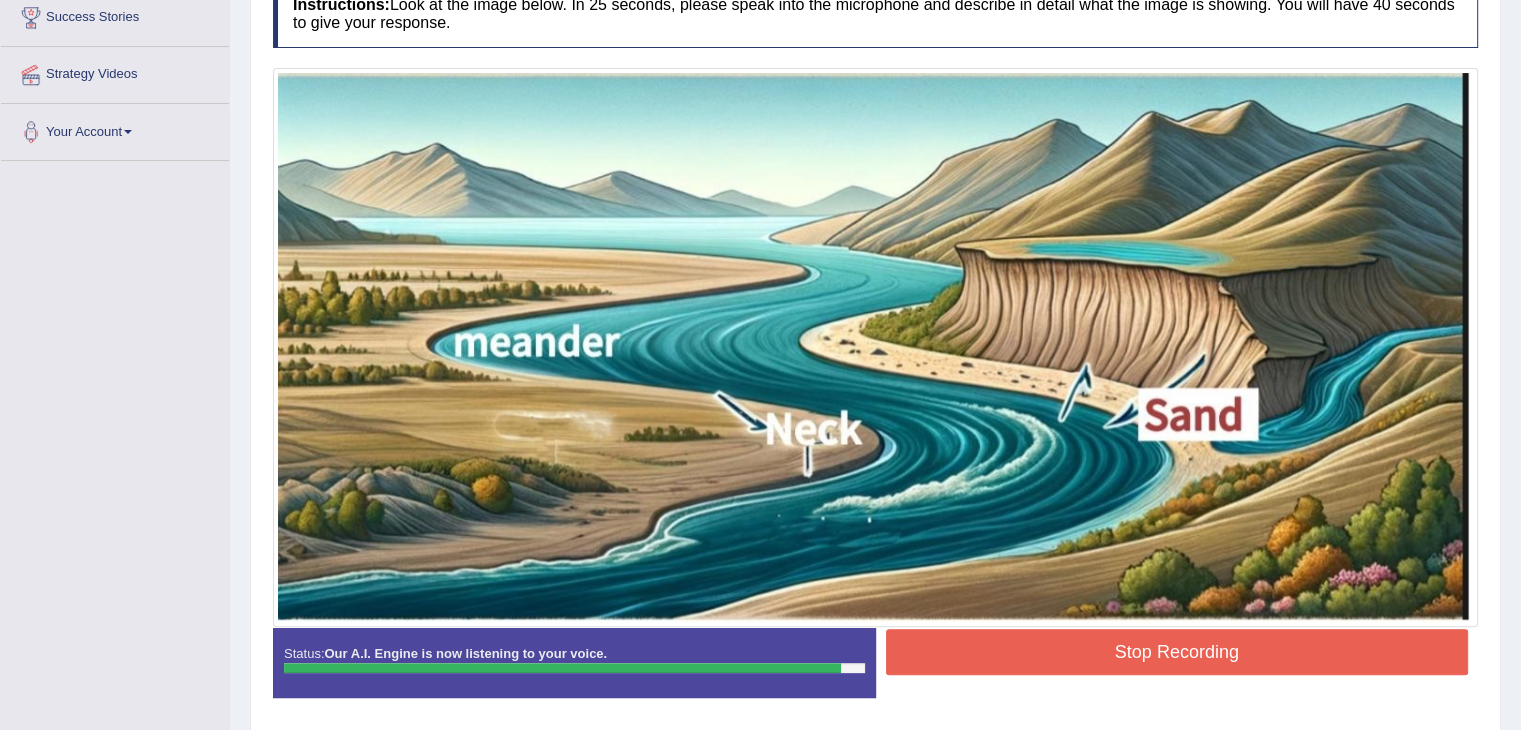 click on "Stop Recording" at bounding box center [1177, 652] 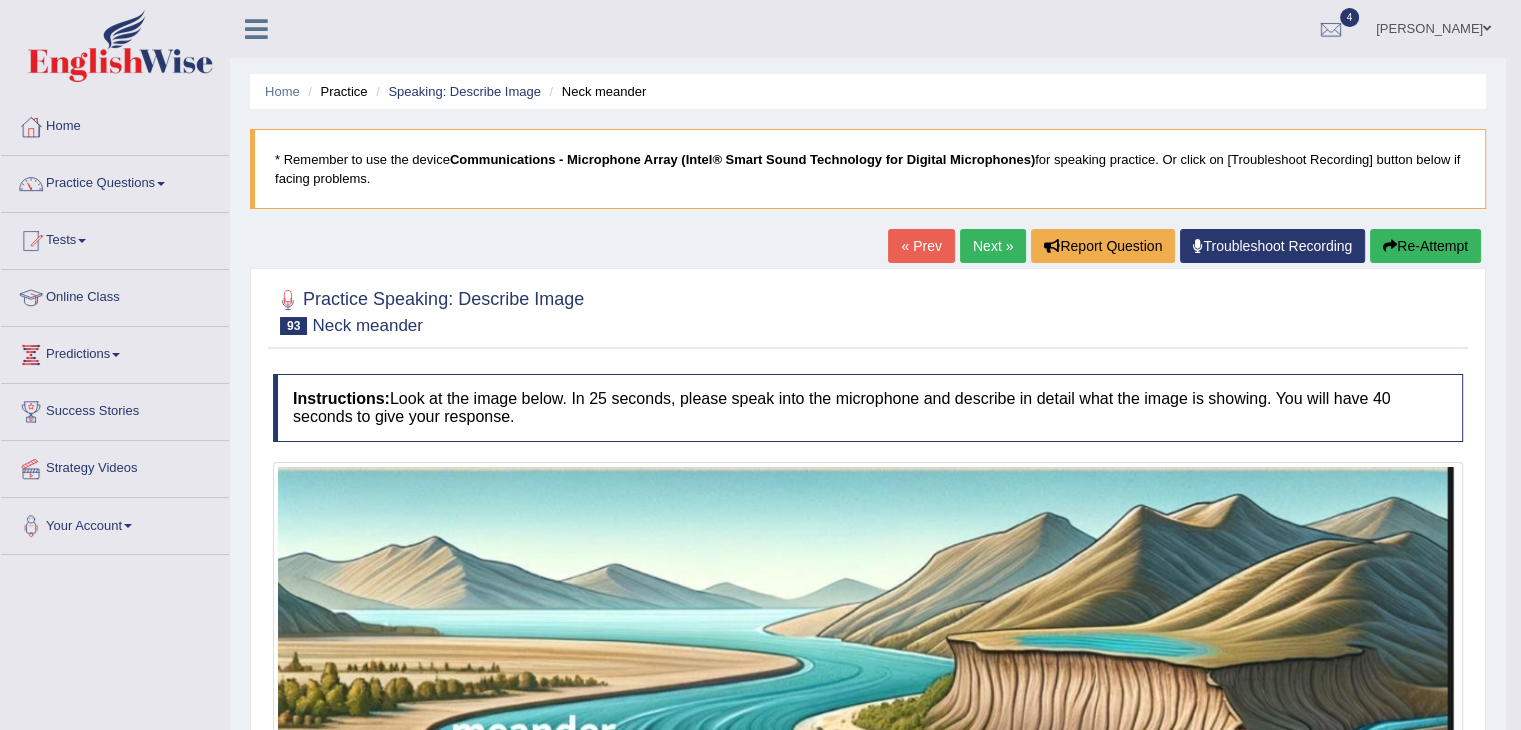 scroll, scrollTop: 0, scrollLeft: 0, axis: both 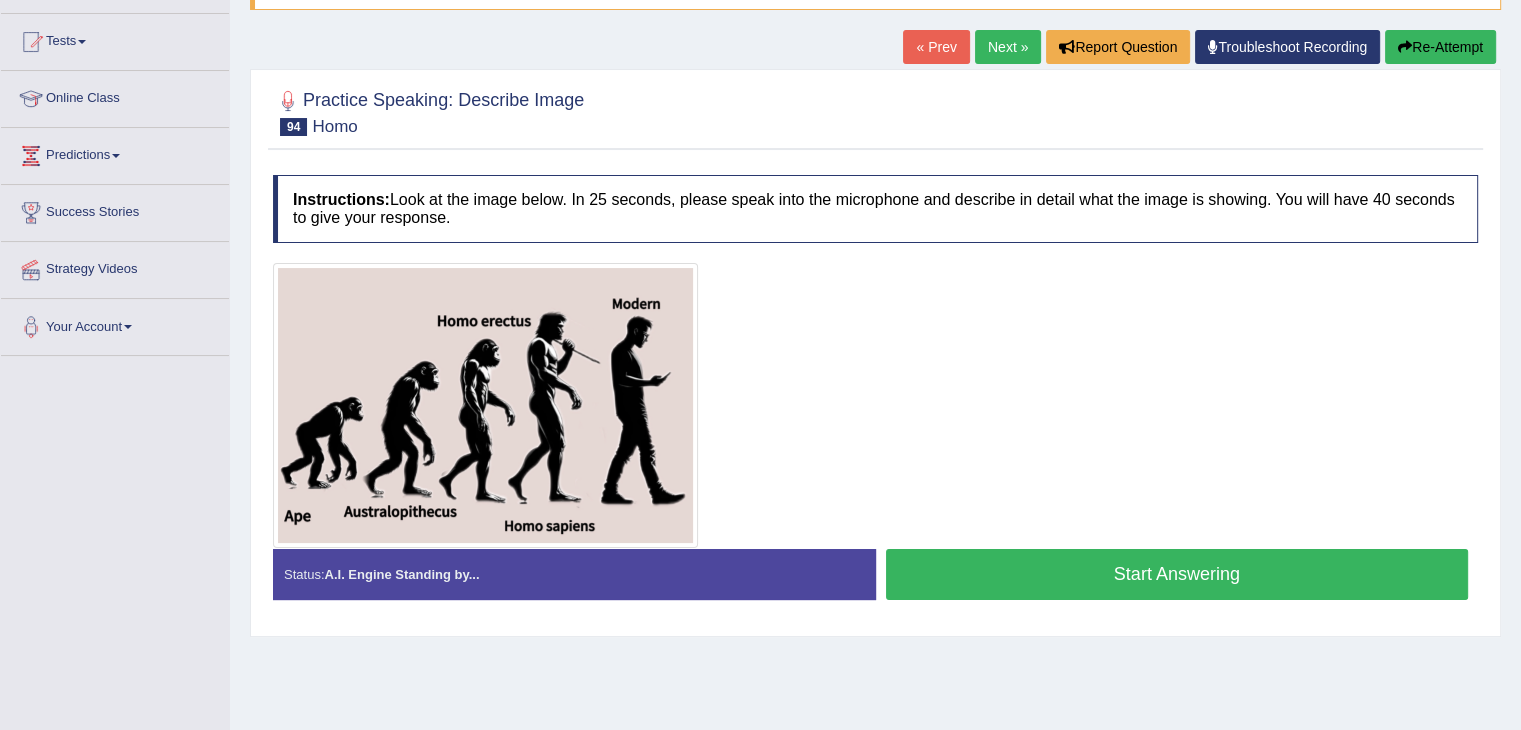 click on "Start Answering" at bounding box center (1177, 574) 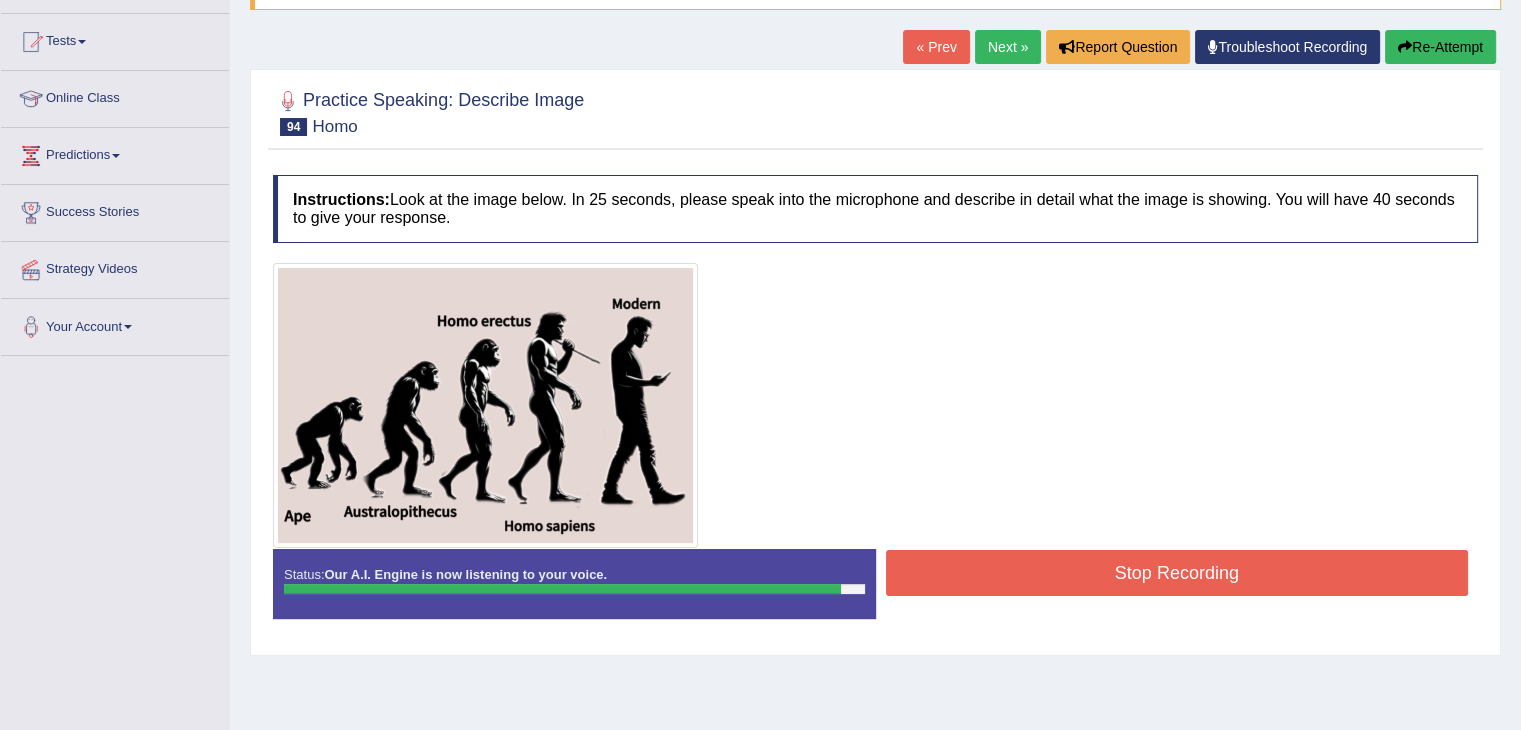 click on "Stop Recording" at bounding box center (1177, 573) 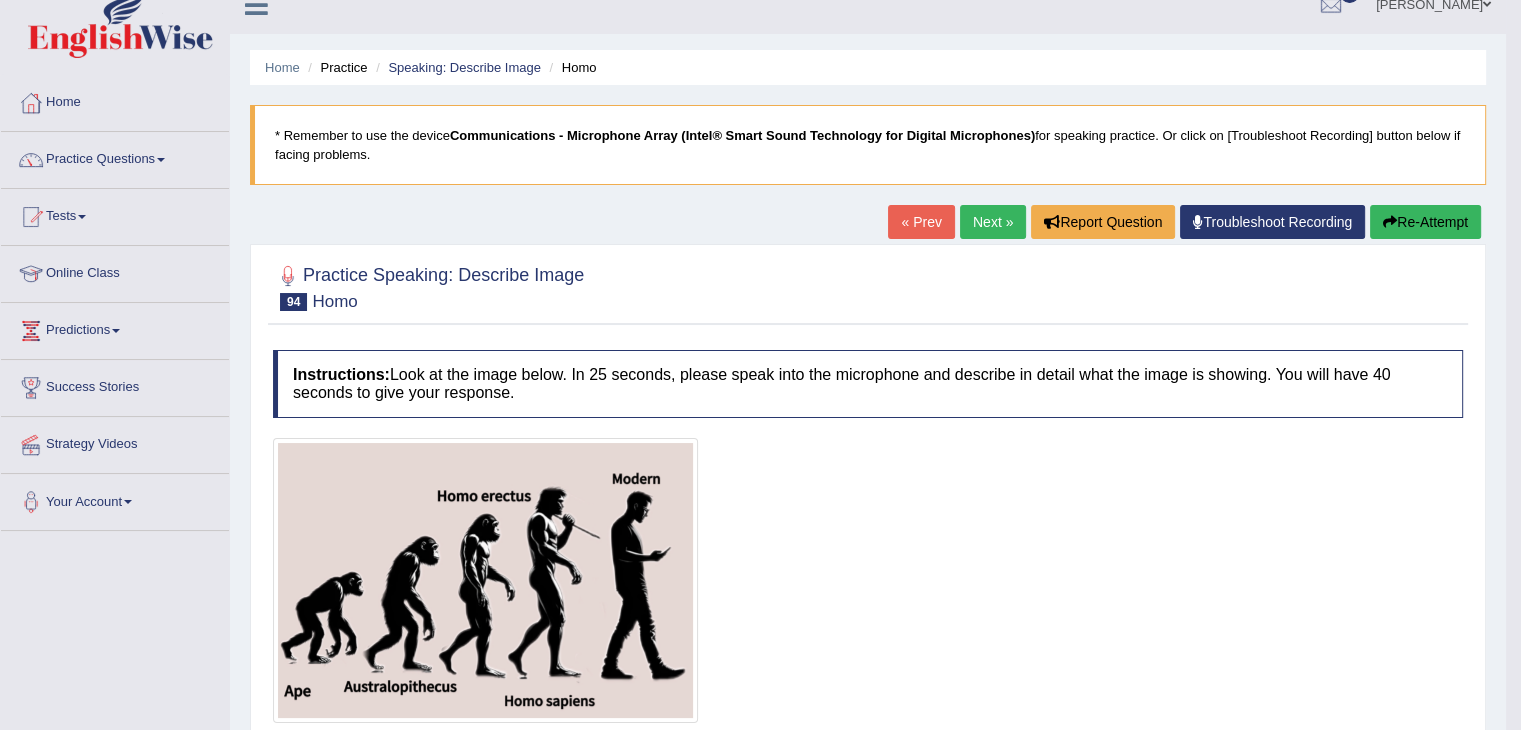 scroll, scrollTop: 0, scrollLeft: 0, axis: both 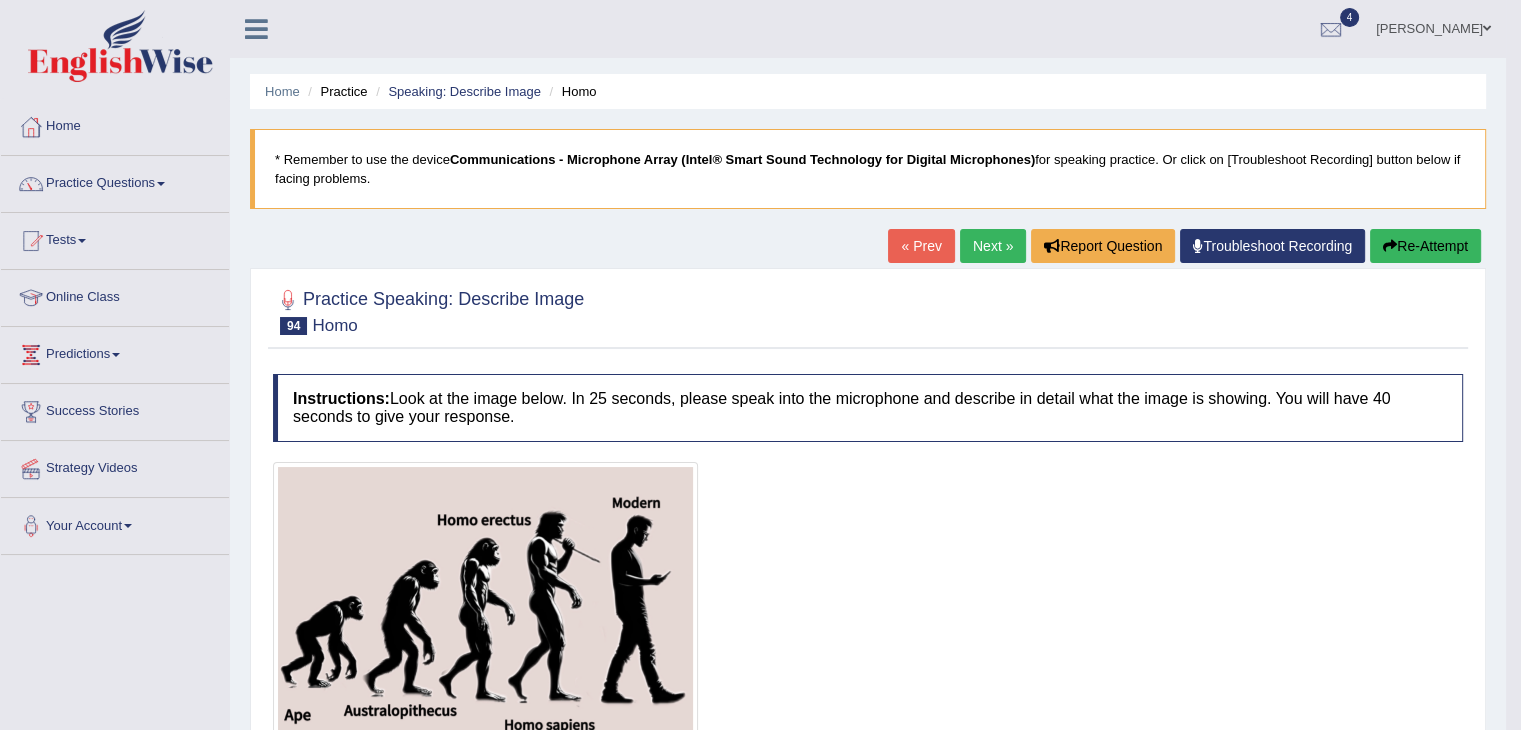 click on "Next »" at bounding box center (993, 246) 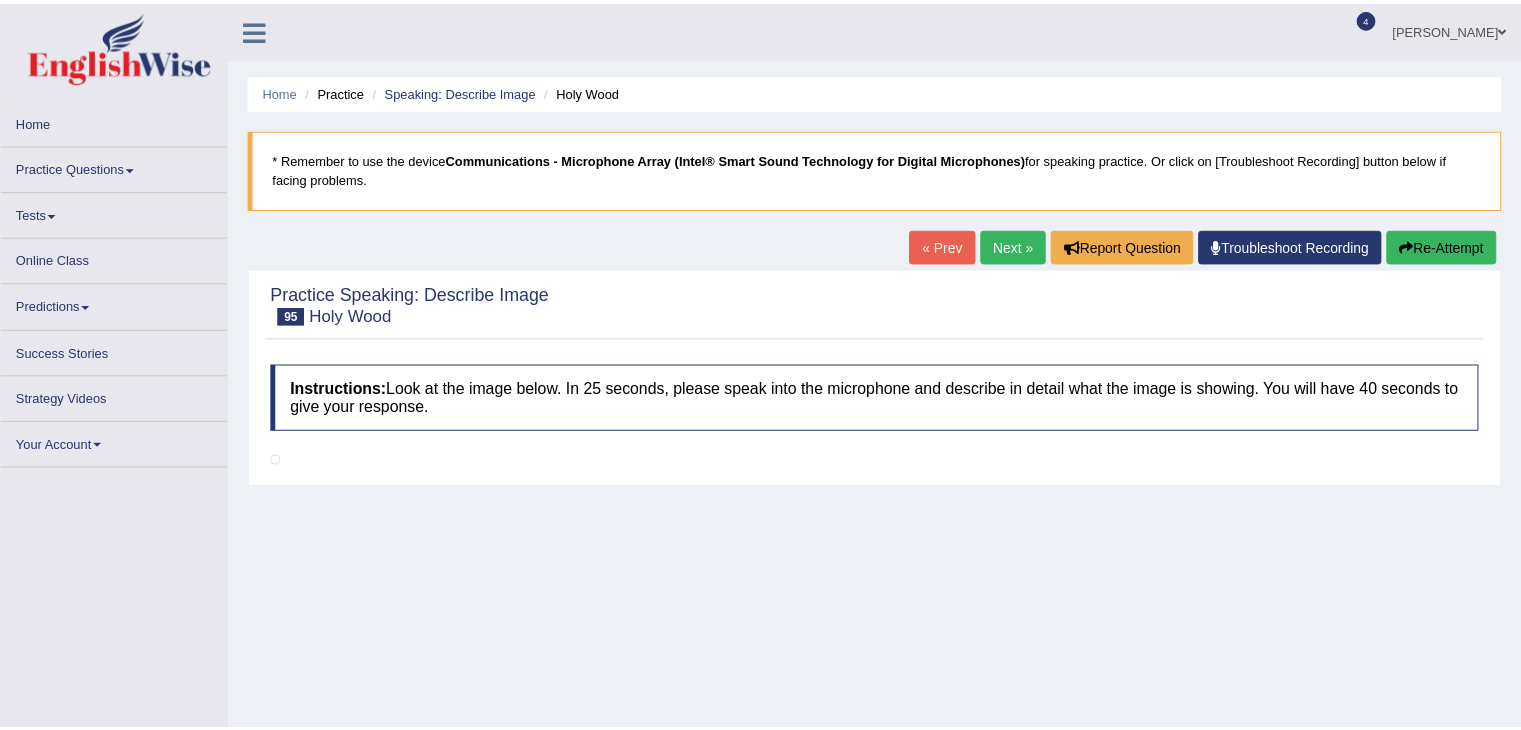 scroll, scrollTop: 0, scrollLeft: 0, axis: both 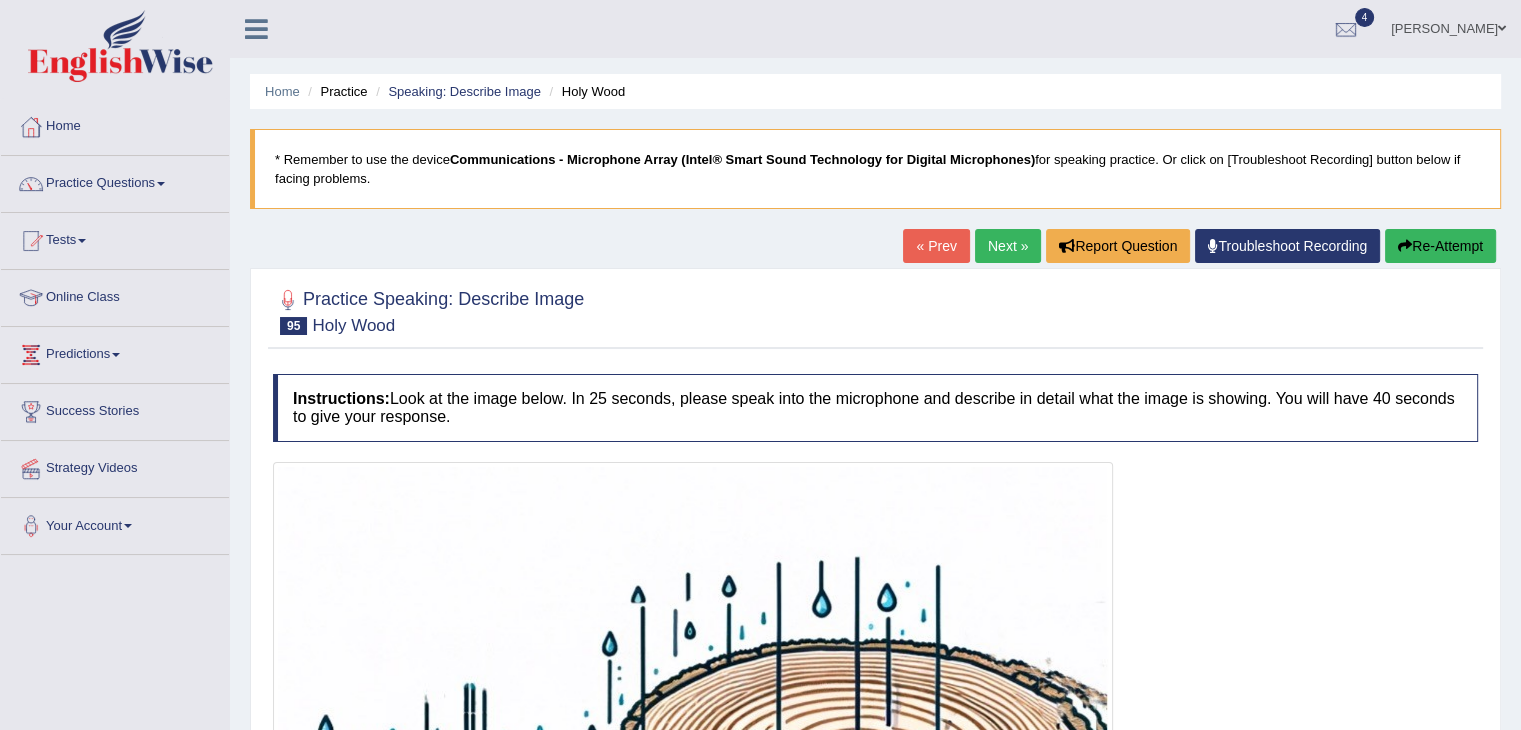click on "Next »" at bounding box center (1008, 246) 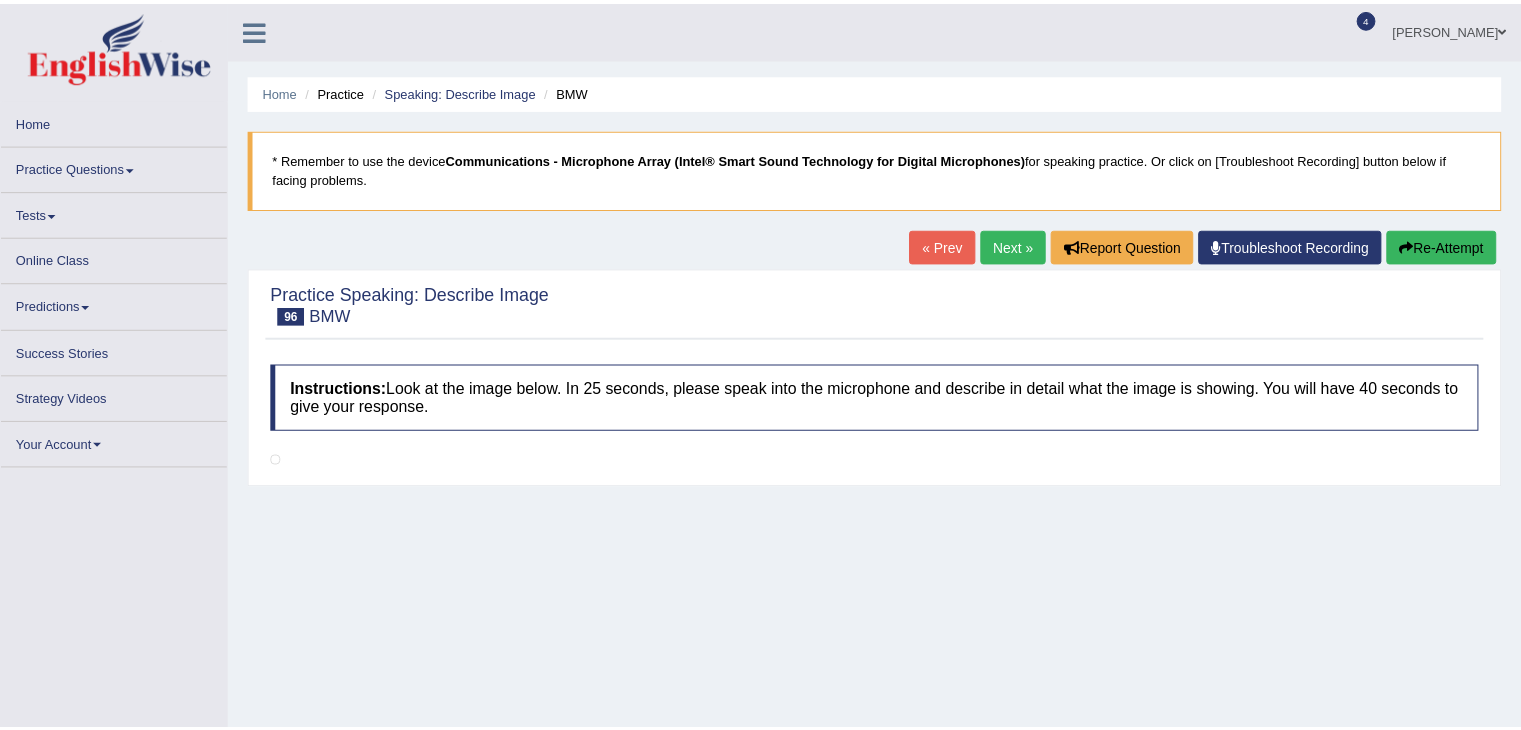 scroll, scrollTop: 0, scrollLeft: 0, axis: both 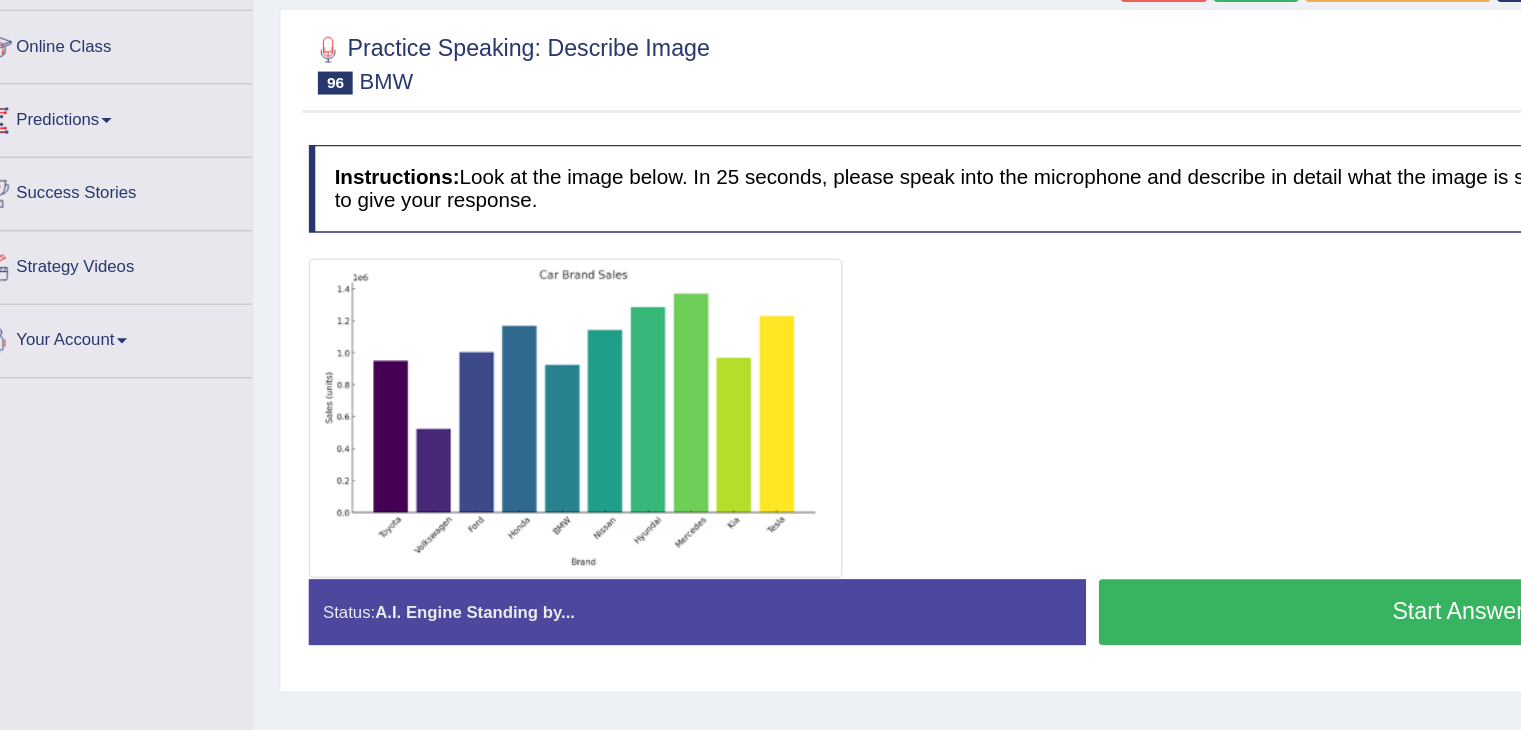click on "Start Answering" at bounding box center (1177, 576) 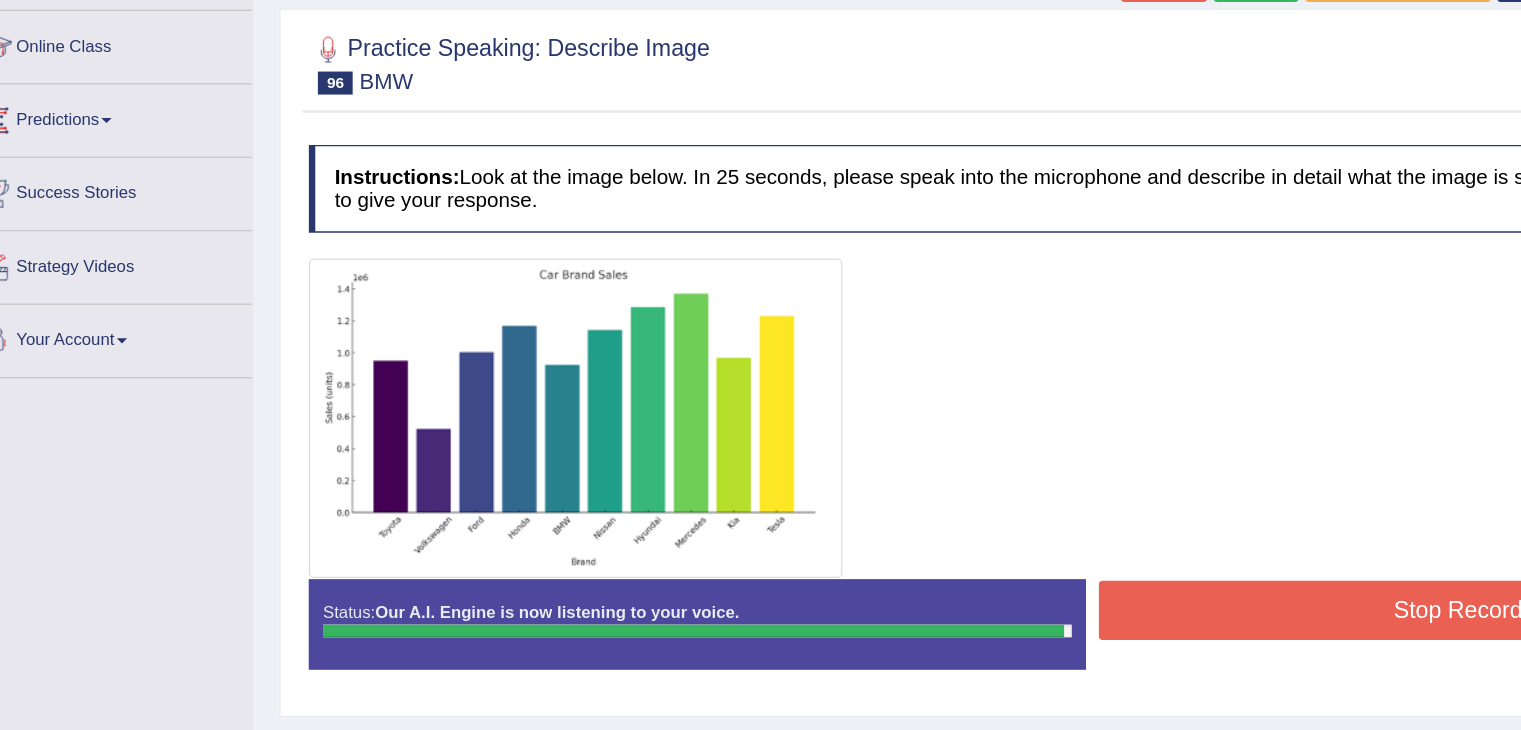 click on "Stop Recording" at bounding box center [1177, 575] 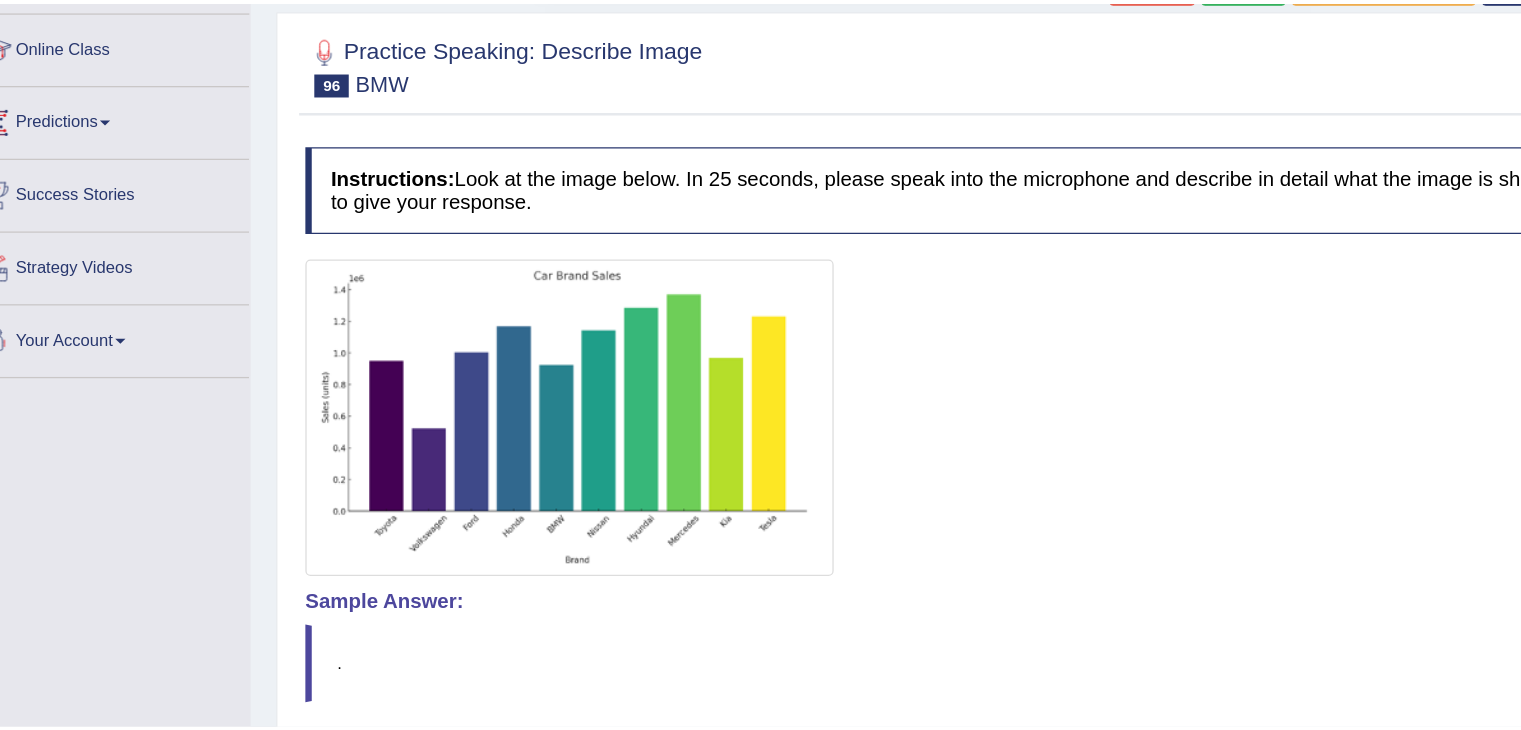 scroll, scrollTop: 160, scrollLeft: 0, axis: vertical 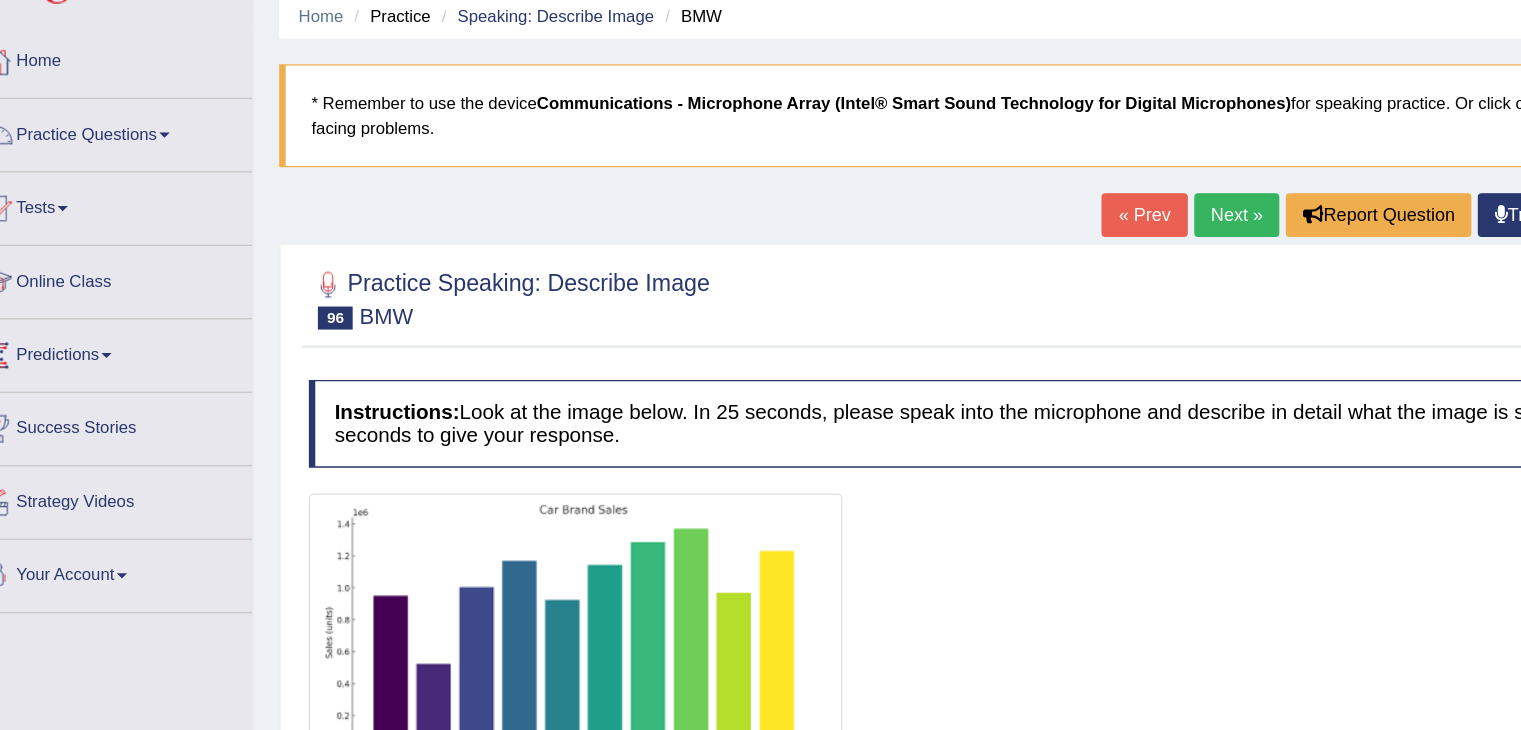 click on "Next »" at bounding box center [993, 167] 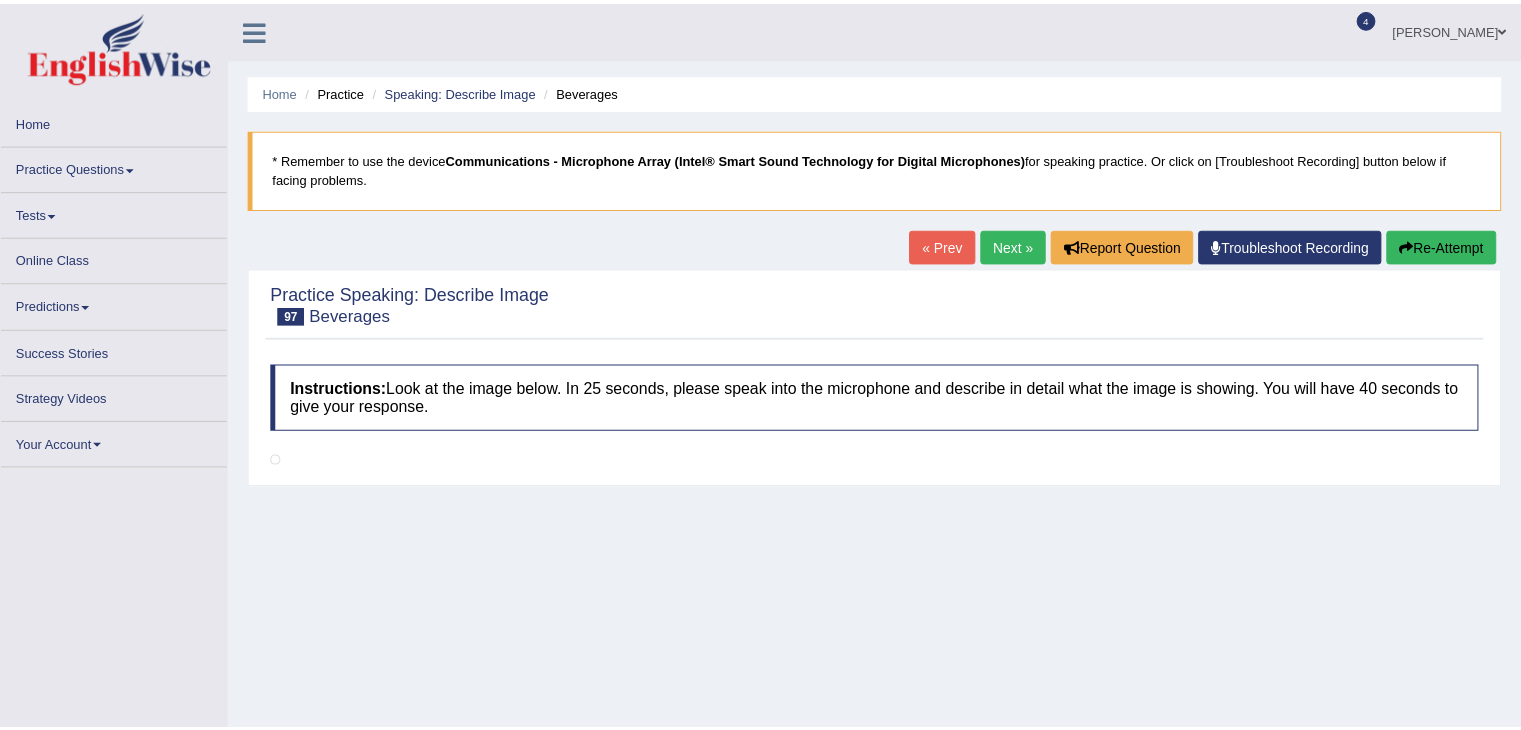 scroll, scrollTop: 0, scrollLeft: 0, axis: both 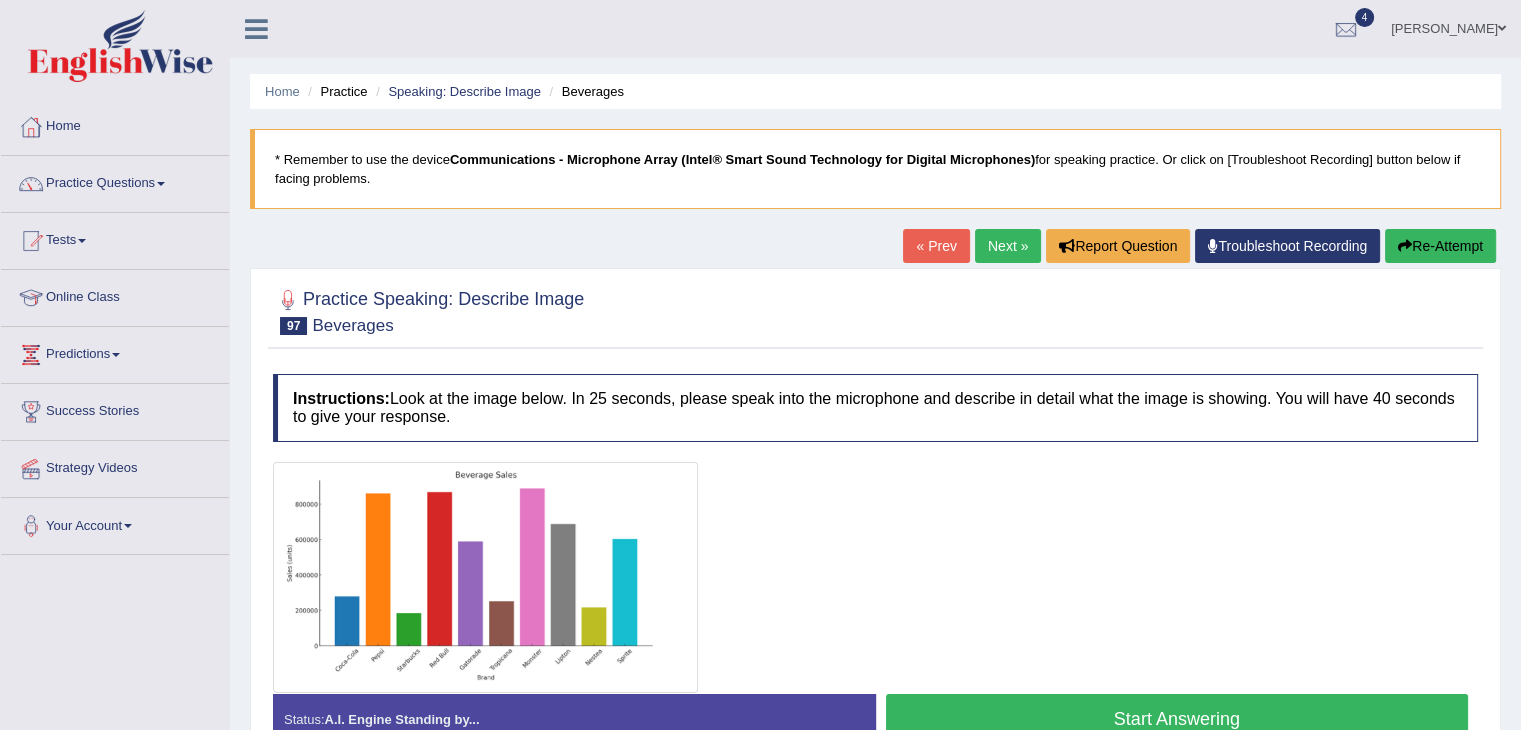 click on "Instructions:  Look at the image below. In 25 seconds, please speak into the microphone and describe in detail what the image is showing. You will have 40 seconds to give your response." at bounding box center (875, 407) 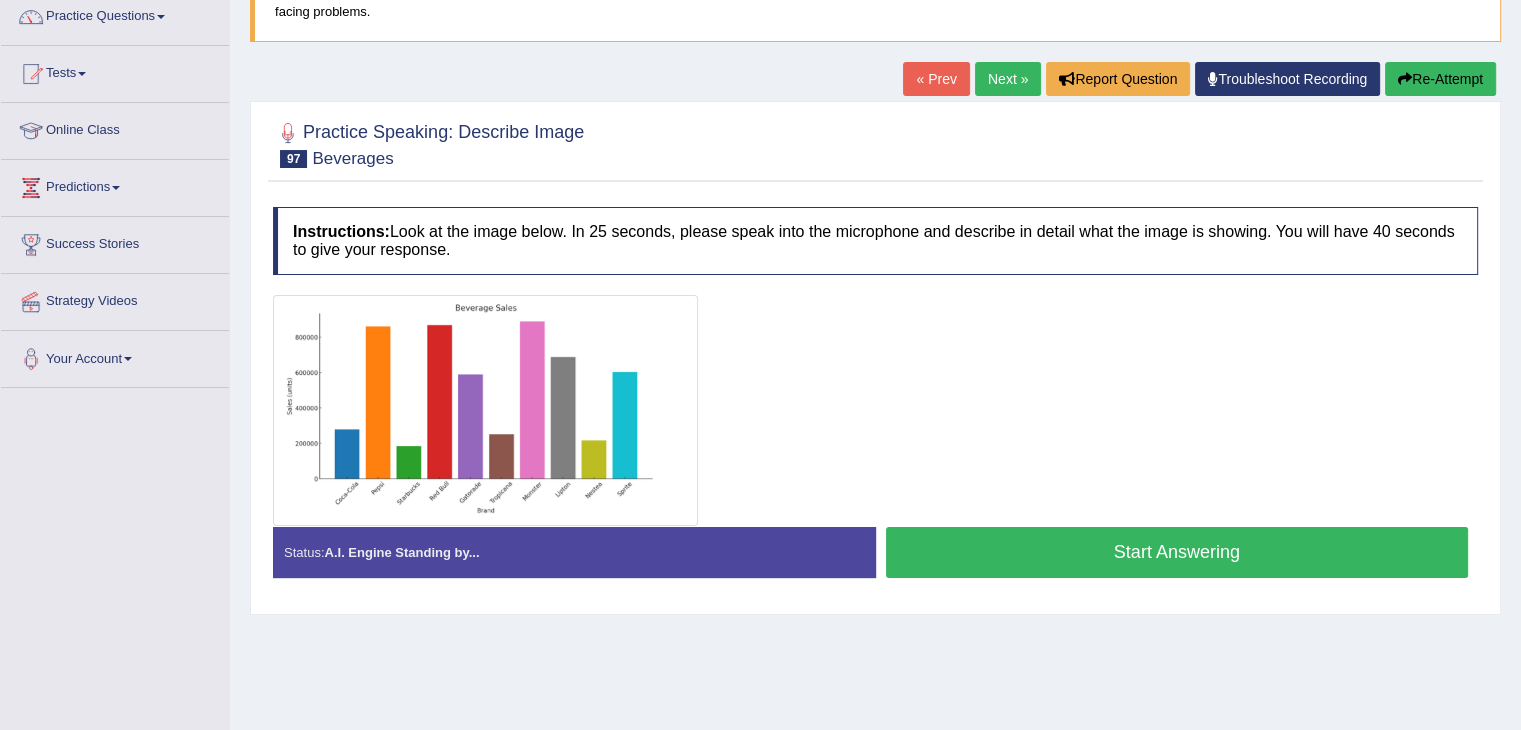 scroll, scrollTop: 168, scrollLeft: 0, axis: vertical 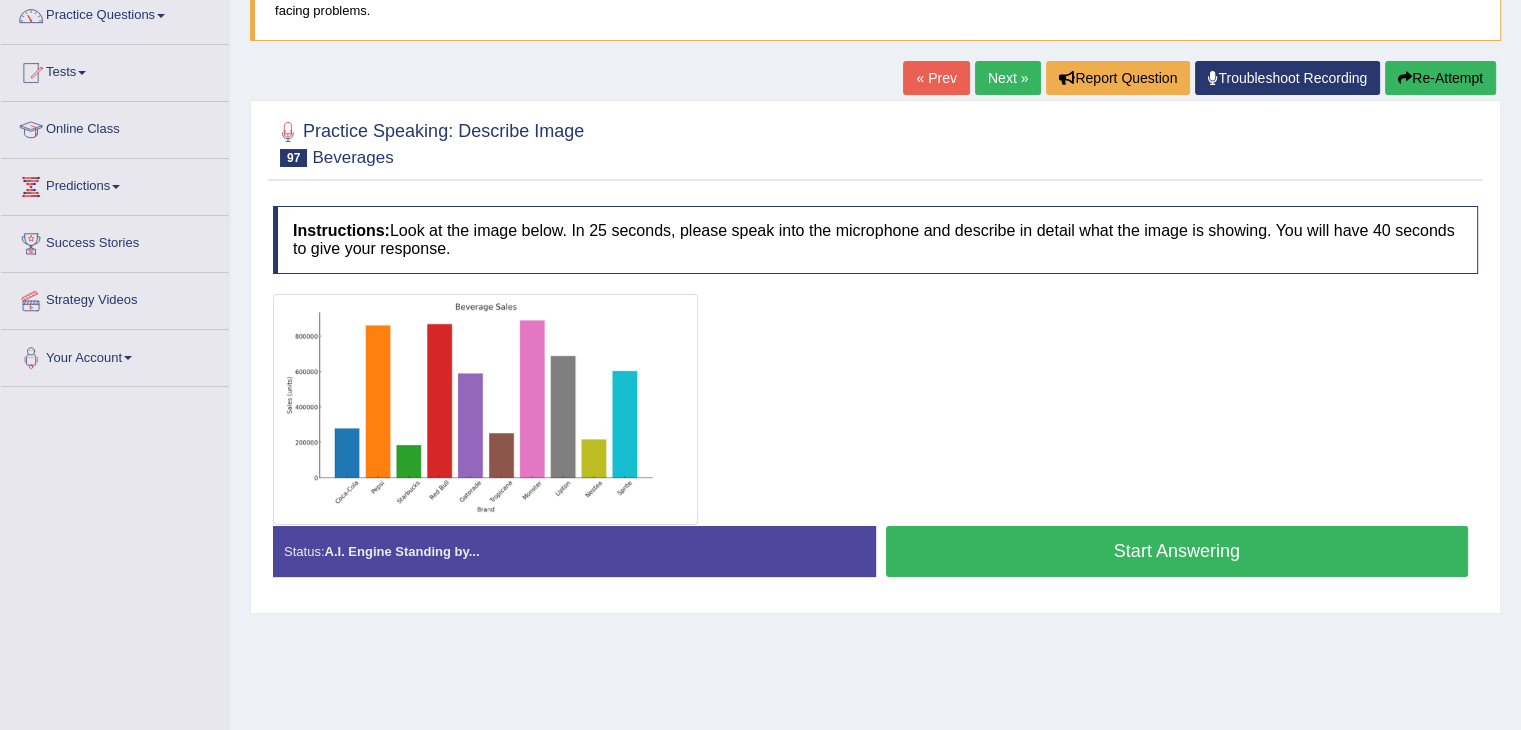 click on "Next »" at bounding box center (1008, 78) 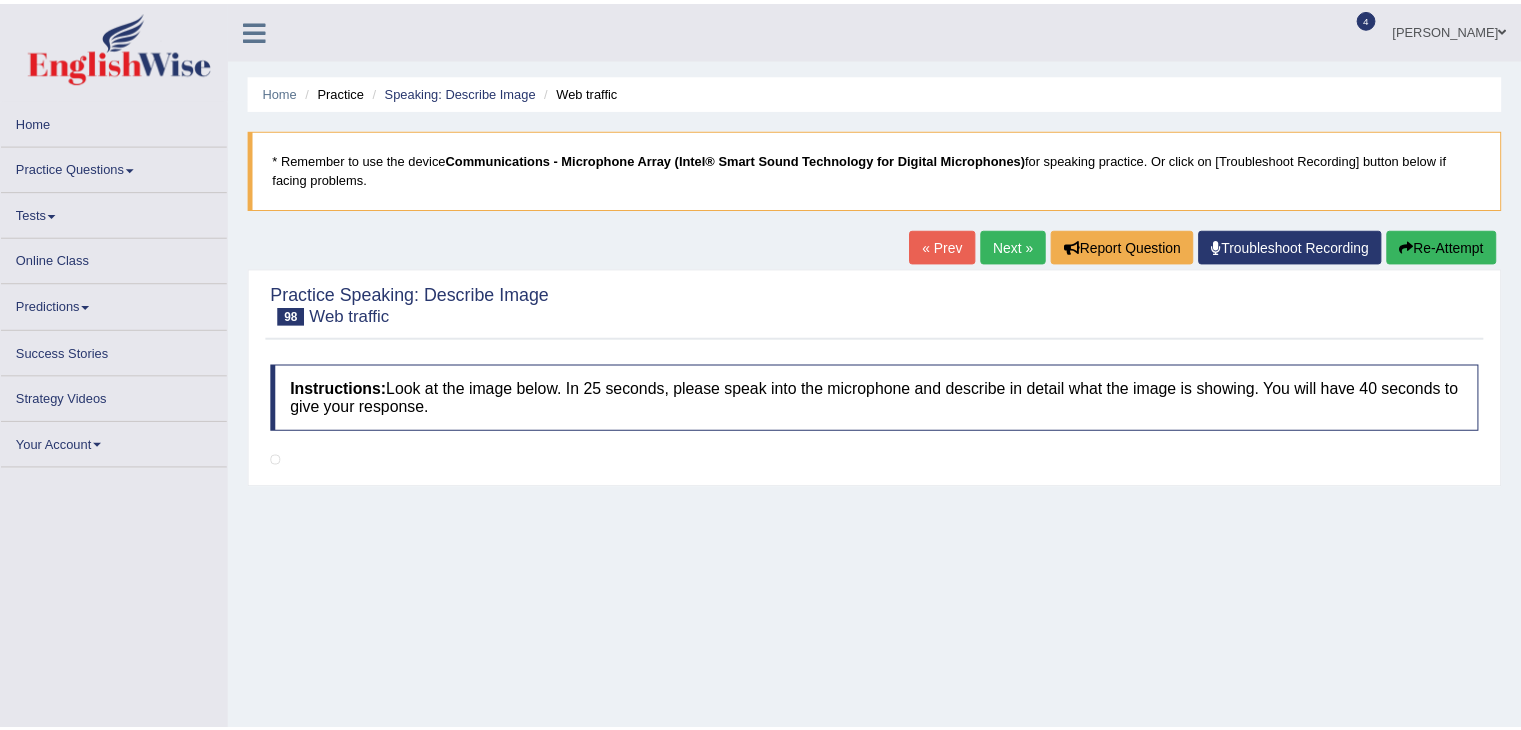 scroll, scrollTop: 0, scrollLeft: 0, axis: both 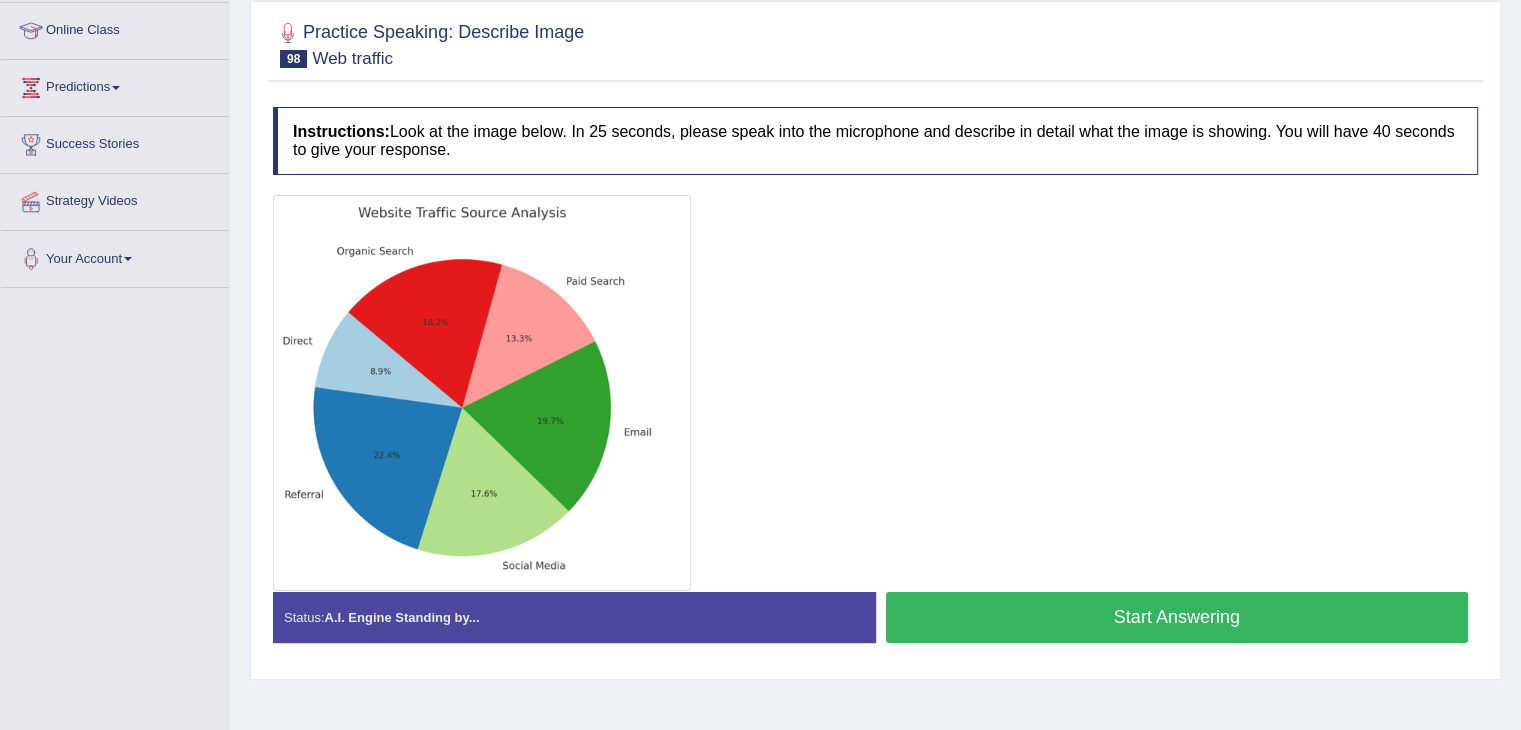 click on "Start Answering" at bounding box center [1177, 617] 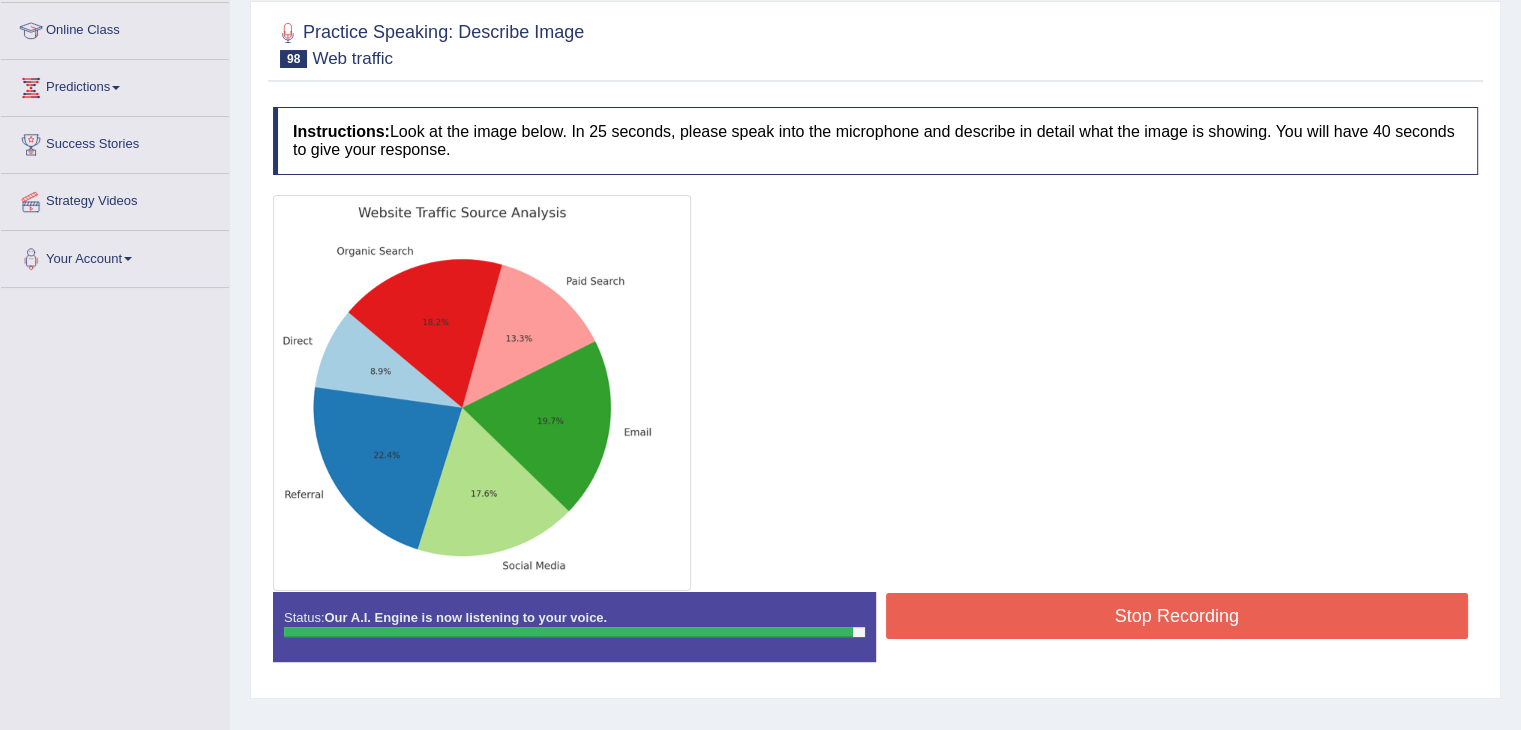 click on "Stop Recording" at bounding box center (1177, 616) 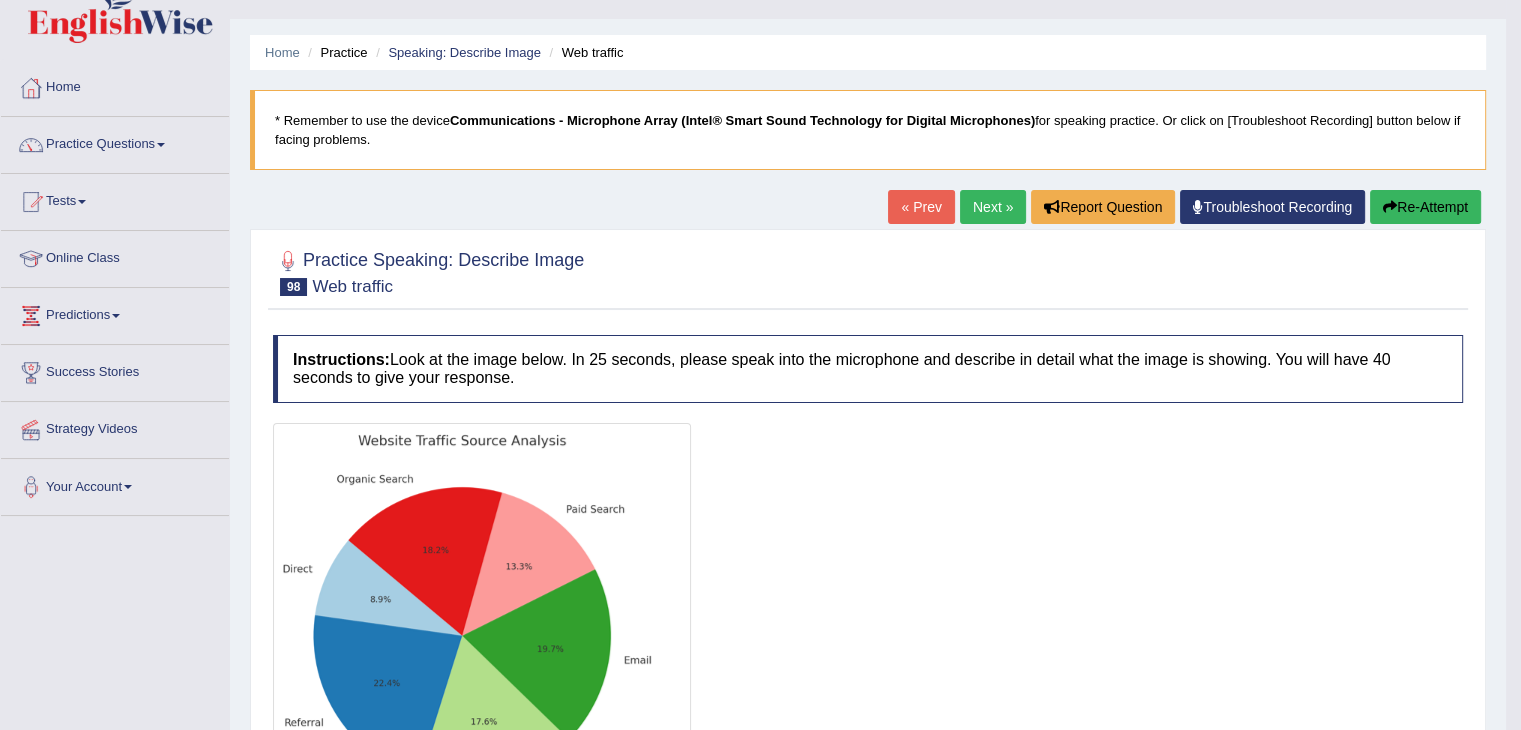scroll, scrollTop: 0, scrollLeft: 0, axis: both 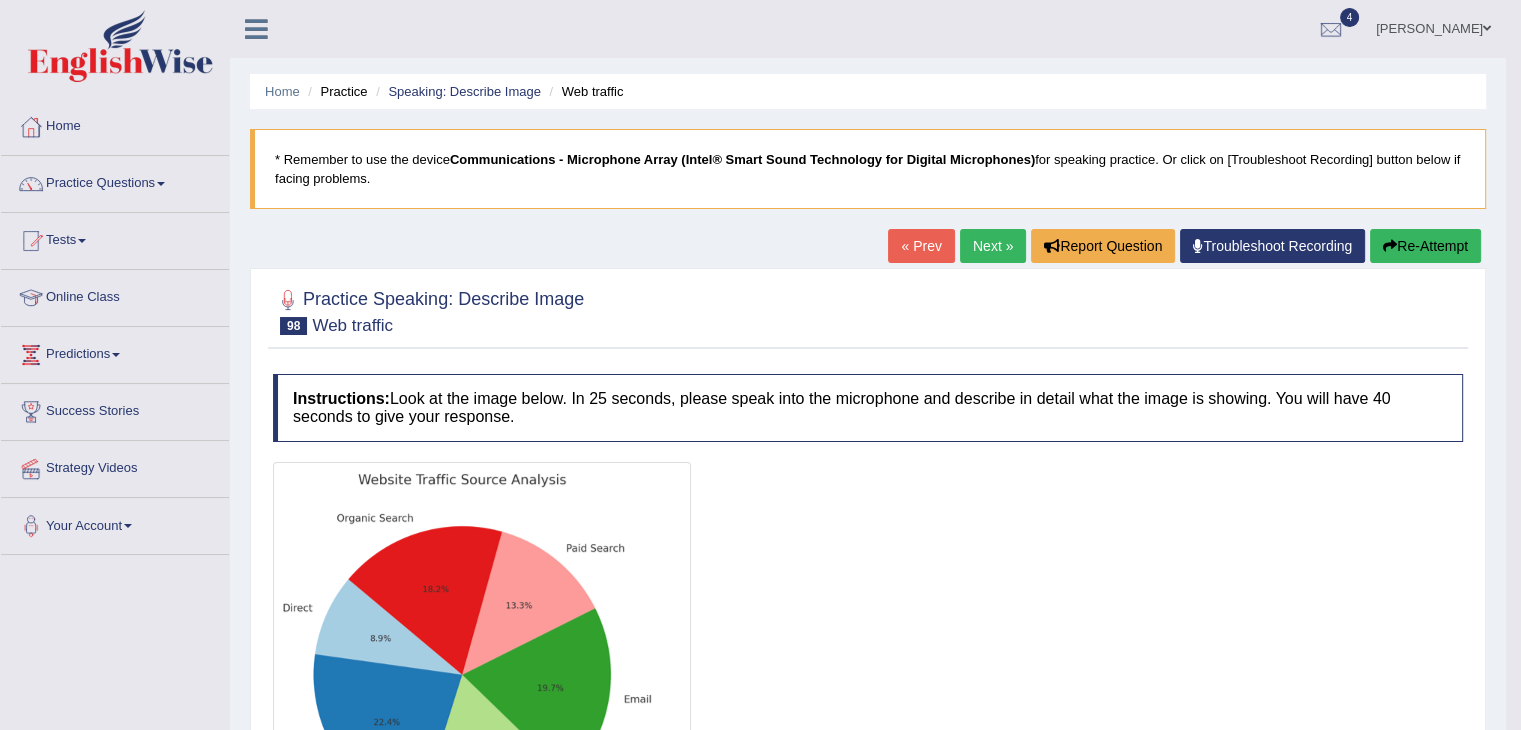 click on "Next »" at bounding box center (993, 246) 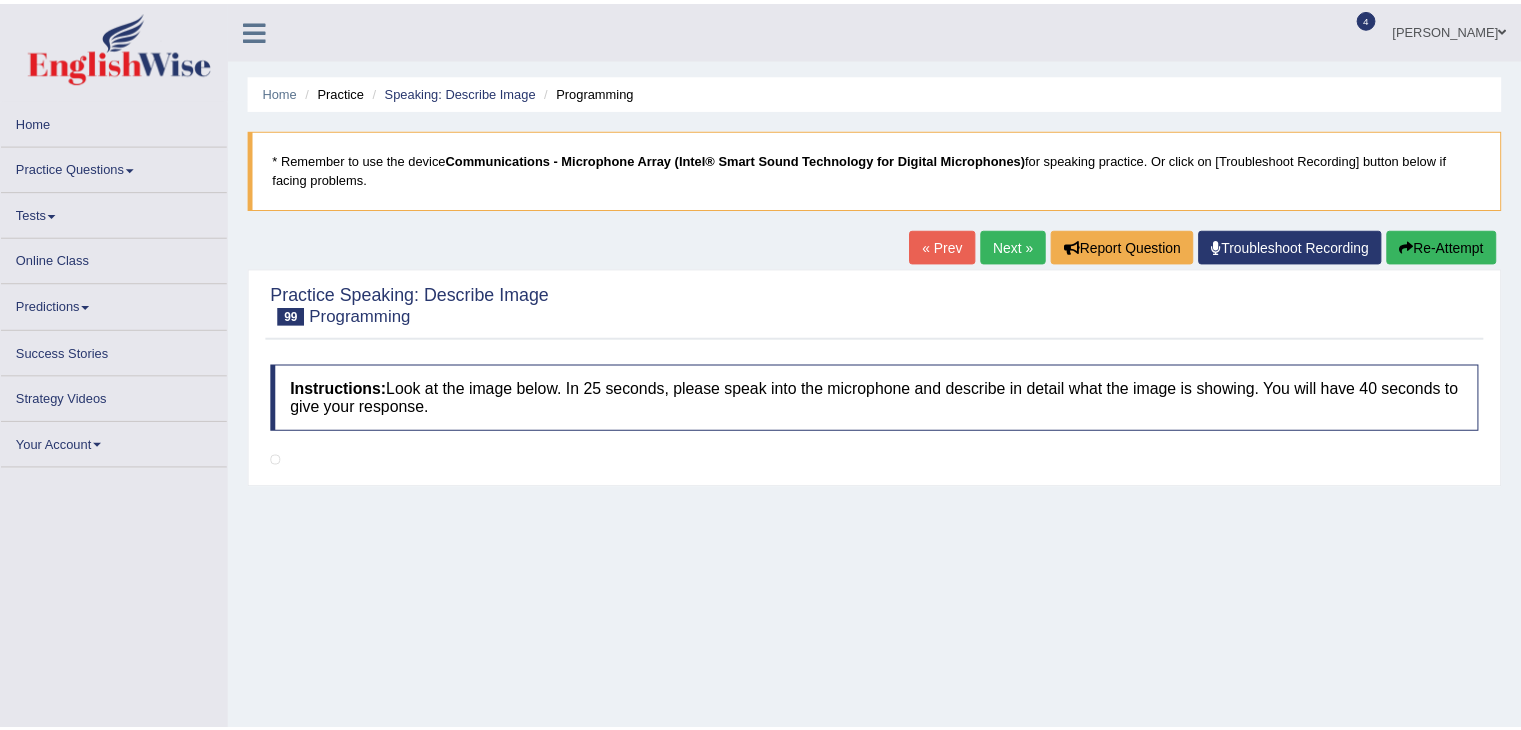 scroll, scrollTop: 0, scrollLeft: 0, axis: both 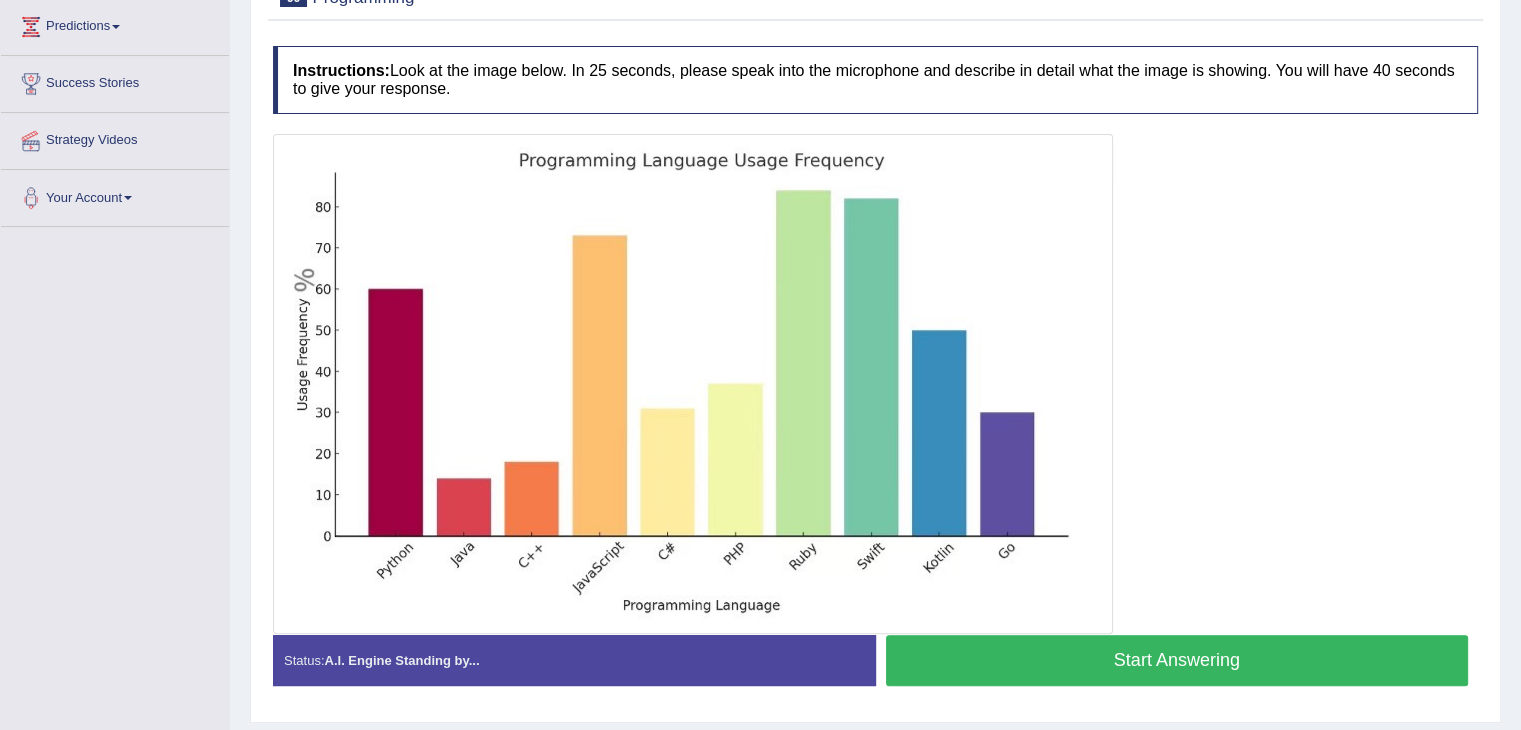 click on "Start Answering" at bounding box center (1177, 660) 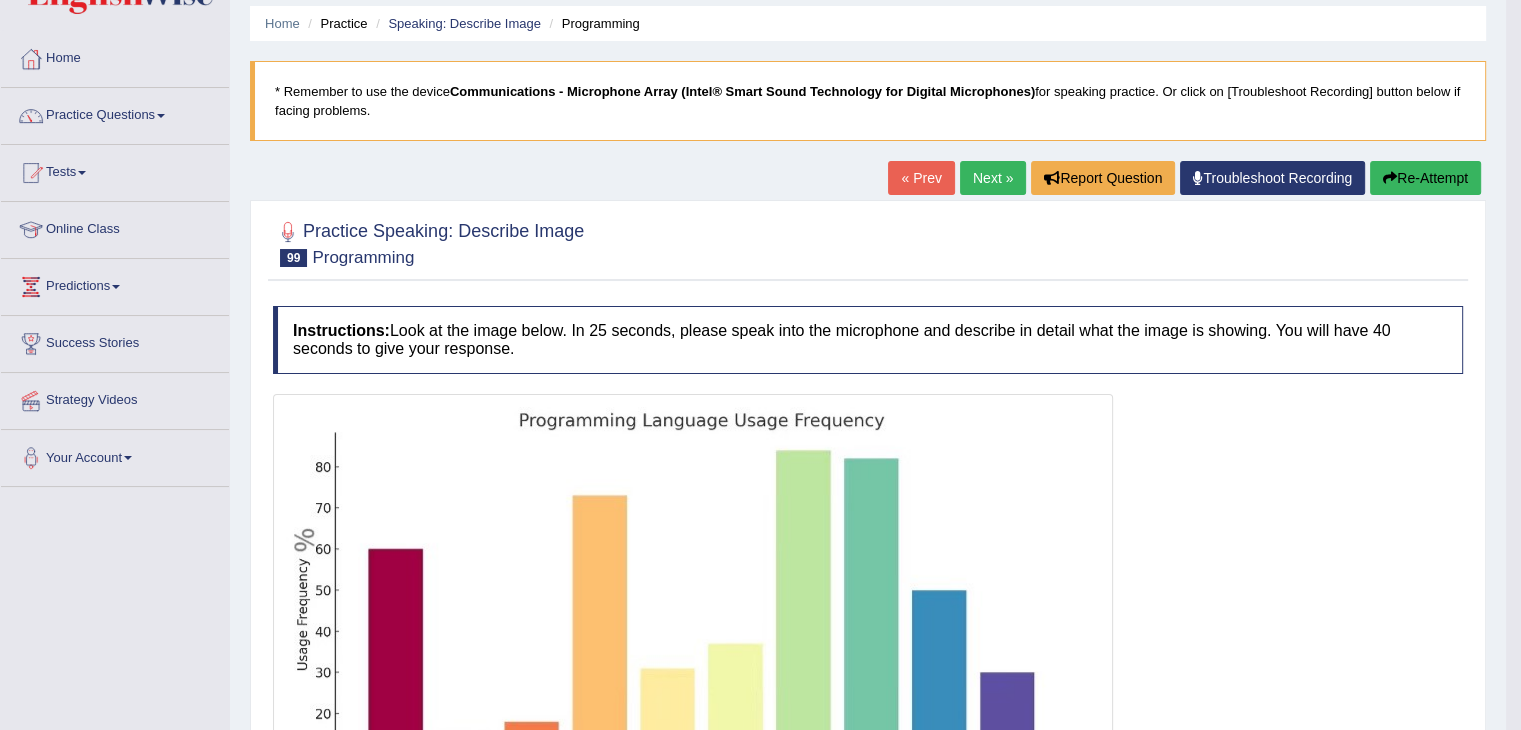 scroll, scrollTop: 0, scrollLeft: 0, axis: both 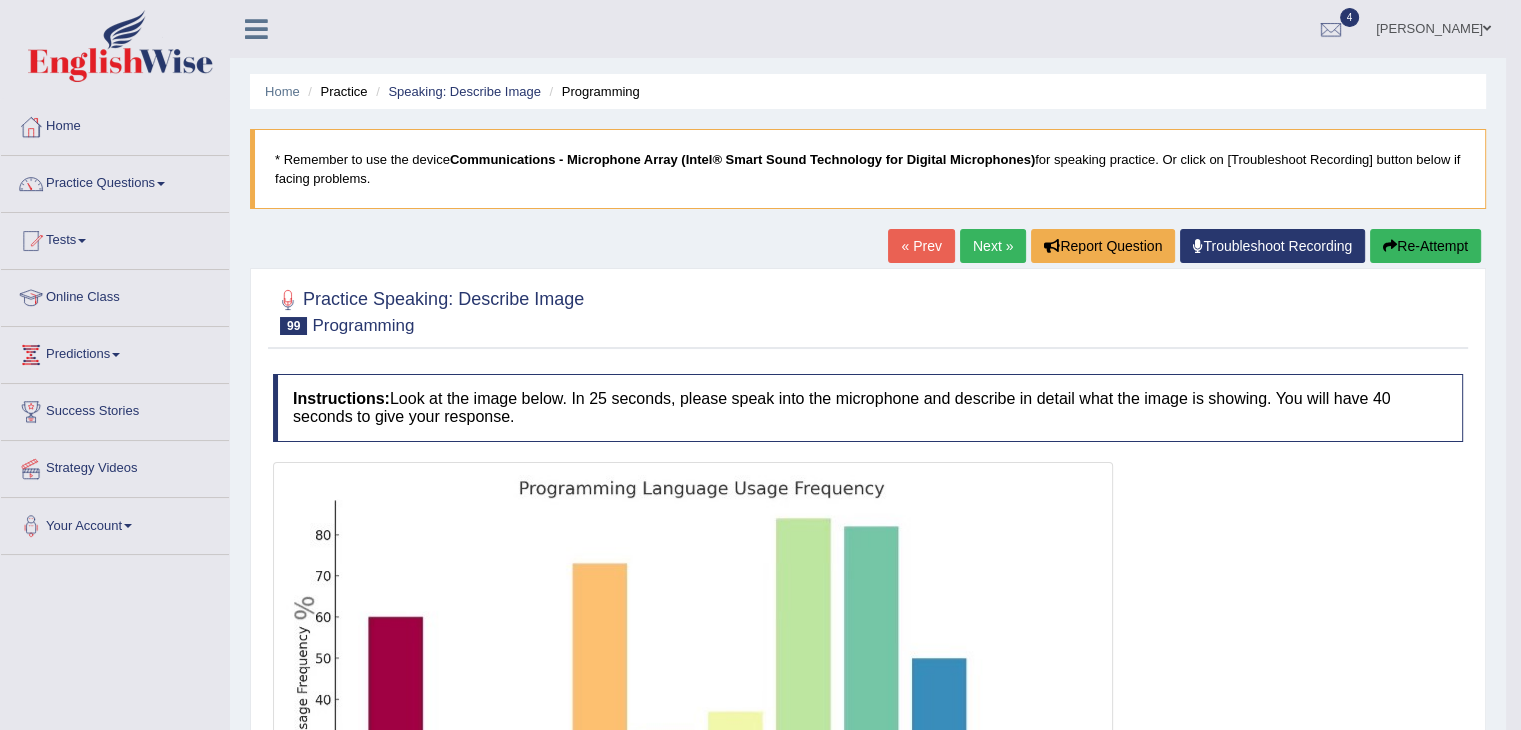 click on "Next »" at bounding box center [993, 246] 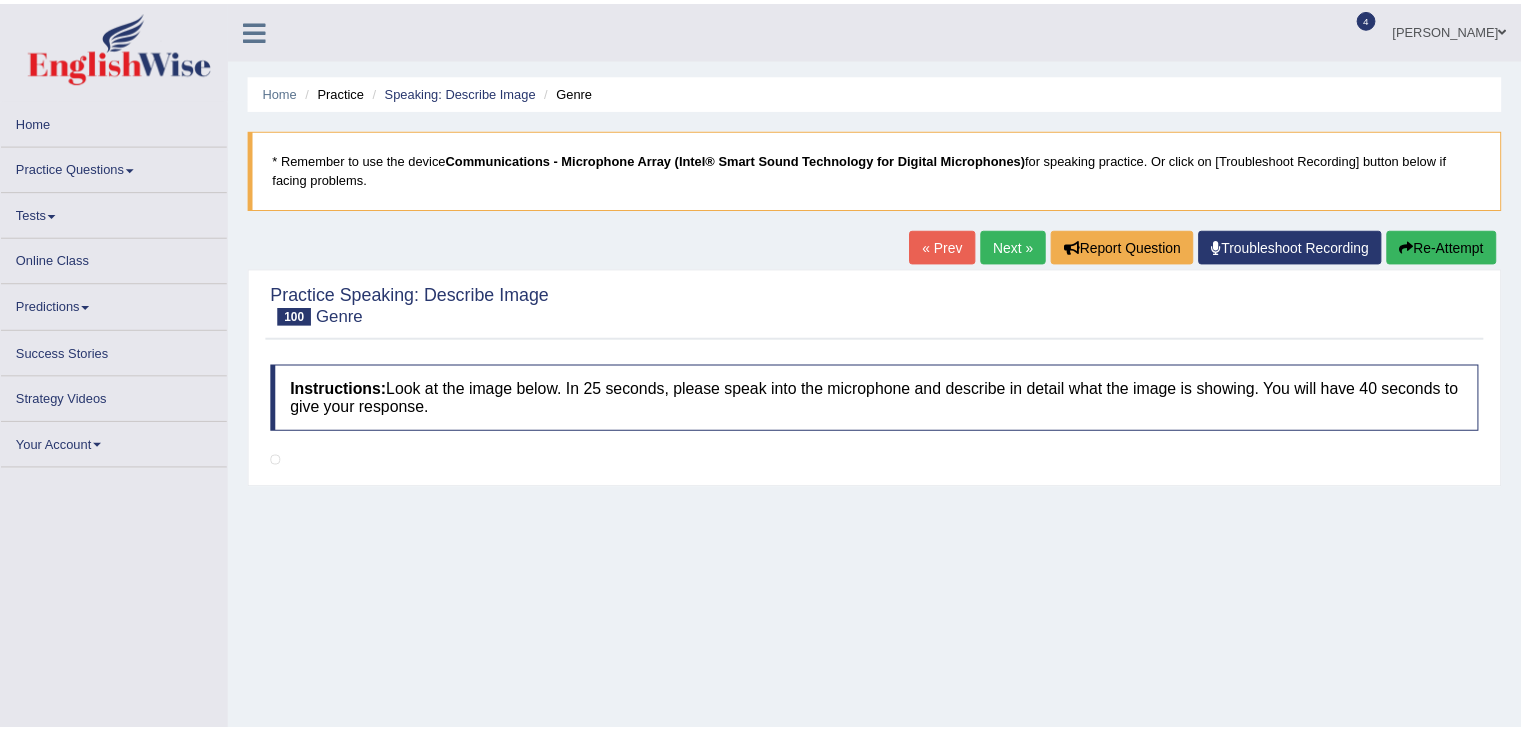 scroll, scrollTop: 0, scrollLeft: 0, axis: both 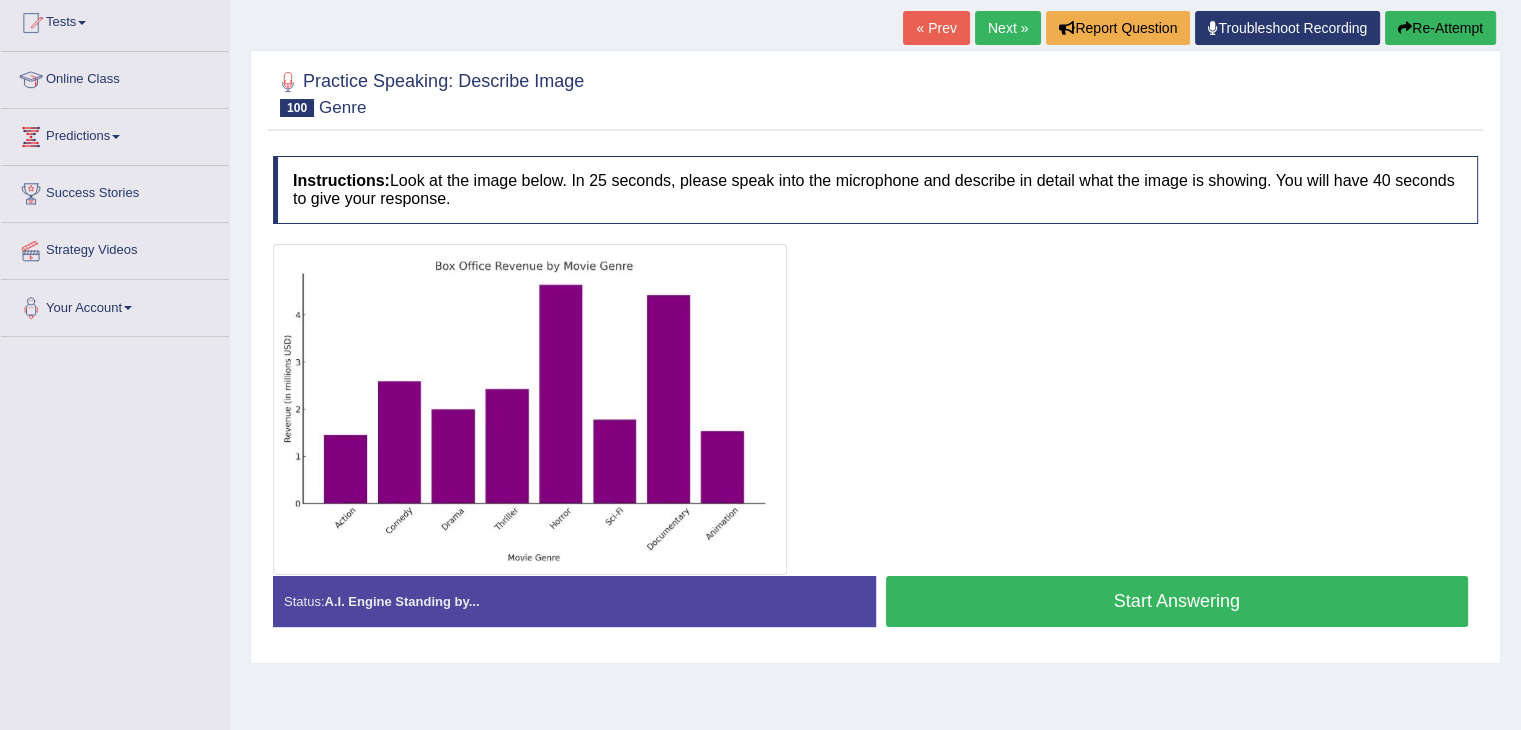 click on "Start Answering" at bounding box center (1177, 601) 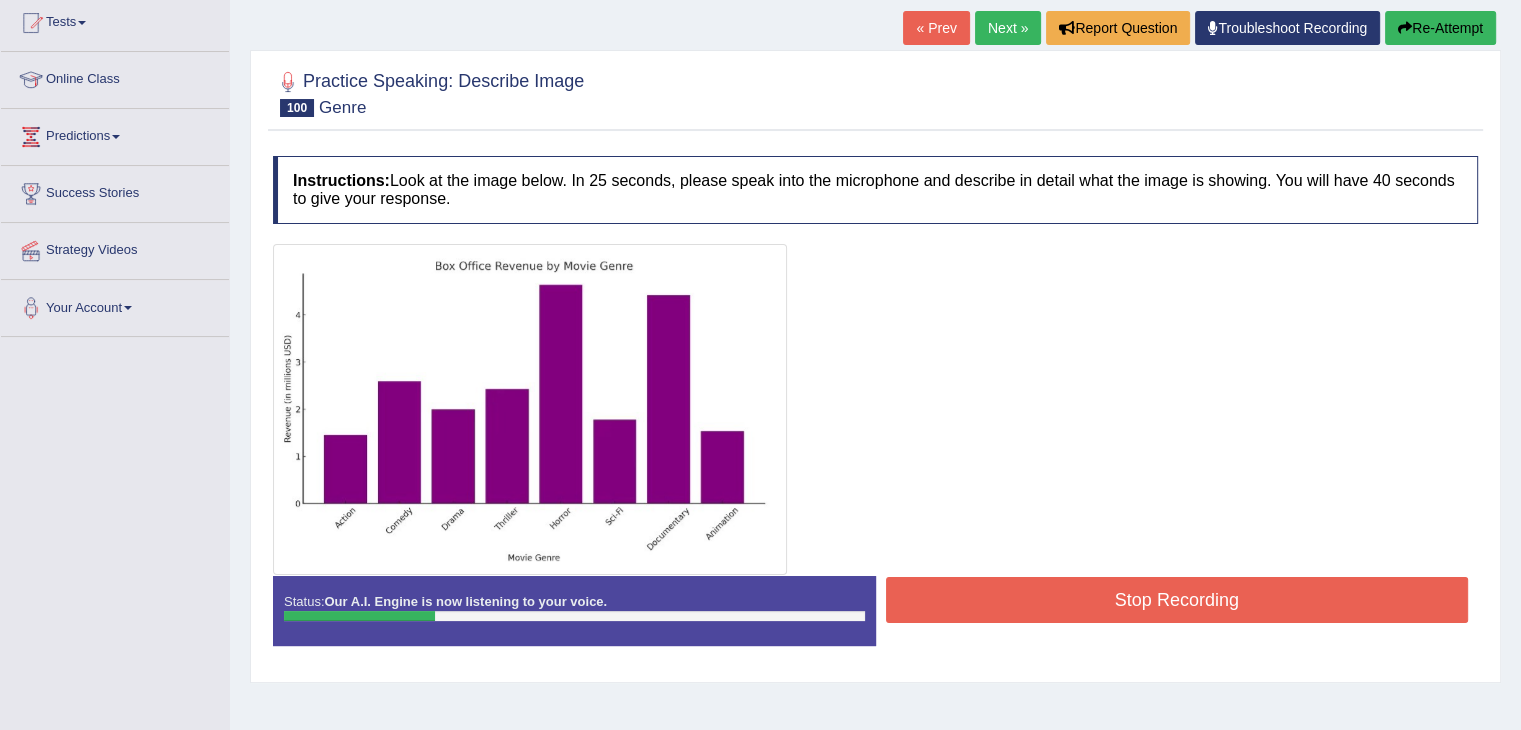 click on "Re-Attempt" at bounding box center [1440, 28] 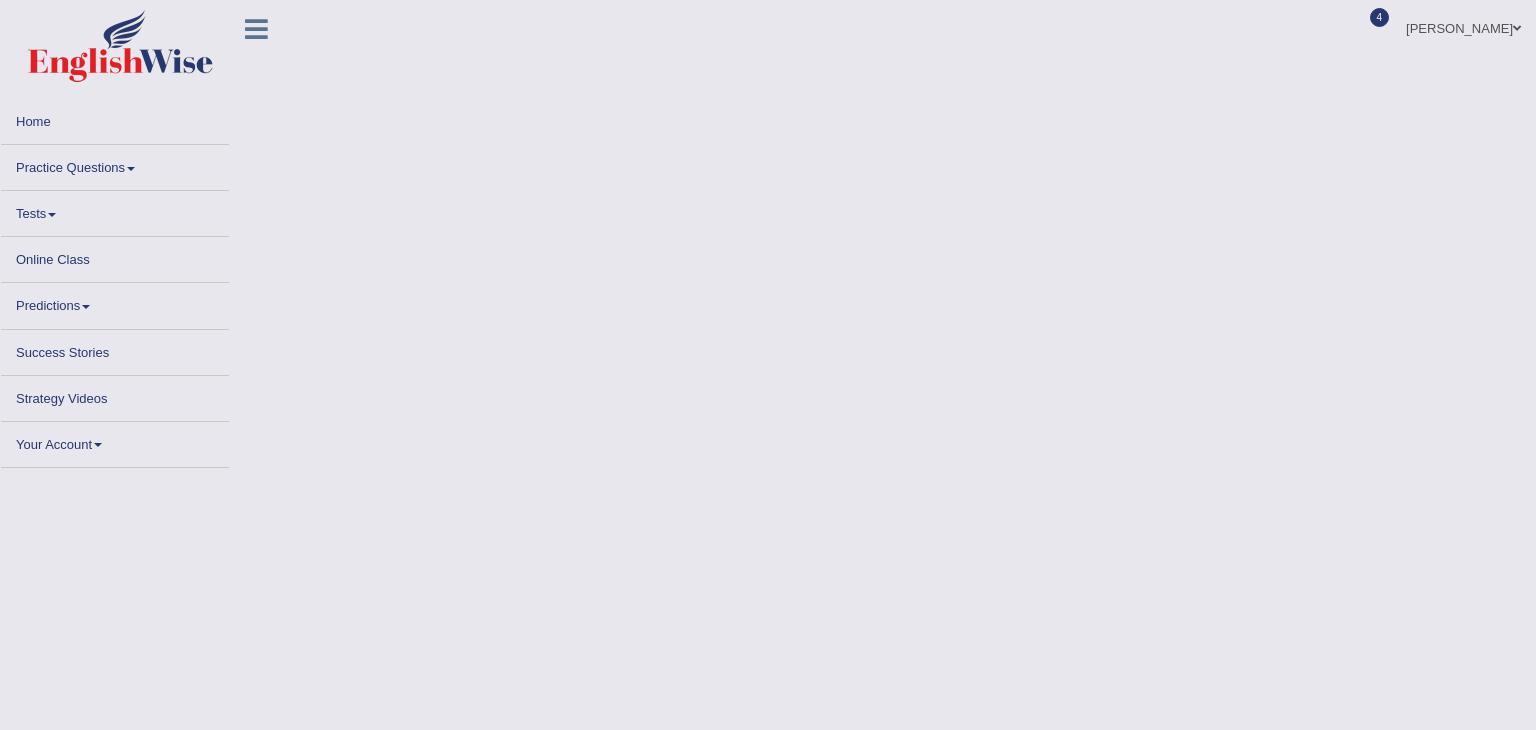 scroll, scrollTop: 0, scrollLeft: 0, axis: both 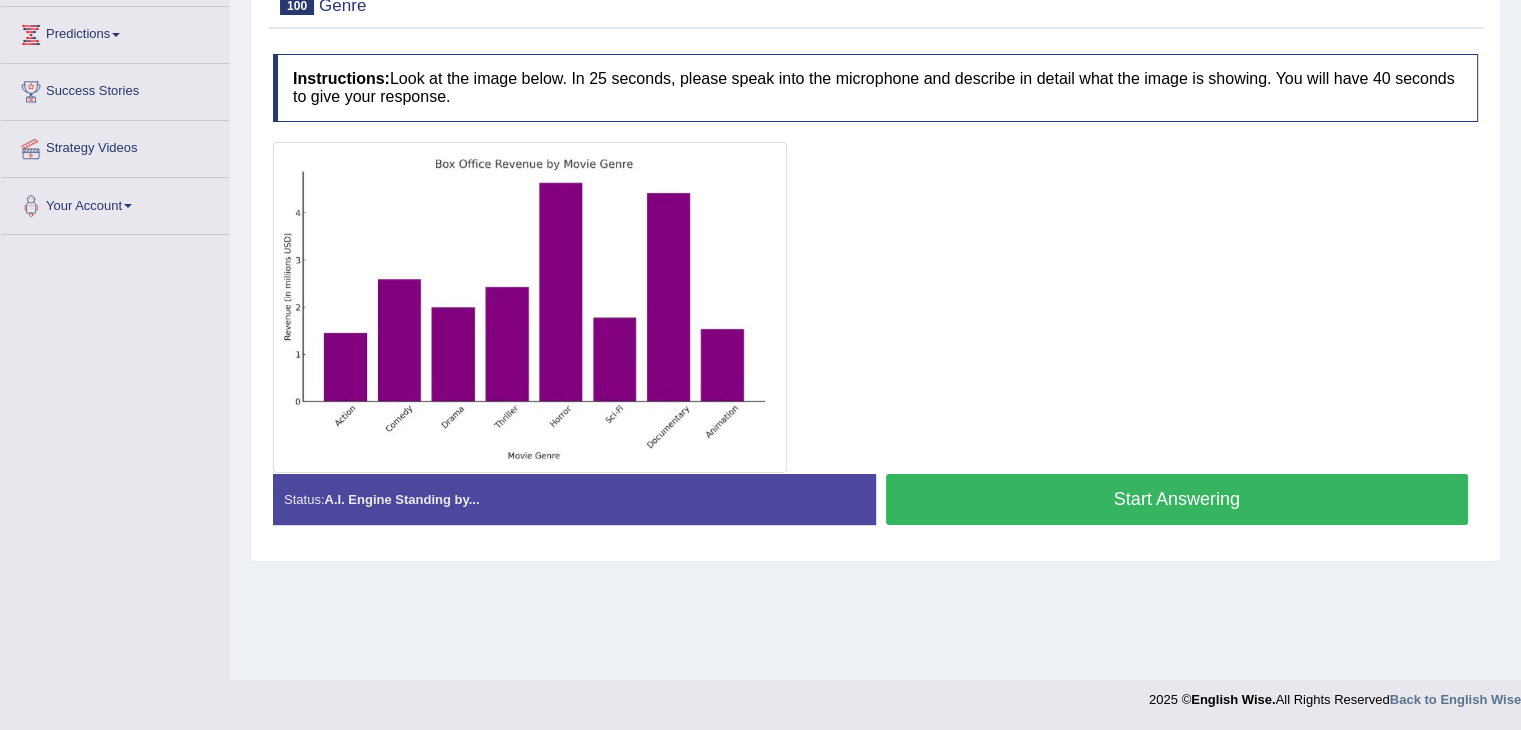 click on "Start Answering" at bounding box center (1177, 499) 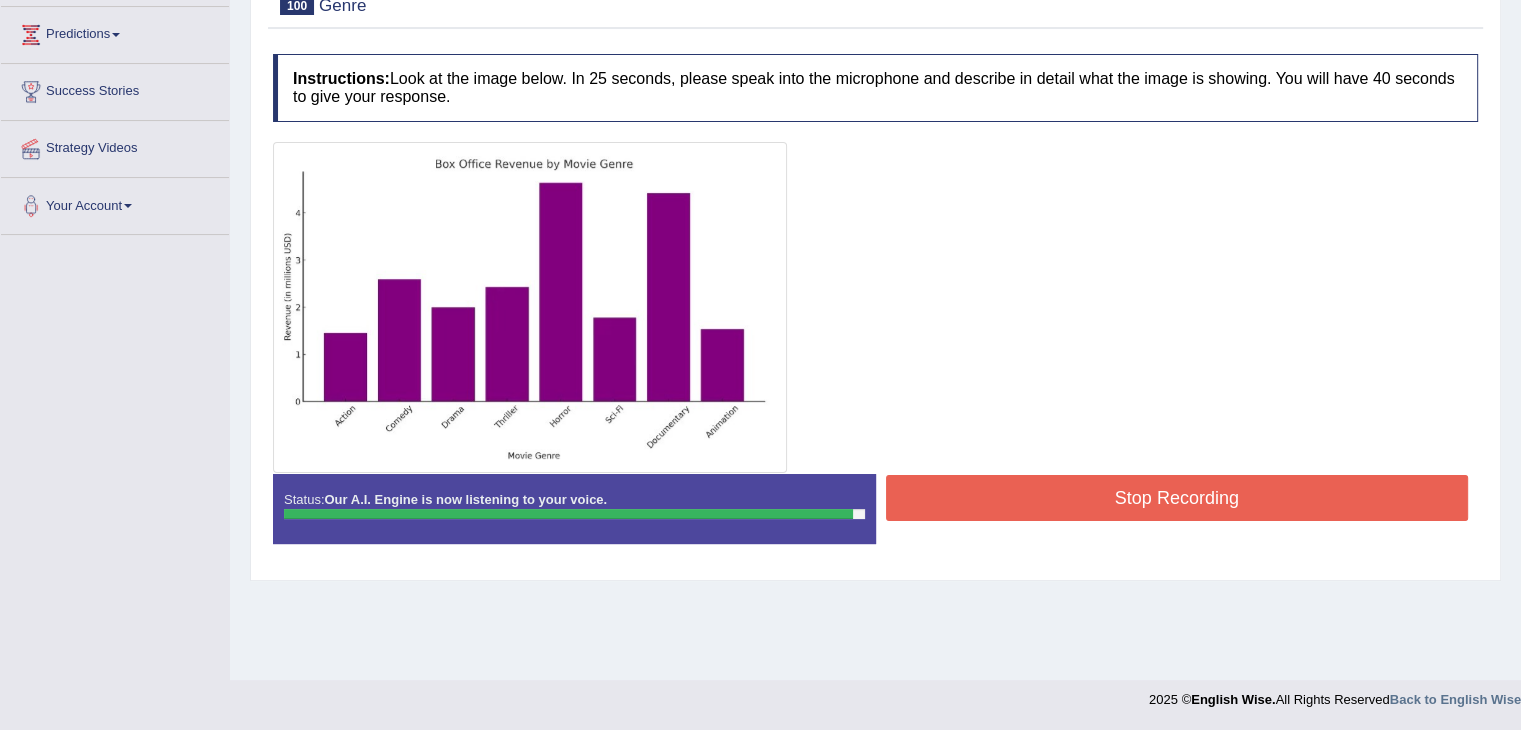 click on "Stop Recording" at bounding box center [1177, 498] 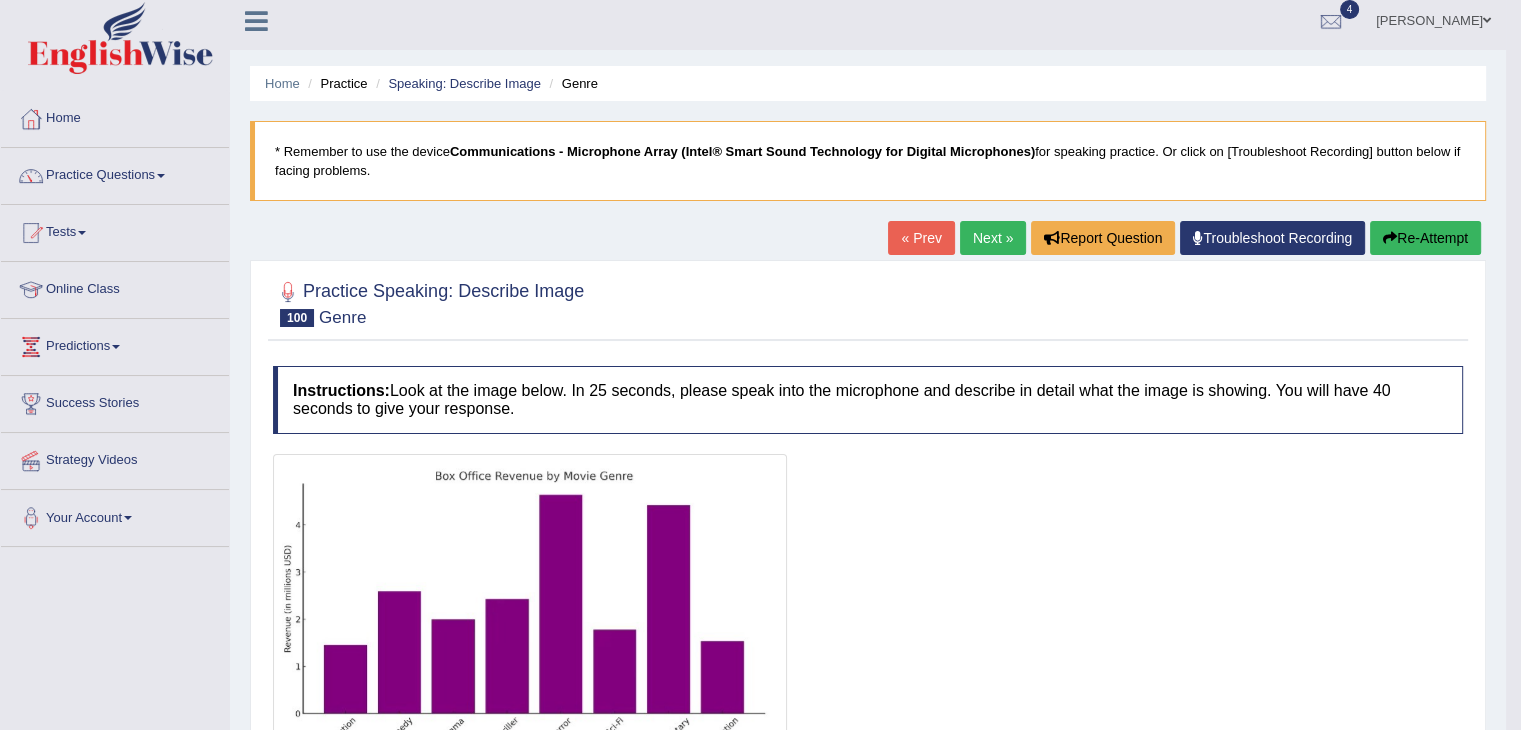scroll, scrollTop: 0, scrollLeft: 0, axis: both 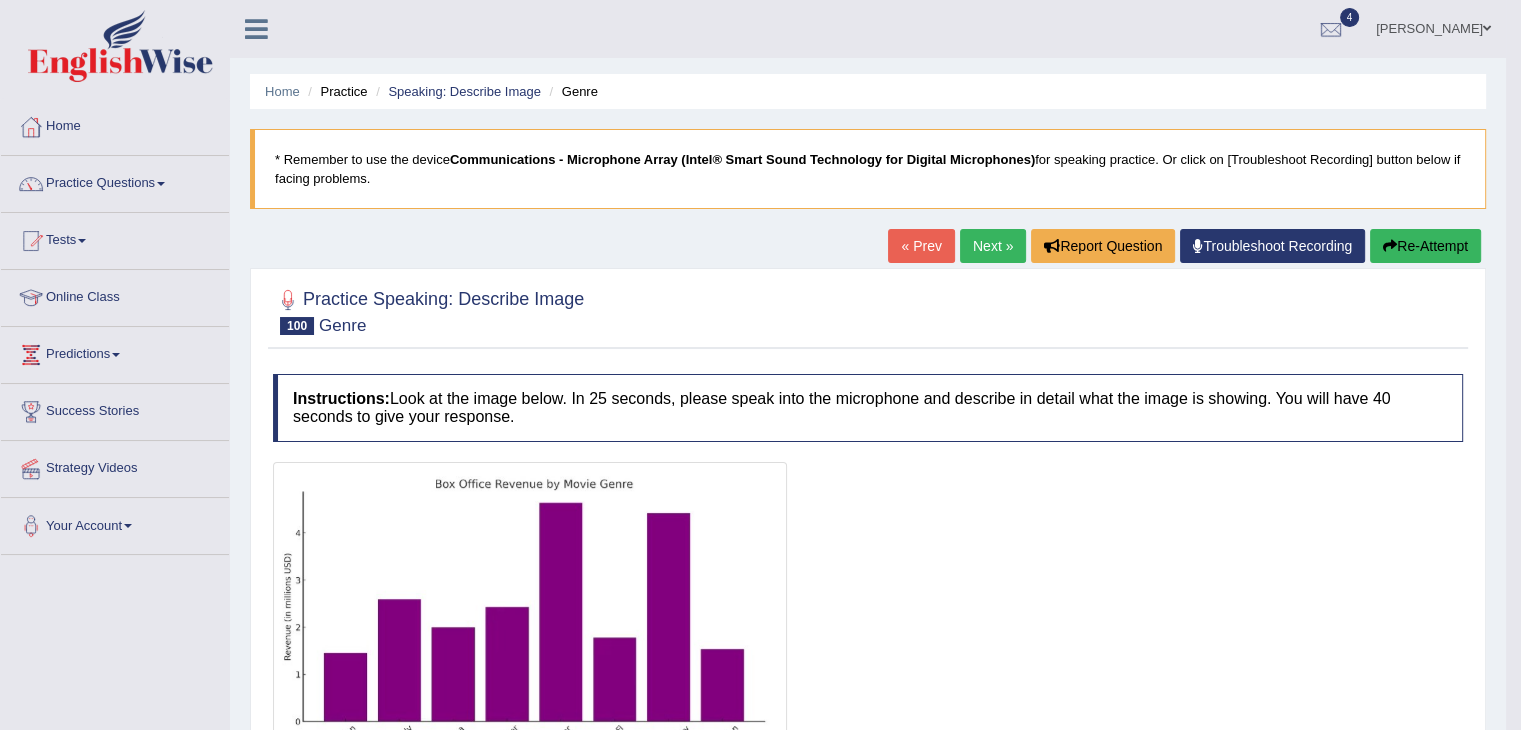click on "Next »" at bounding box center [993, 246] 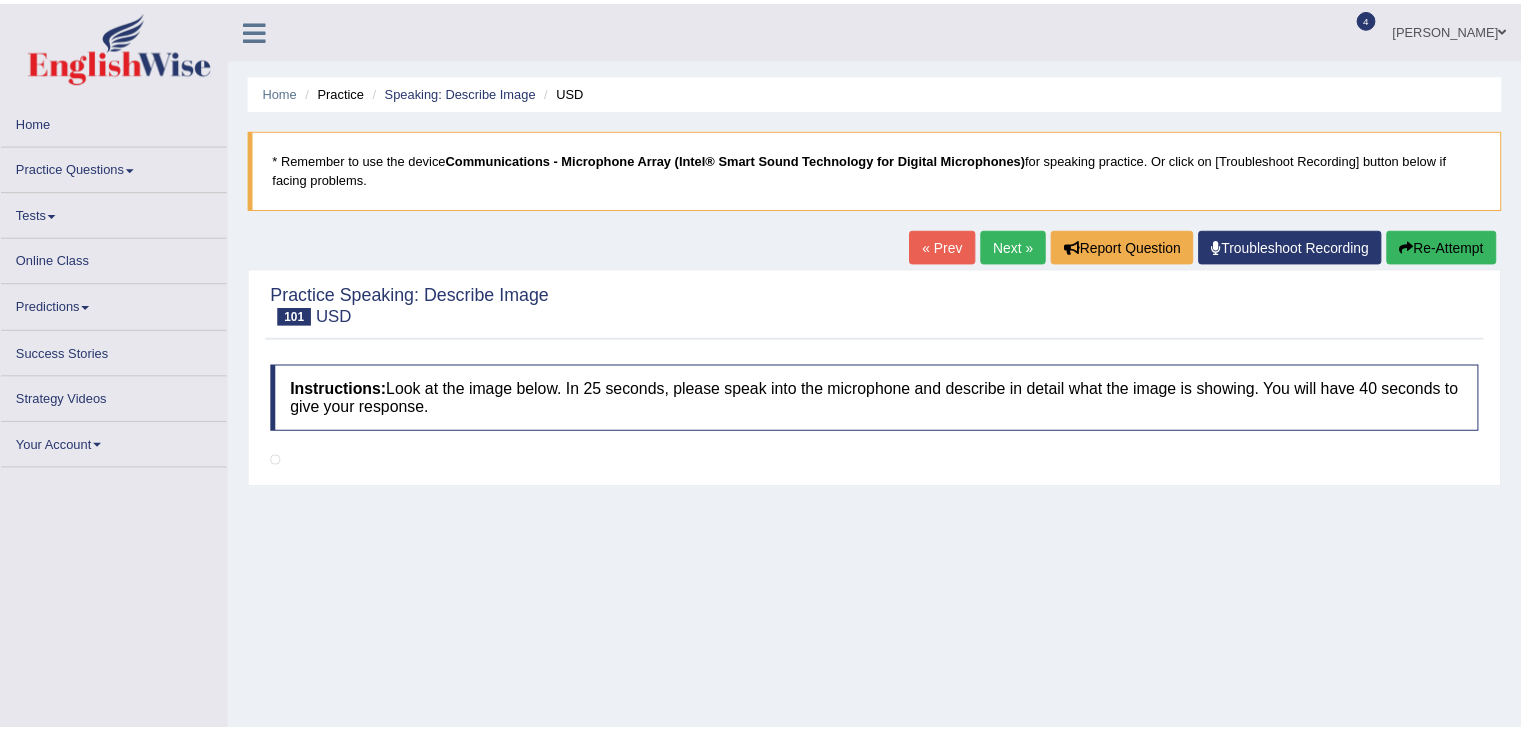 scroll, scrollTop: 0, scrollLeft: 0, axis: both 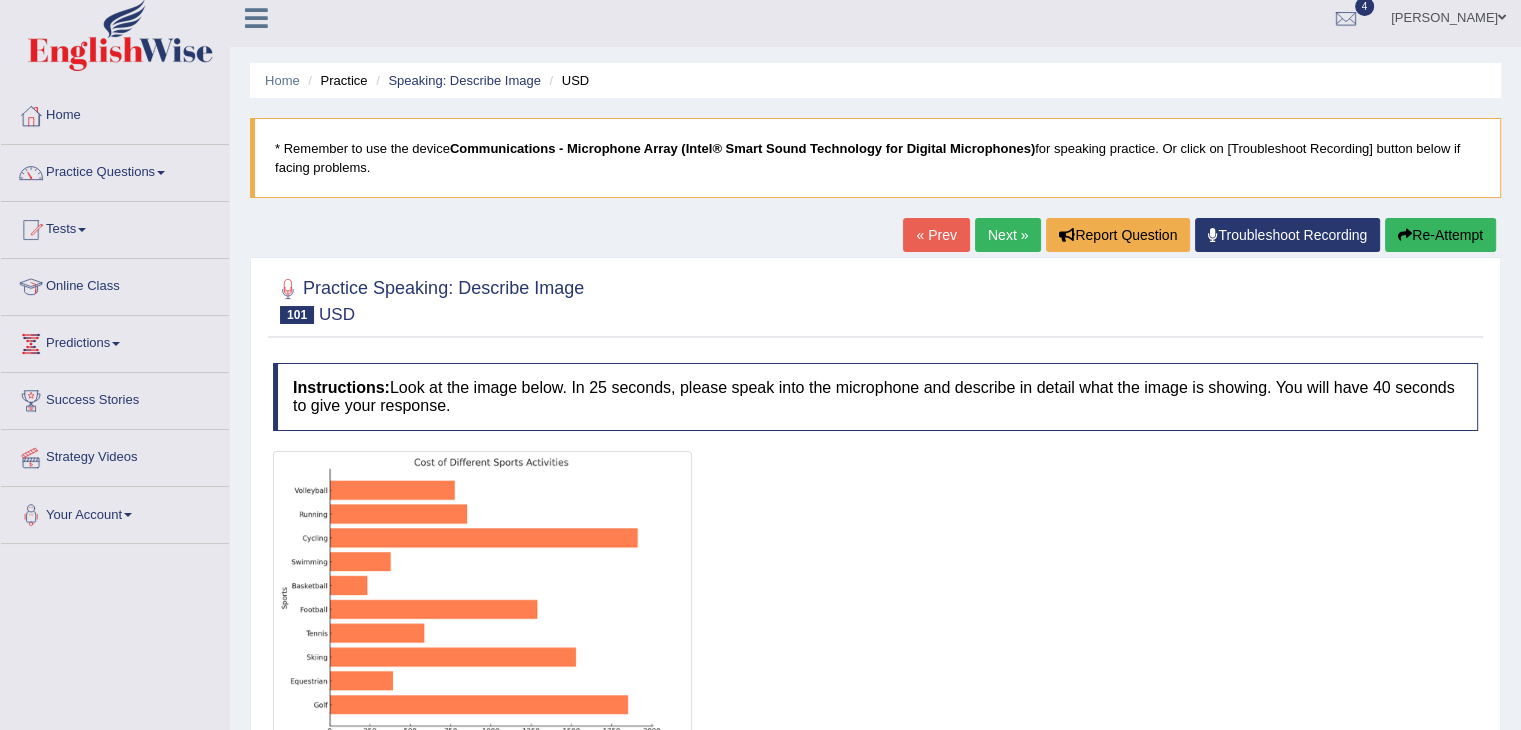 click on "Next »" at bounding box center (1008, 235) 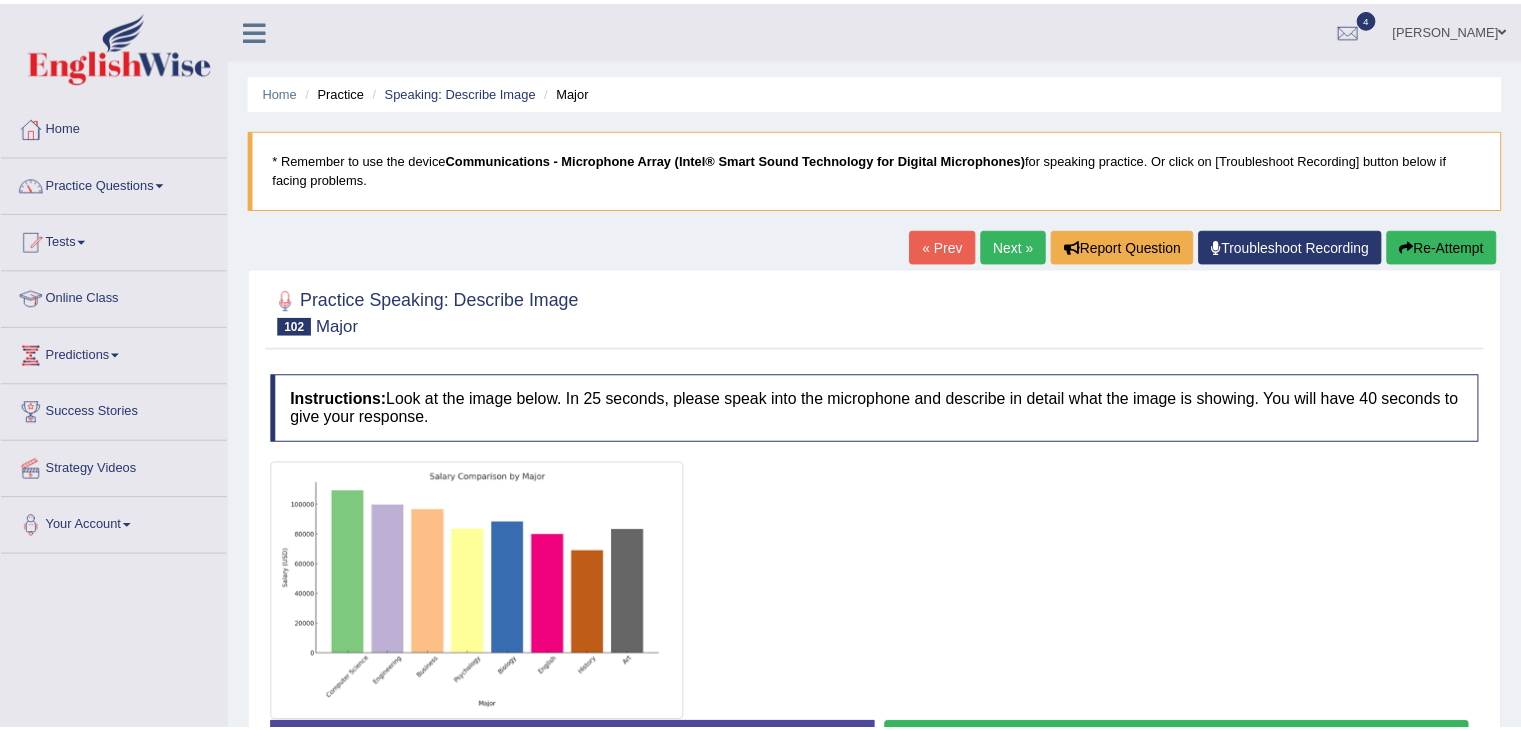 scroll, scrollTop: 0, scrollLeft: 0, axis: both 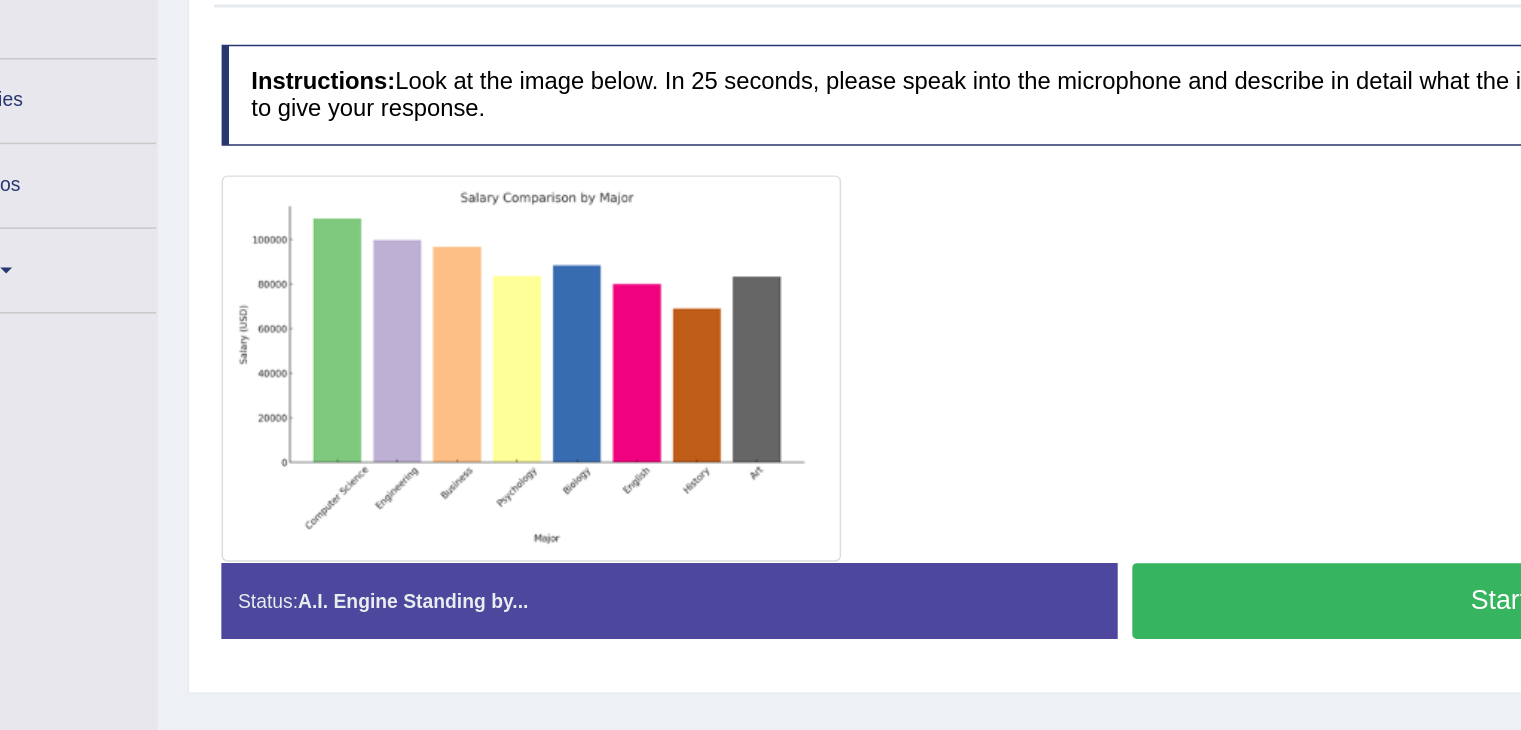 click on "Start Answering" at bounding box center (1177, 599) 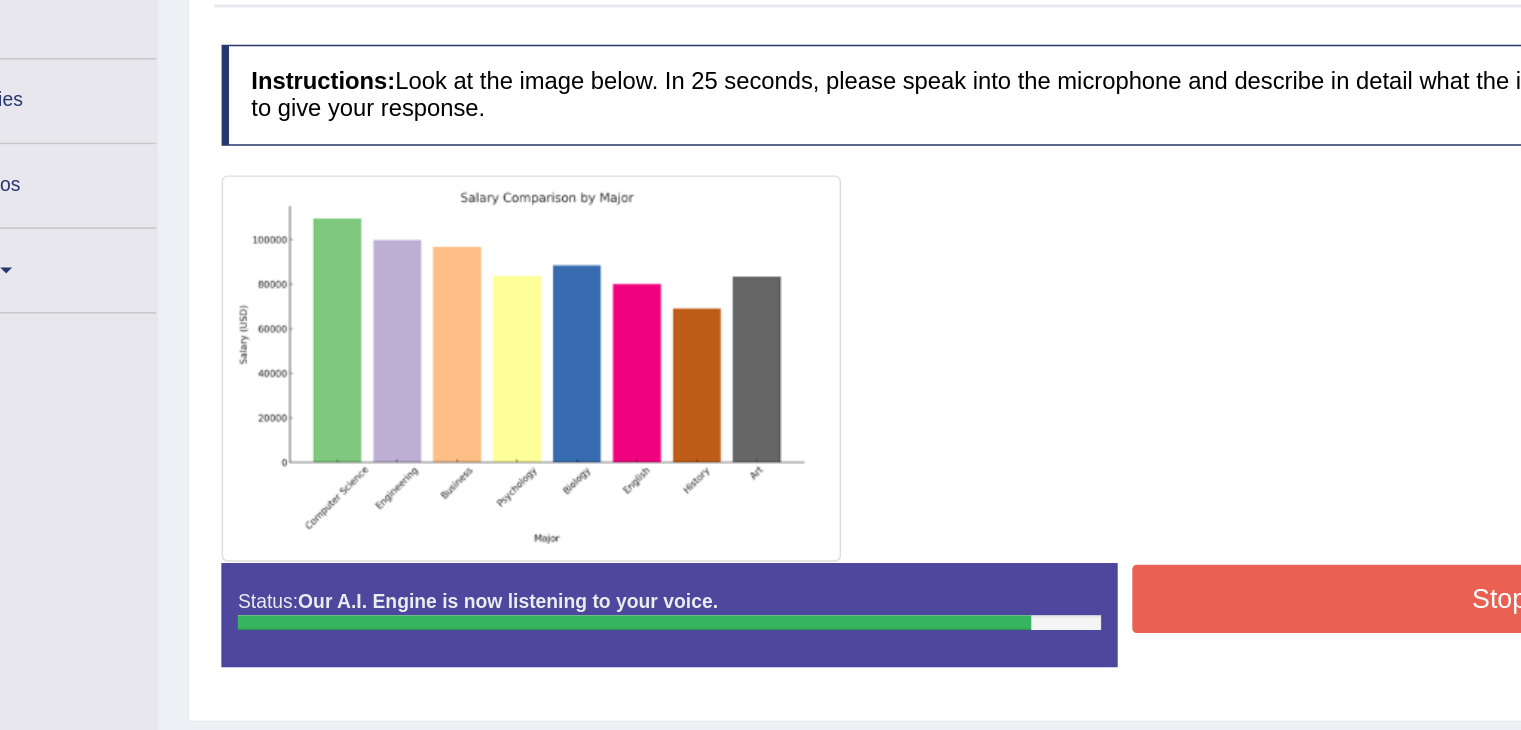 click on "Stop Recording" at bounding box center (1177, 598) 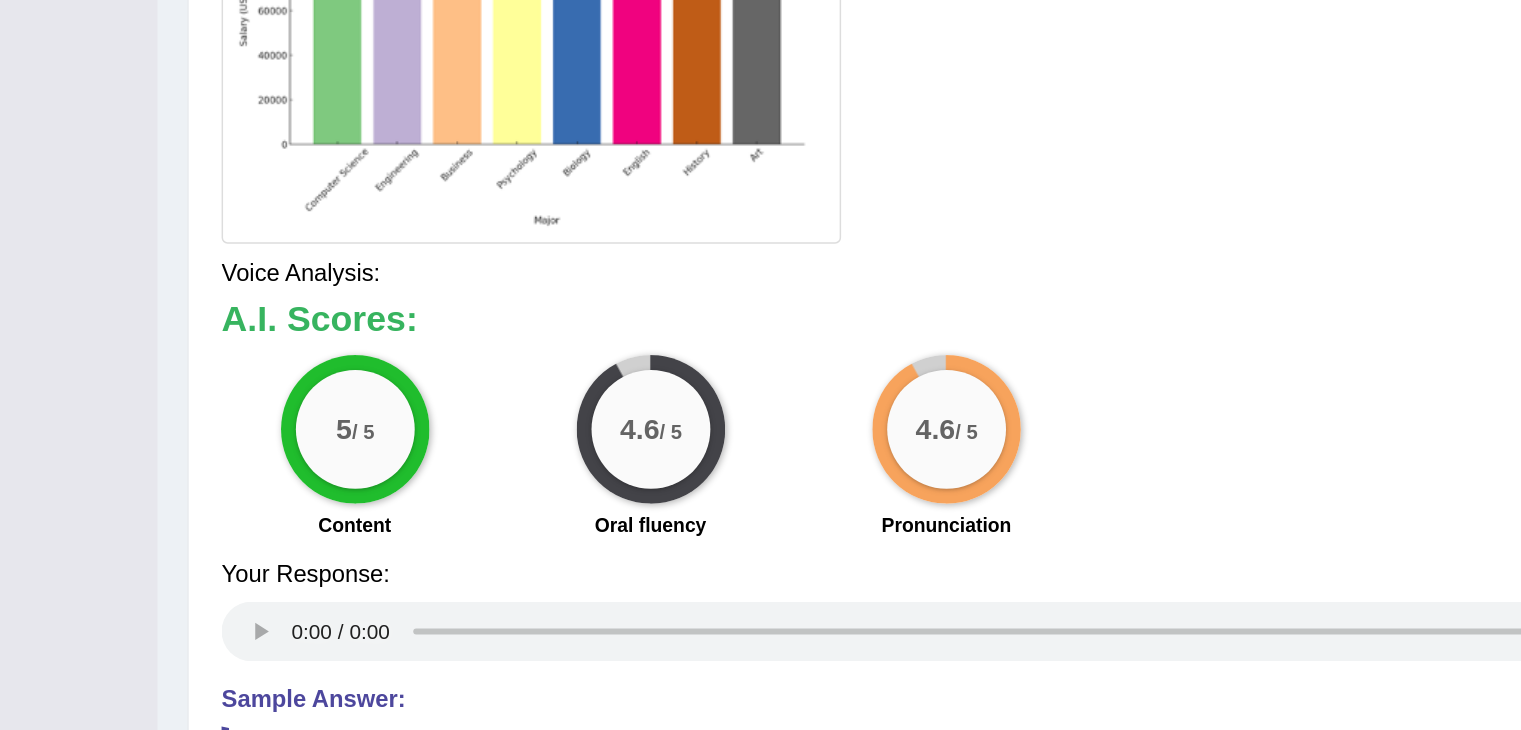 scroll, scrollTop: 321, scrollLeft: 0, axis: vertical 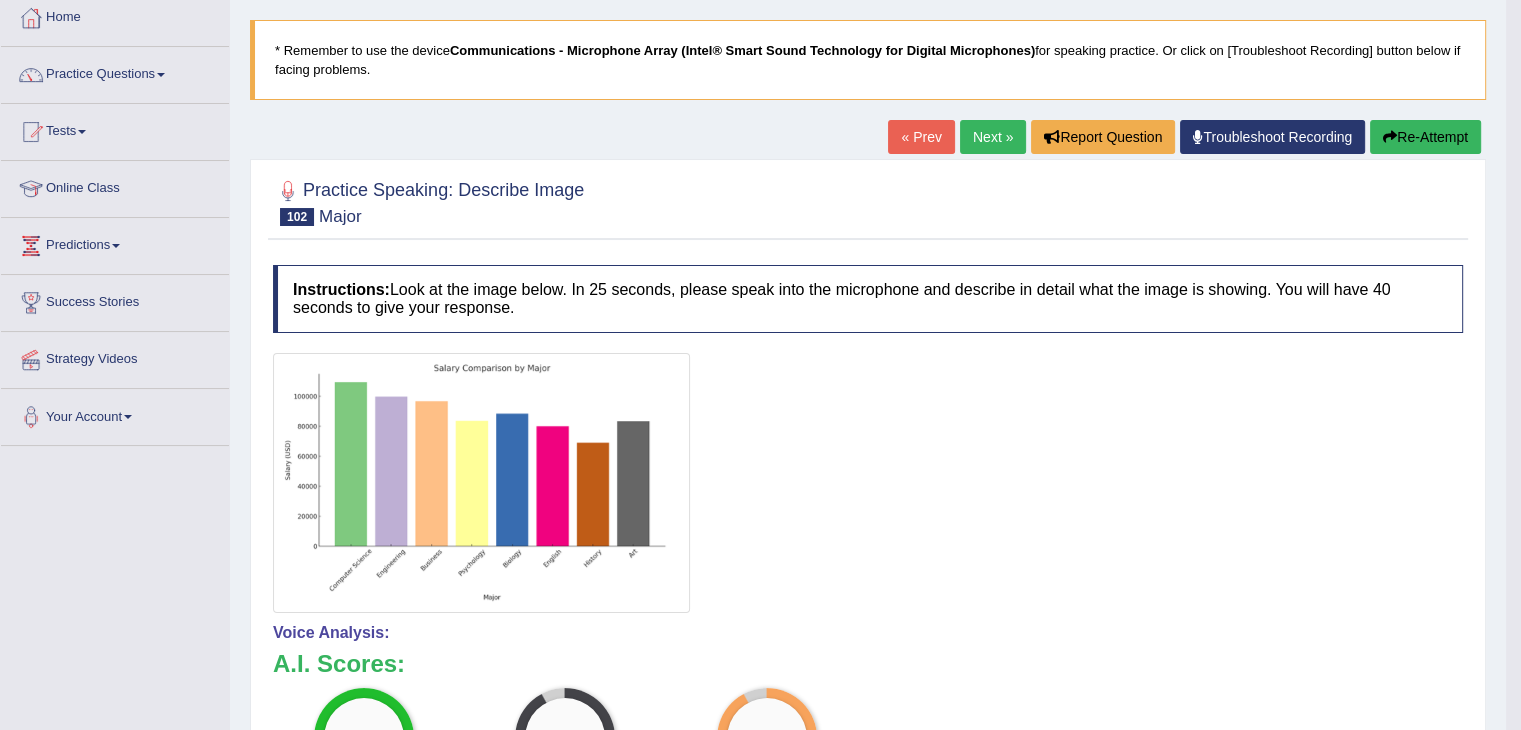 click on "Next »" at bounding box center (993, 137) 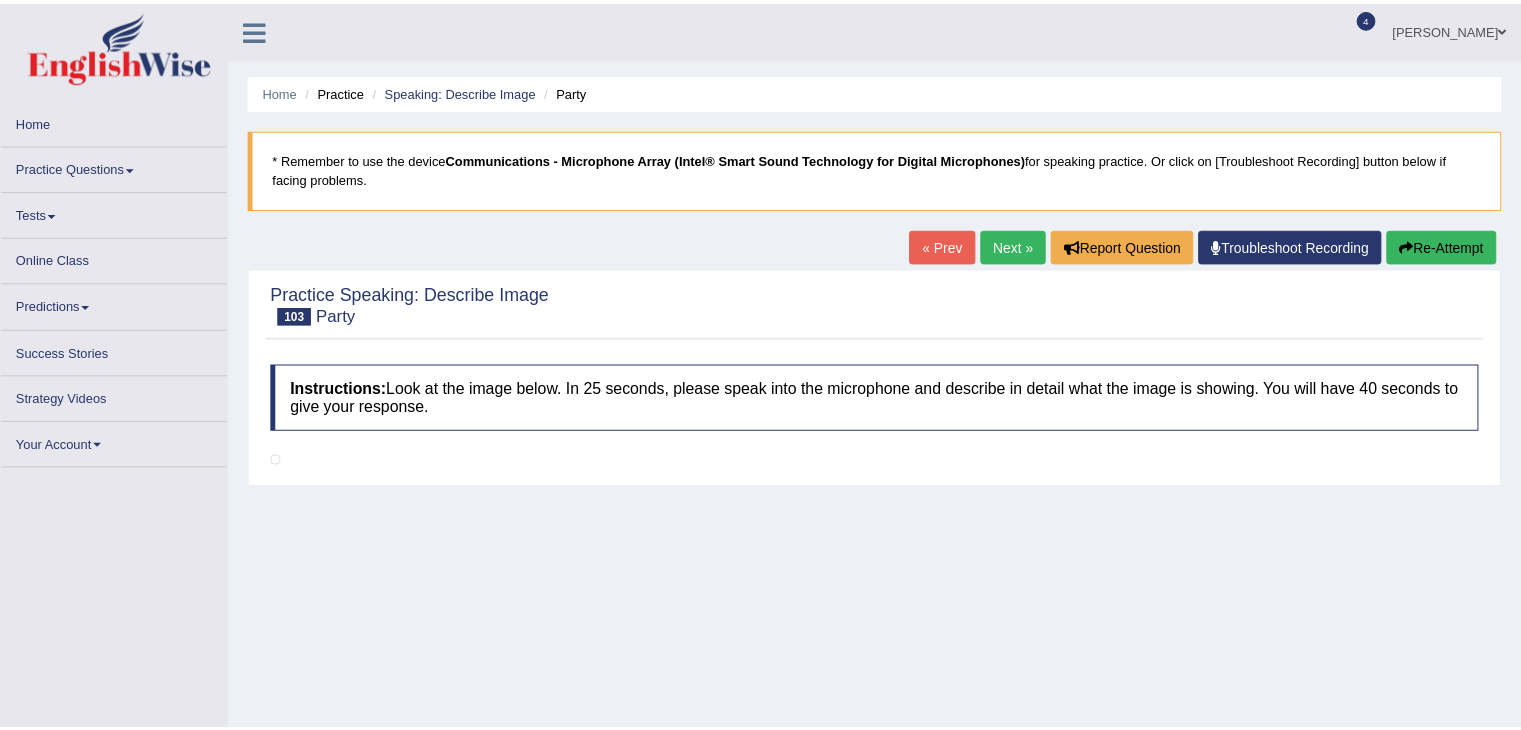 scroll, scrollTop: 0, scrollLeft: 0, axis: both 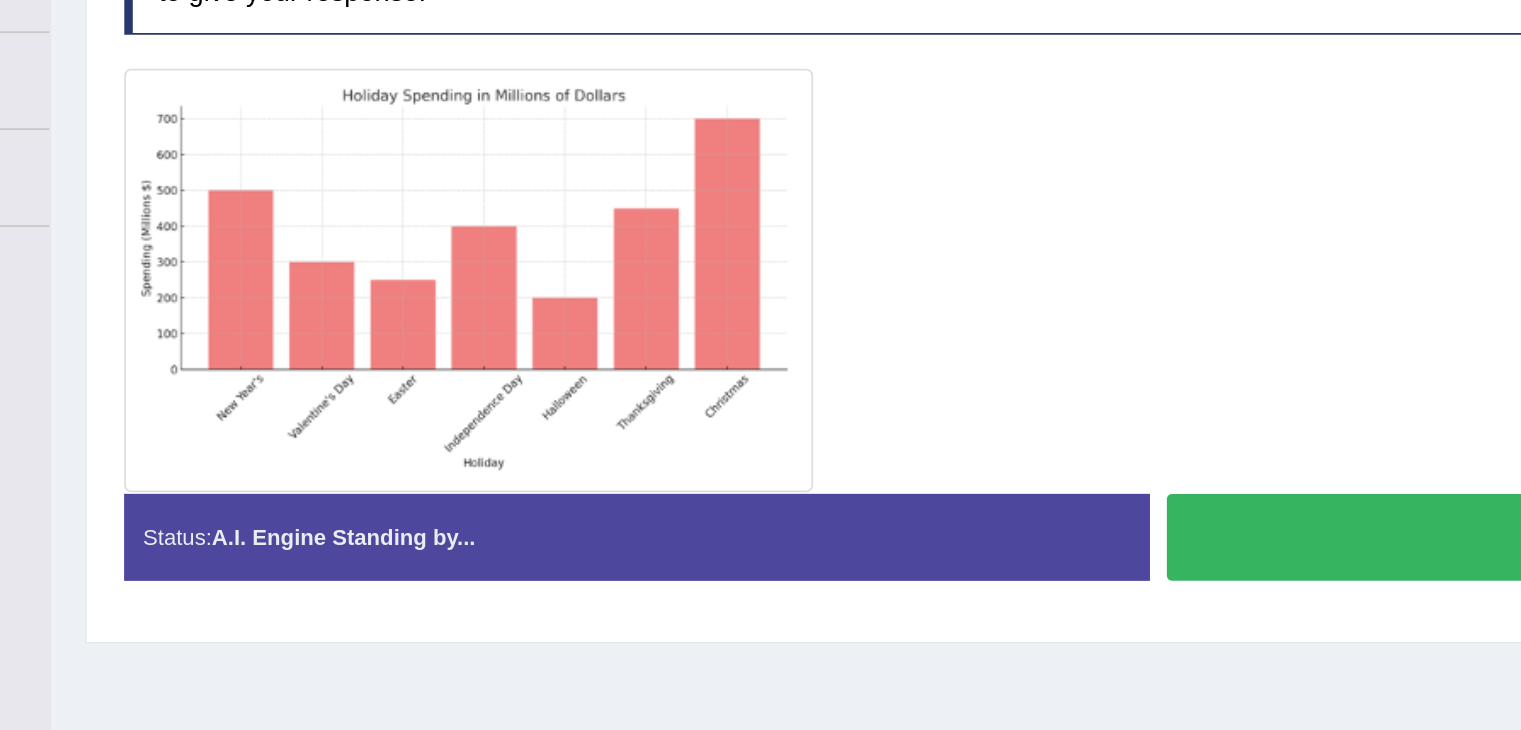 click on "Start Answering" at bounding box center [1177, 417] 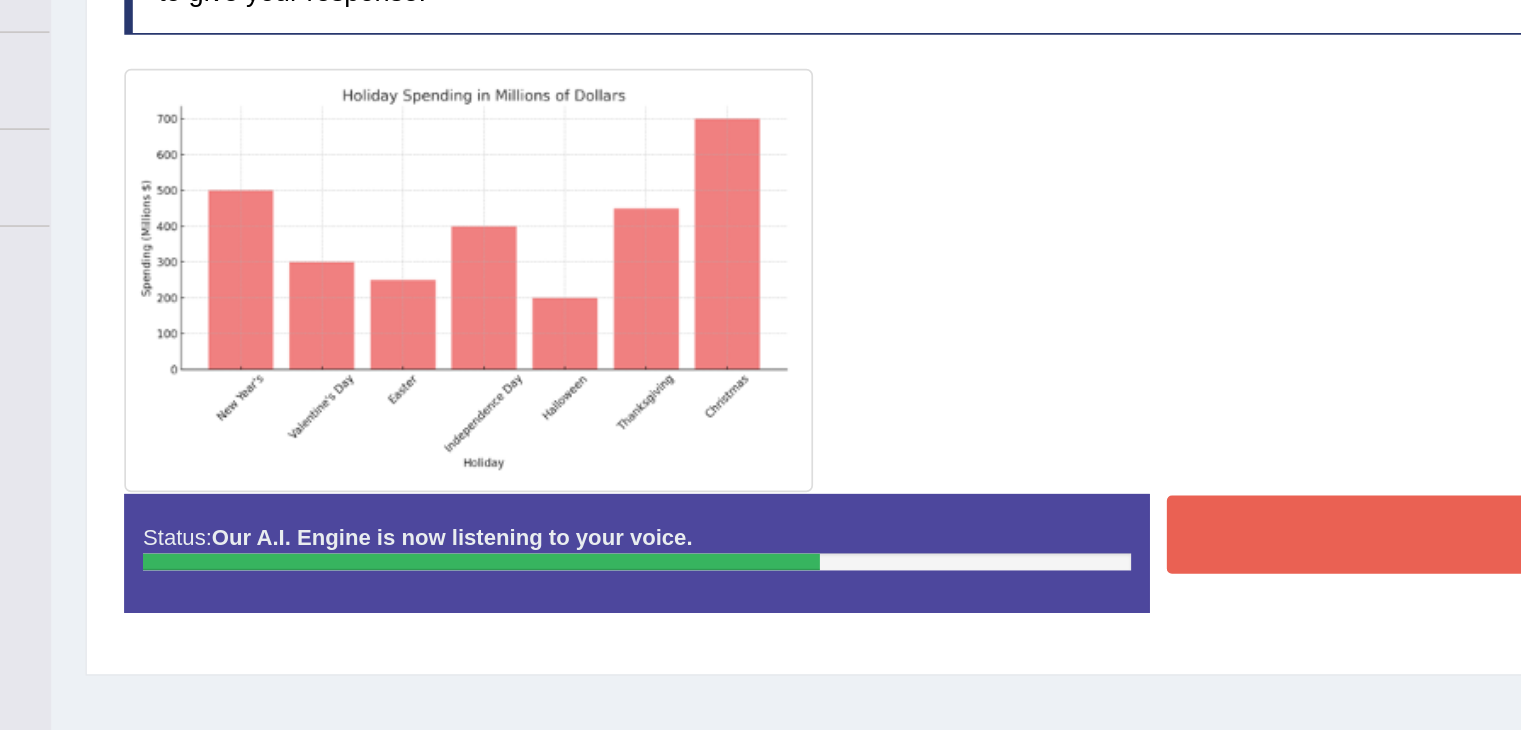 click on "Stop Recording" at bounding box center (1177, 416) 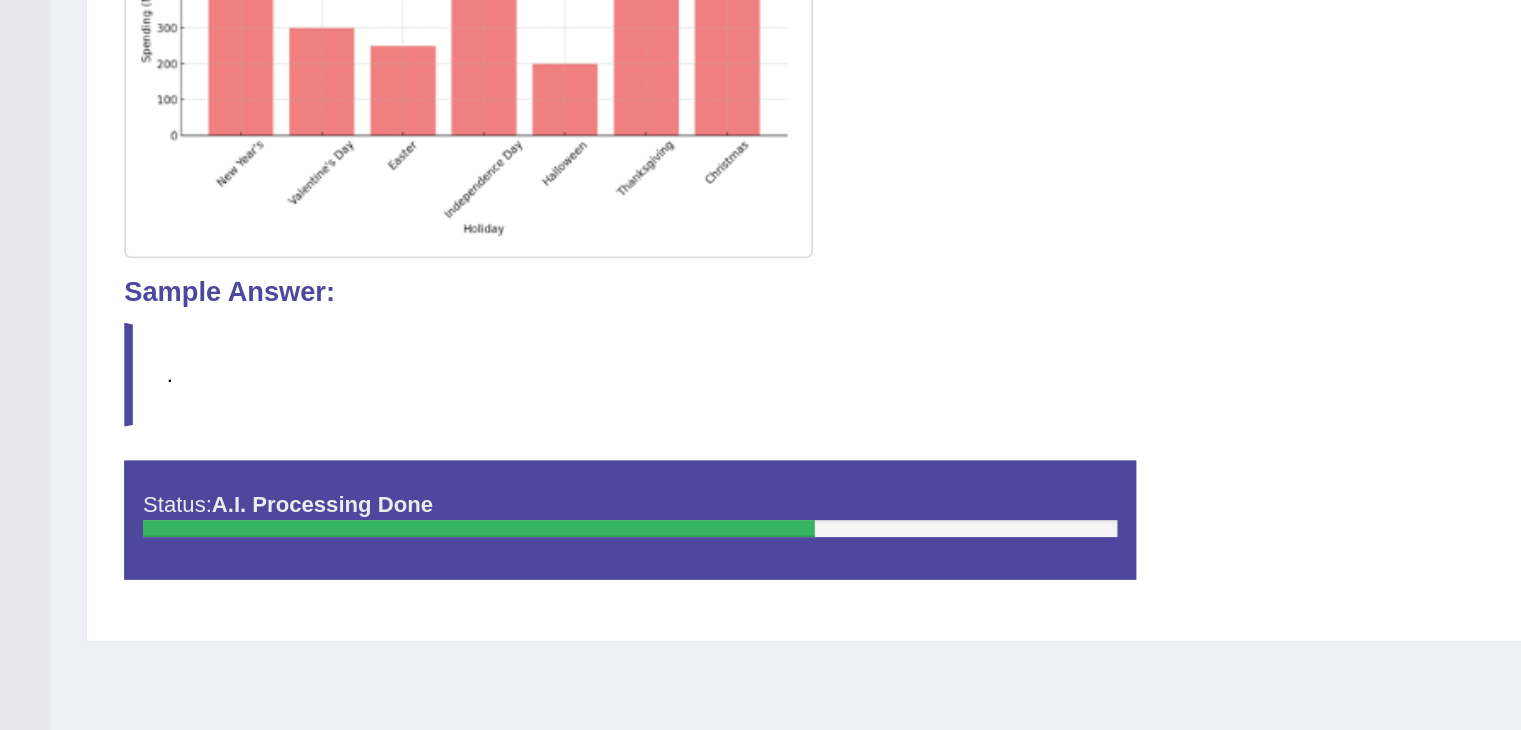 scroll, scrollTop: 320, scrollLeft: 0, axis: vertical 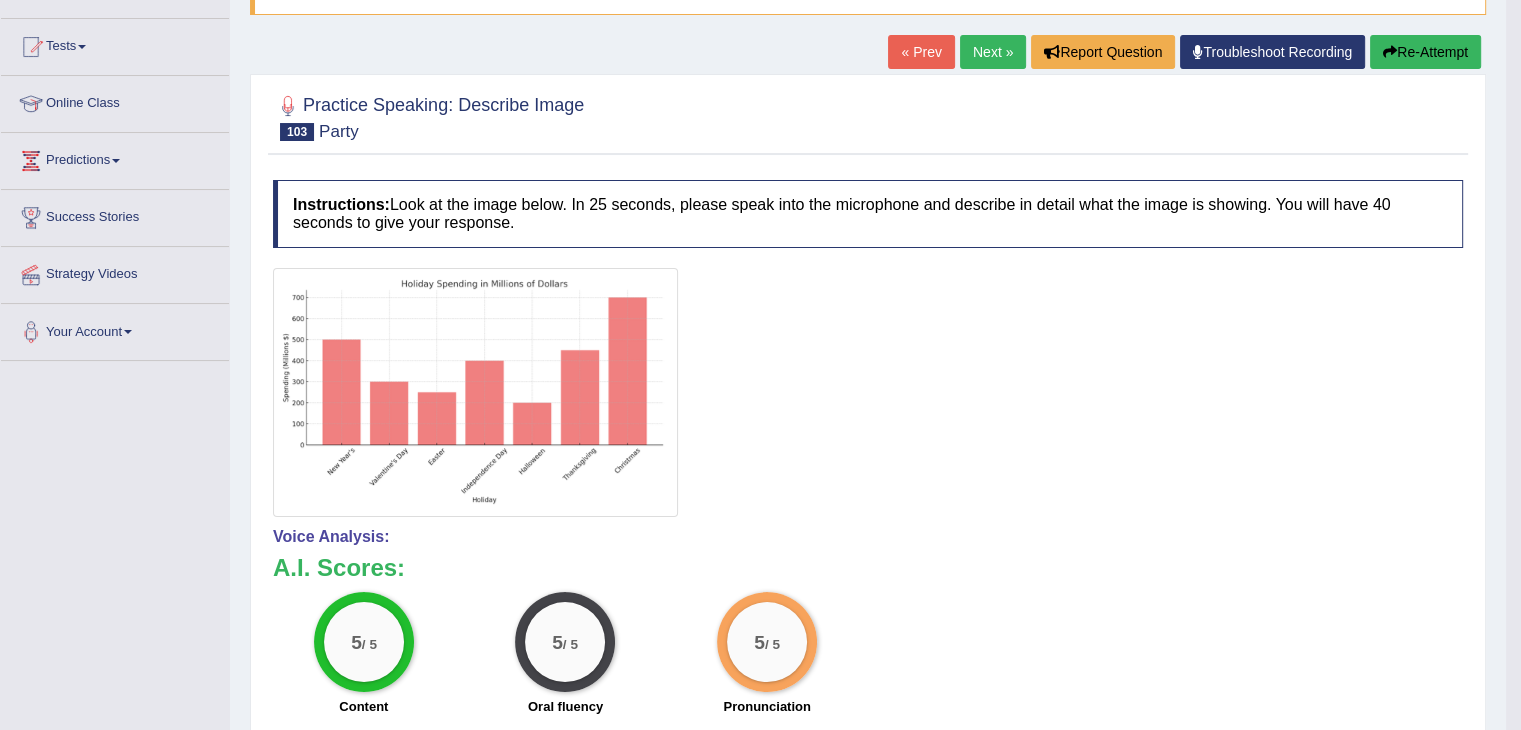 click on "Next »" at bounding box center [993, 52] 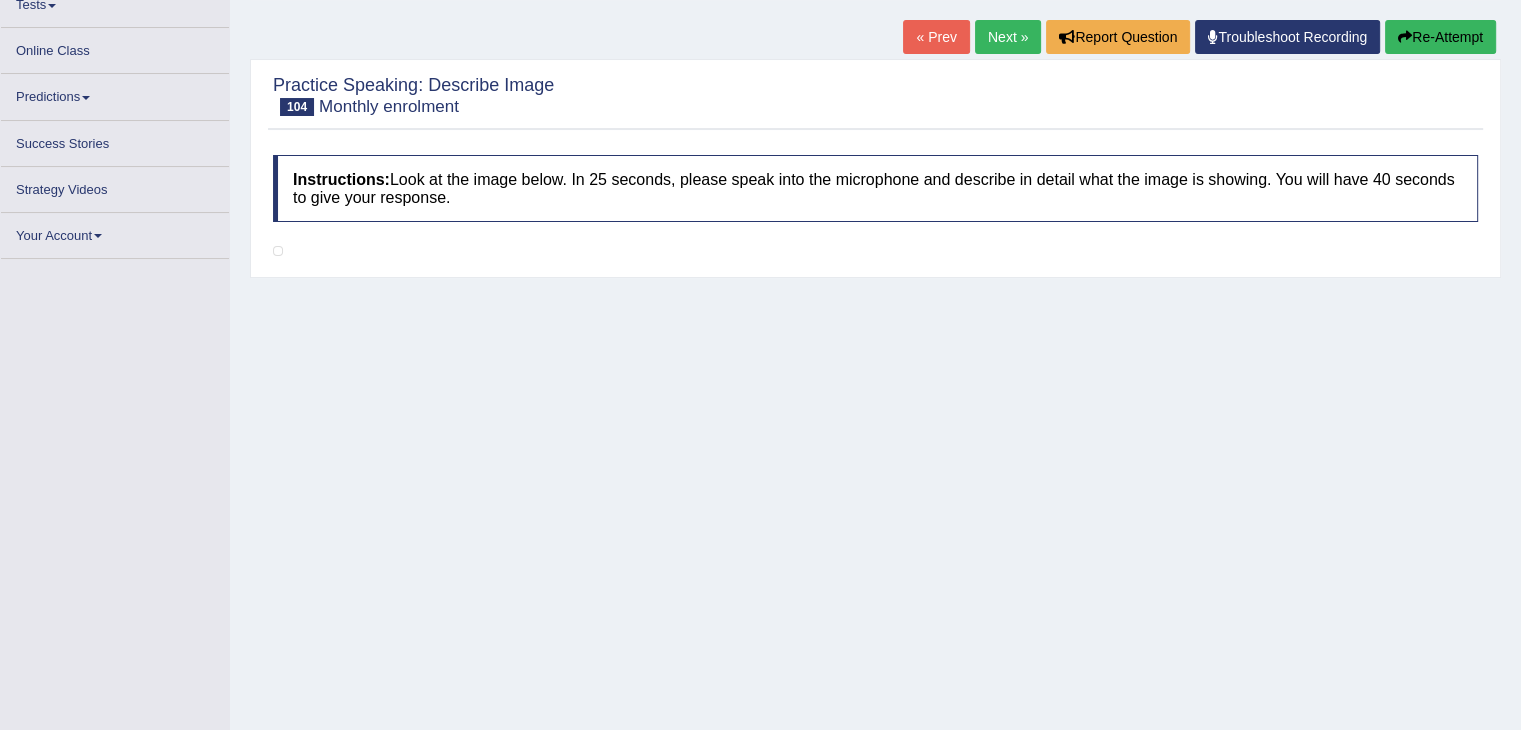 scroll, scrollTop: 0, scrollLeft: 0, axis: both 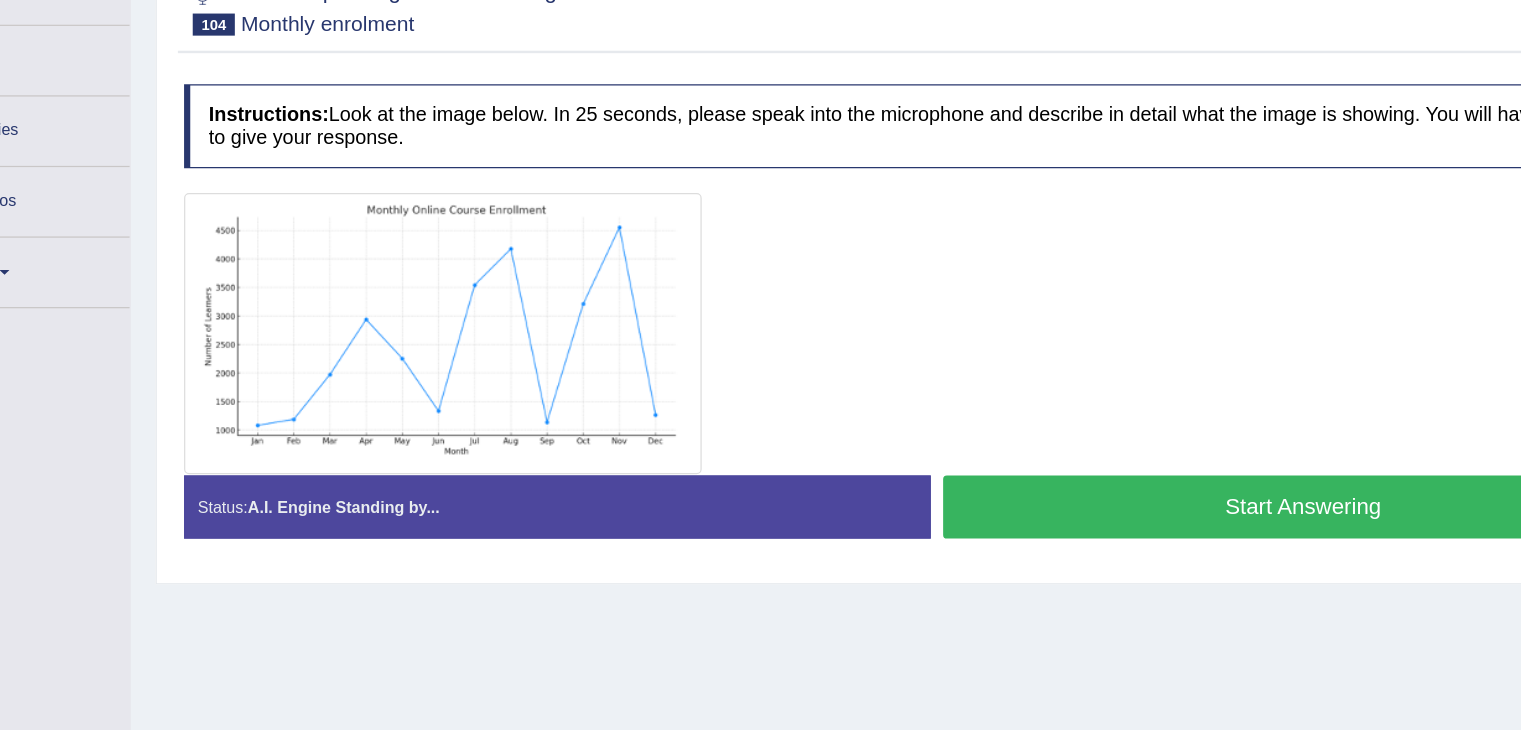 click on "Start Answering" at bounding box center (1177, 465) 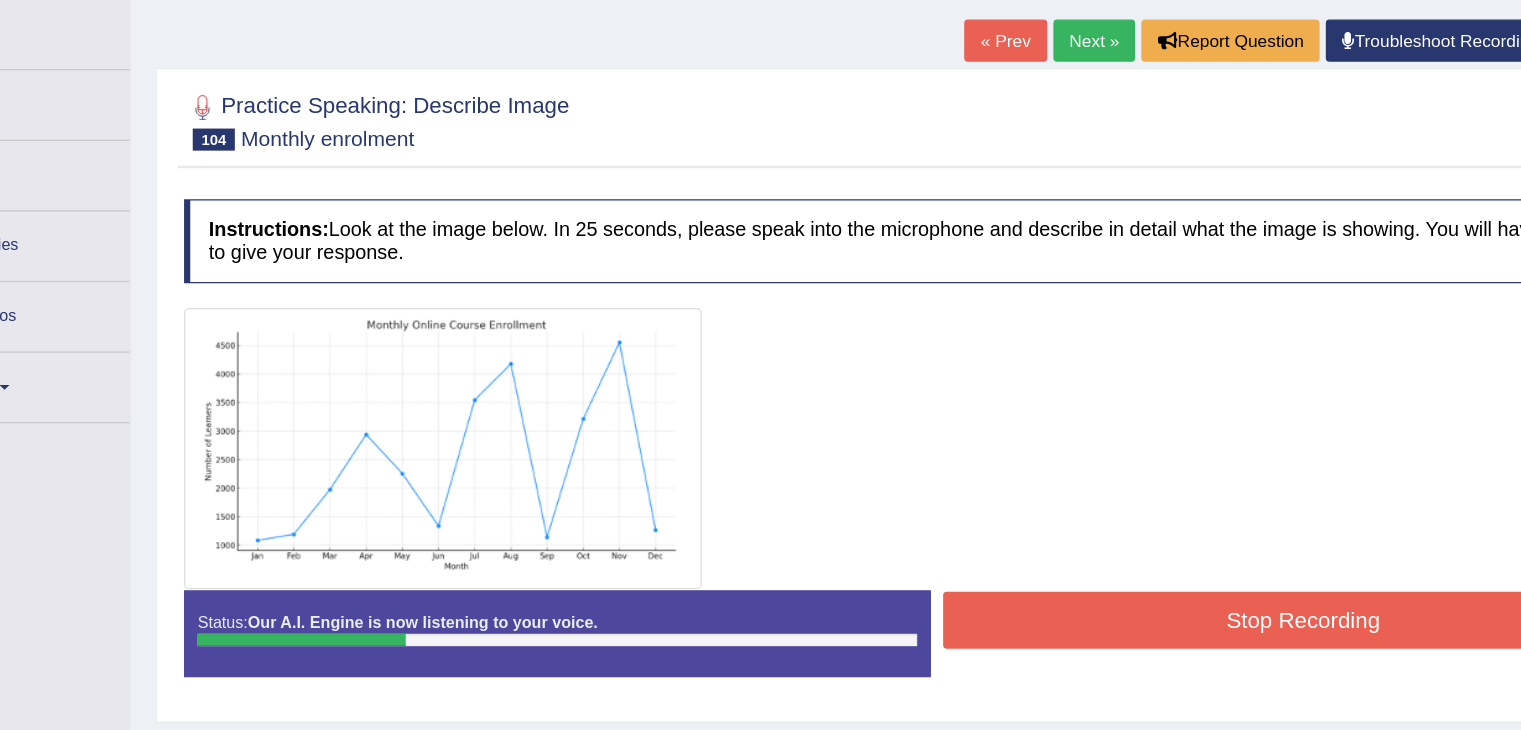 scroll, scrollTop: 212, scrollLeft: 0, axis: vertical 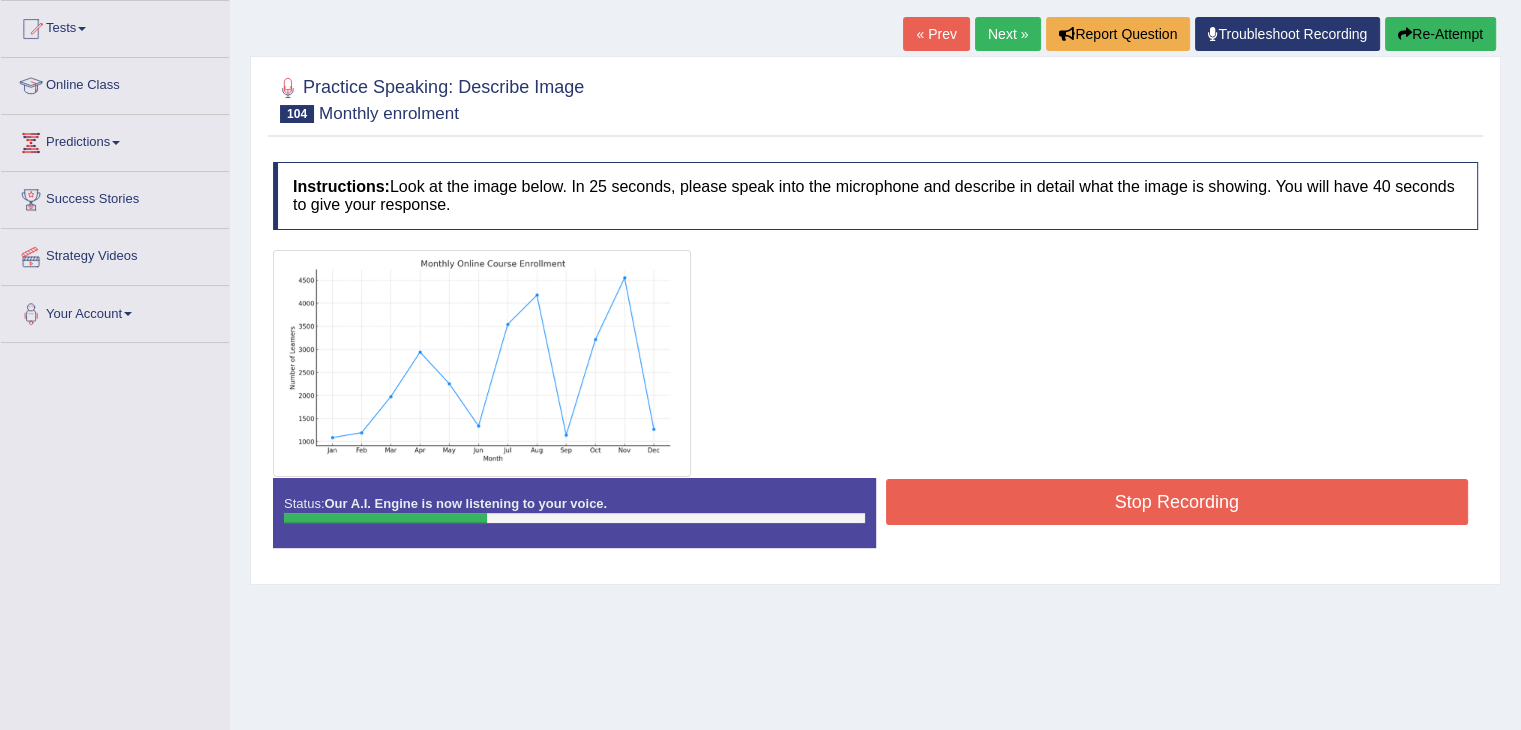 click on "Re-Attempt" at bounding box center [1440, 34] 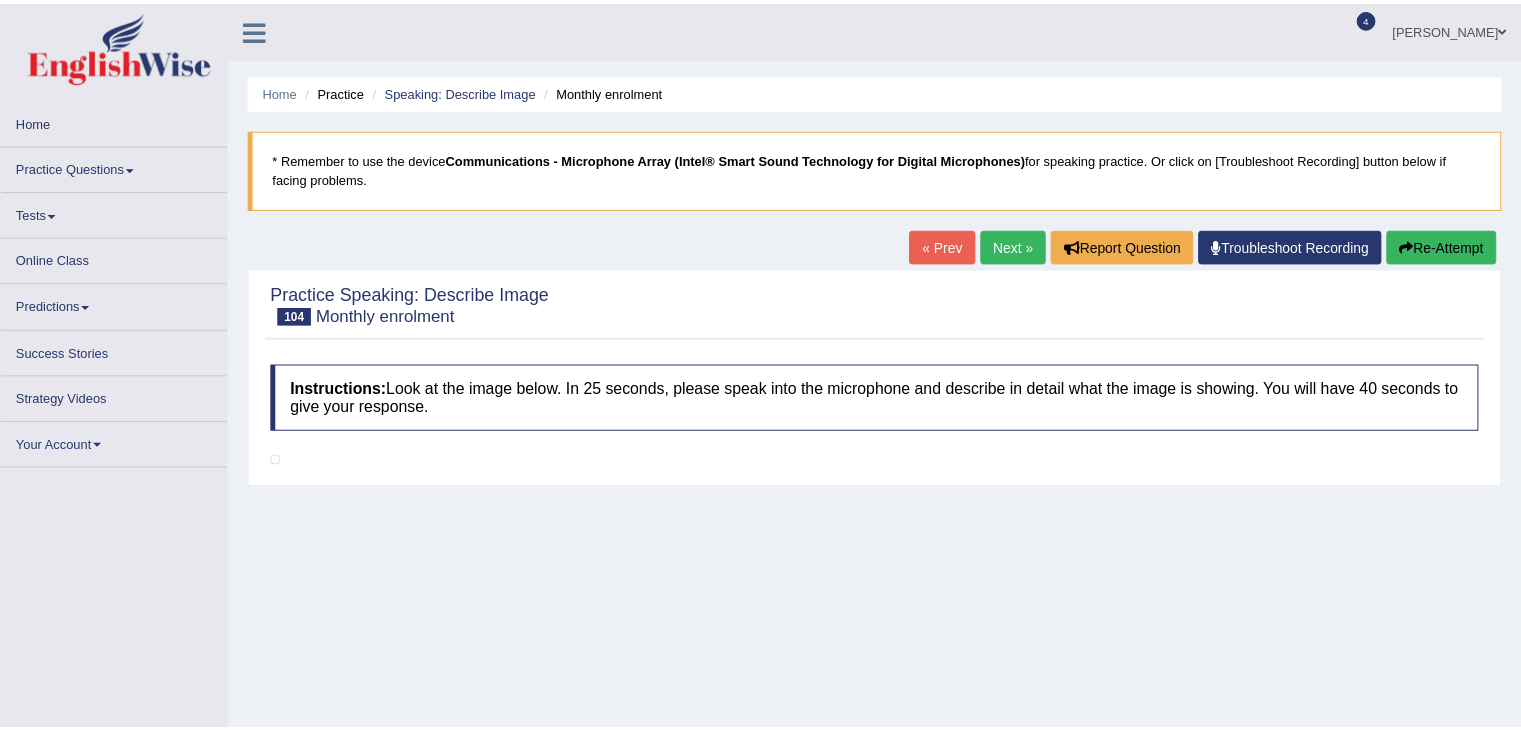 scroll, scrollTop: 200, scrollLeft: 0, axis: vertical 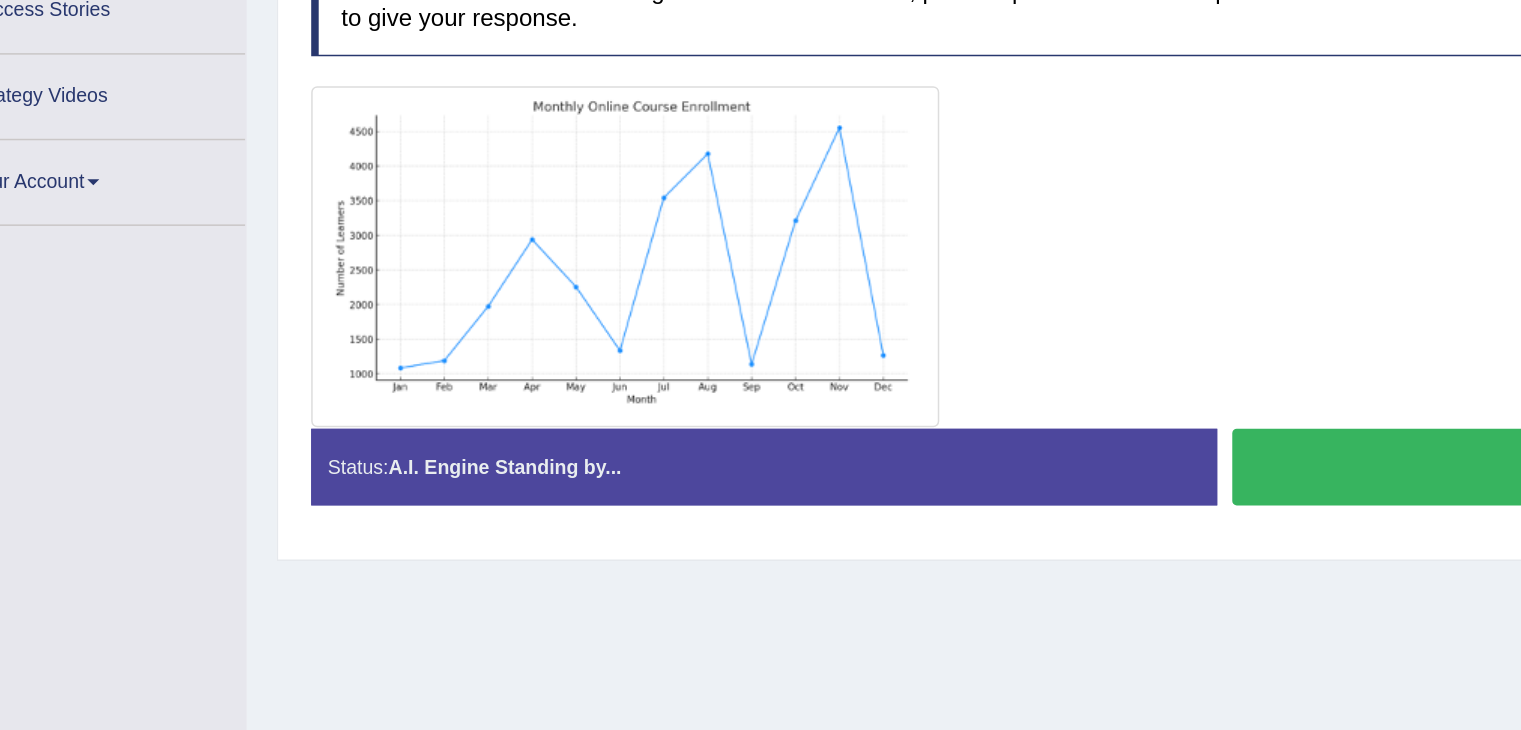 click on "Start Answering" at bounding box center [1177, 420] 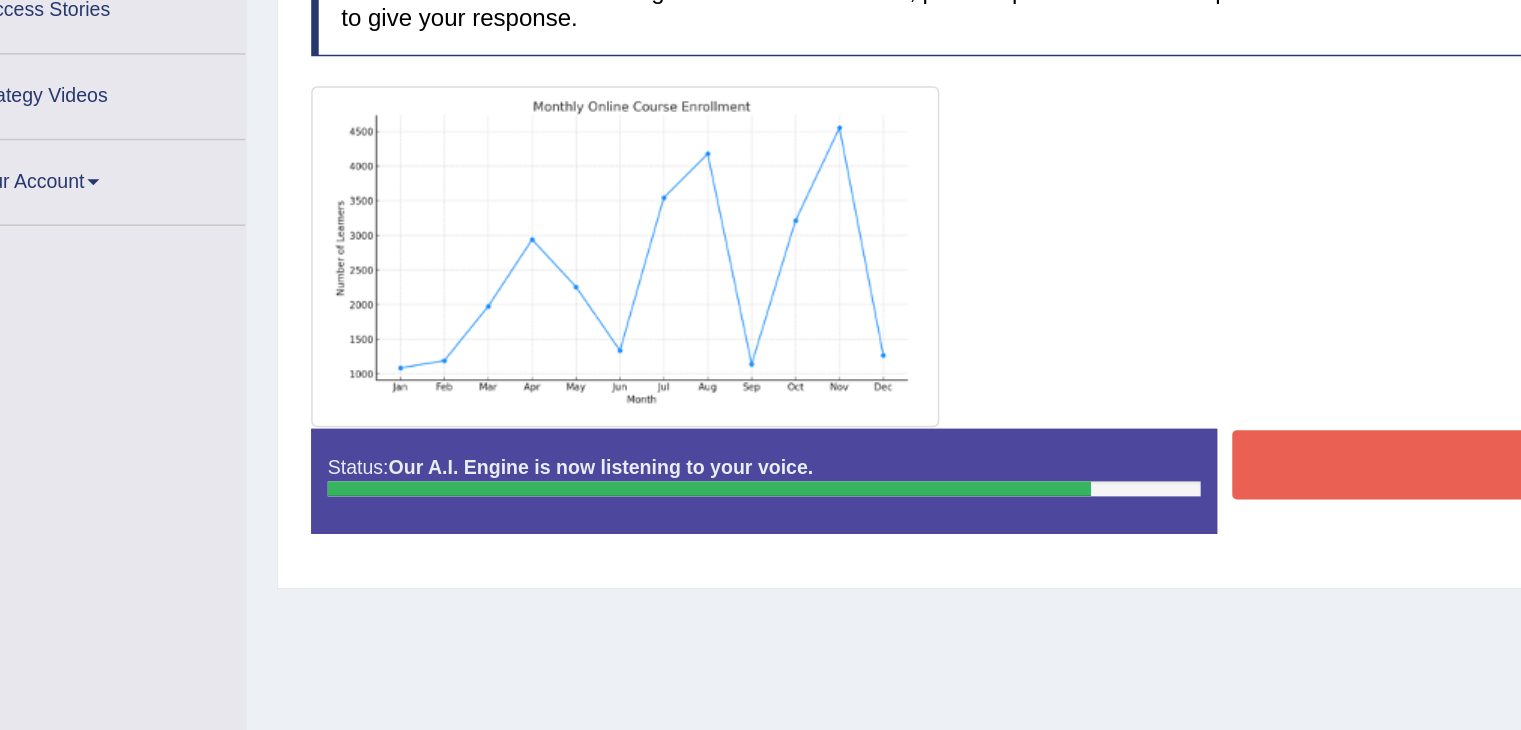 click on "Stop Recording" at bounding box center [1177, 419] 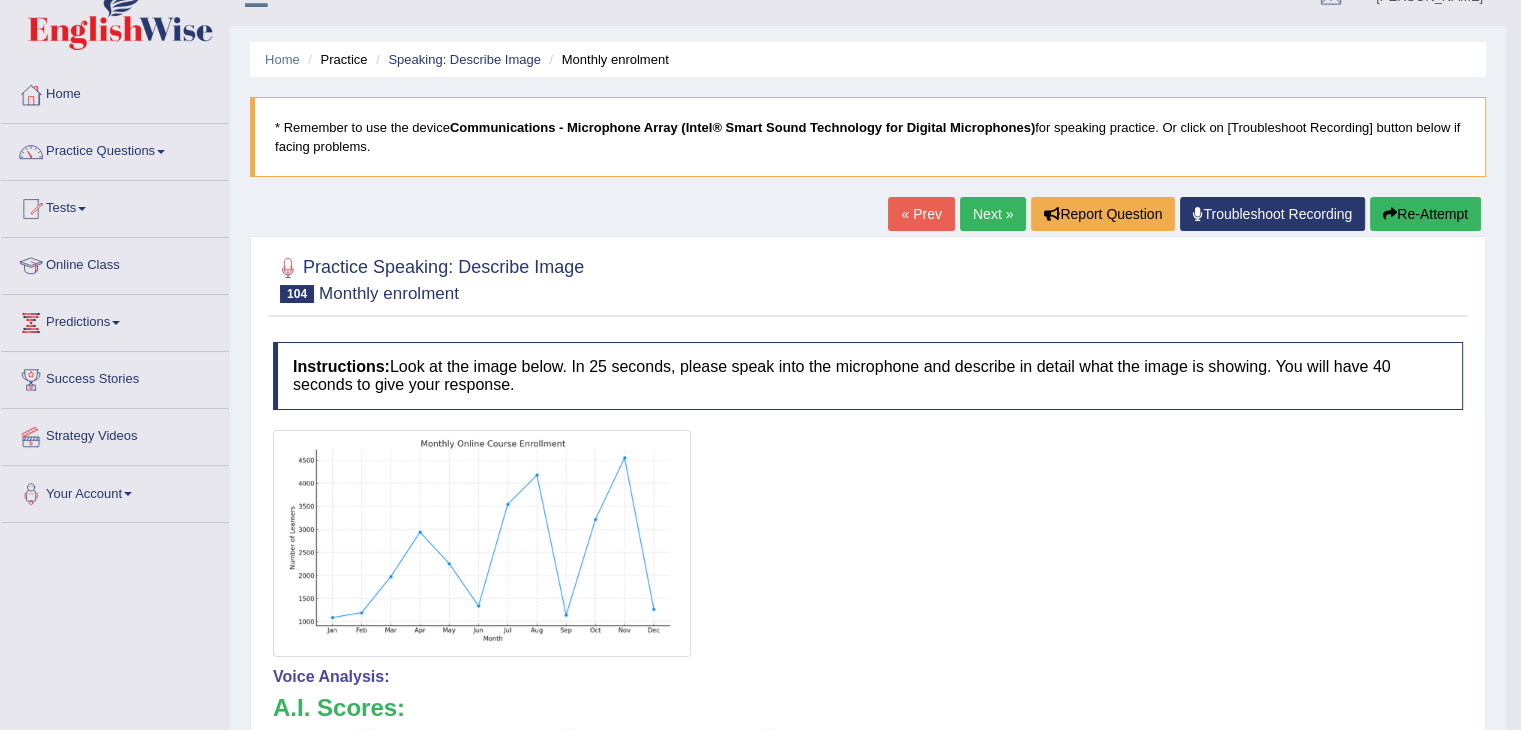scroll, scrollTop: 19, scrollLeft: 0, axis: vertical 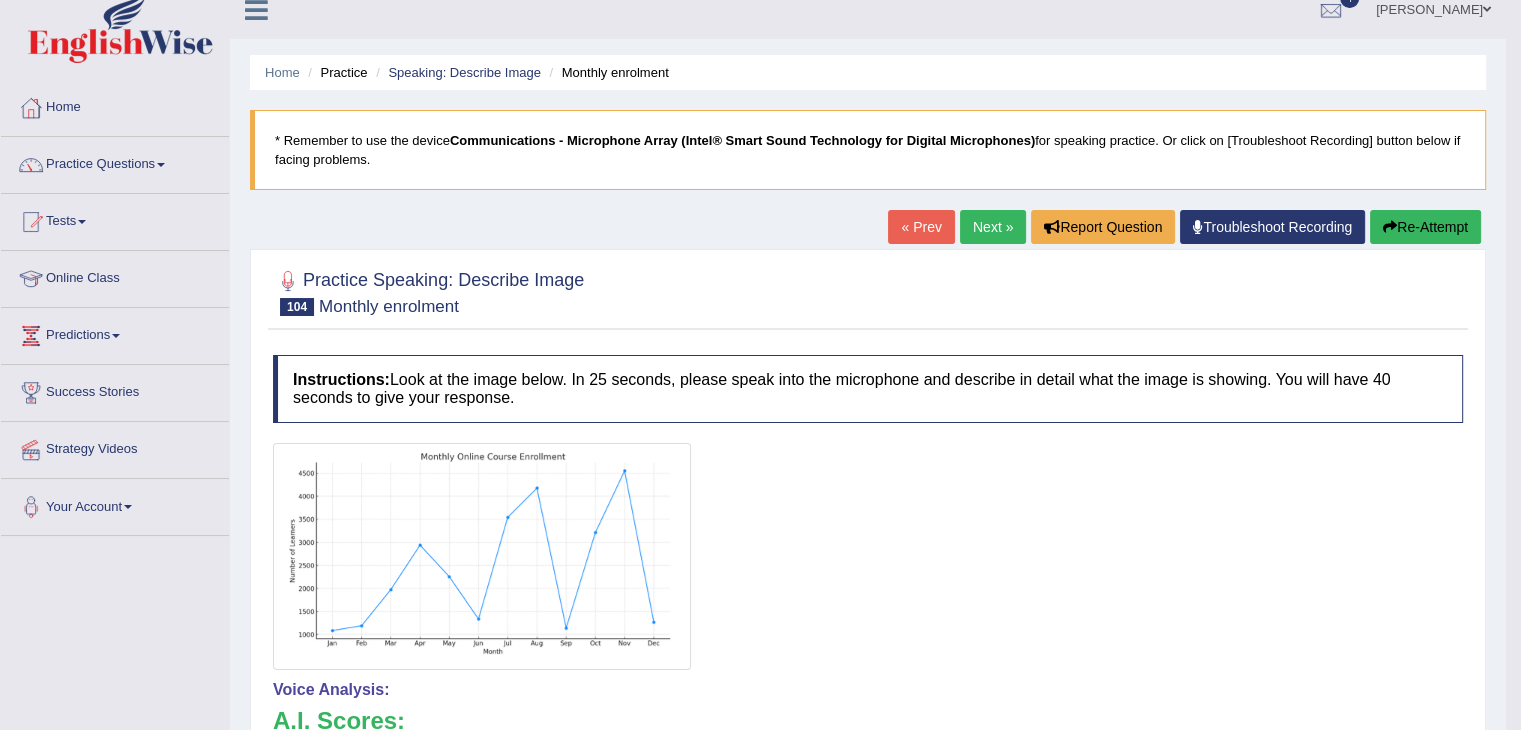 click on "Next »" at bounding box center (993, 227) 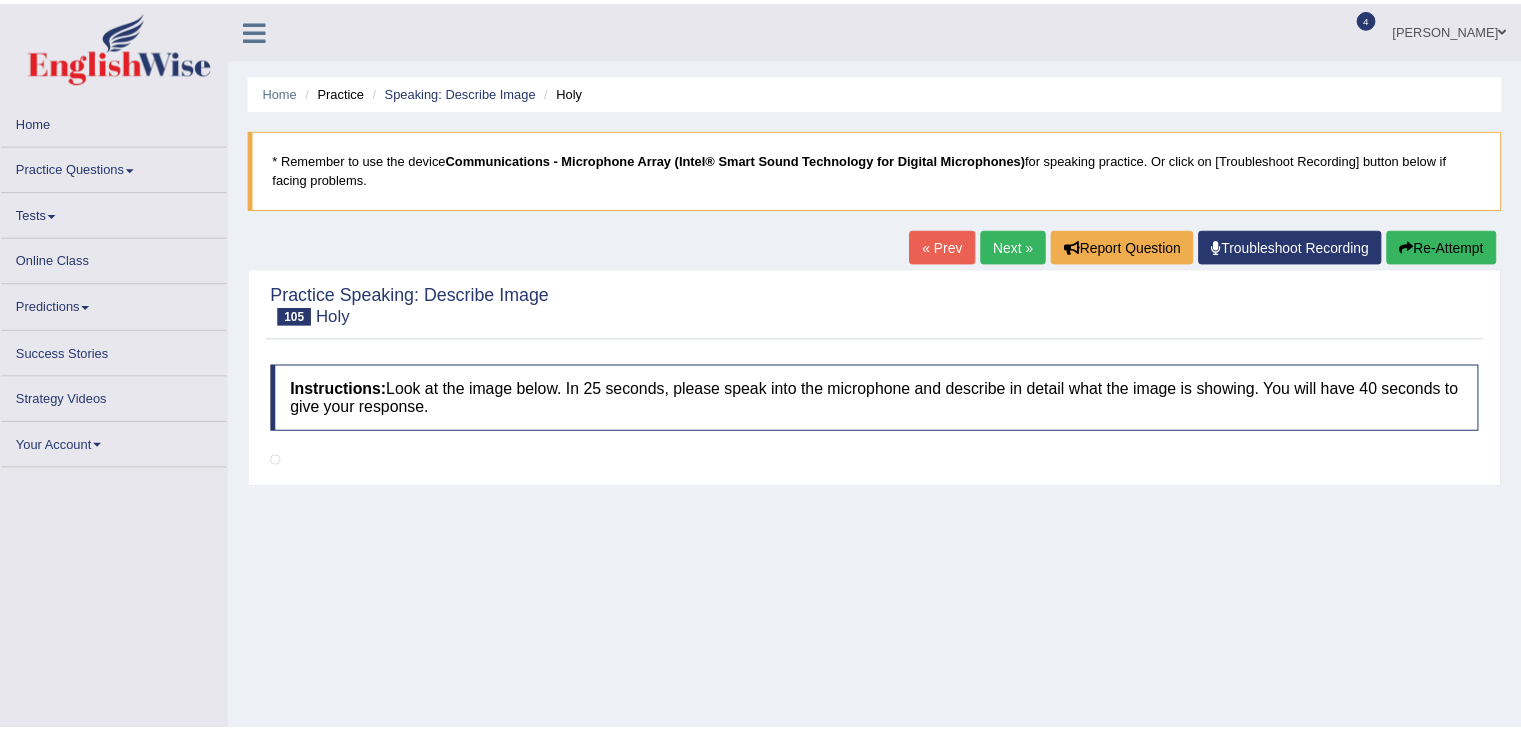 scroll, scrollTop: 0, scrollLeft: 0, axis: both 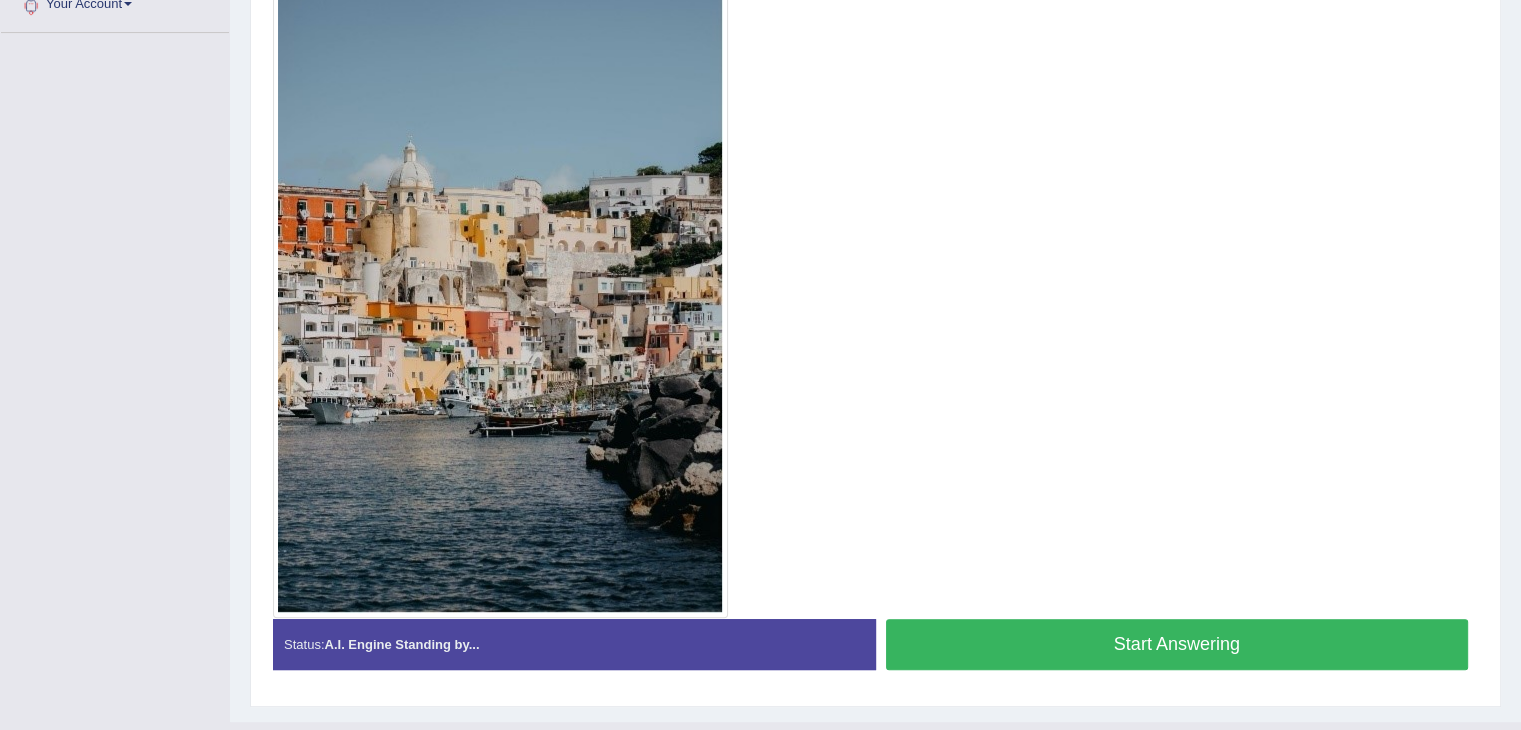 click on "Start Answering" at bounding box center [1177, 644] 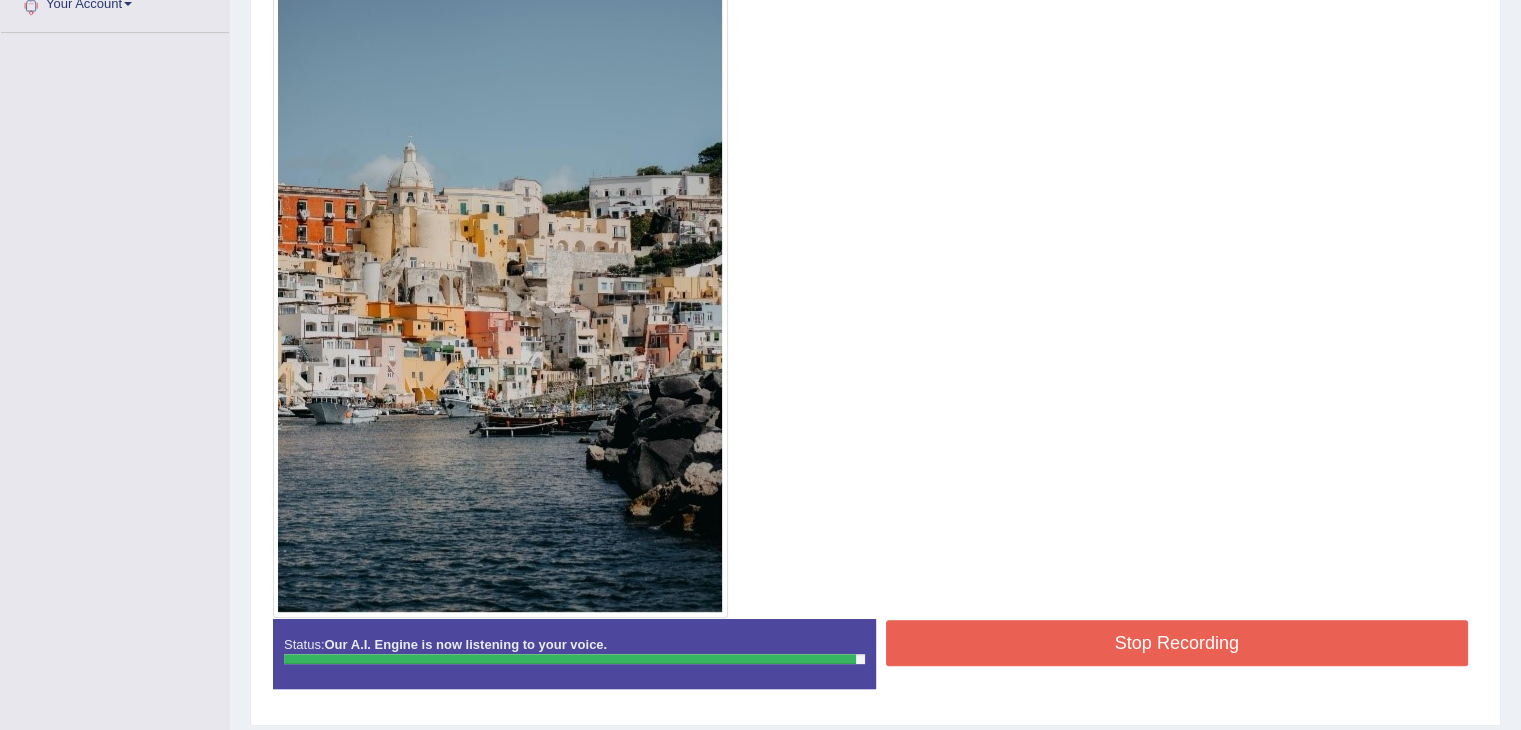 click on "Stop Recording" at bounding box center (1177, 643) 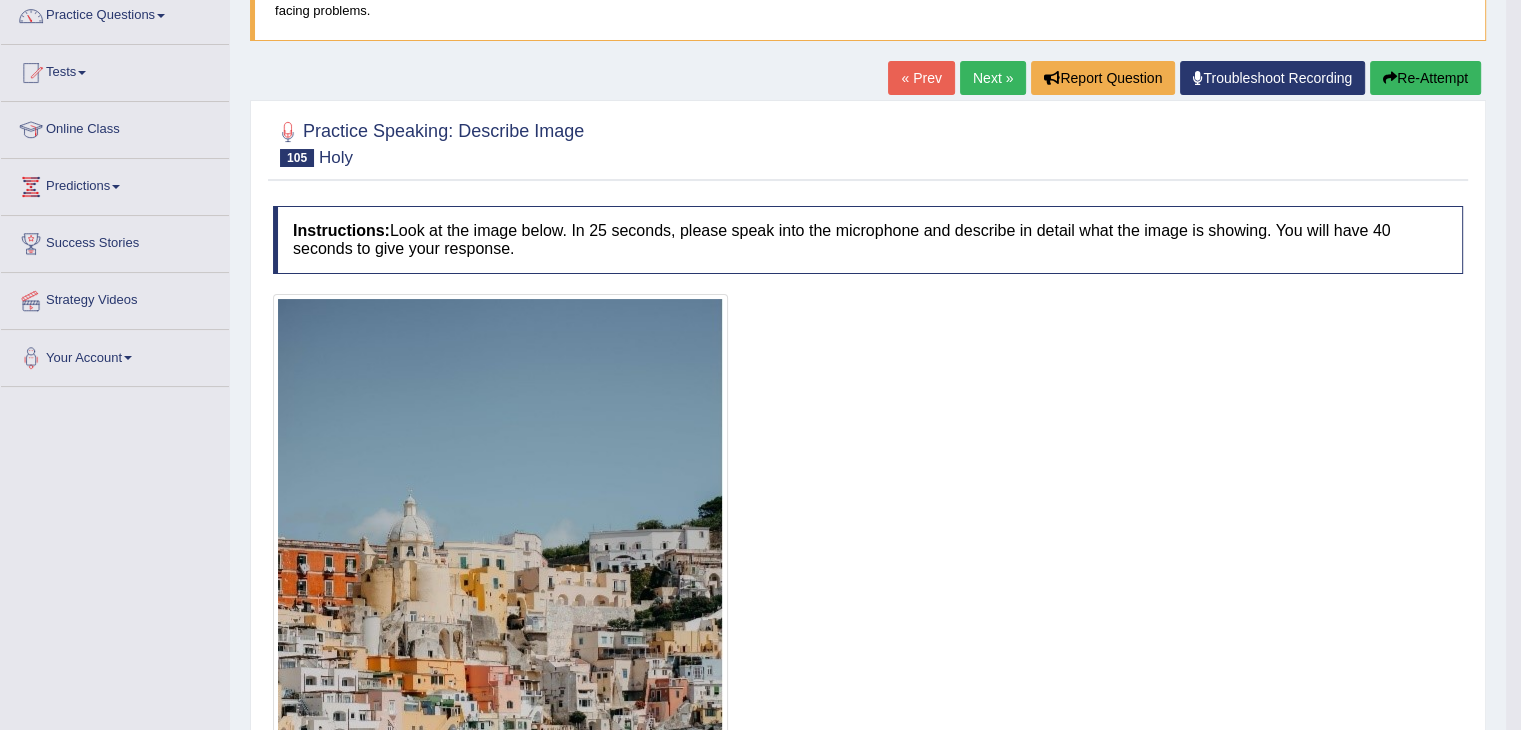 scroll, scrollTop: 161, scrollLeft: 0, axis: vertical 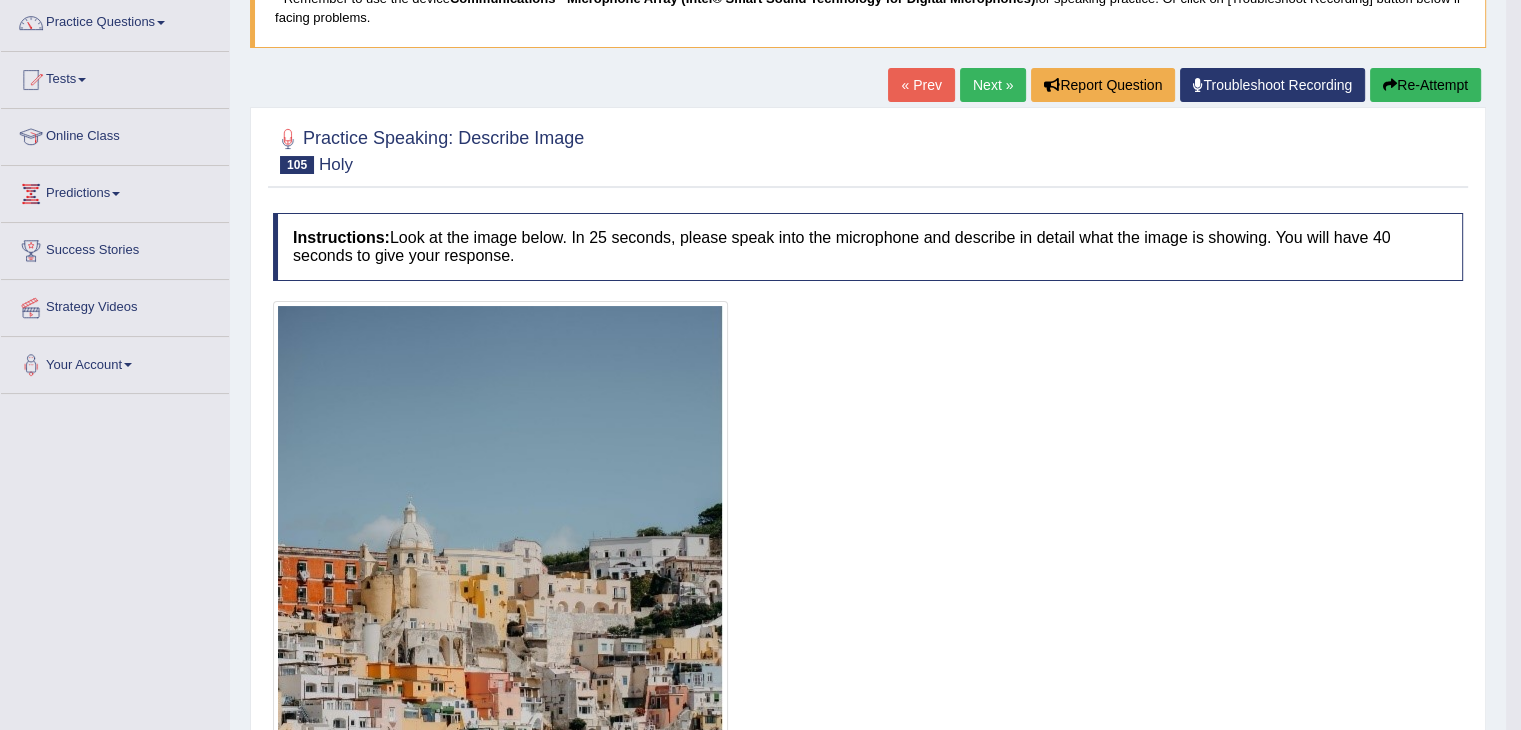 click on "Next »" at bounding box center [993, 85] 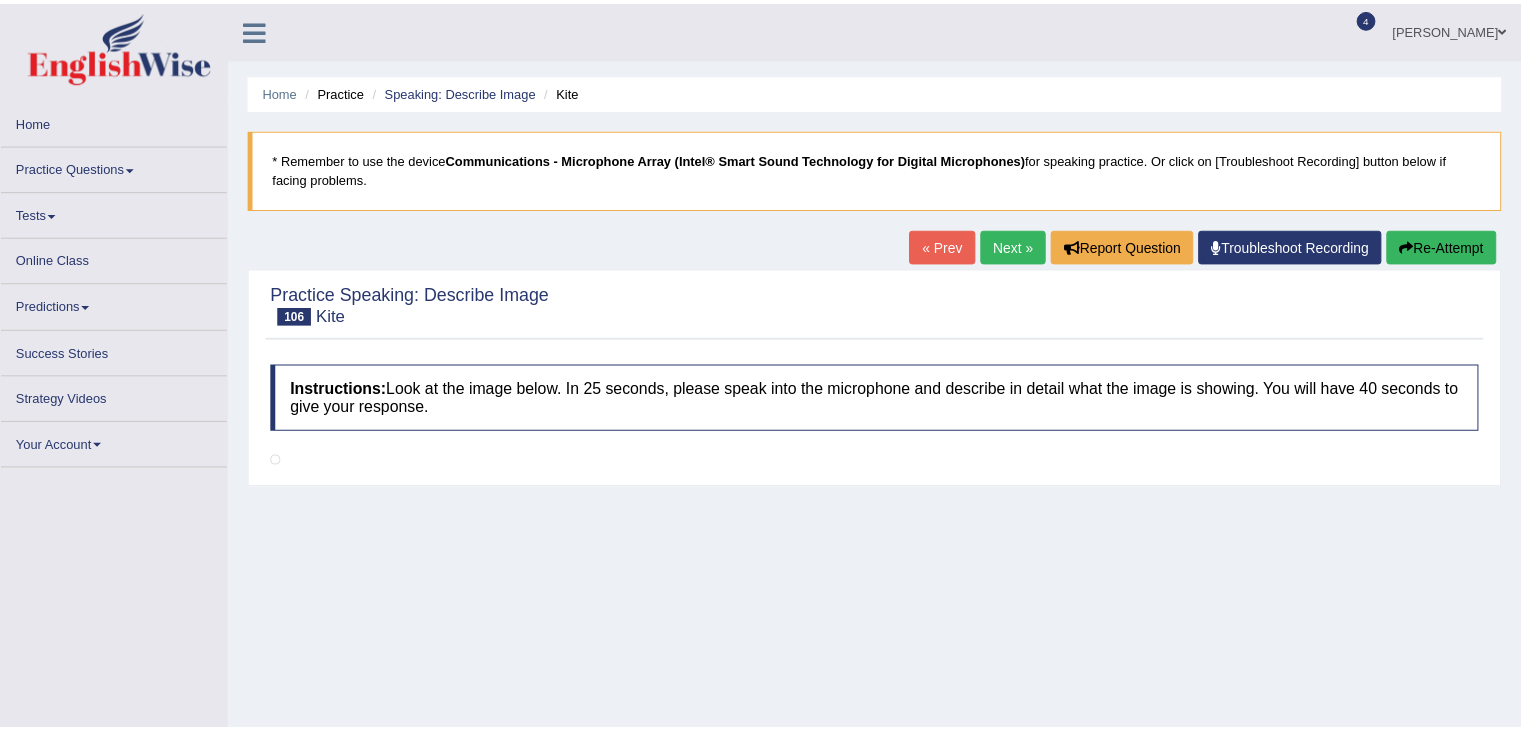 scroll, scrollTop: 0, scrollLeft: 0, axis: both 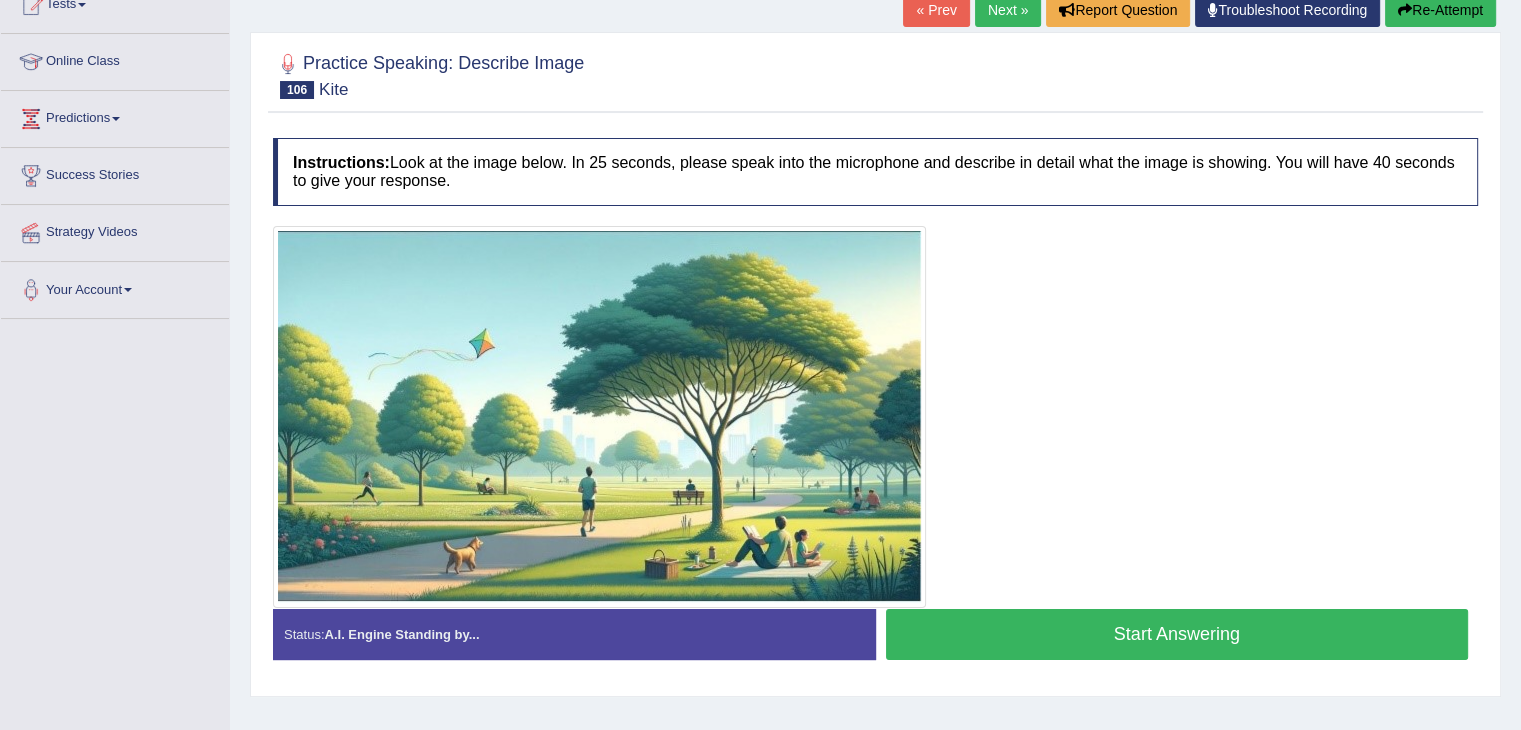 click on "Start Answering" at bounding box center [1177, 634] 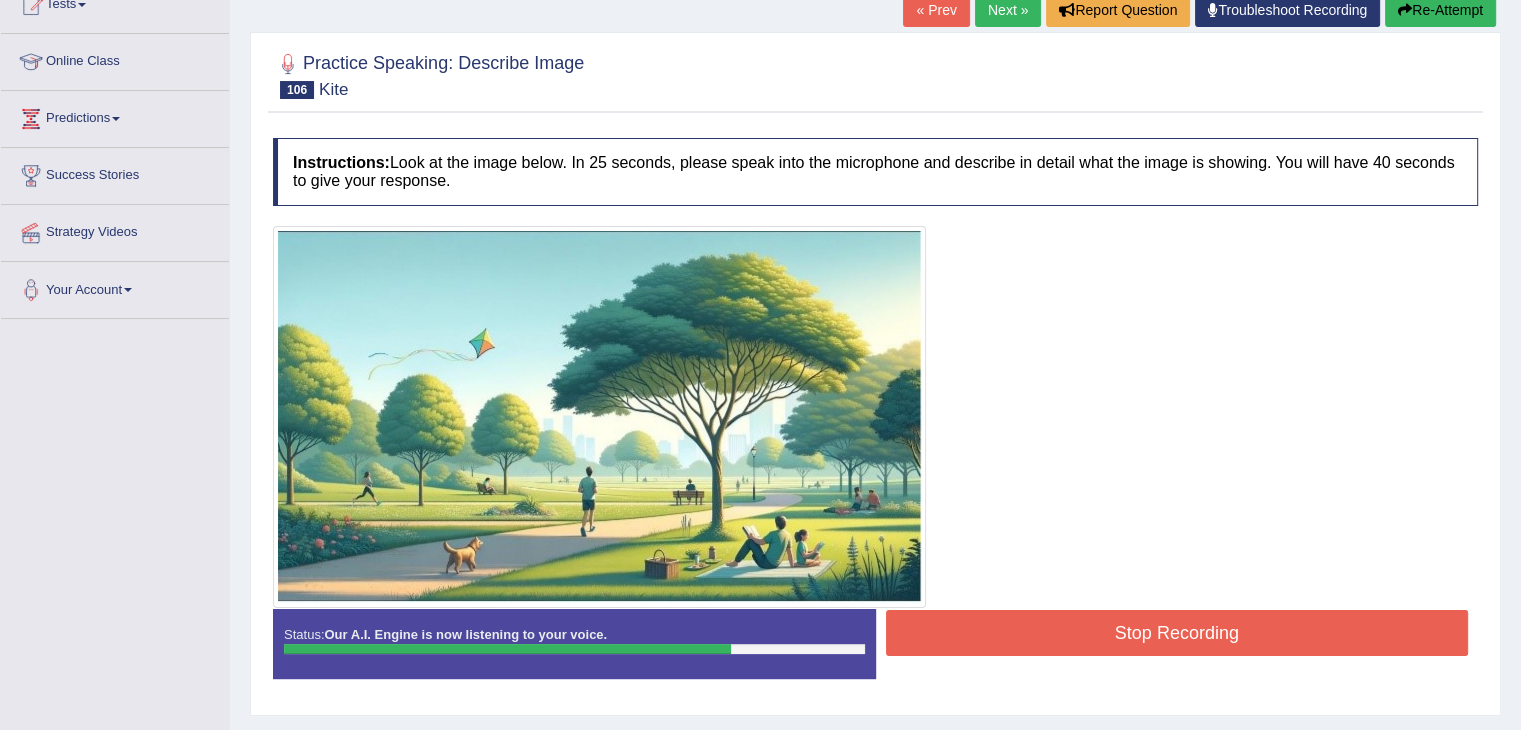 click on "Stop Recording" at bounding box center [1177, 633] 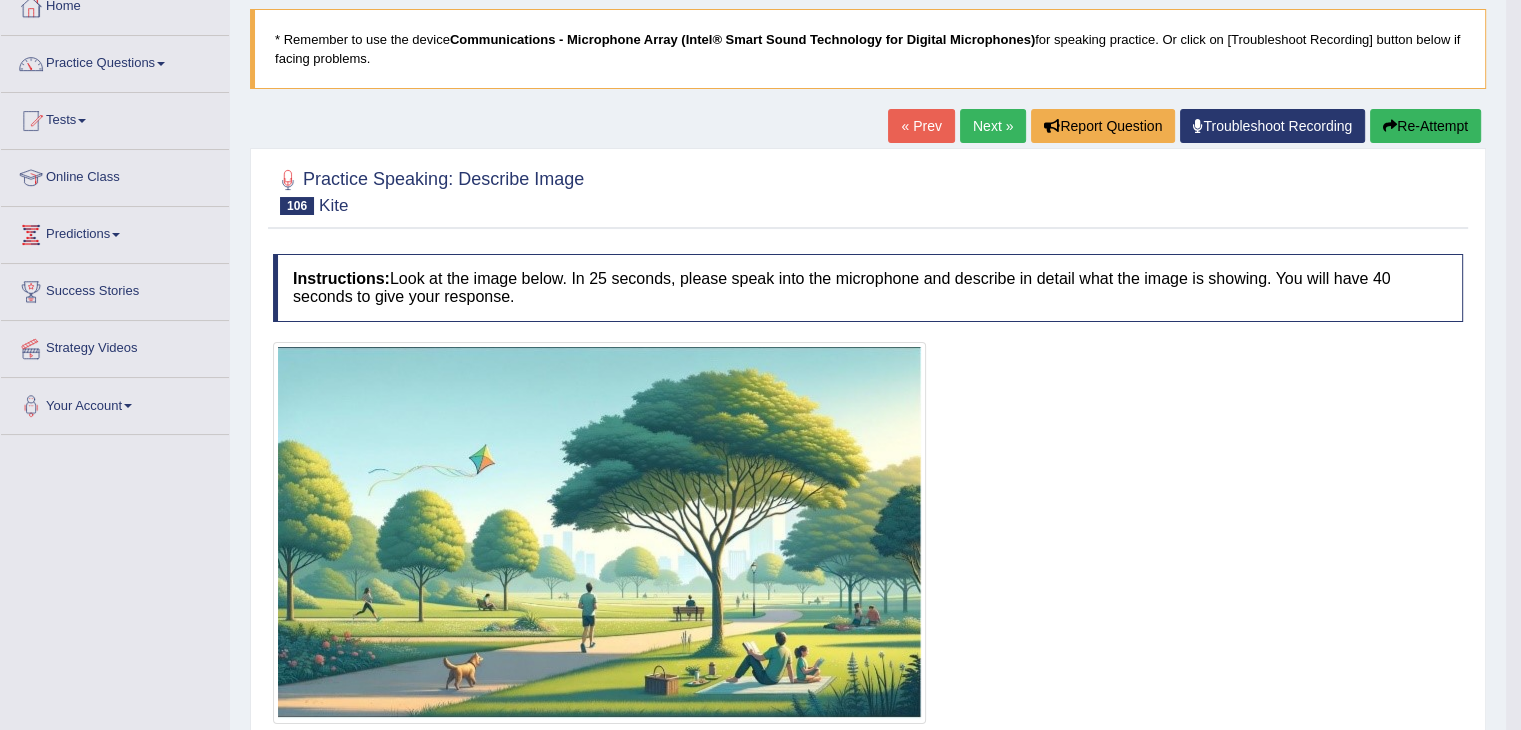 scroll, scrollTop: 117, scrollLeft: 0, axis: vertical 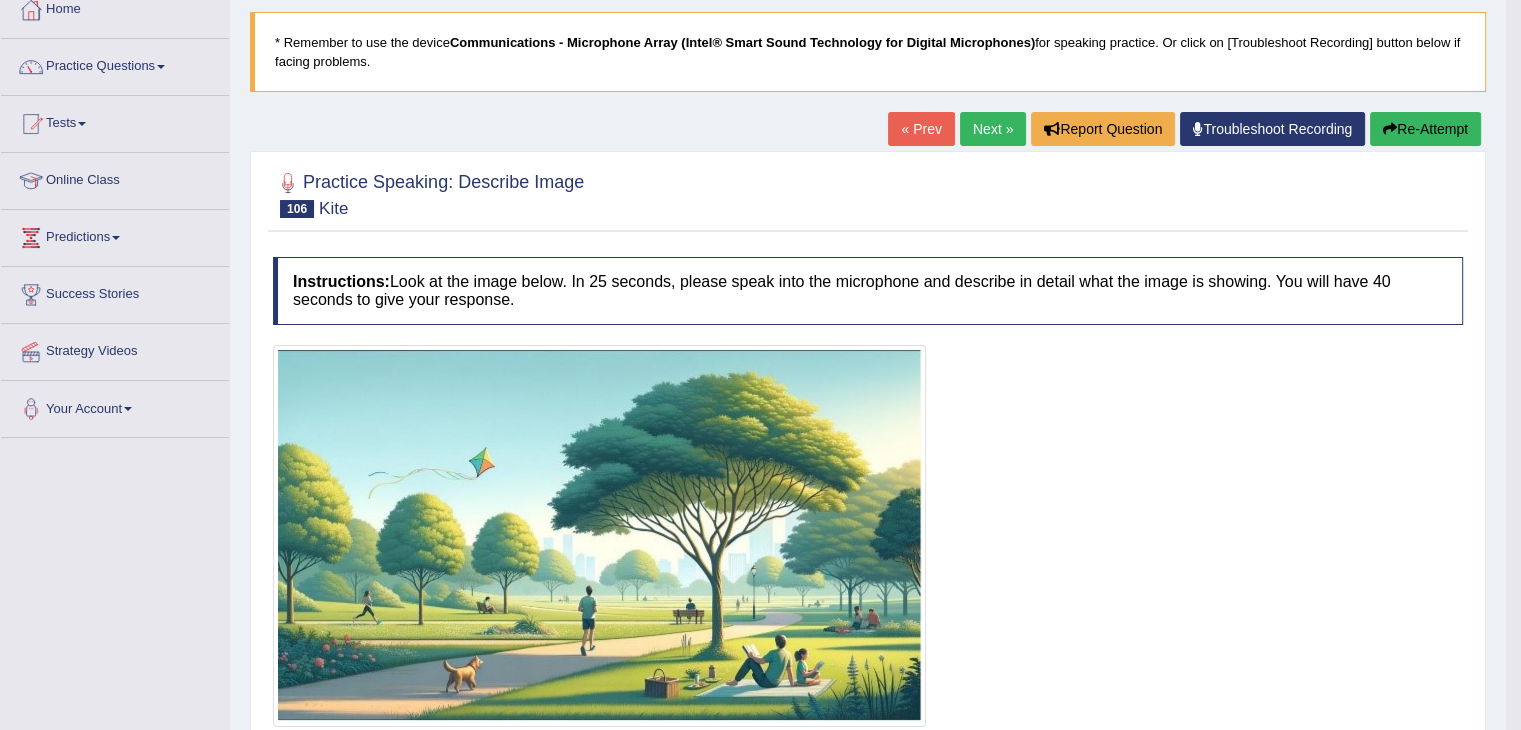 click on "Next »" at bounding box center [993, 129] 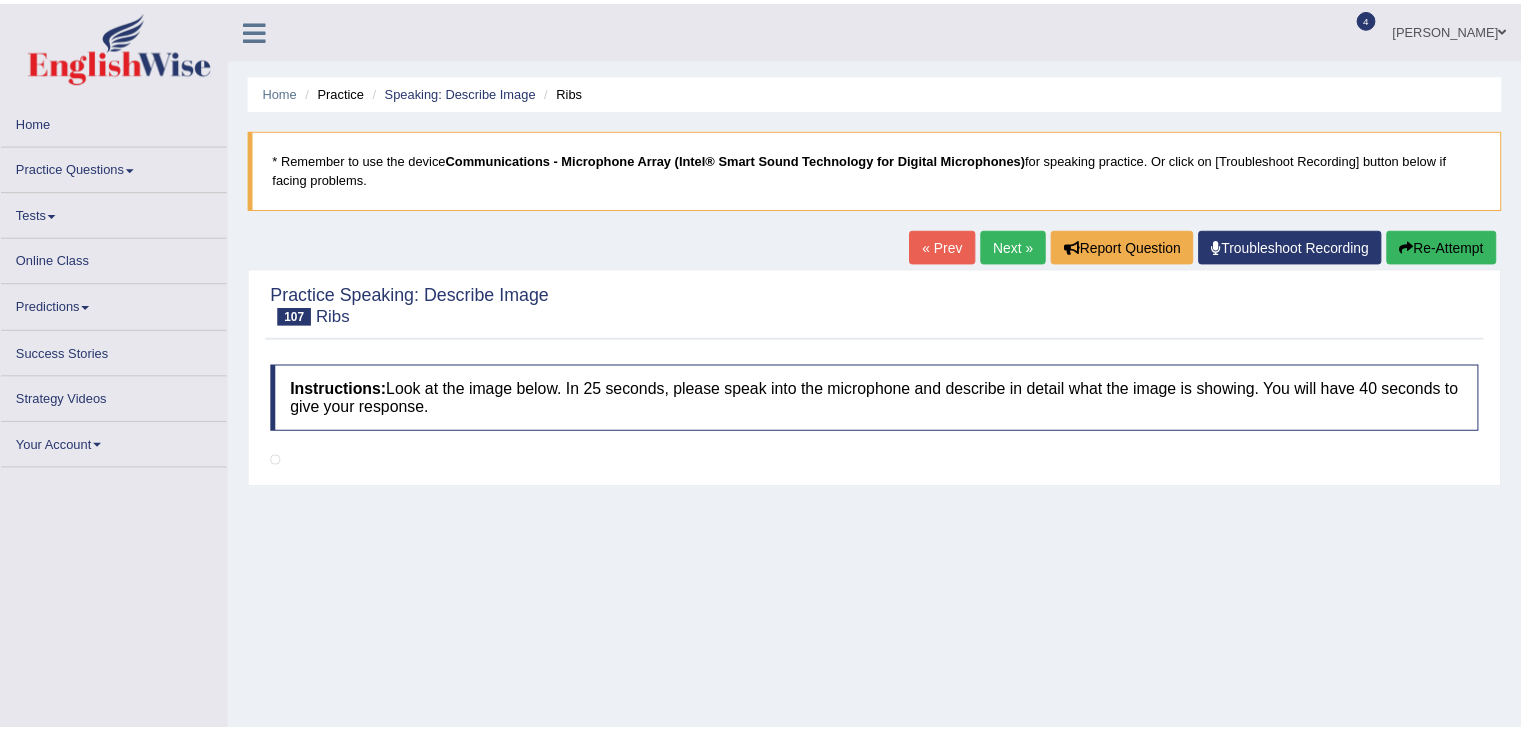 scroll, scrollTop: 0, scrollLeft: 0, axis: both 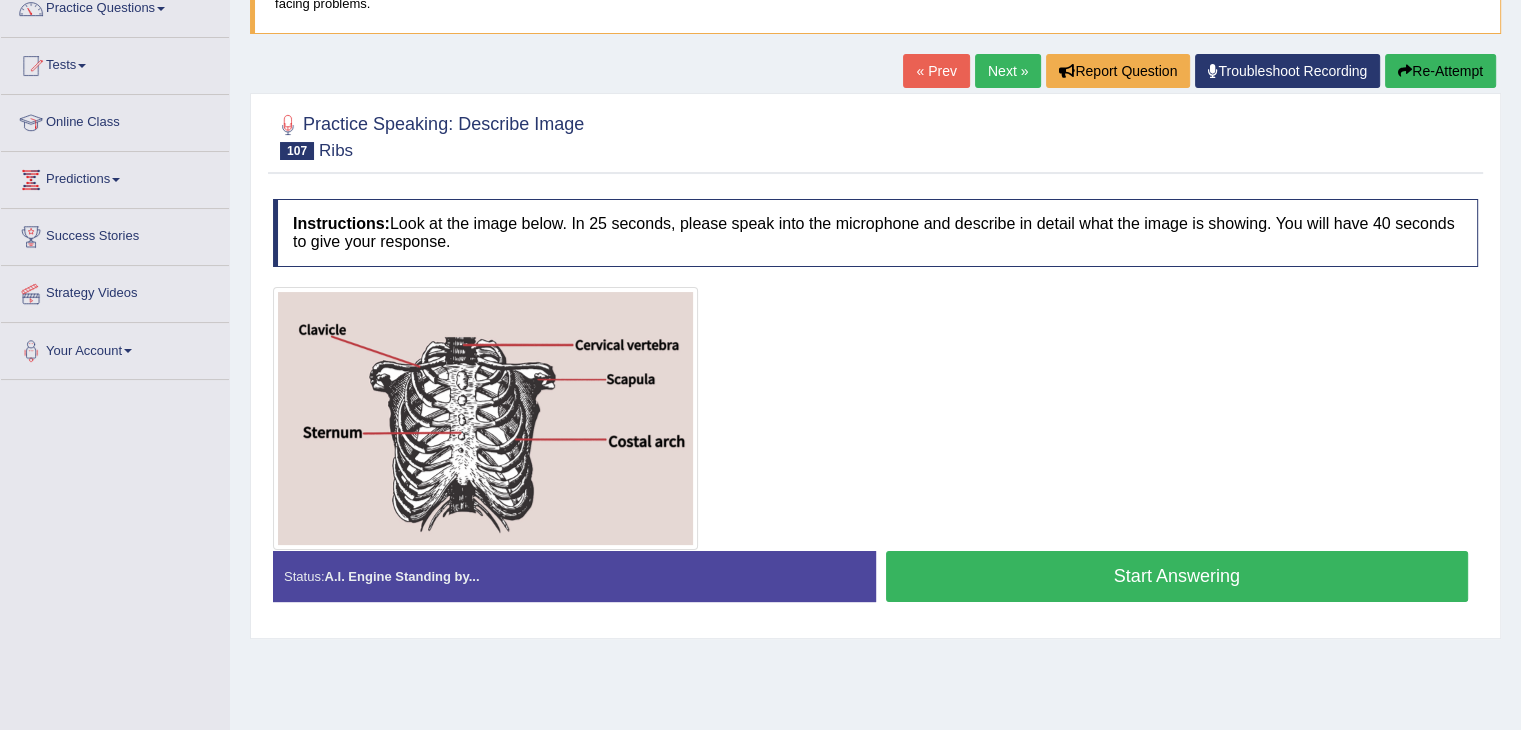 click on "Next »" at bounding box center [1008, 71] 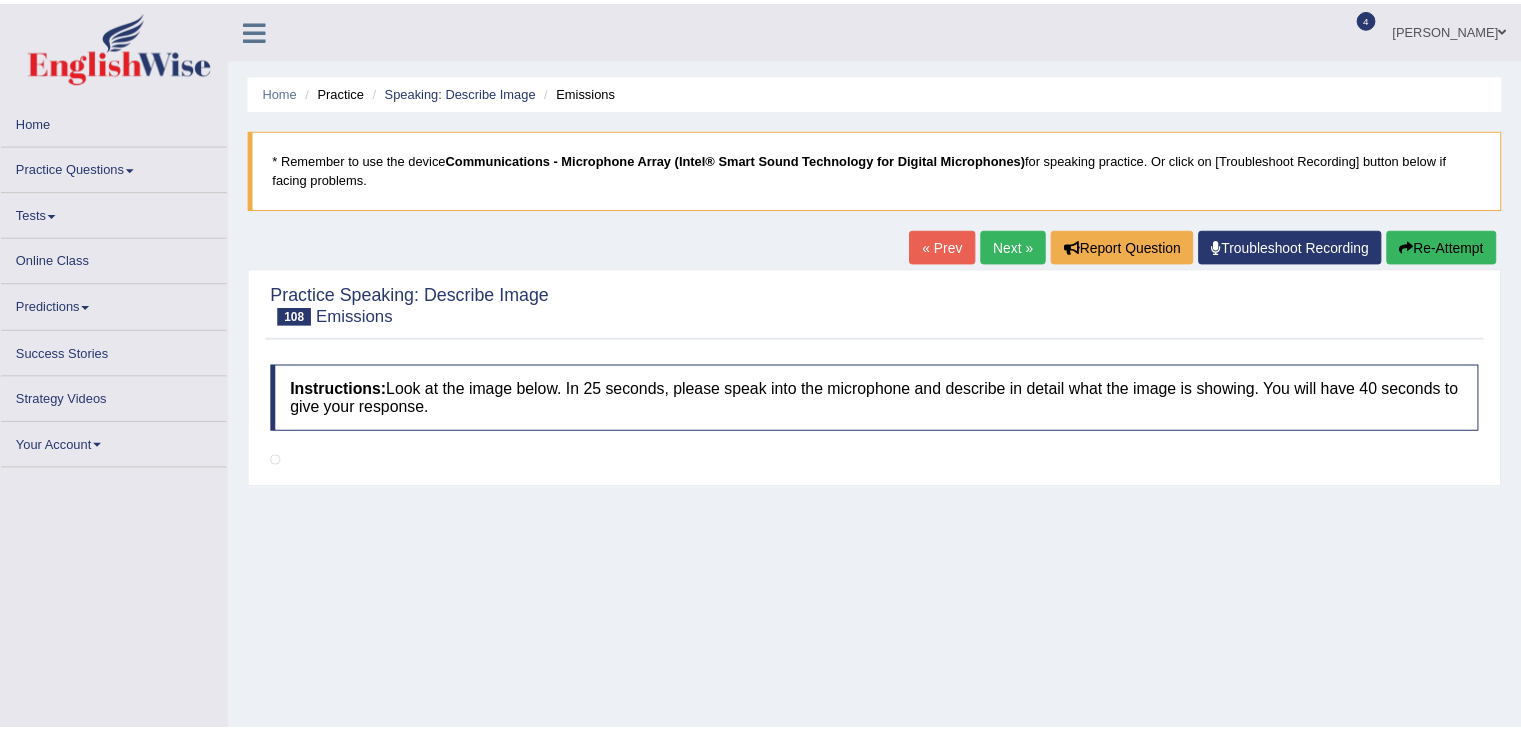 scroll, scrollTop: 0, scrollLeft: 0, axis: both 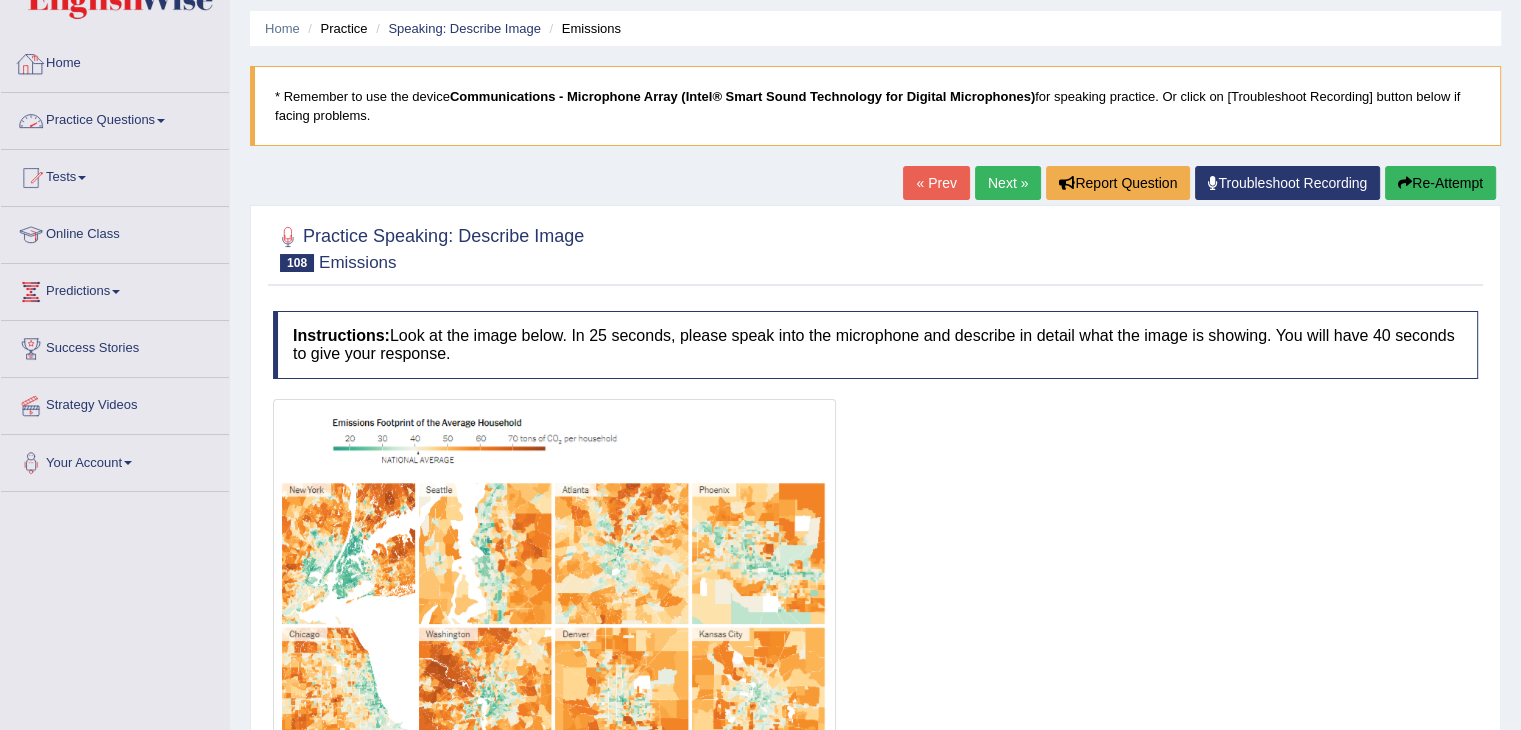 click on "Practice Questions" at bounding box center [115, 118] 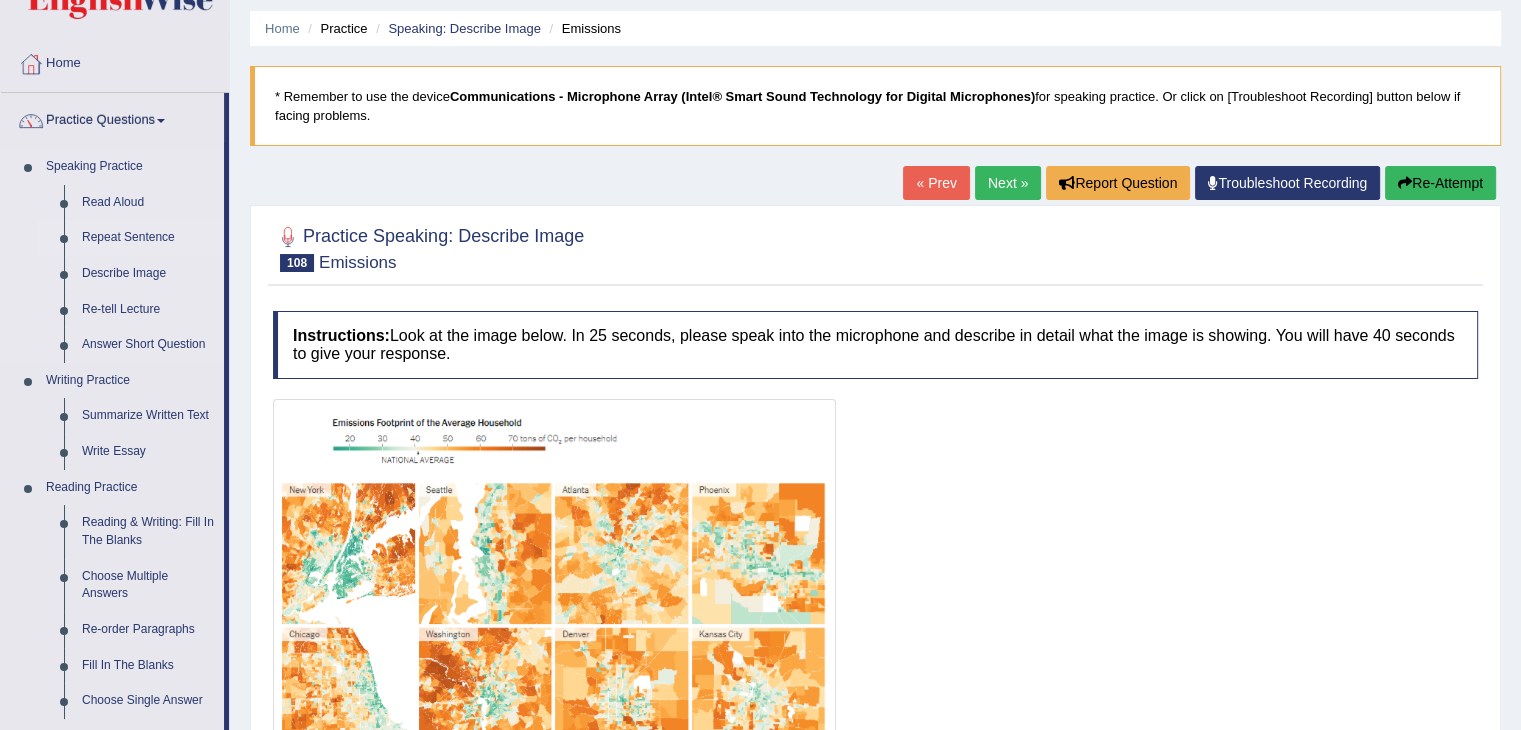 click on "Repeat Sentence" at bounding box center (148, 238) 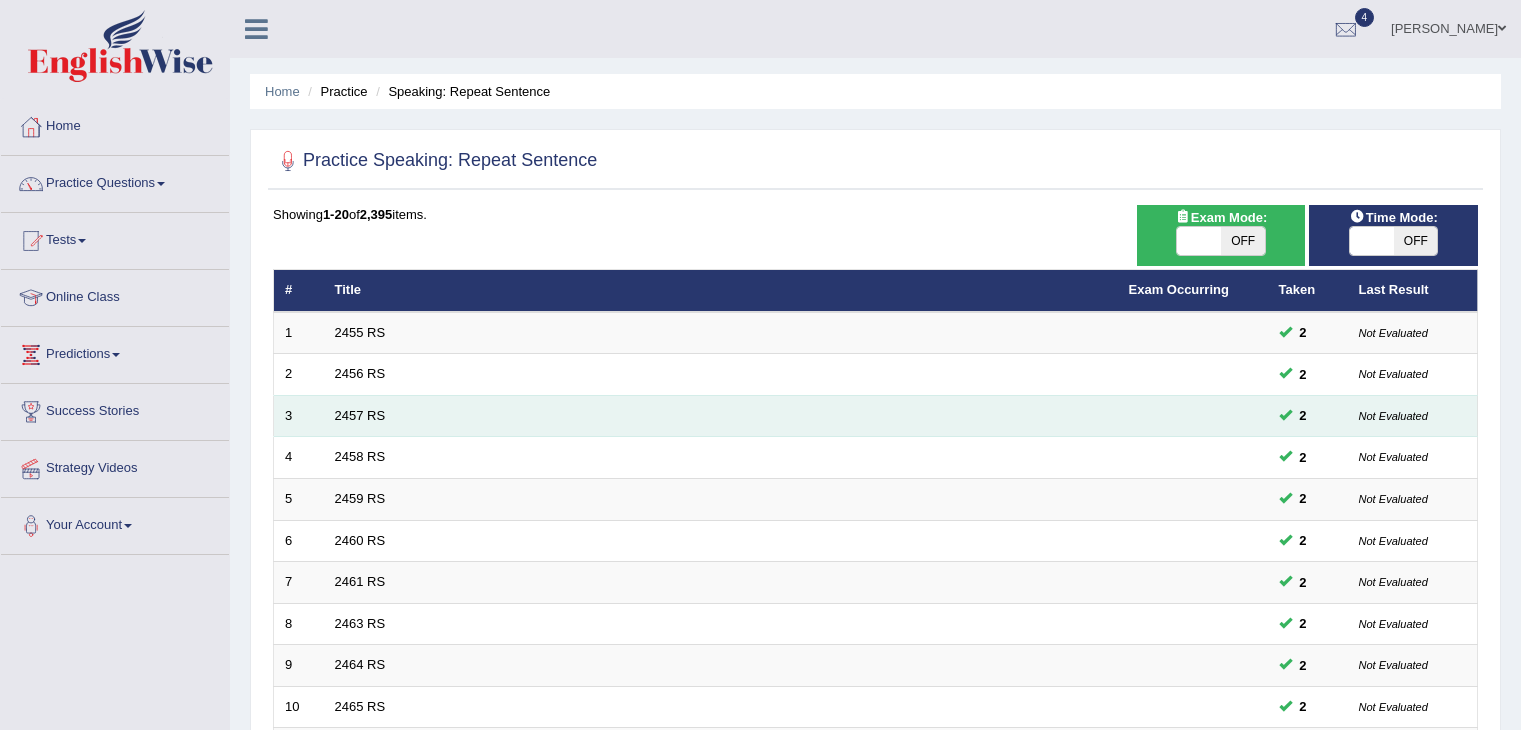 scroll, scrollTop: 0, scrollLeft: 0, axis: both 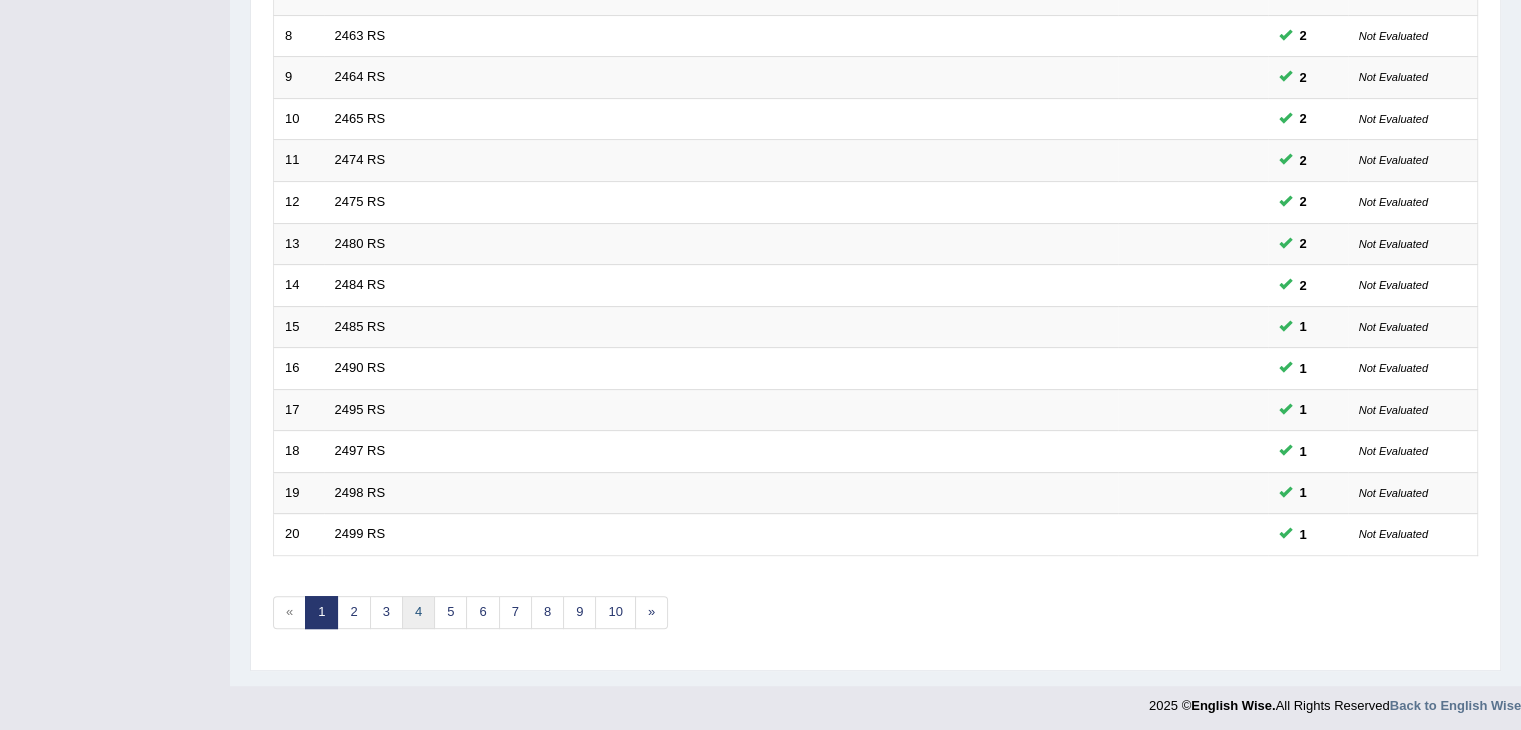 click on "4" at bounding box center [418, 612] 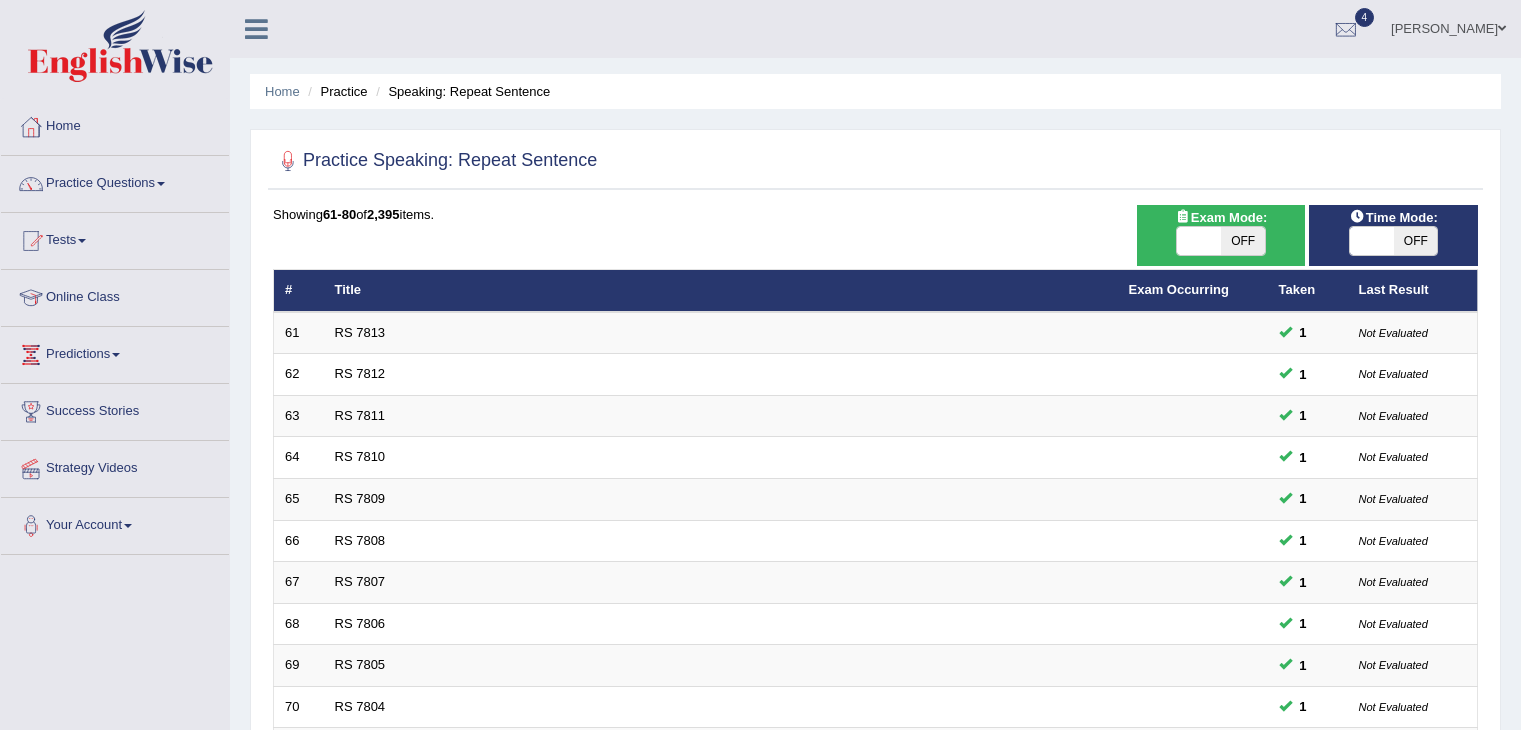 scroll, scrollTop: 0, scrollLeft: 0, axis: both 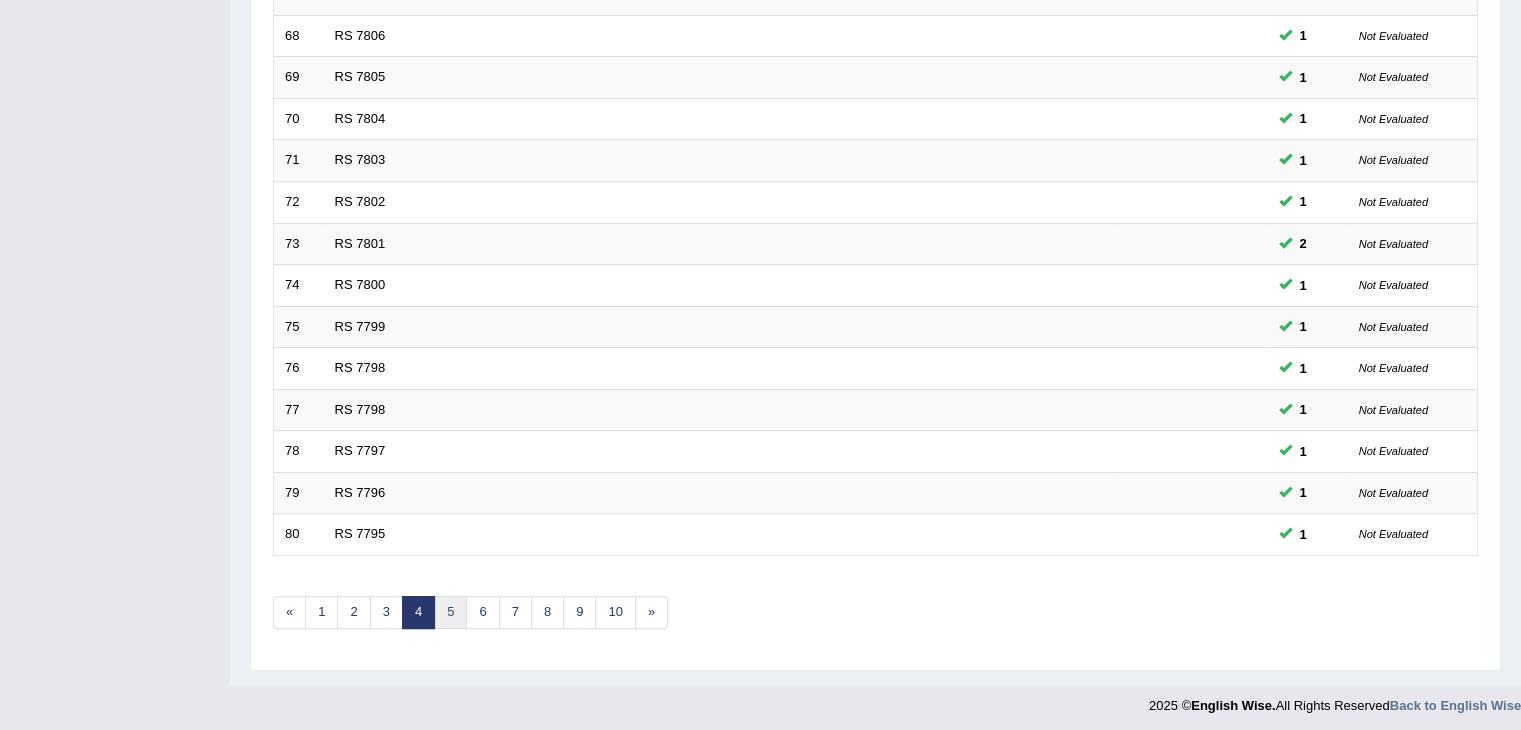 click on "5" at bounding box center (450, 612) 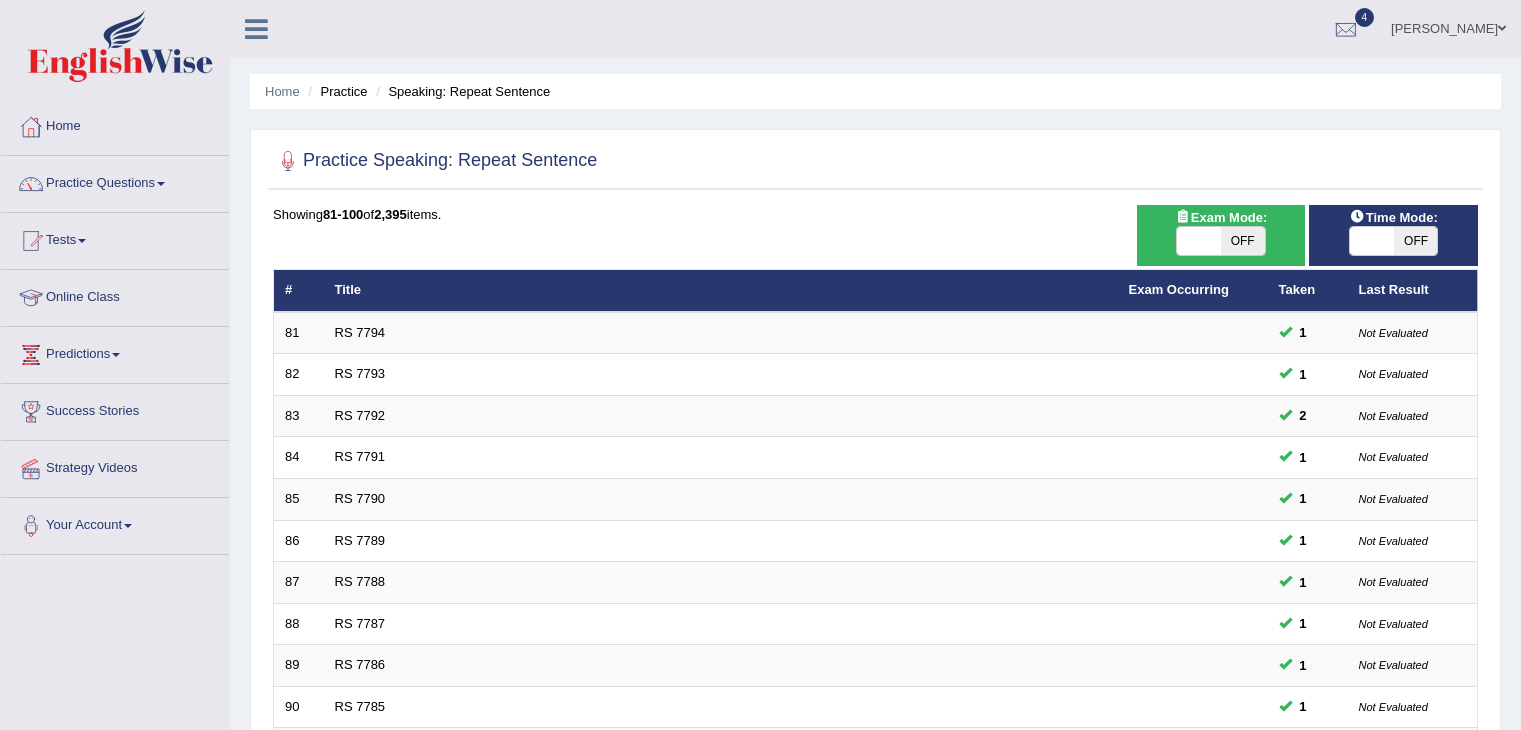 scroll, scrollTop: 0, scrollLeft: 0, axis: both 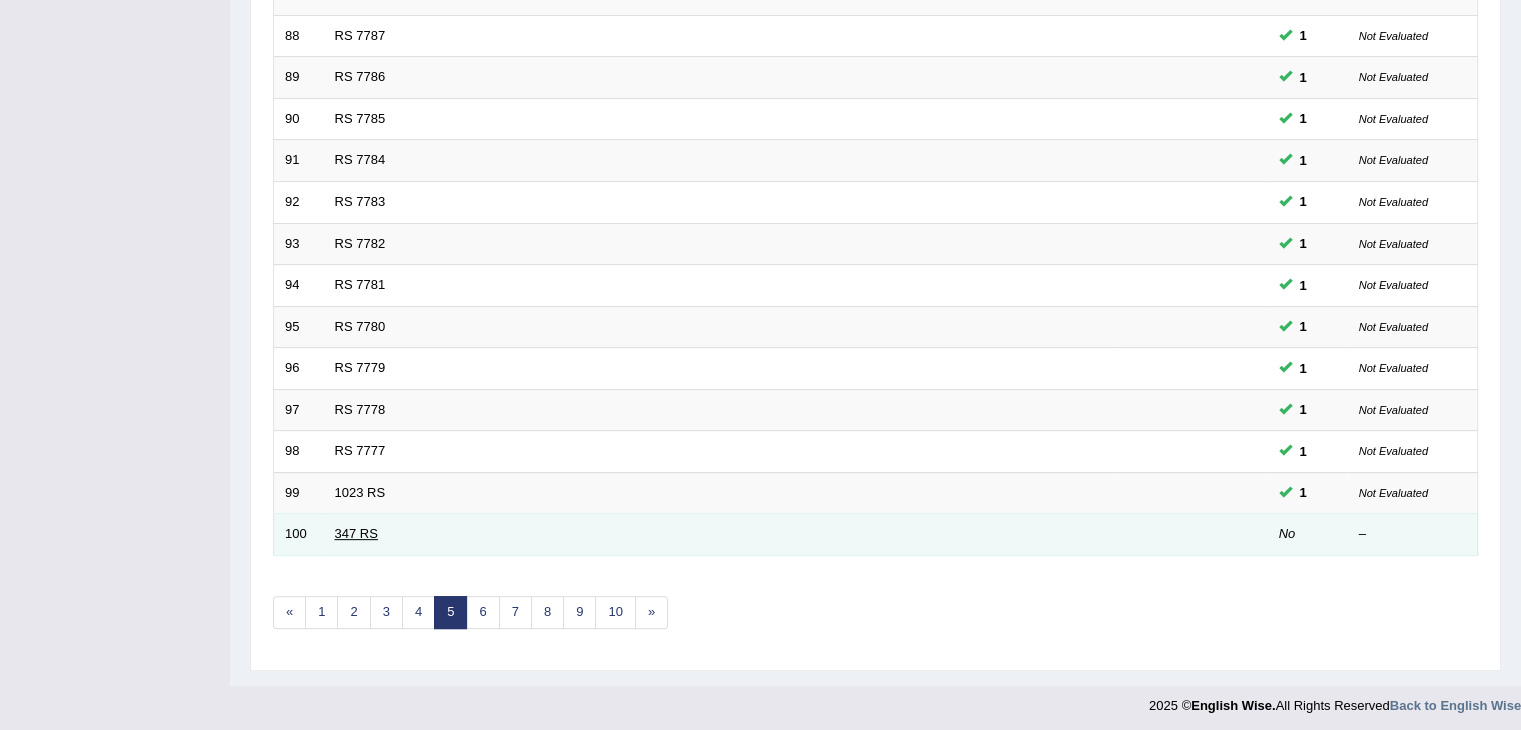 click on "347 RS" at bounding box center (356, 533) 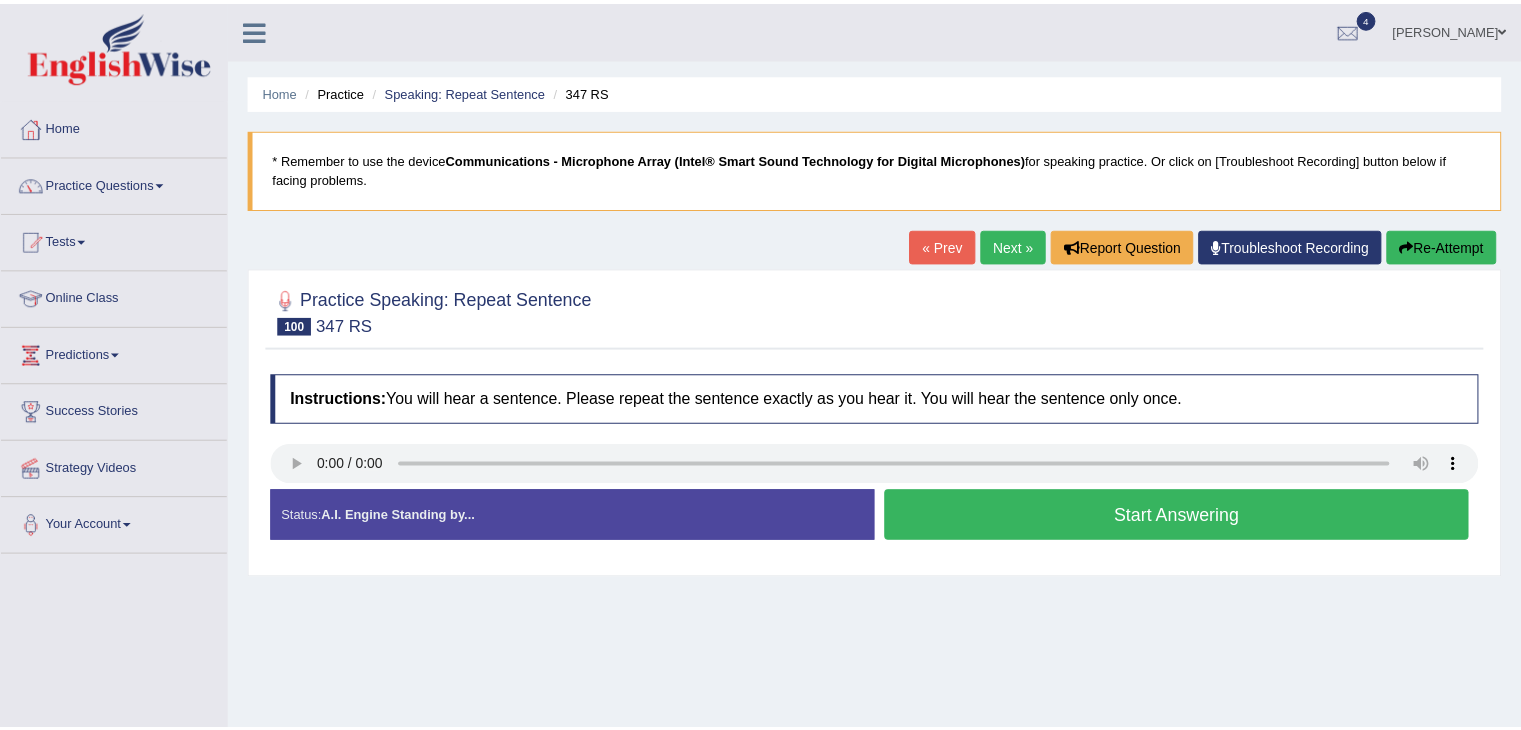 scroll, scrollTop: 0, scrollLeft: 0, axis: both 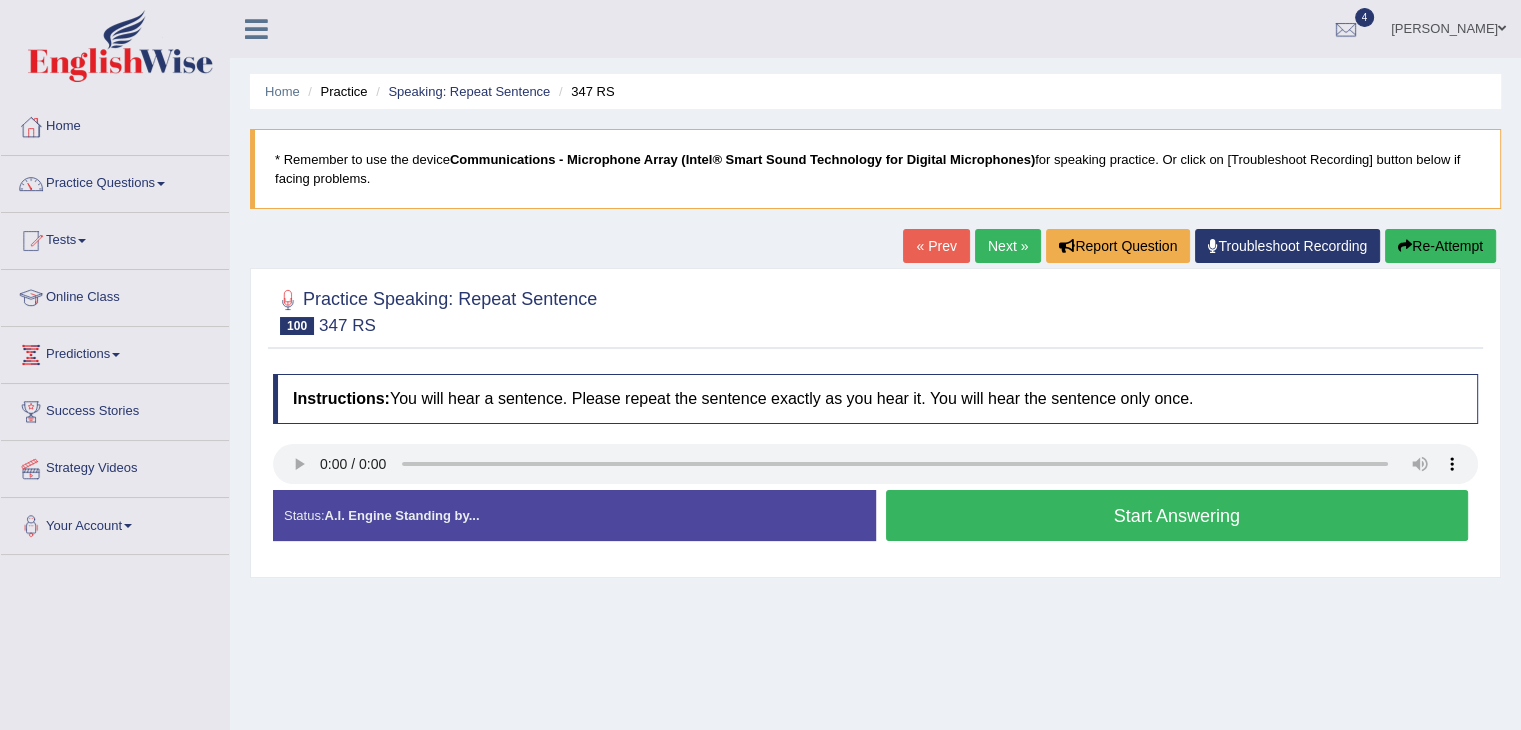 click on "Start Answering" at bounding box center (1177, 515) 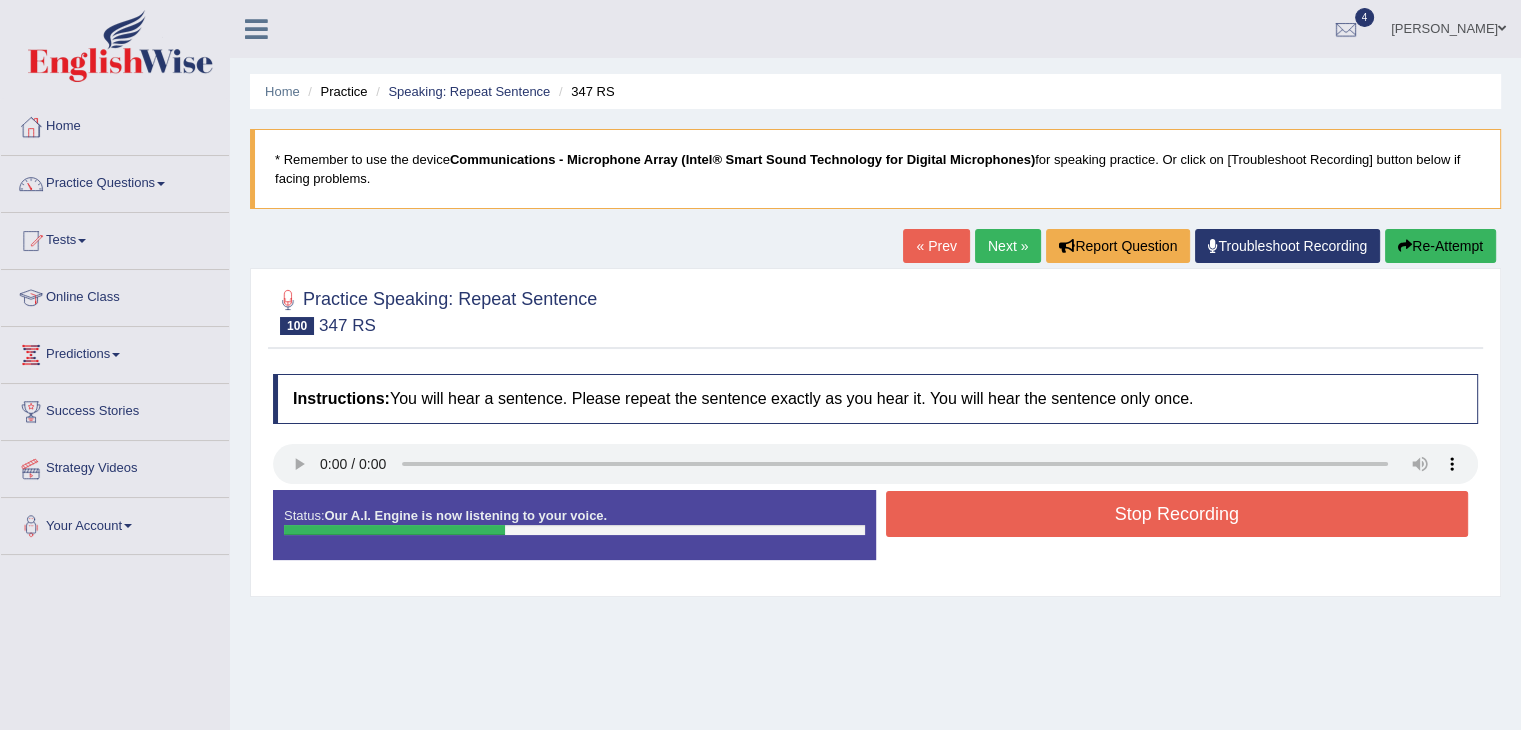 click on "Stop Recording" at bounding box center [1177, 514] 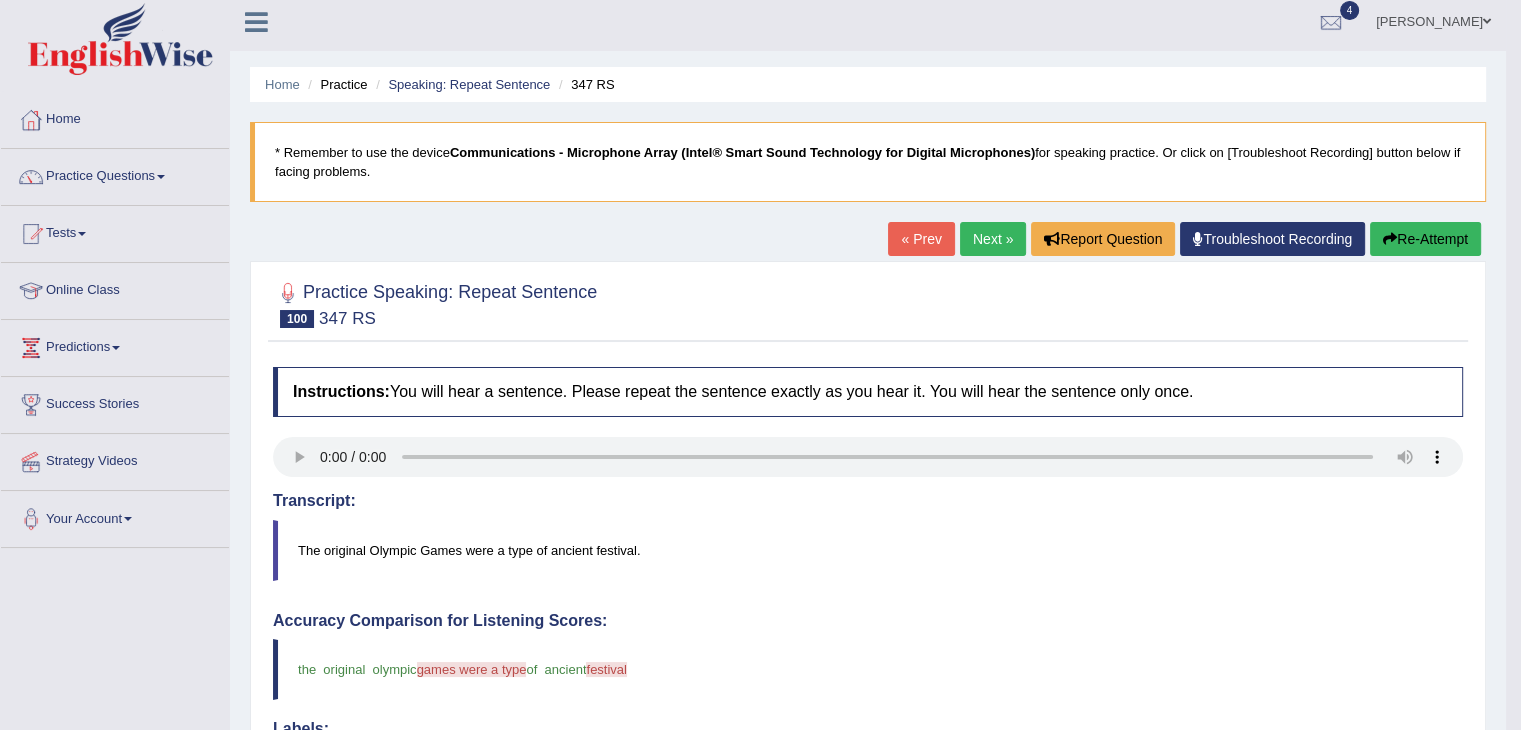 scroll, scrollTop: 0, scrollLeft: 0, axis: both 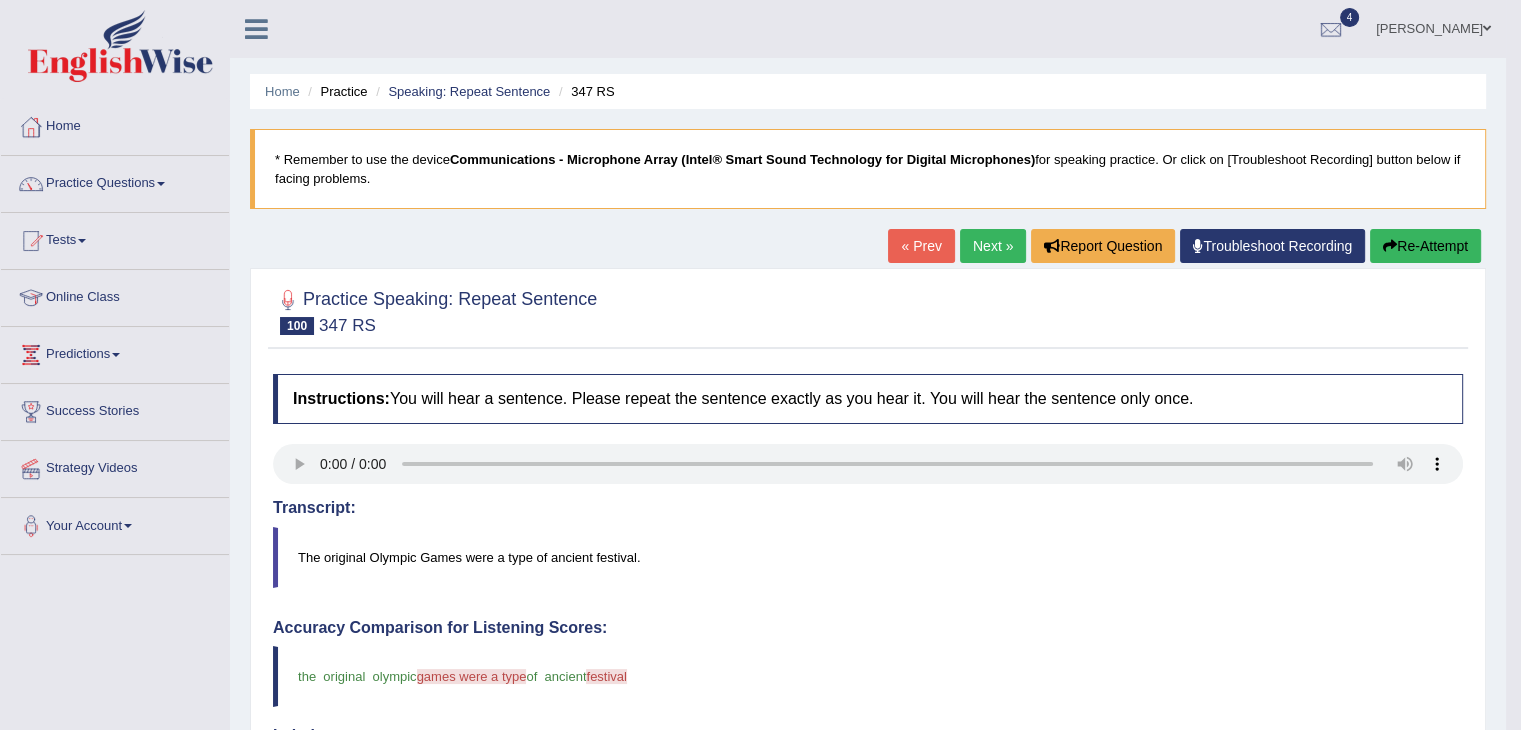 click on "Next »" at bounding box center [993, 246] 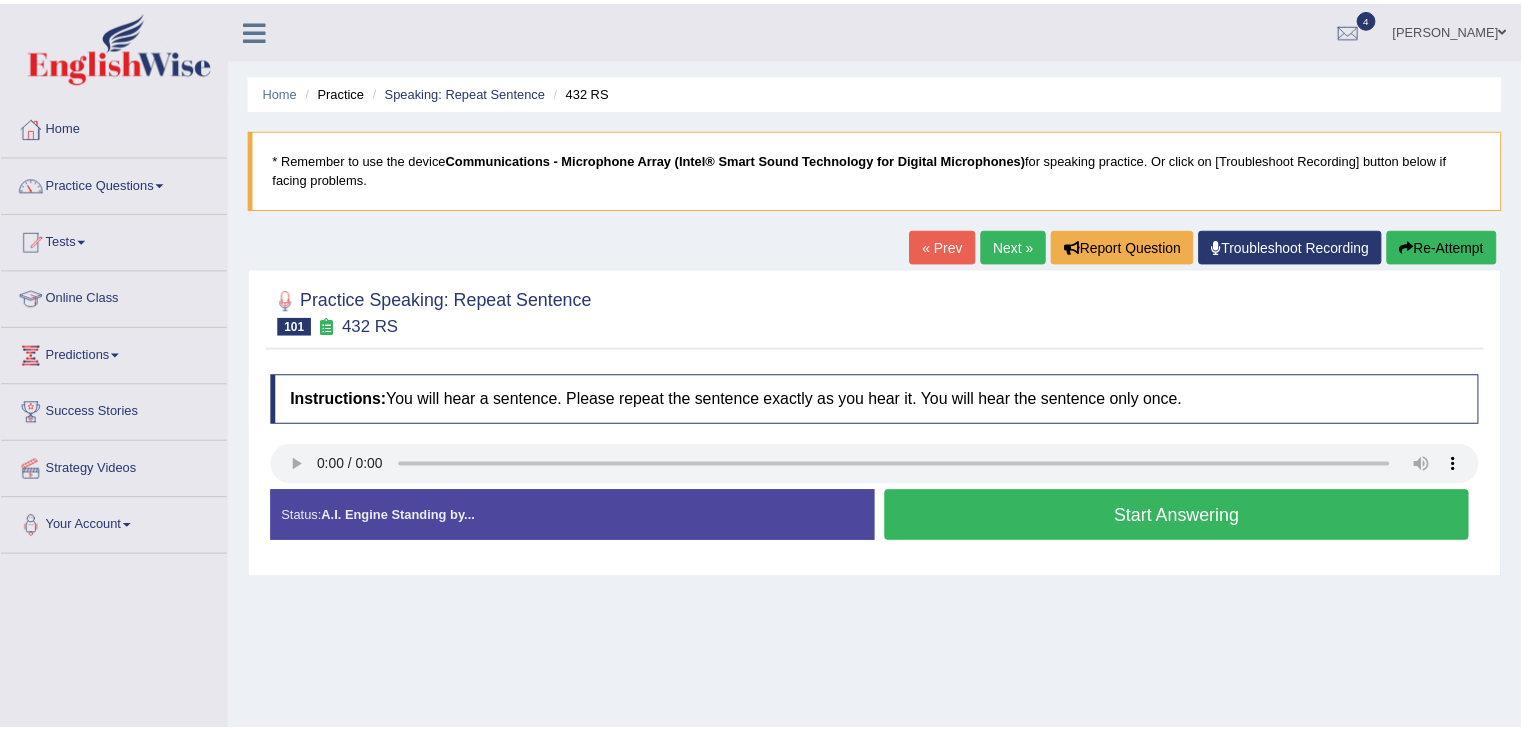 scroll, scrollTop: 0, scrollLeft: 0, axis: both 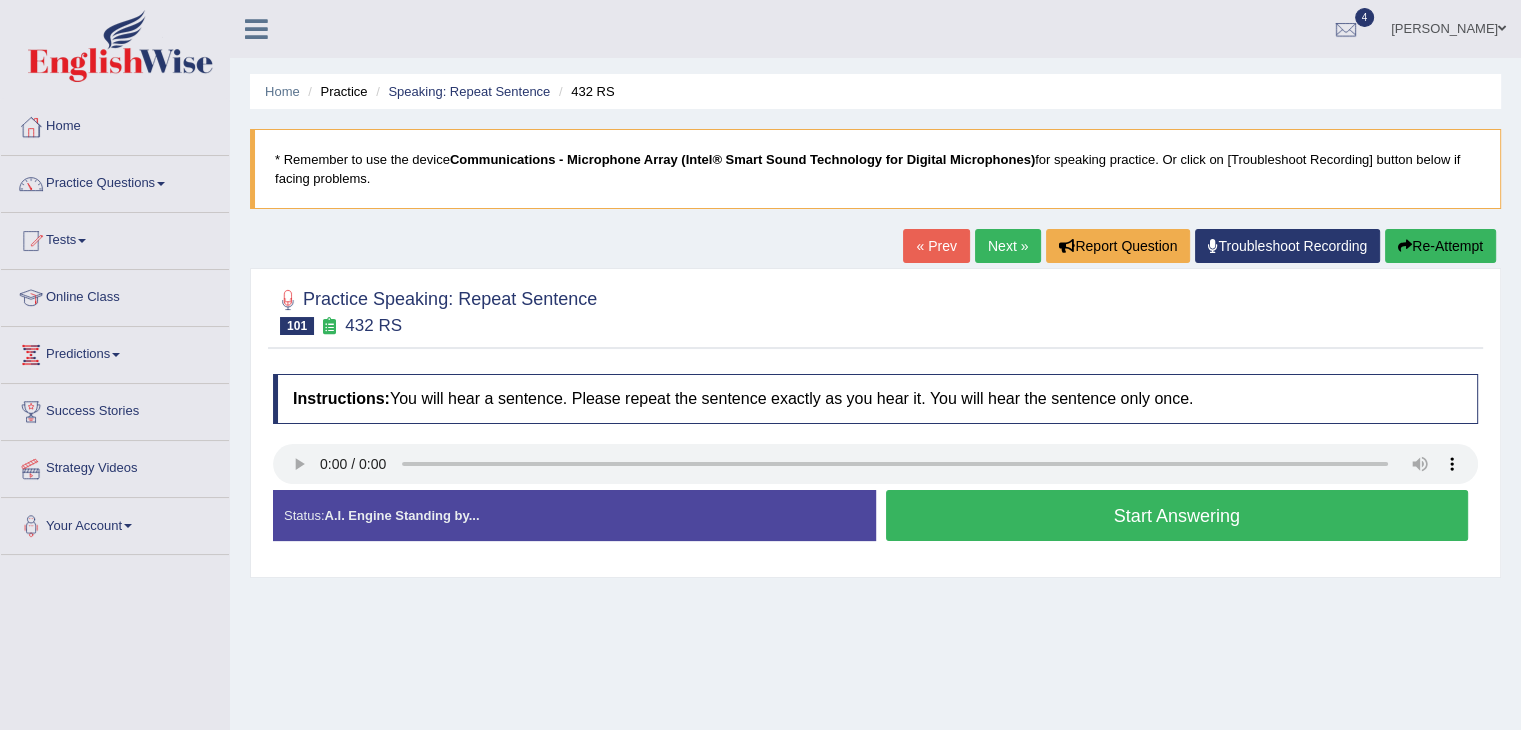 click on "Start Answering" at bounding box center [1177, 515] 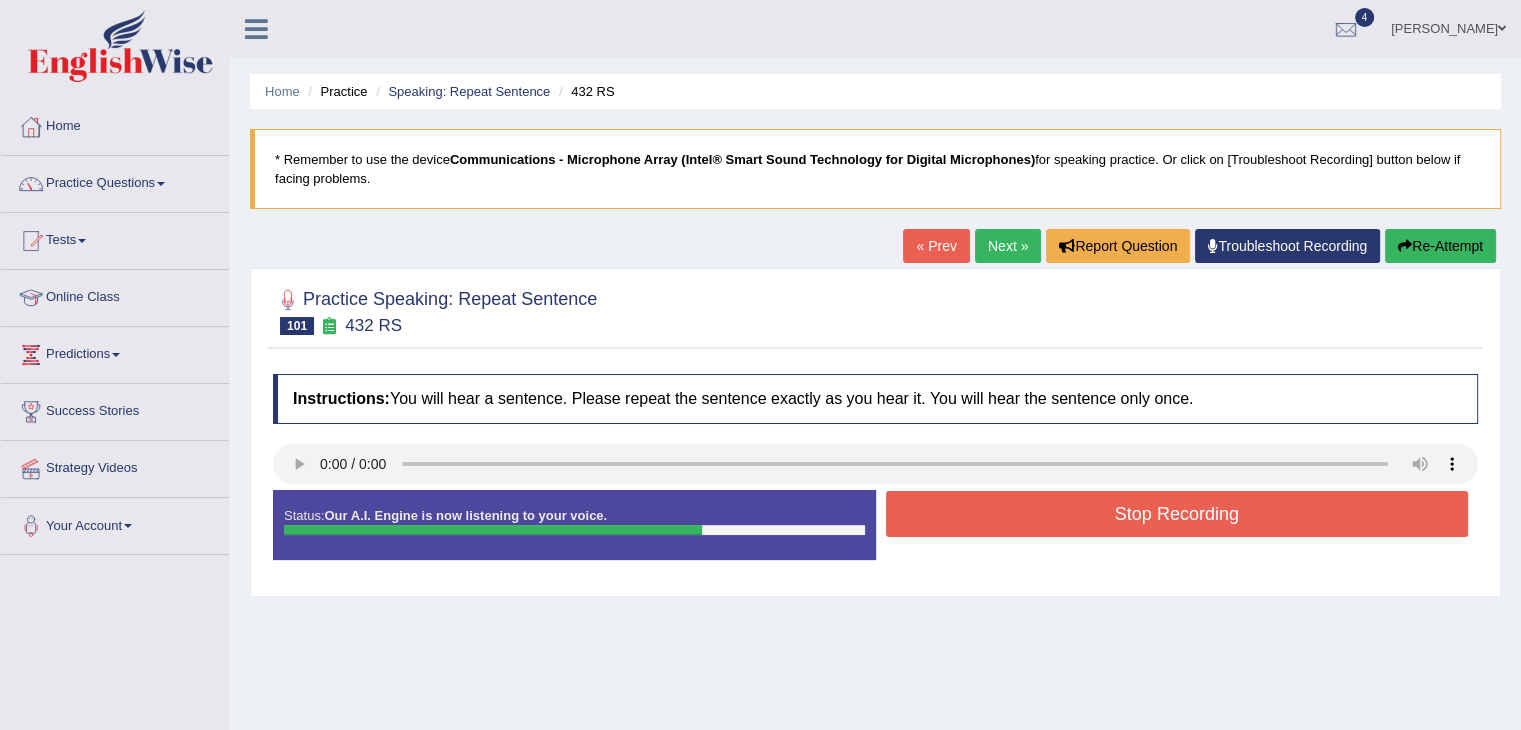 click on "Stop Recording" at bounding box center (1177, 514) 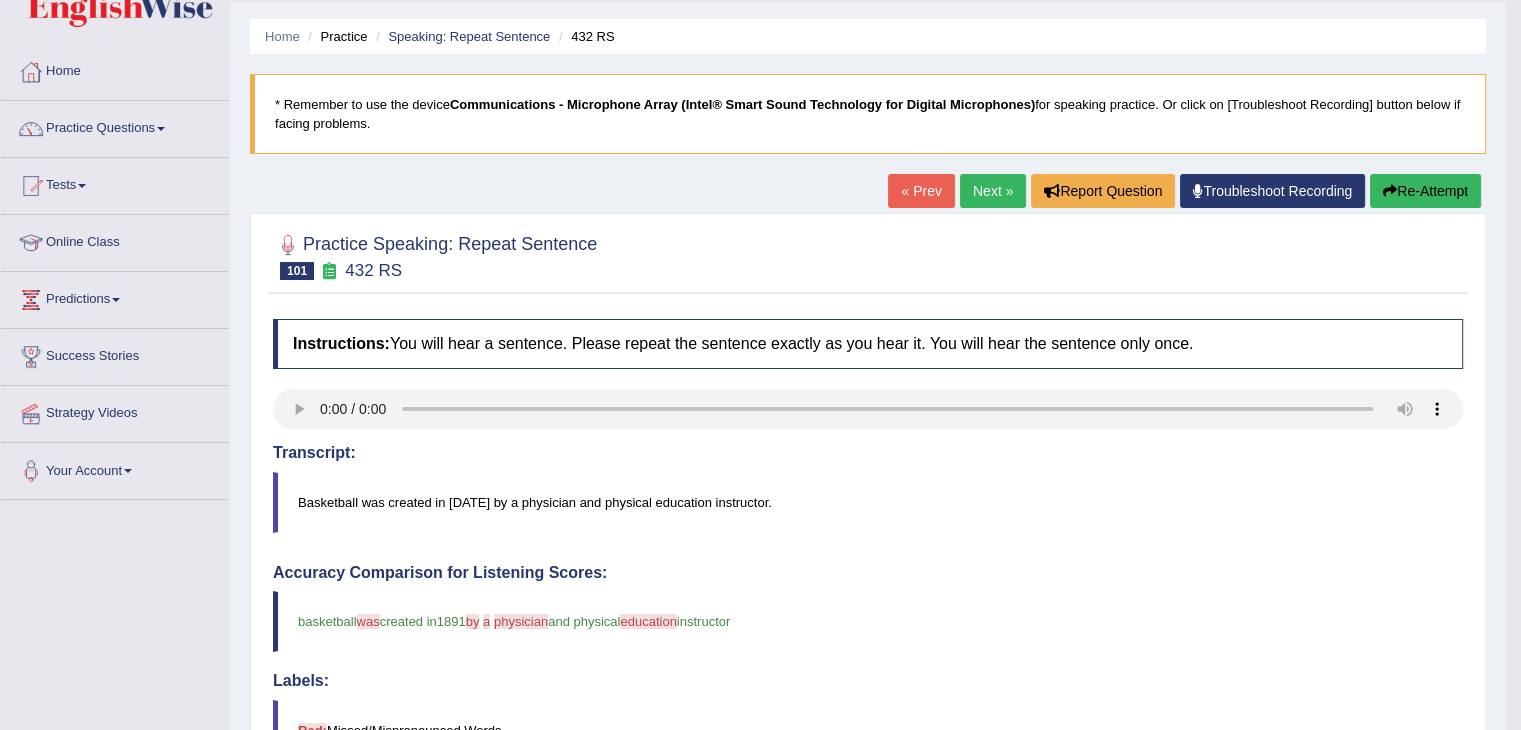 scroll, scrollTop: 54, scrollLeft: 0, axis: vertical 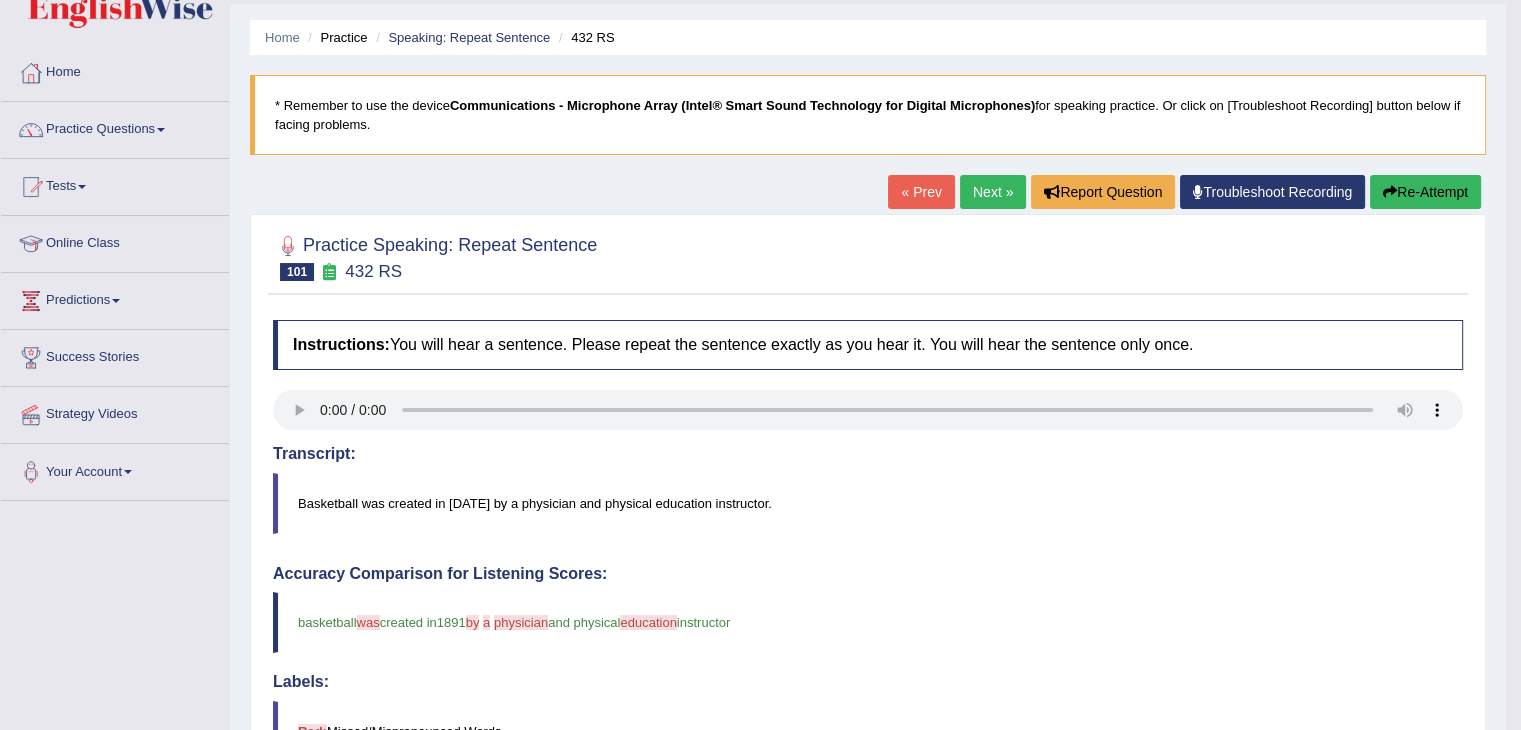click on "Next »" at bounding box center (993, 192) 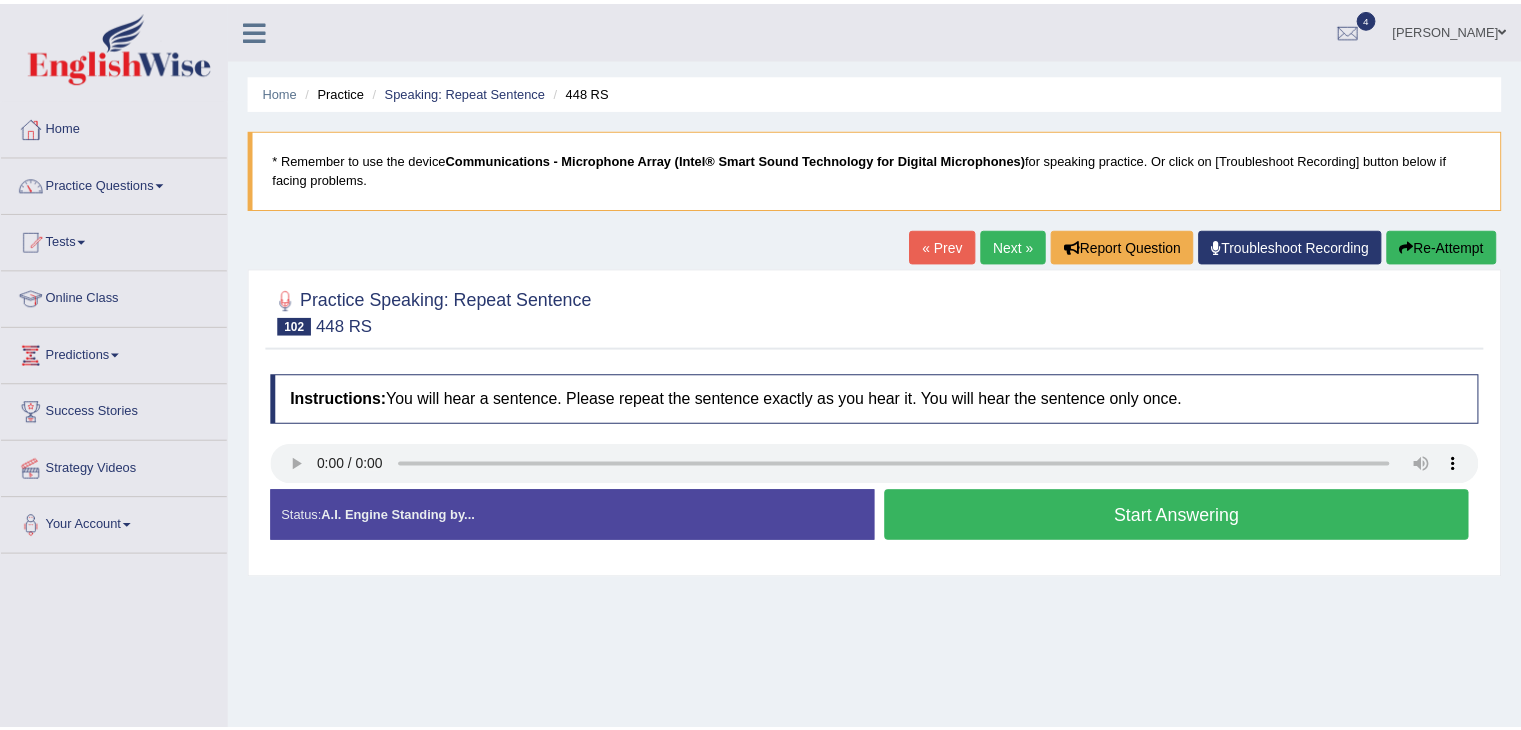 scroll, scrollTop: 0, scrollLeft: 0, axis: both 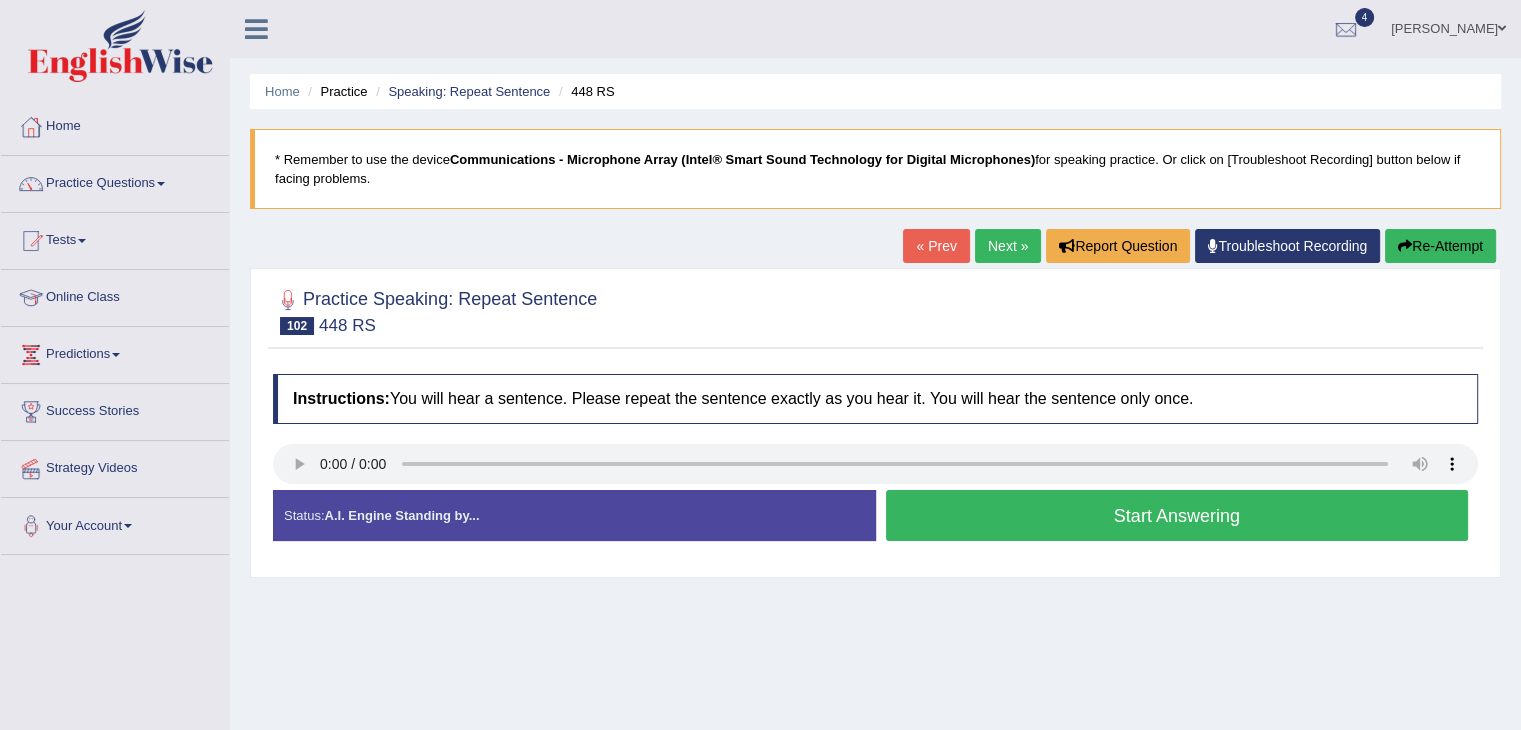 click on "Start Answering" at bounding box center (1177, 515) 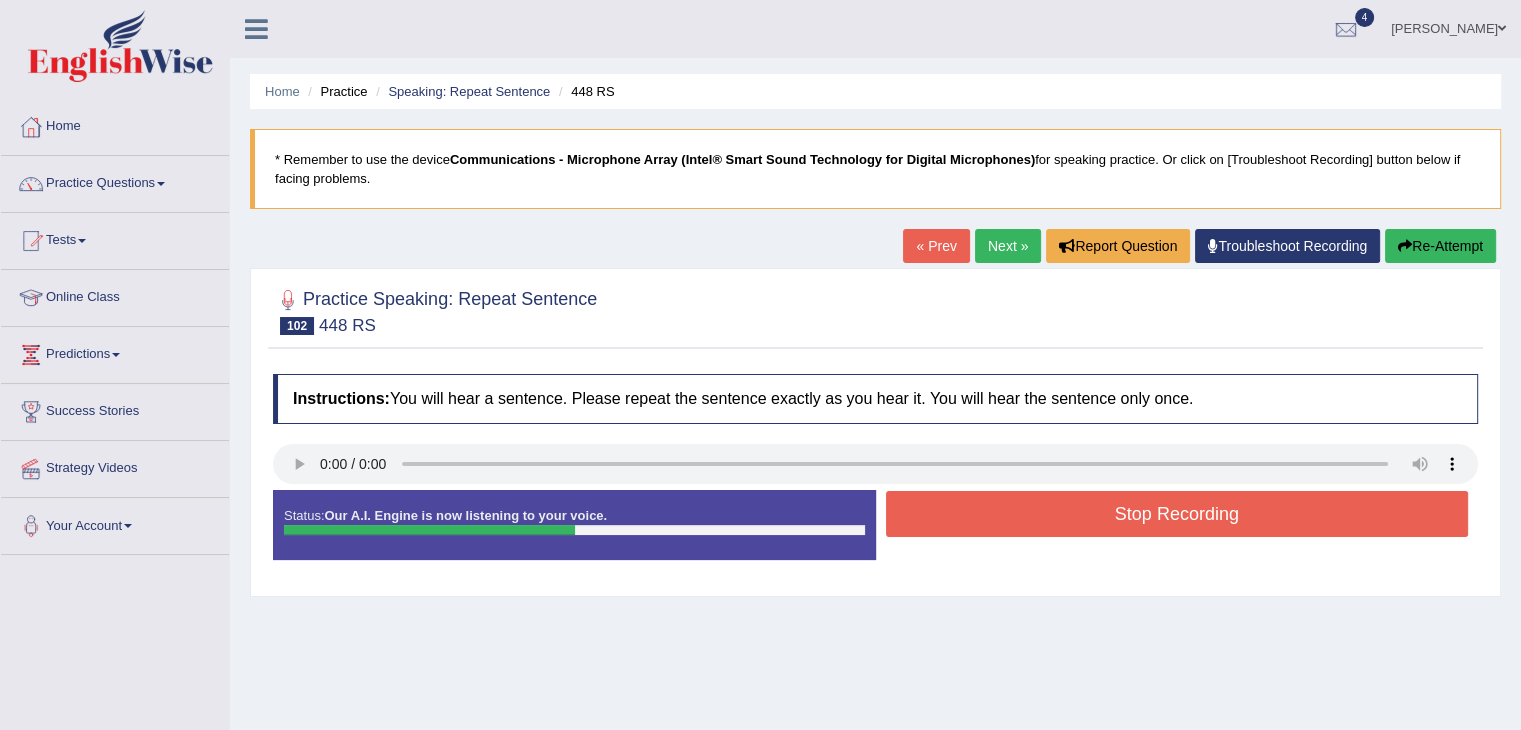 click on "Stop Recording" at bounding box center (1177, 514) 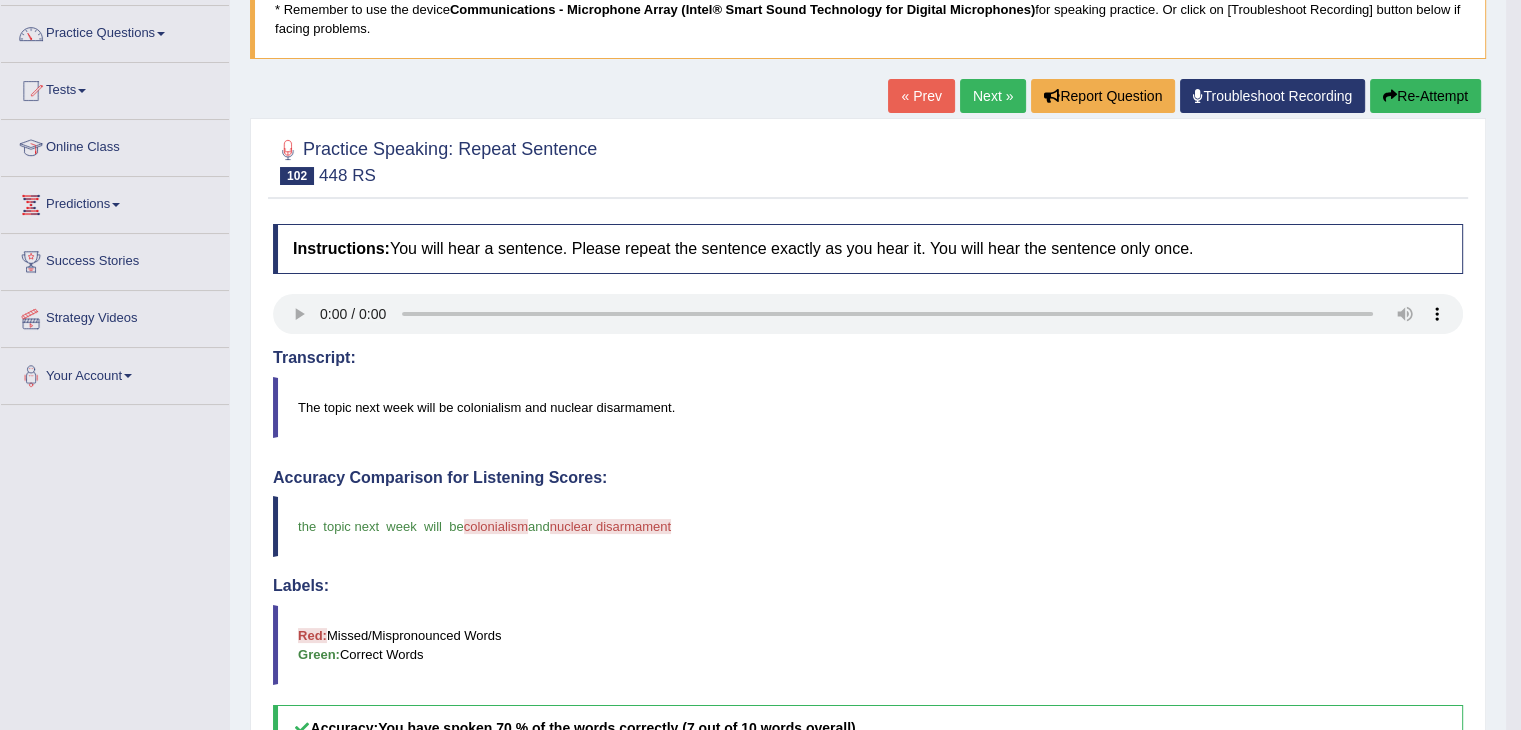 scroll, scrollTop: 148, scrollLeft: 0, axis: vertical 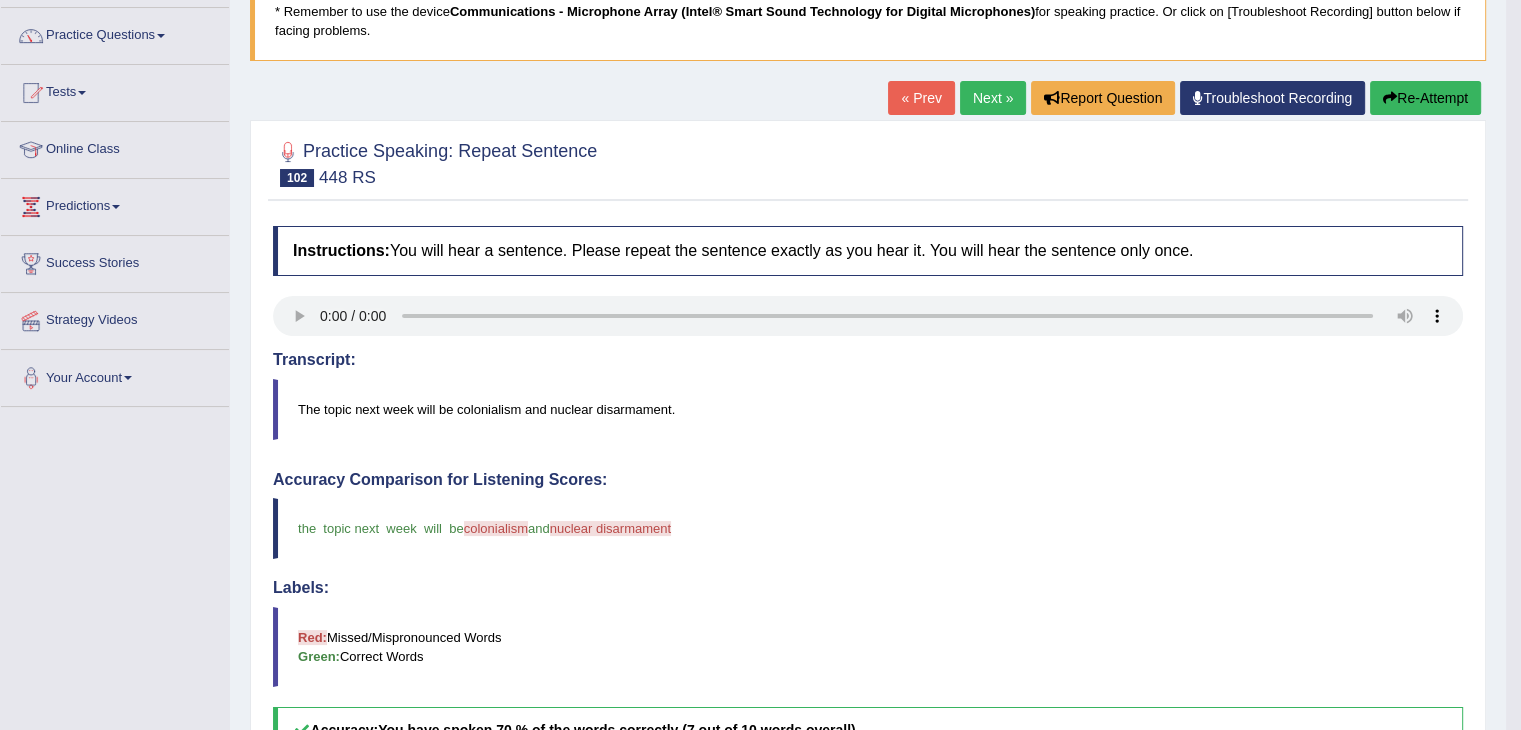 click on "Next »" at bounding box center [993, 98] 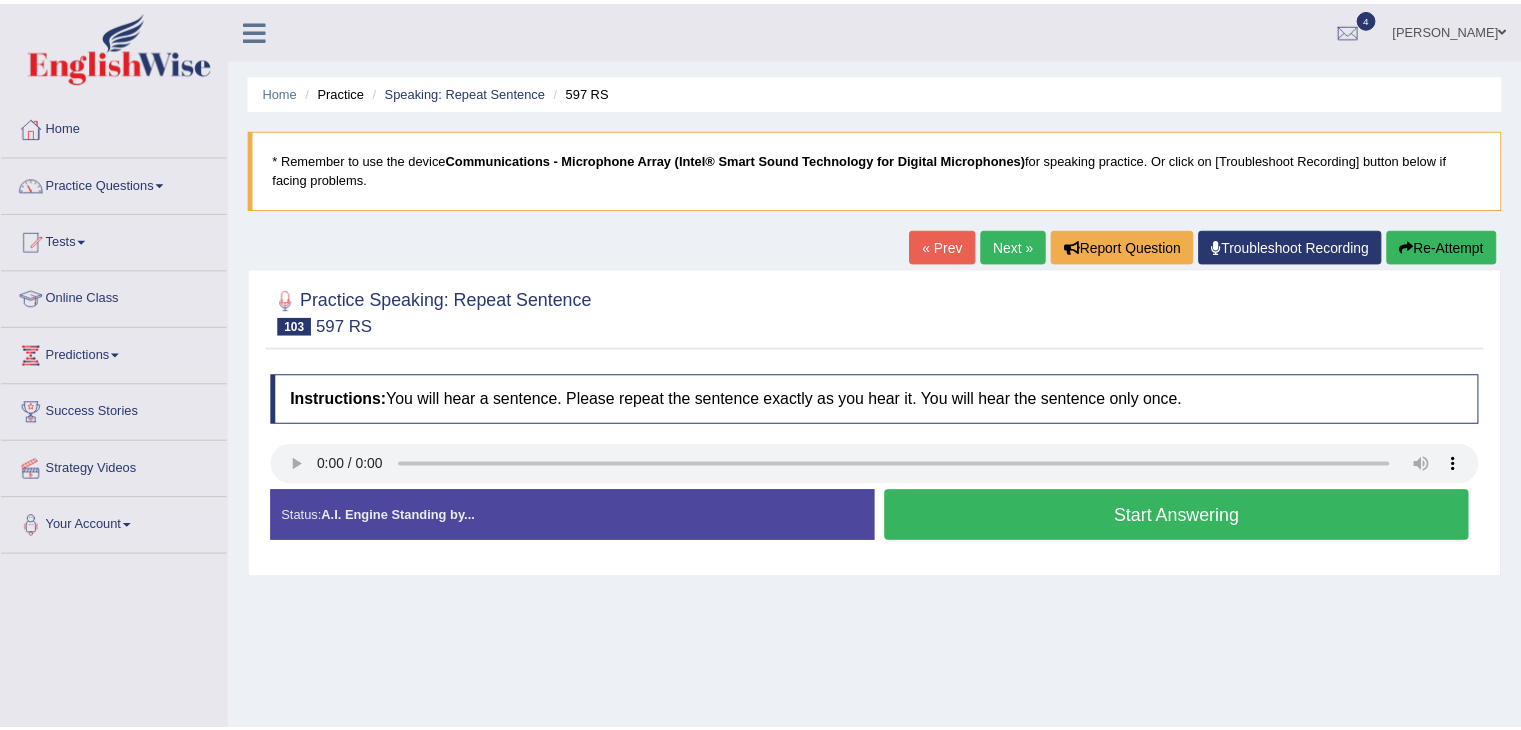 scroll, scrollTop: 0, scrollLeft: 0, axis: both 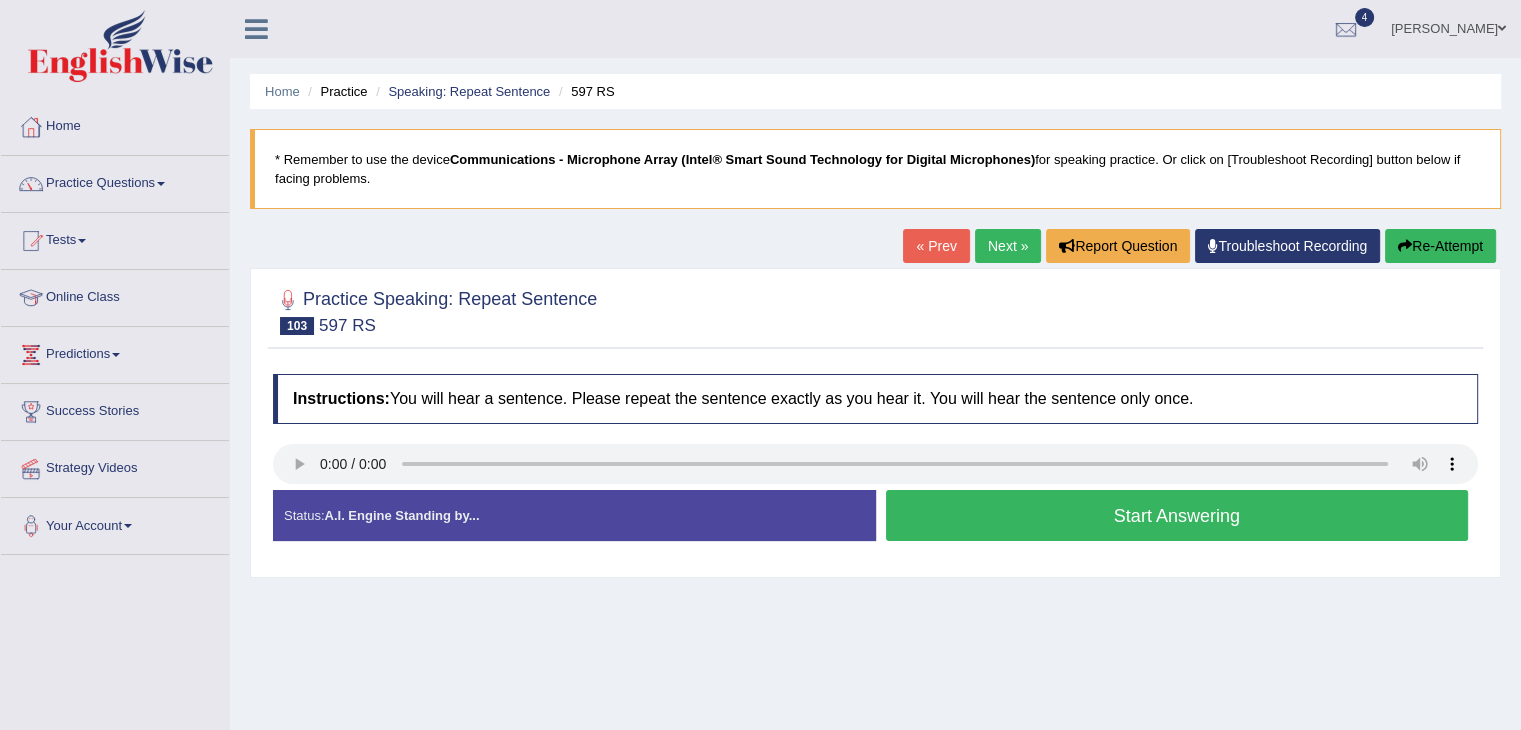 click on "Start Answering" at bounding box center (1177, 515) 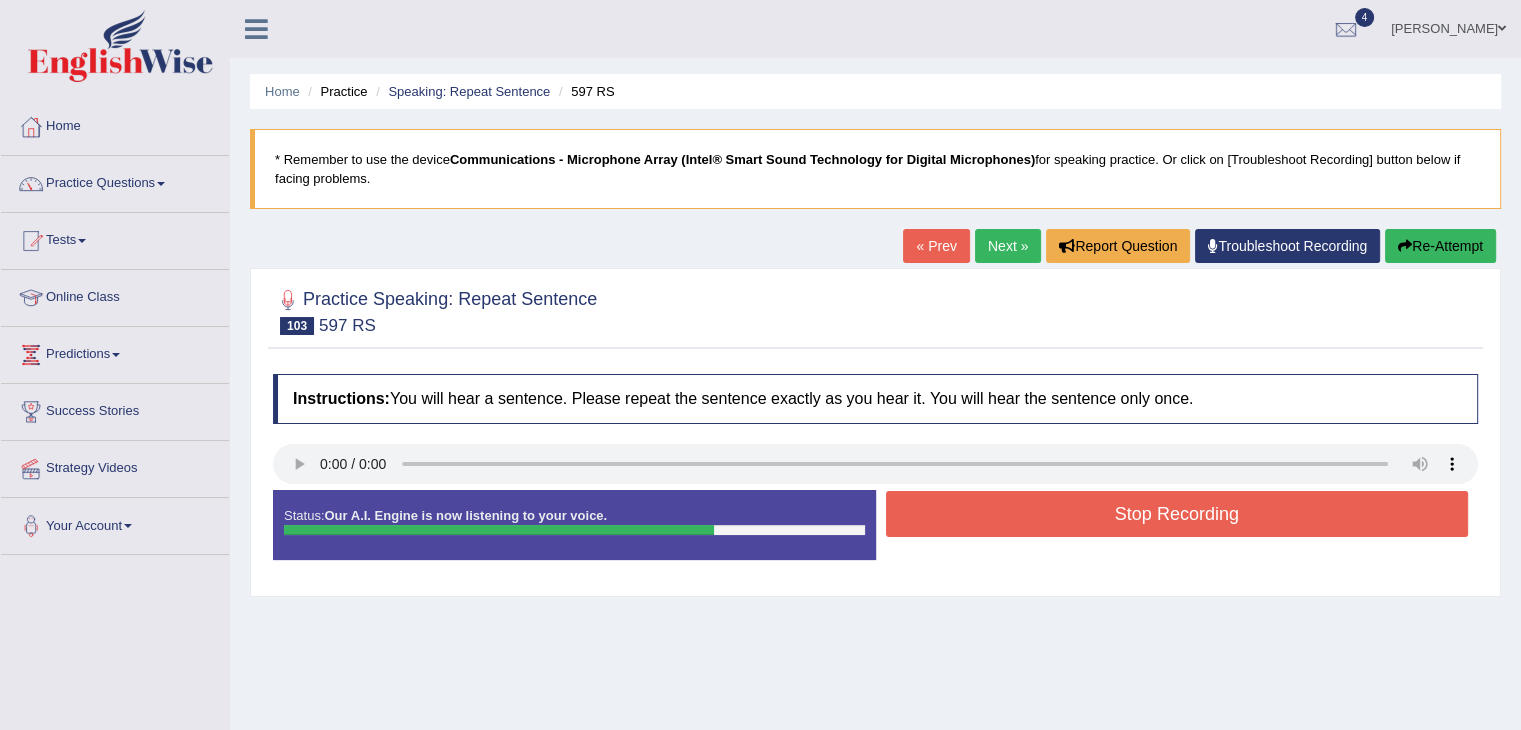 click on "Stop Recording" at bounding box center (1177, 514) 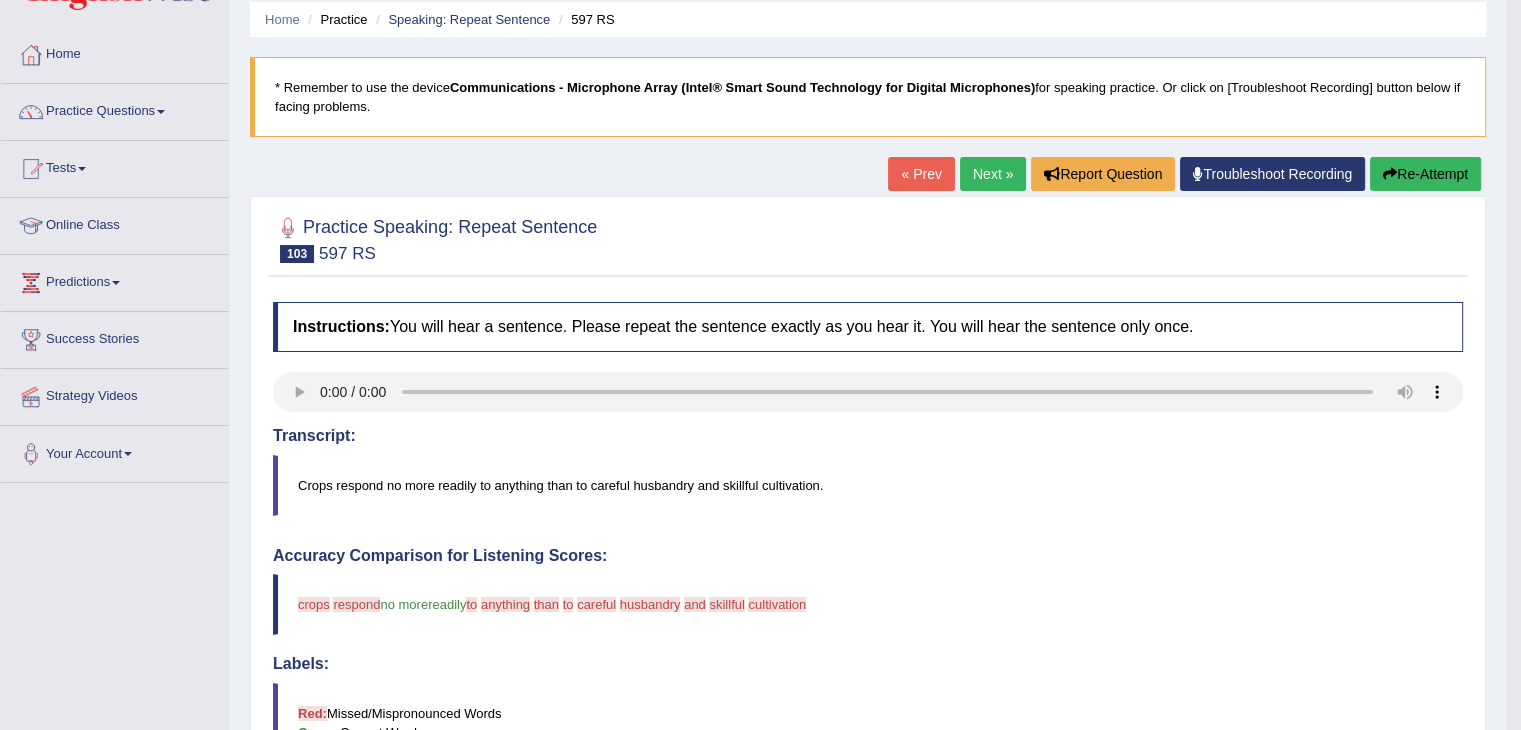 scroll, scrollTop: 66, scrollLeft: 0, axis: vertical 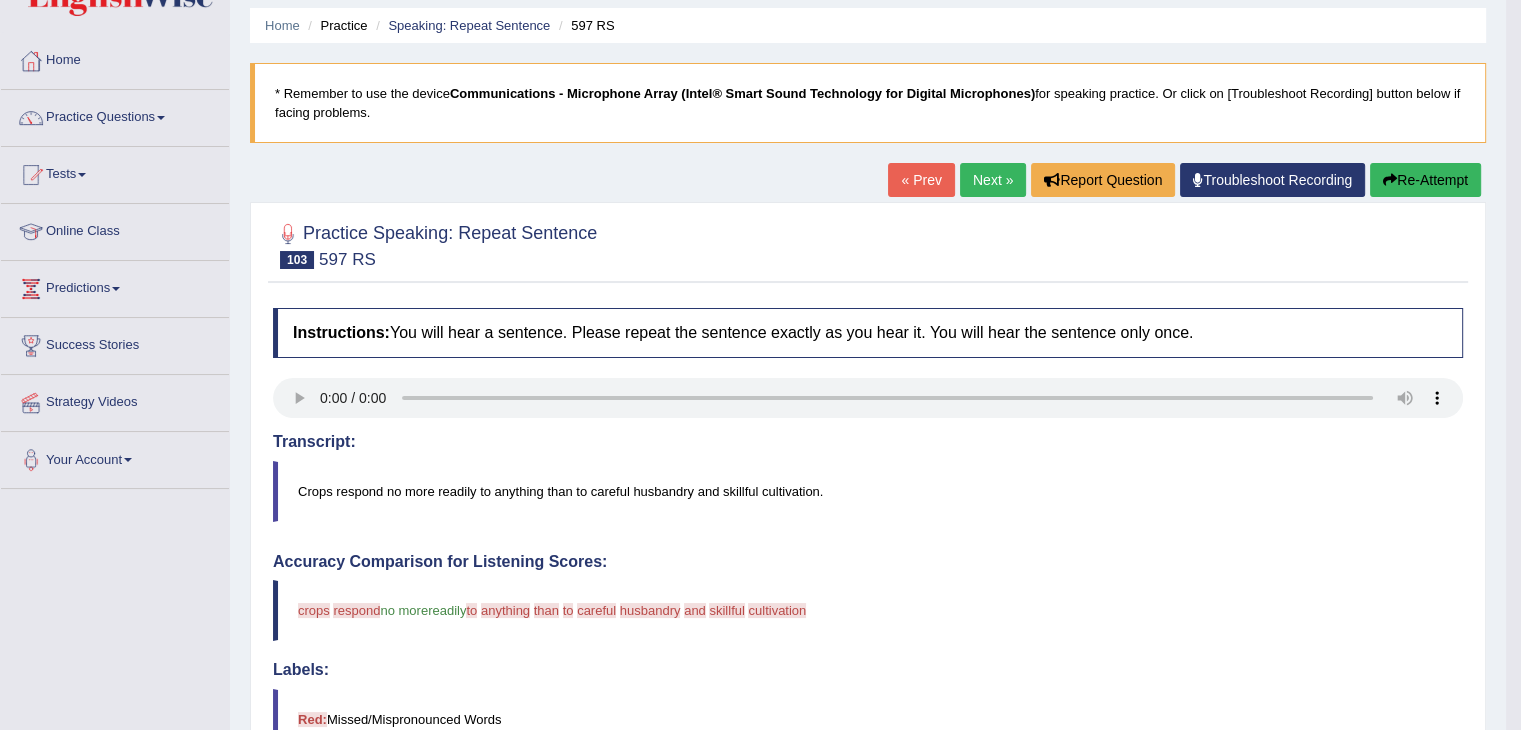 click on "Next »" at bounding box center (993, 180) 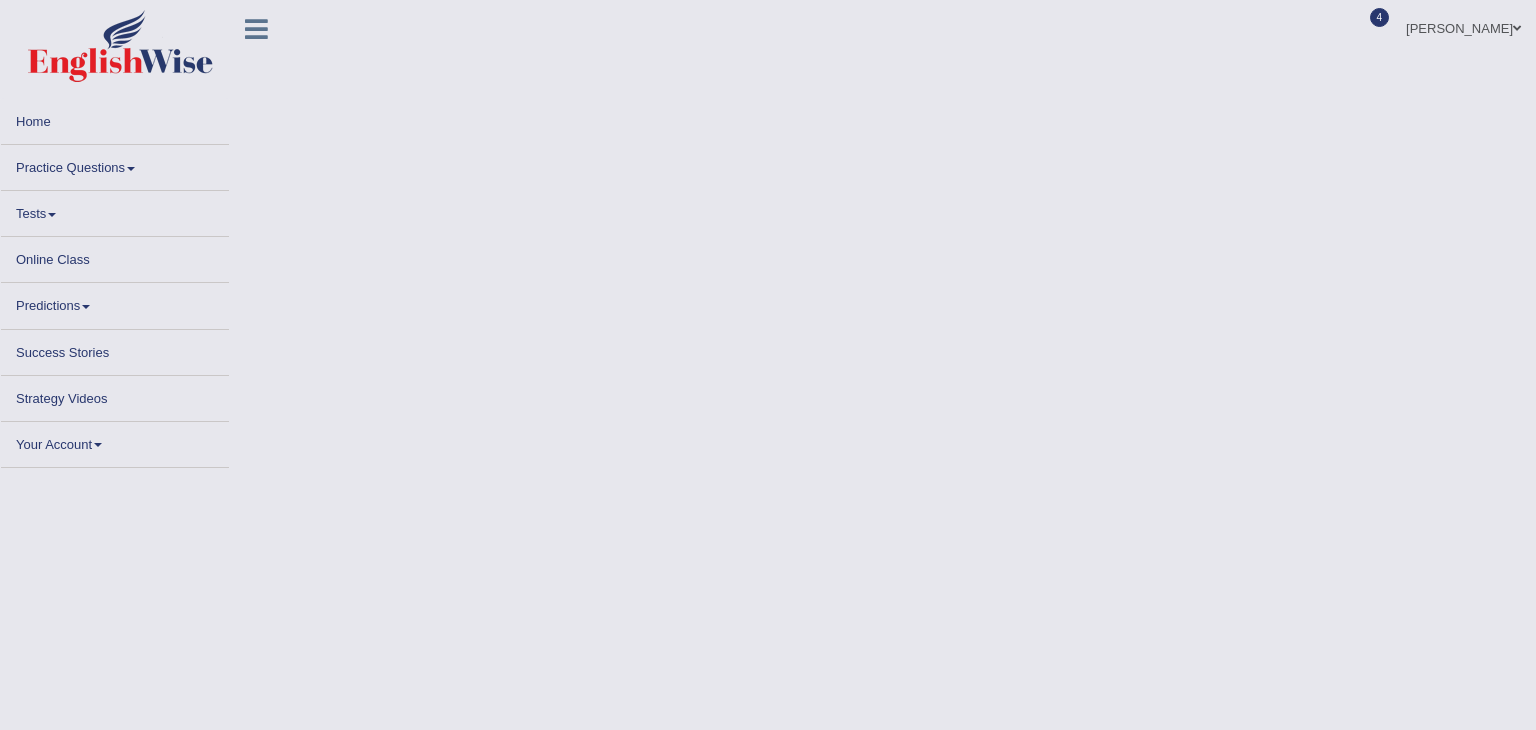 scroll, scrollTop: 0, scrollLeft: 0, axis: both 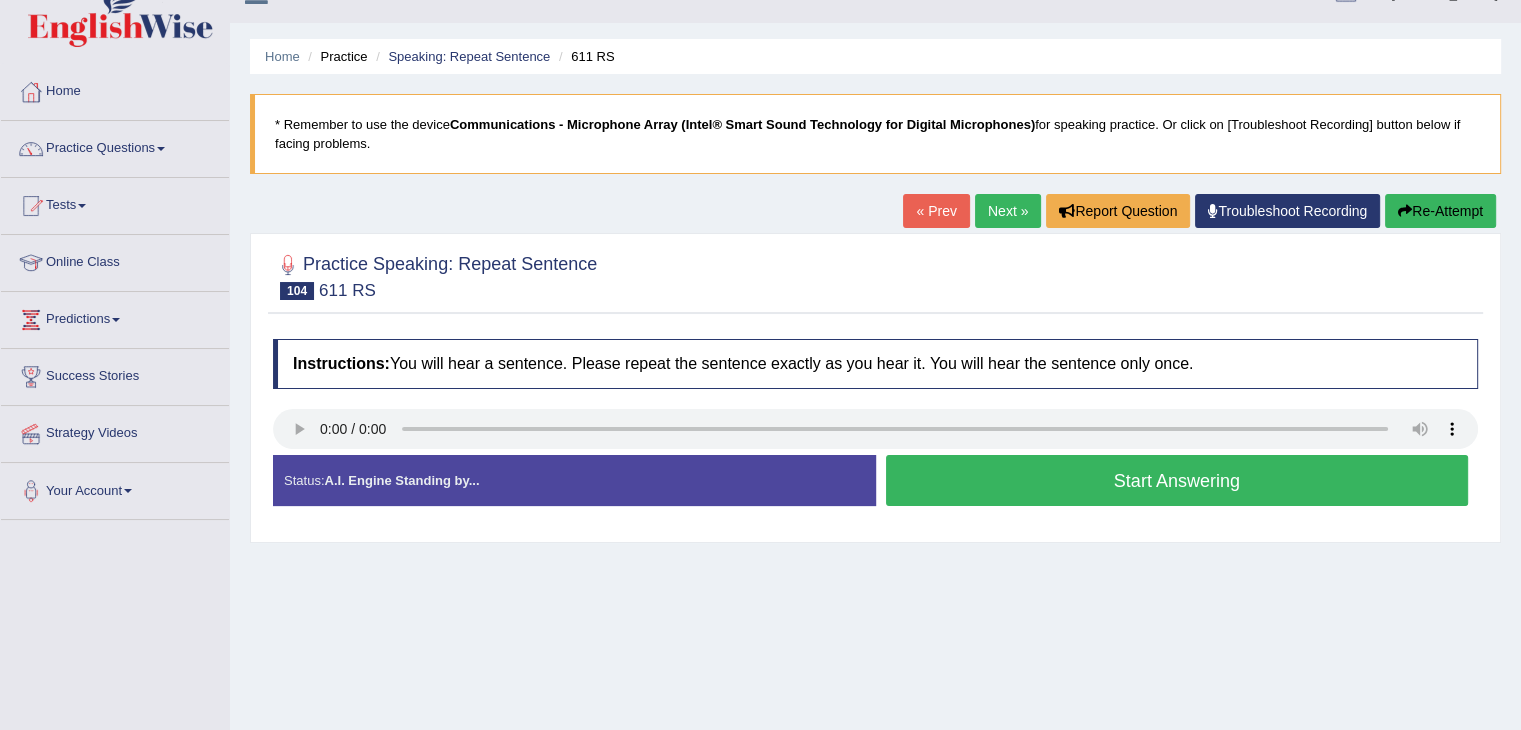 click on "Start Answering" at bounding box center [1177, 480] 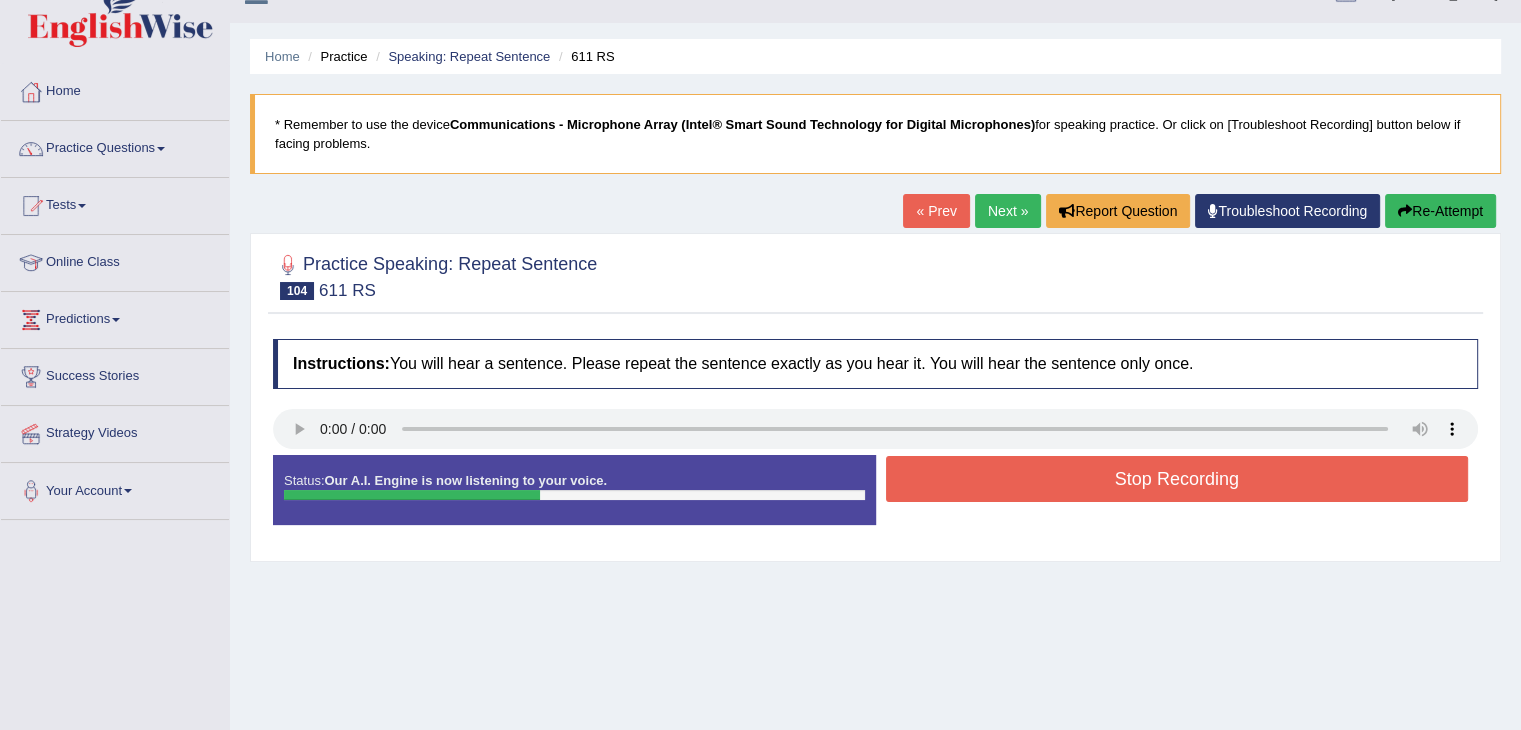 click on "Stop Recording" at bounding box center (1177, 479) 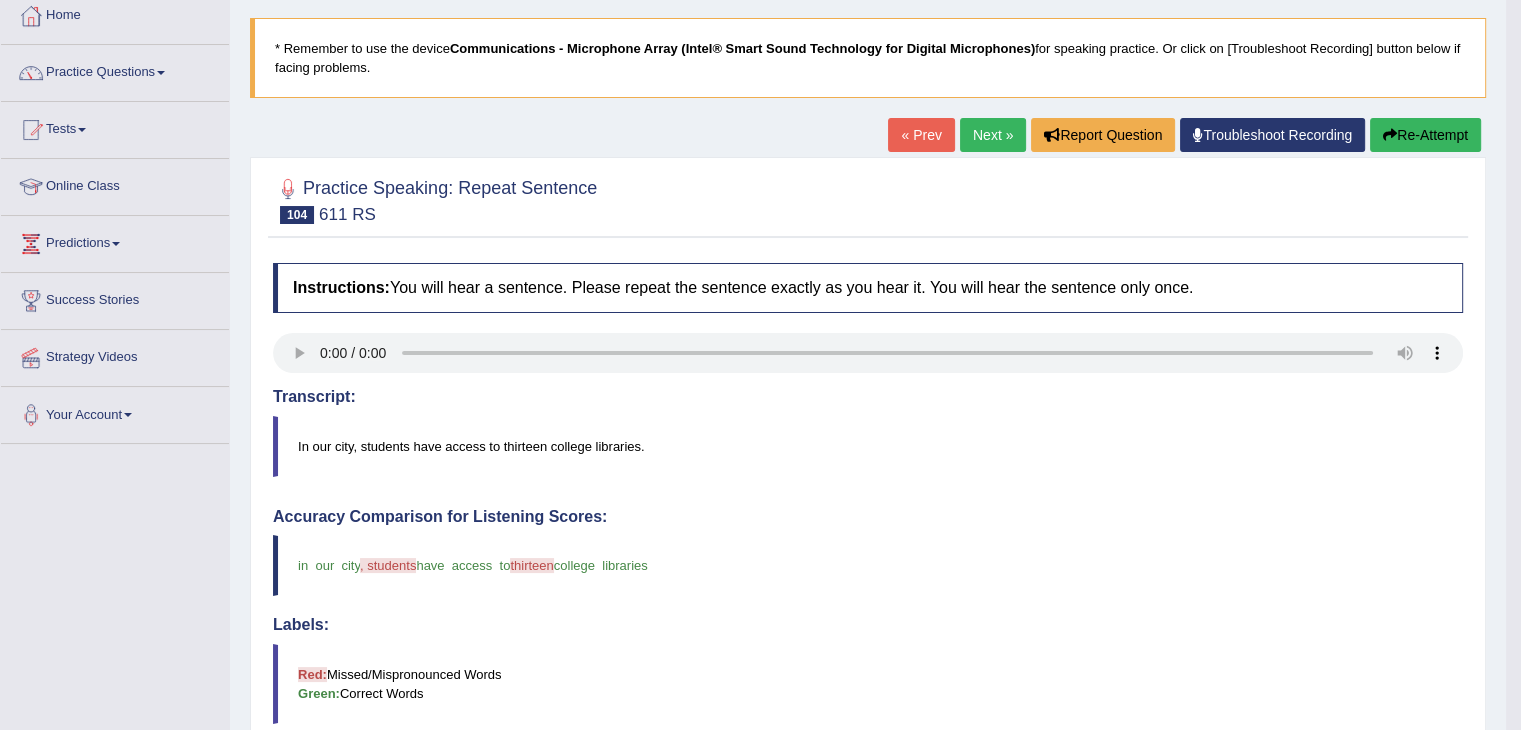 scroll, scrollTop: 110, scrollLeft: 0, axis: vertical 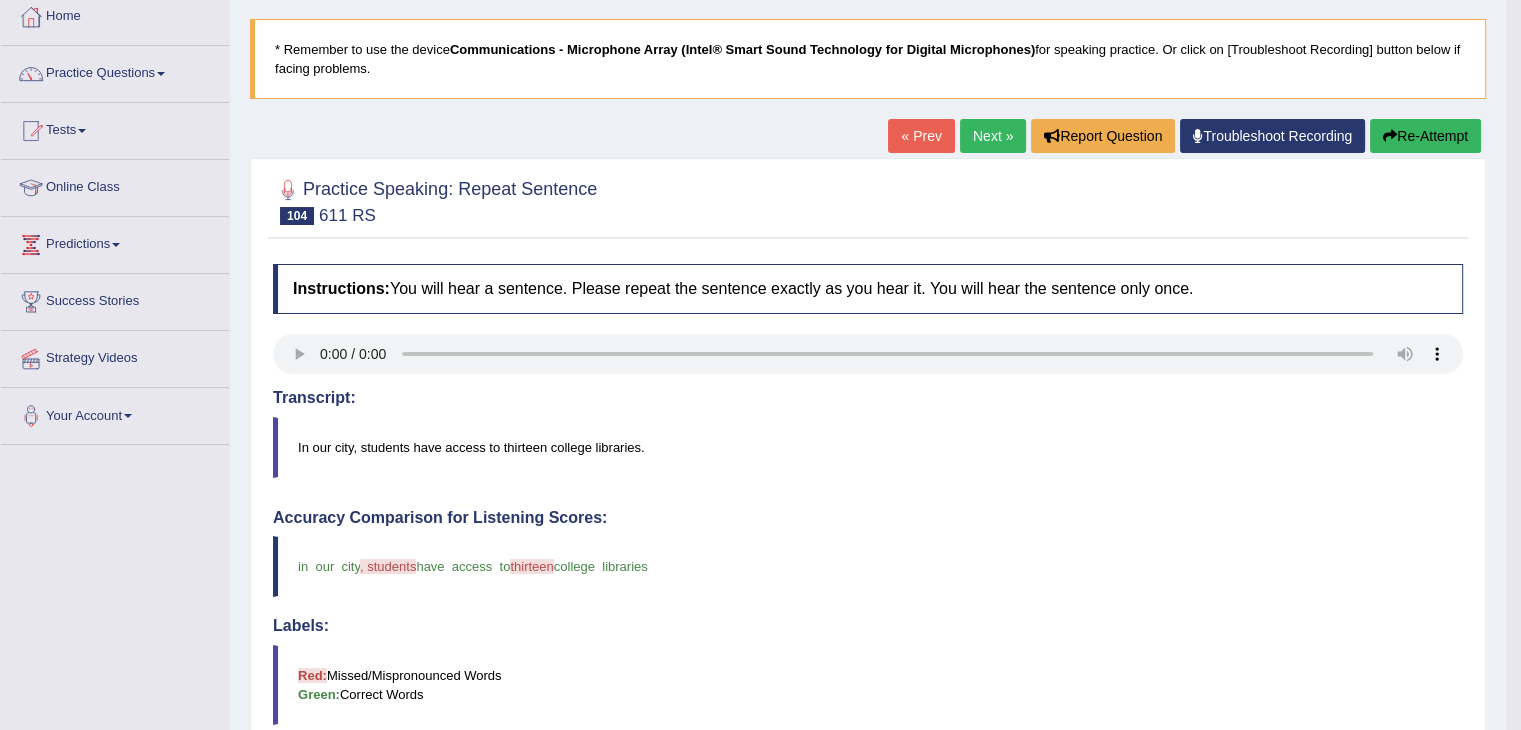 click on "Next »" at bounding box center [993, 136] 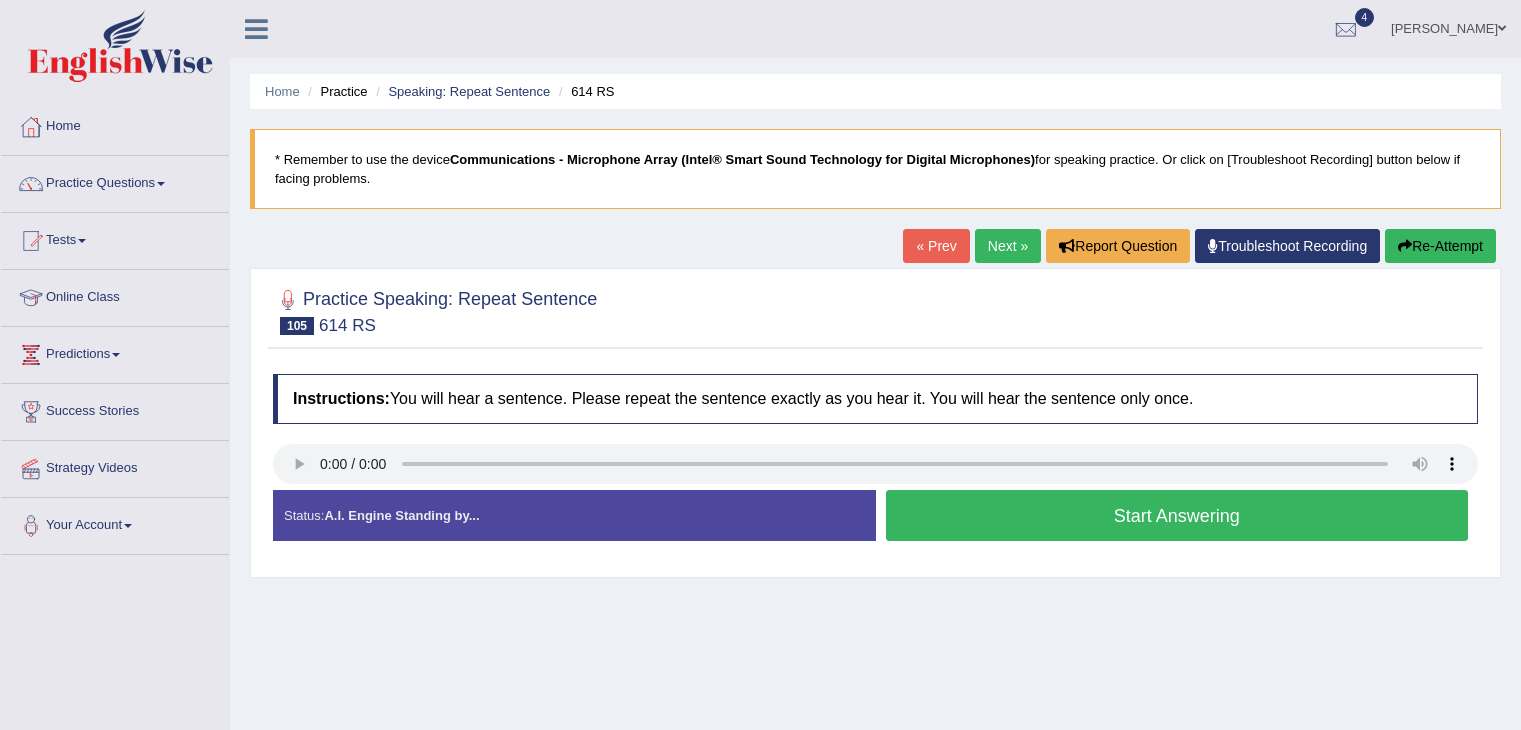 scroll, scrollTop: 0, scrollLeft: 0, axis: both 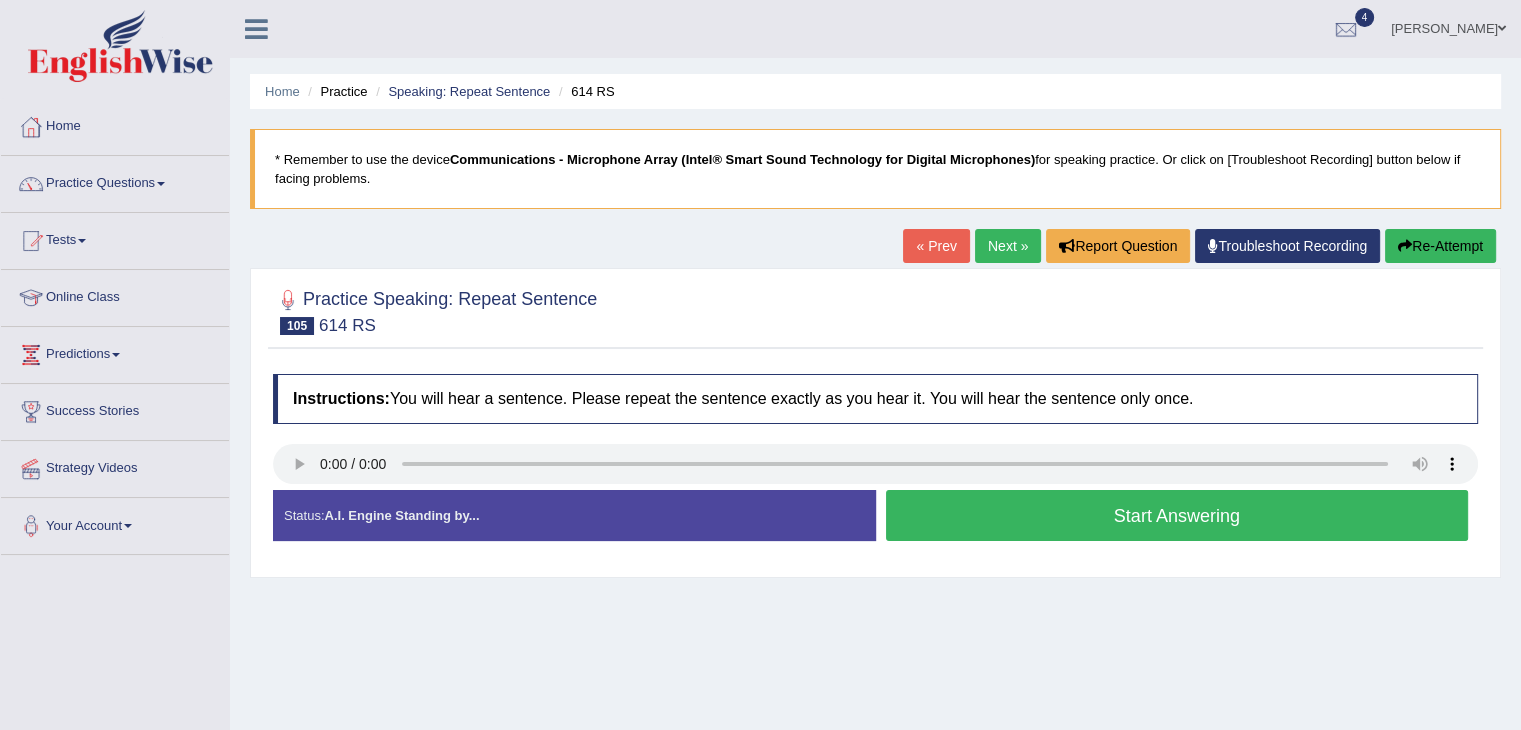 click on "Start Answering" at bounding box center (1177, 515) 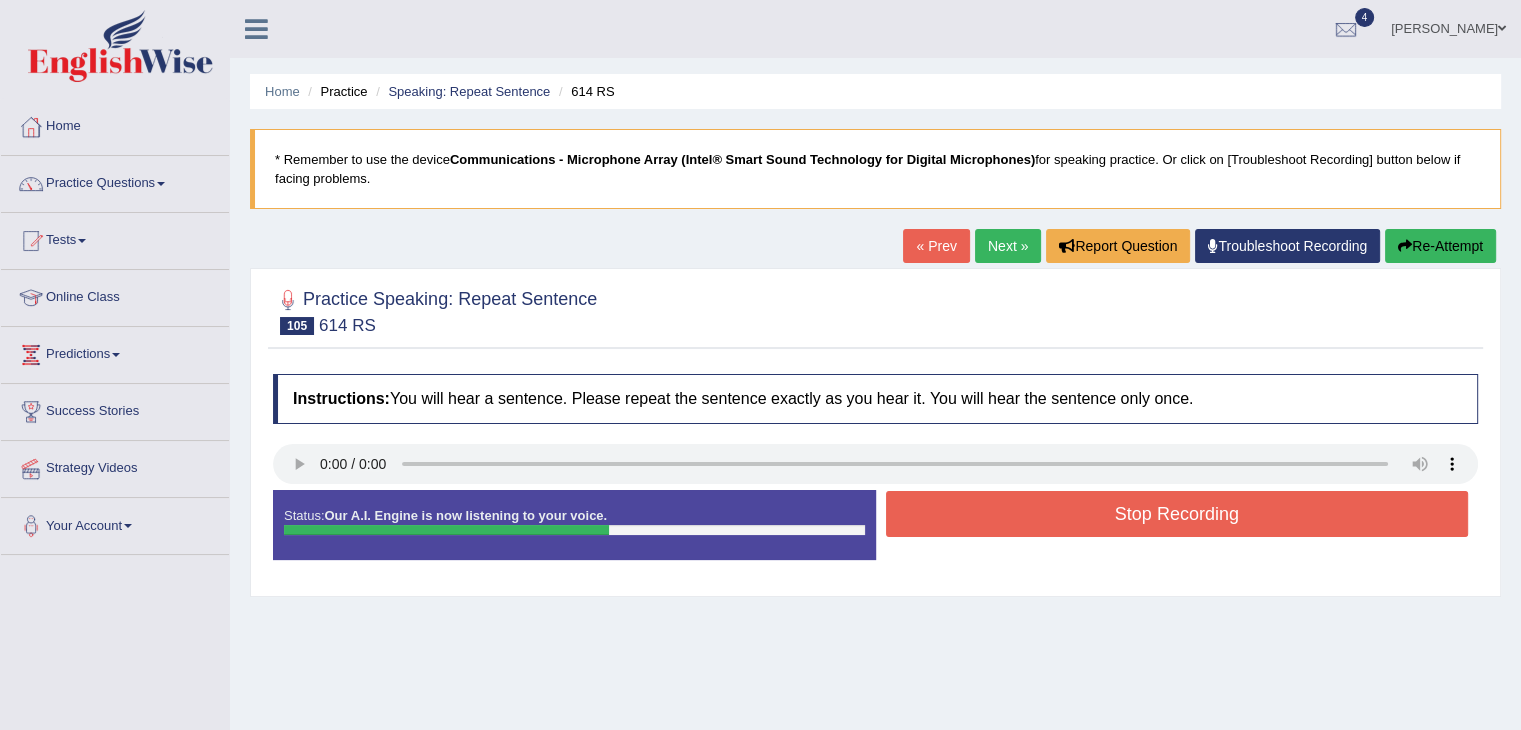 click on "Stop Recording" at bounding box center [1177, 514] 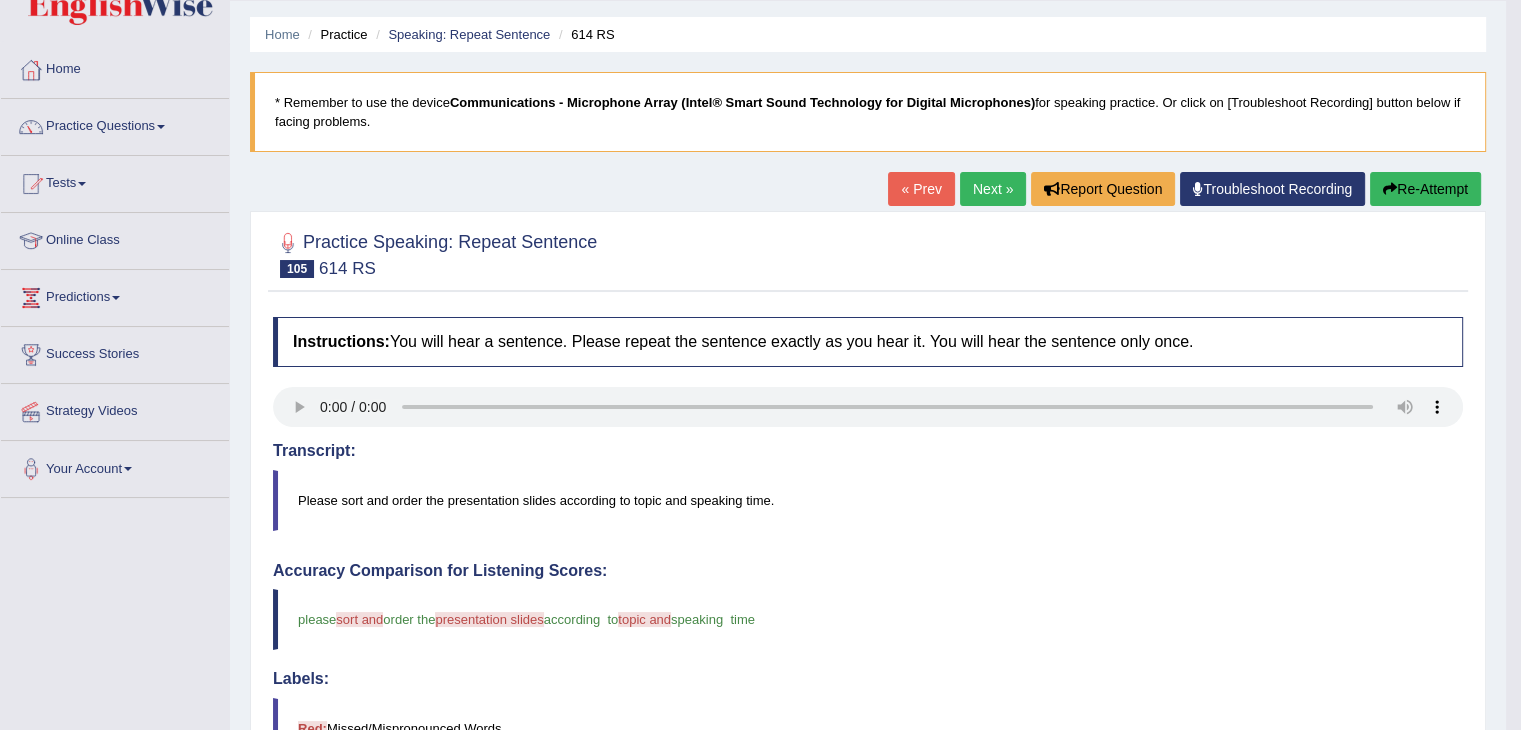 scroll, scrollTop: 0, scrollLeft: 0, axis: both 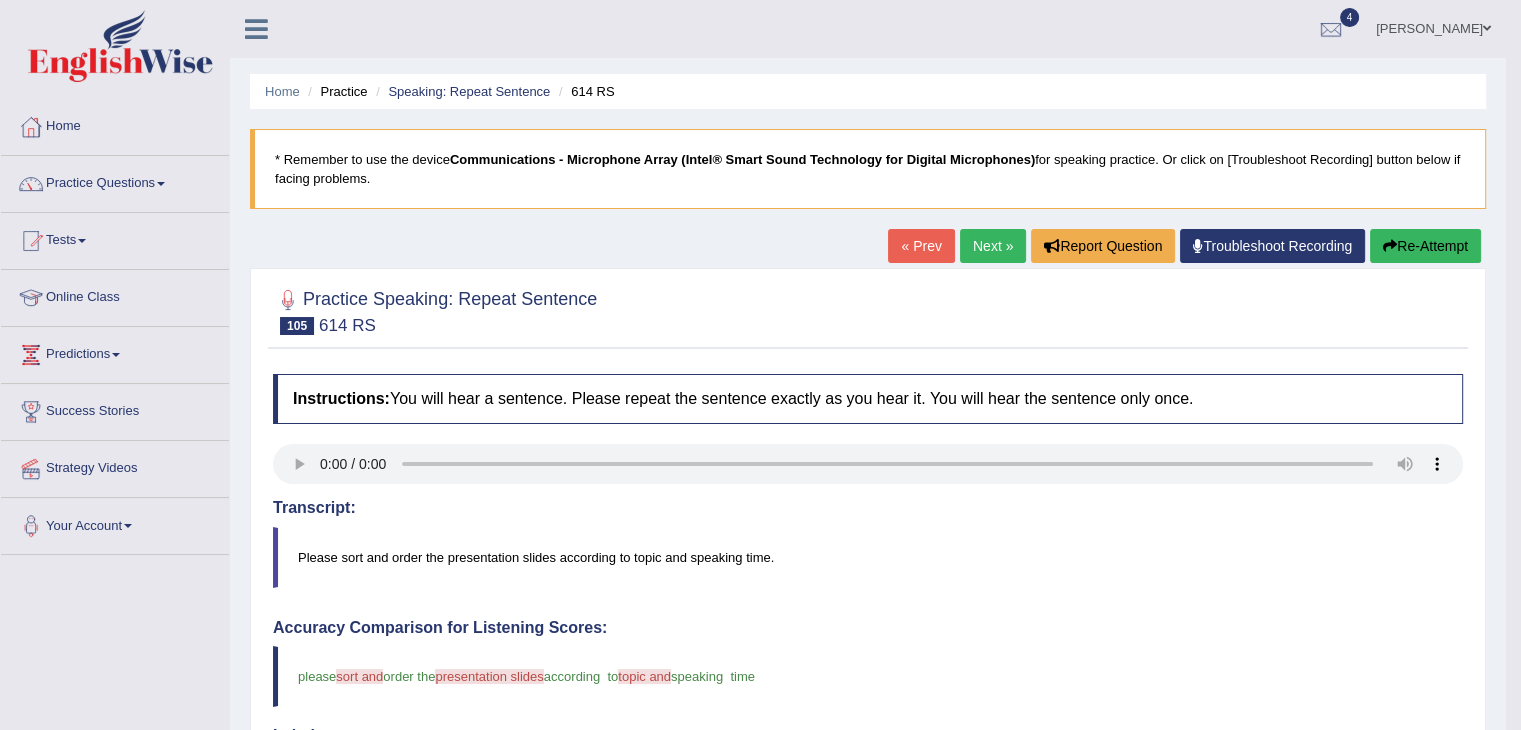 click on "Next »" at bounding box center (993, 246) 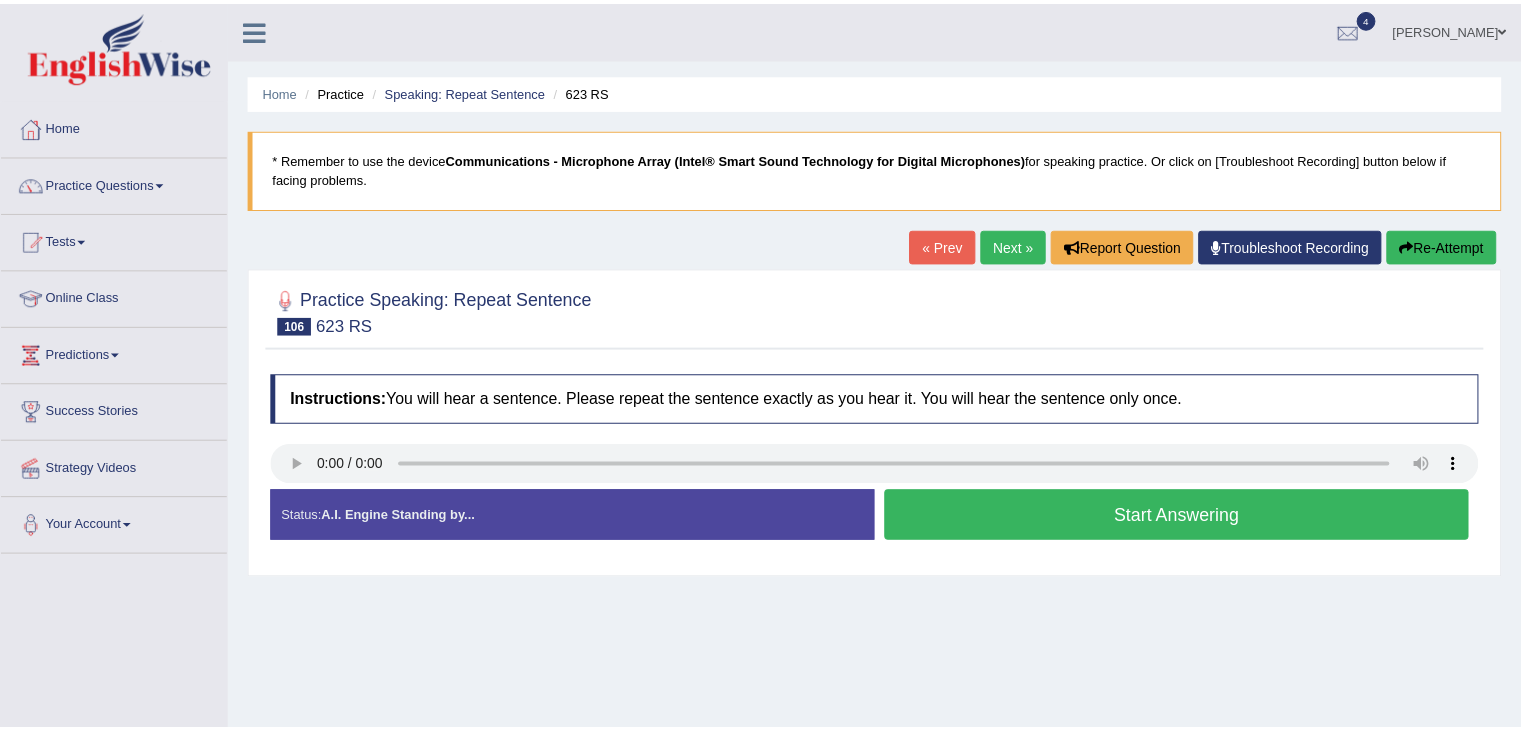 scroll, scrollTop: 0, scrollLeft: 0, axis: both 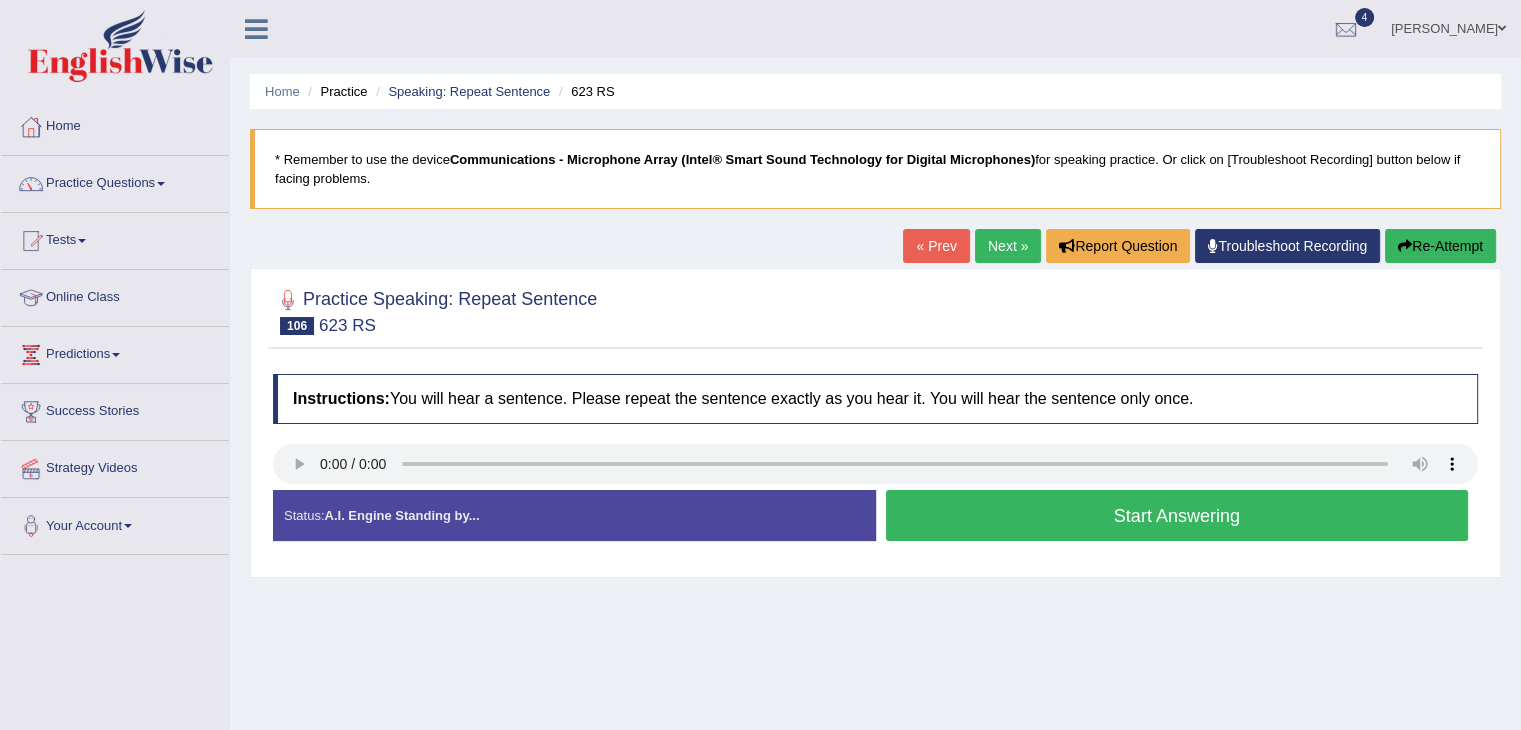 click on "Start Answering" at bounding box center [1177, 515] 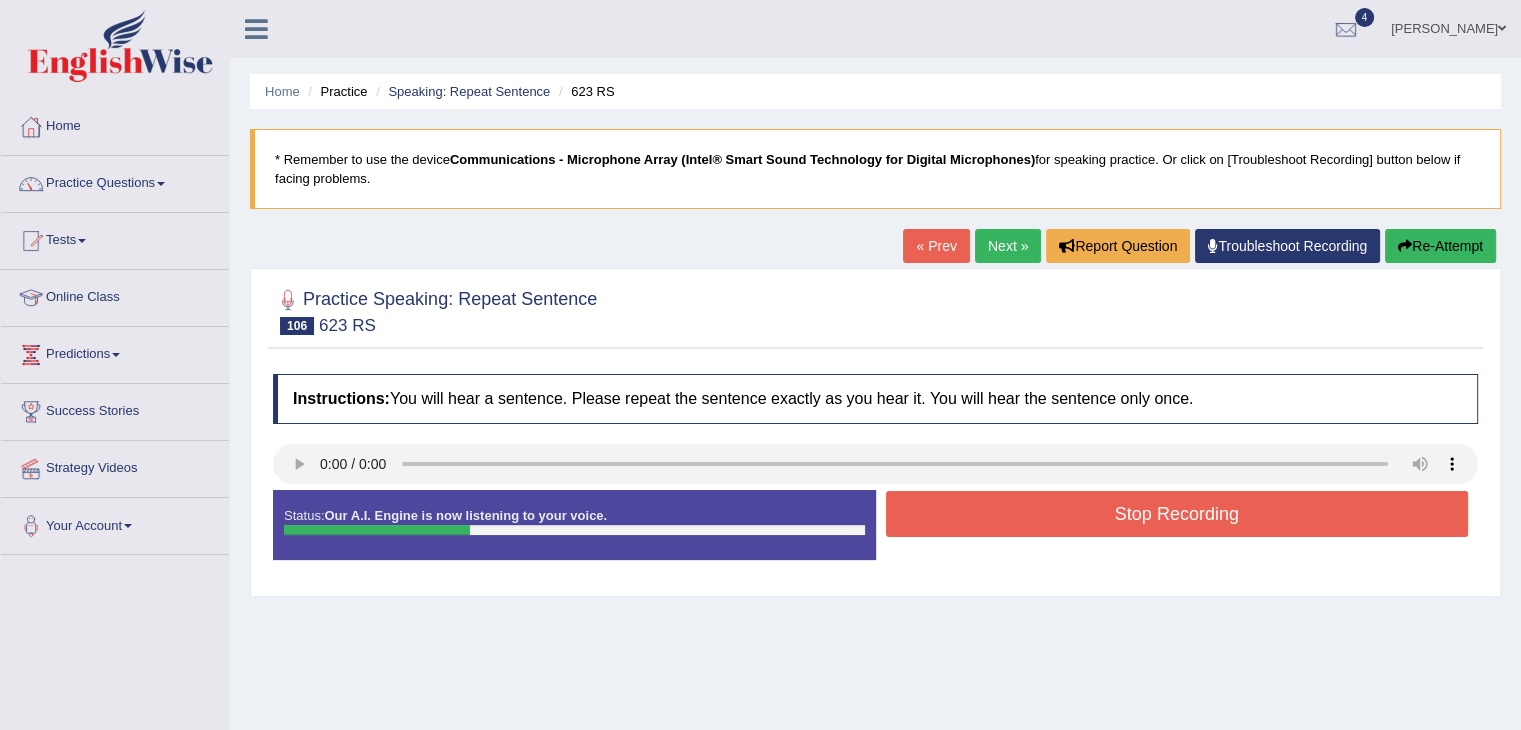 click on "Stop Recording" at bounding box center (1177, 514) 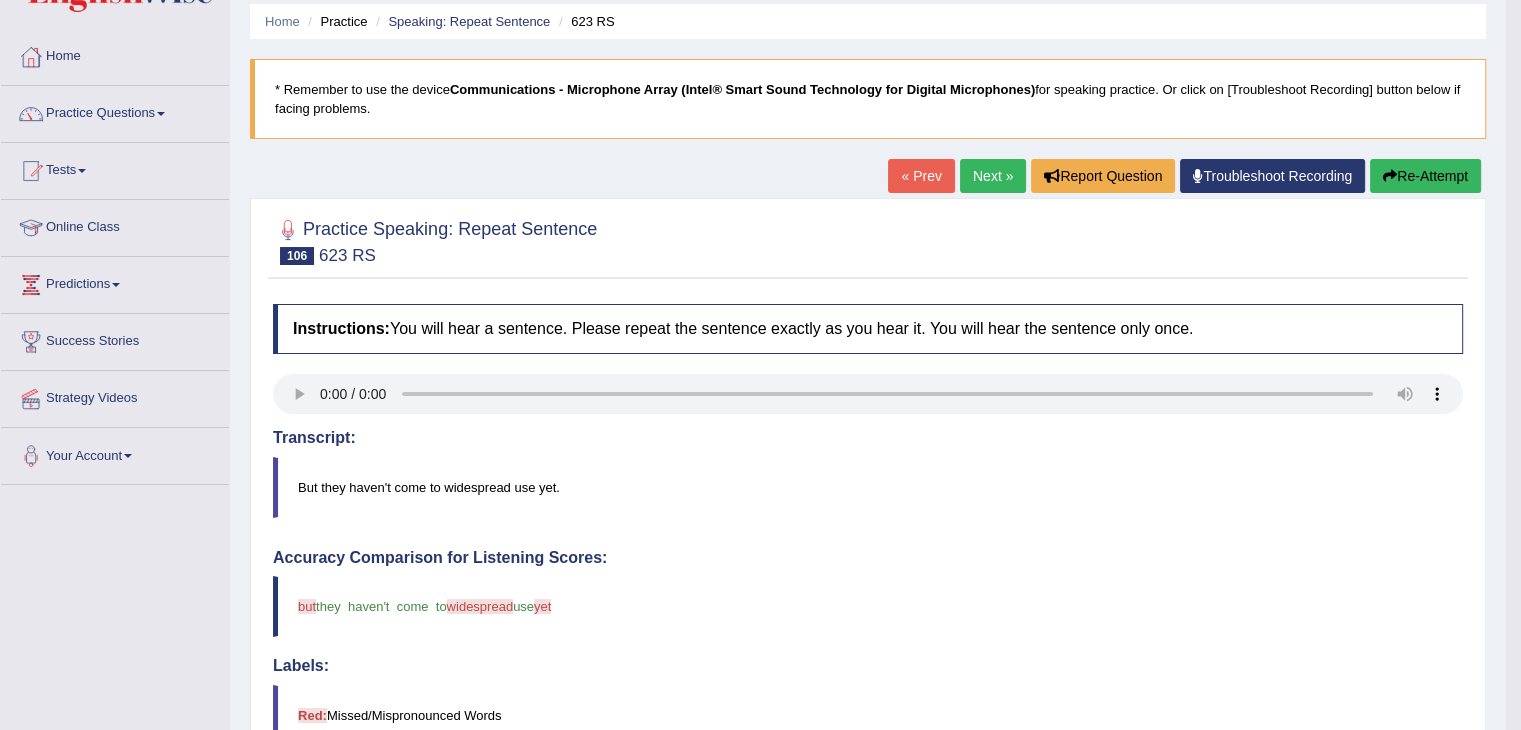 scroll, scrollTop: 0, scrollLeft: 0, axis: both 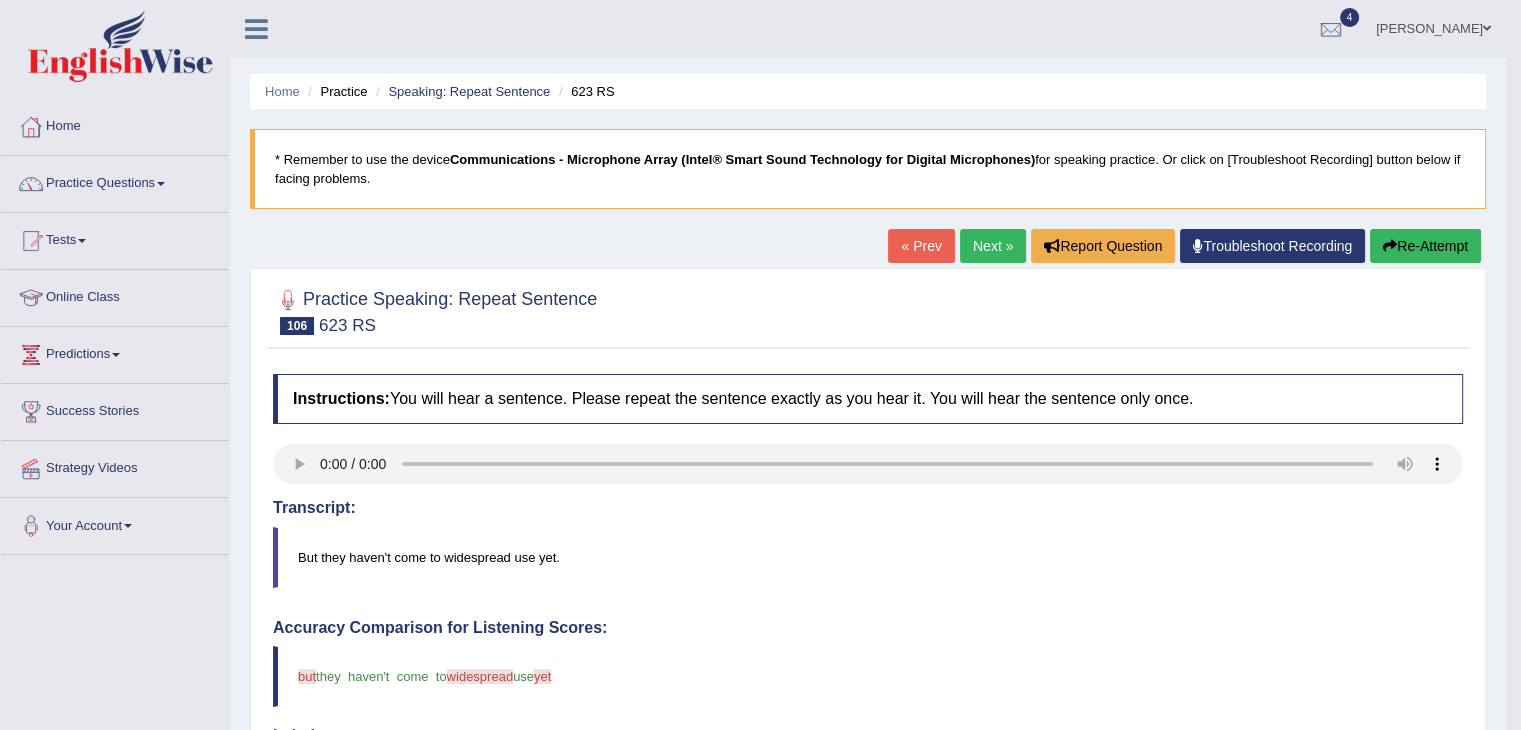 click on "Next »" at bounding box center (993, 246) 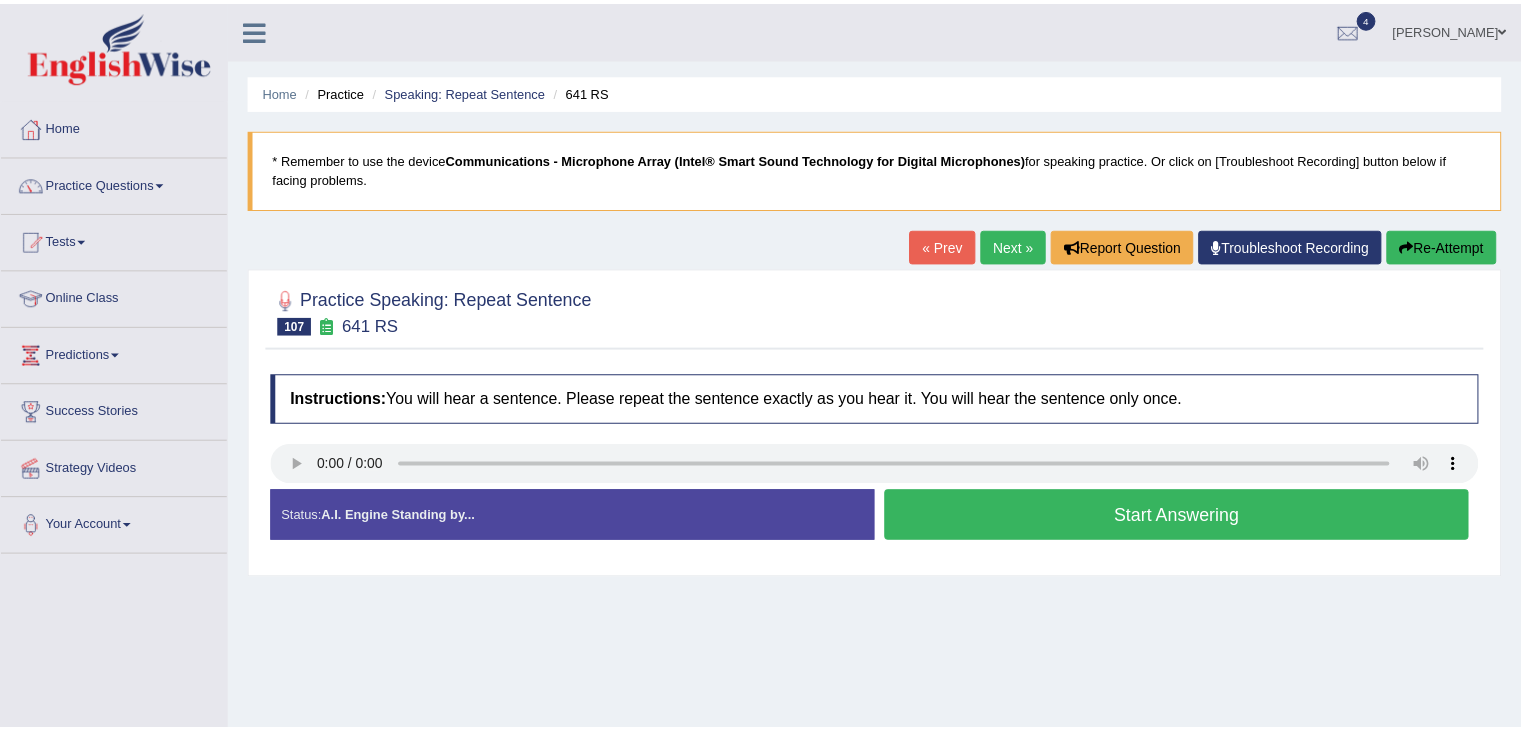 scroll, scrollTop: 0, scrollLeft: 0, axis: both 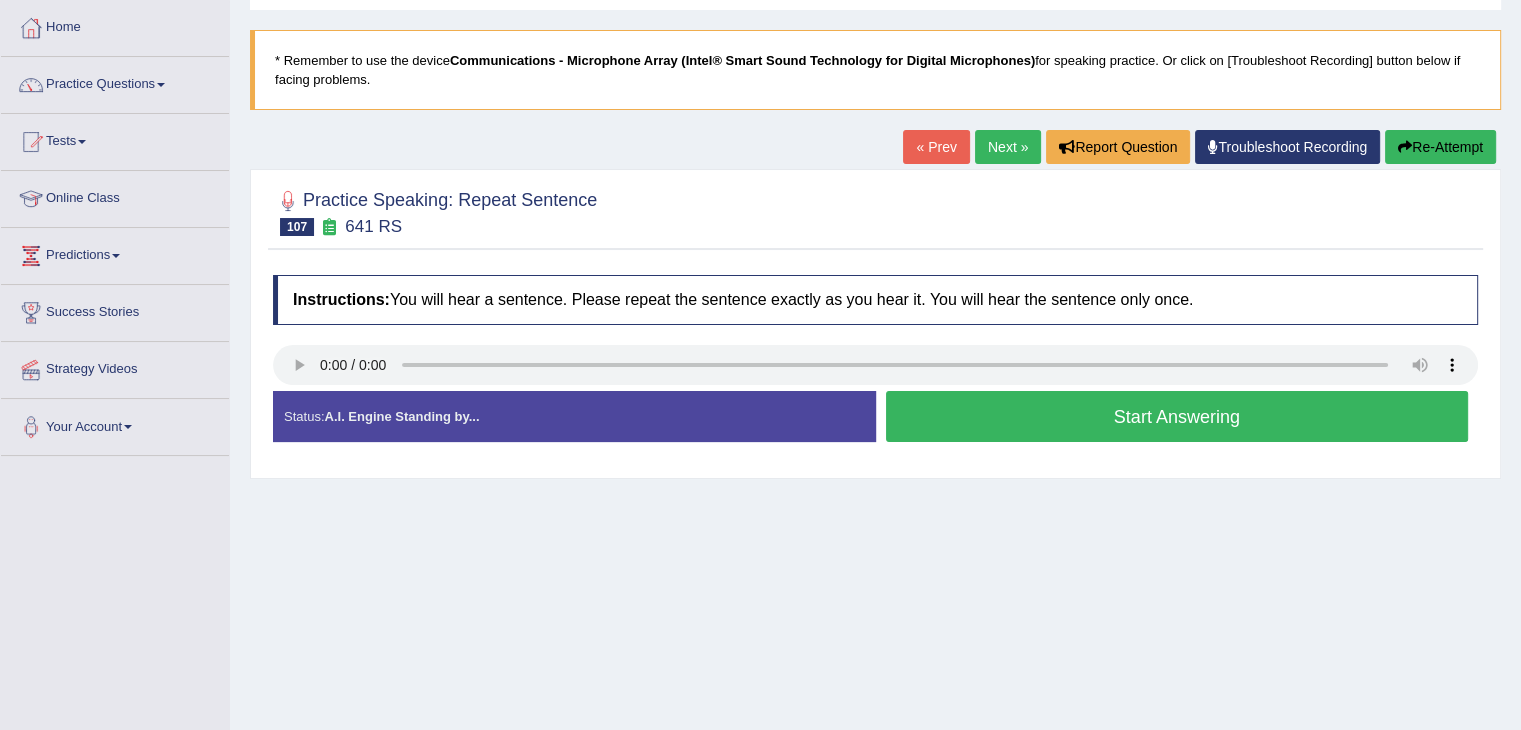 click on "Start Answering" at bounding box center [1177, 416] 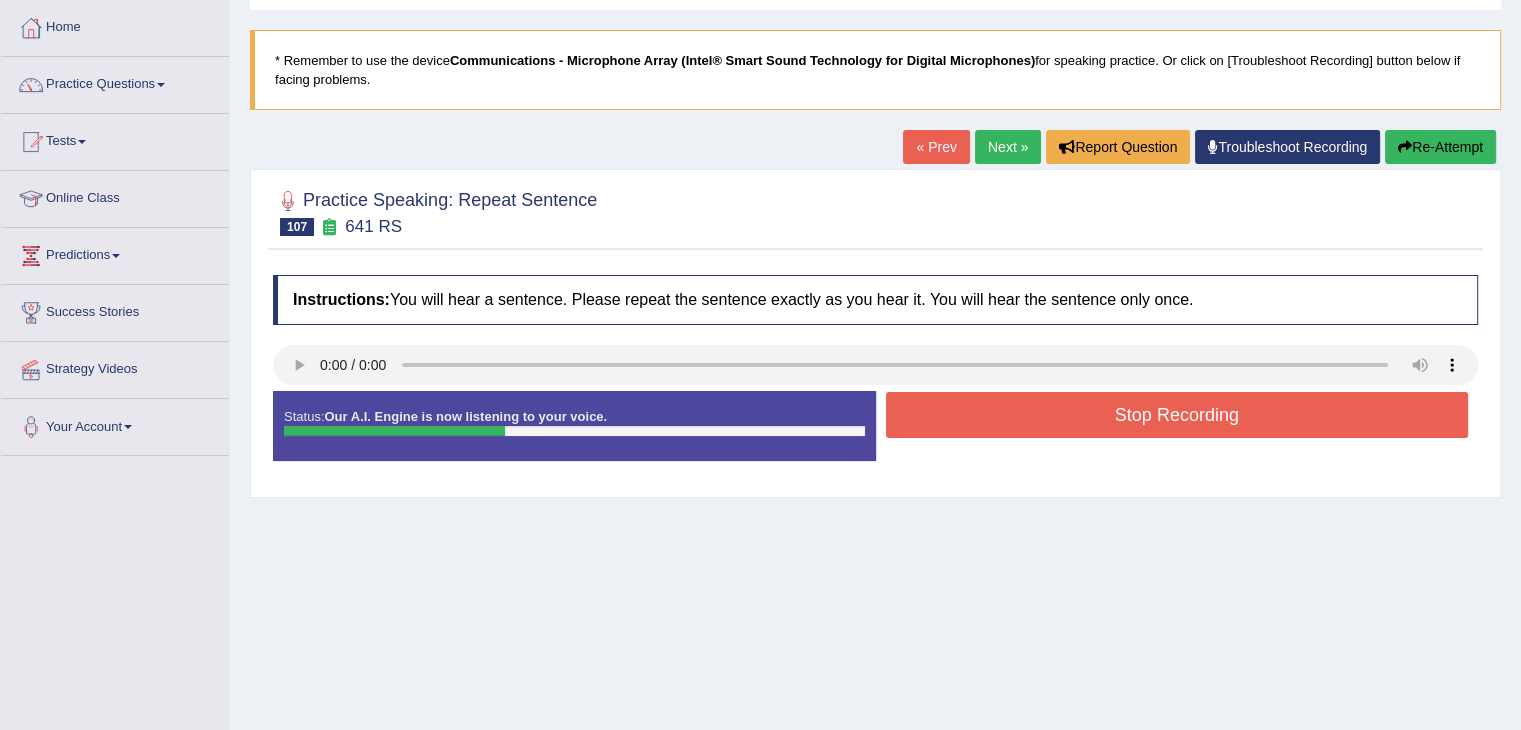 click on "Stop Recording" at bounding box center [1177, 415] 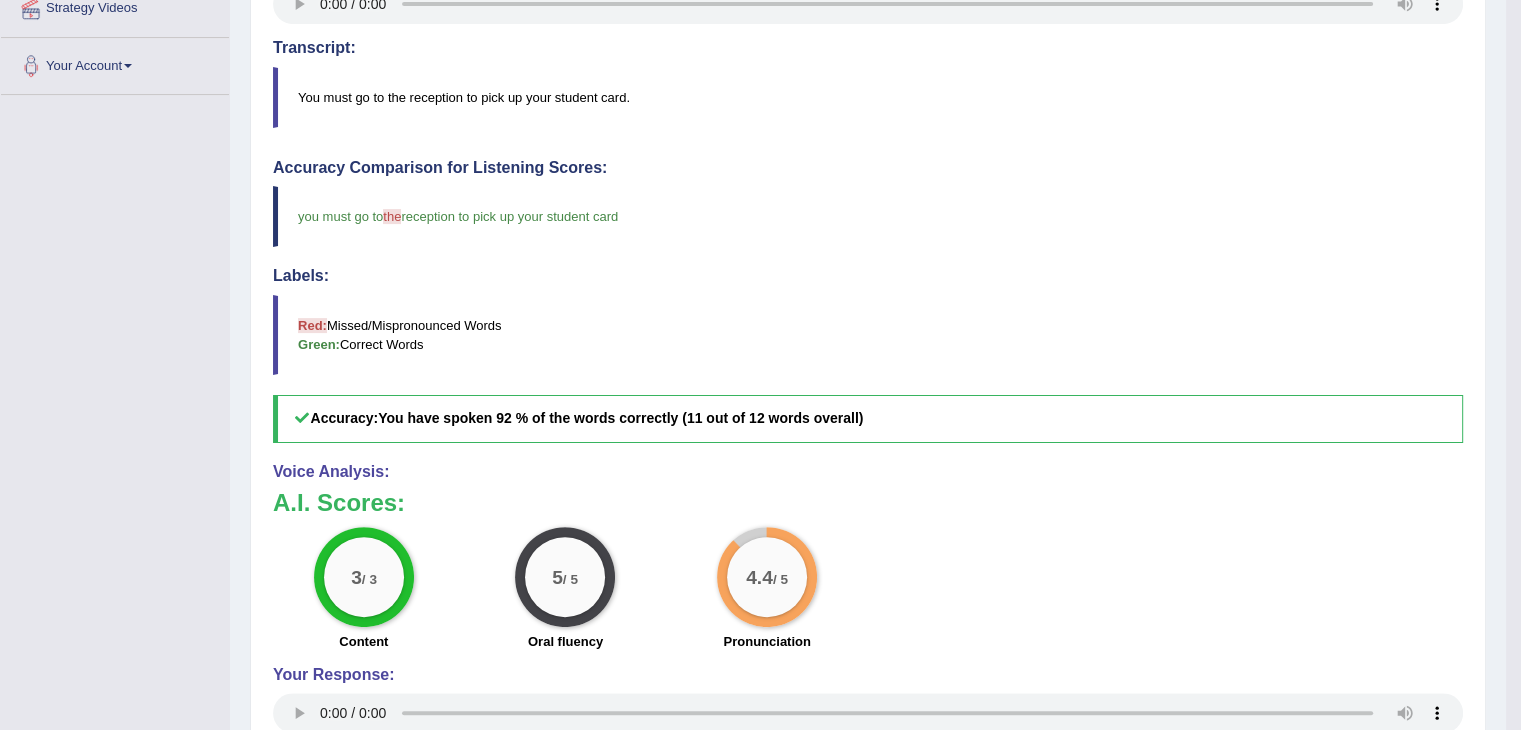 scroll, scrollTop: 156, scrollLeft: 0, axis: vertical 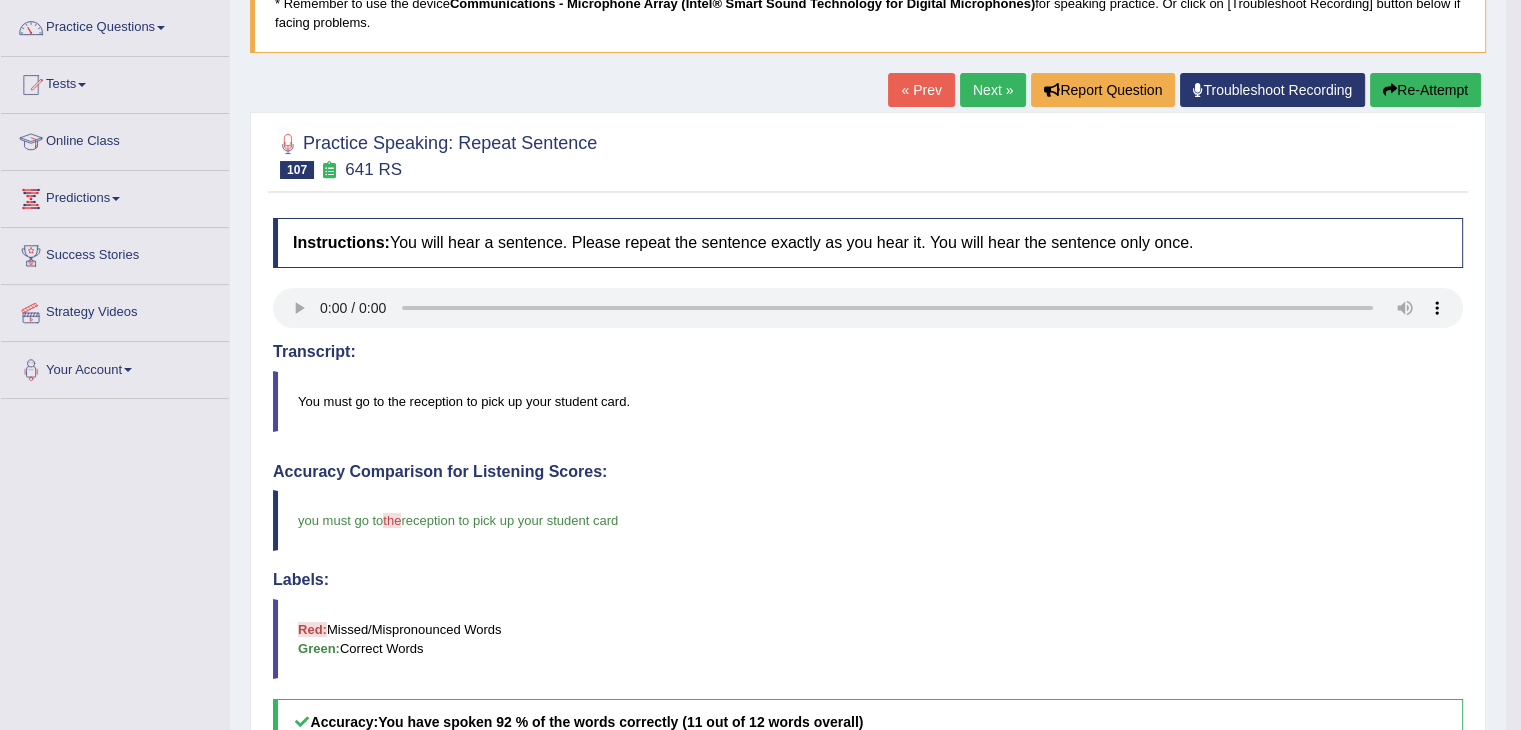 click on "Next »" at bounding box center [993, 90] 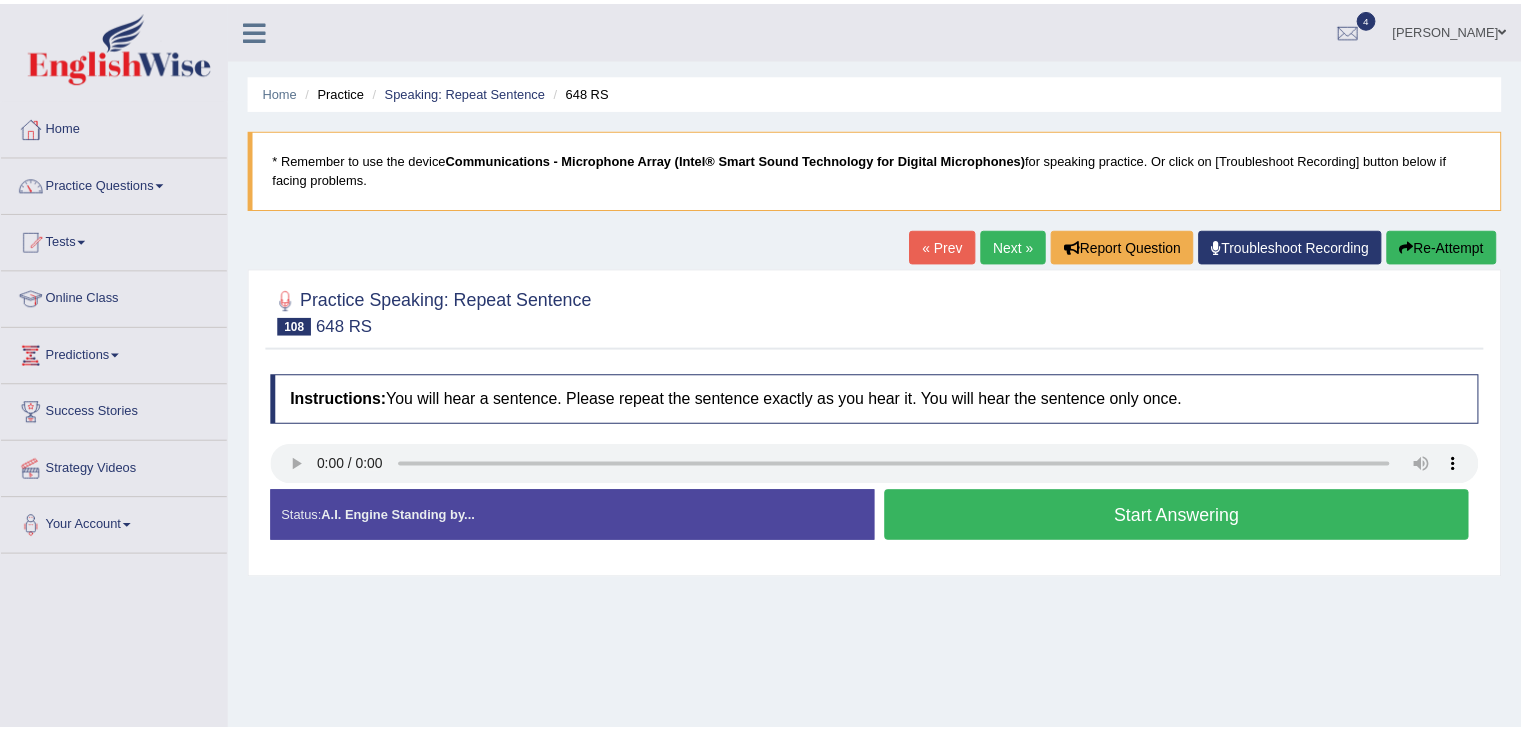 scroll, scrollTop: 0, scrollLeft: 0, axis: both 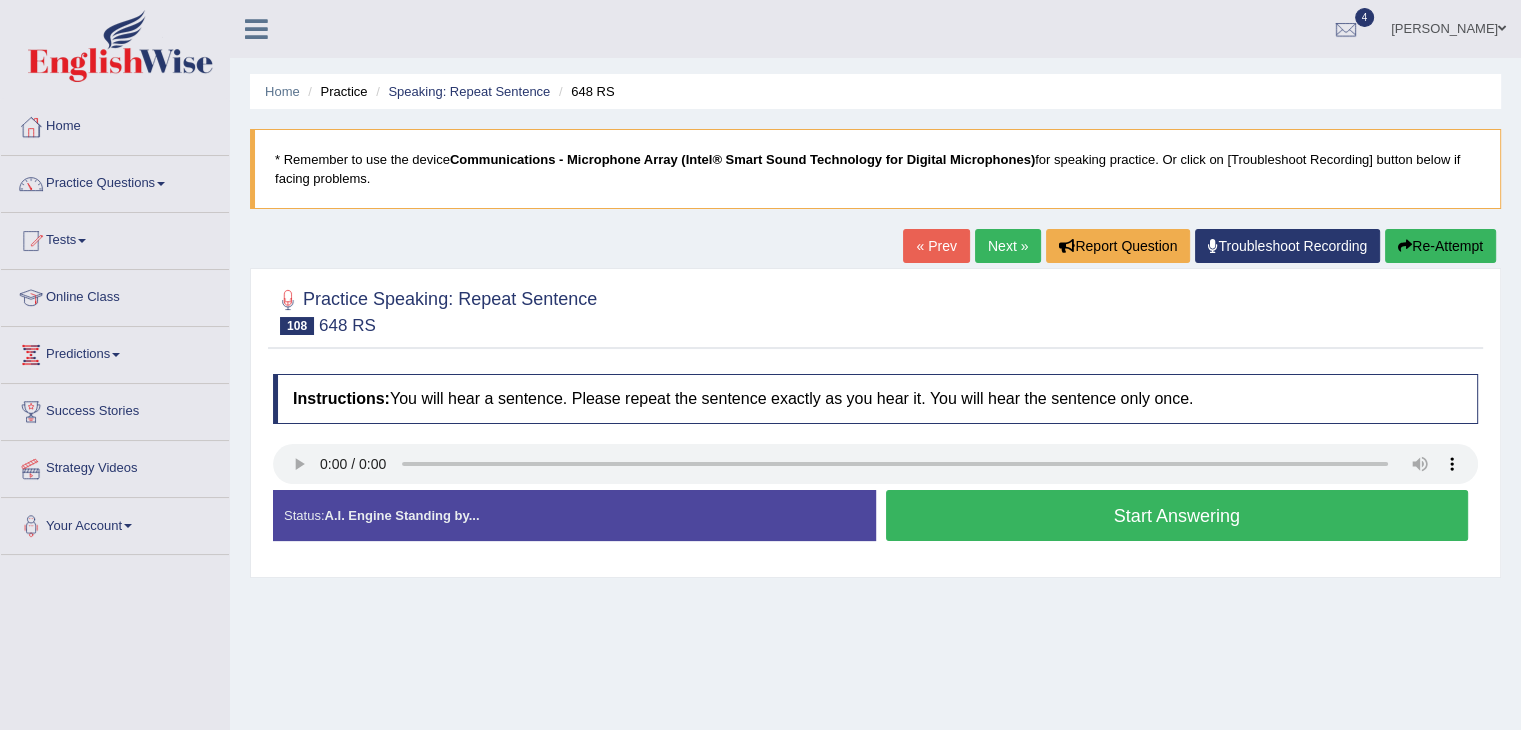 click on "Start Answering" at bounding box center (1177, 515) 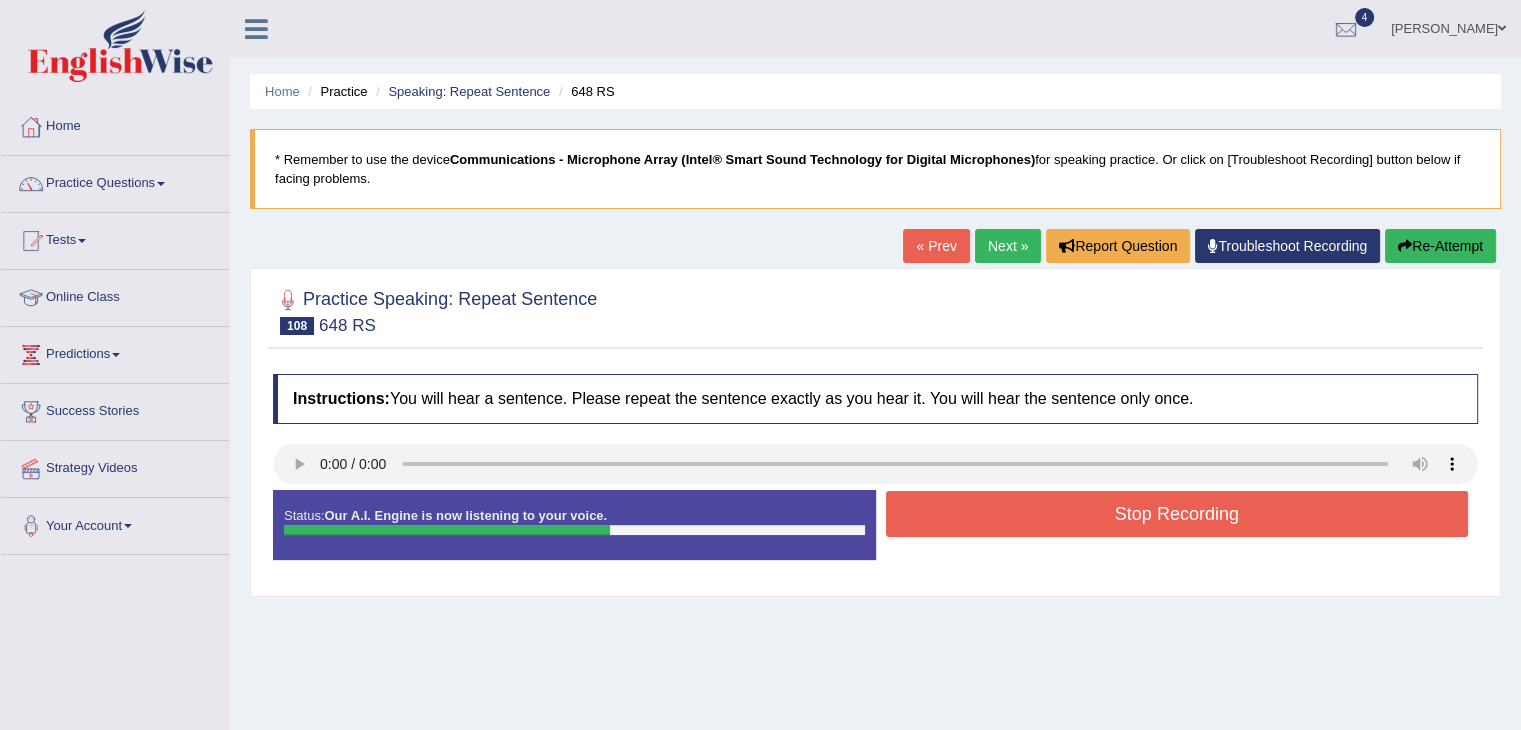 click on "Stop Recording" at bounding box center (1177, 514) 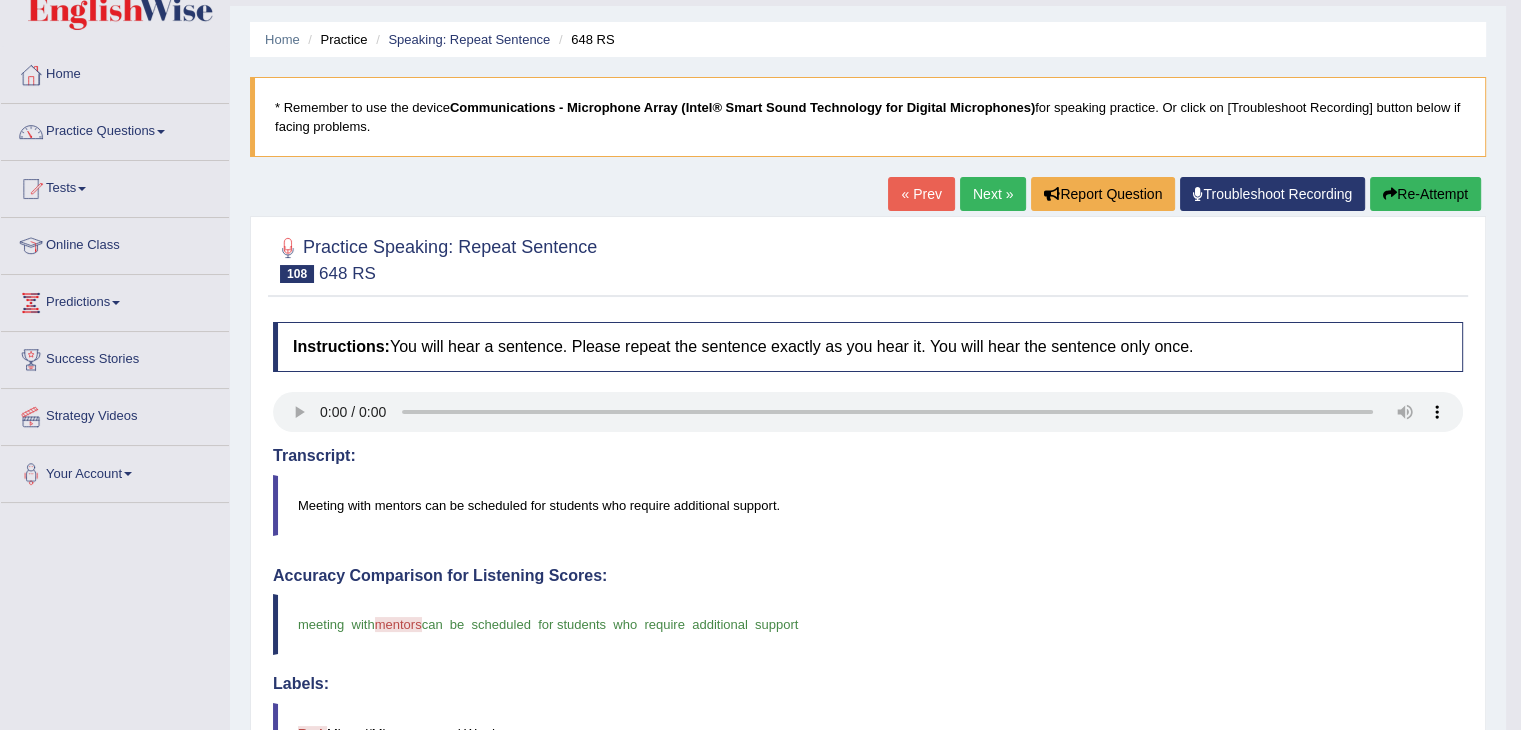 scroll, scrollTop: 51, scrollLeft: 0, axis: vertical 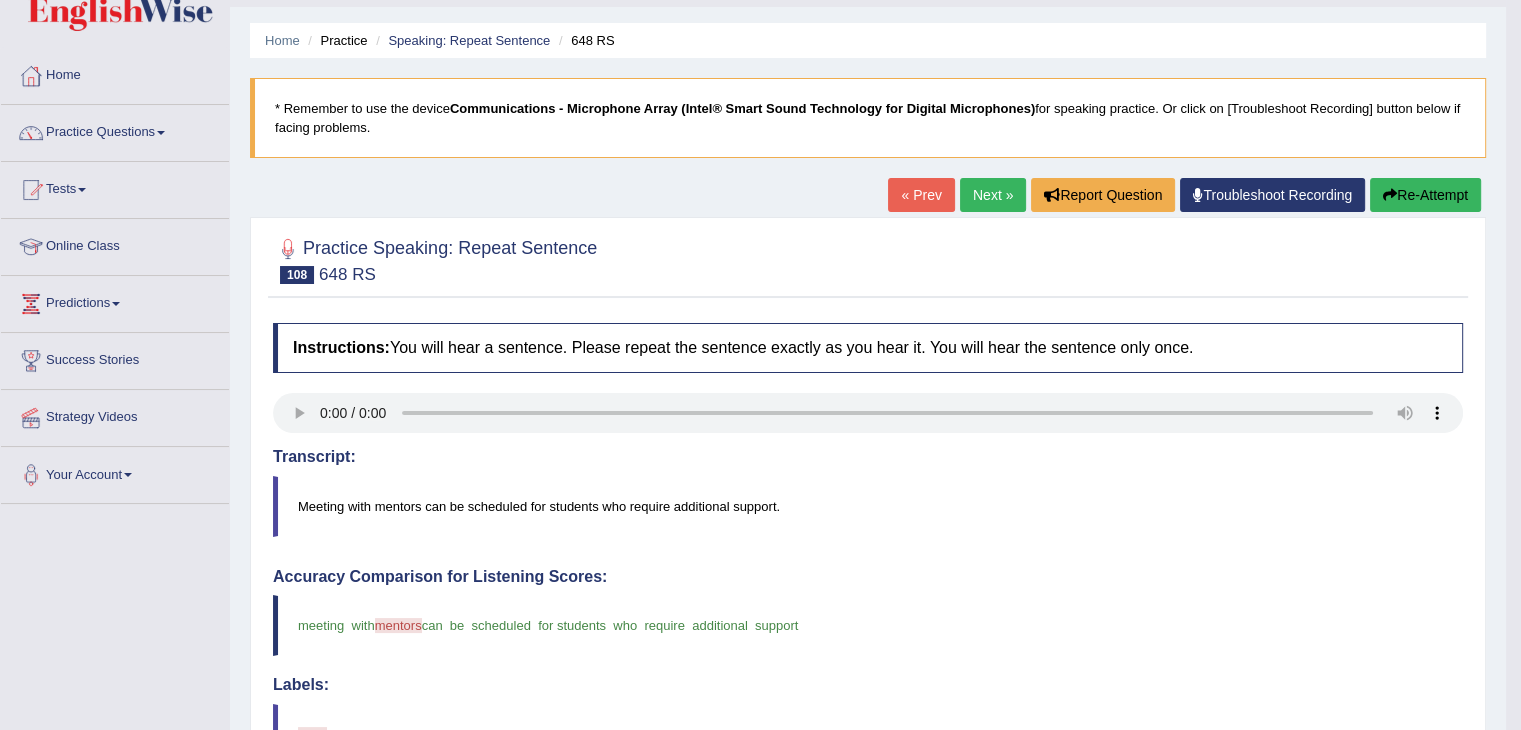 click on "Next »" at bounding box center [993, 195] 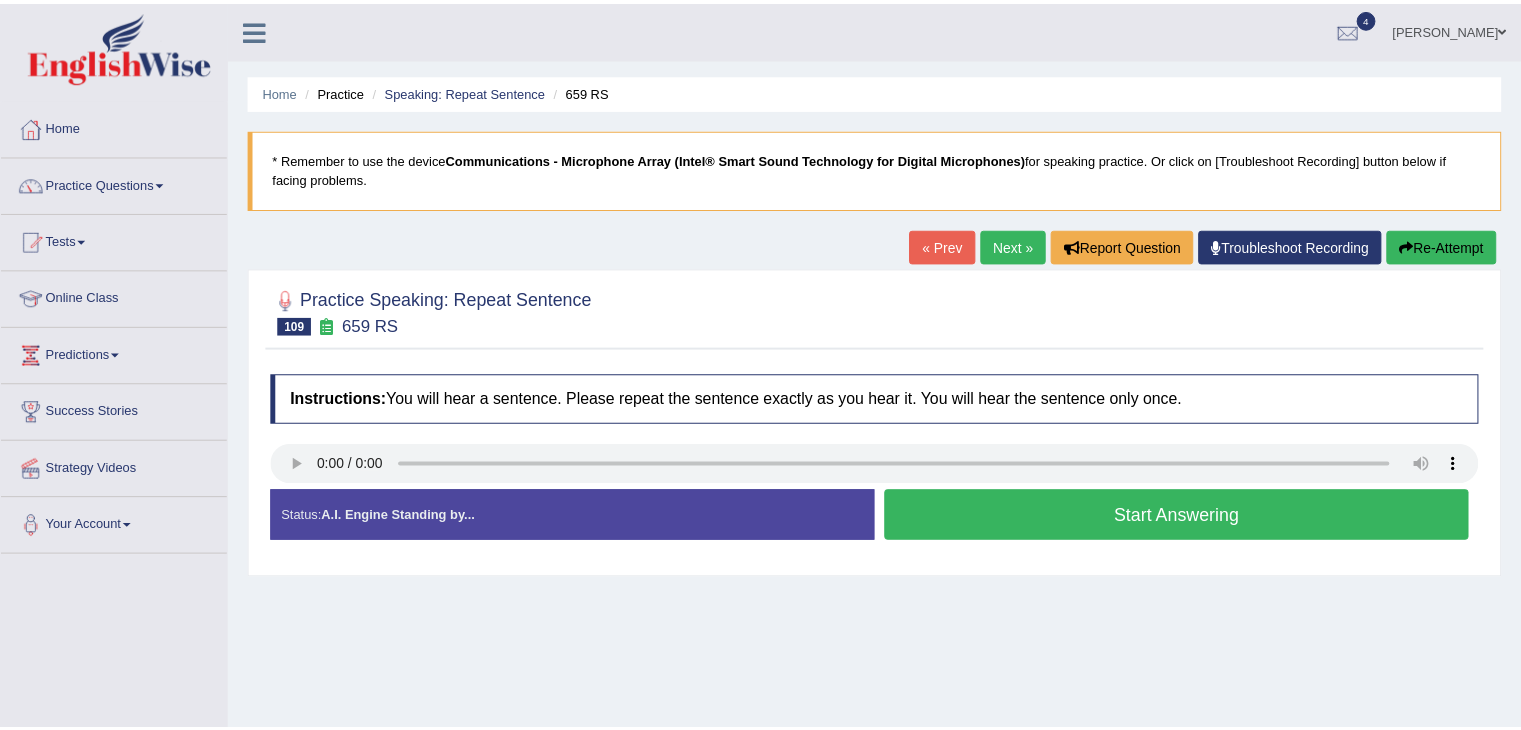 scroll, scrollTop: 0, scrollLeft: 0, axis: both 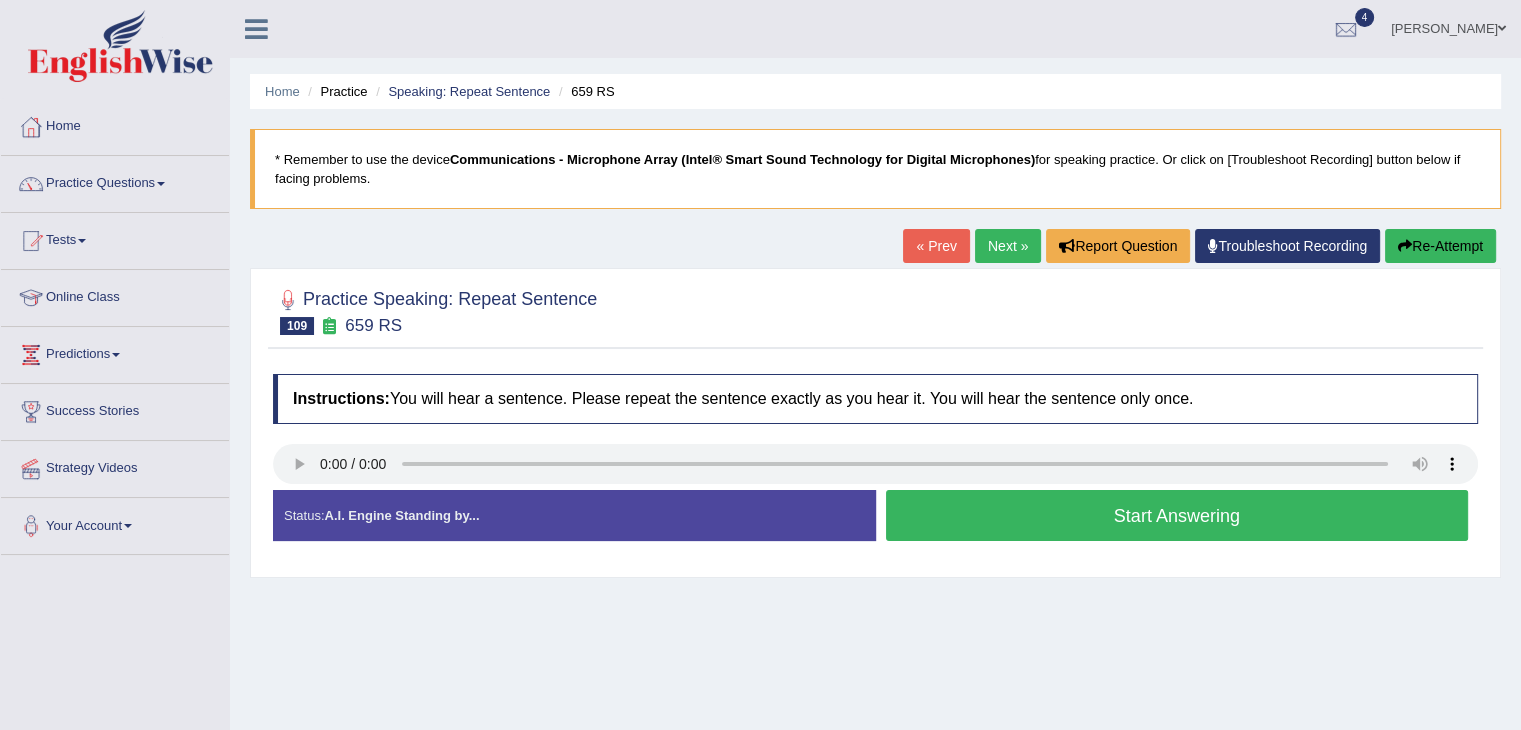 click on "Start Answering" at bounding box center [1177, 515] 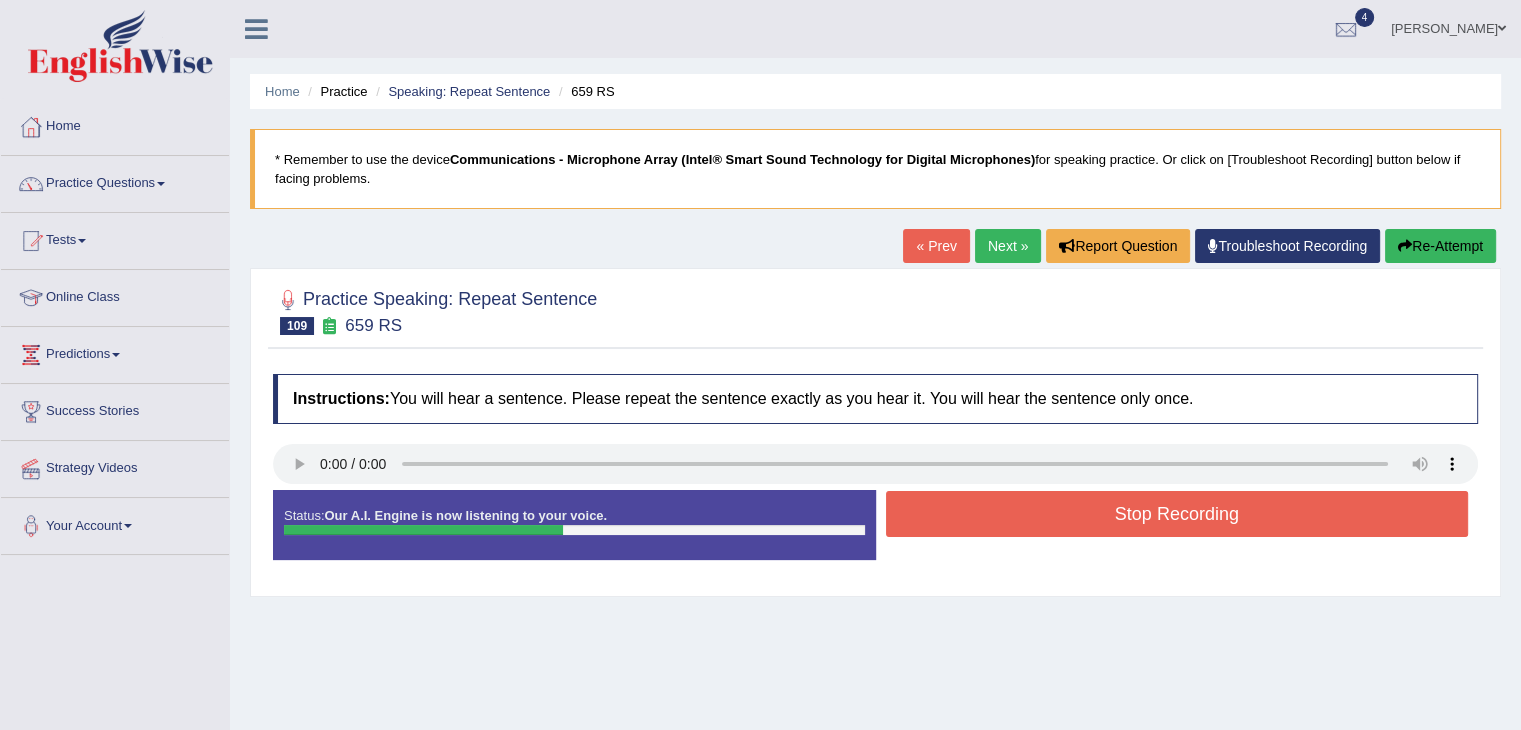 click on "Stop Recording" at bounding box center (1177, 514) 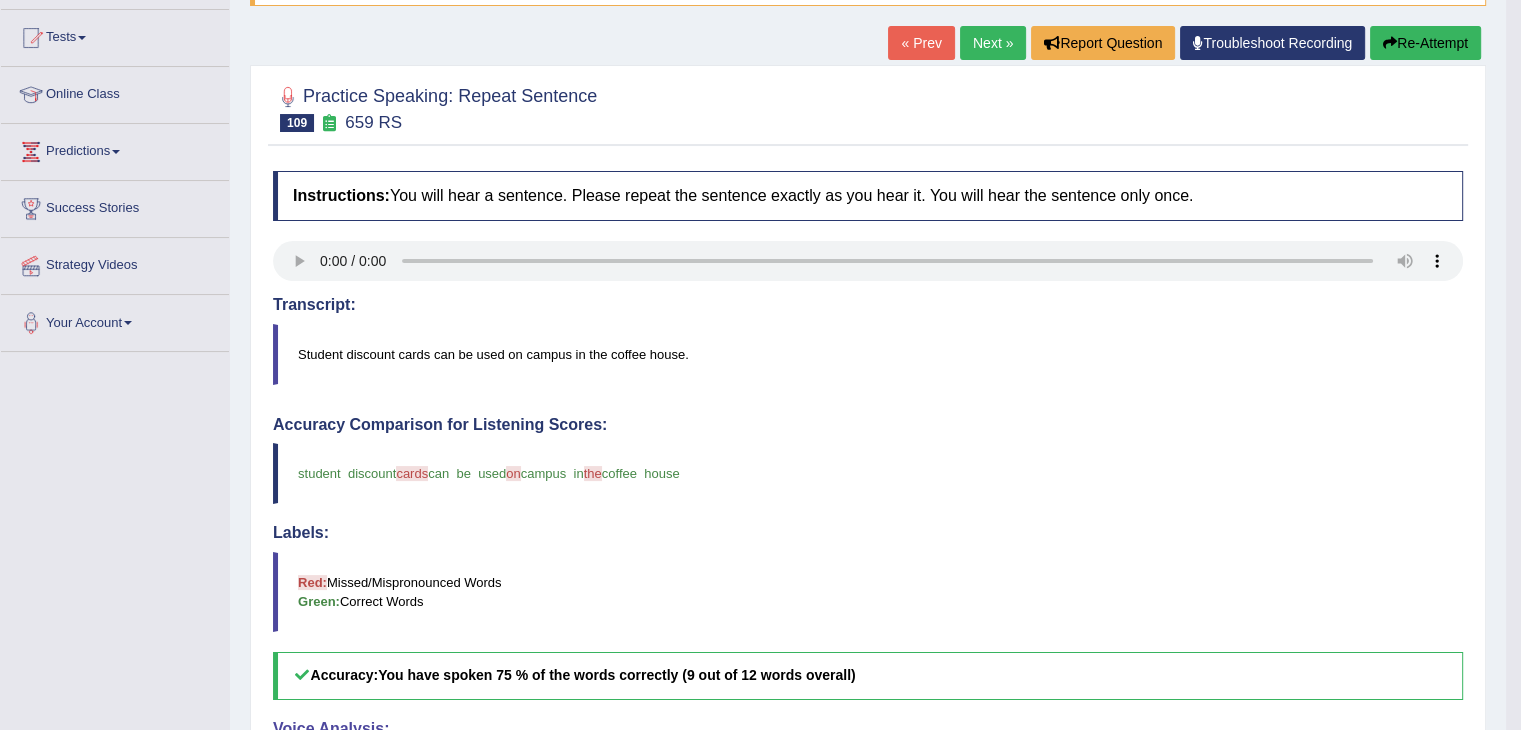 scroll, scrollTop: 201, scrollLeft: 0, axis: vertical 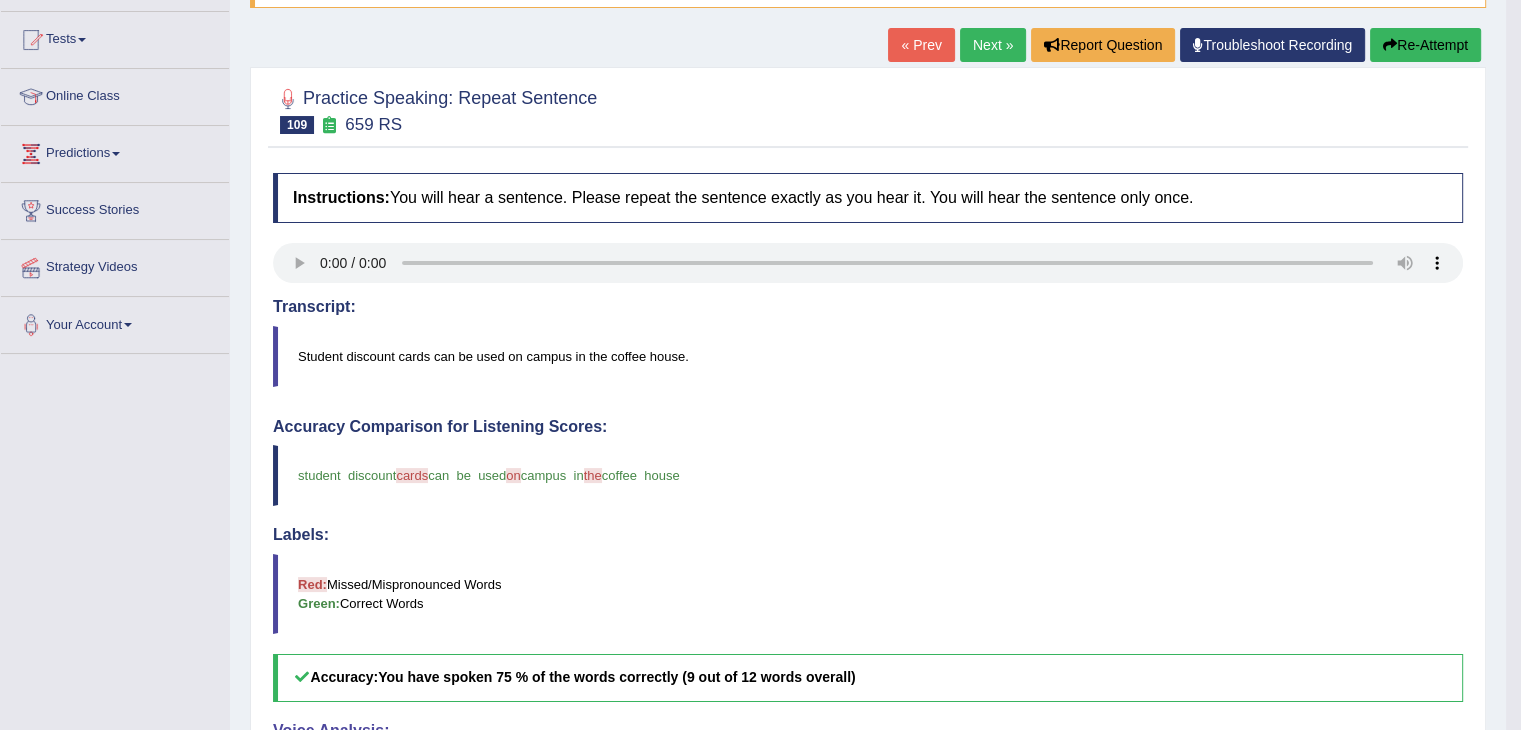 click on "Next »" at bounding box center [993, 45] 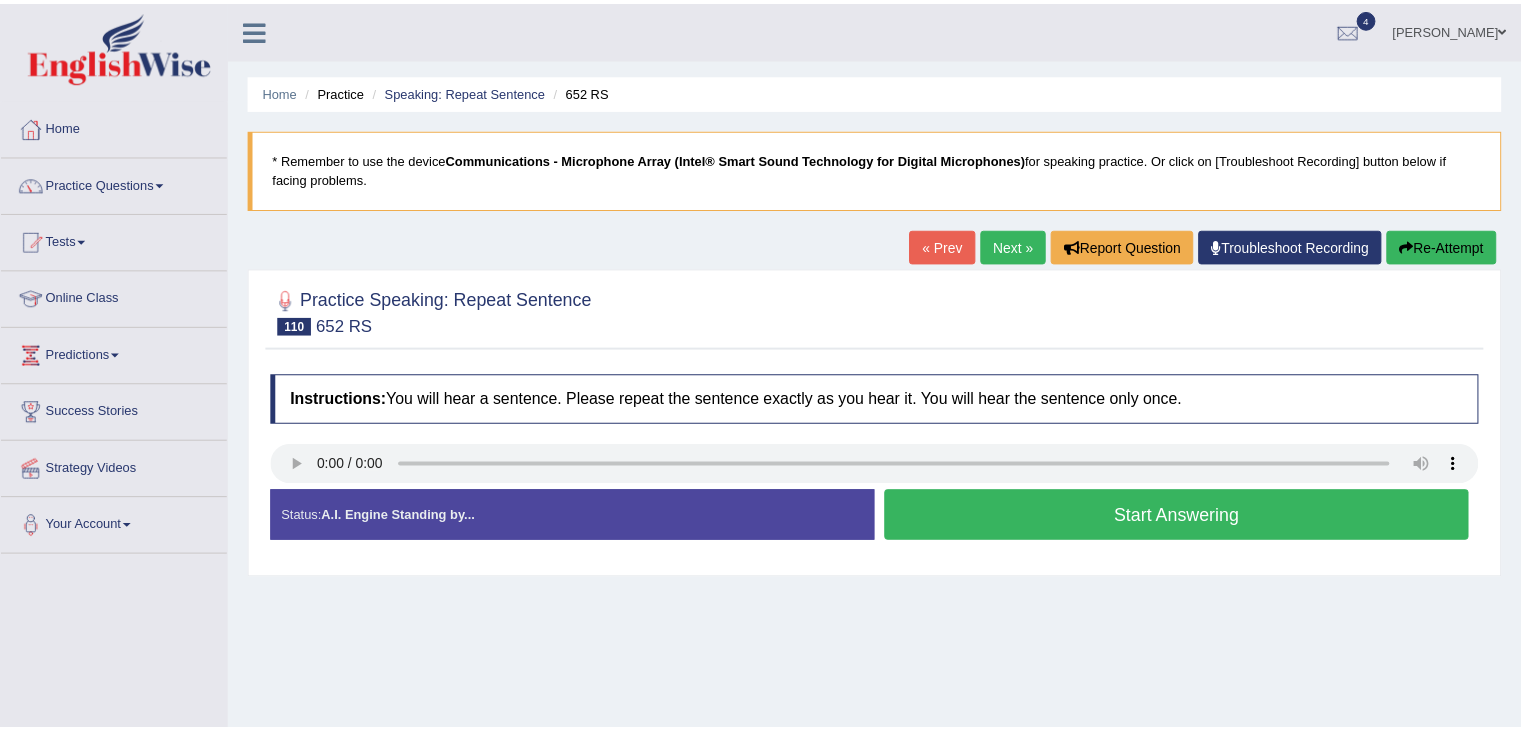 scroll, scrollTop: 0, scrollLeft: 0, axis: both 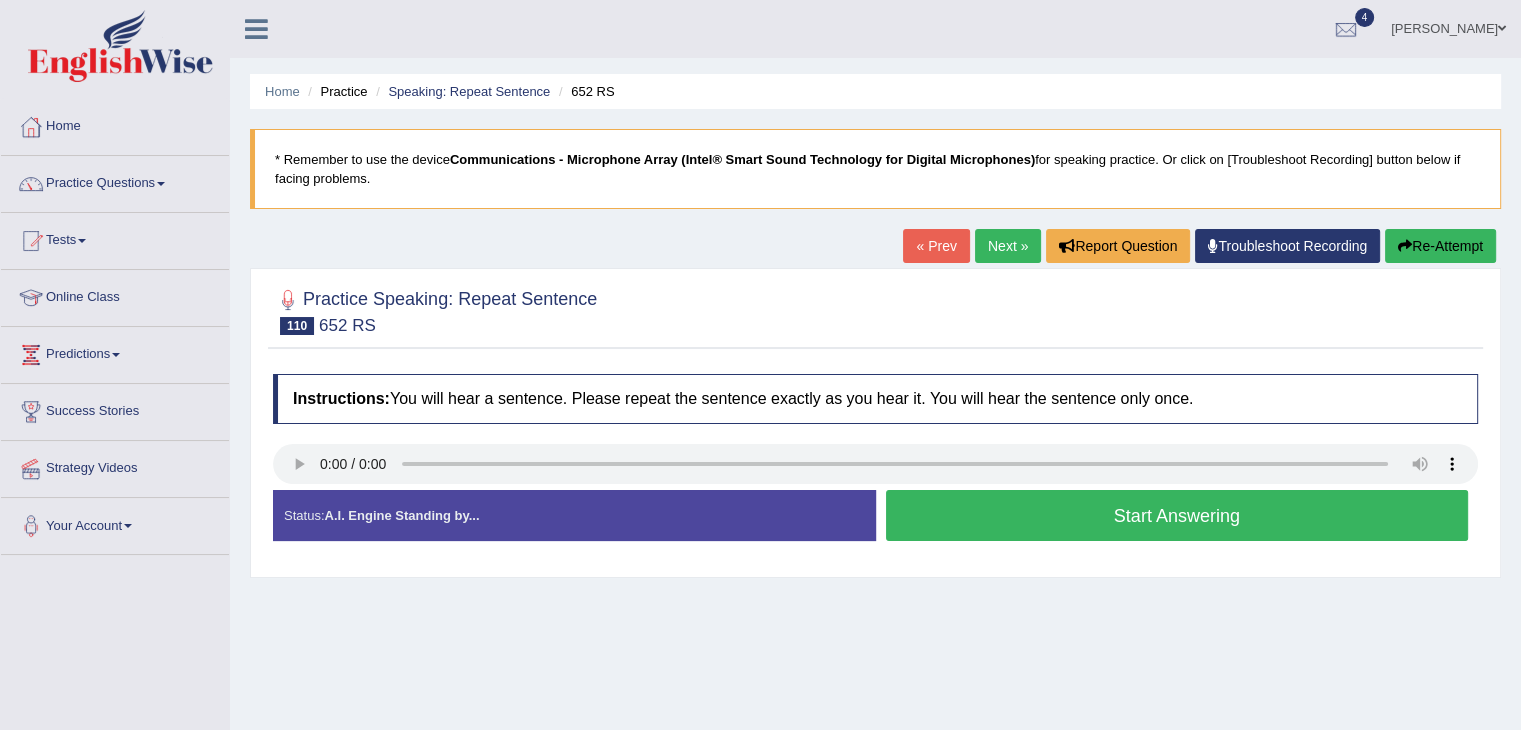click on "Start Answering" at bounding box center (1177, 515) 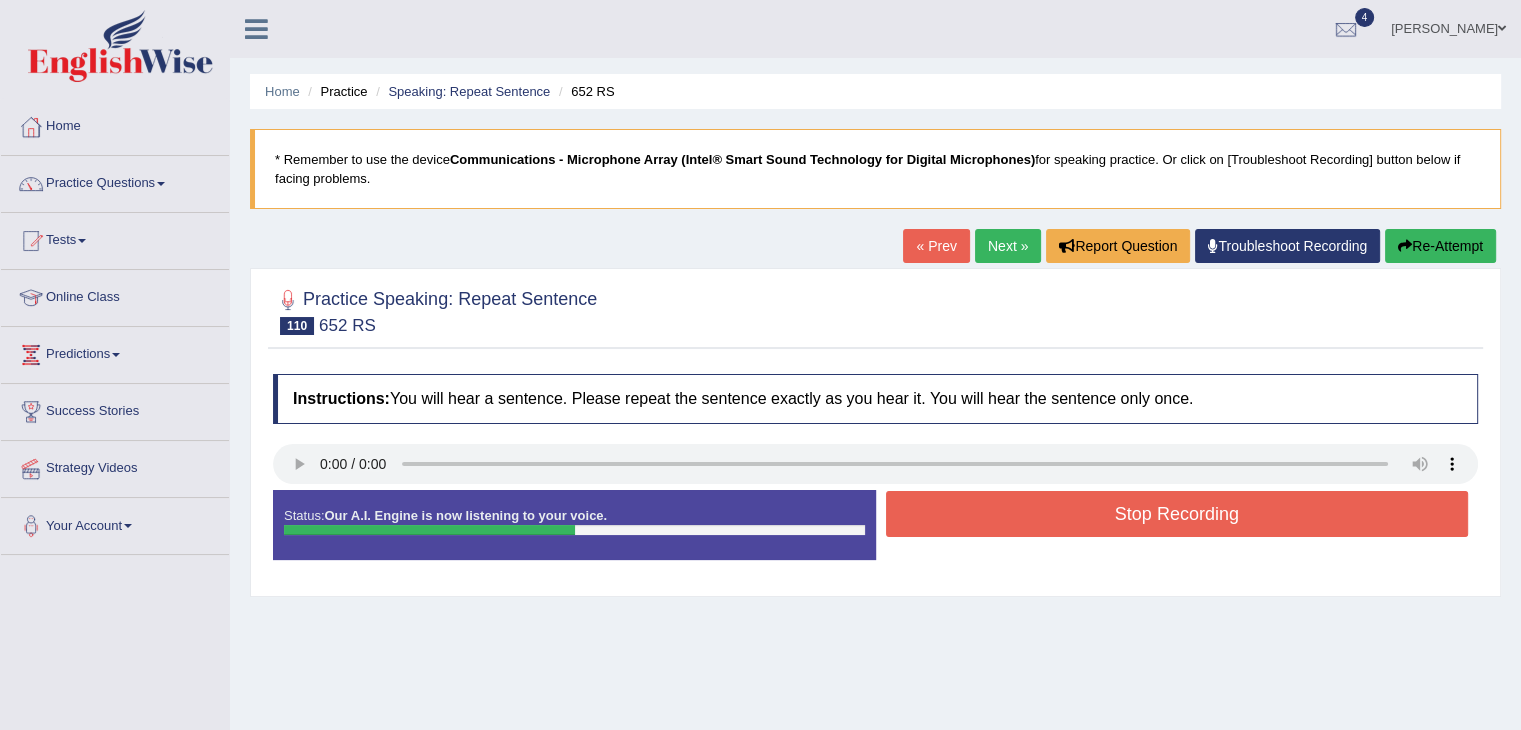 click on "Stop Recording" at bounding box center (1177, 514) 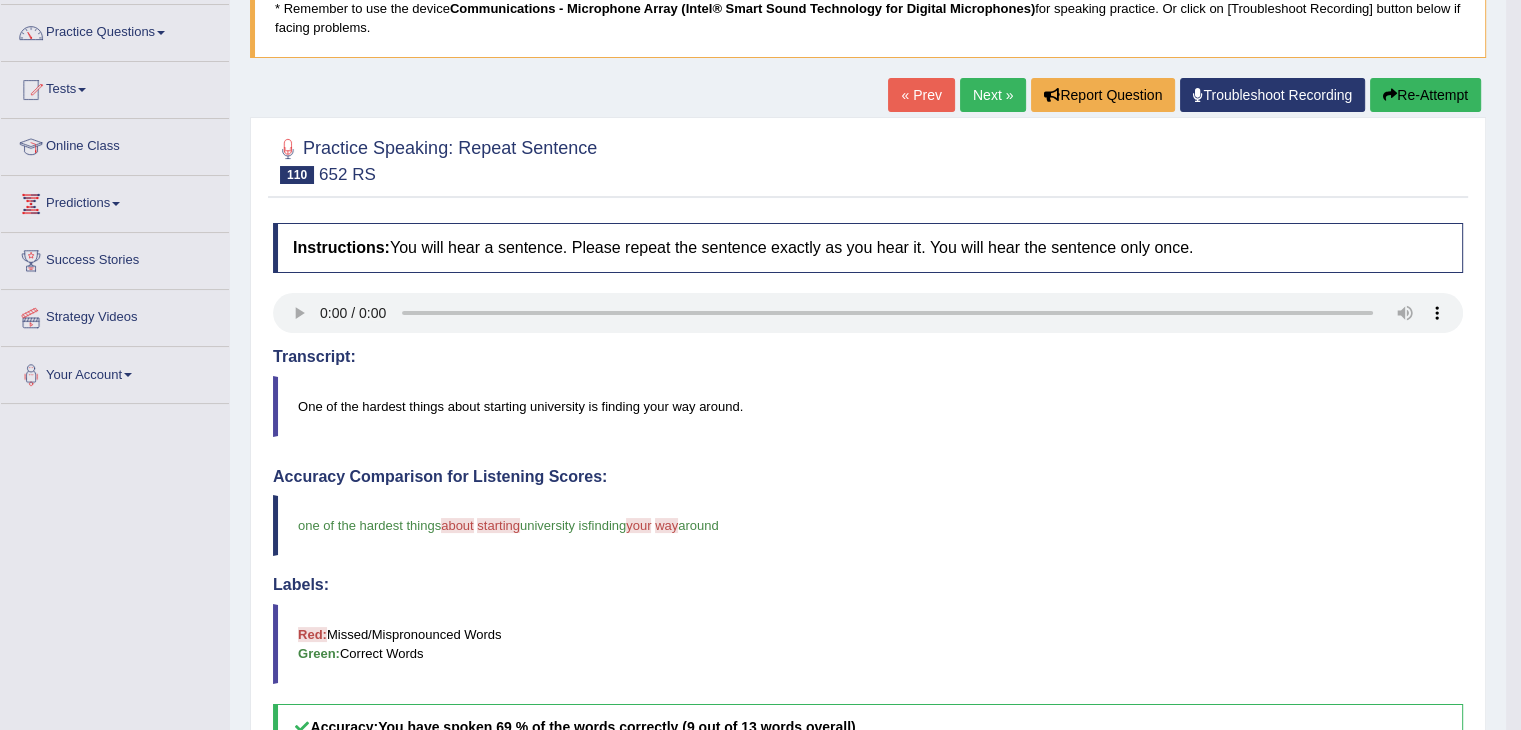 scroll, scrollTop: 100, scrollLeft: 0, axis: vertical 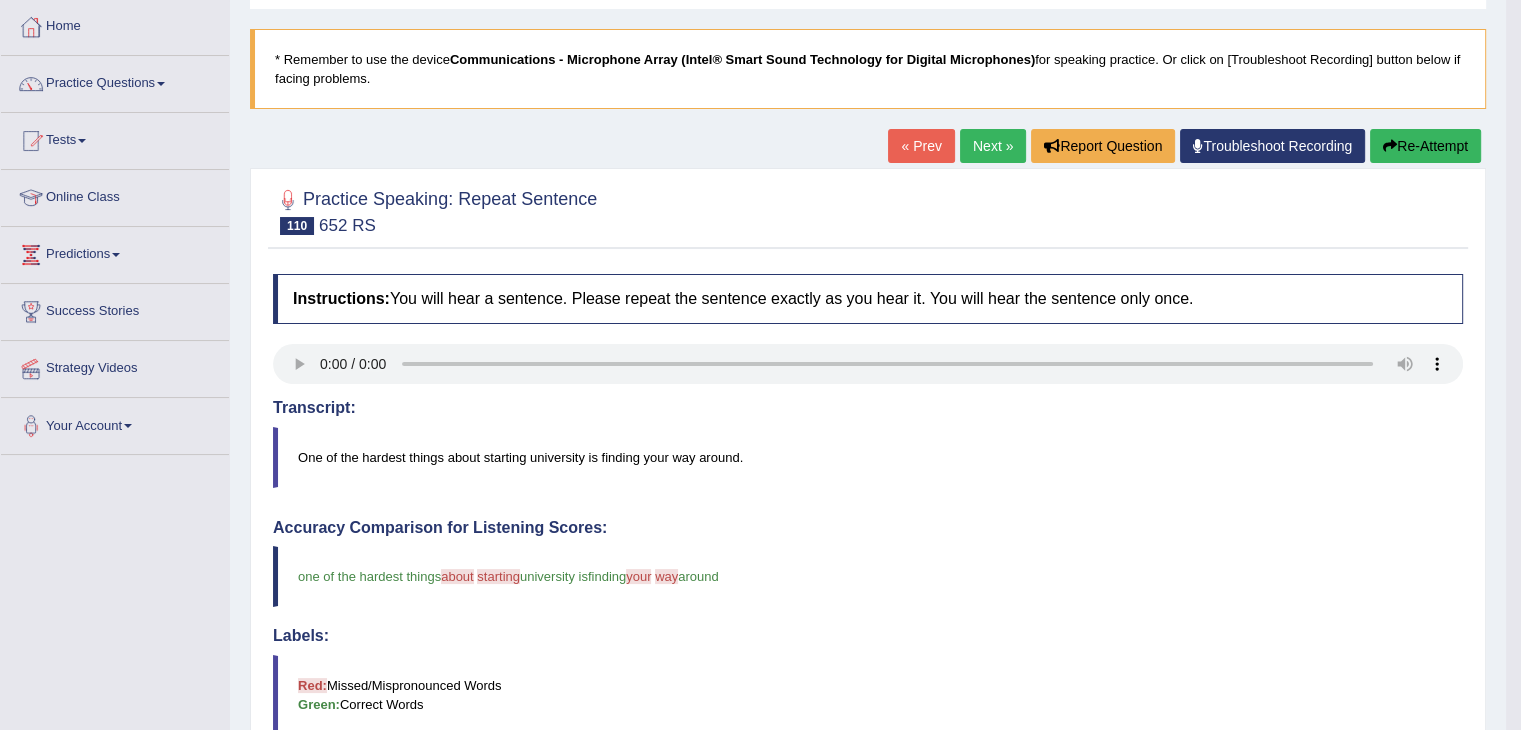 click on "Next »" at bounding box center (993, 146) 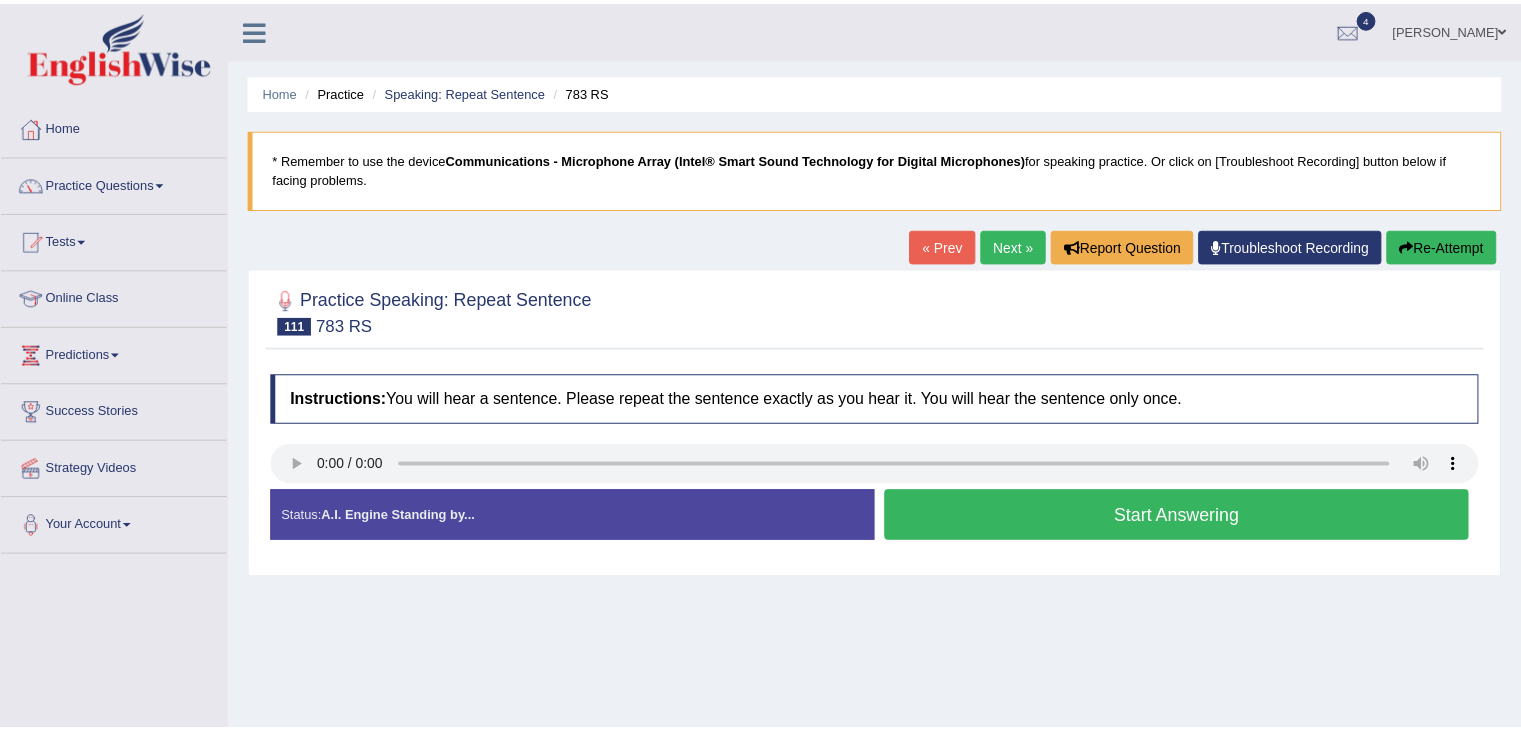 scroll, scrollTop: 0, scrollLeft: 0, axis: both 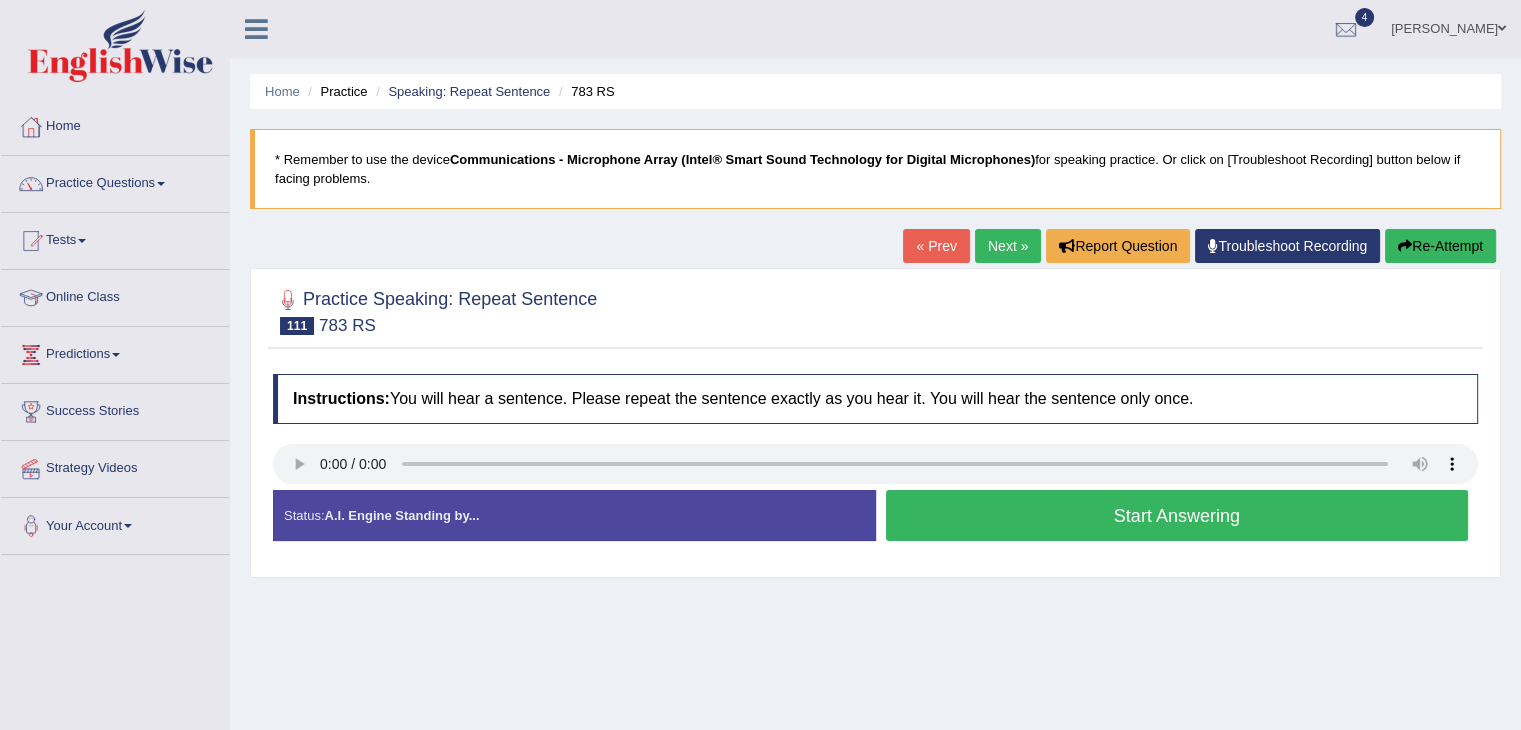click on "Start Answering" at bounding box center [1177, 515] 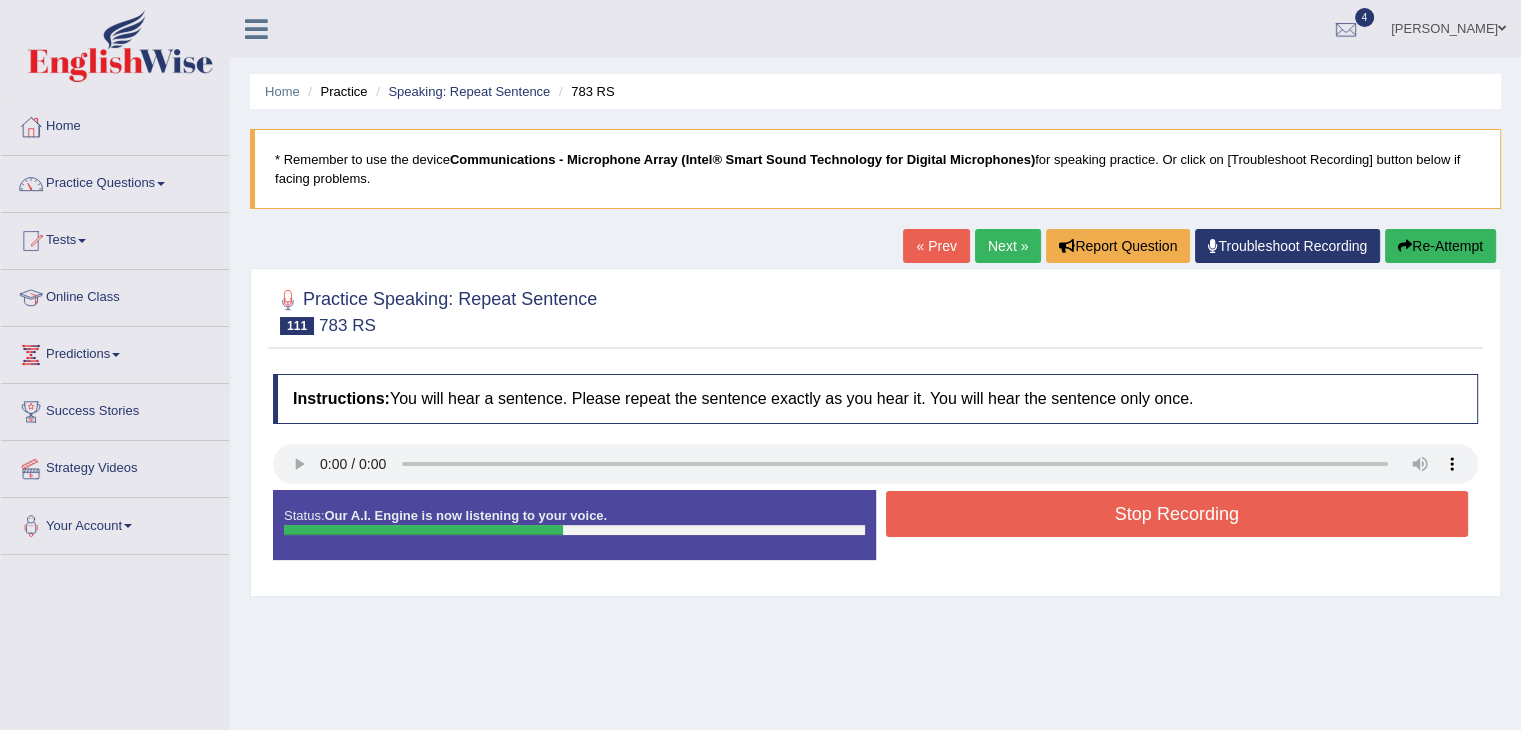 click on "Stop Recording" at bounding box center [1177, 514] 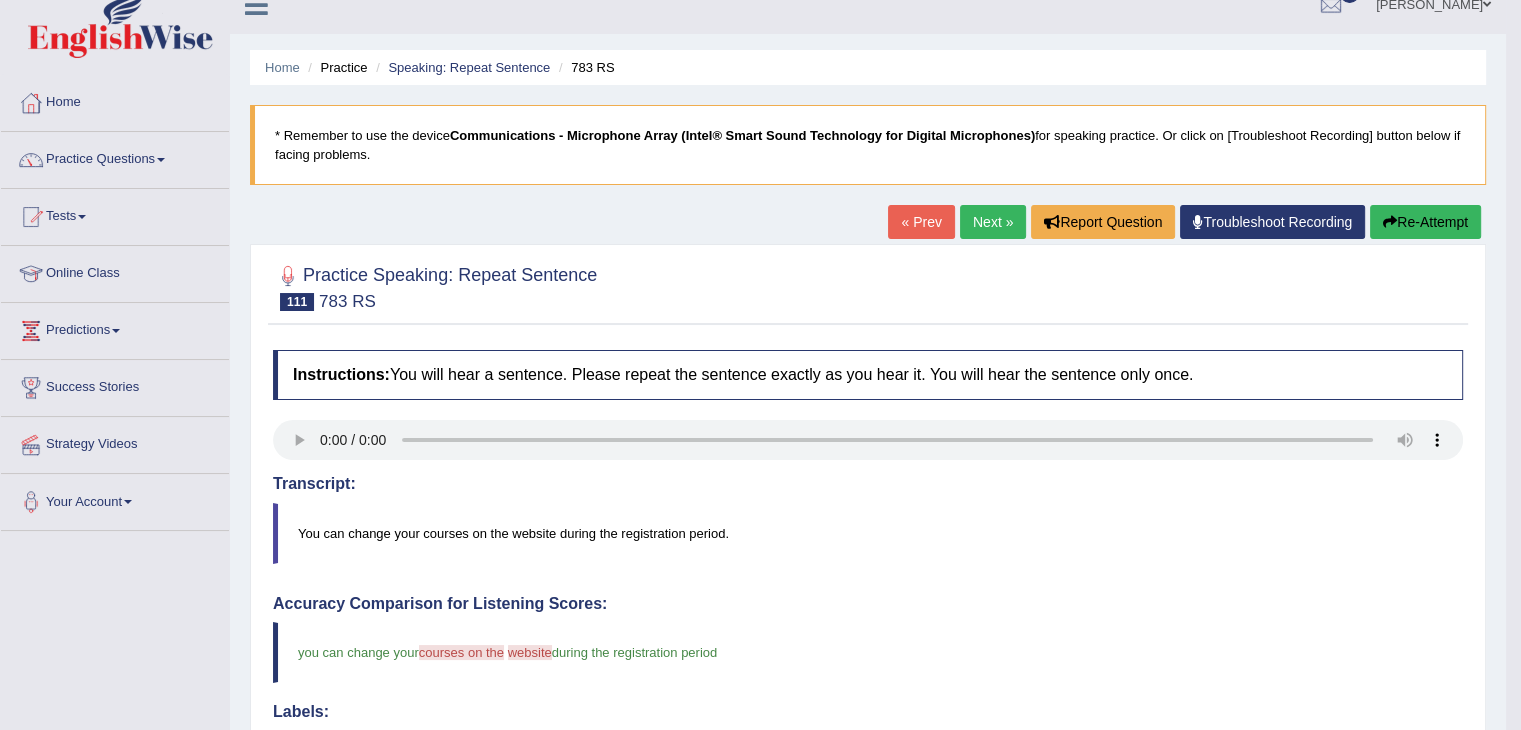 scroll, scrollTop: 15, scrollLeft: 0, axis: vertical 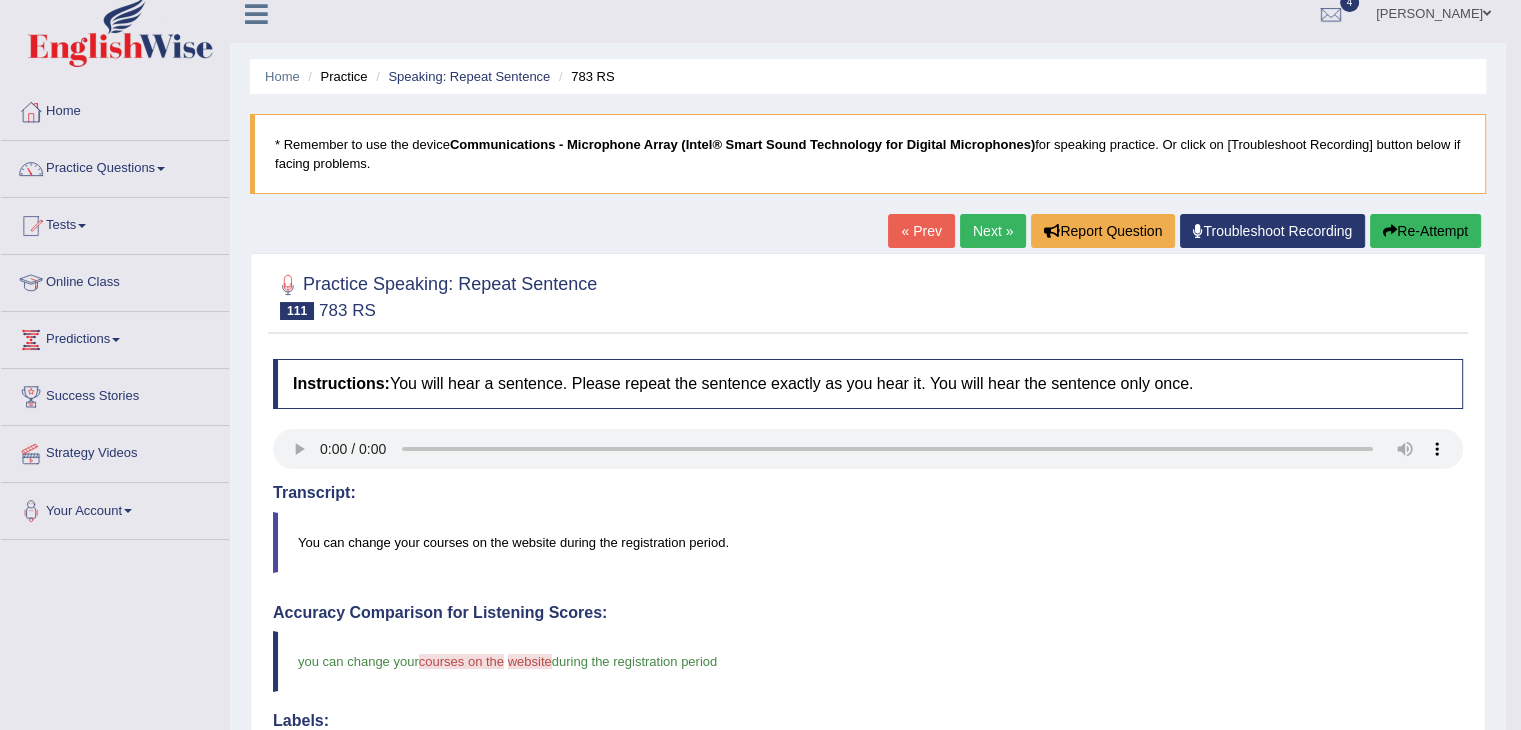 click on "Next »" at bounding box center (993, 231) 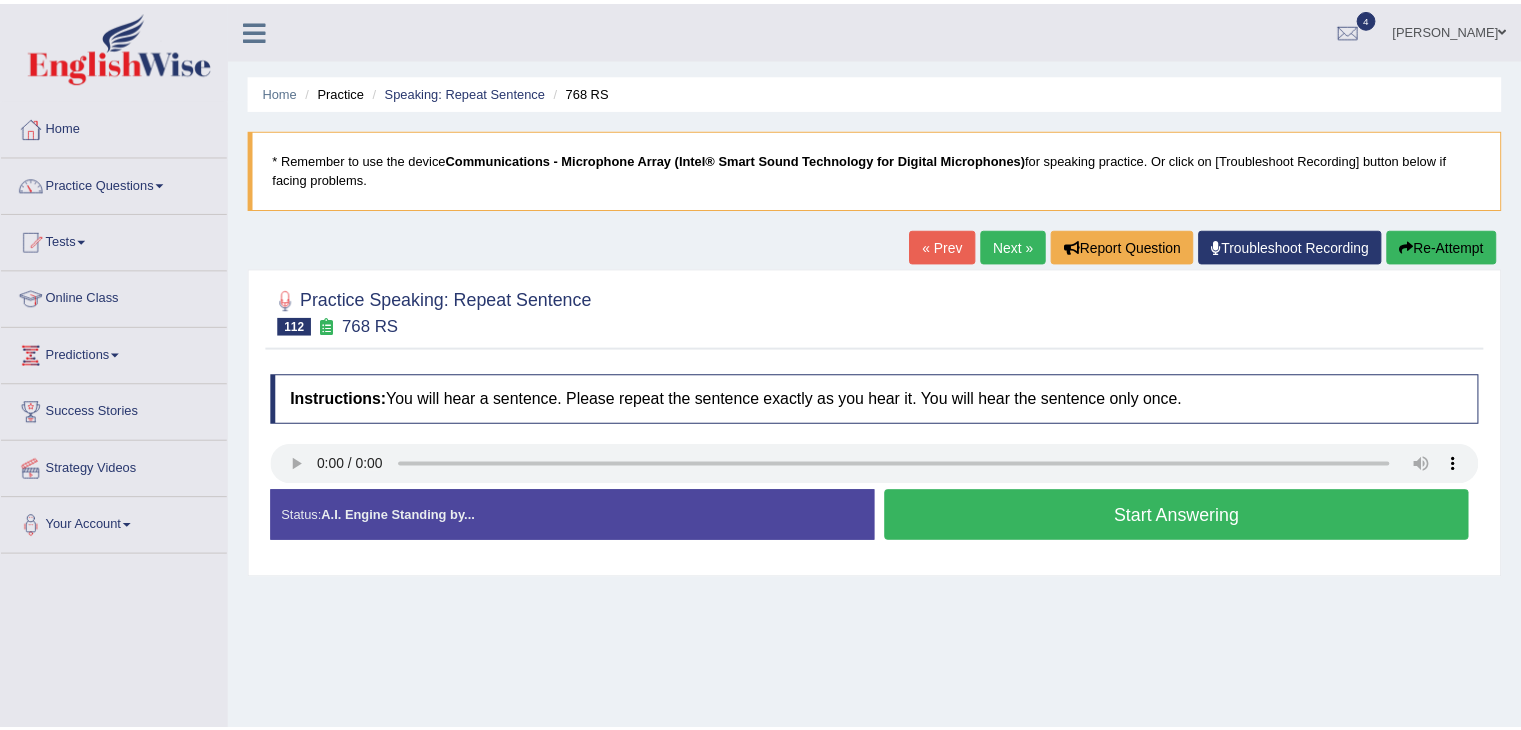 scroll, scrollTop: 0, scrollLeft: 0, axis: both 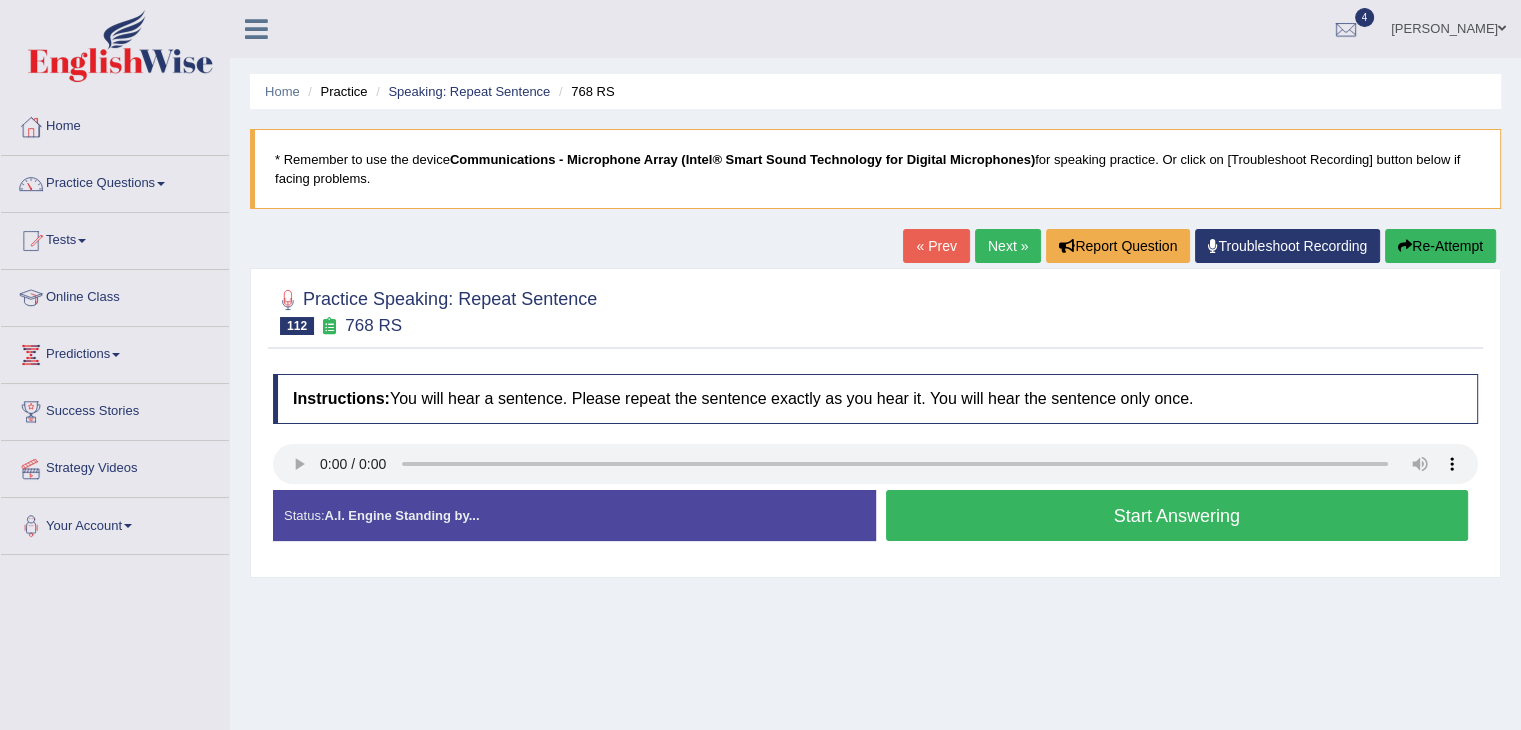 click on "Start Answering" at bounding box center [1177, 515] 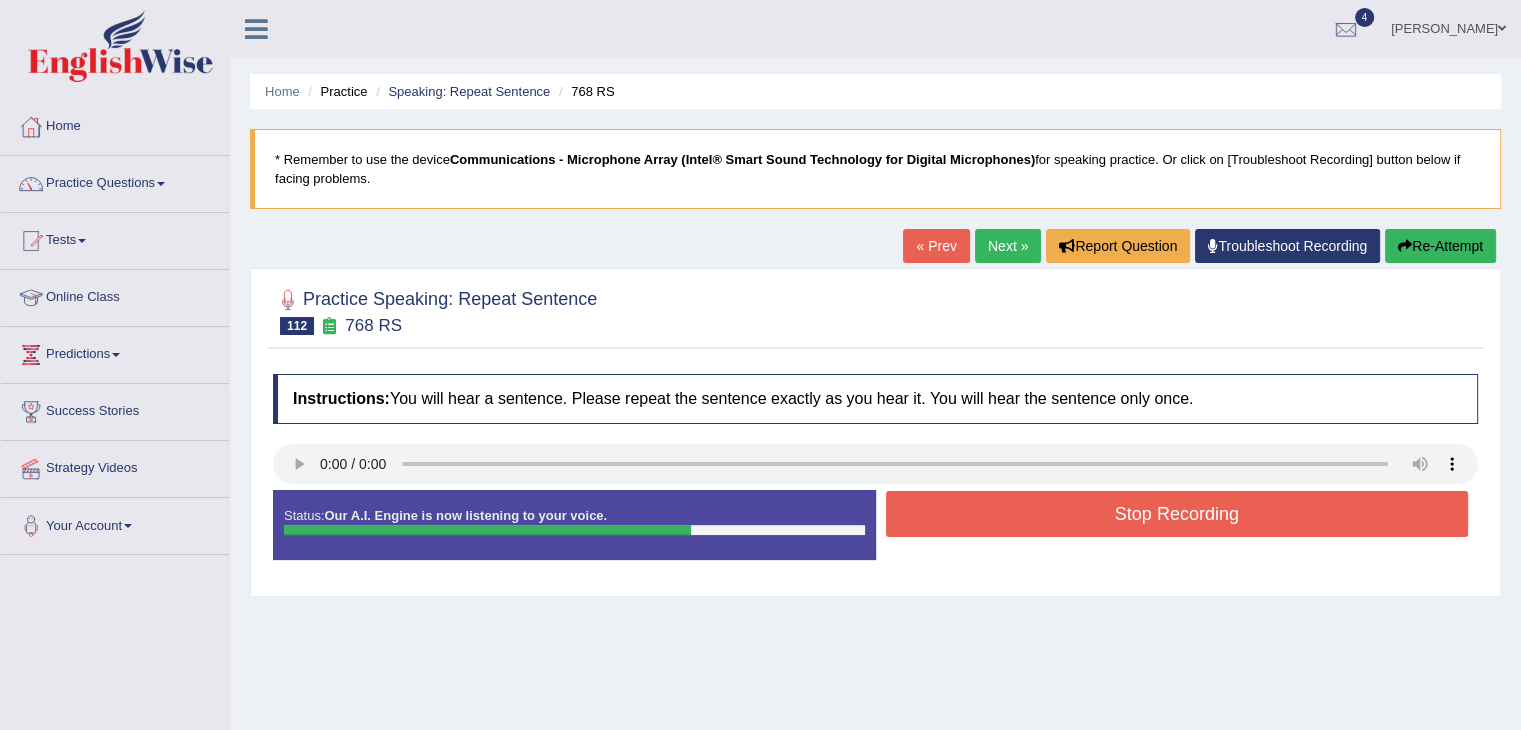 click on "Stop Recording" at bounding box center (1177, 514) 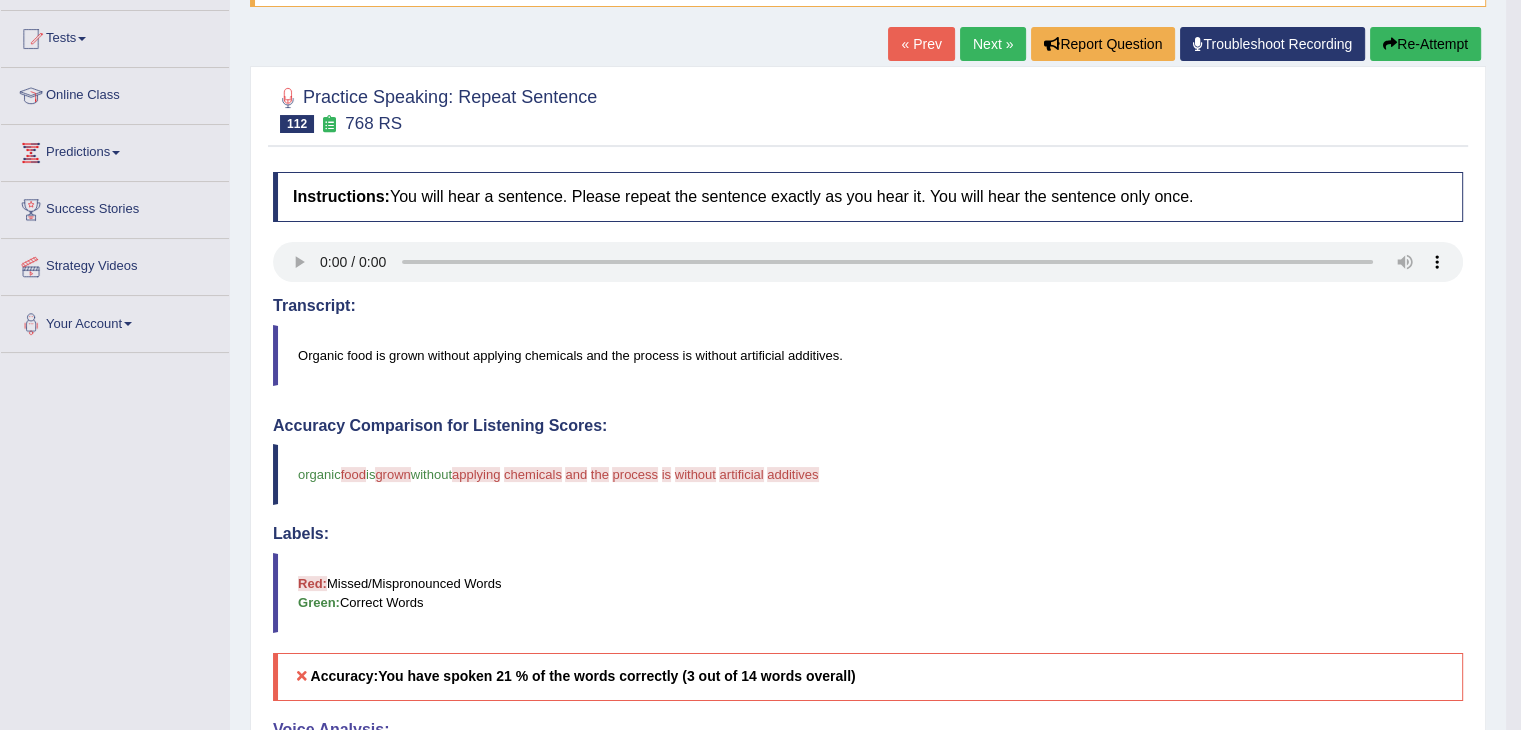 scroll, scrollTop: 190, scrollLeft: 0, axis: vertical 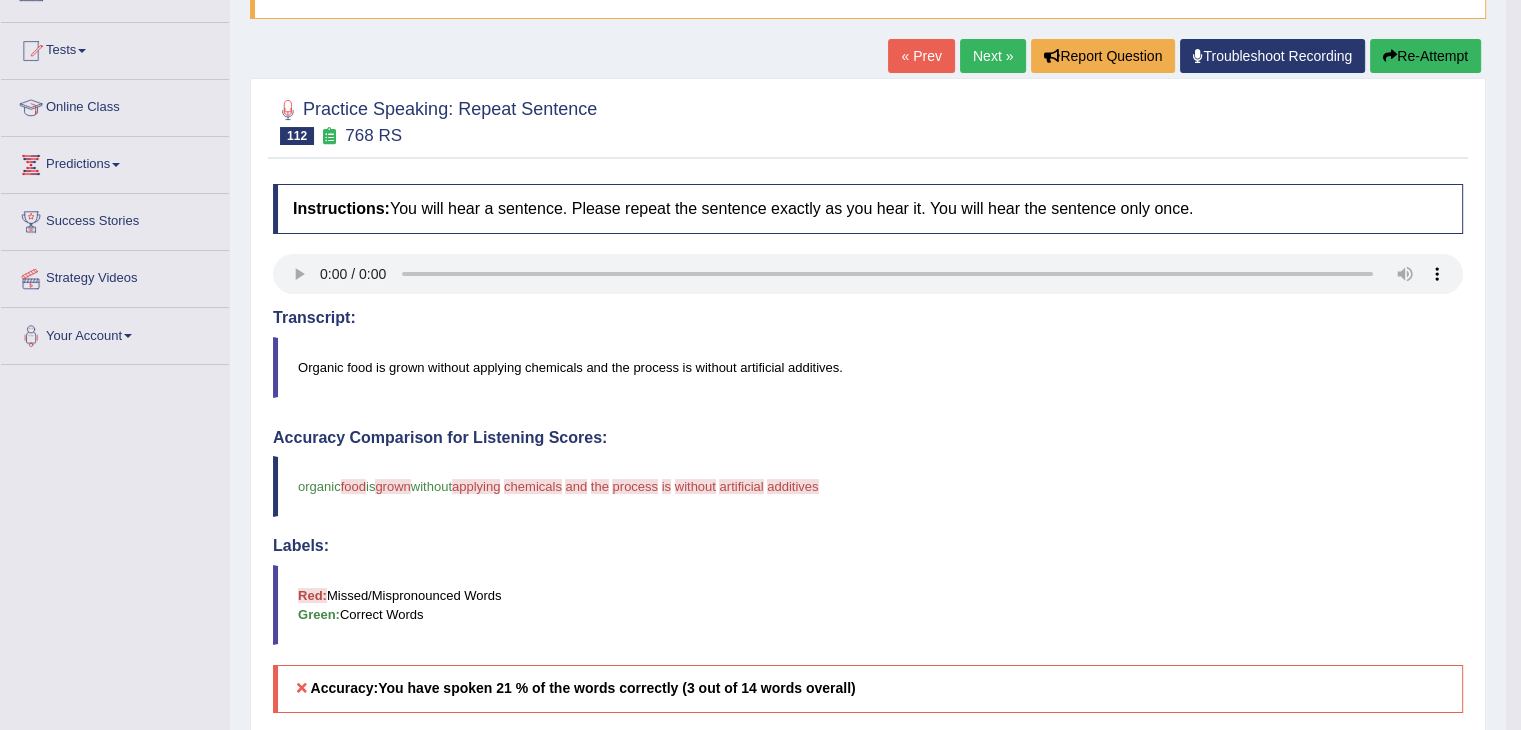 click on "Next »" at bounding box center (993, 56) 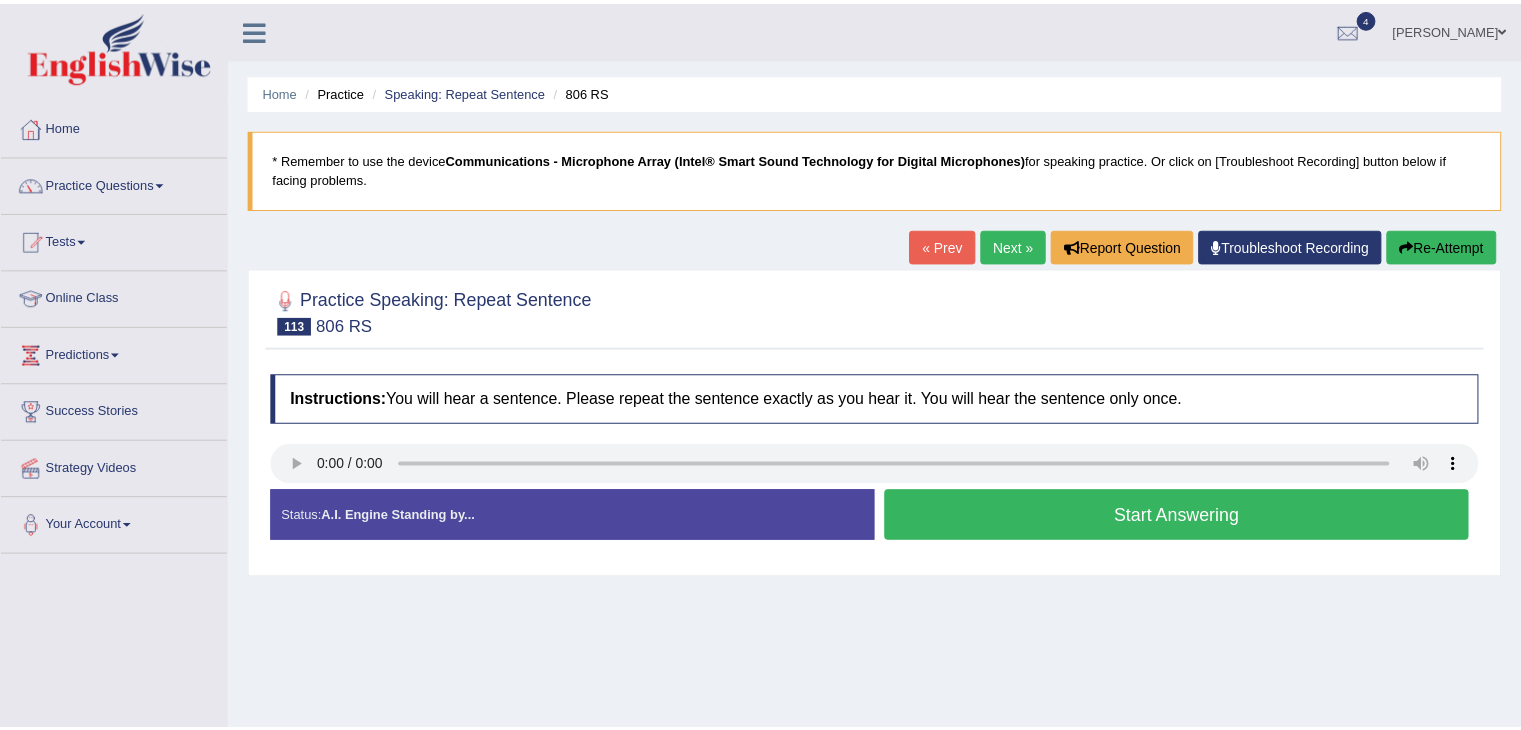 scroll, scrollTop: 0, scrollLeft: 0, axis: both 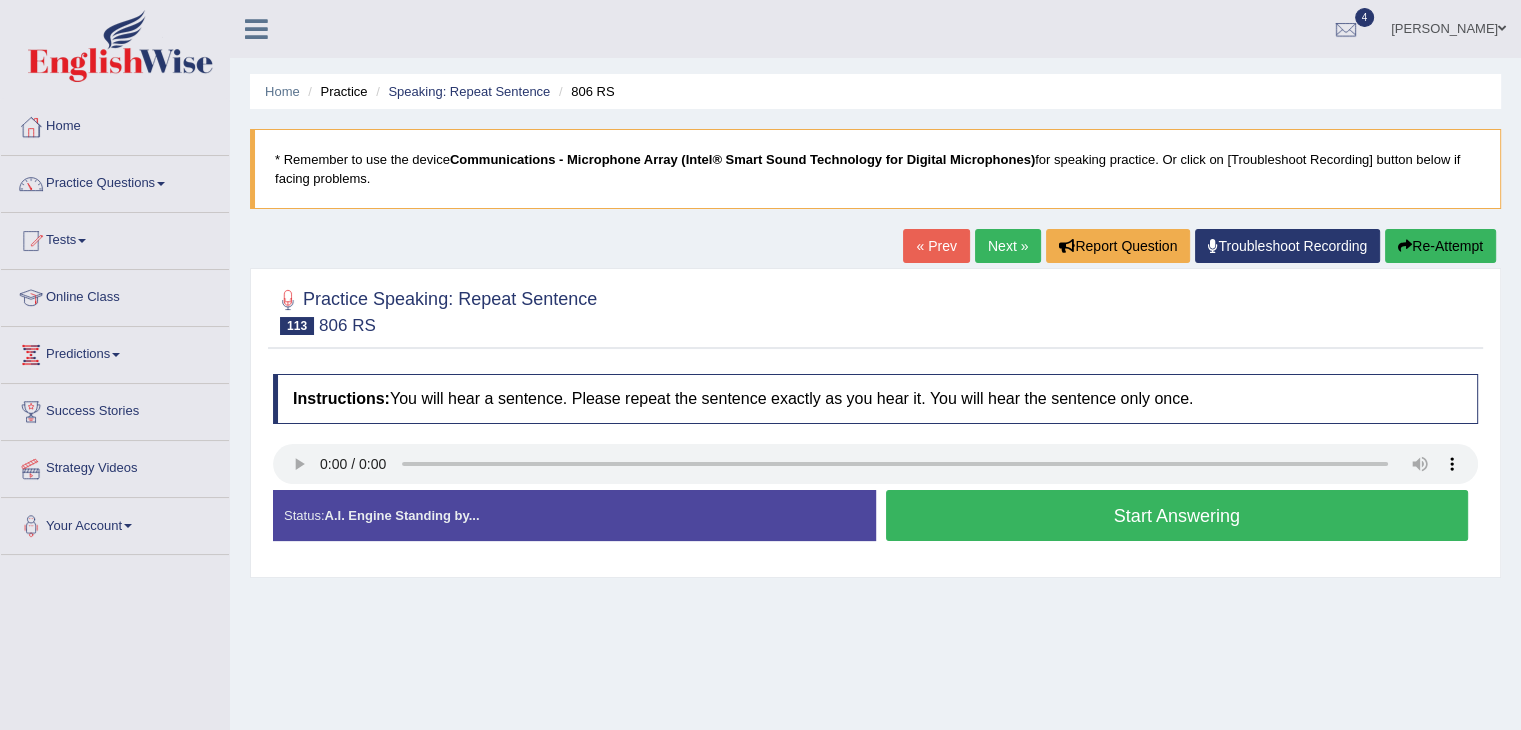 click on "Start Answering" at bounding box center [1177, 515] 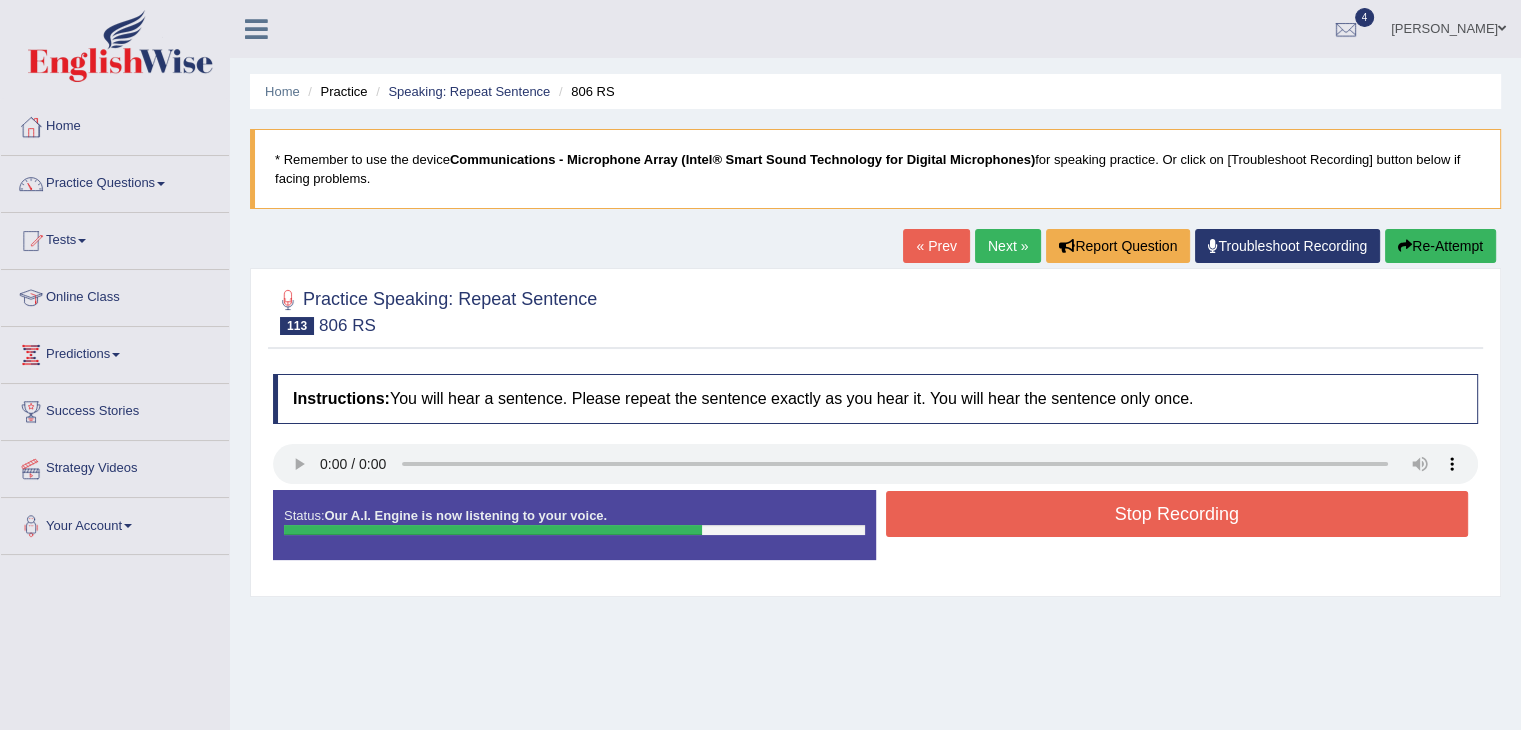 click on "Stop Recording" at bounding box center [1177, 514] 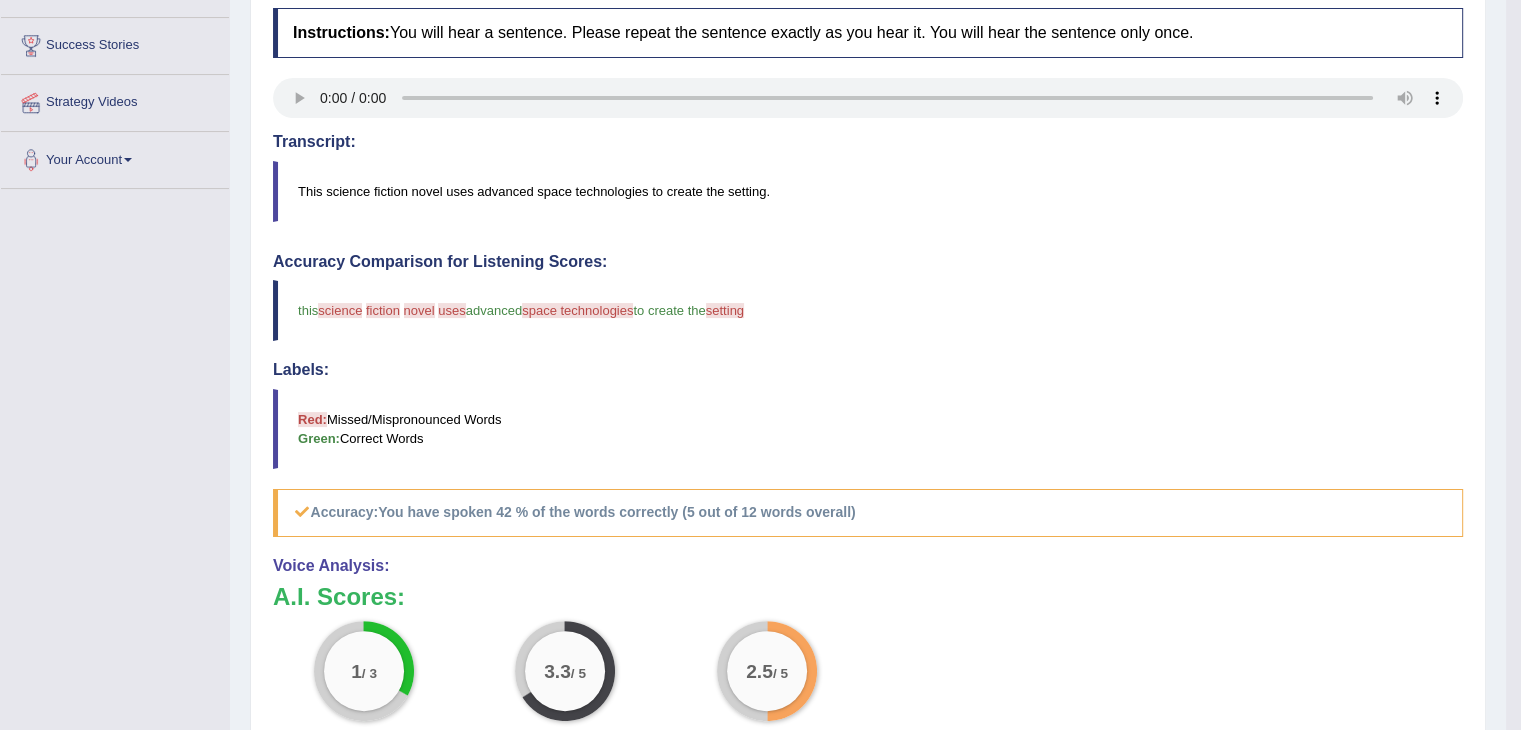 scroll, scrollTop: 159, scrollLeft: 0, axis: vertical 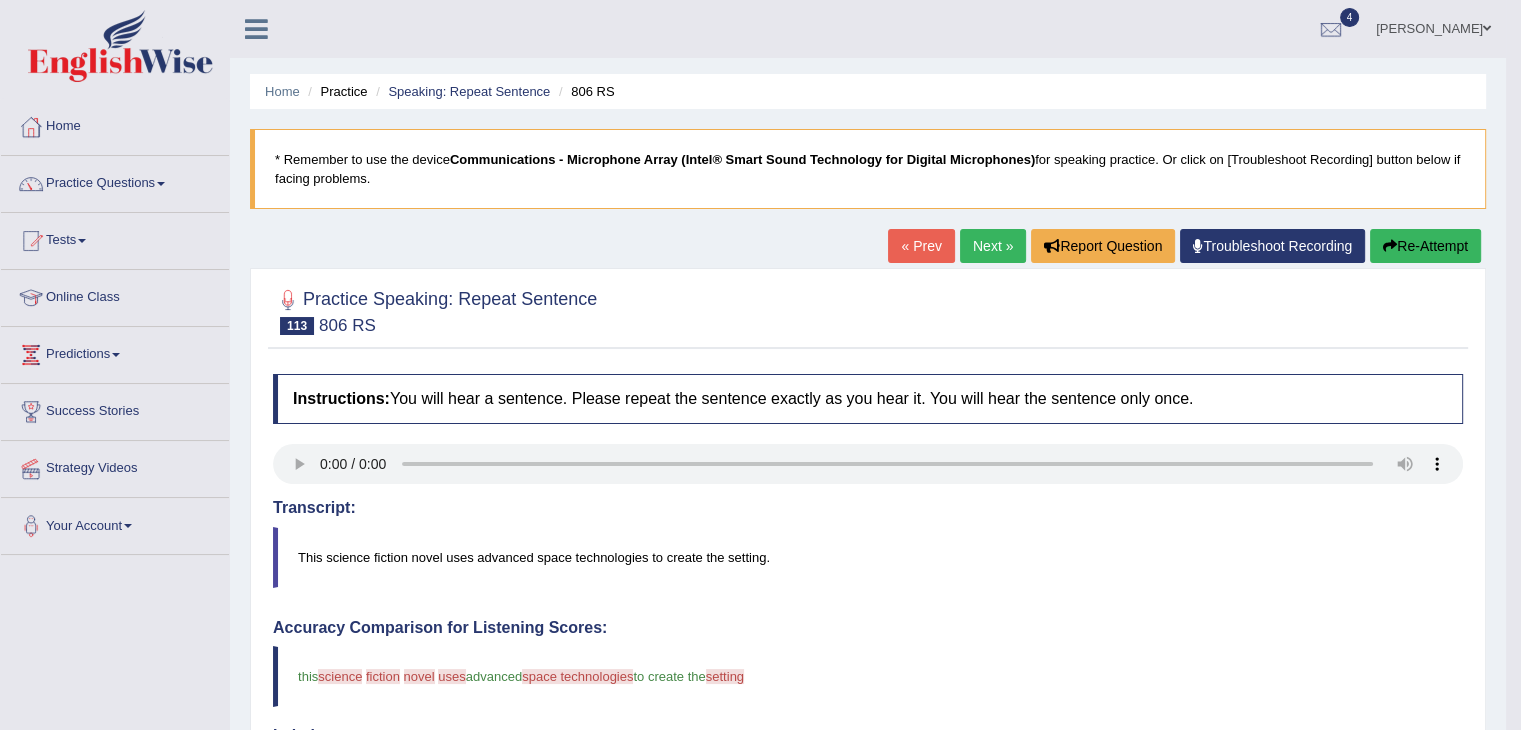 click on "Next »" at bounding box center [993, 246] 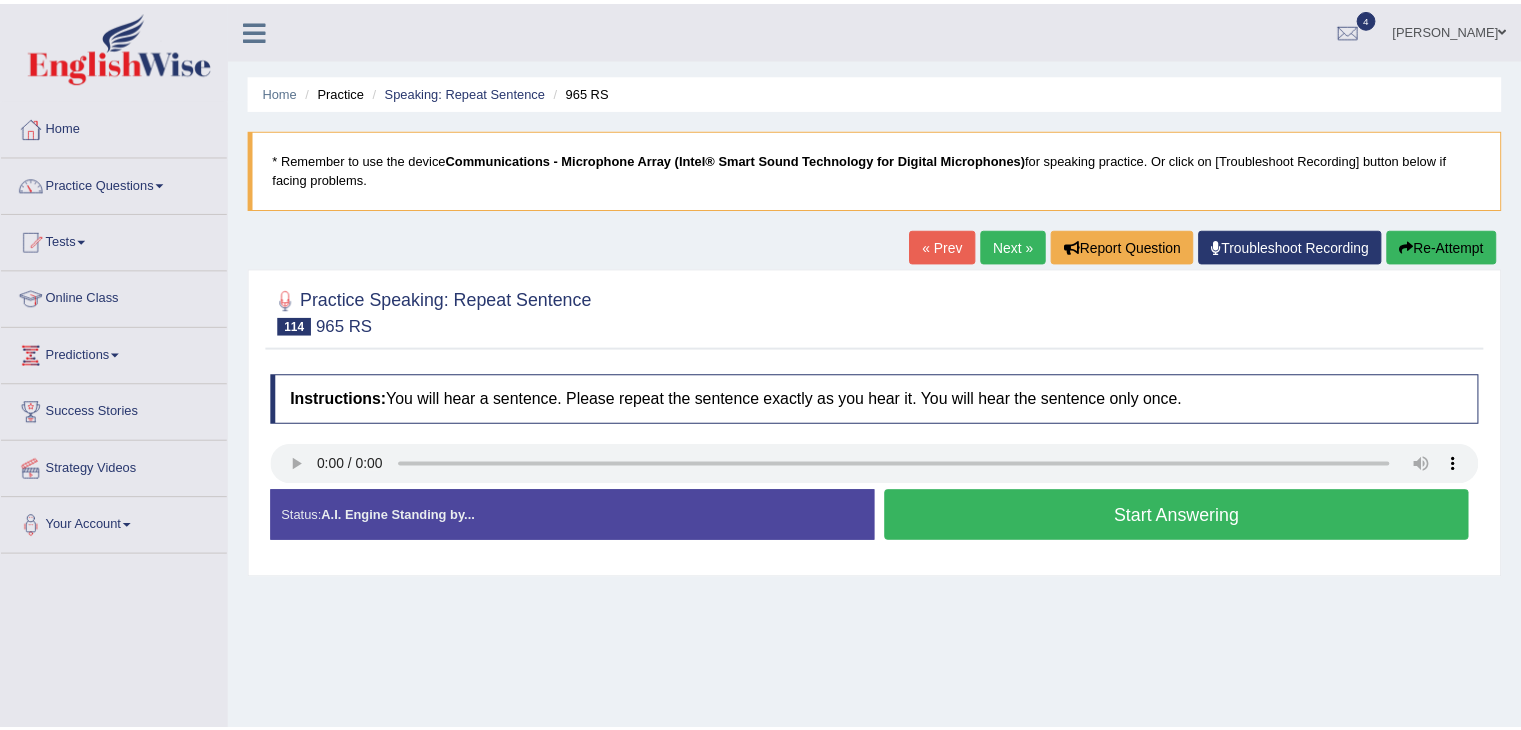 scroll, scrollTop: 0, scrollLeft: 0, axis: both 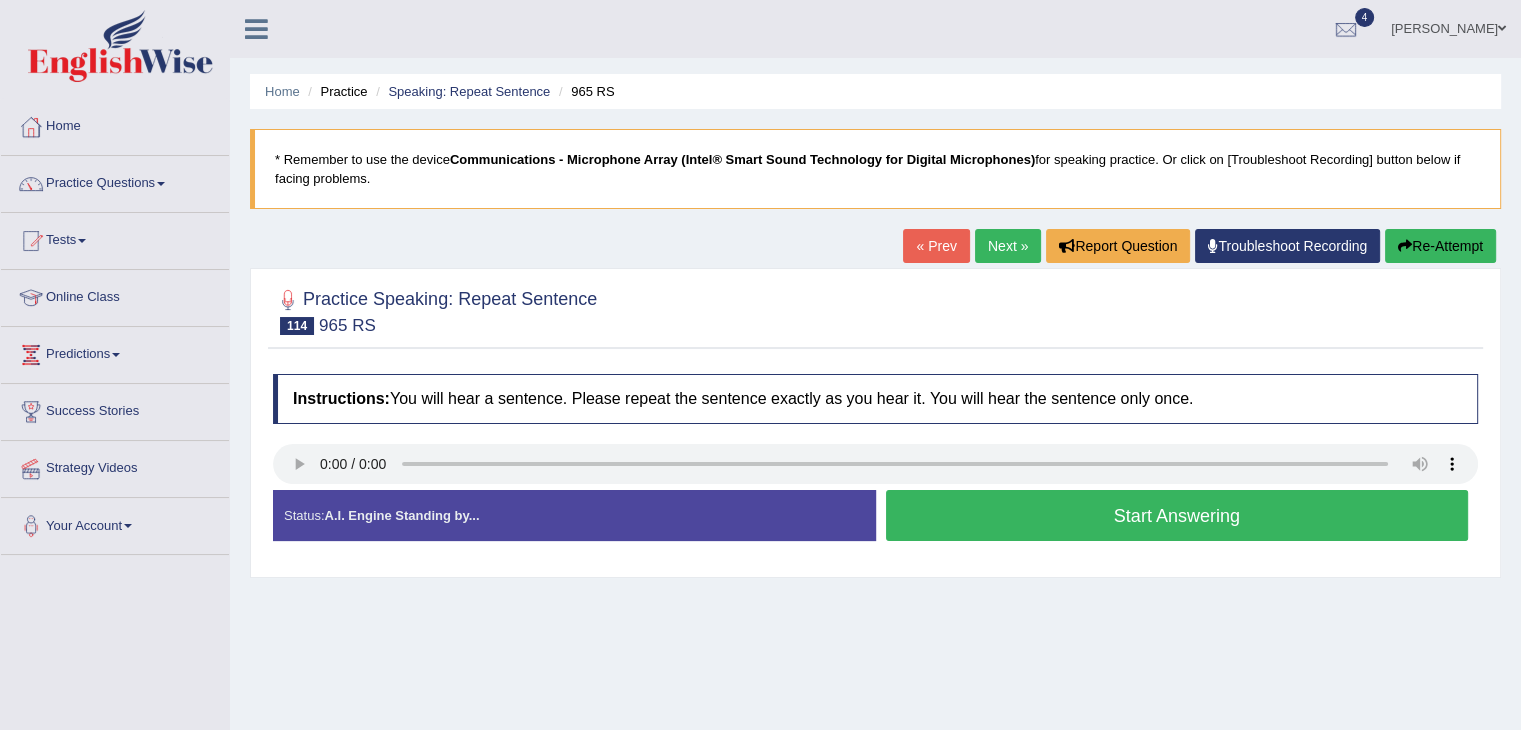 click on "Start Answering" at bounding box center (1177, 515) 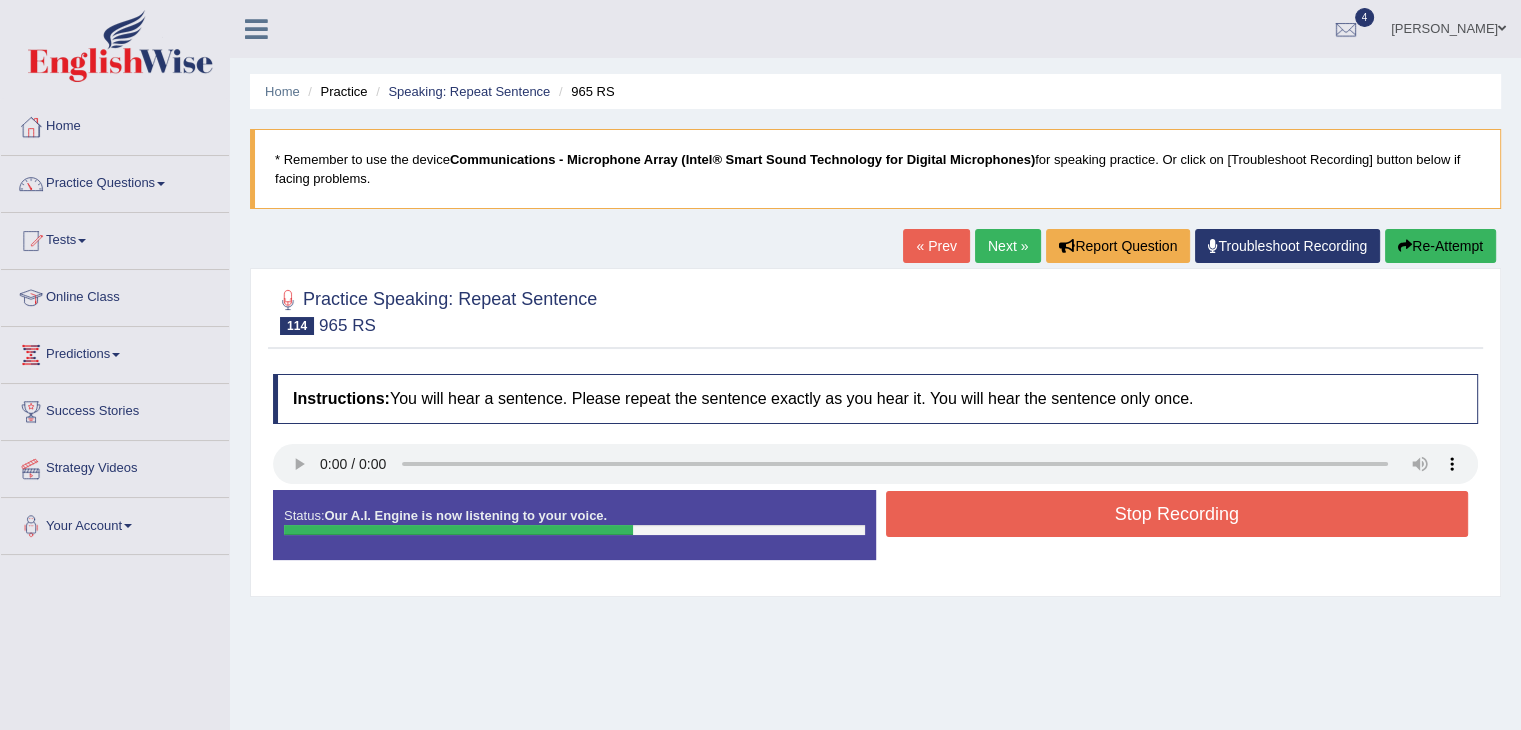 click on "Stop Recording" at bounding box center (1177, 514) 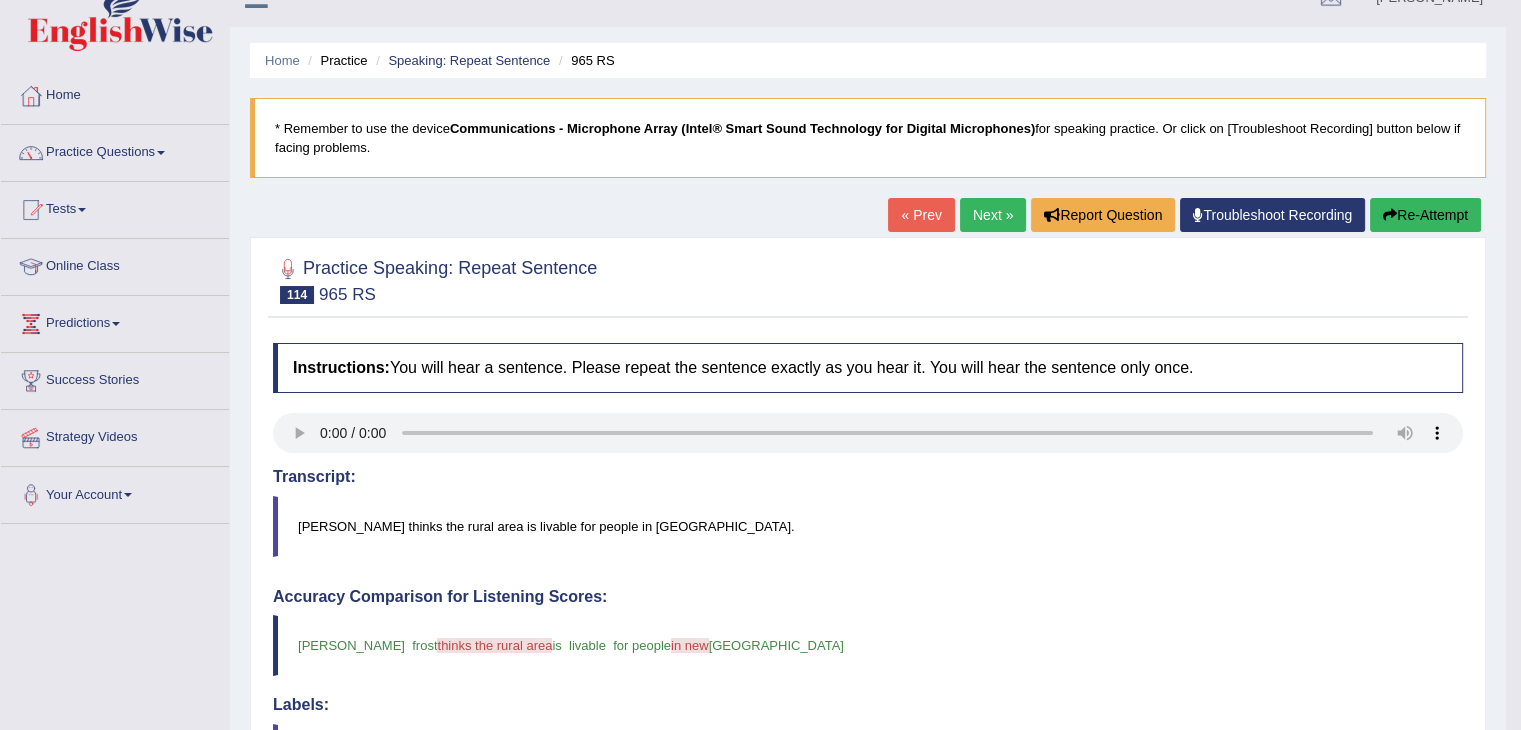 scroll, scrollTop: 0, scrollLeft: 0, axis: both 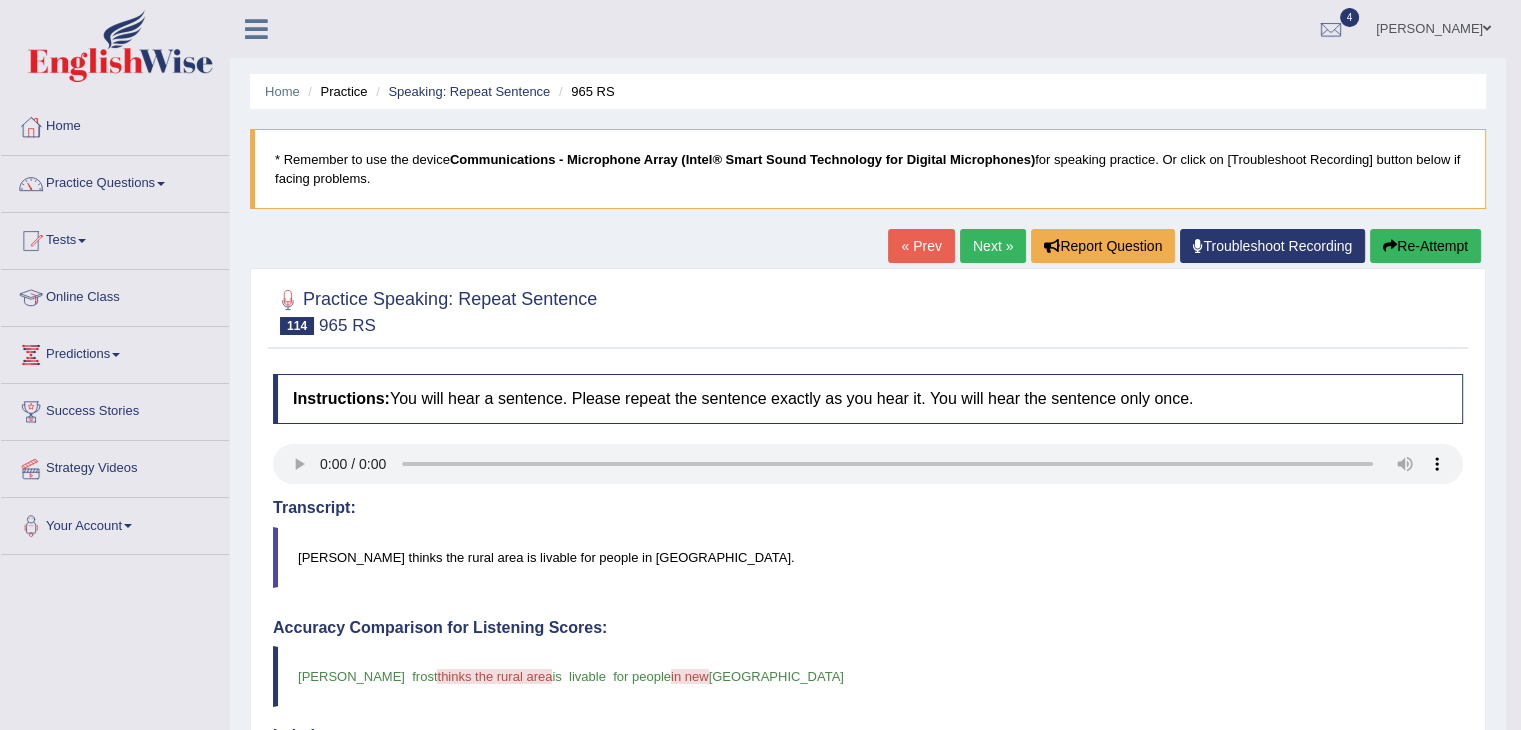 click on "Next »" at bounding box center (993, 246) 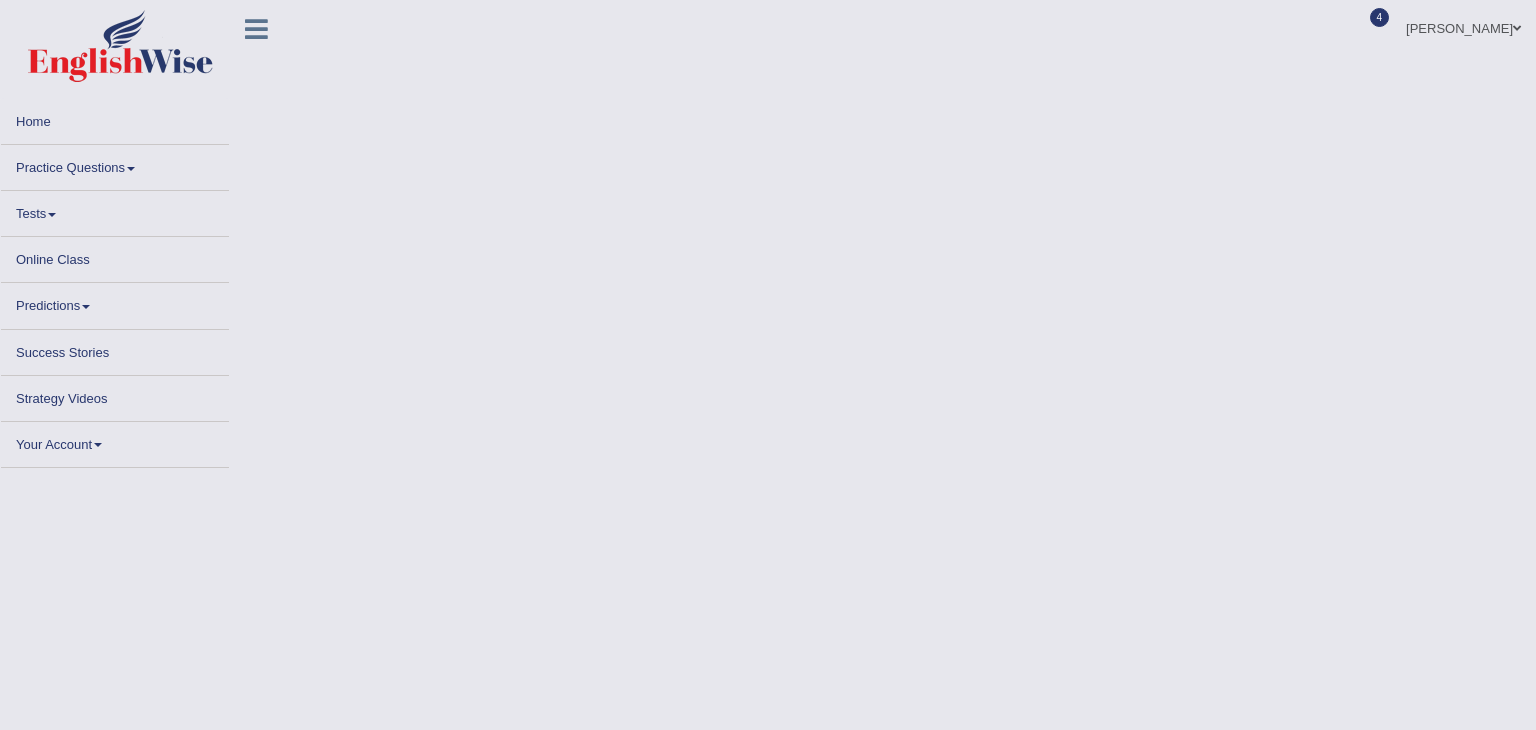 scroll, scrollTop: 0, scrollLeft: 0, axis: both 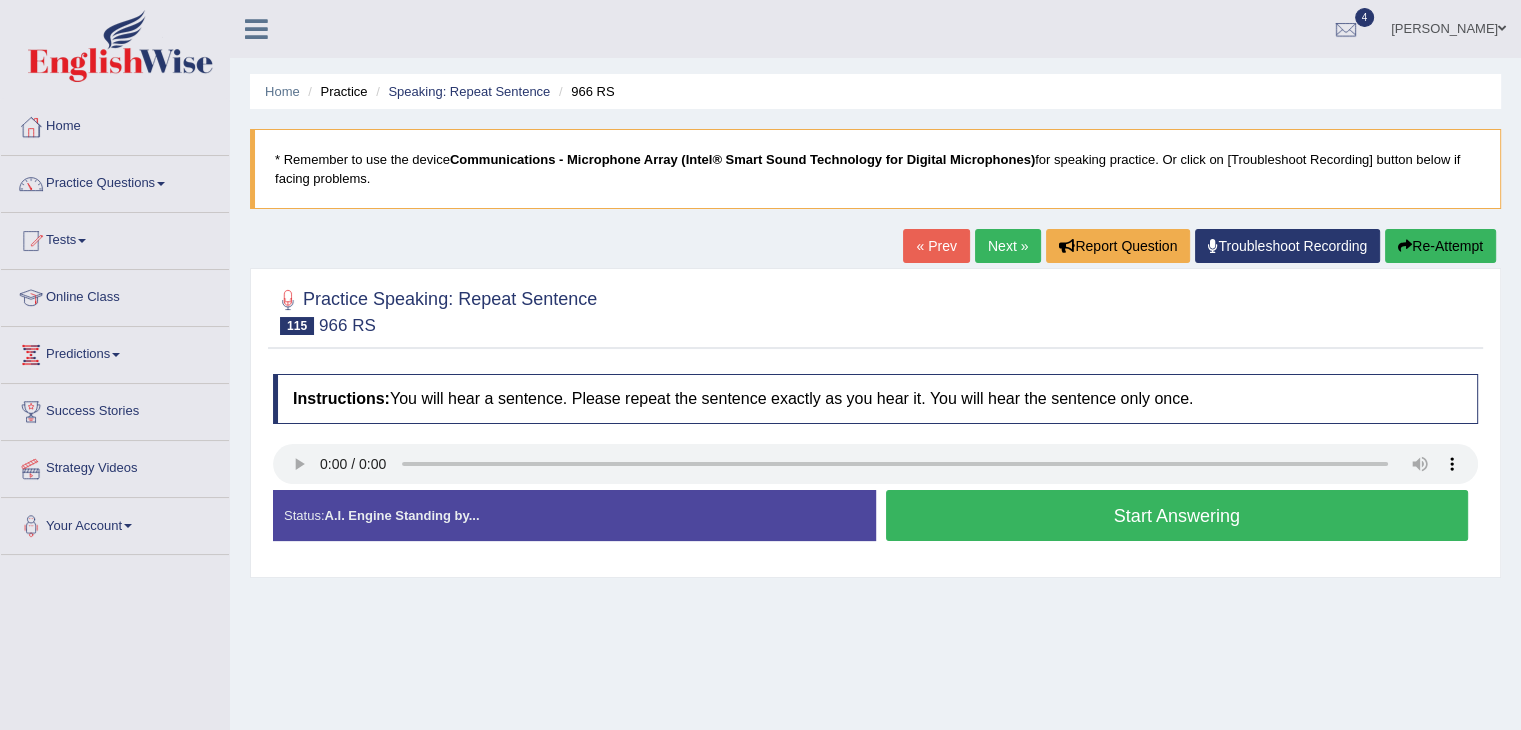 click on "Start Answering" at bounding box center (1177, 515) 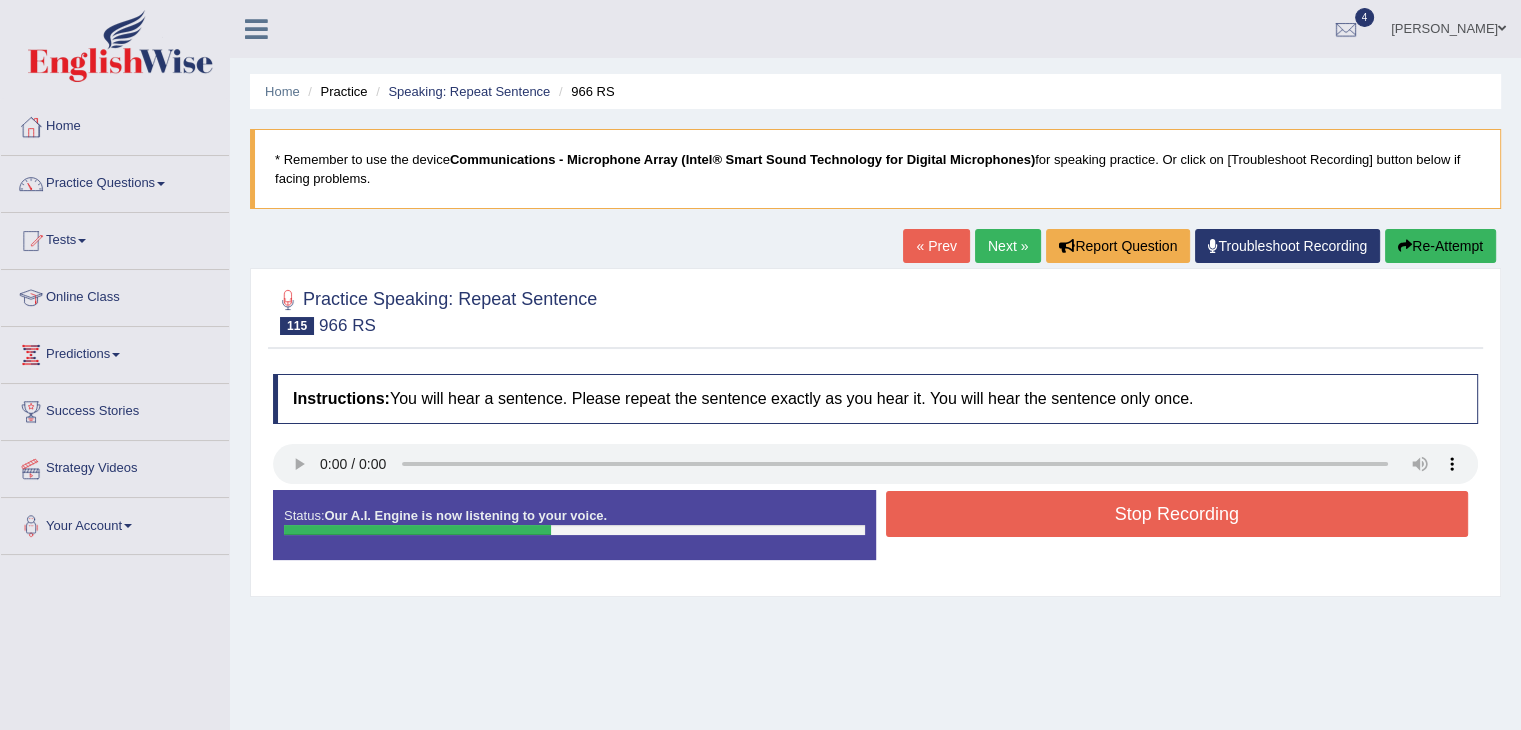 click on "Stop Recording" at bounding box center [1177, 514] 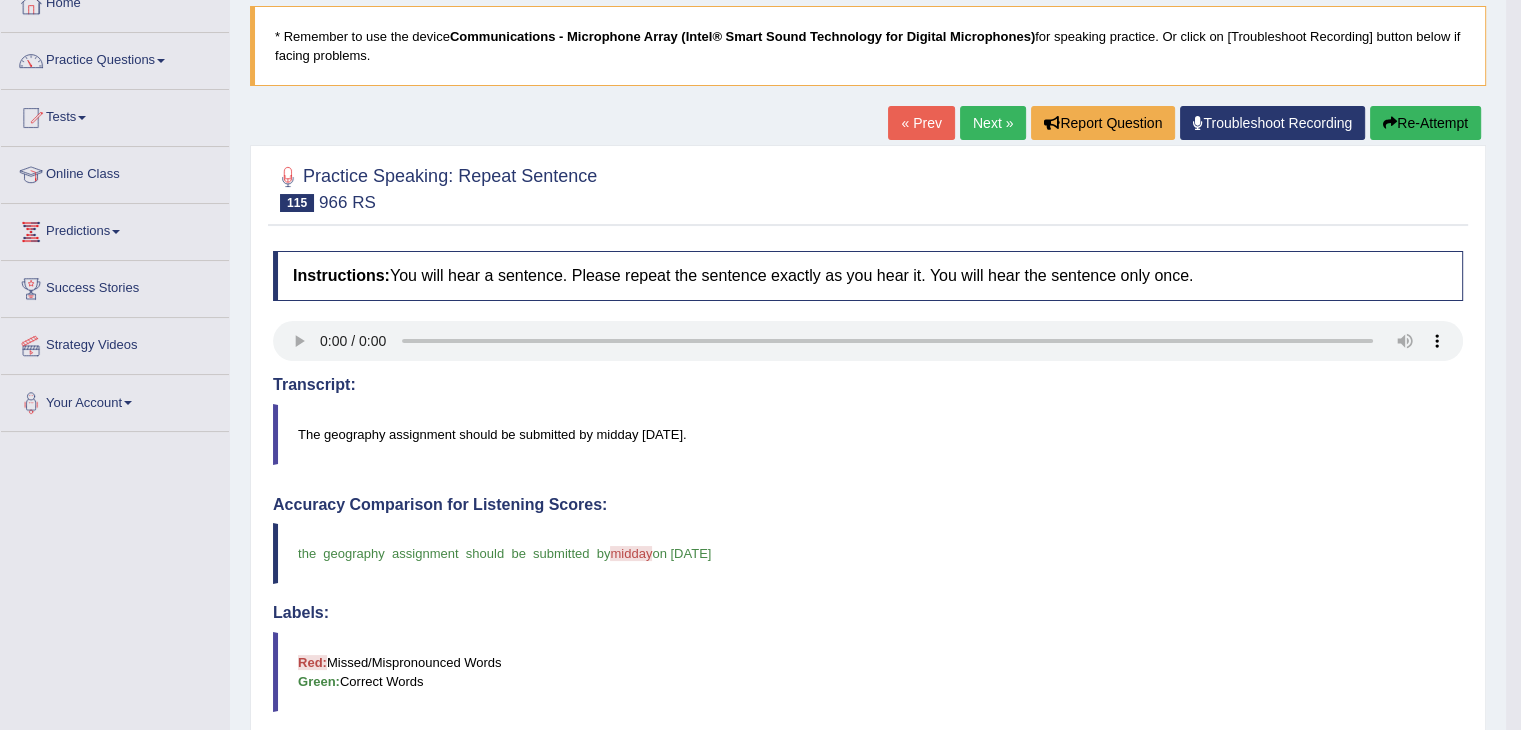scroll, scrollTop: 72, scrollLeft: 0, axis: vertical 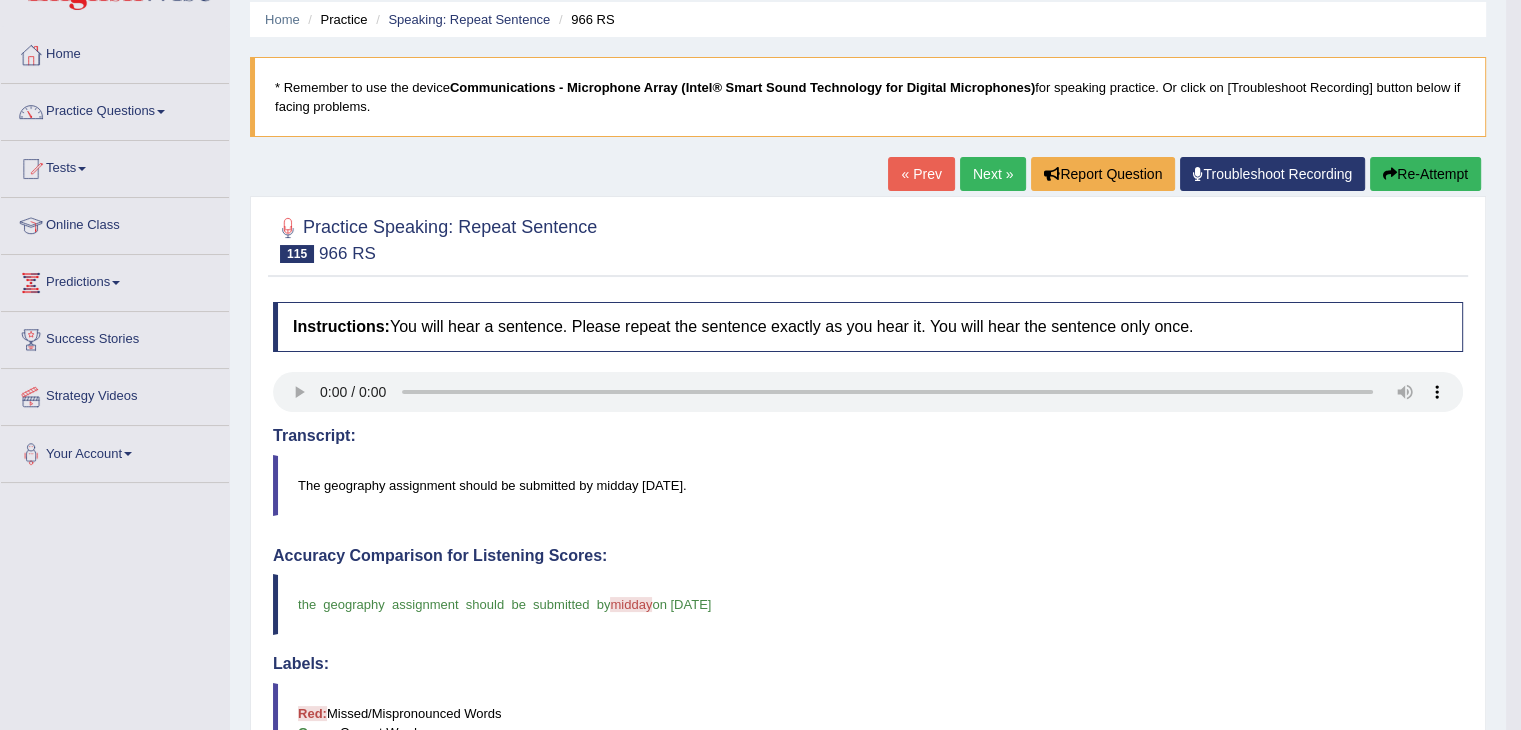 click on "Next »" at bounding box center [993, 174] 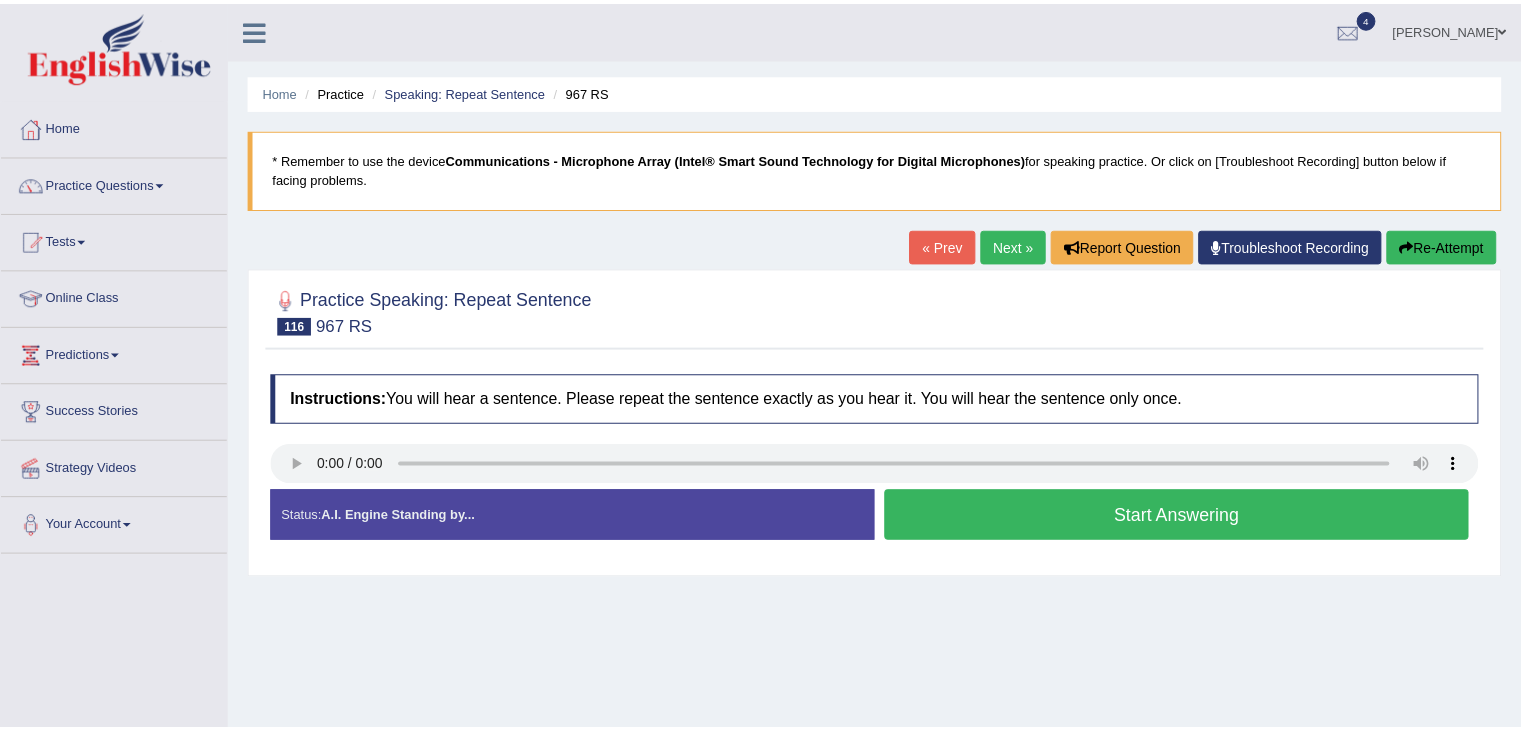 scroll, scrollTop: 0, scrollLeft: 0, axis: both 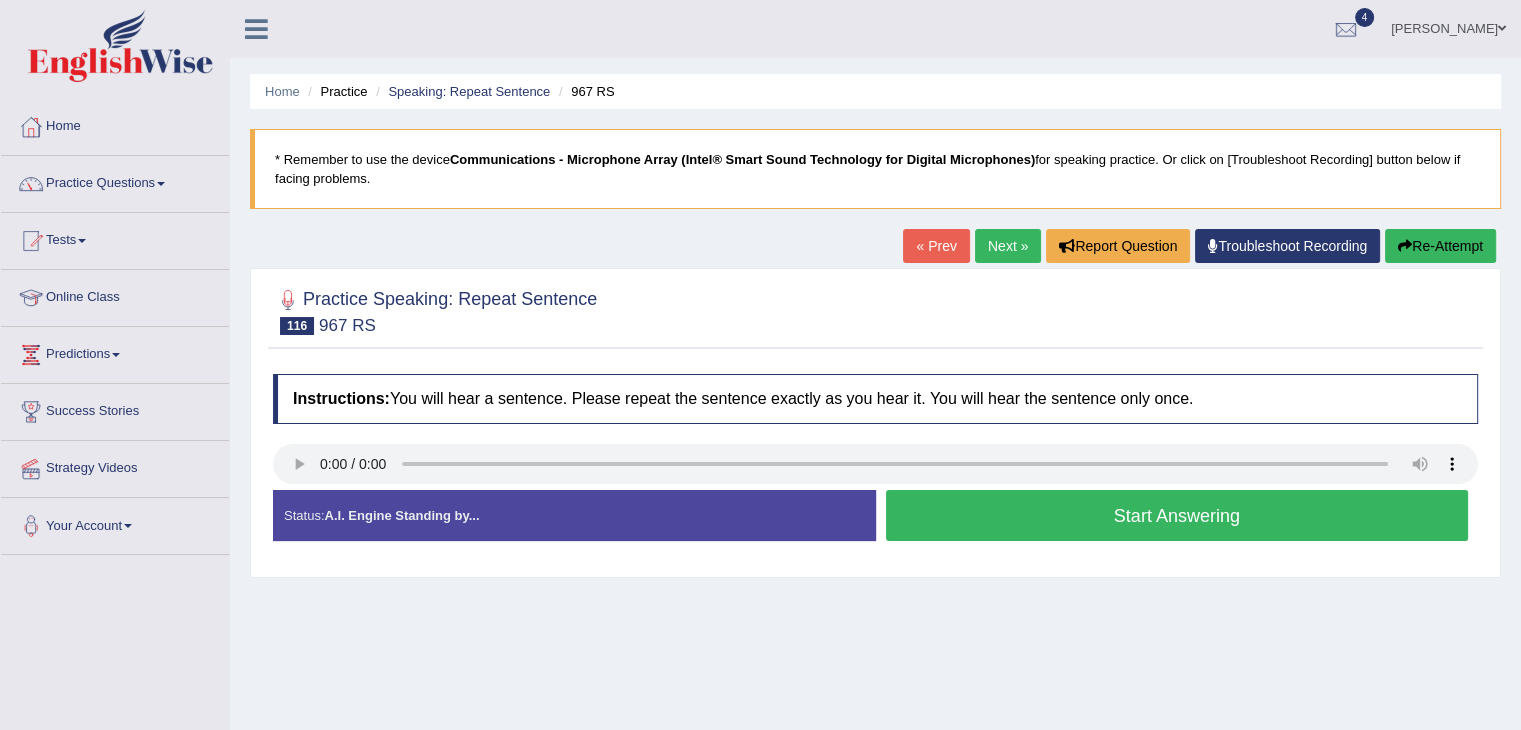click on "Start Answering" at bounding box center (1177, 515) 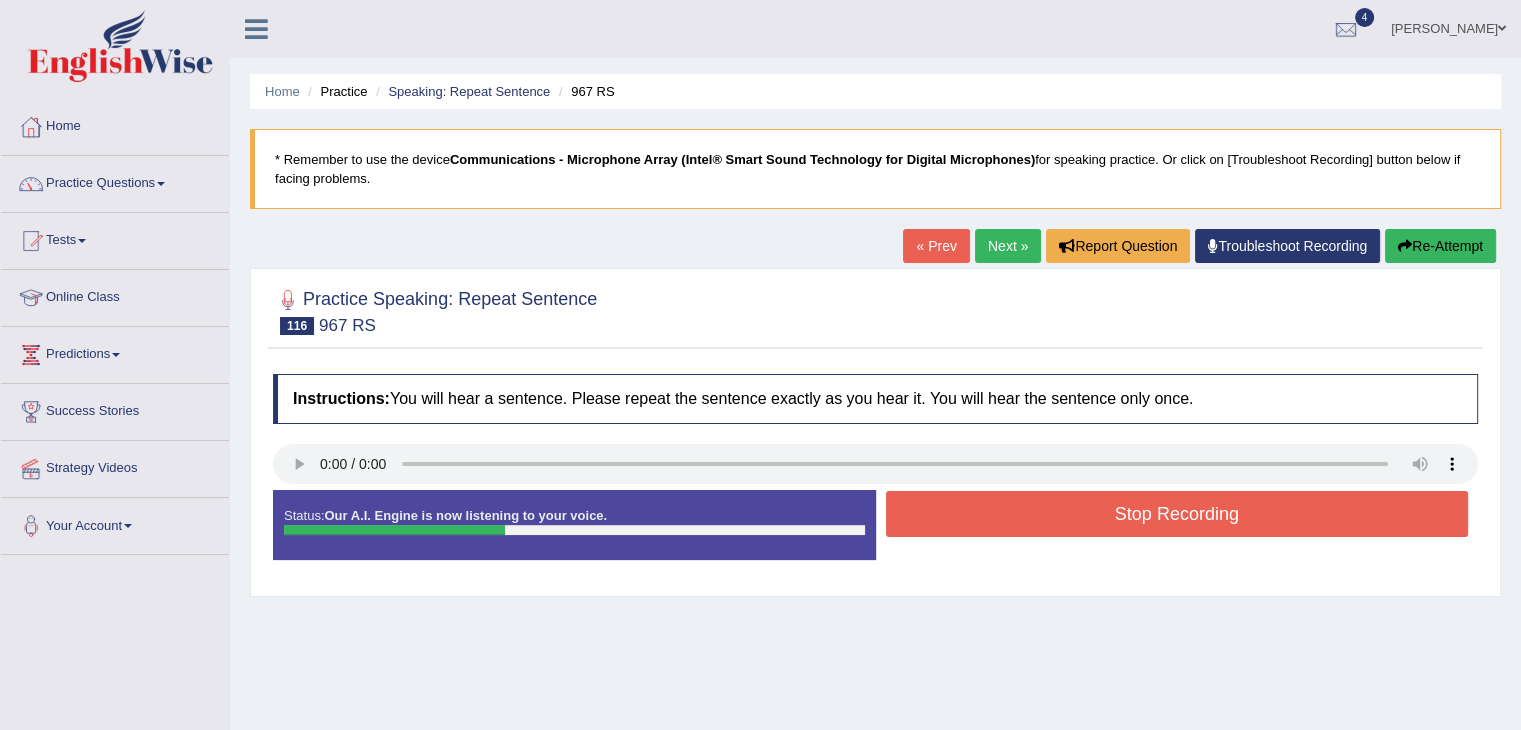 click on "Stop Recording" at bounding box center [1177, 514] 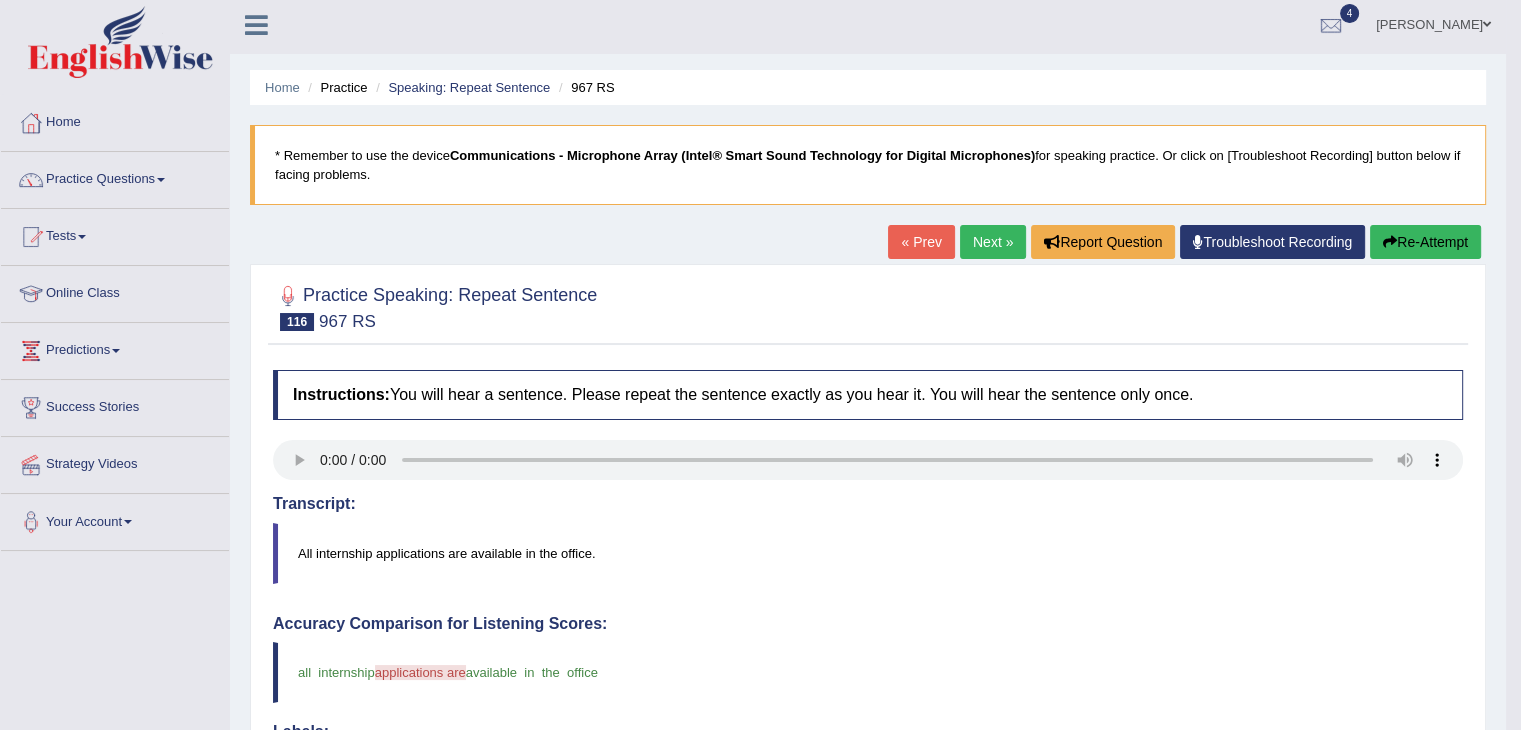 scroll, scrollTop: 2, scrollLeft: 0, axis: vertical 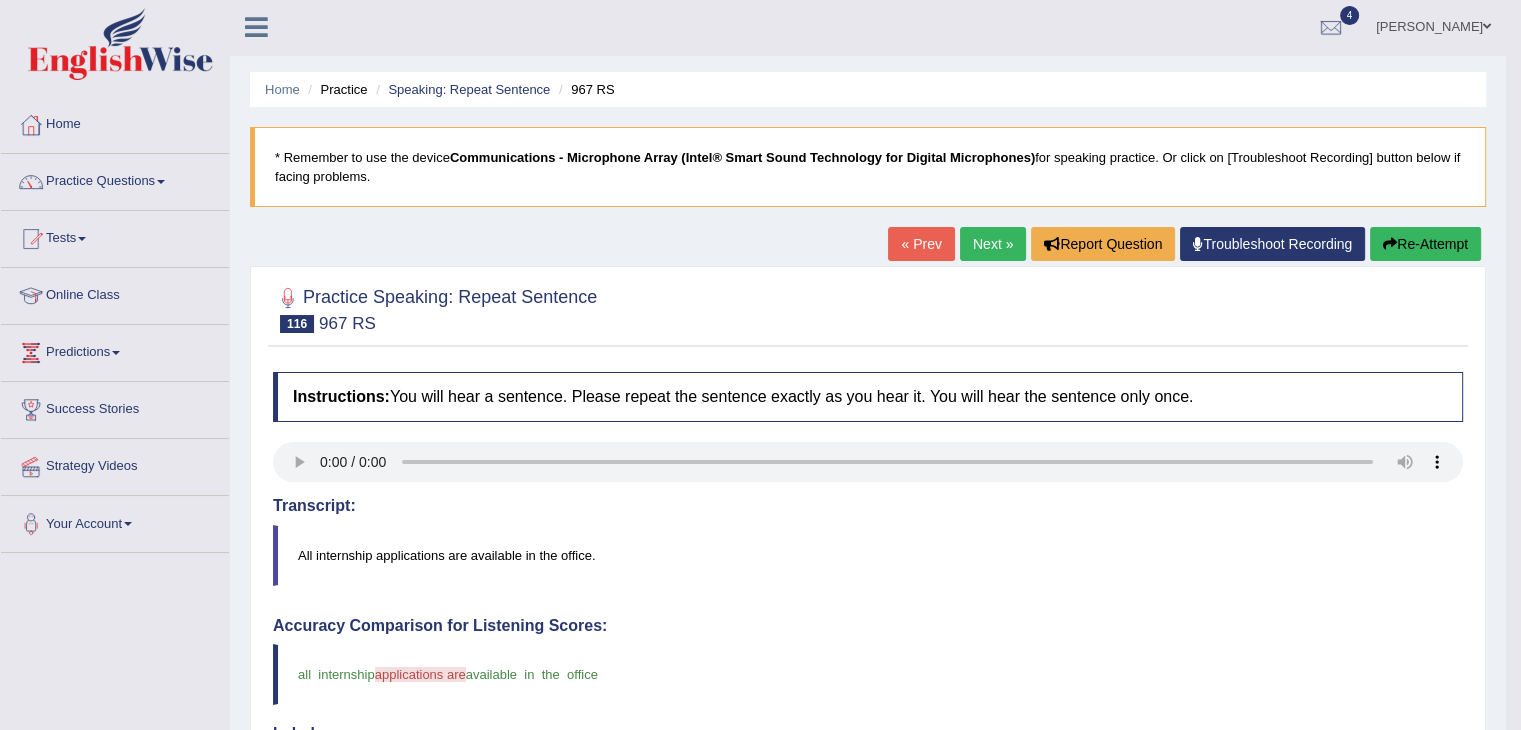 click on "Next »" at bounding box center (993, 244) 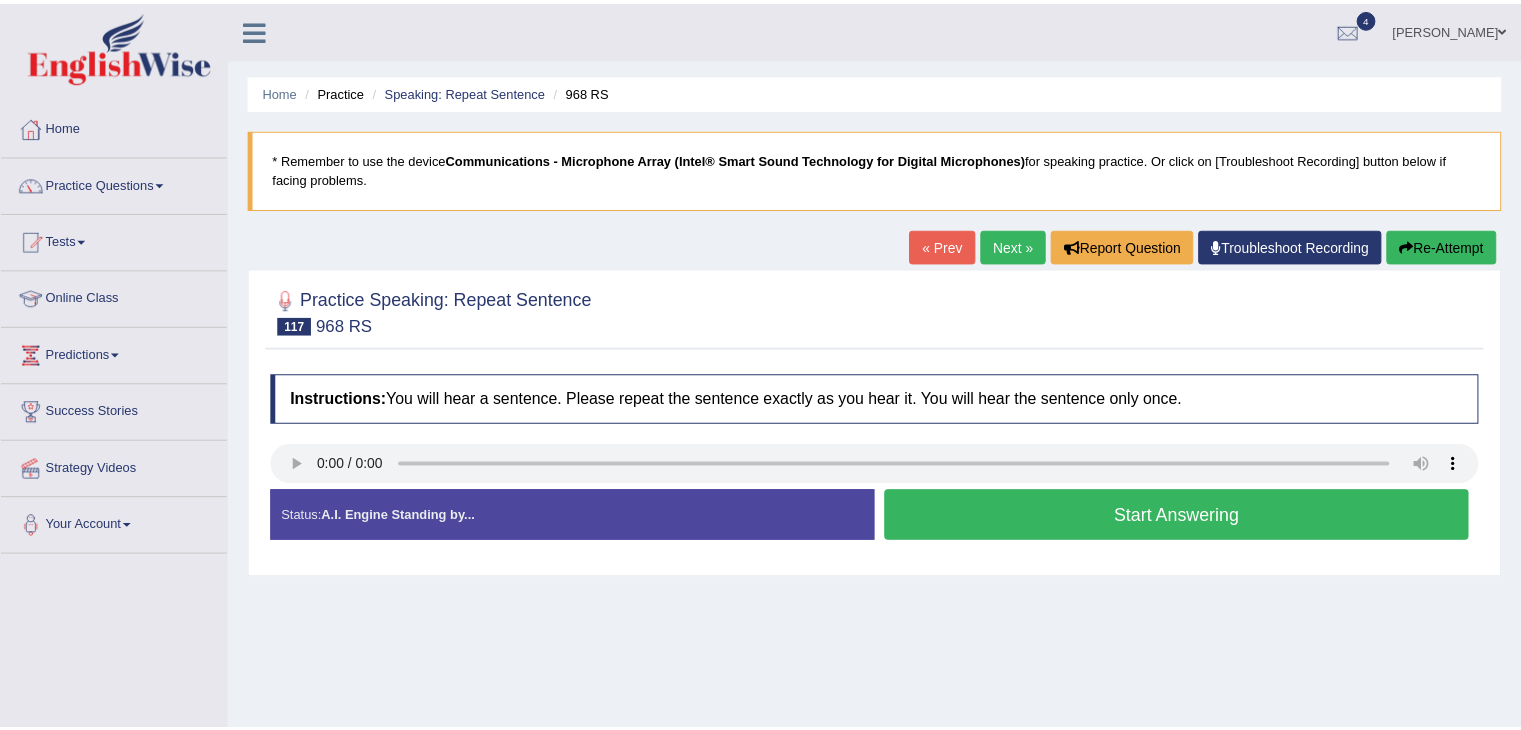 scroll, scrollTop: 0, scrollLeft: 0, axis: both 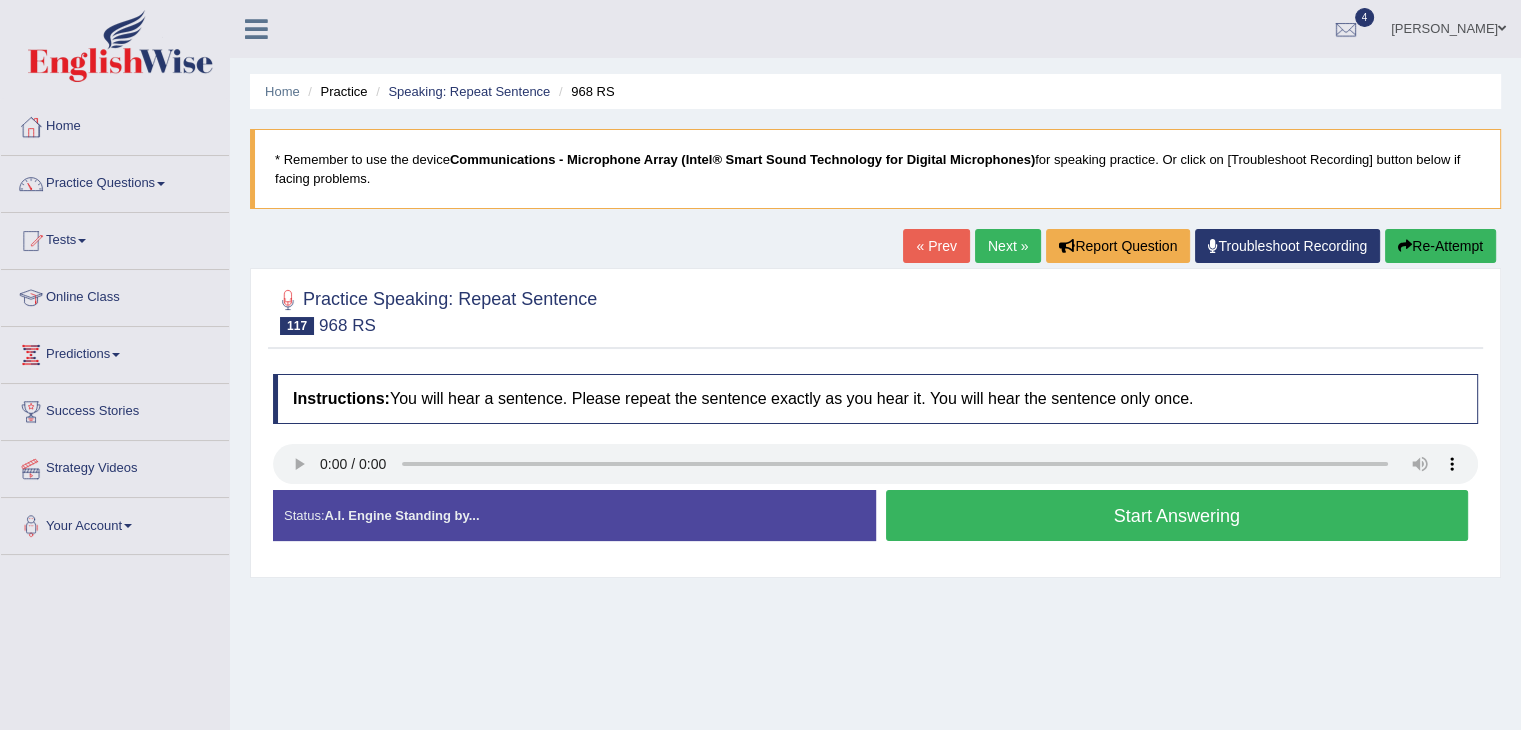 click on "Start Answering" at bounding box center [1177, 515] 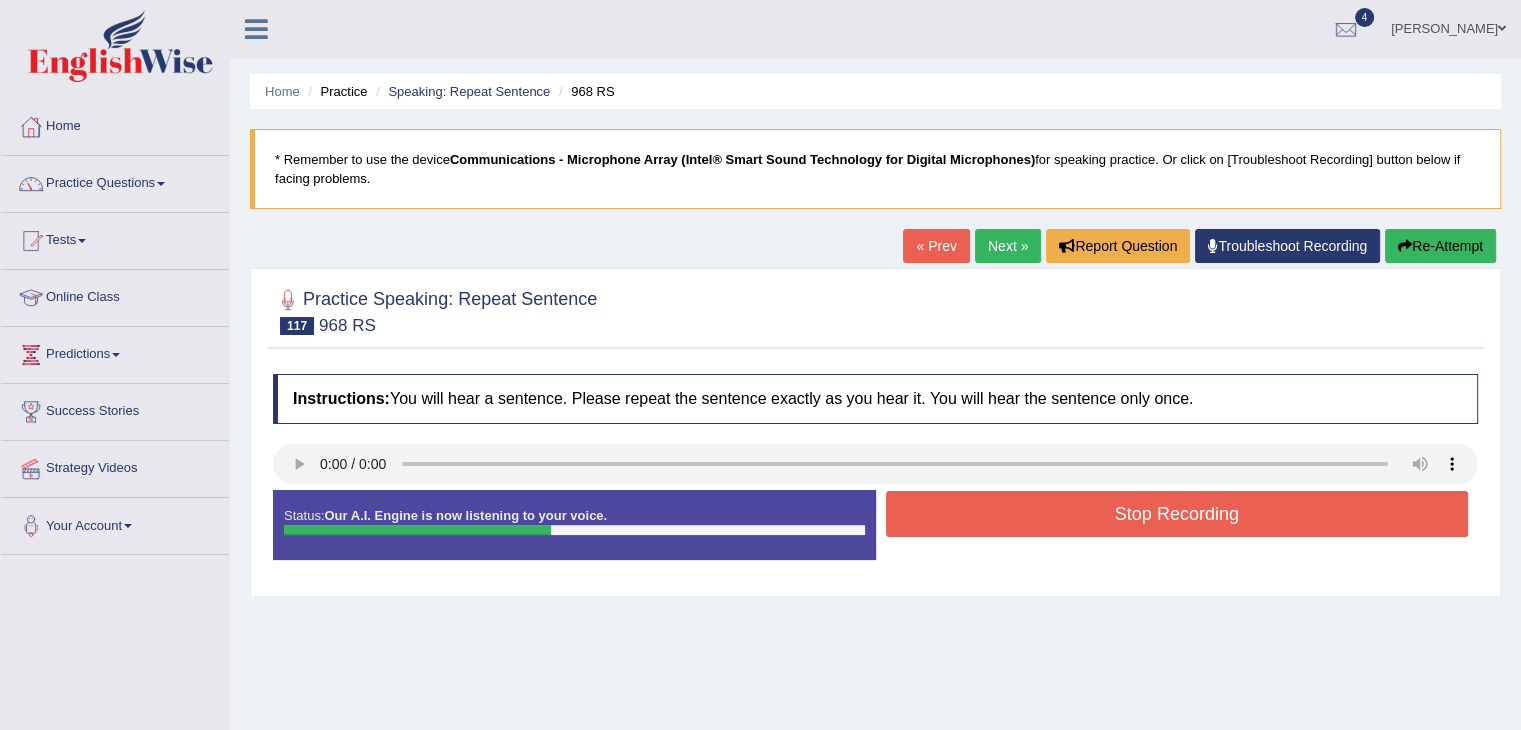 click on "Stop Recording" at bounding box center (1177, 514) 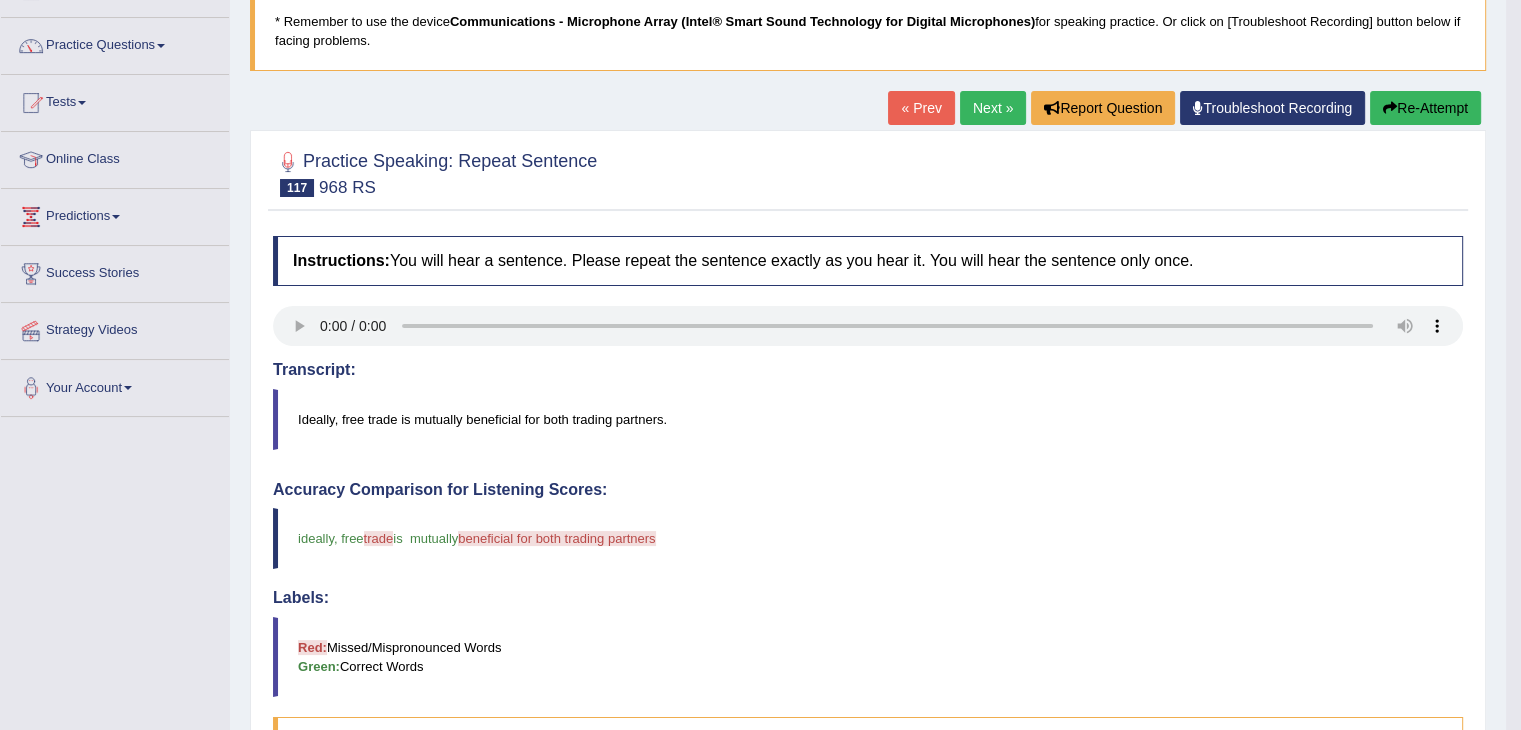 scroll, scrollTop: 137, scrollLeft: 0, axis: vertical 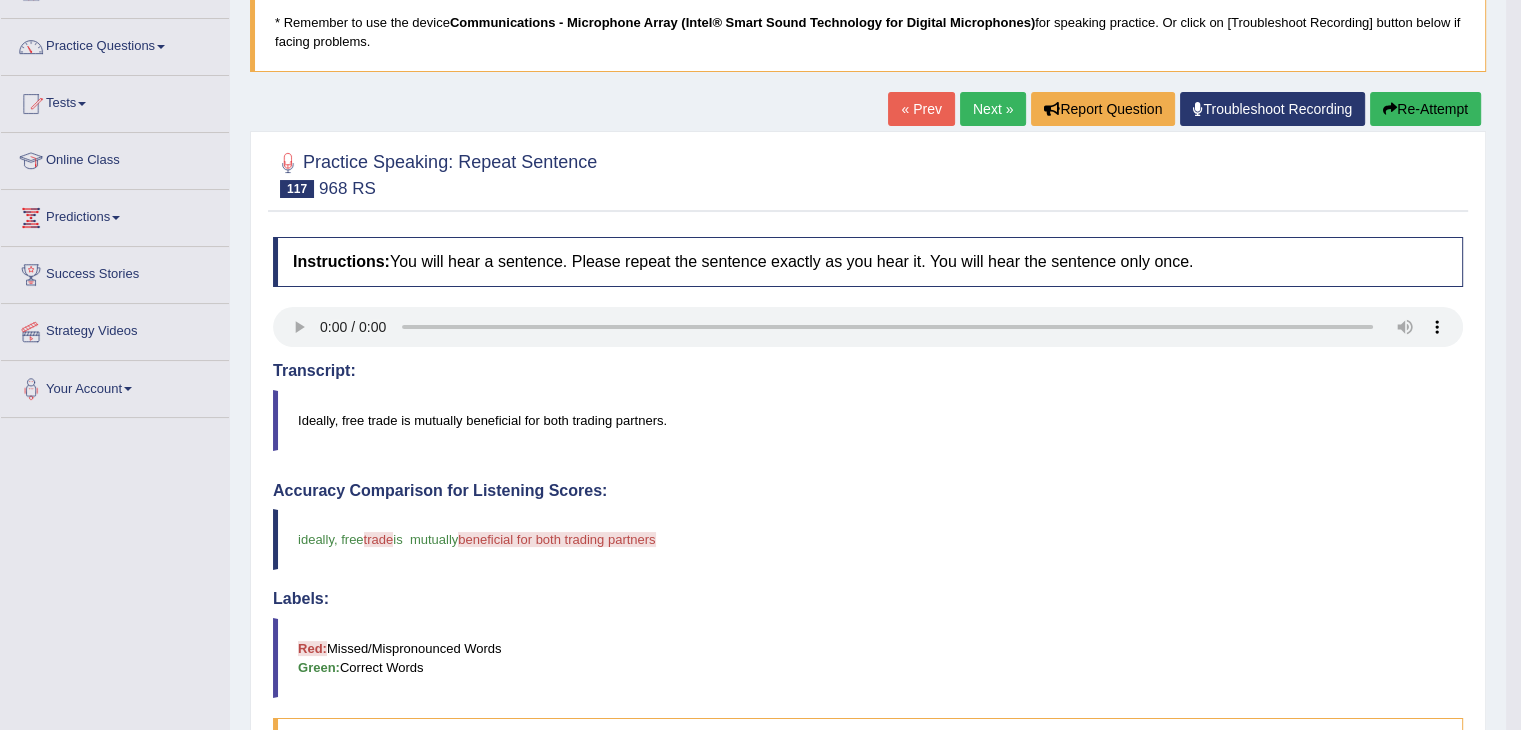 click on "Next »" at bounding box center (993, 109) 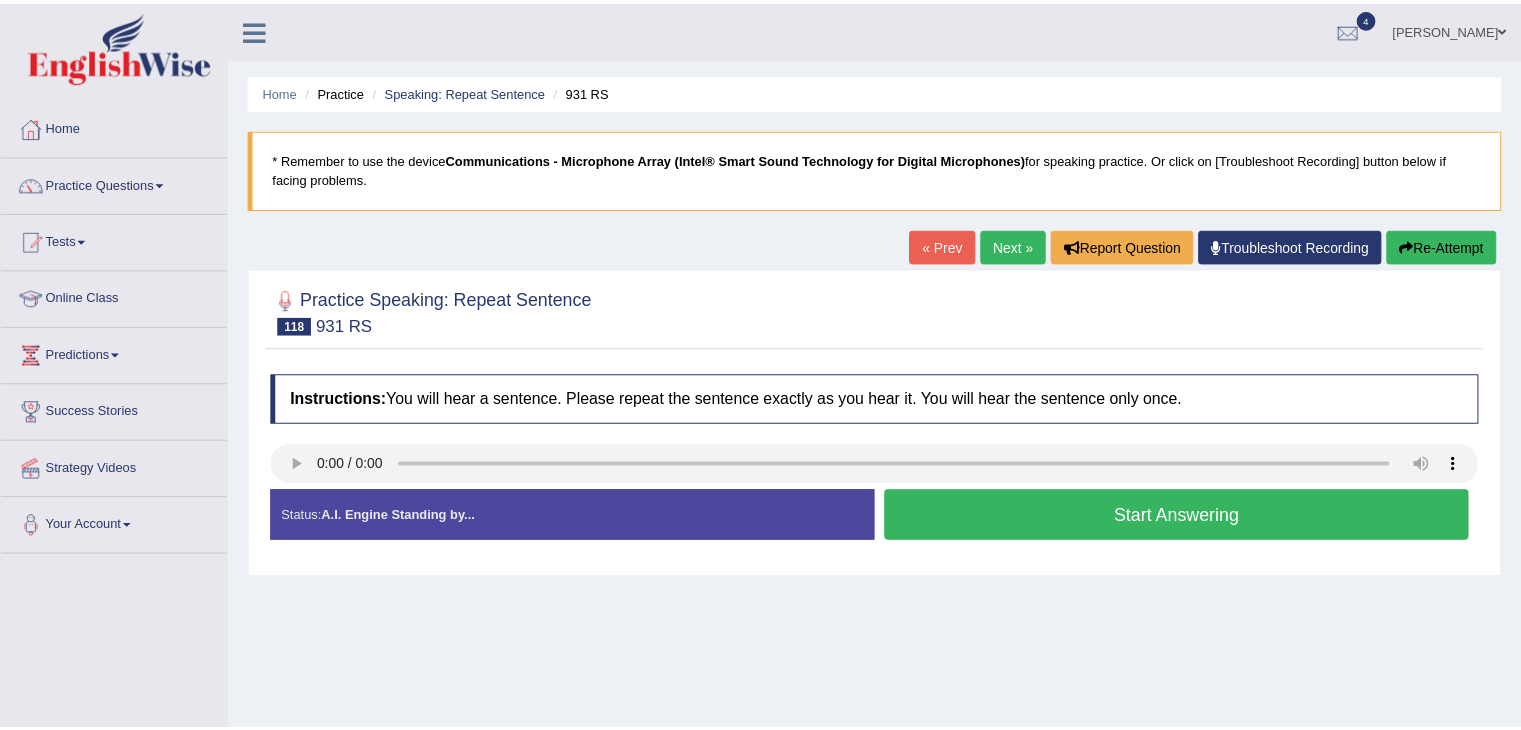 scroll, scrollTop: 0, scrollLeft: 0, axis: both 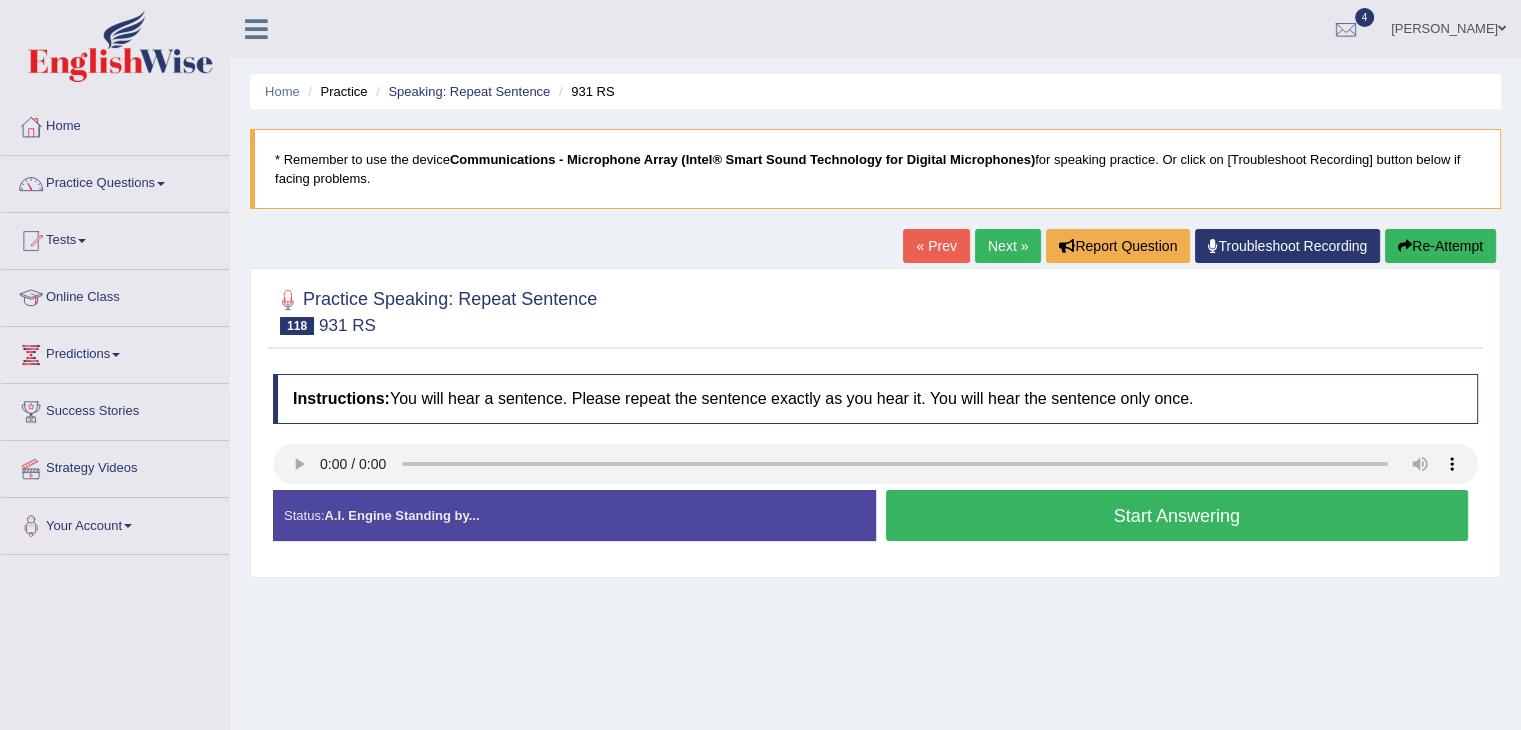 click on "Start Answering" at bounding box center (1177, 515) 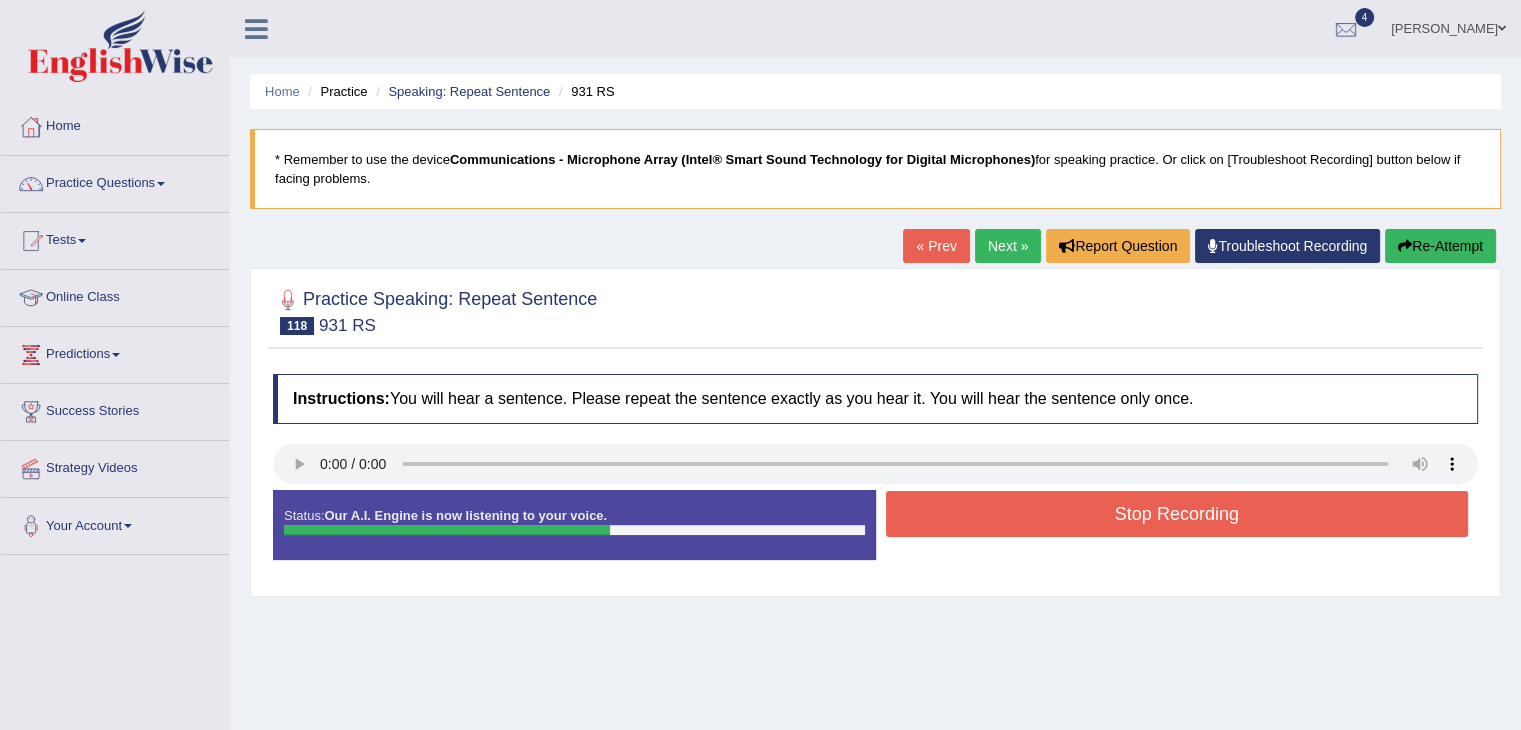 click on "Stop Recording" at bounding box center [1177, 514] 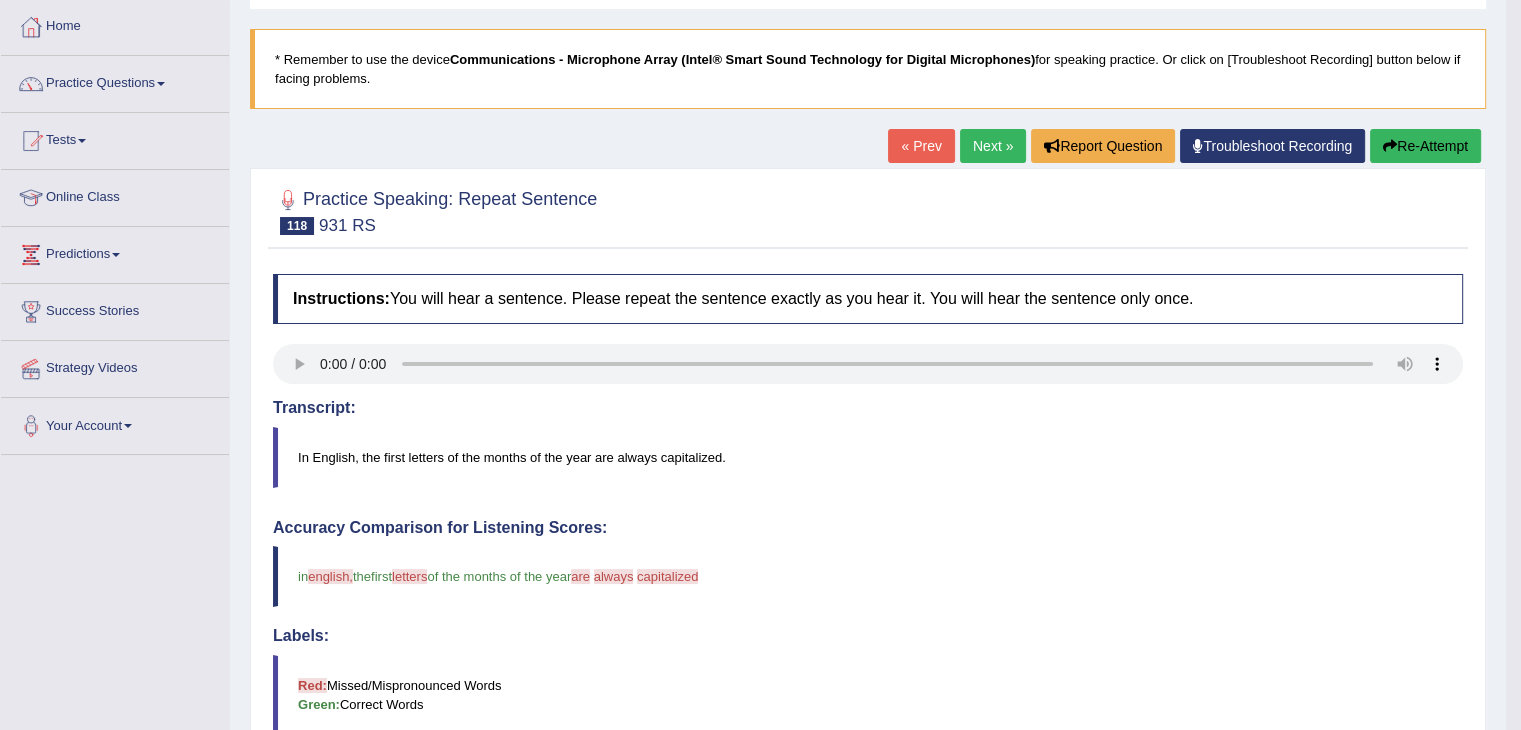 scroll, scrollTop: 0, scrollLeft: 0, axis: both 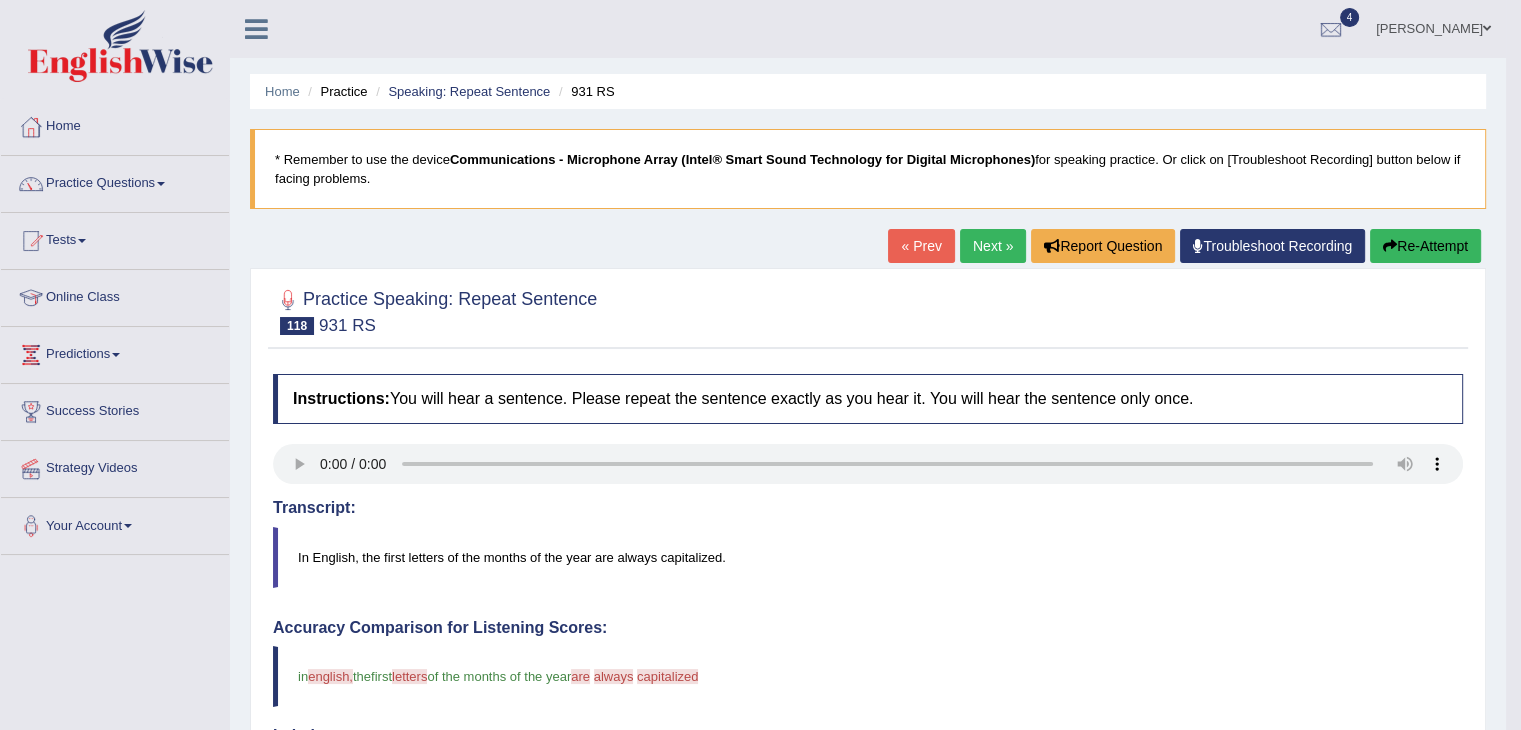 click on "Next »" at bounding box center [993, 246] 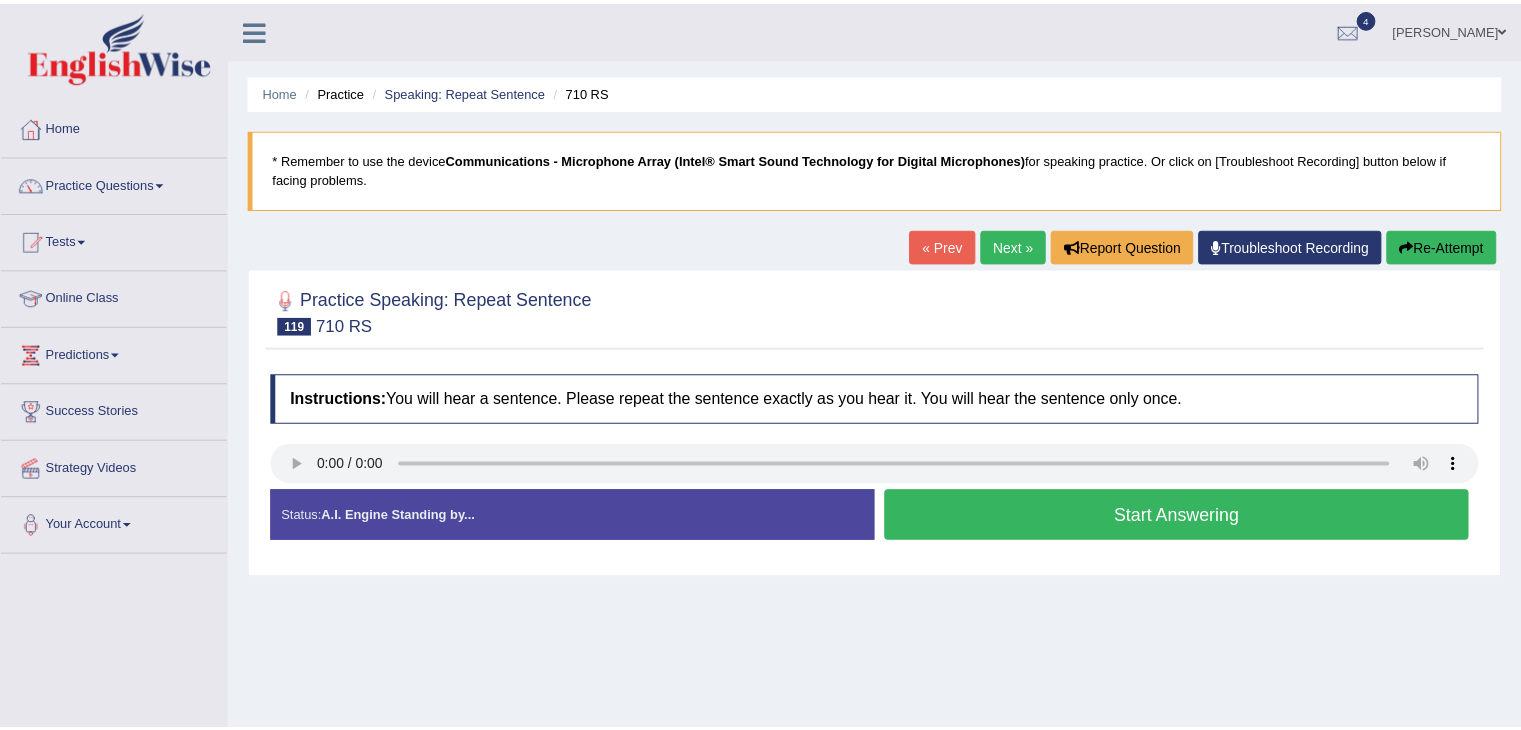 scroll, scrollTop: 0, scrollLeft: 0, axis: both 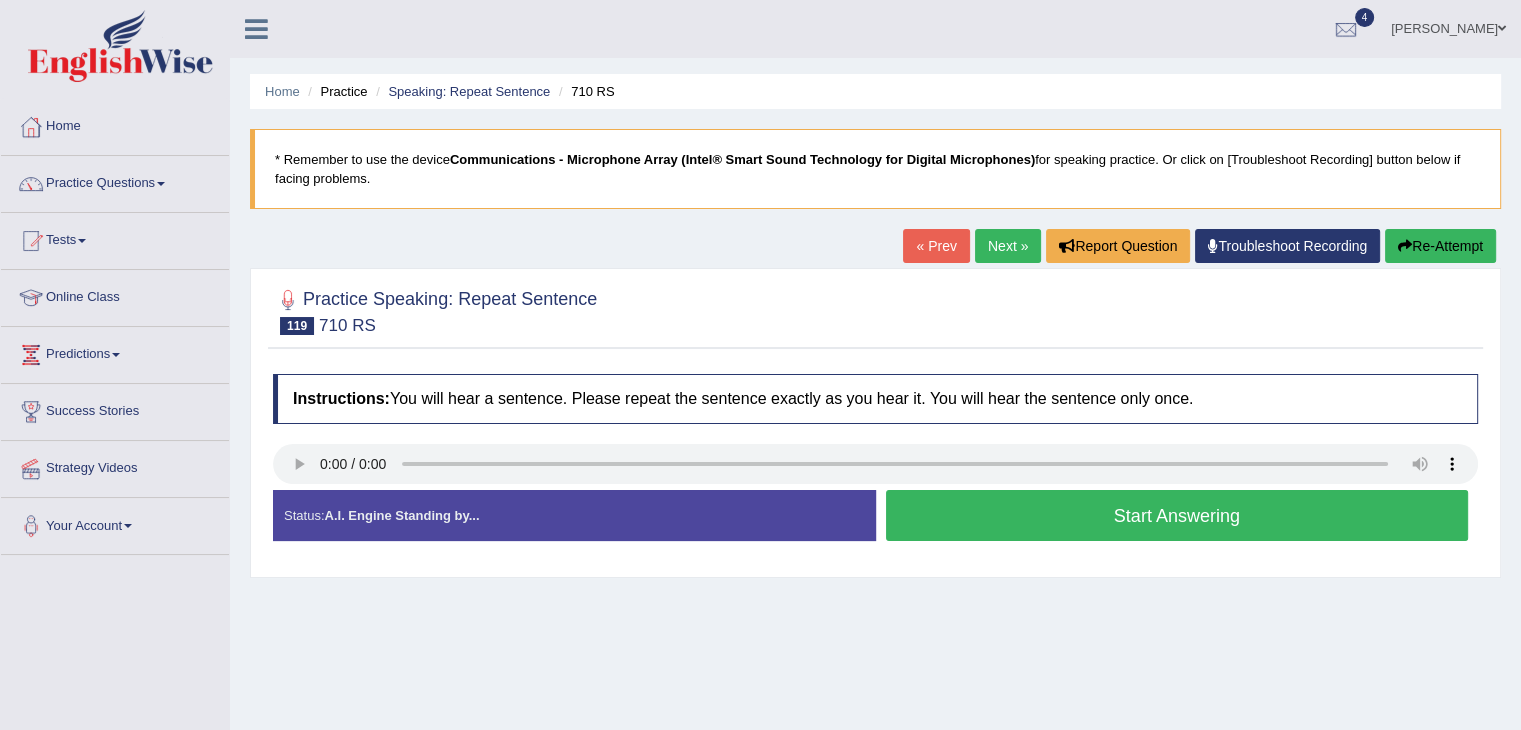 click on "Start Answering" at bounding box center (1177, 515) 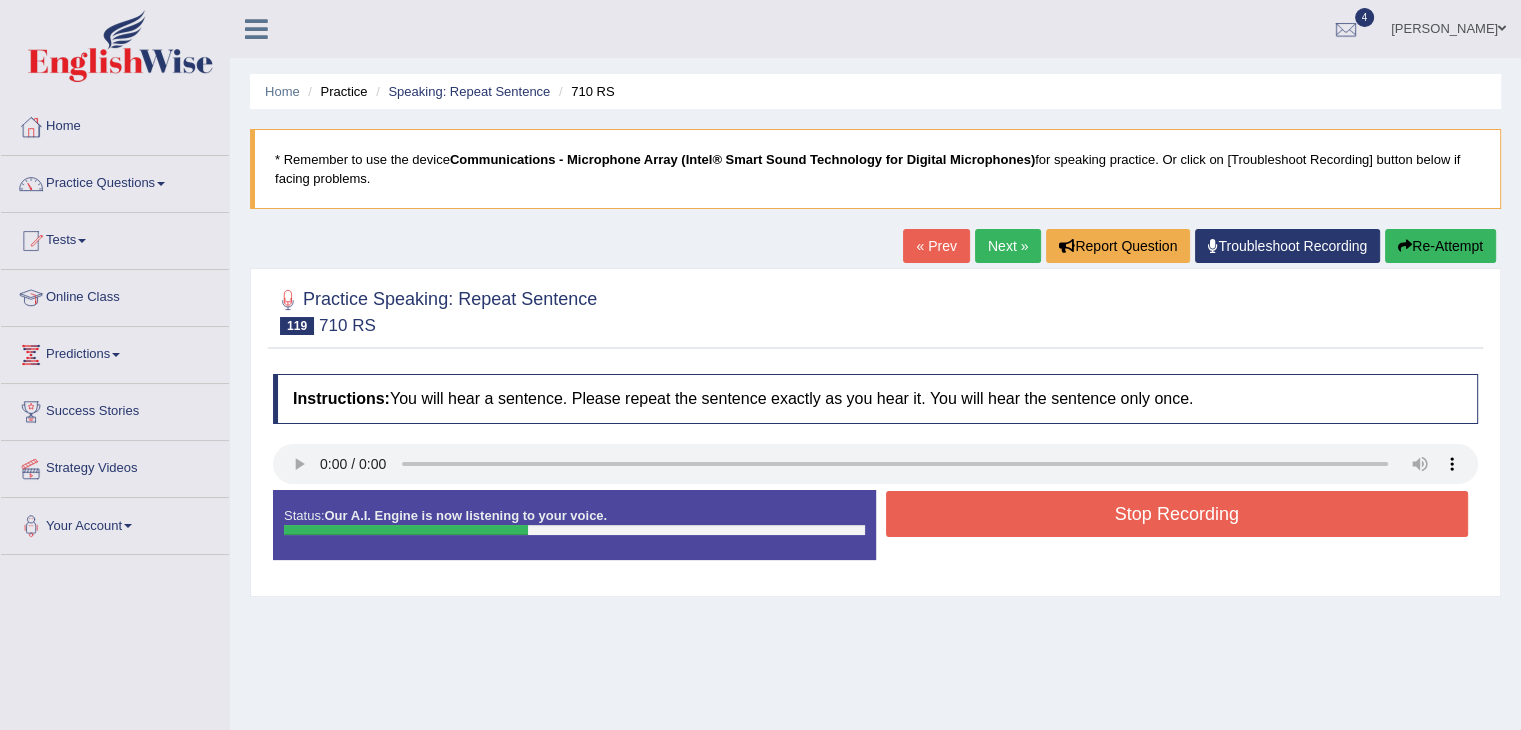 click on "Stop Recording" at bounding box center (1177, 514) 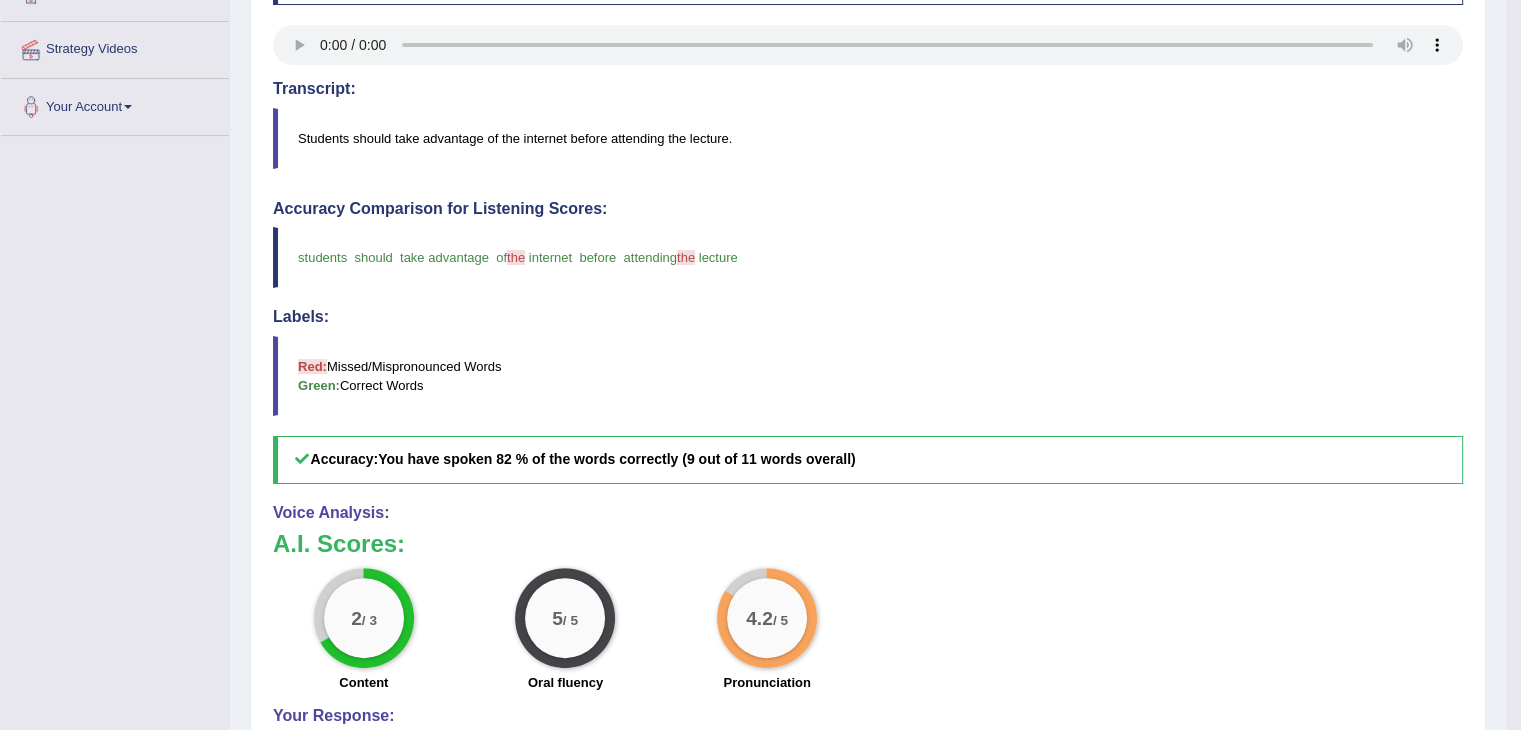scroll, scrollTop: 0, scrollLeft: 0, axis: both 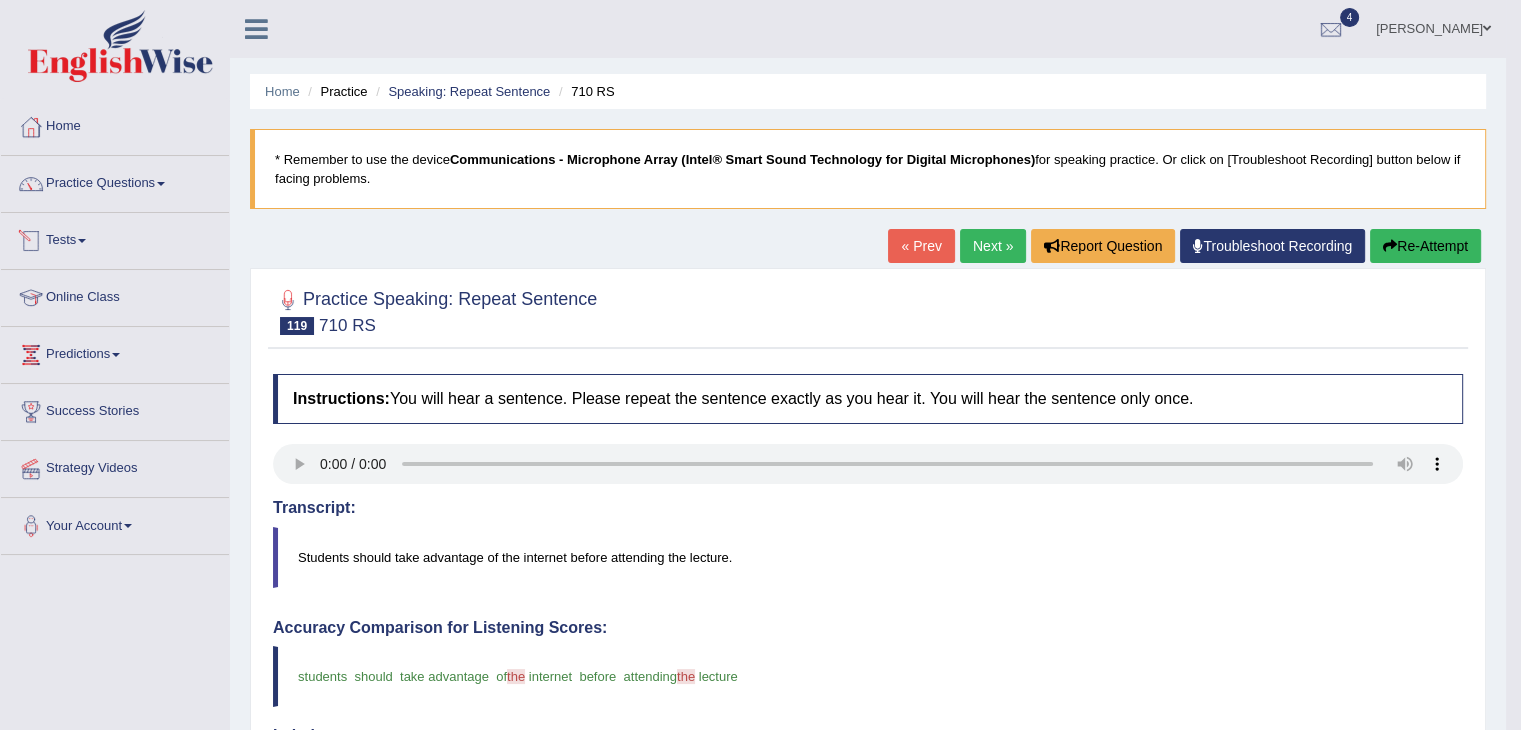 click on "Tests" at bounding box center [115, 238] 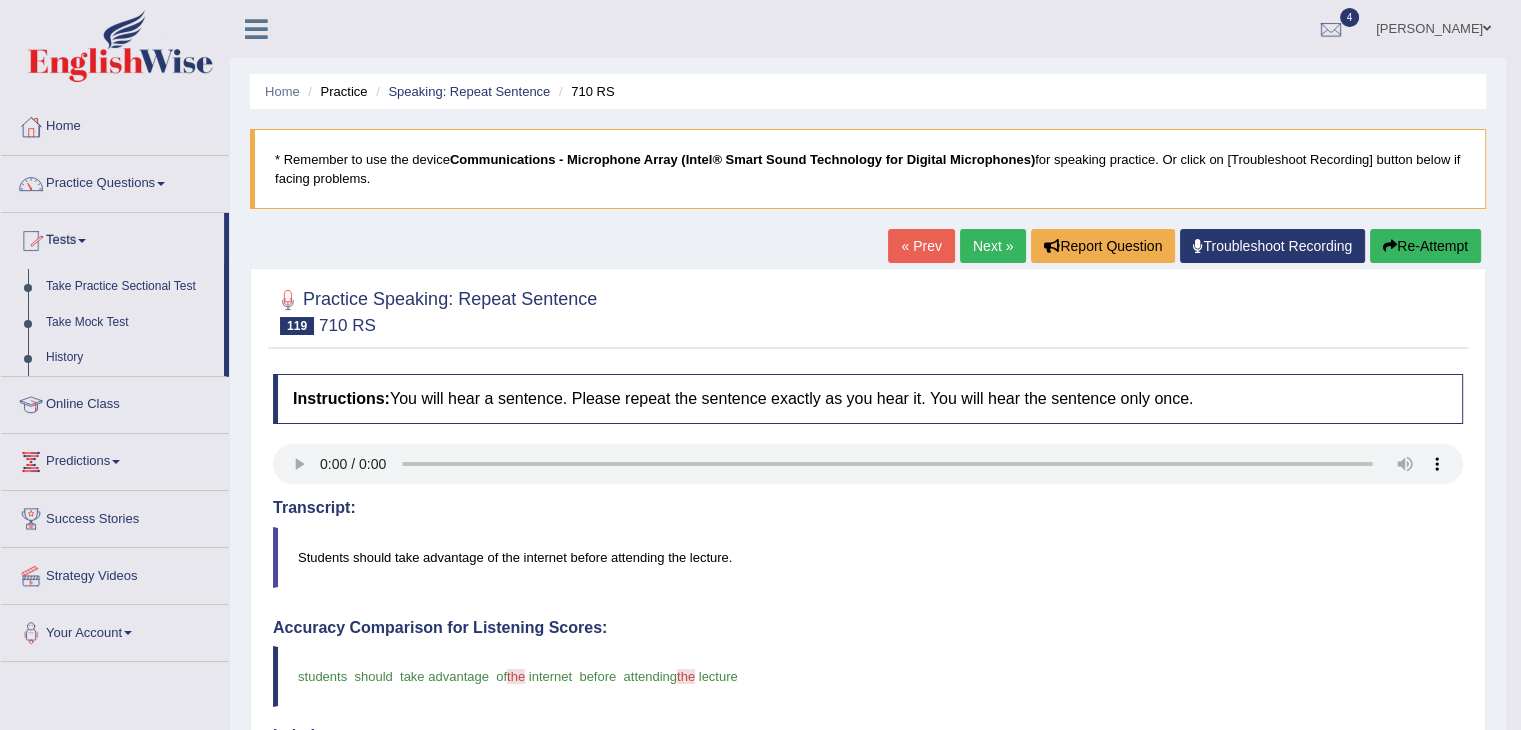 click on "History" at bounding box center [130, 358] 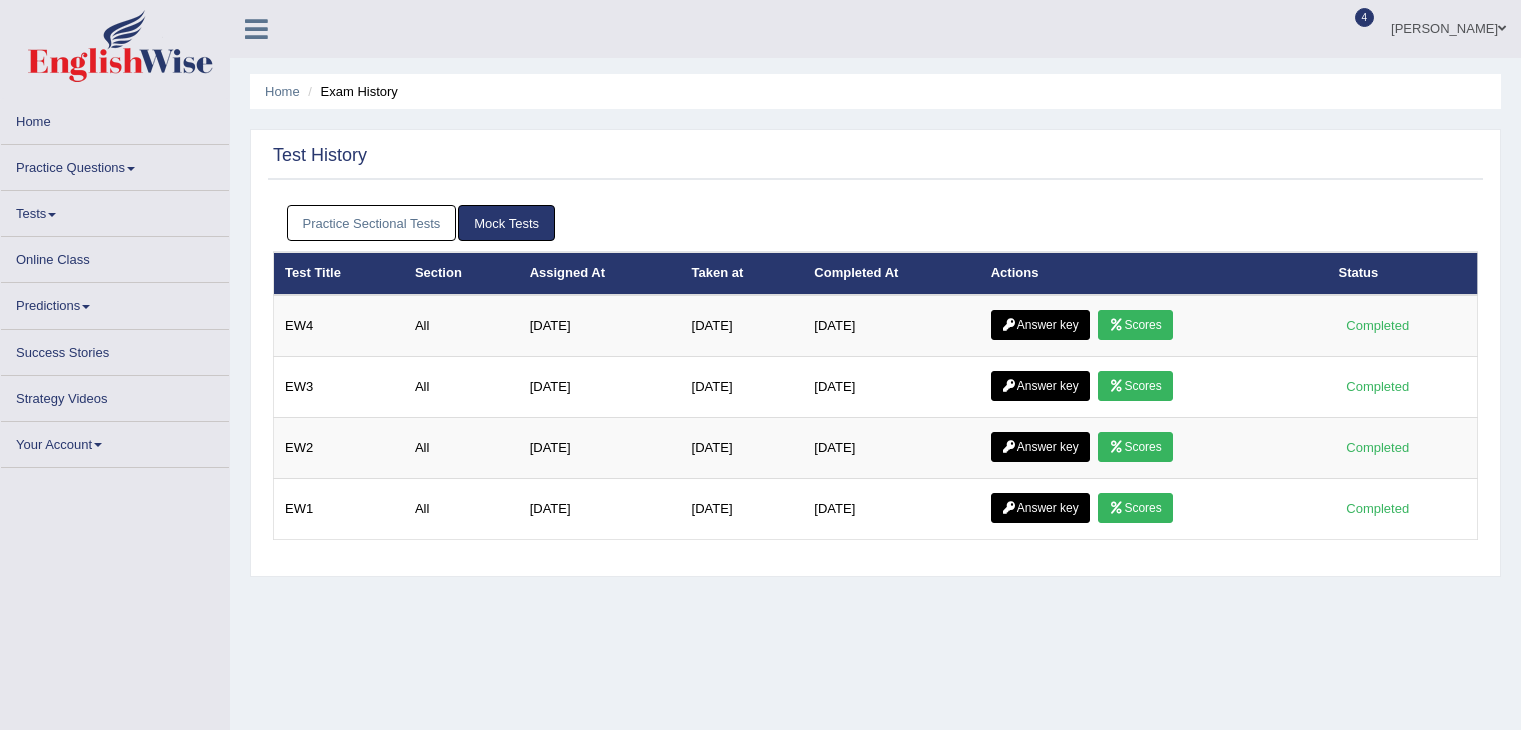 scroll, scrollTop: 0, scrollLeft: 0, axis: both 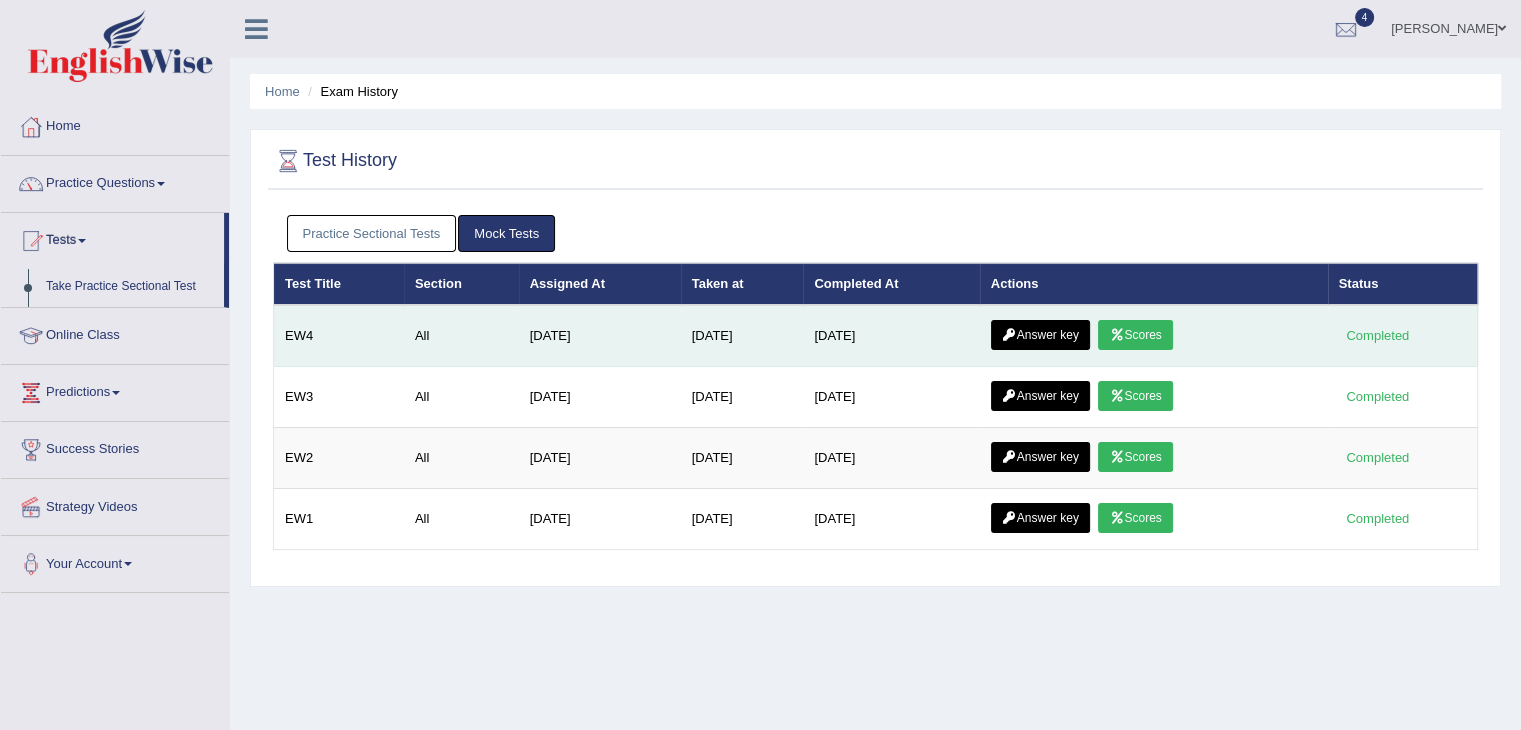click on "Scores" at bounding box center [1135, 335] 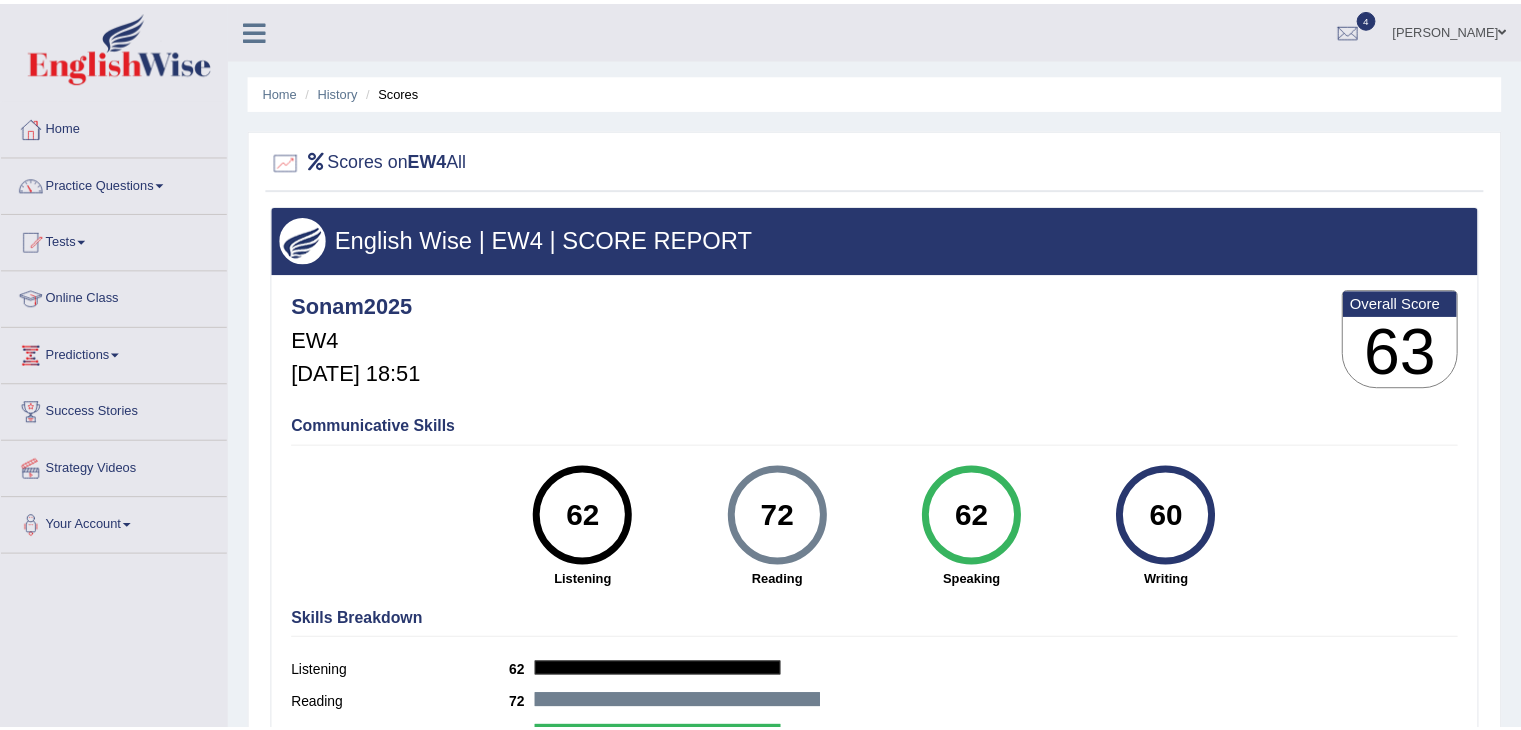 scroll, scrollTop: 0, scrollLeft: 0, axis: both 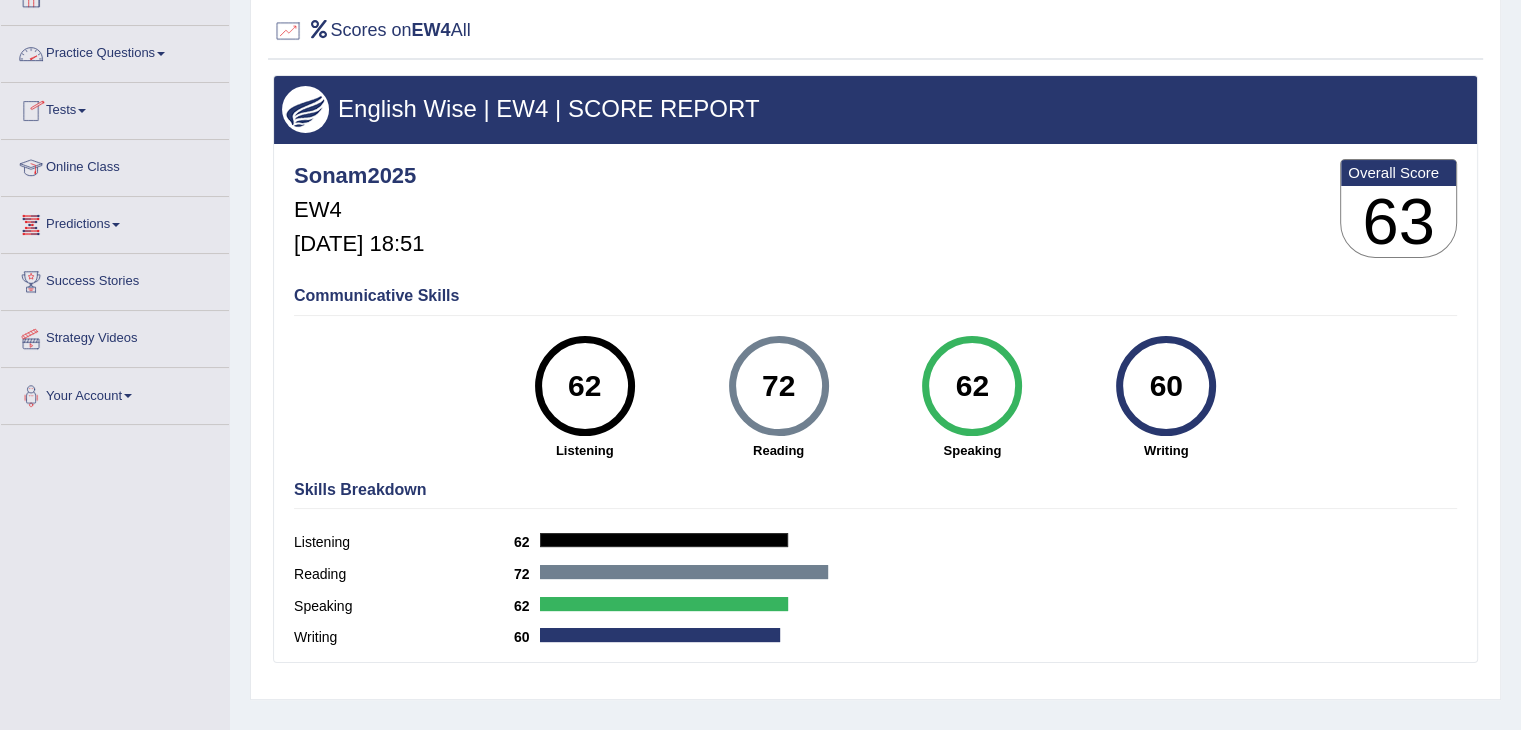 click on "Practice Questions" at bounding box center (115, 51) 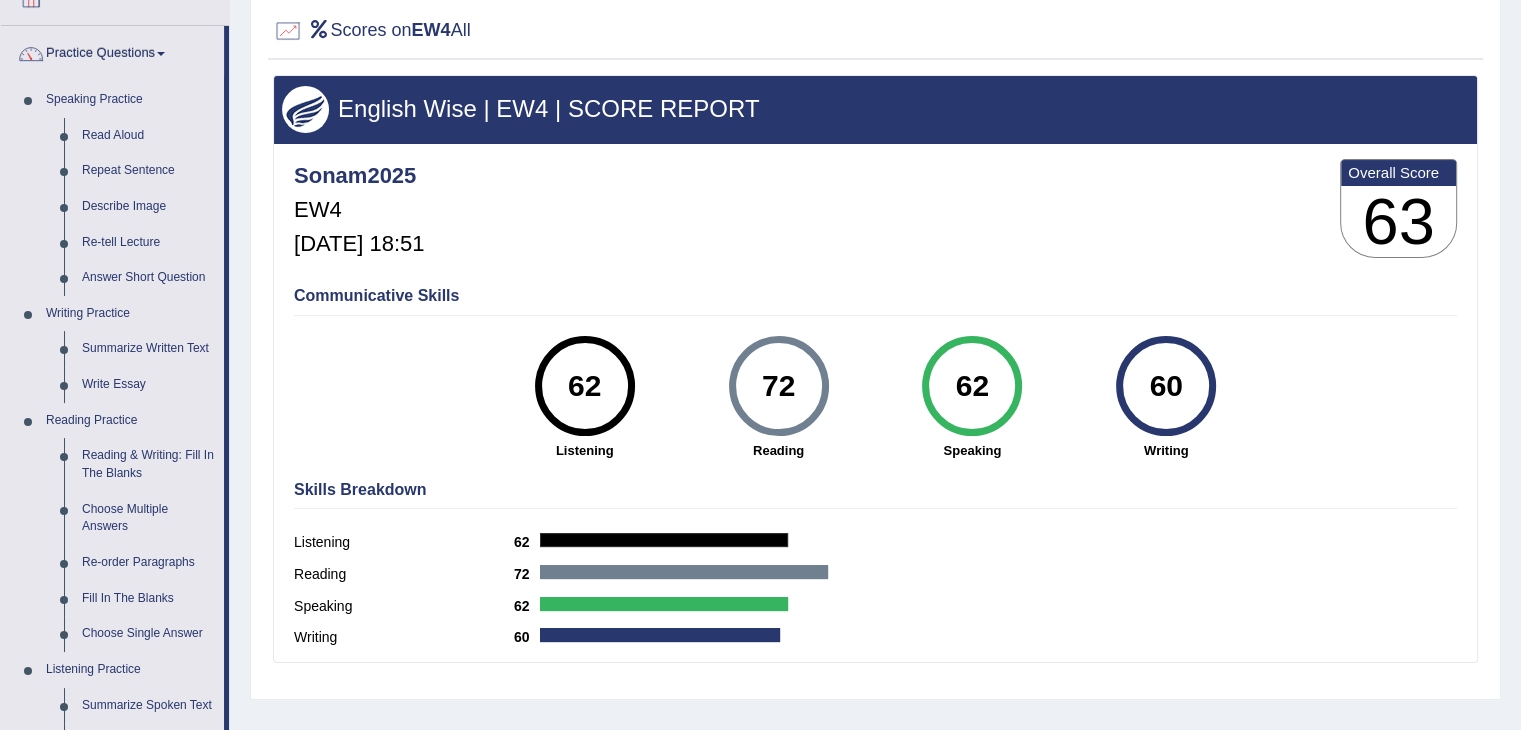 click on "Practice Questions" at bounding box center (112, 51) 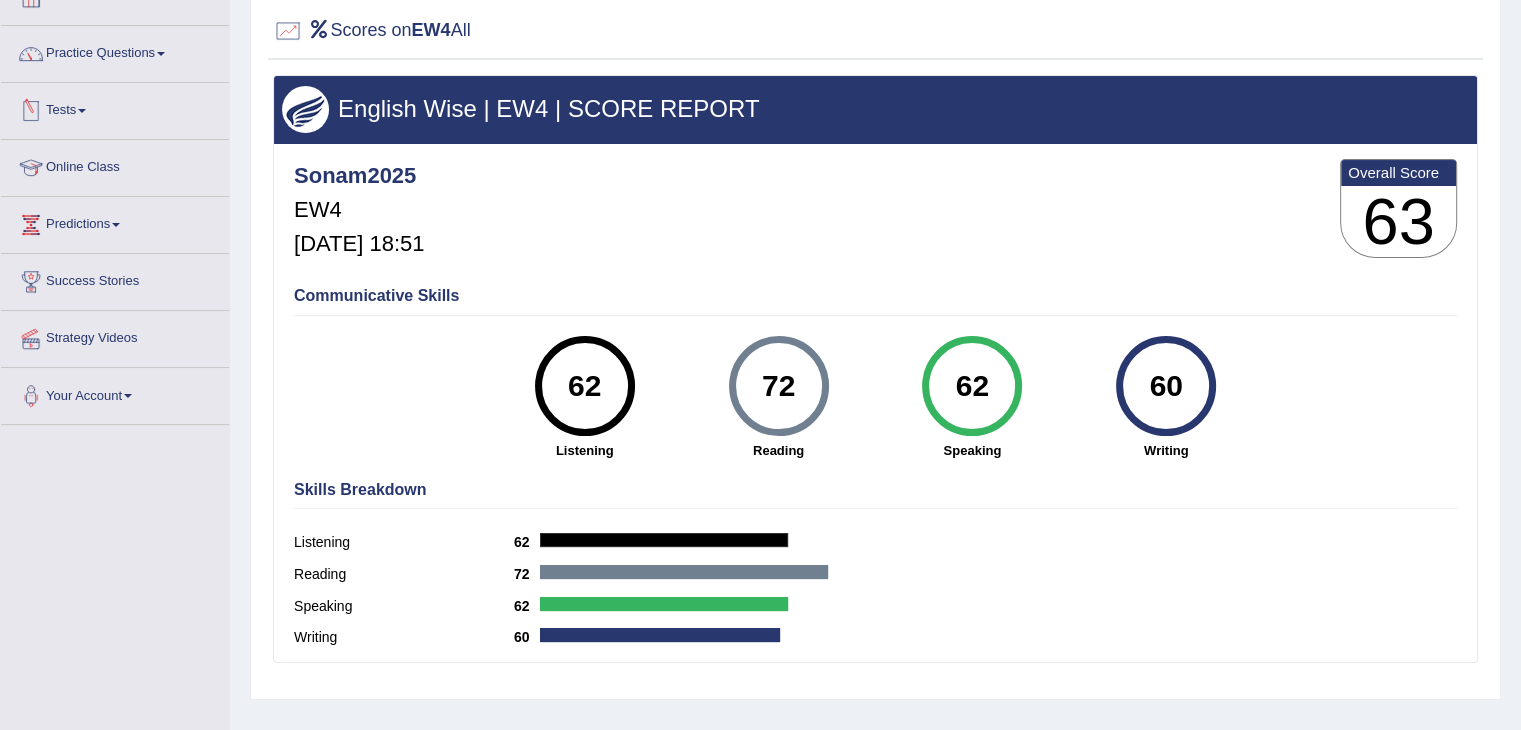 click on "Tests" at bounding box center (115, 108) 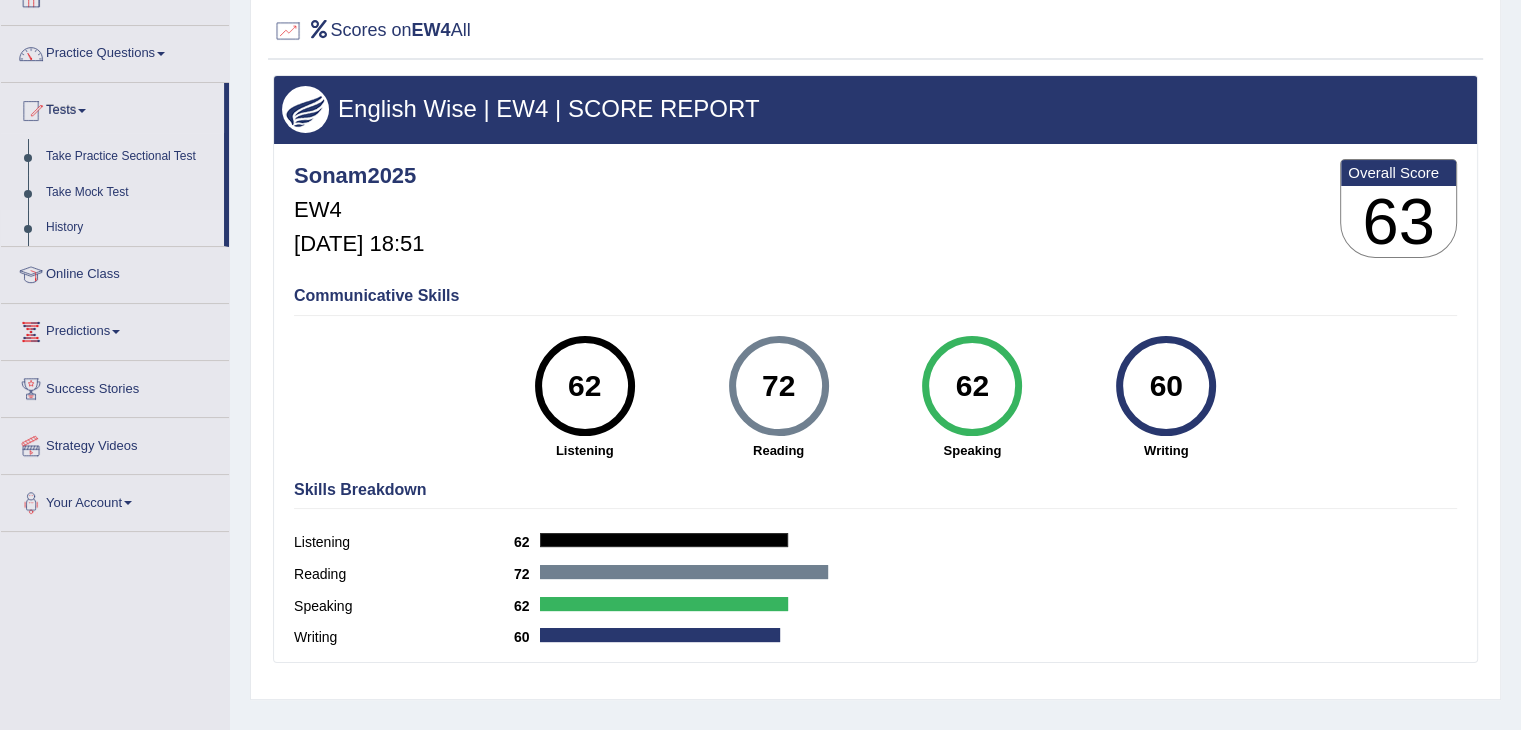 click on "History" at bounding box center [130, 228] 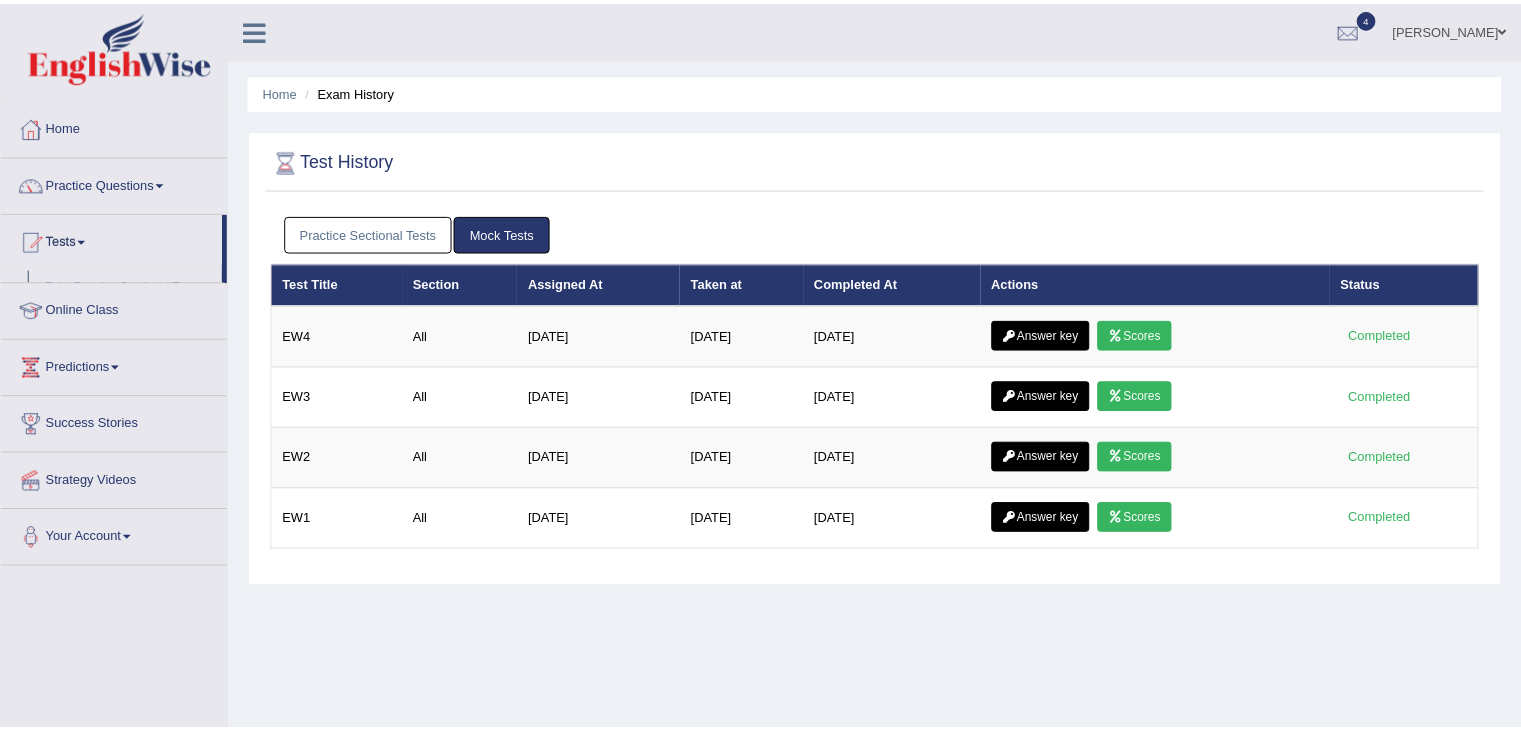 scroll, scrollTop: 0, scrollLeft: 0, axis: both 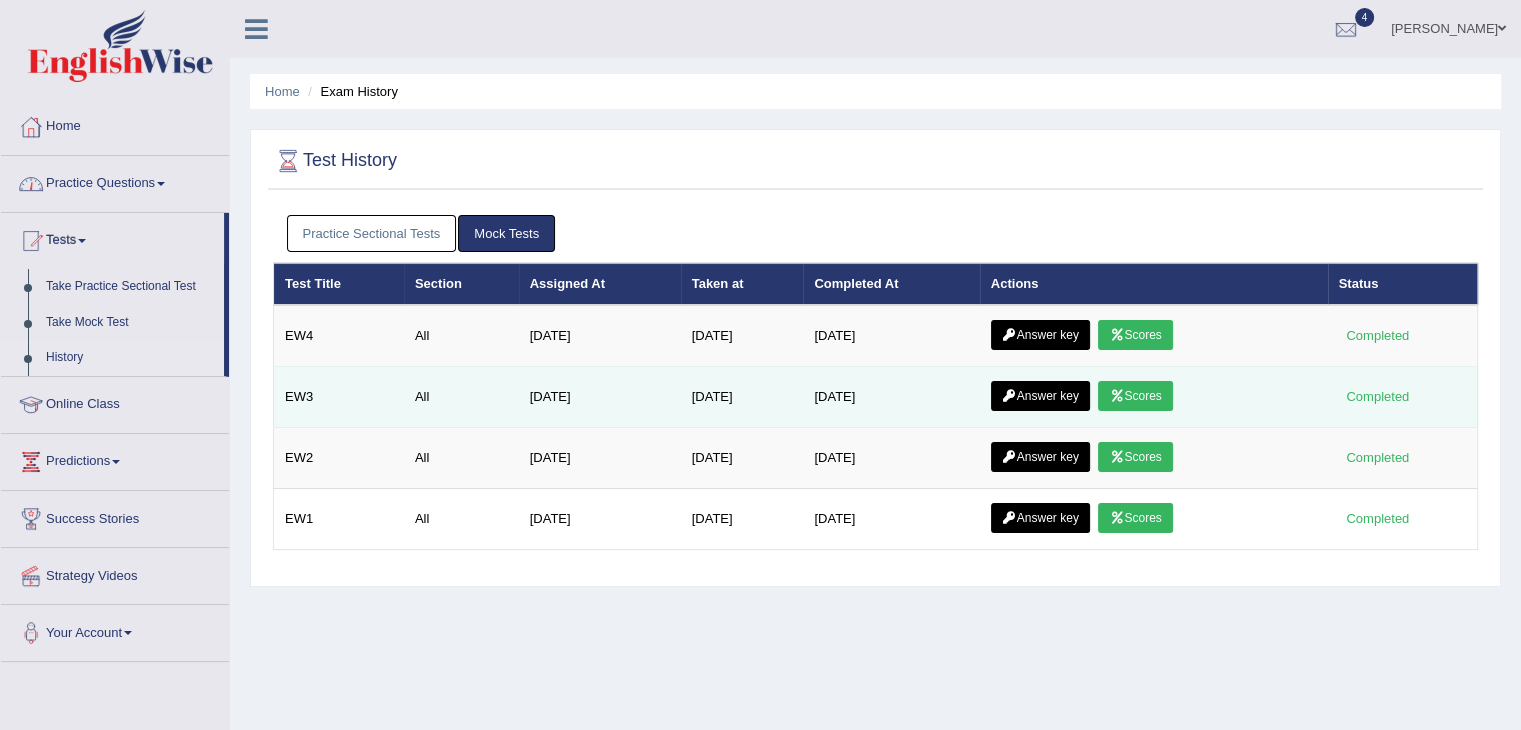 click on "Scores" at bounding box center (1135, 396) 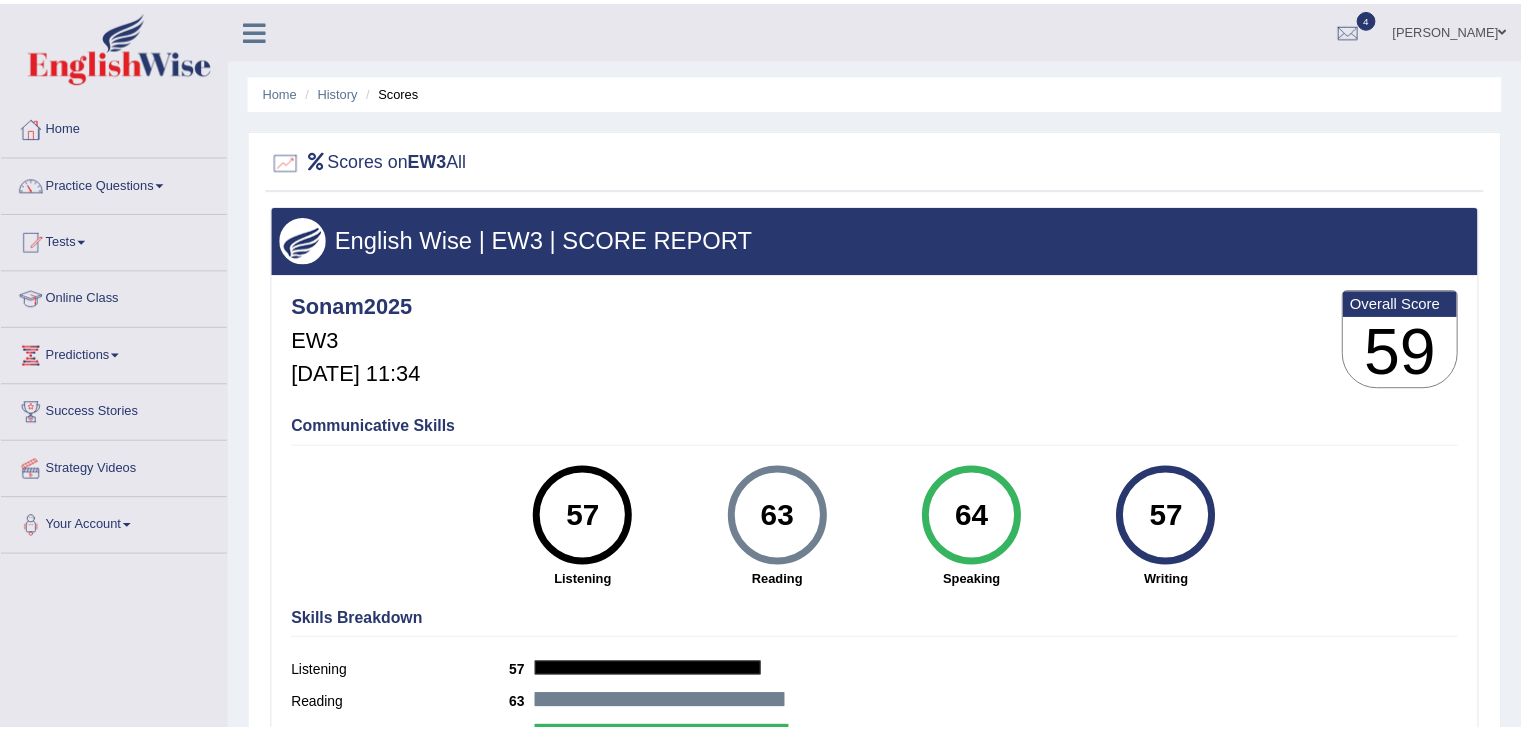scroll, scrollTop: 0, scrollLeft: 0, axis: both 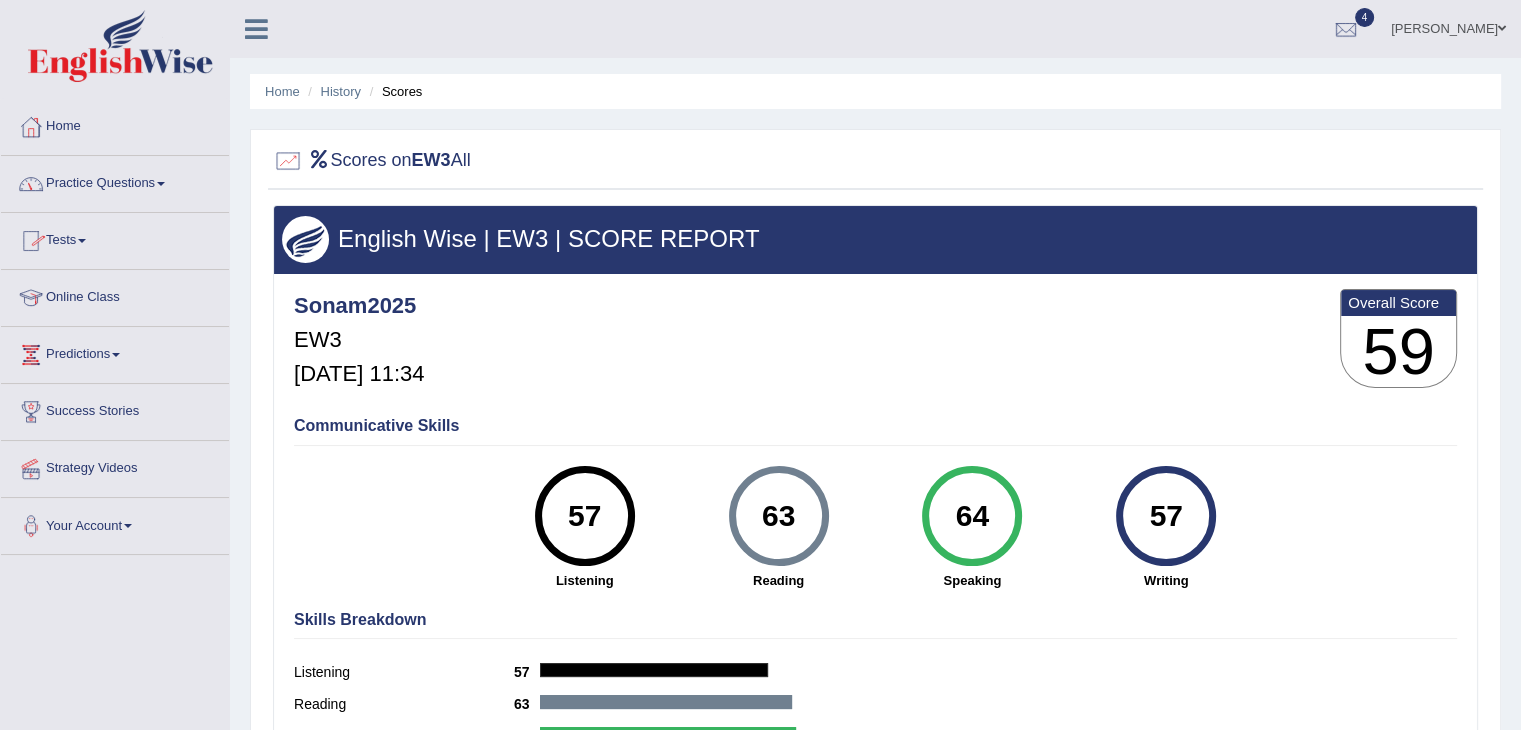 click on "Tests" at bounding box center (115, 238) 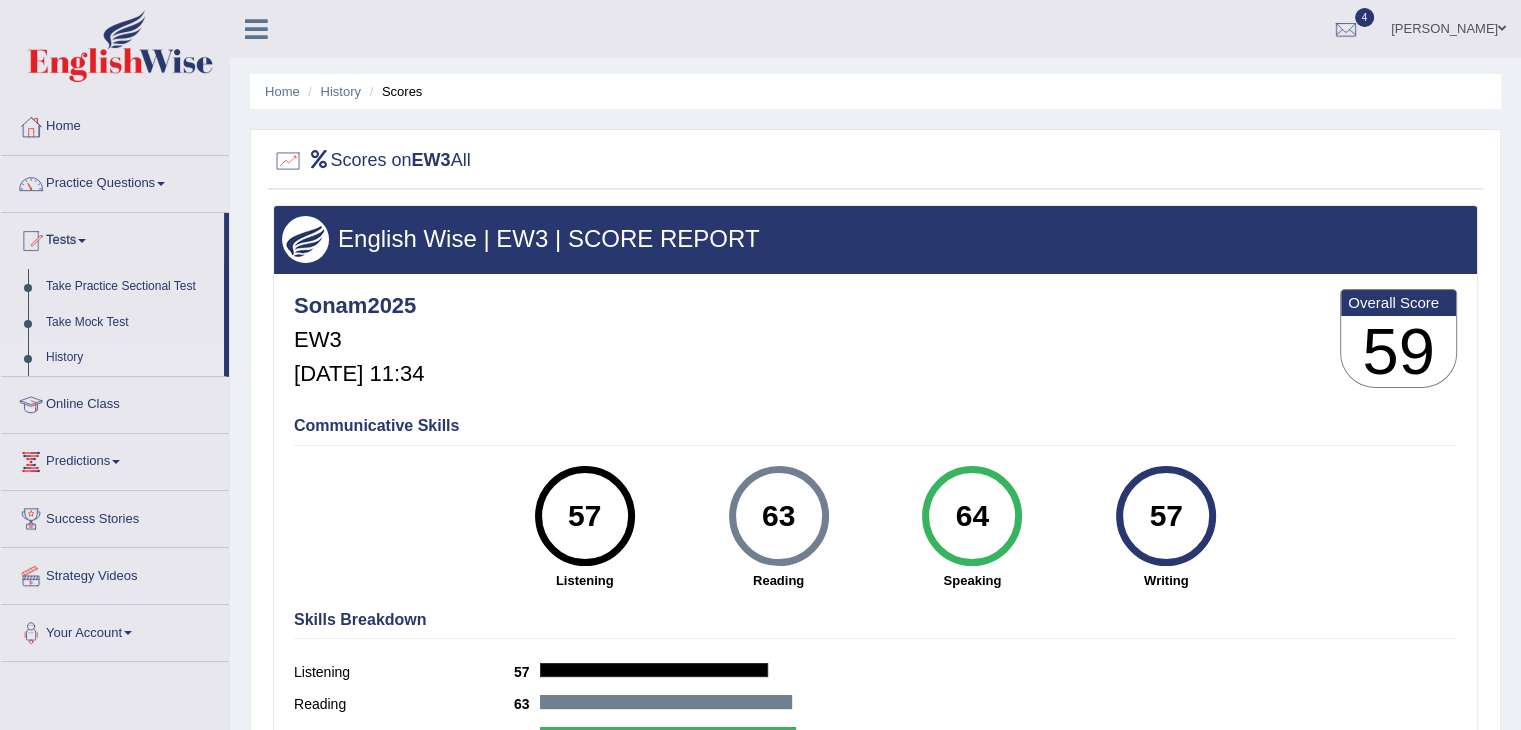click on "History" at bounding box center (130, 358) 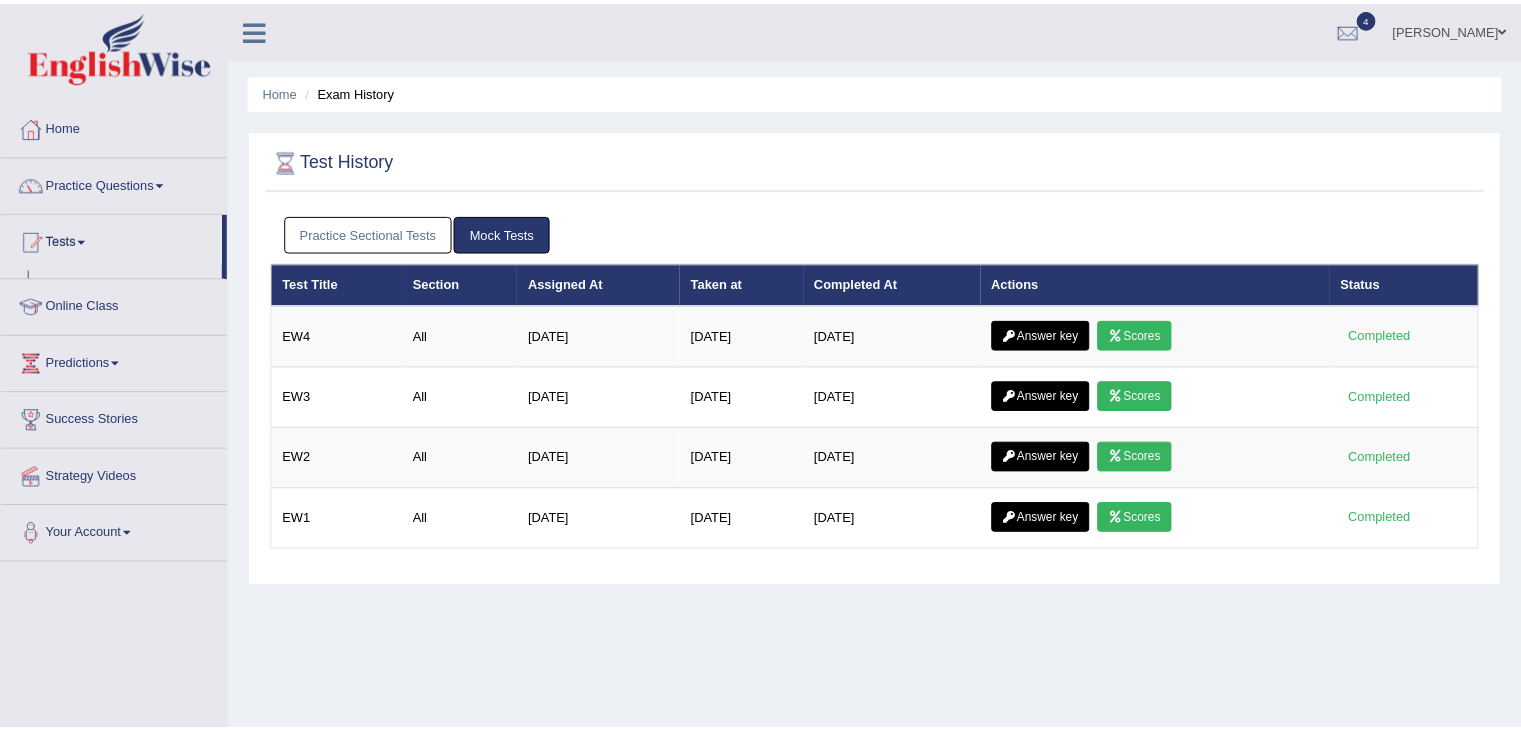 scroll, scrollTop: 0, scrollLeft: 0, axis: both 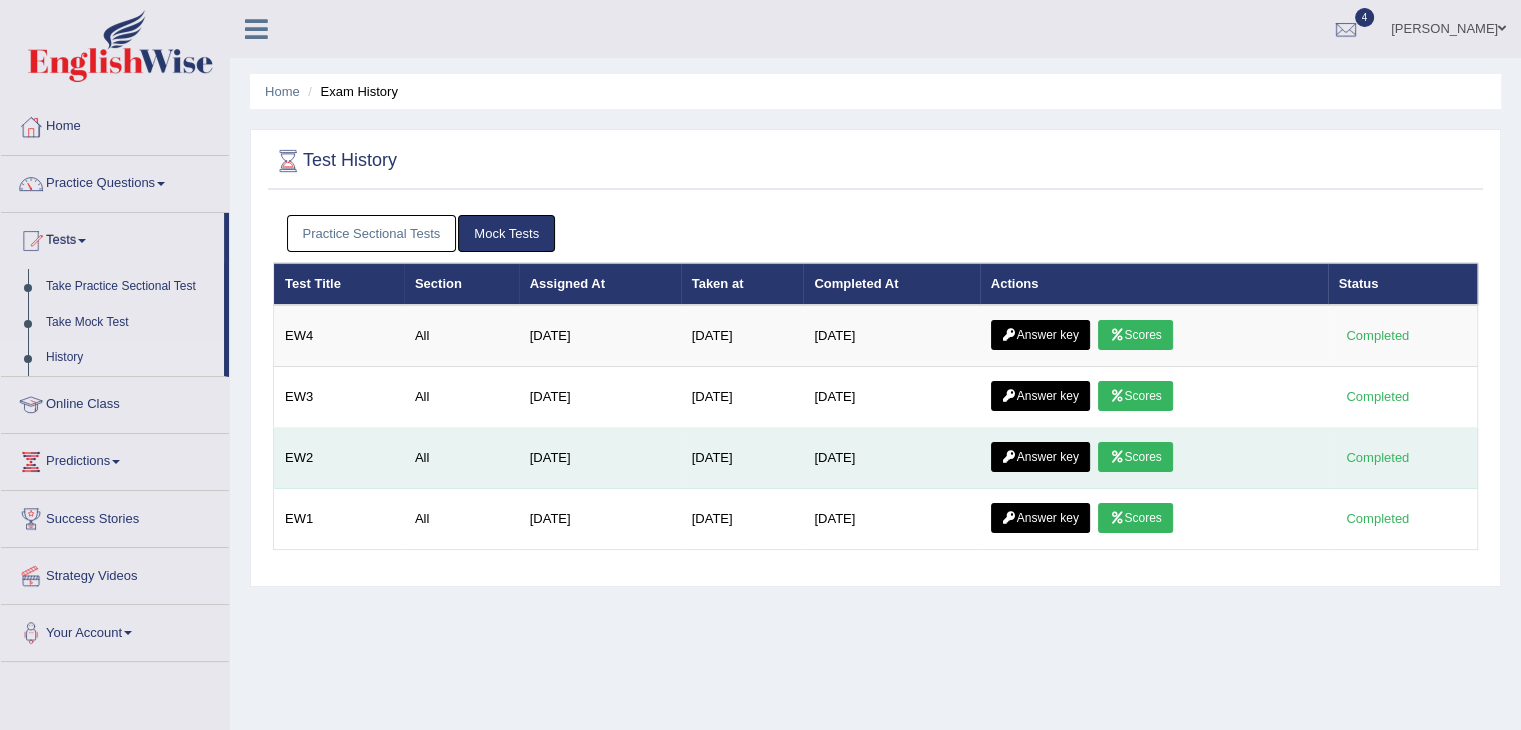 click on "Scores" at bounding box center (1135, 457) 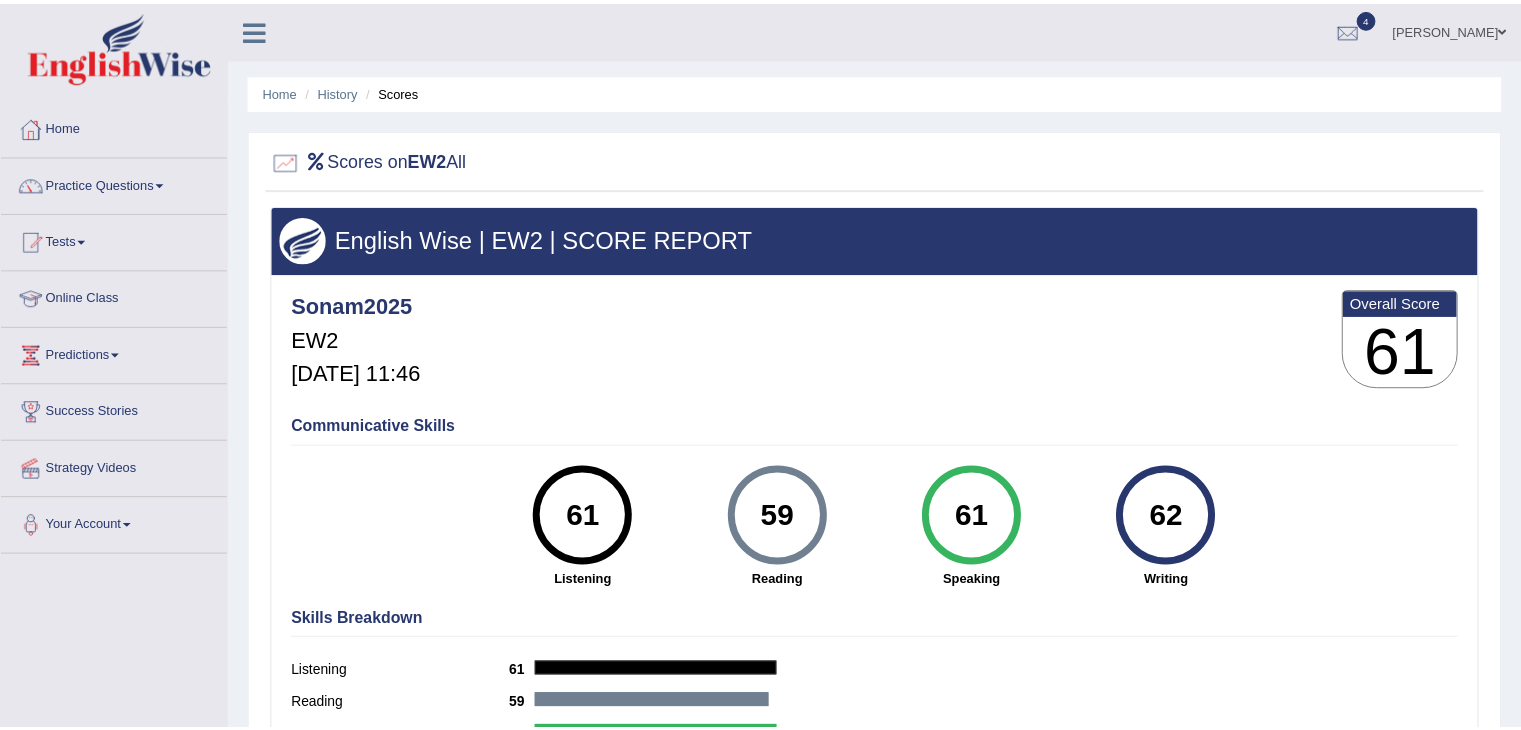 scroll, scrollTop: 0, scrollLeft: 0, axis: both 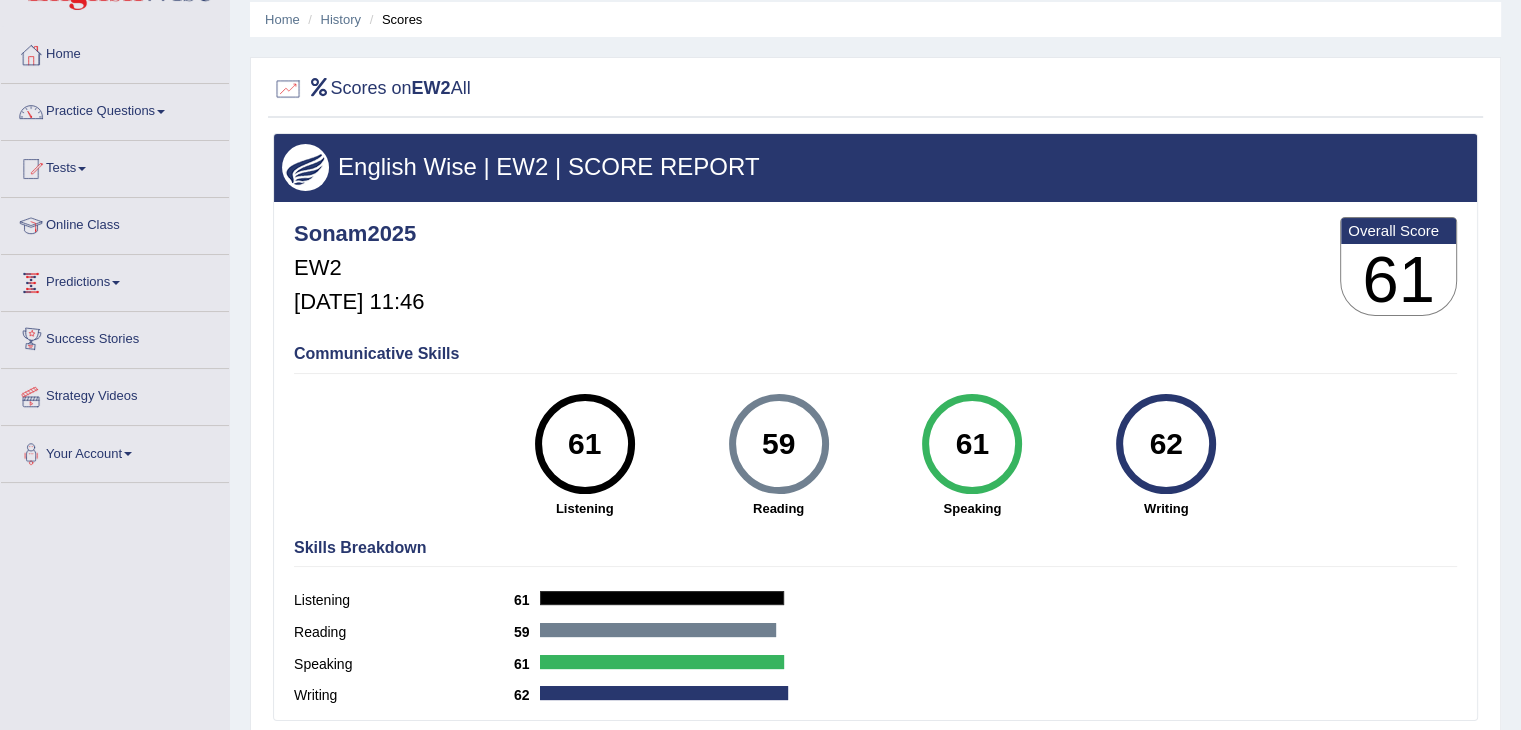 click at bounding box center [116, 283] 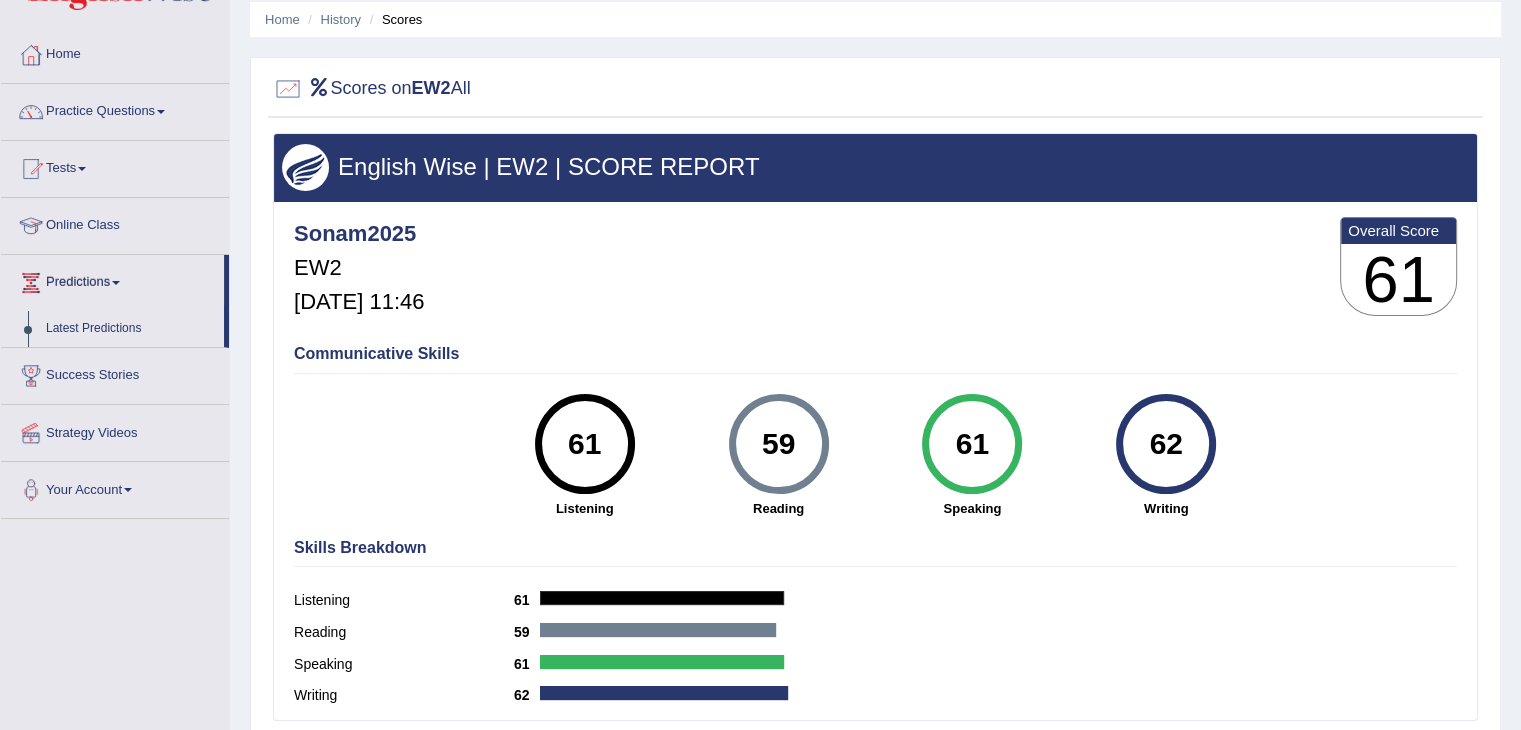 click at bounding box center (116, 283) 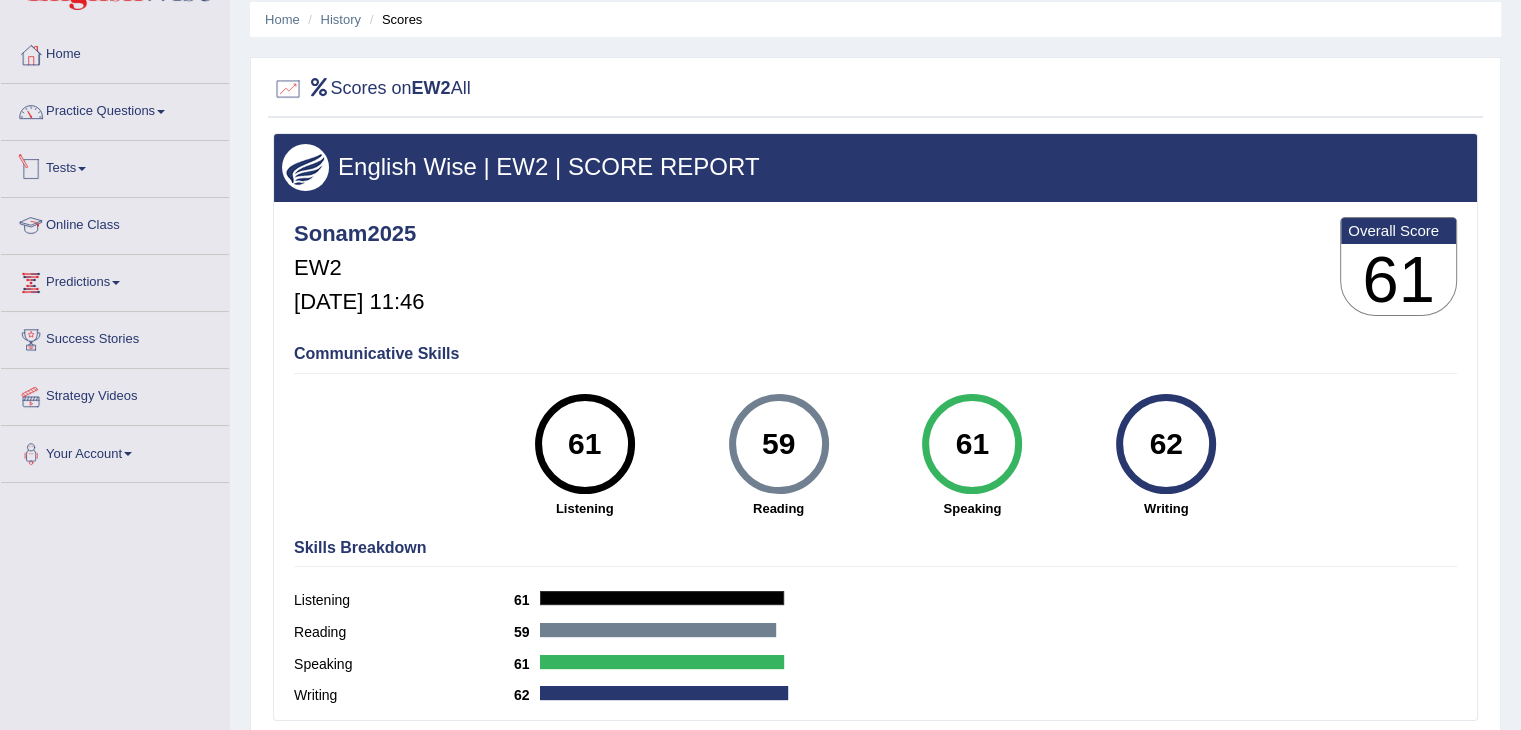 click on "Tests" at bounding box center [115, 166] 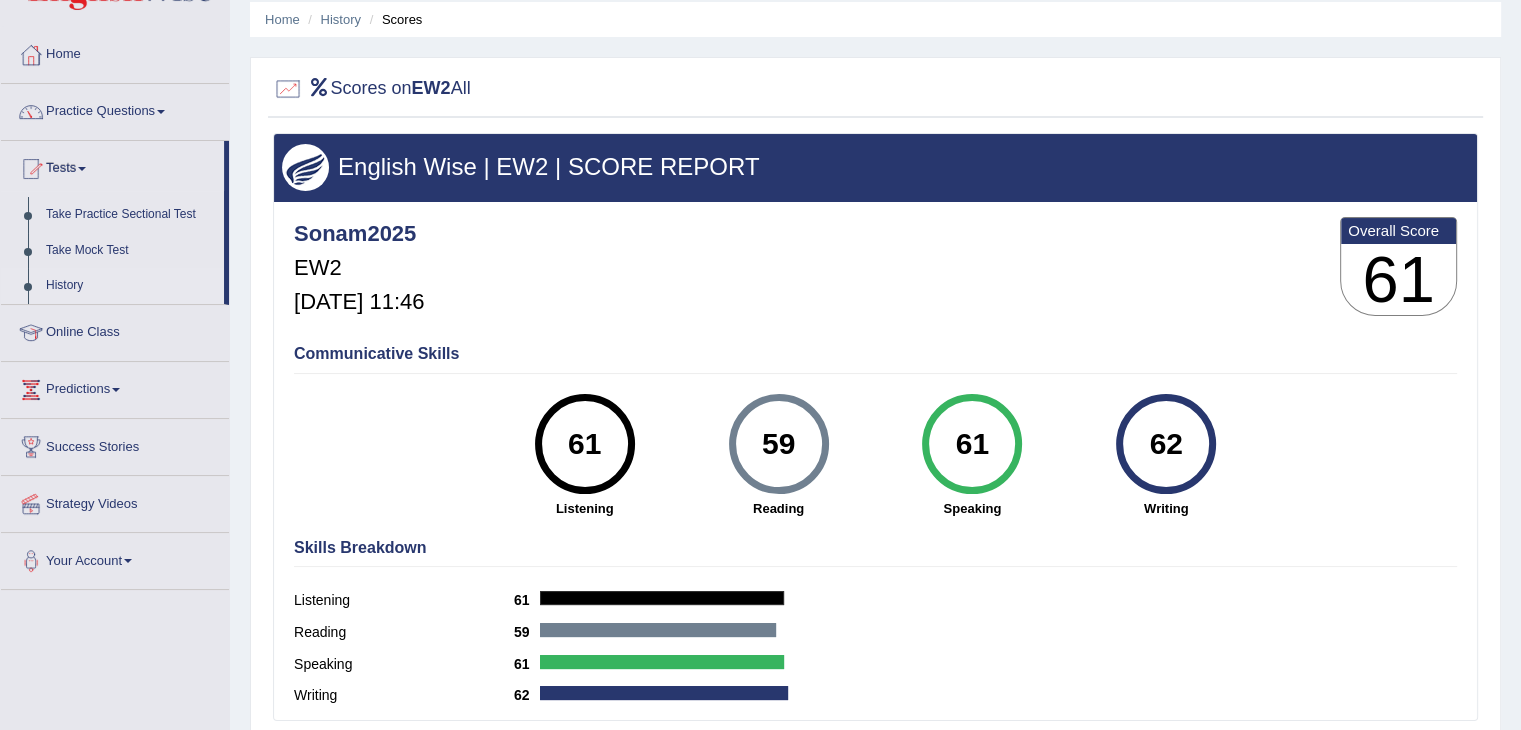 click on "History" at bounding box center (130, 286) 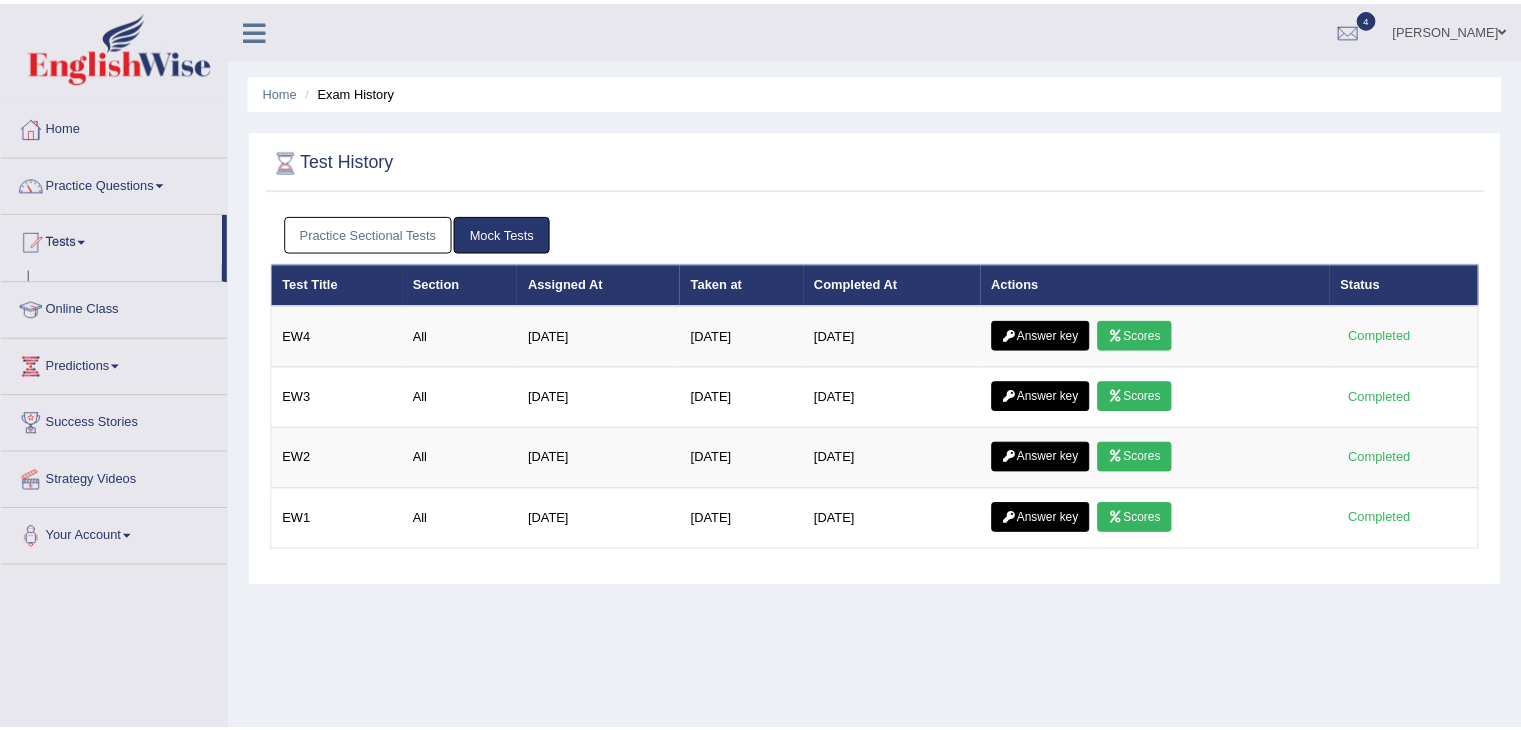 scroll, scrollTop: 0, scrollLeft: 0, axis: both 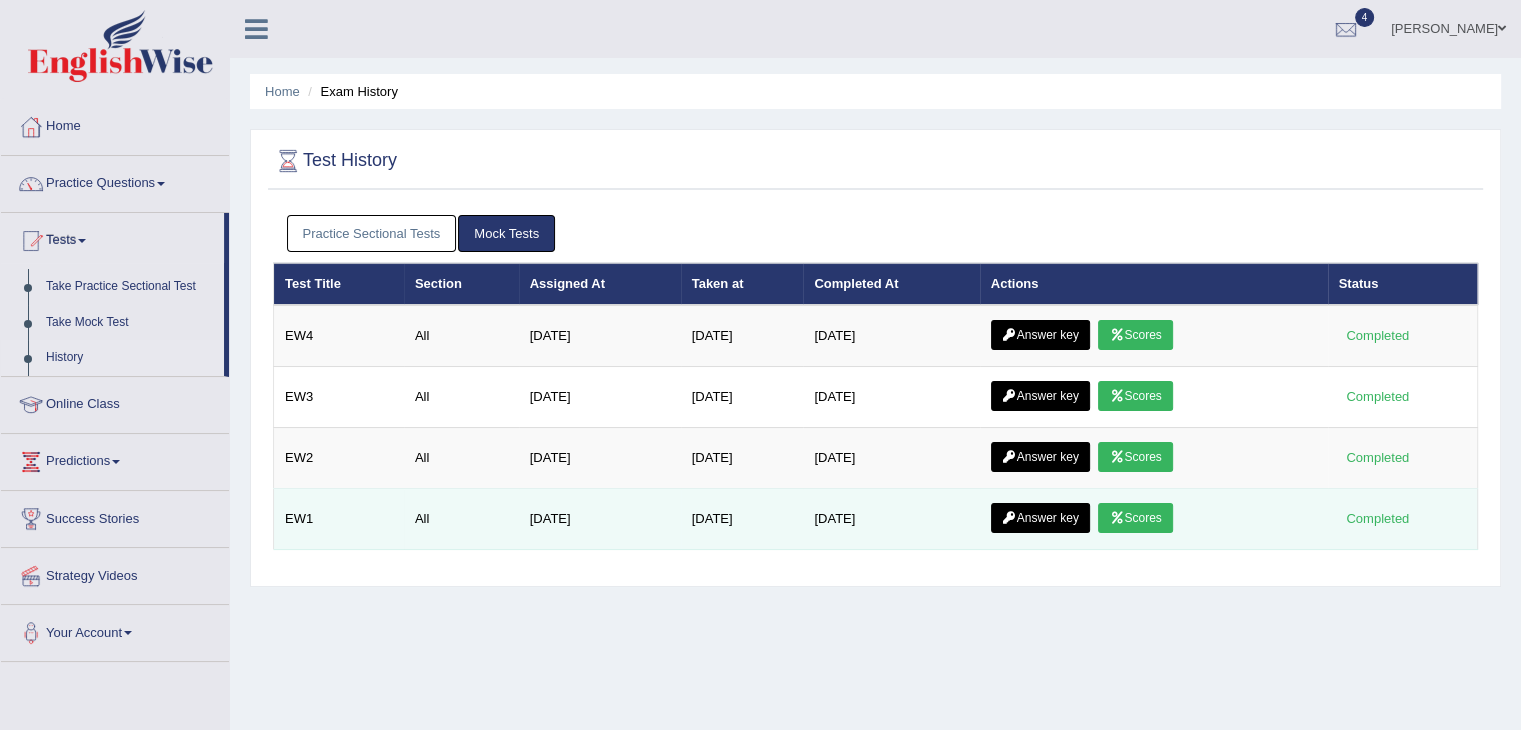 click on "Scores" at bounding box center [1135, 518] 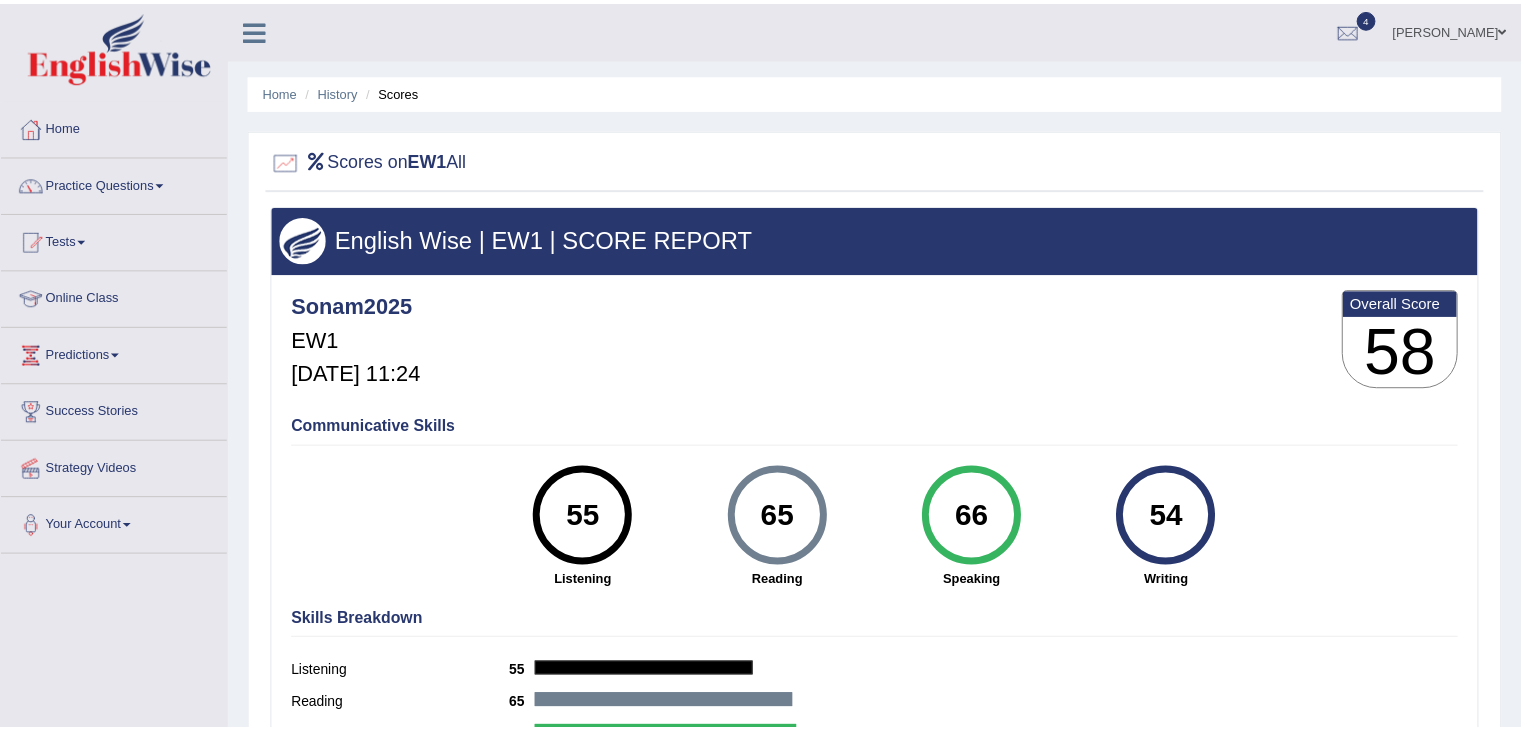 scroll, scrollTop: 0, scrollLeft: 0, axis: both 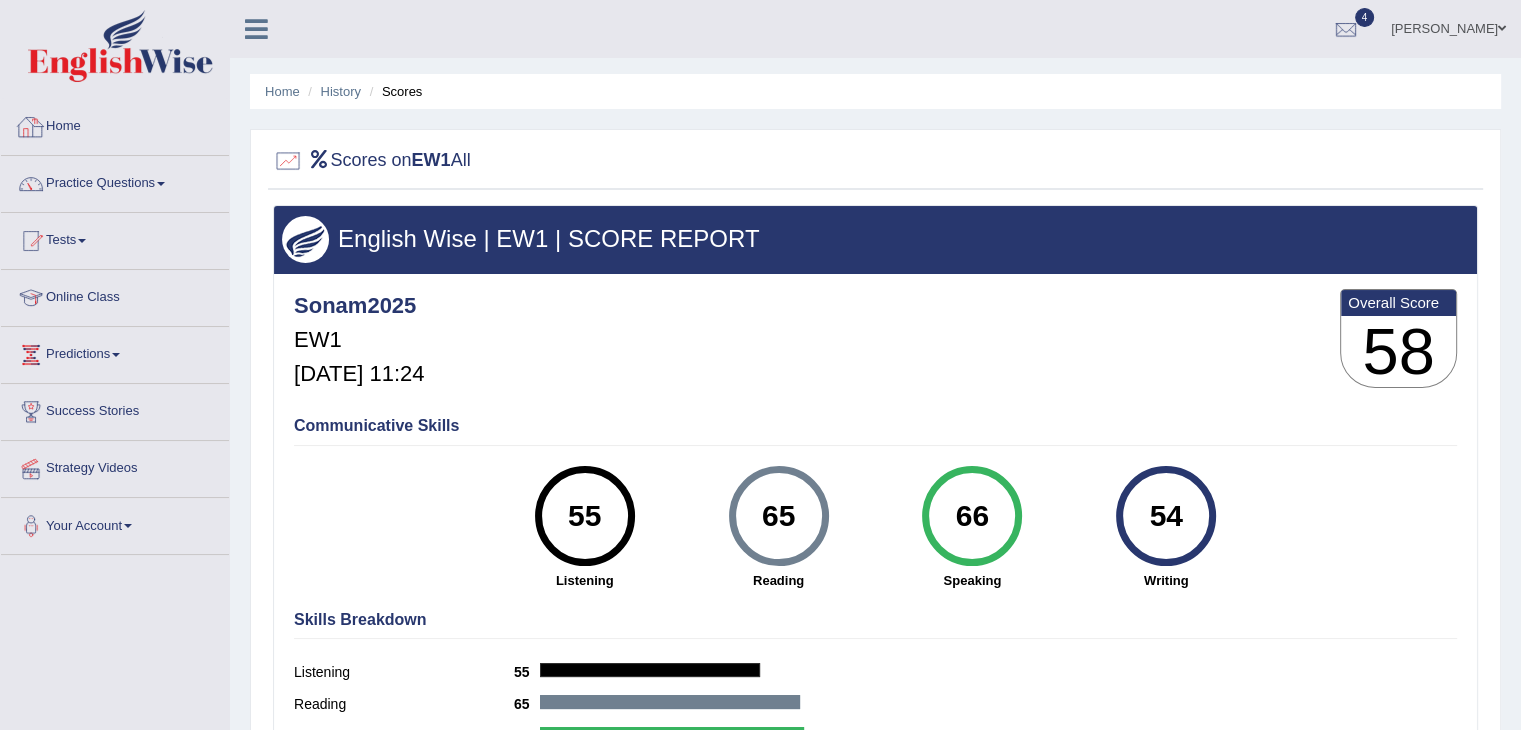 click on "Home" at bounding box center (115, 124) 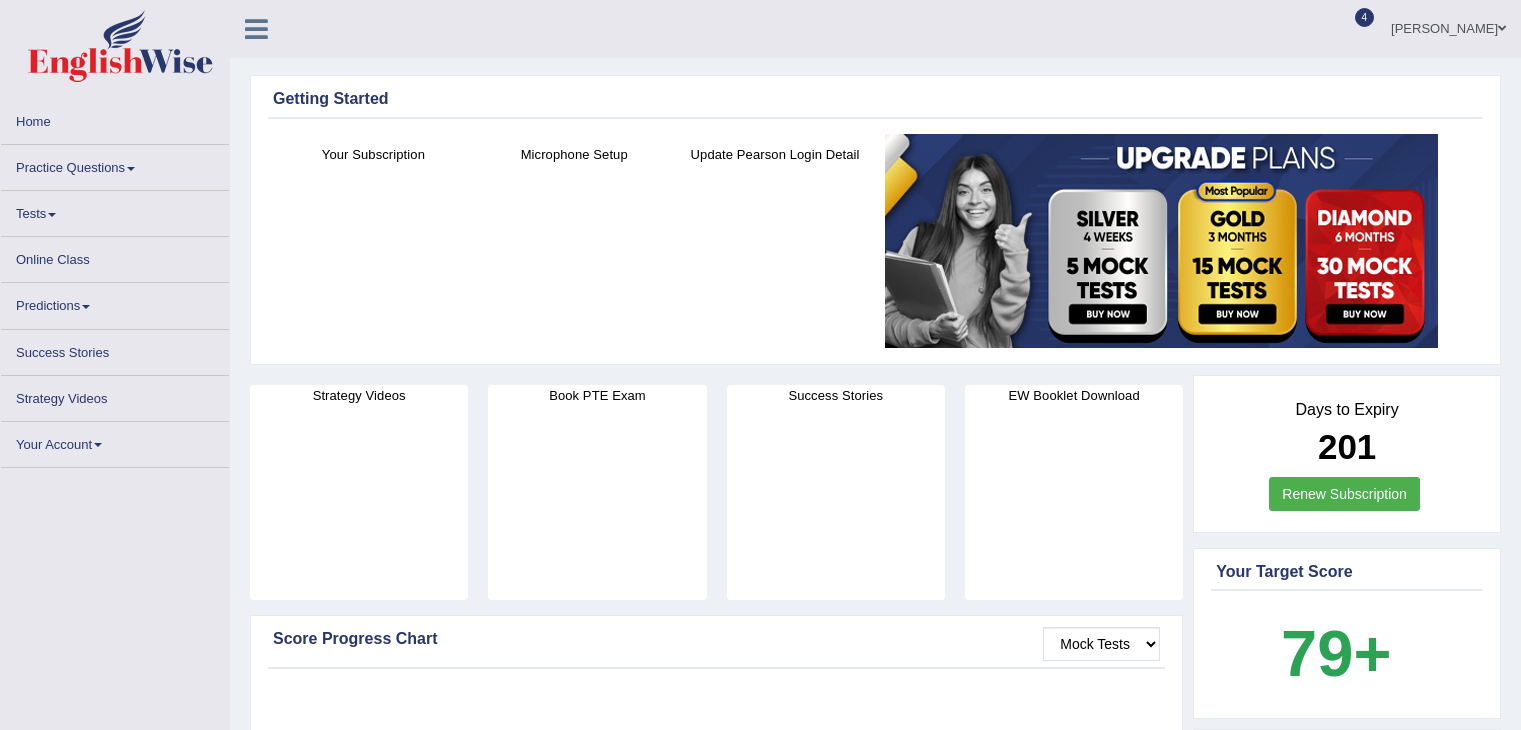 scroll, scrollTop: 0, scrollLeft: 0, axis: both 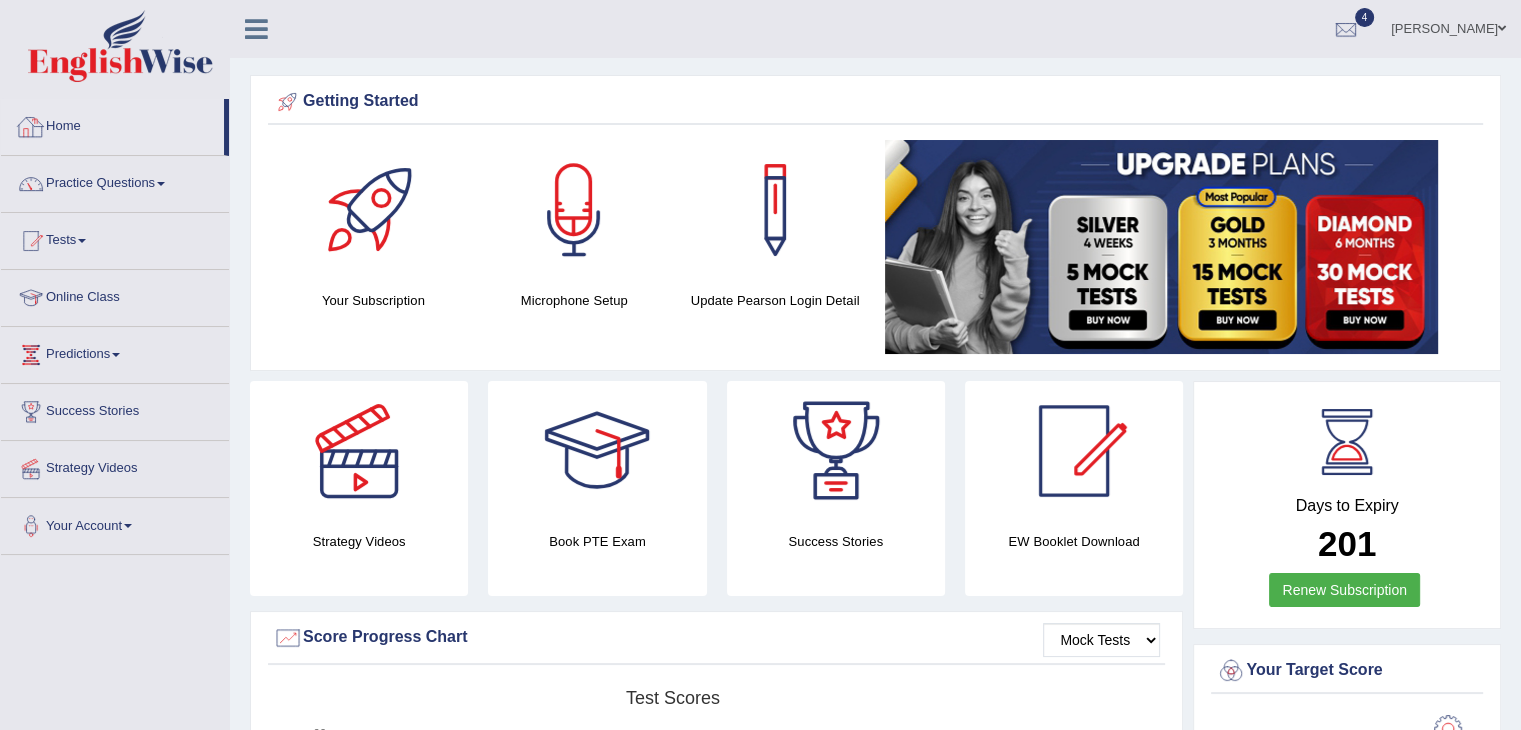 click on "Home" at bounding box center (112, 124) 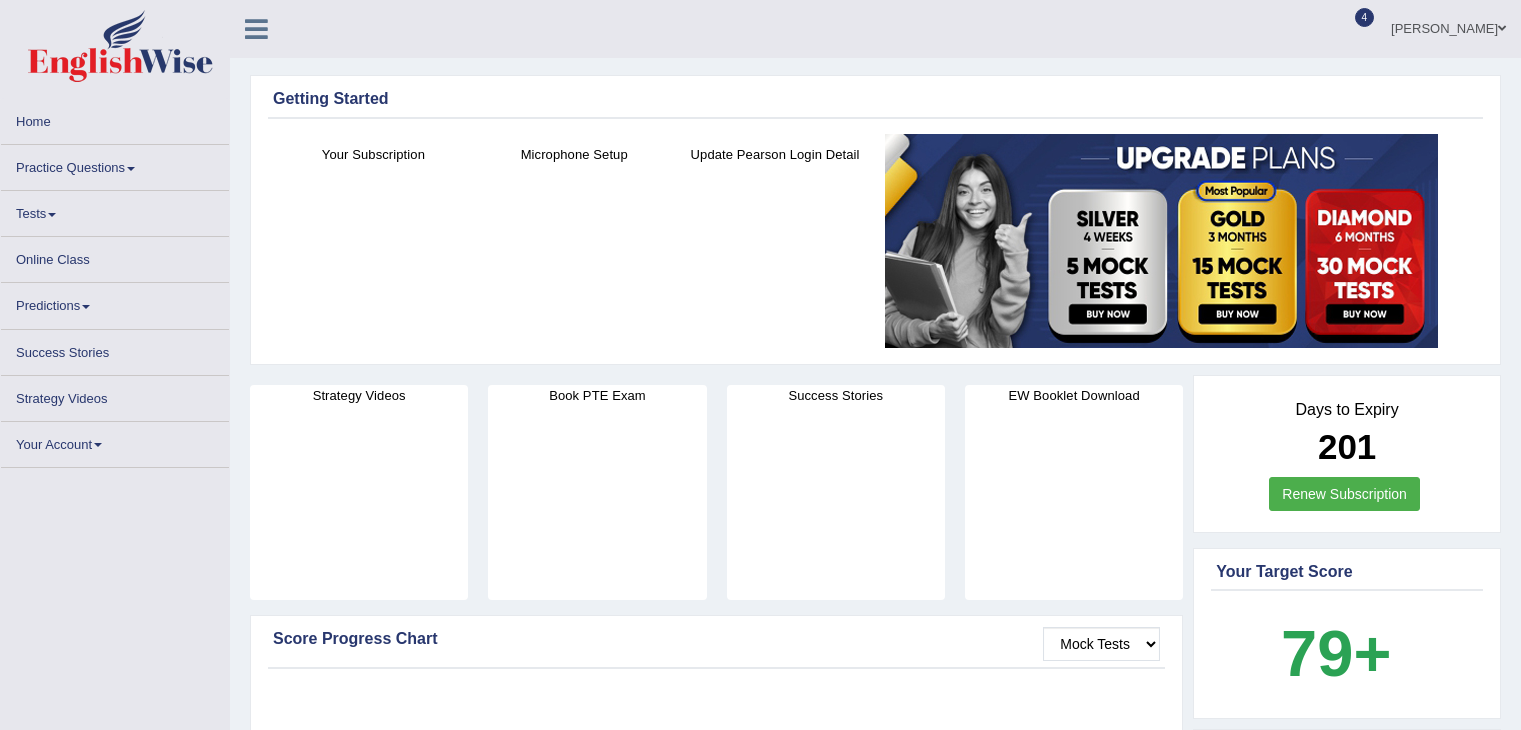 scroll, scrollTop: 0, scrollLeft: 0, axis: both 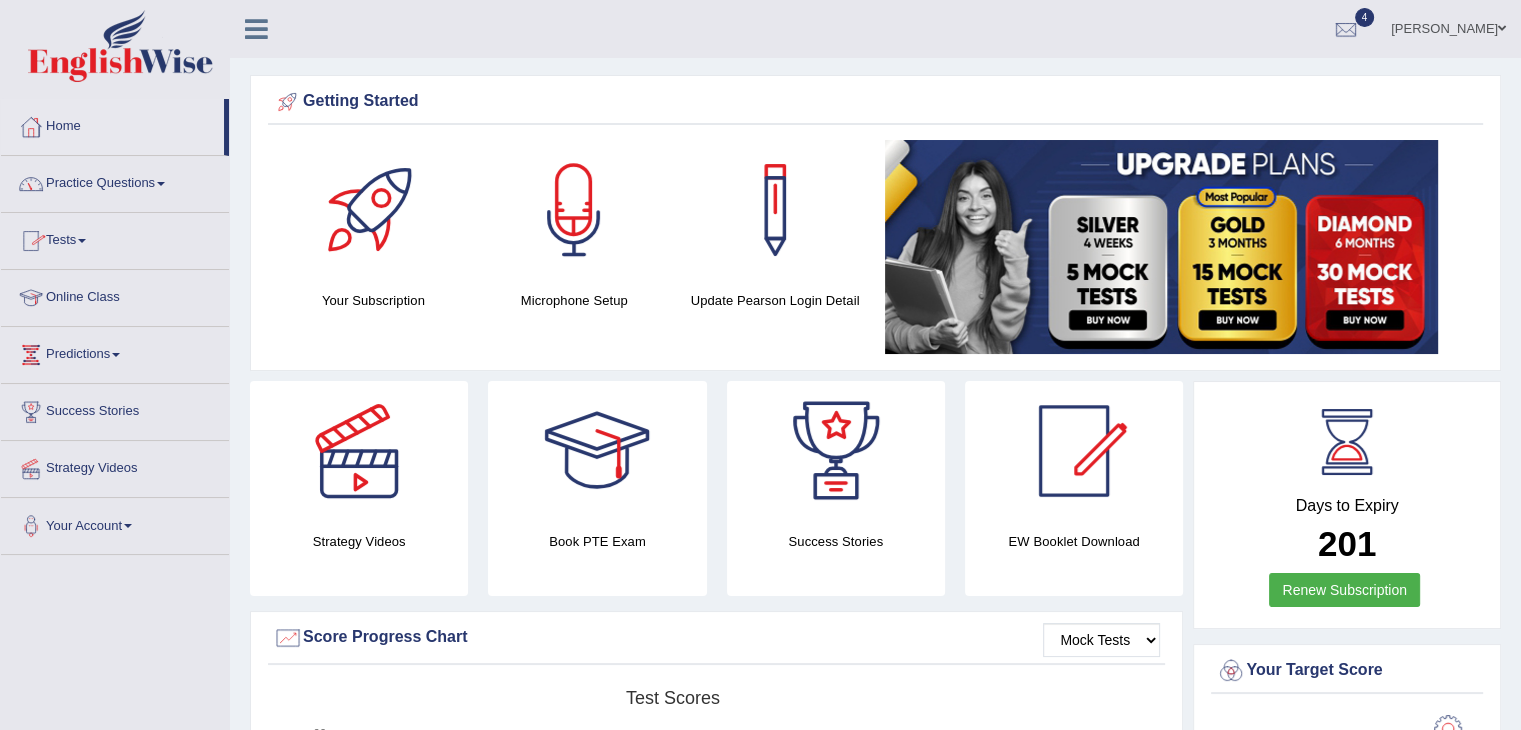 click at bounding box center (82, 241) 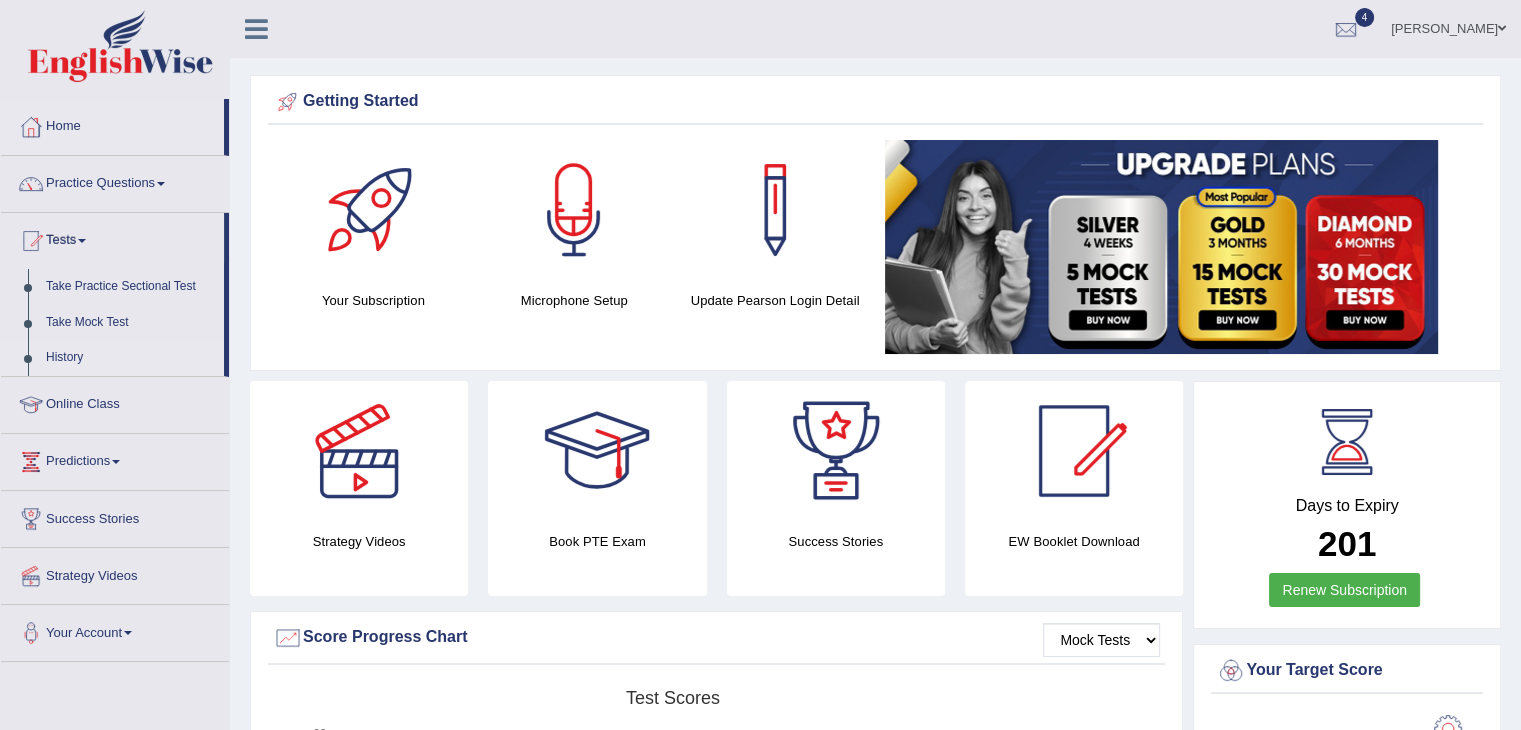 click on "History" at bounding box center (130, 358) 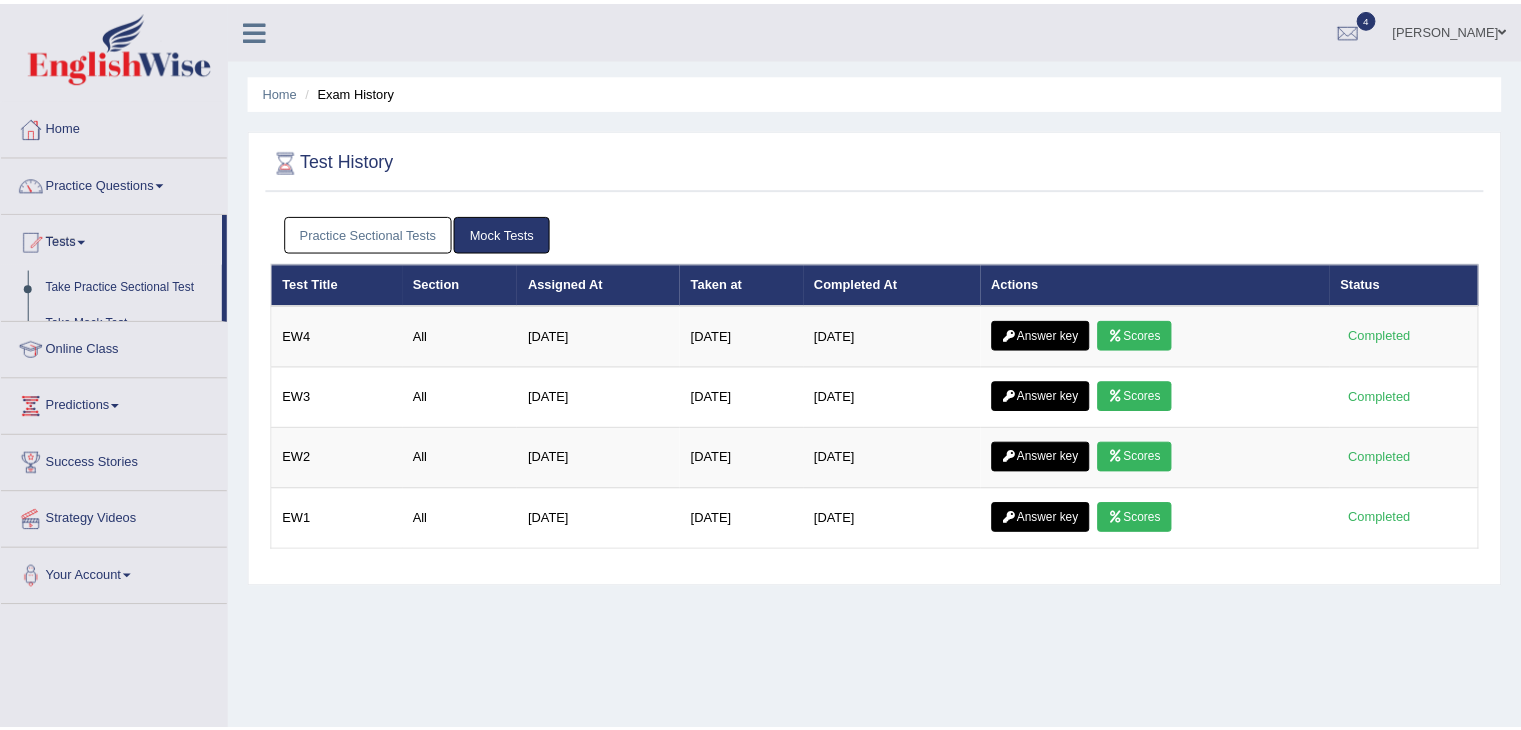scroll, scrollTop: 0, scrollLeft: 0, axis: both 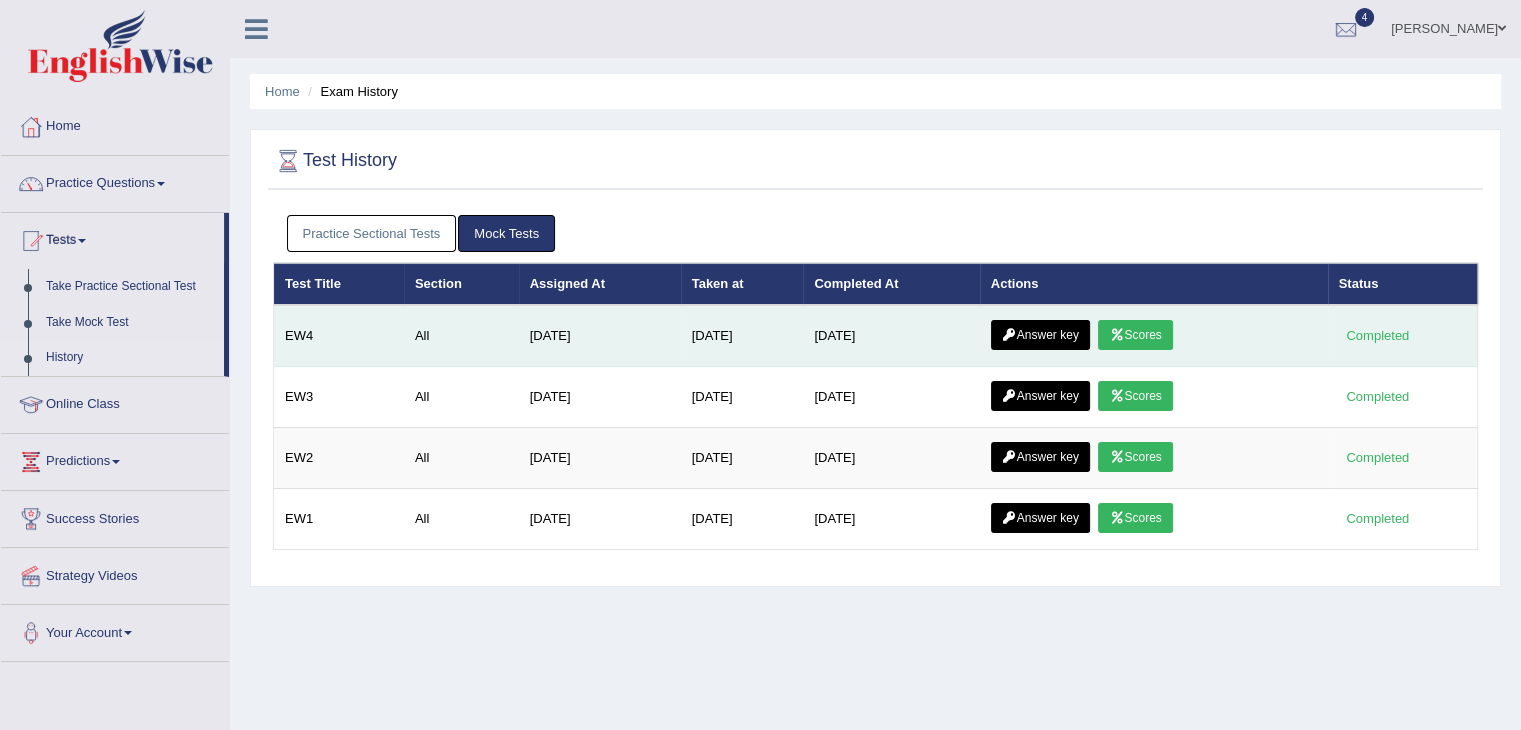 click on "Answer key" at bounding box center [1040, 335] 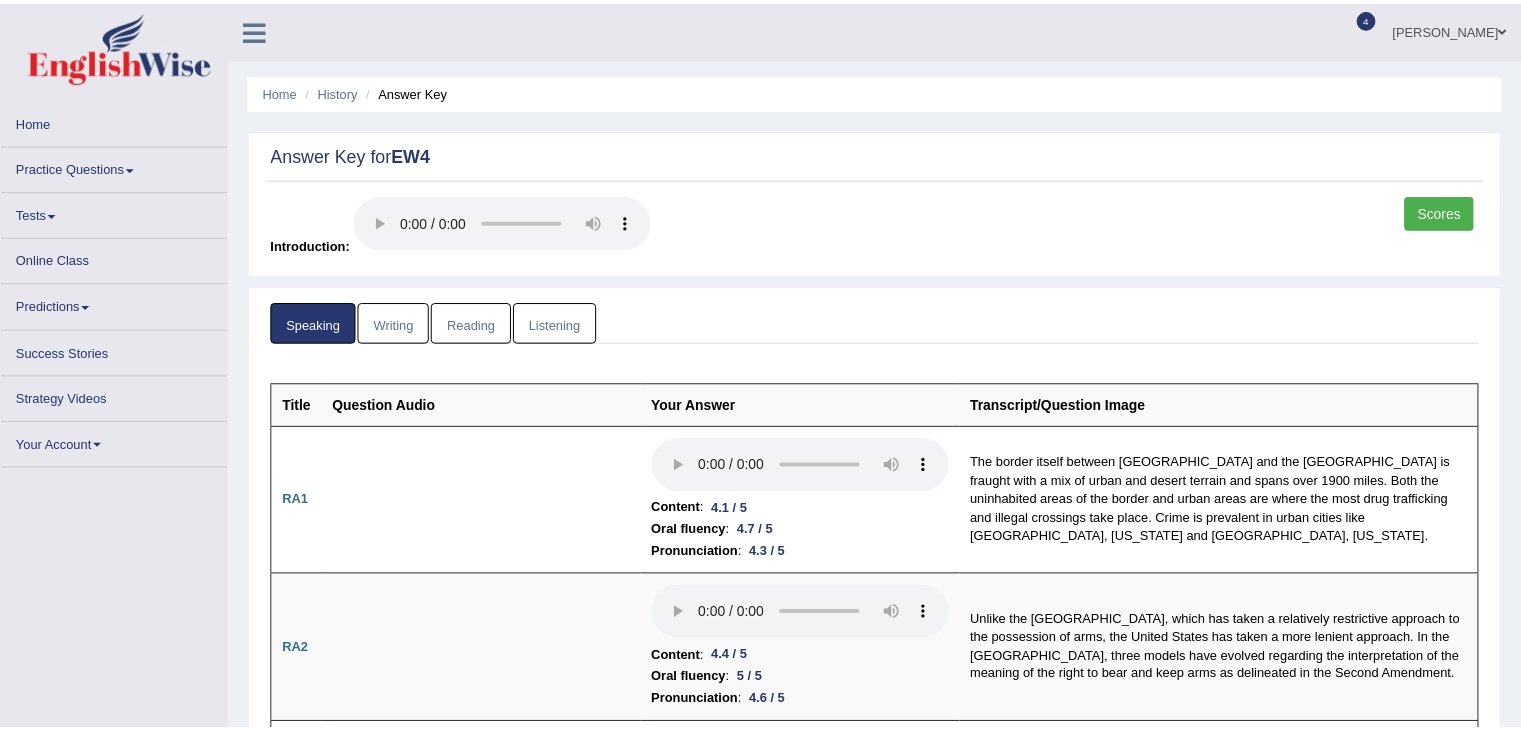 scroll, scrollTop: 0, scrollLeft: 0, axis: both 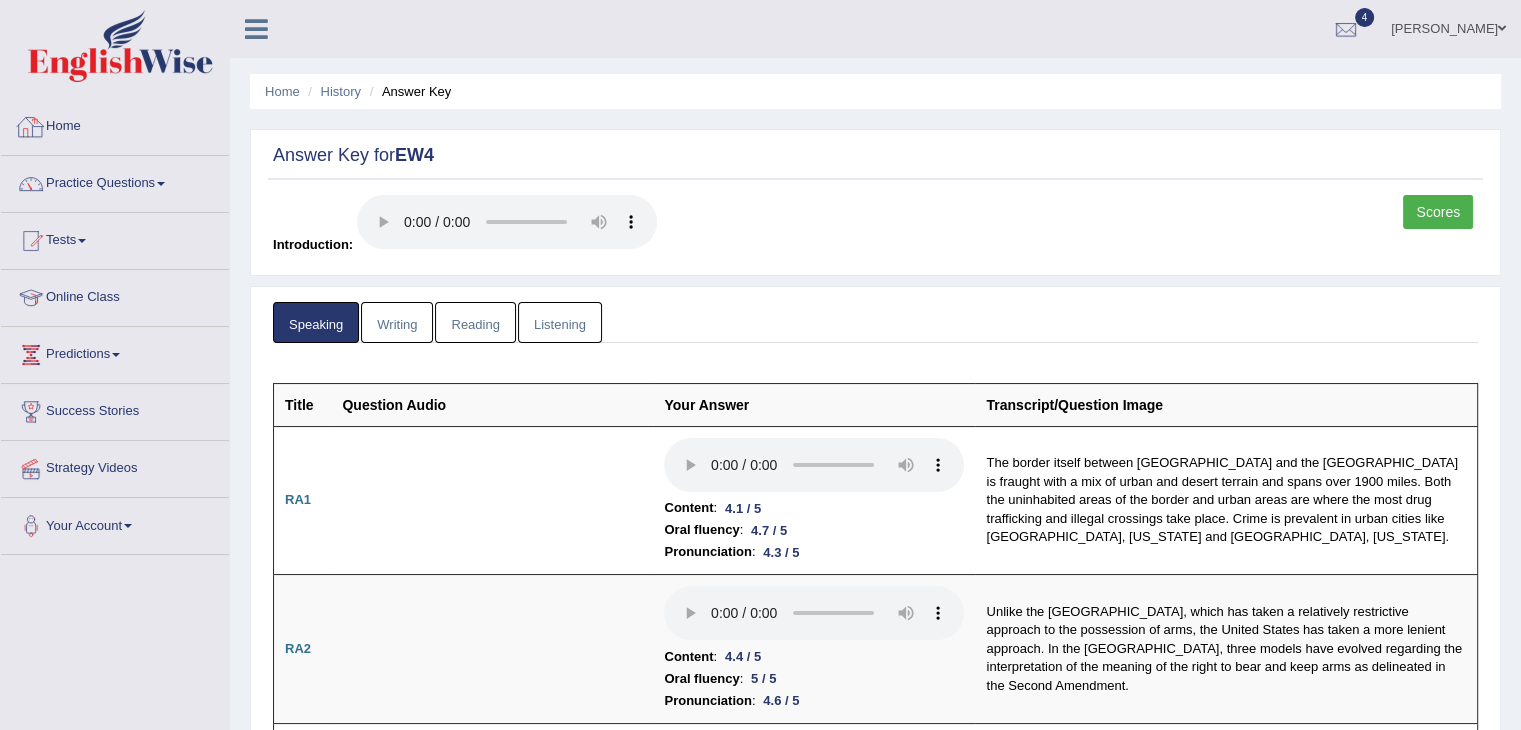 click on "Home" at bounding box center (115, 124) 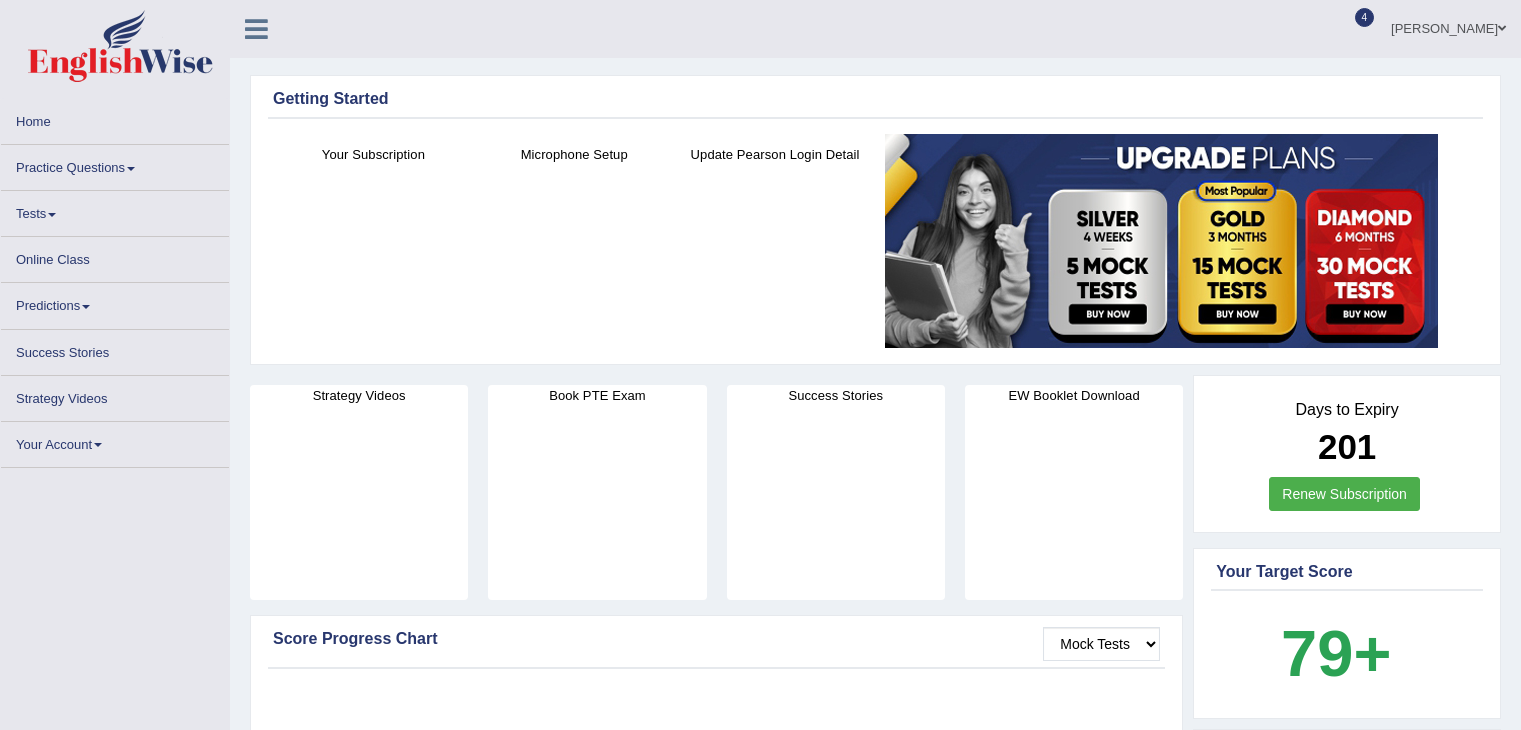 scroll, scrollTop: 0, scrollLeft: 0, axis: both 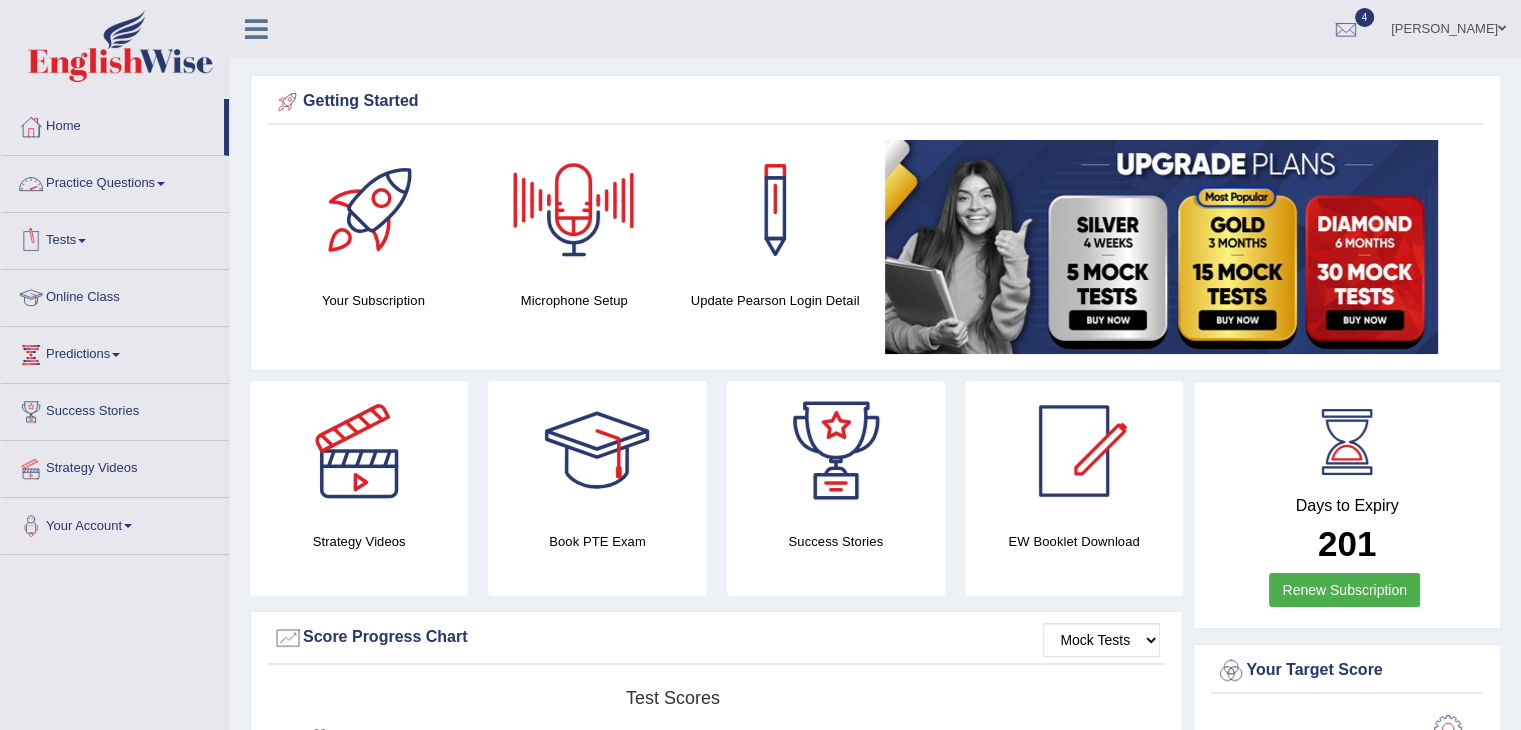 click on "Practice Questions" at bounding box center [115, 181] 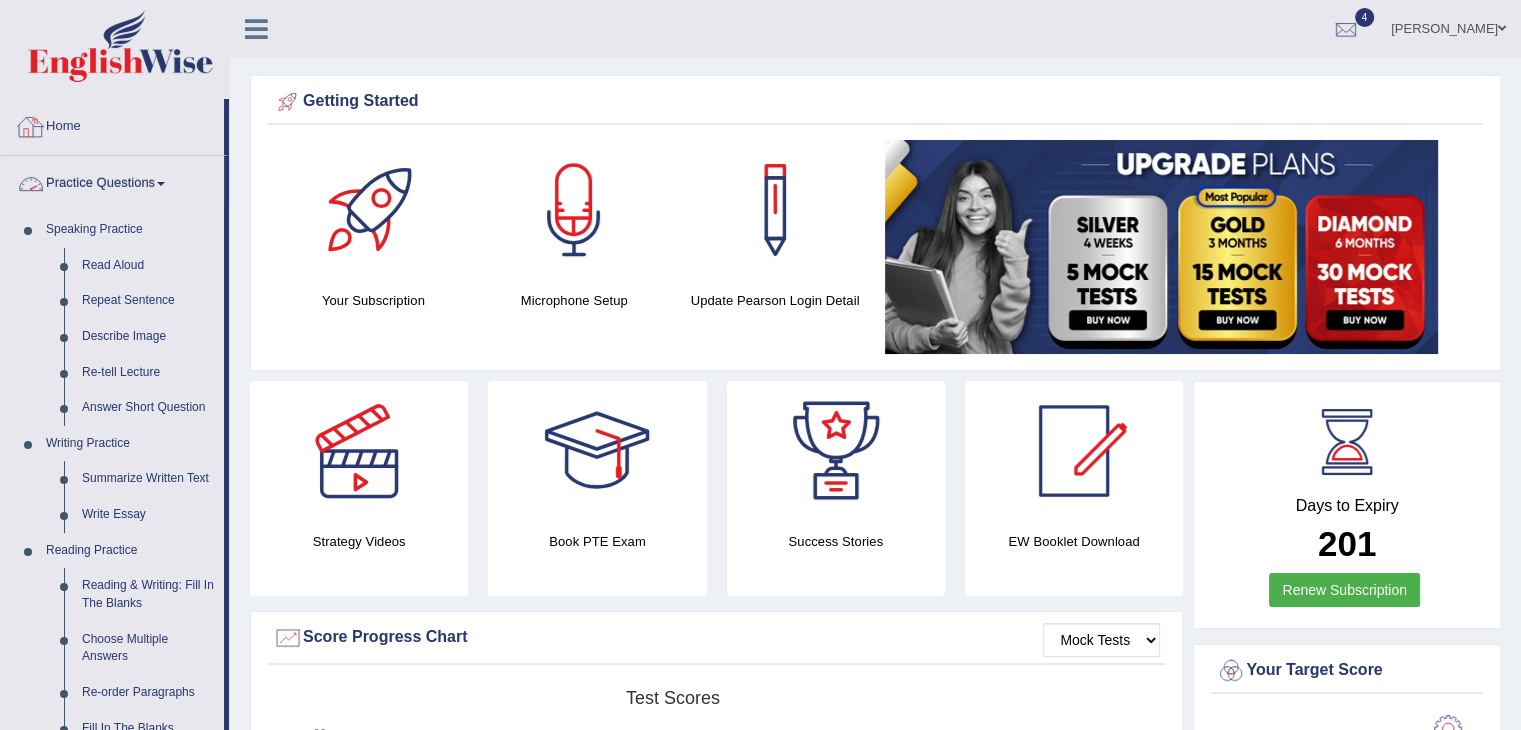 click on "Home" at bounding box center (112, 124) 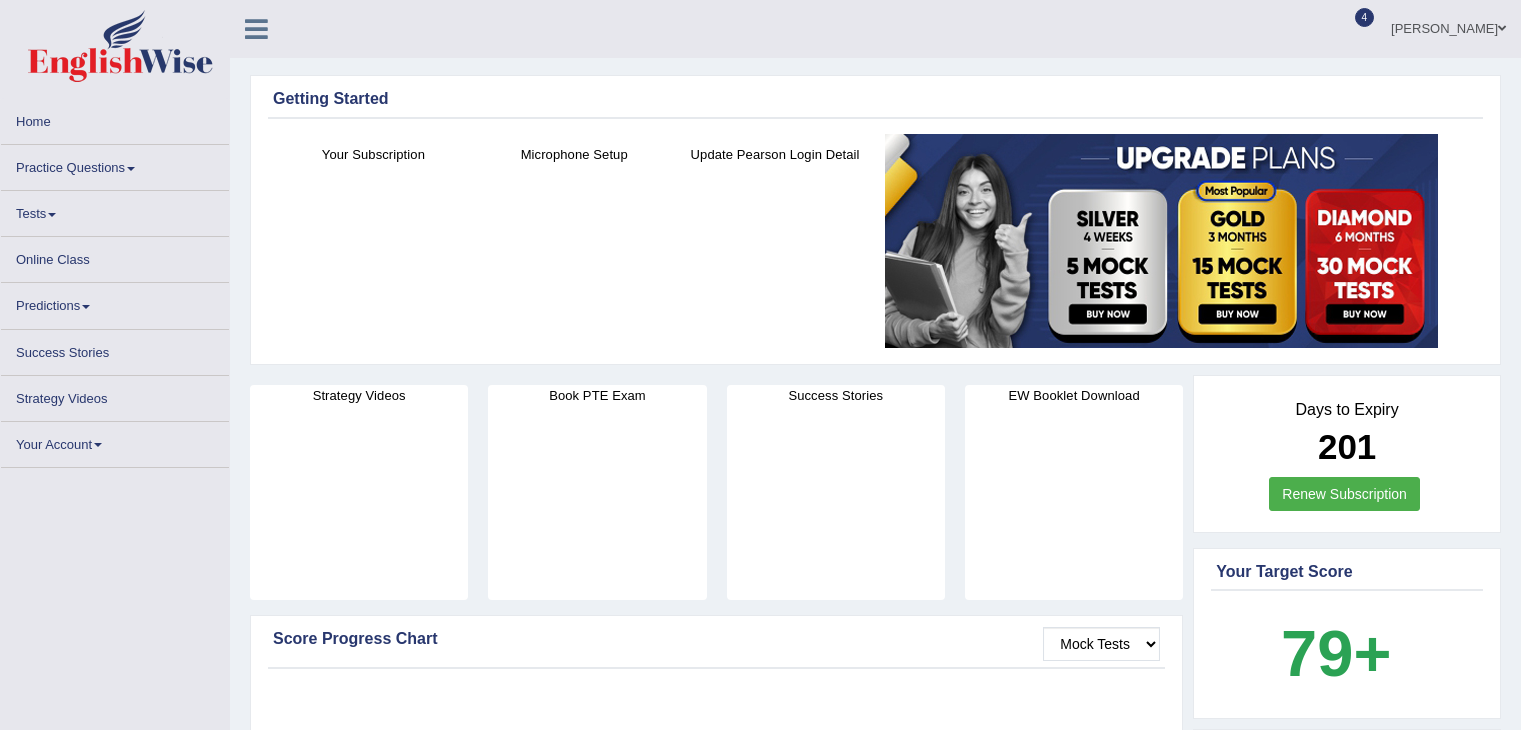 scroll, scrollTop: 0, scrollLeft: 0, axis: both 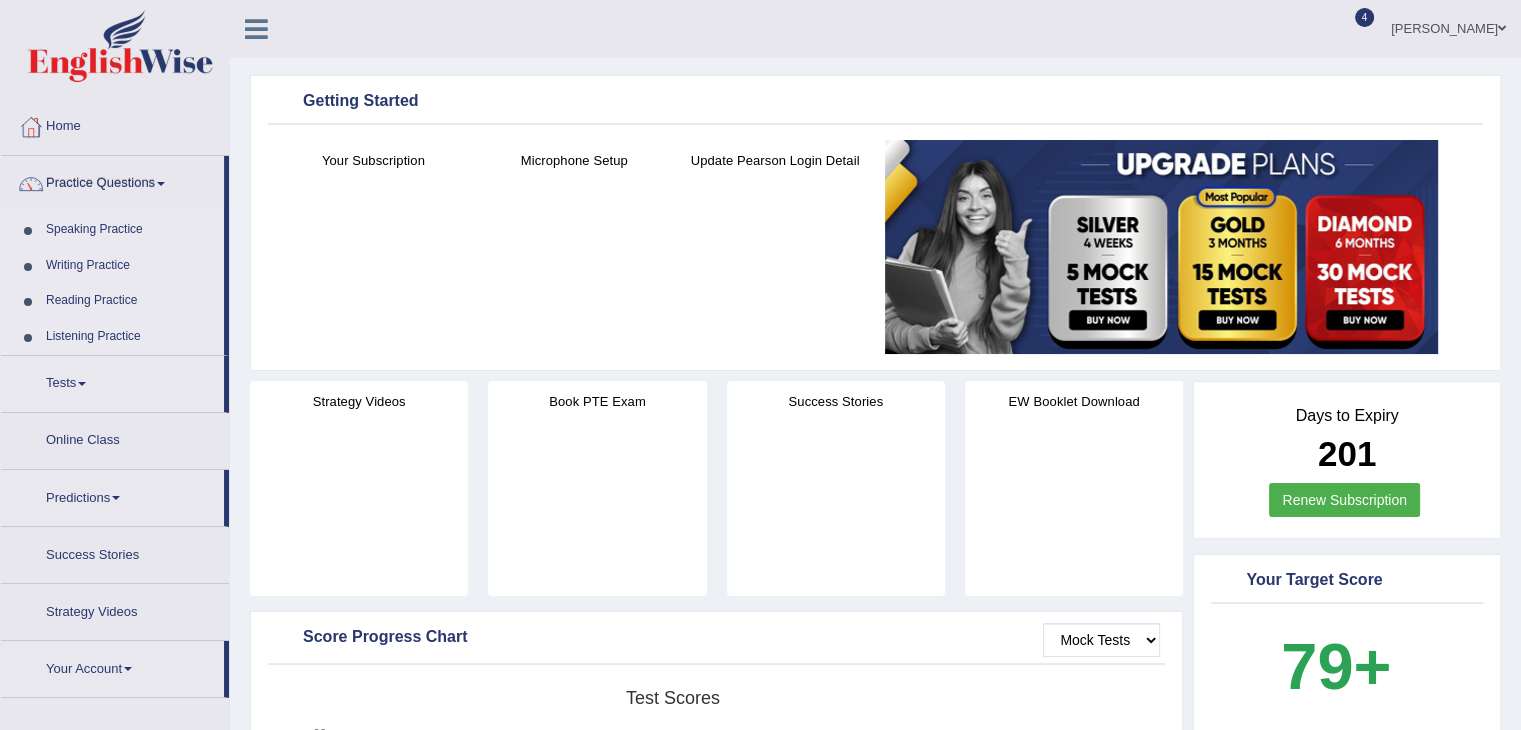 click on "Practice Questions" at bounding box center (112, 181) 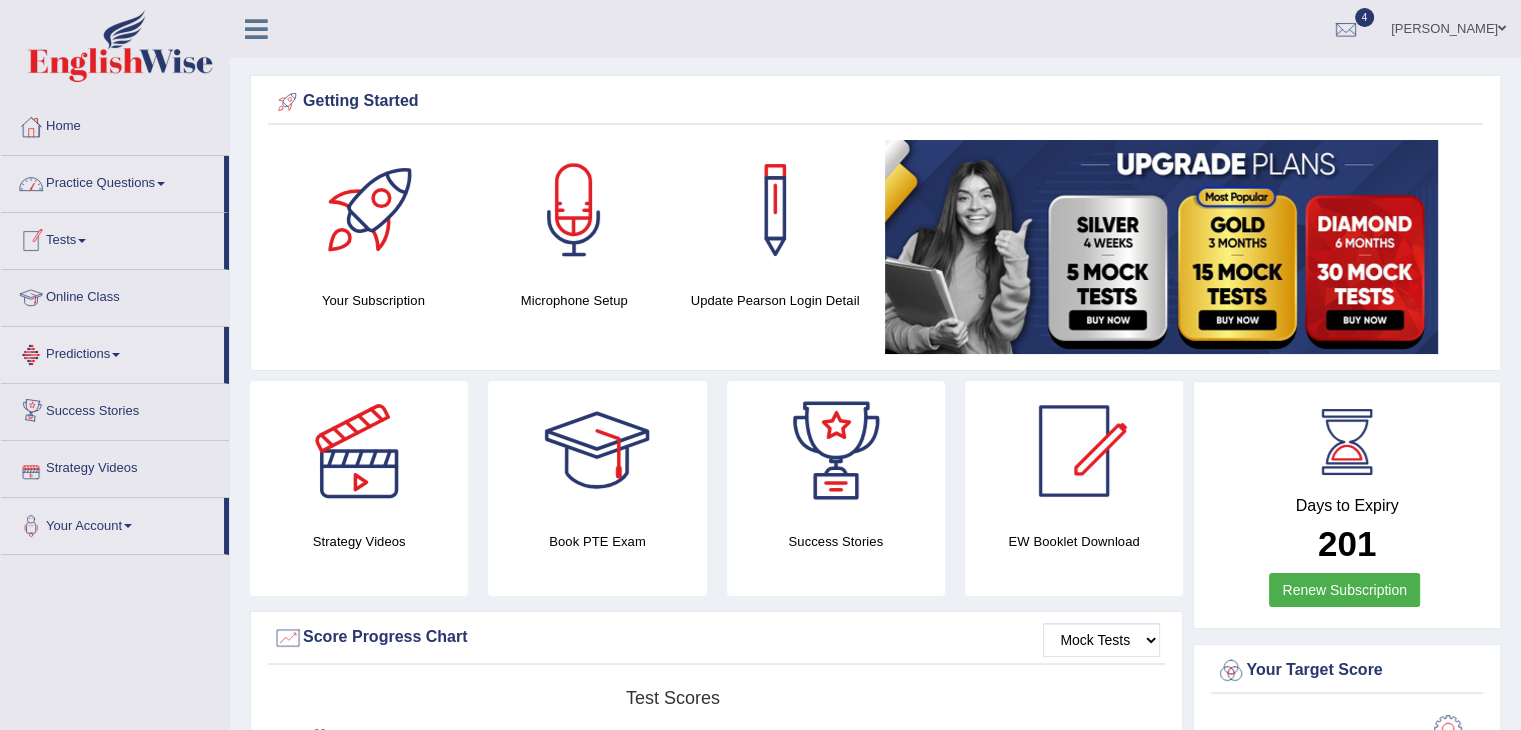 click at bounding box center [161, 184] 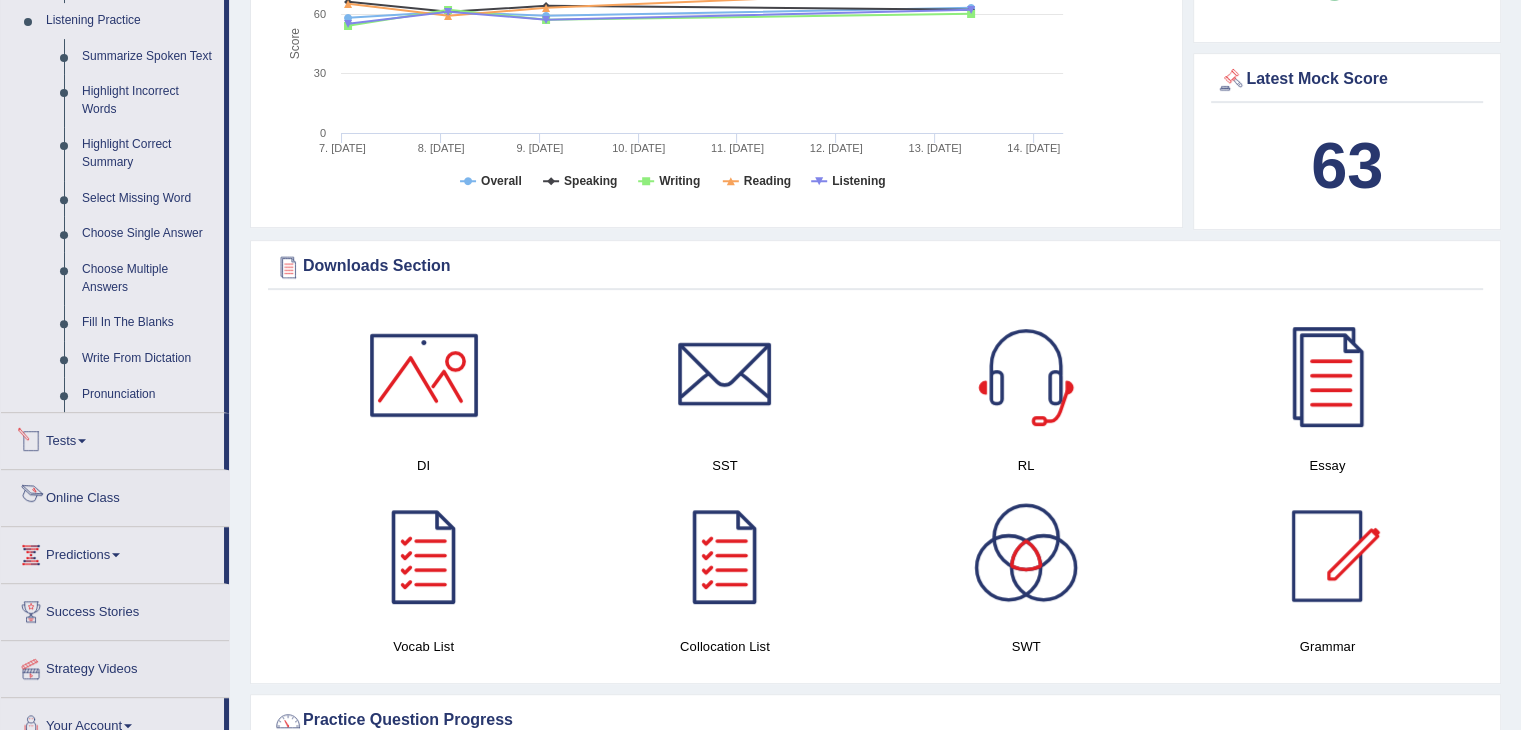 scroll, scrollTop: 778, scrollLeft: 0, axis: vertical 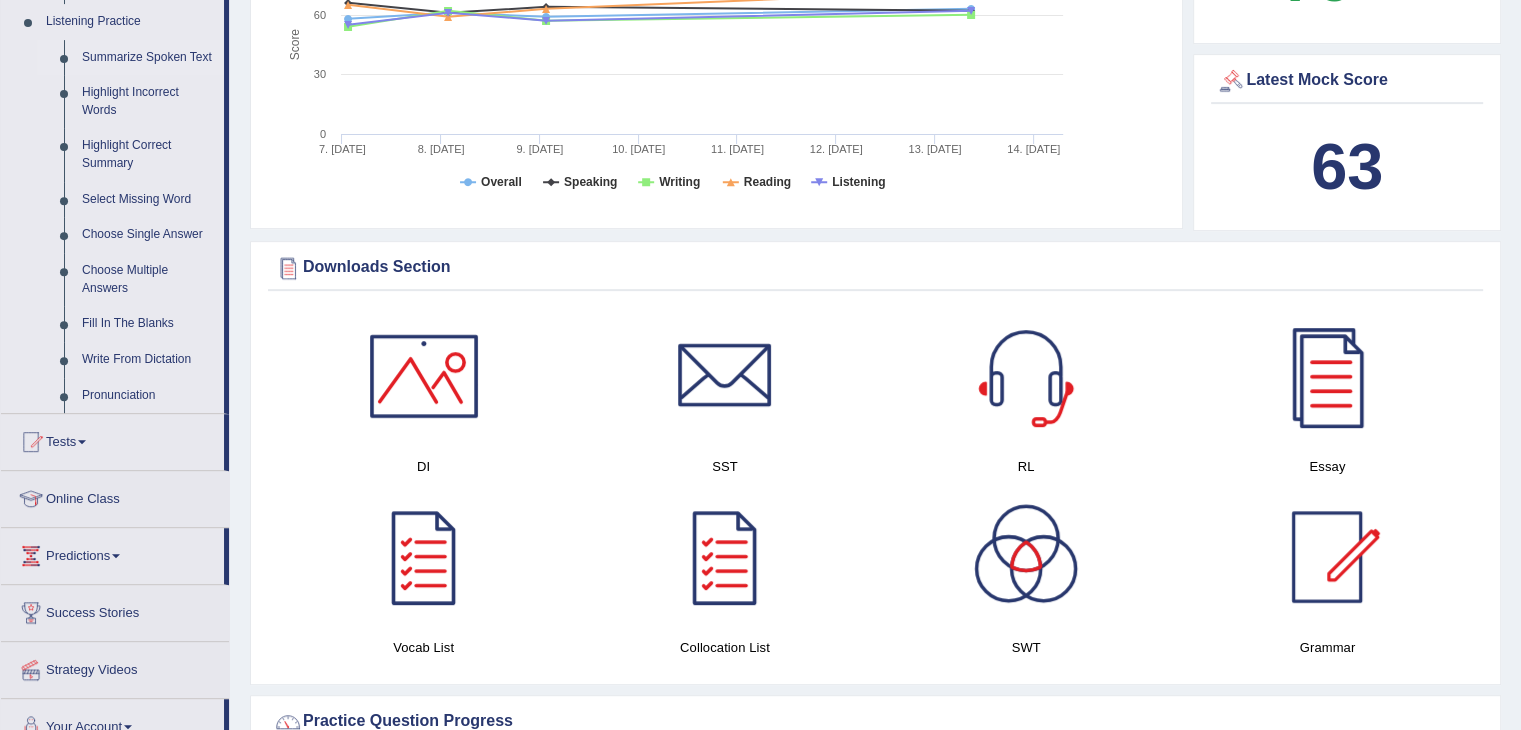 click on "Summarize Spoken Text" at bounding box center (148, 58) 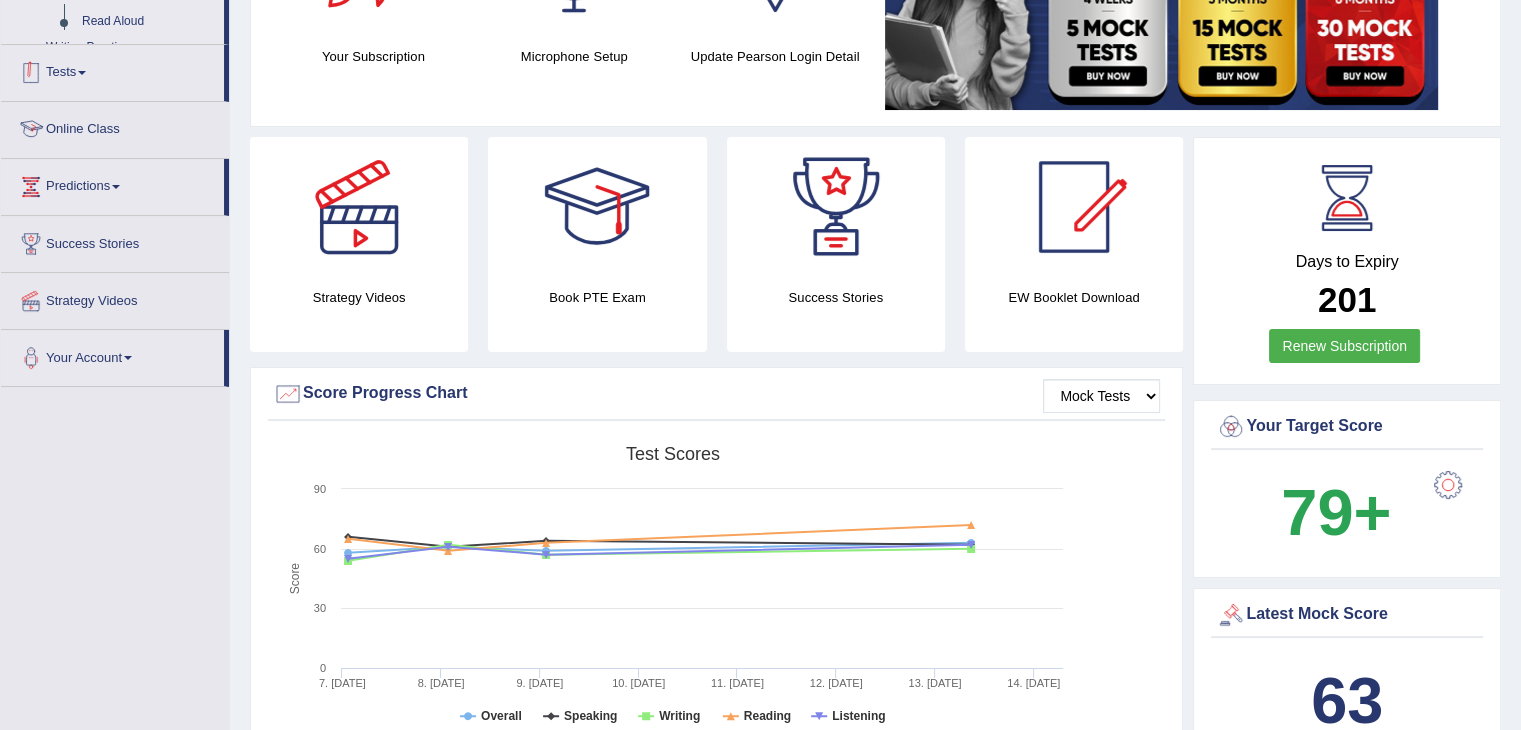 scroll, scrollTop: 372, scrollLeft: 0, axis: vertical 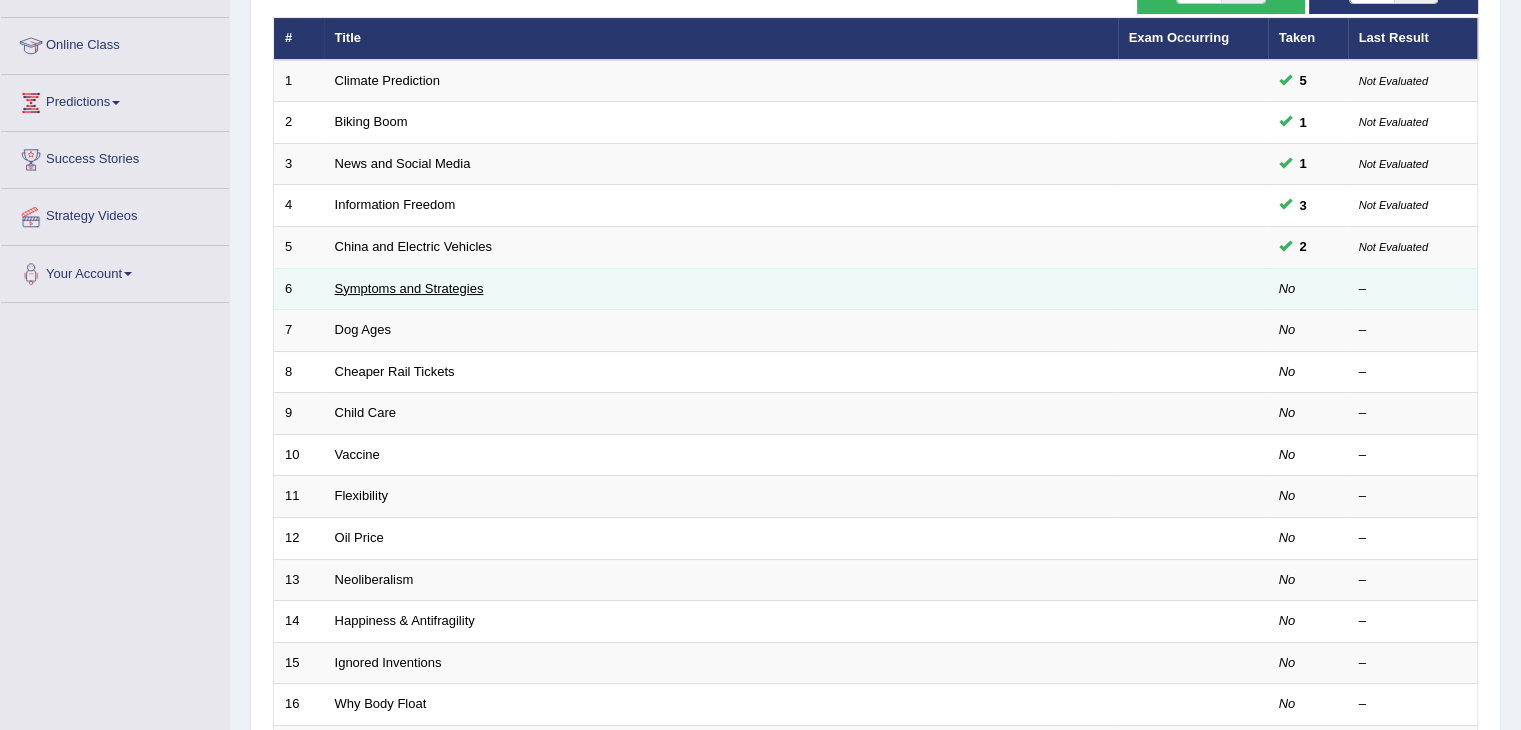 click on "Symptoms and Strategies" at bounding box center (409, 288) 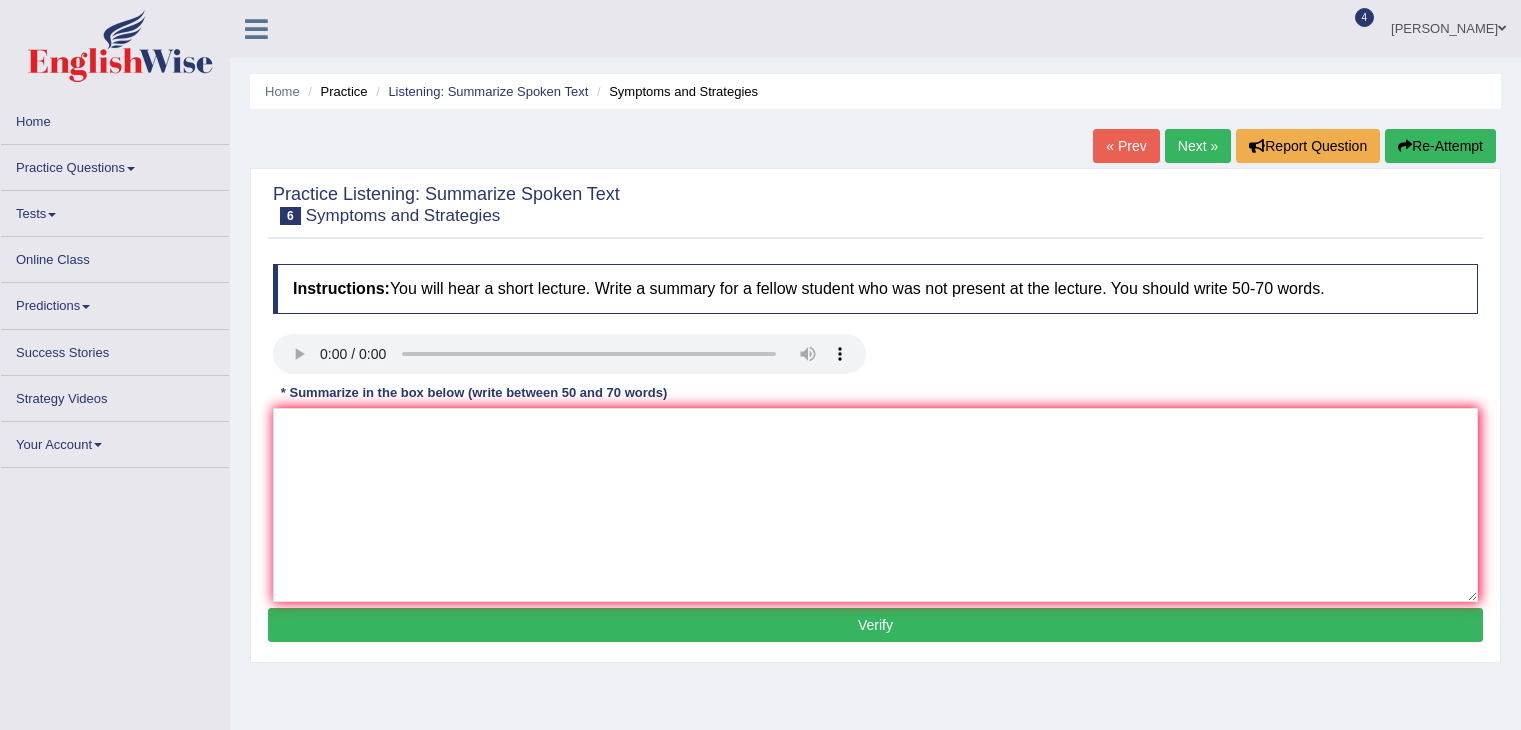 scroll, scrollTop: 0, scrollLeft: 0, axis: both 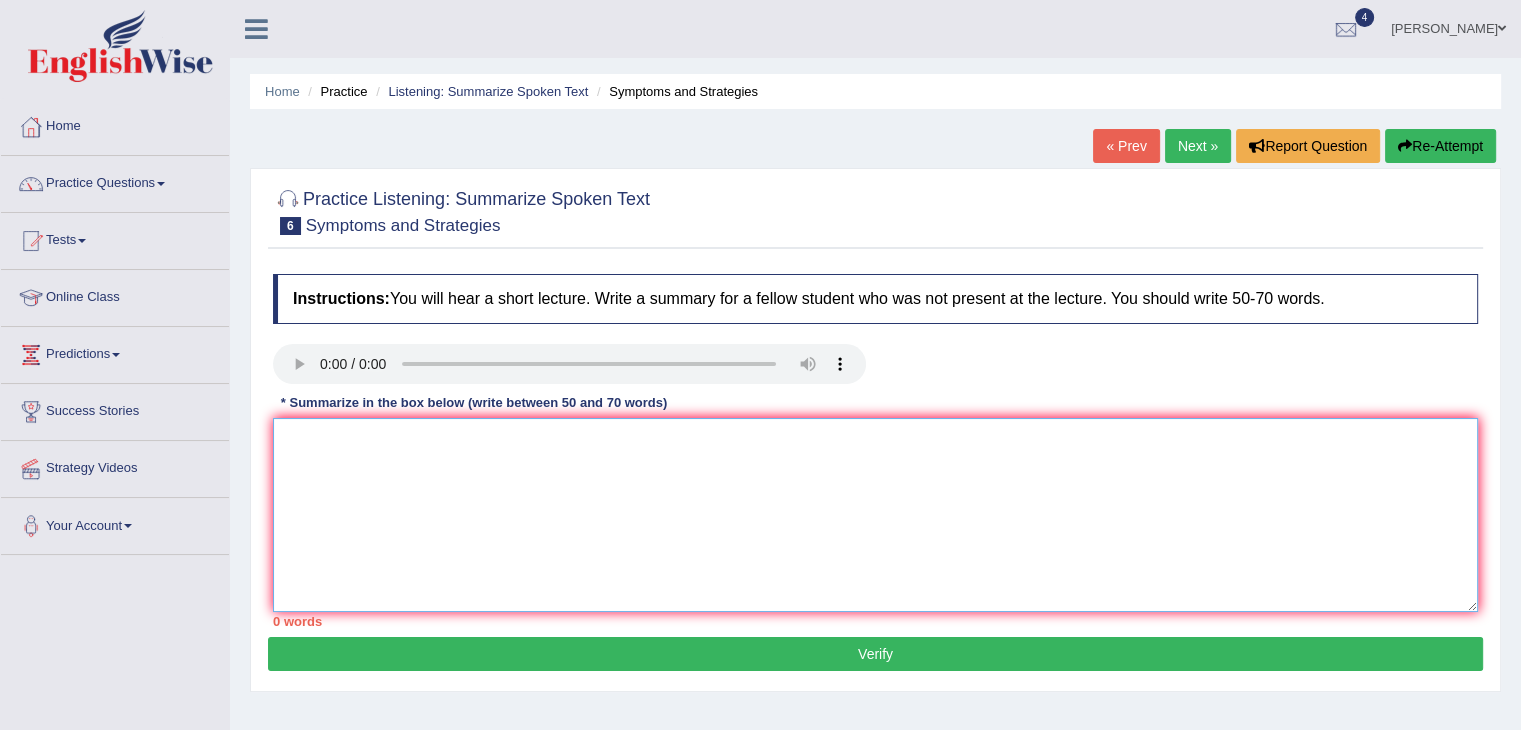 click at bounding box center (875, 515) 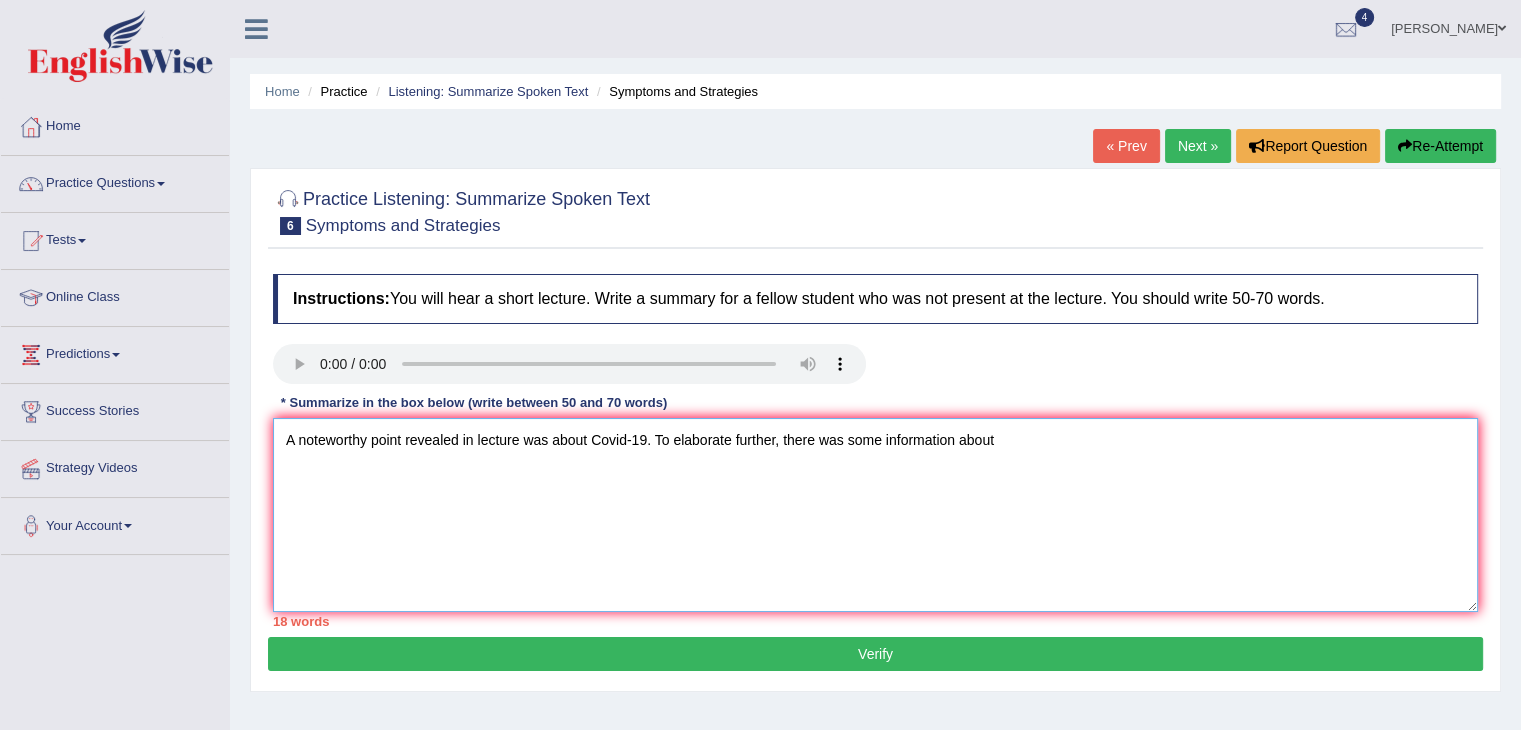 click on "A noteworthy point revealed in lecture was about Covid-19. To elaborate further, there was some information about" at bounding box center [875, 515] 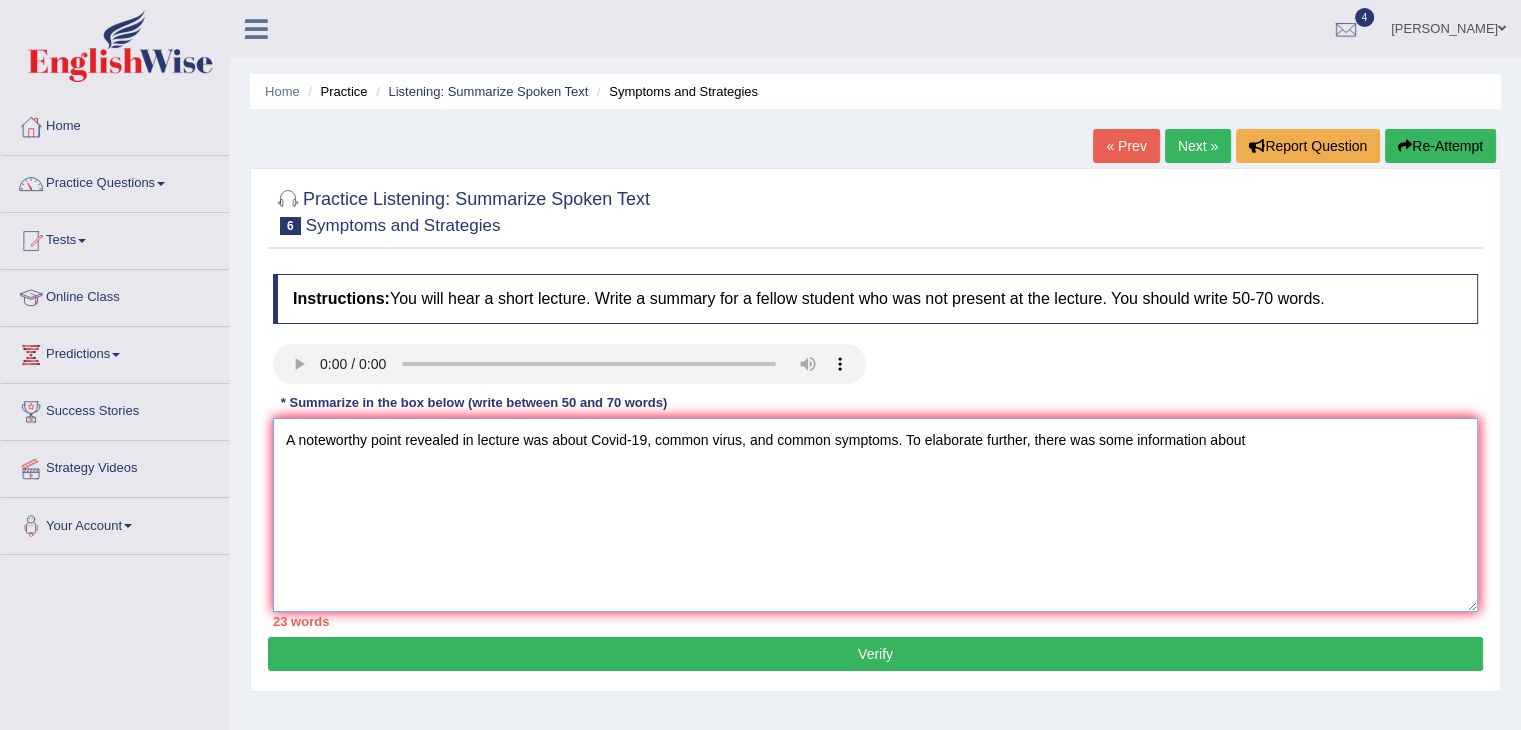 click on "A noteworthy point revealed in lecture was about Covid-19, common virus, and common symptoms. To elaborate further, there was some information about" at bounding box center [875, 515] 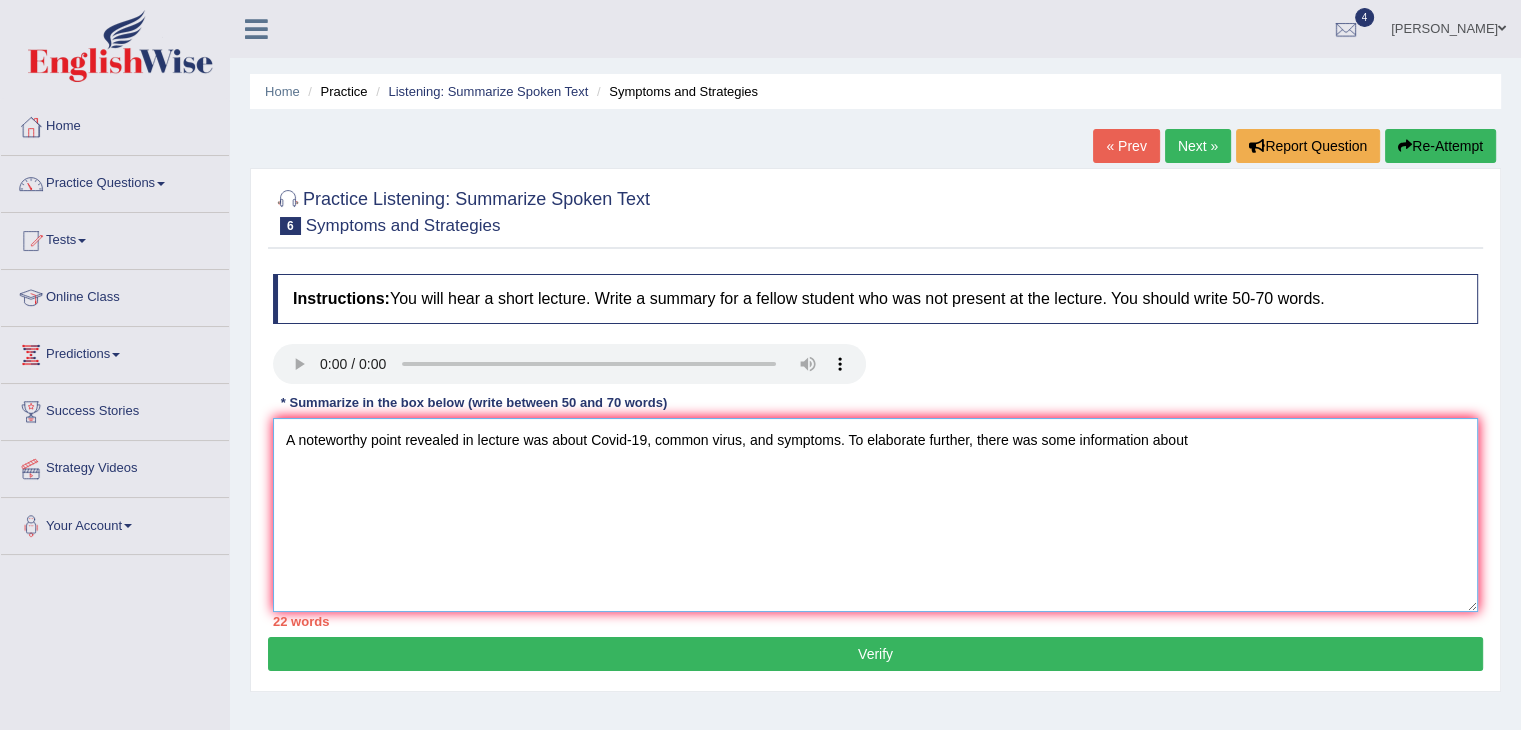 click on "A noteworthy point revealed in lecture was about Covid-19, common virus, and symptoms. To elaborate further, there was some information about" at bounding box center [875, 515] 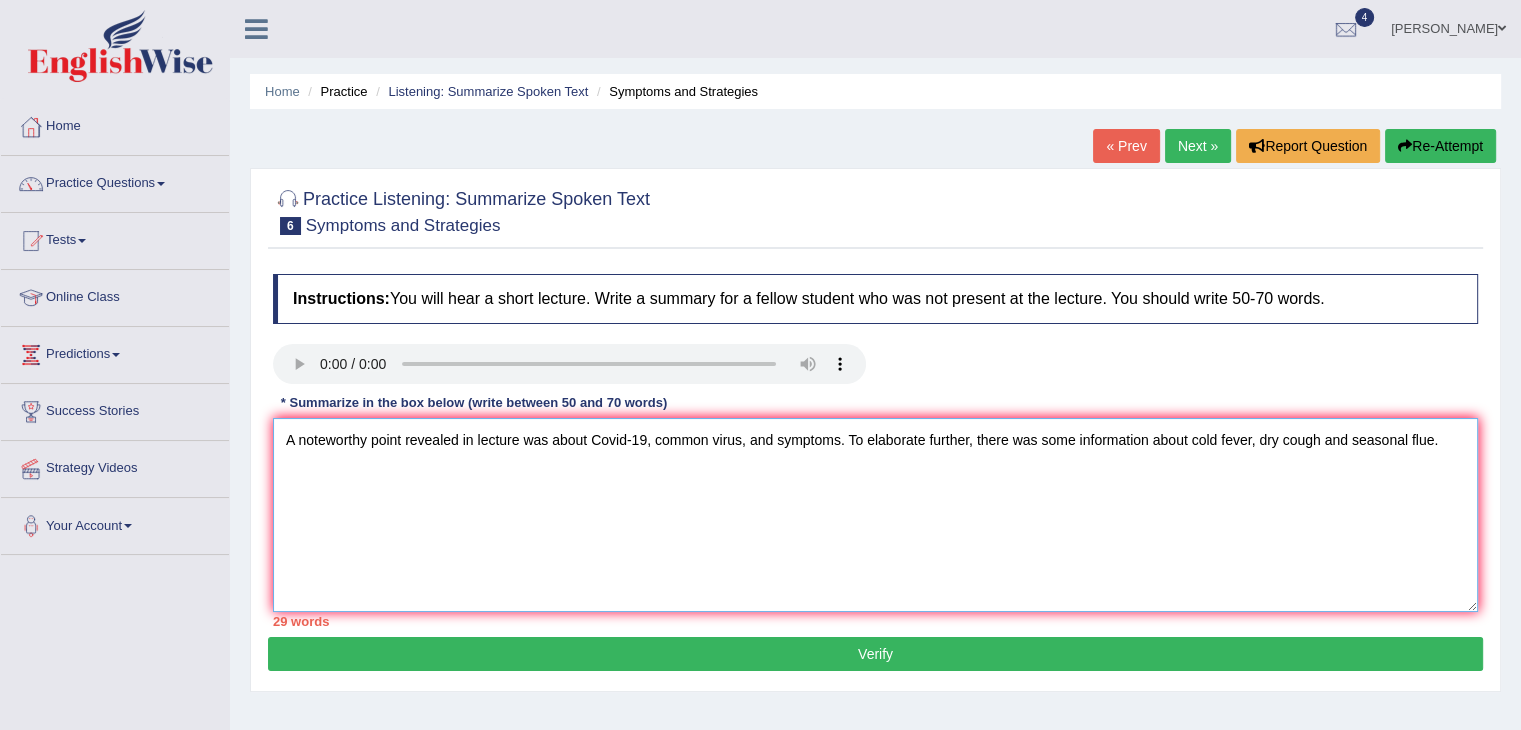 click on "A noteworthy point revealed in lecture was about Covid-19, common virus, and symptoms. To elaborate further, there was some information about cold fever, dry cough and seasonal flue." at bounding box center [875, 515] 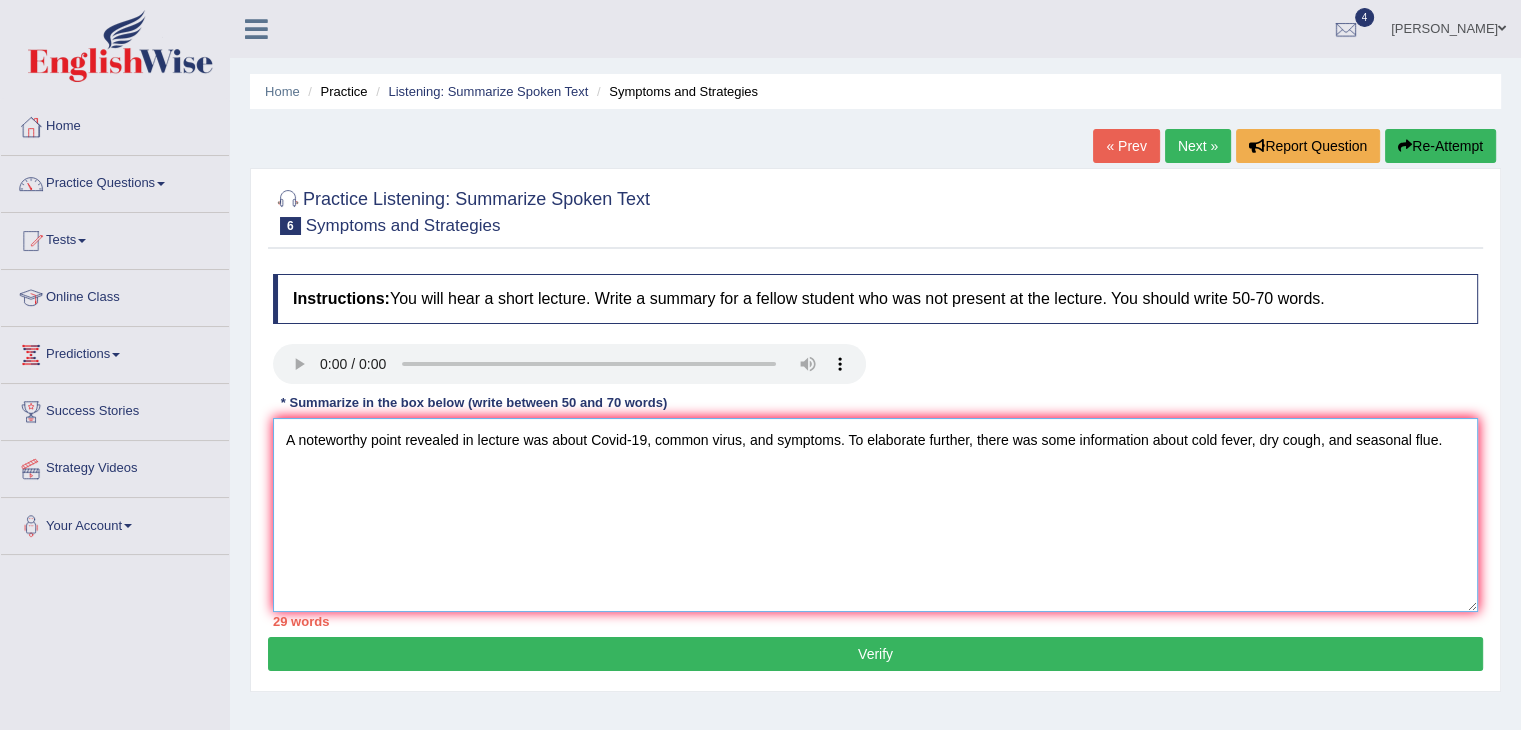 click on "A noteworthy point revealed in lecture was about Covid-19, common virus, and symptoms. To elaborate further, there was some information about cold fever, dry cough, and seasonal flue." at bounding box center [875, 515] 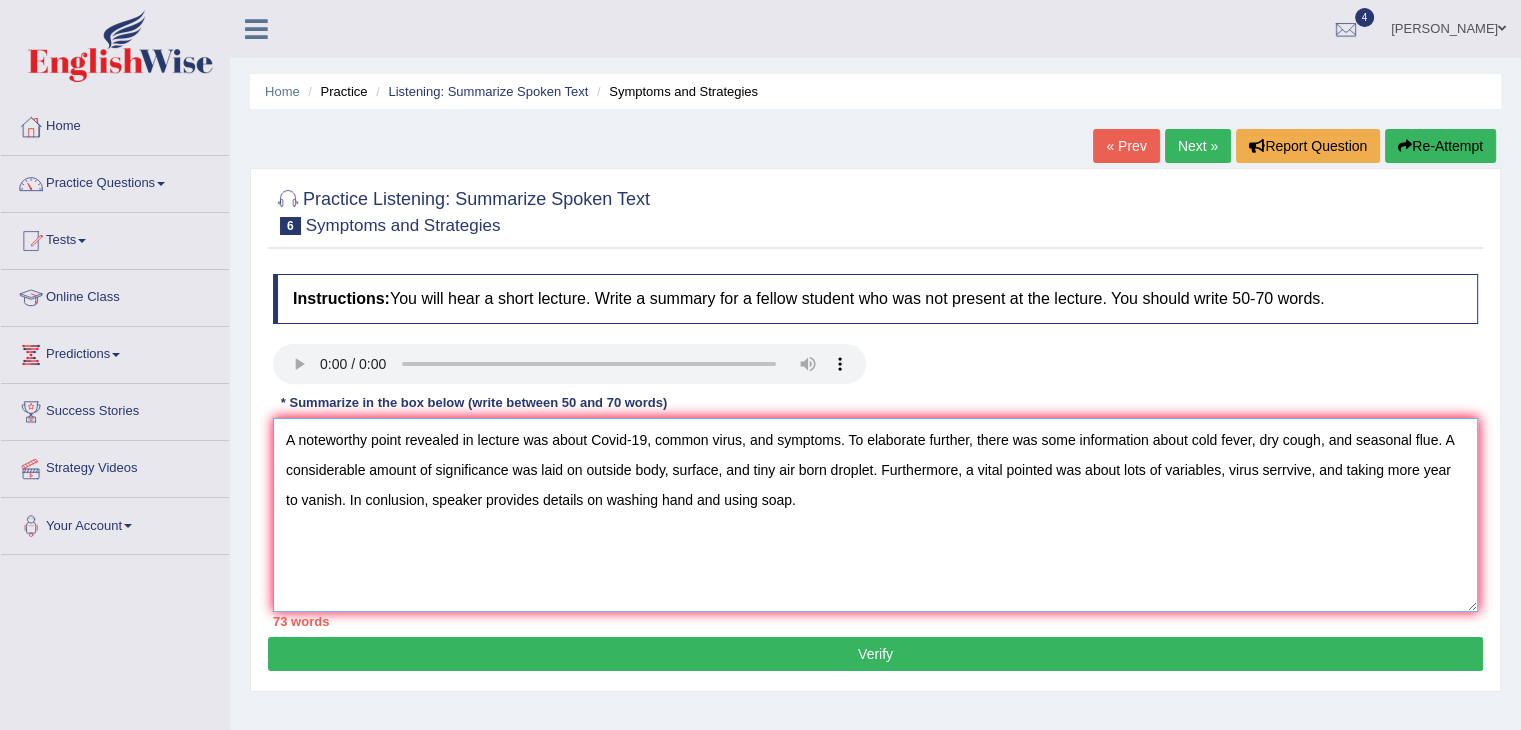 click on "A noteworthy point revealed in lecture was about Covid-19, common virus, and symptoms. To elaborate further, there was some information about cold fever, dry cough, and seasonal flue. A considerable amount of significance was laid on outside body, surface, and tiny air born droplet. Furthermore, a vital pointed was about lots of variables, virus serrvive, and taking more year to vanish. In conlusion, speaker provides details on washing hand and using soap." at bounding box center [875, 515] 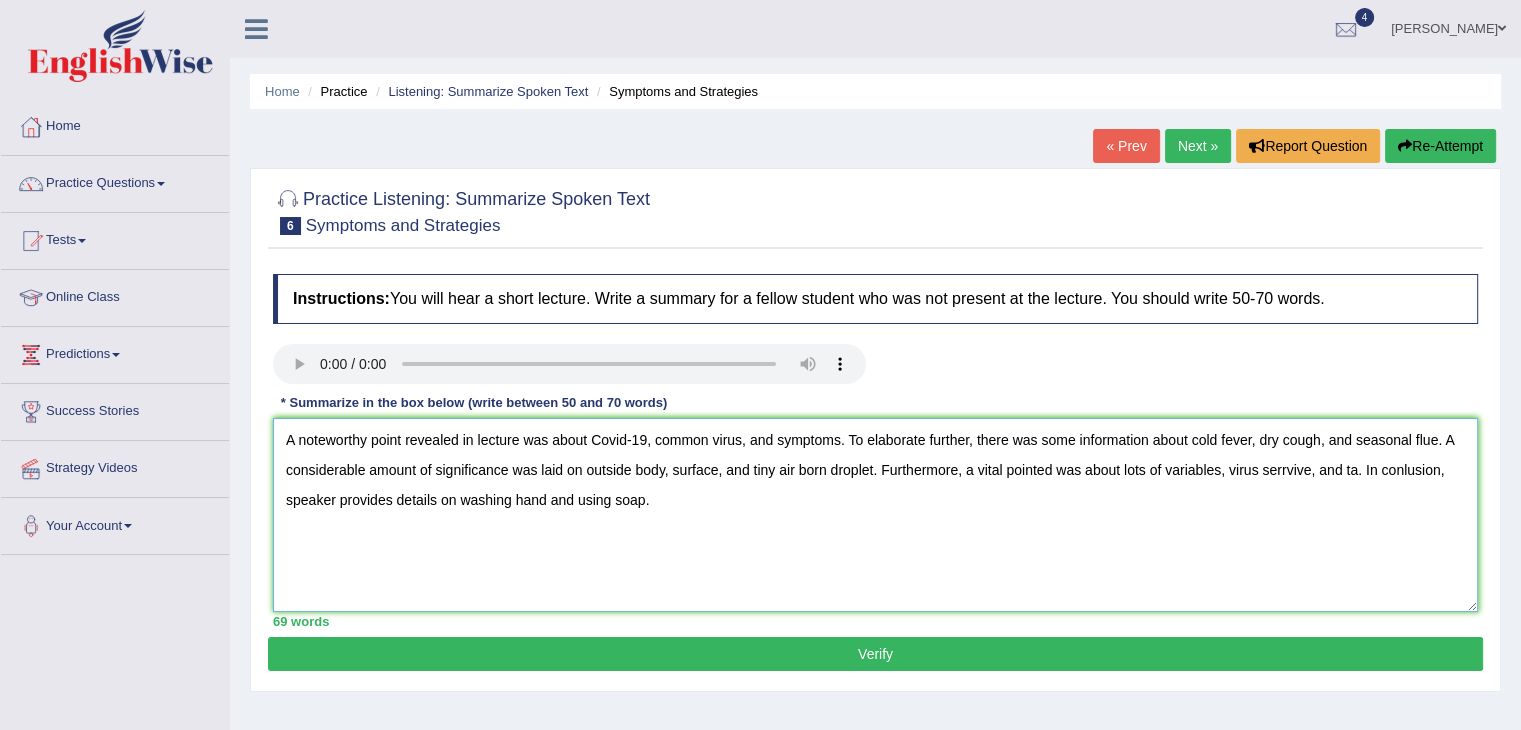 click on "A noteworthy point revealed in lecture was about Covid-19, common virus, and symptoms. To elaborate further, there was some information about cold fever, dry cough, and seasonal flue. A considerable amount of significance was laid on outside body, surface, and tiny air born droplet. Furthermore, a vital pointed was about lots of variables, virus serrvive, and ta. In conlusion, speaker provides details on washing hand and using soap." at bounding box center (875, 515) 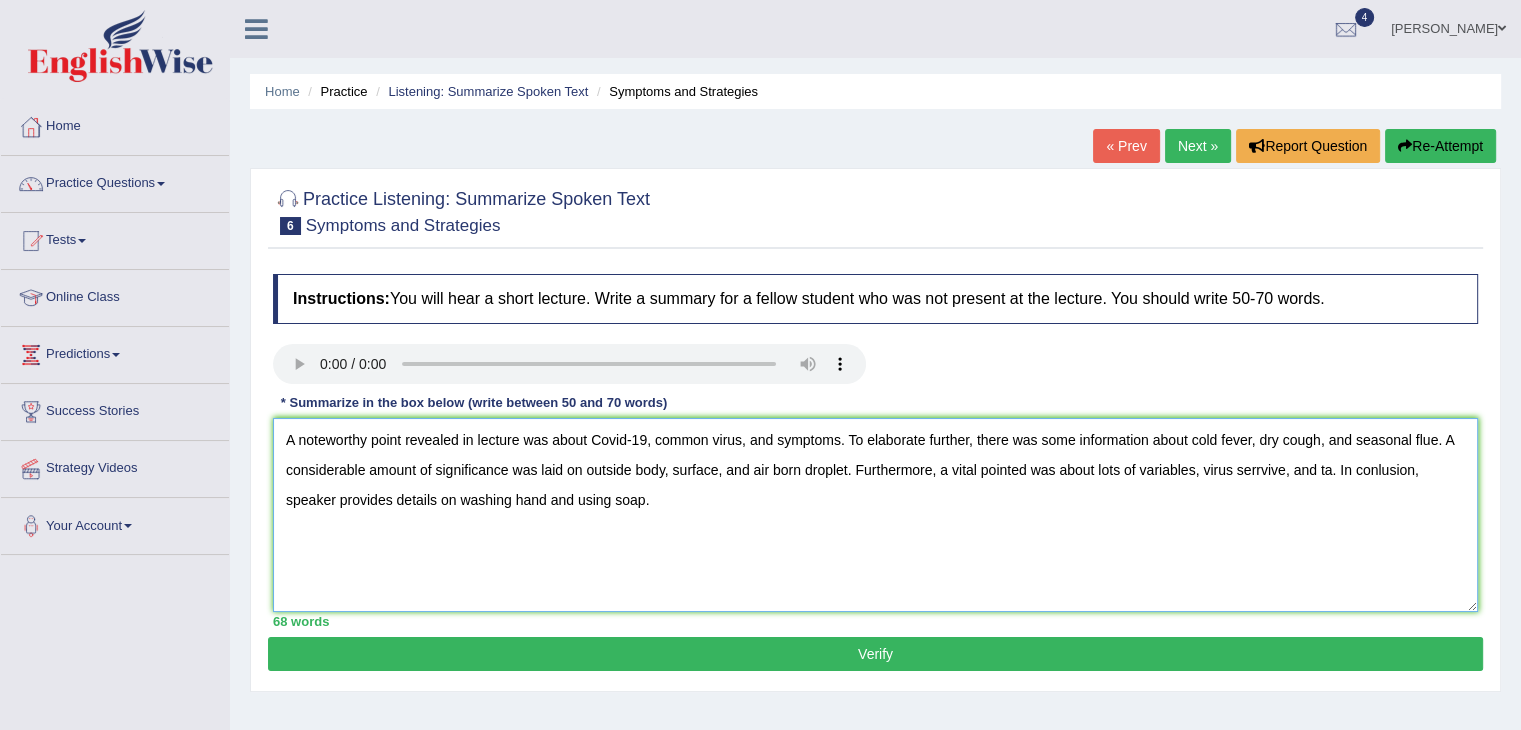 click on "A noteworthy point revealed in lecture was about Covid-19, common virus, and symptoms. To elaborate further, there was some information about cold fever, dry cough, and seasonal flue. A considerable amount of significance was laid on outside body, surface, and air born droplet. Furthermore, a vital pointed was about lots of variables, virus serrvive, and ta. In conlusion, speaker provides details on washing hand and using soap." at bounding box center (875, 515) 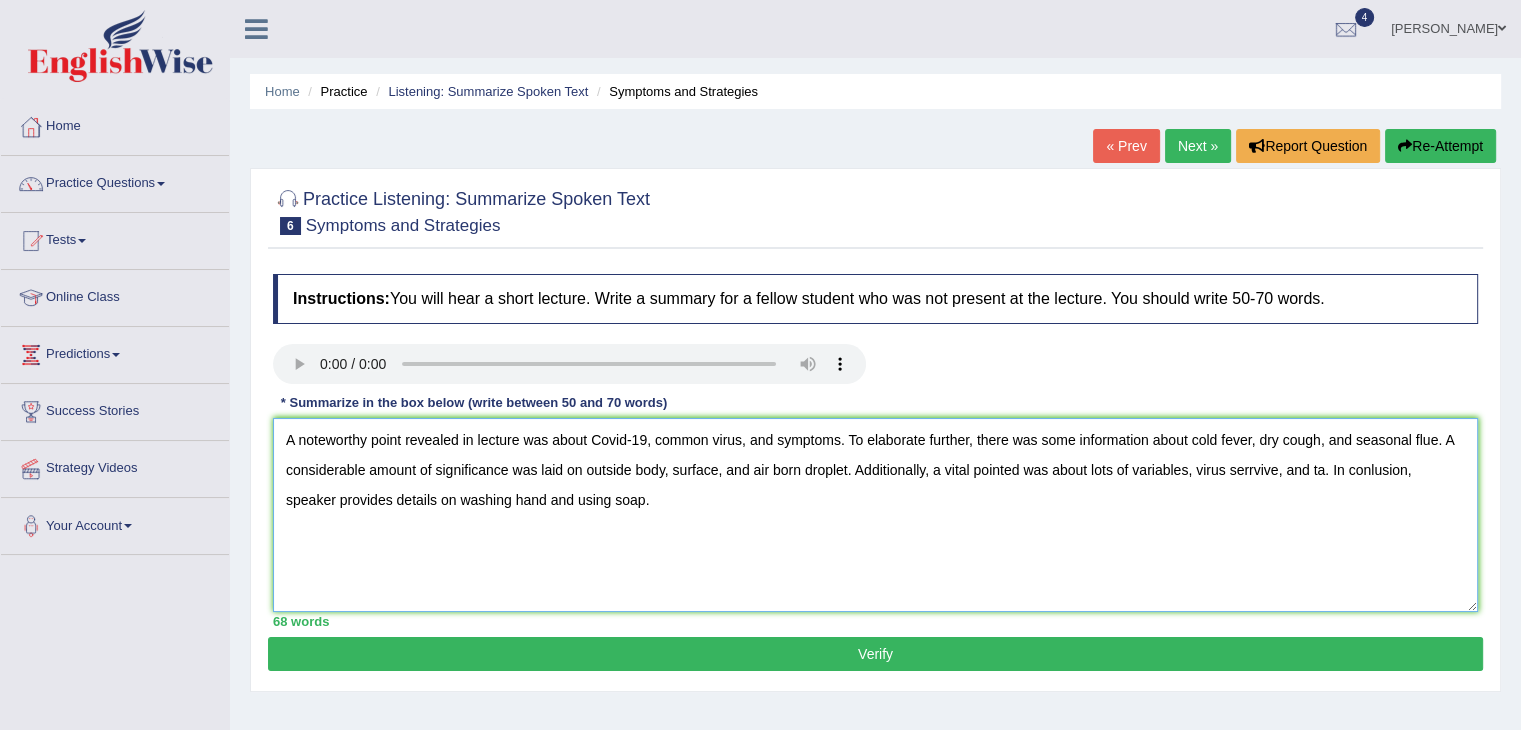 click on "A noteworthy point revealed in lecture was about Covid-19, common virus, and symptoms. To elaborate further, there was some information about cold fever, dry cough, and seasonal flue. A considerable amount of significance was laid on outside body, surface, and air born droplet. Additionally, a vital pointed was about lots of variables, virus serrvive, and ta. In conlusion, speaker provides details on washing hand and using soap." at bounding box center [875, 515] 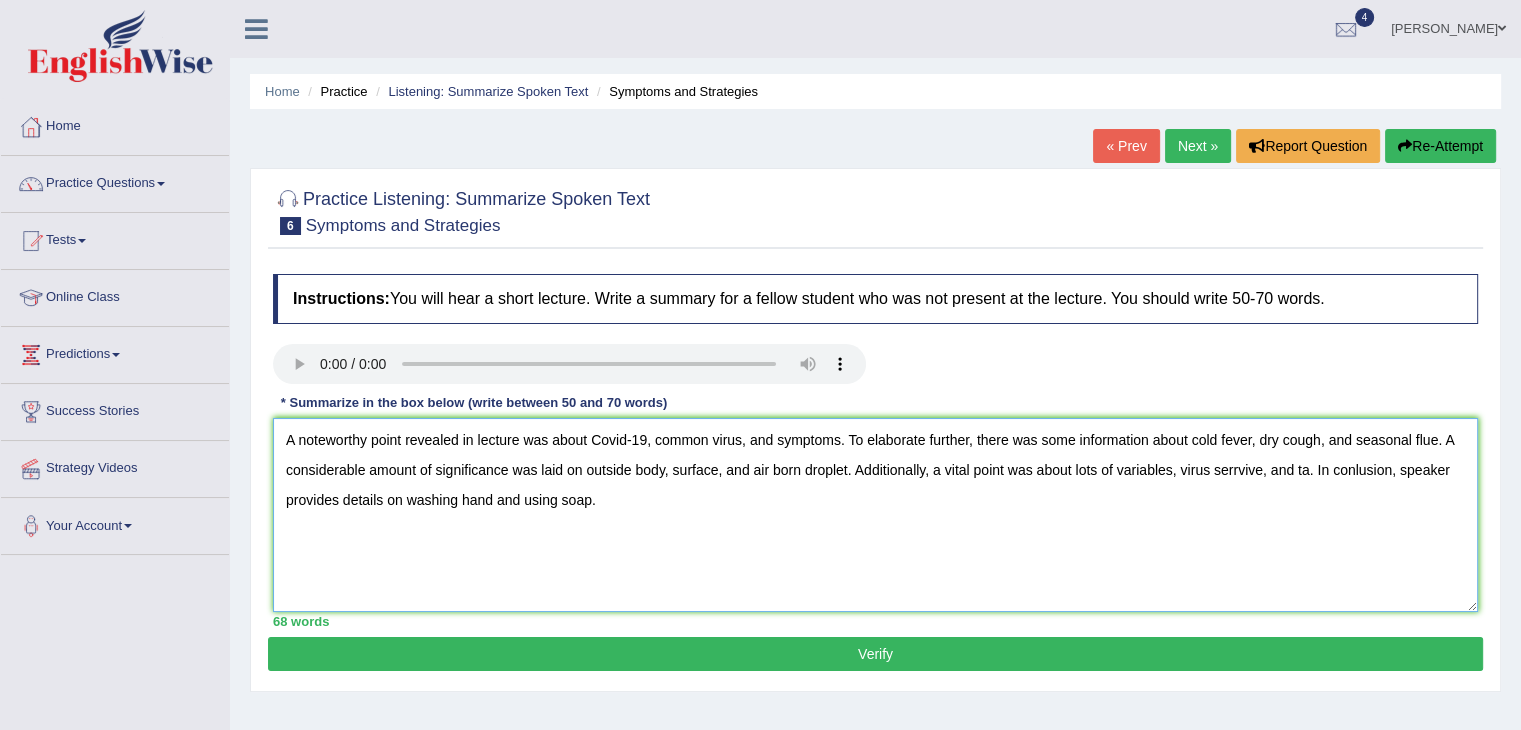 click on "A noteworthy point revealed in lecture was about Covid-19, common virus, and symptoms. To elaborate further, there was some information about cold fever, dry cough, and seasonal flue. A considerable amount of significance was laid on outside body, surface, and air born droplet. Additionally, a vital point was about lots of variables, virus serrvive, and ta. In conlusion, speaker provides details on washing hand and using soap." at bounding box center (875, 515) 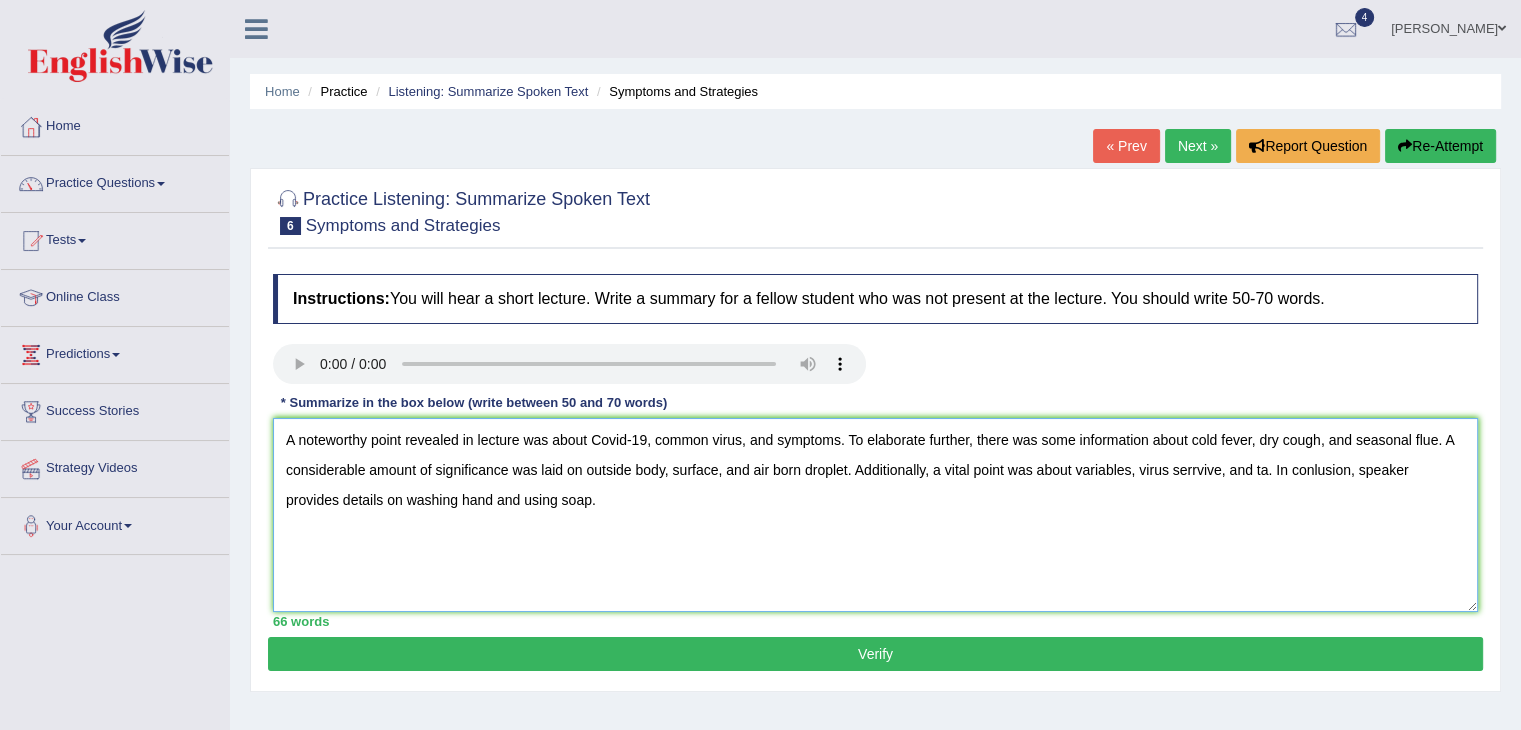 click on "A noteworthy point revealed in lecture was about Covid-19, common virus, and symptoms. To elaborate further, there was some information about cold fever, dry cough, and seasonal flue. A considerable amount of significance was laid on outside body, surface, and air born droplet. Additionally, a vital point was about variables, virus serrvive, and ta. In conlusion, speaker provides details on washing hand and using soap." at bounding box center (875, 515) 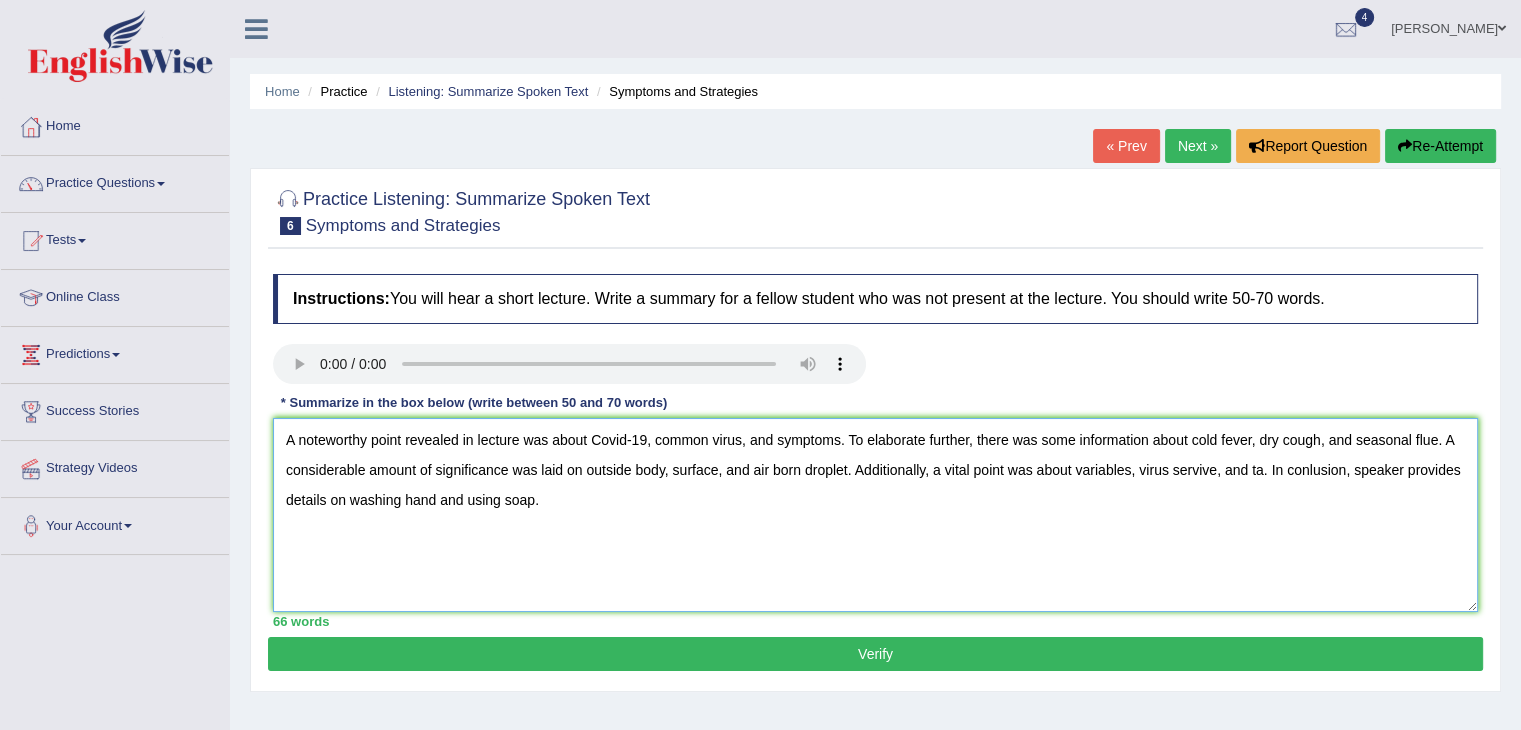 click on "A noteworthy point revealed in lecture was about Covid-19, common virus, and symptoms. To elaborate further, there was some information about cold fever, dry cough, and seasonal flue. A considerable amount of significance was laid on outside body, surface, and air born droplet. Additionally, a vital point was about variables, virus servive, and ta. In conlusion, speaker provides details on washing hand and using soap." at bounding box center (875, 515) 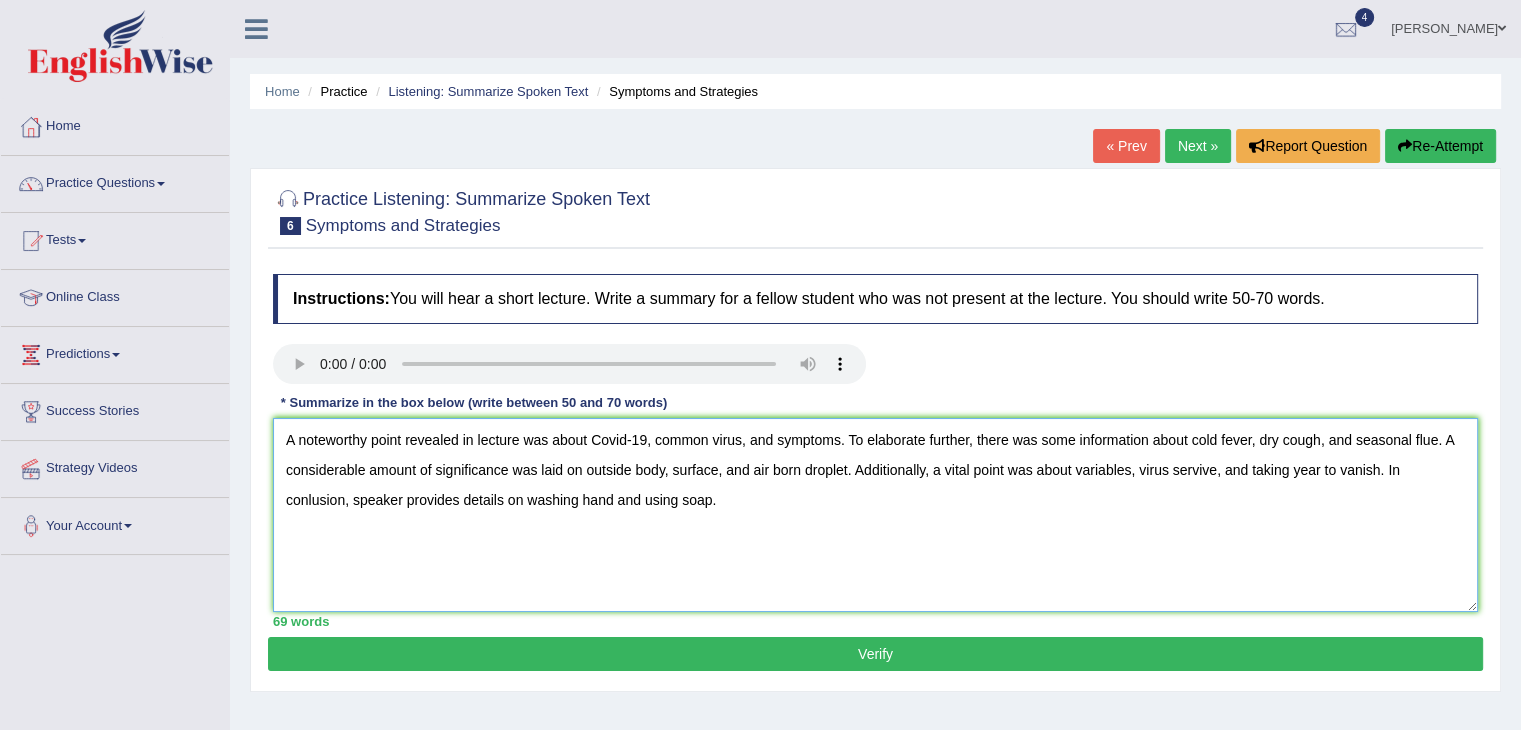 drag, startPoint x: 1335, startPoint y: 467, endPoint x: 1251, endPoint y: 465, distance: 84.0238 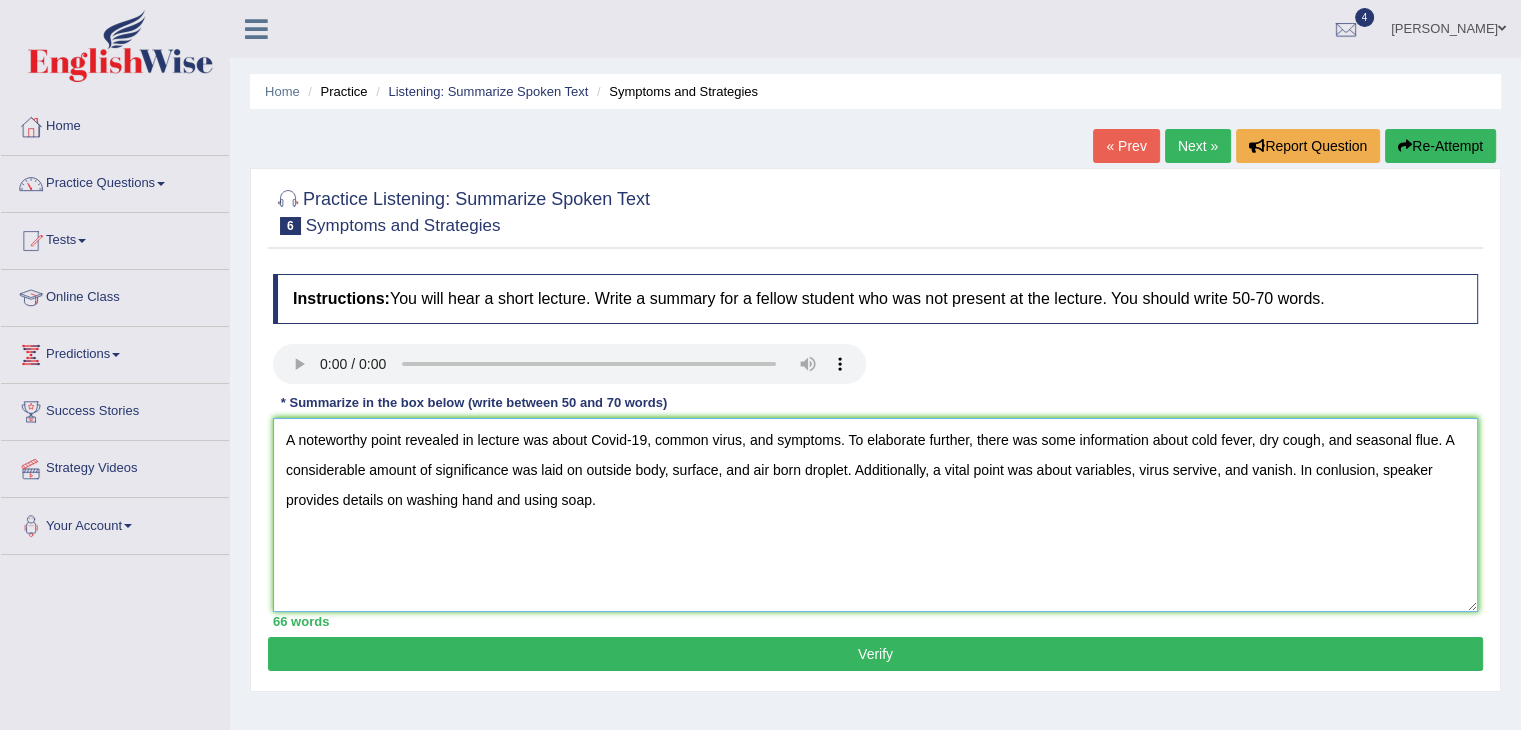 click on "A noteworthy point revealed in lecture was about Covid-19, common virus, and symptoms. To elaborate further, there was some information about cold fever, dry cough, and seasonal flue. A considerable amount of significance was laid on outside body, surface, and air born droplet. Additionally, a vital point was about variables, virus servive, and vanish. In conlusion, speaker provides details on washing hand and using soap." at bounding box center [875, 515] 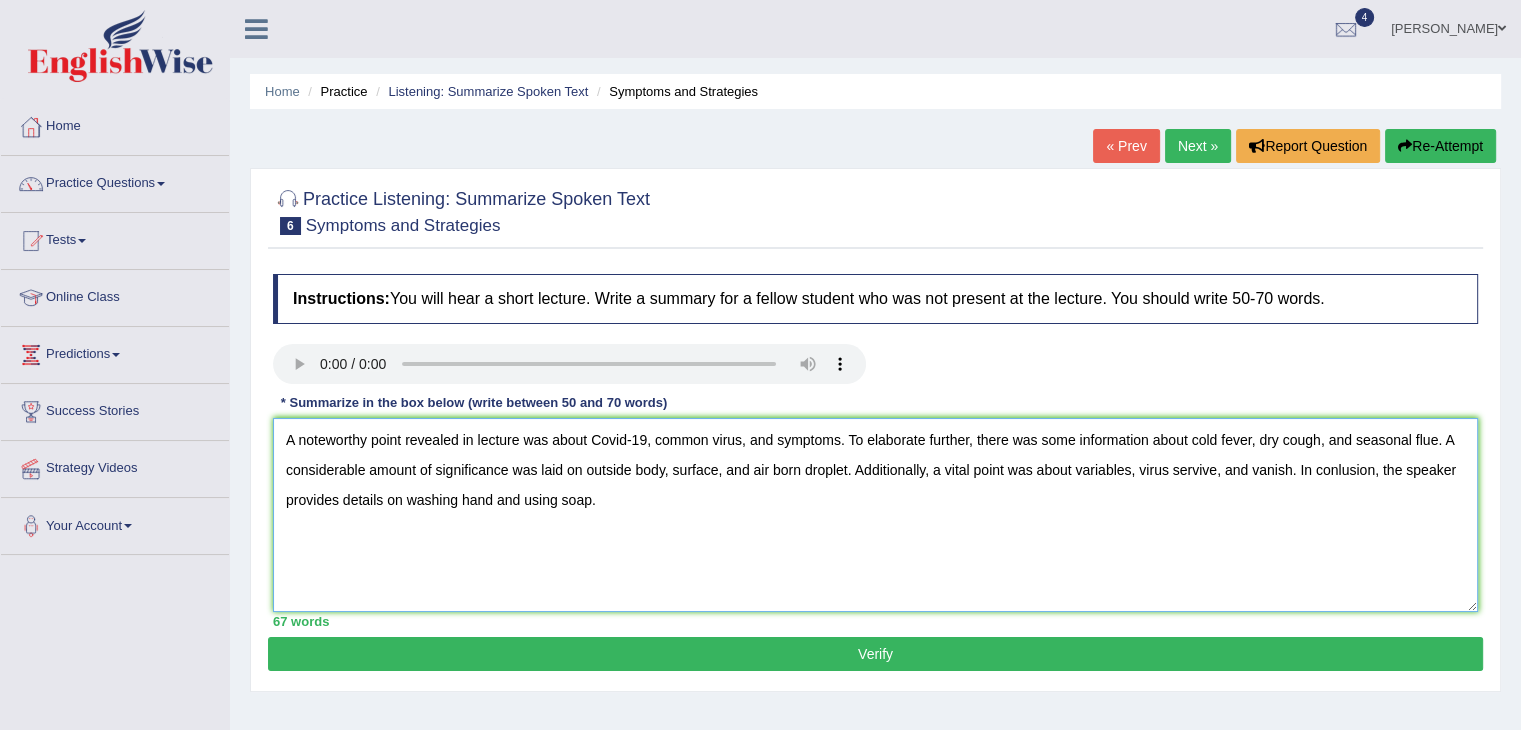click on "A noteworthy point revealed in lecture was about Covid-19, common virus, and symptoms. To elaborate further, there was some information about cold fever, dry cough, and seasonal flue. A considerable amount of significance was laid on outside body, surface, and air born droplet. Additionally, a vital point was about variables, virus servive, and vanish. In conlusion, the speaker provides details on washing hand and using soap." at bounding box center (875, 515) 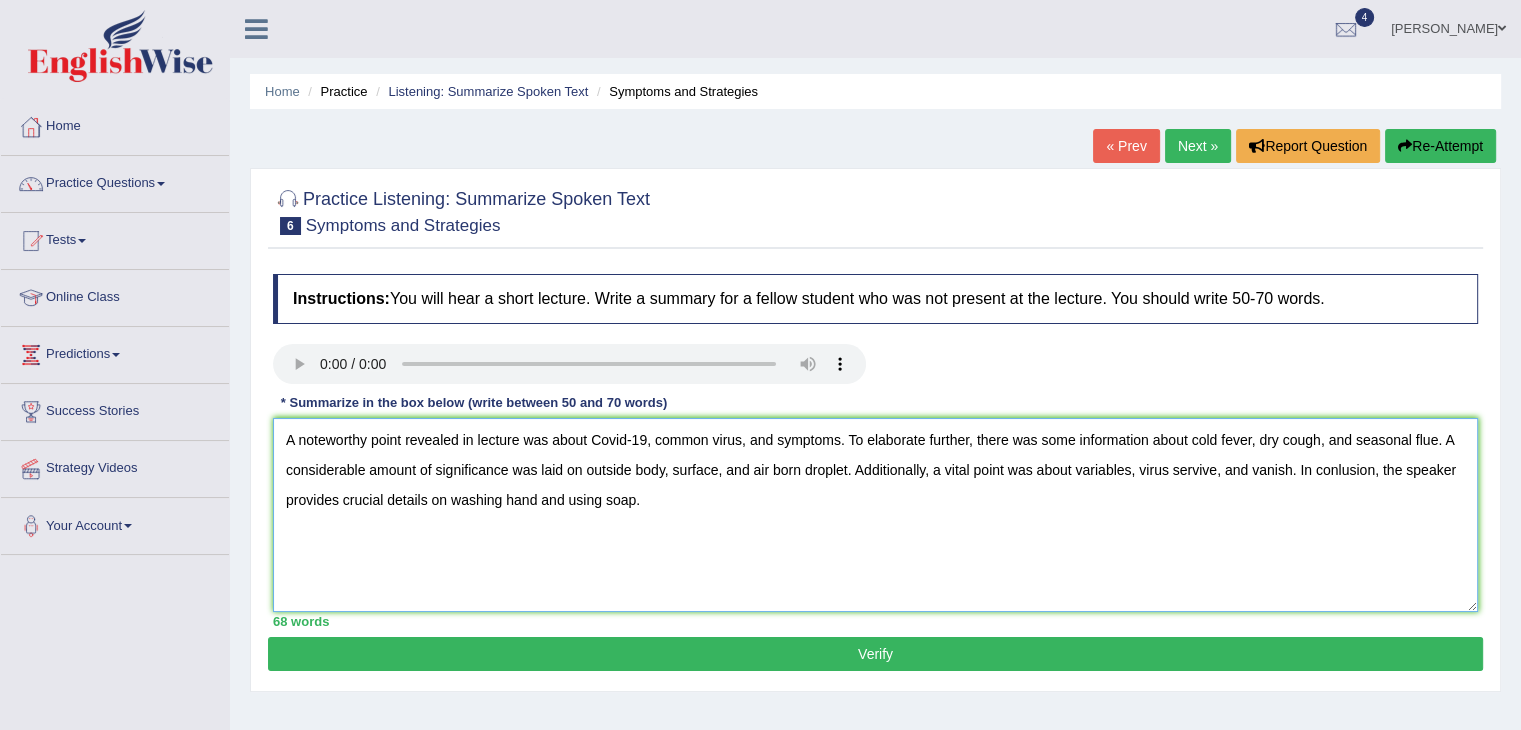 click on "A noteworthy point revealed in lecture was about Covid-19, common virus, and symptoms. To elaborate further, there was some information about cold fever, dry cough, and seasonal flue. A considerable amount of significance was laid on outside body, surface, and air born droplet. Additionally, a vital point was about variables, virus servive, and vanish. In conlusion, the speaker provides crucial details on washing hand and using soap." at bounding box center [875, 515] 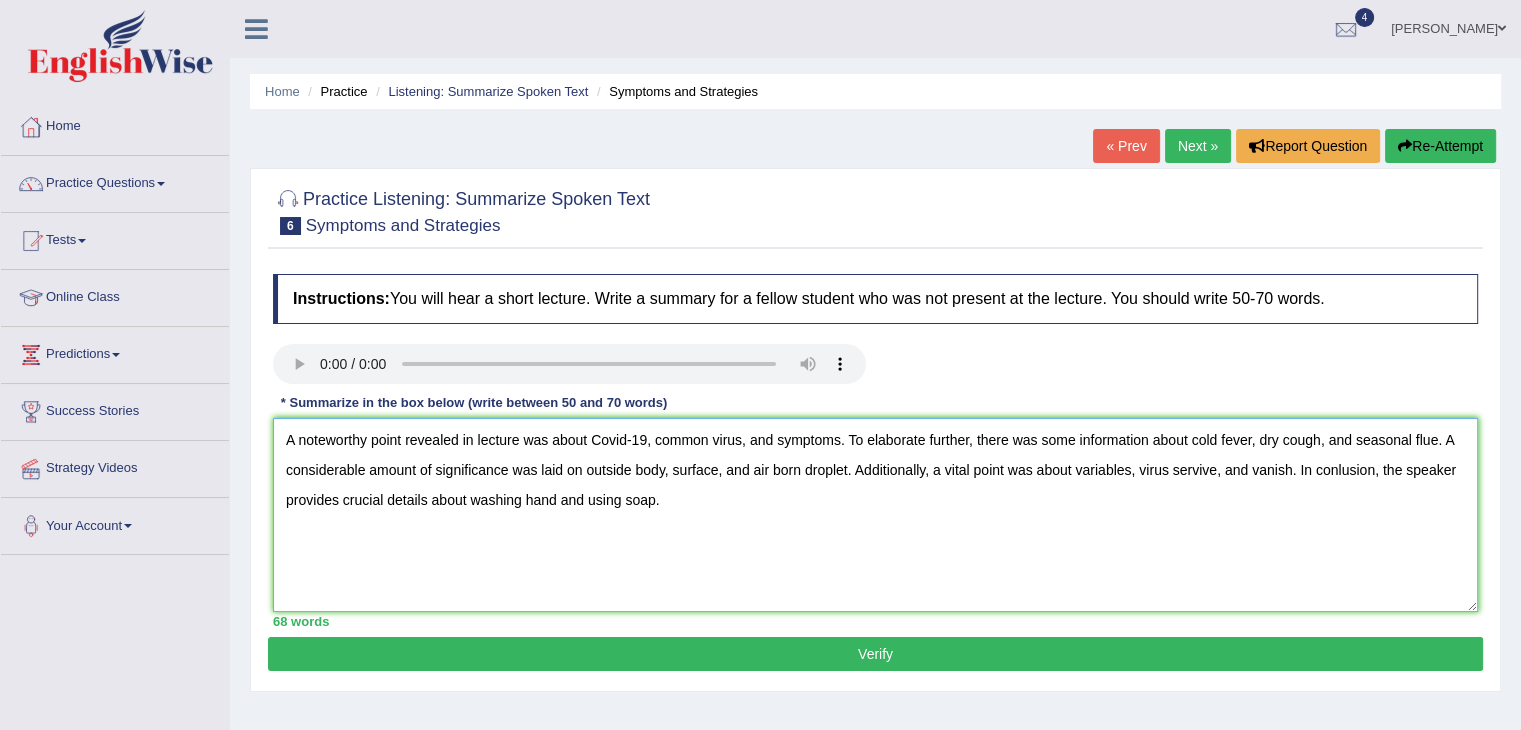 click on "A noteworthy point revealed in lecture was about Covid-19, common virus, and symptoms. To elaborate further, there was some information about cold fever, dry cough, and seasonal flue. A considerable amount of significance was laid on outside body, surface, and air born droplet. Additionally, a vital point was about variables, virus servive, and vanish. In conlusion, the speaker provides crucial details about washing hand and using soap." at bounding box center [875, 515] 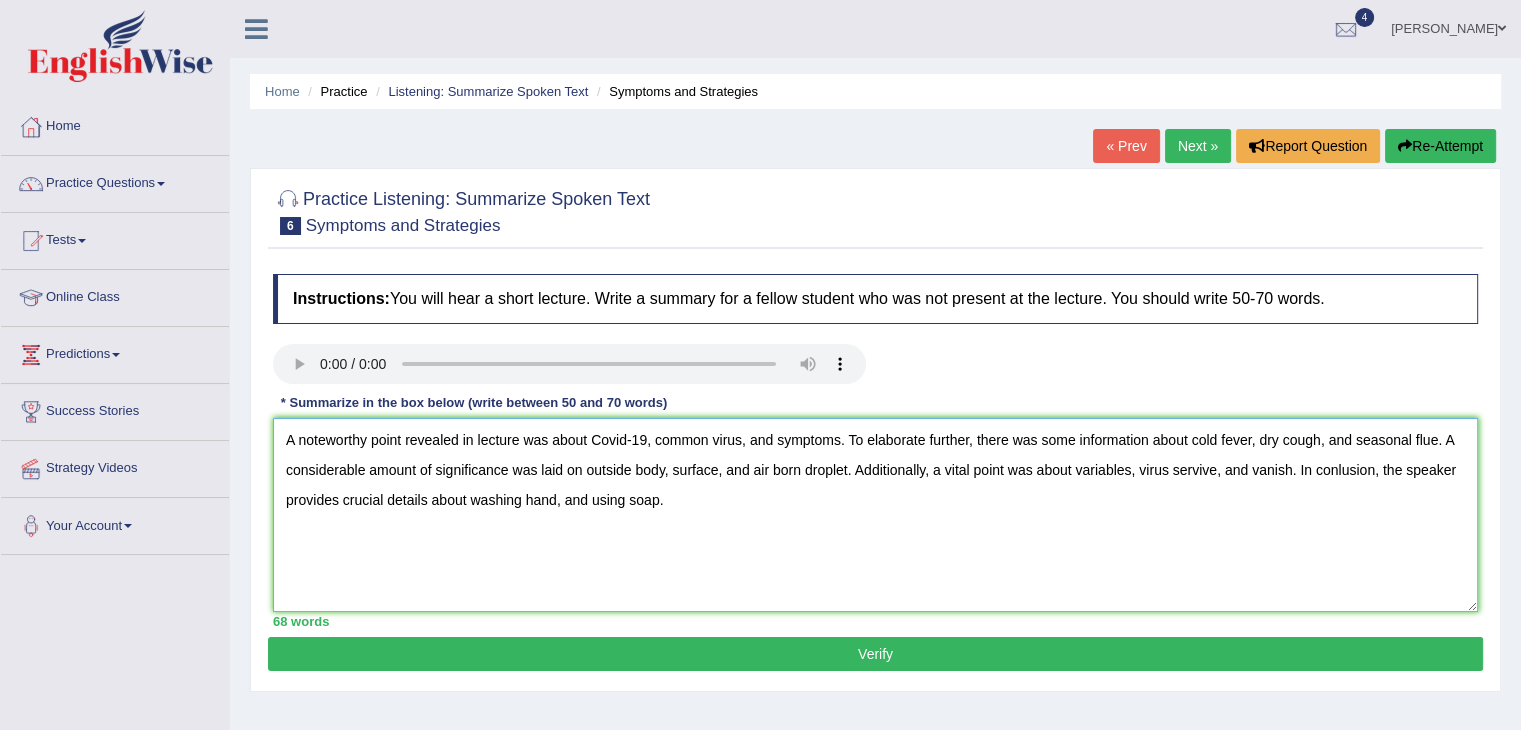 click on "A noteworthy point revealed in lecture was about Covid-19, common virus, and symptoms. To elaborate further, there was some information about cold fever, dry cough, and seasonal flue. A considerable amount of significance was laid on outside body, surface, and air born droplet. Additionally, a vital point was about variables, virus servive, and vanish. In conlusion, the speaker provides crucial details about washing hand, and using soap." at bounding box center [875, 515] 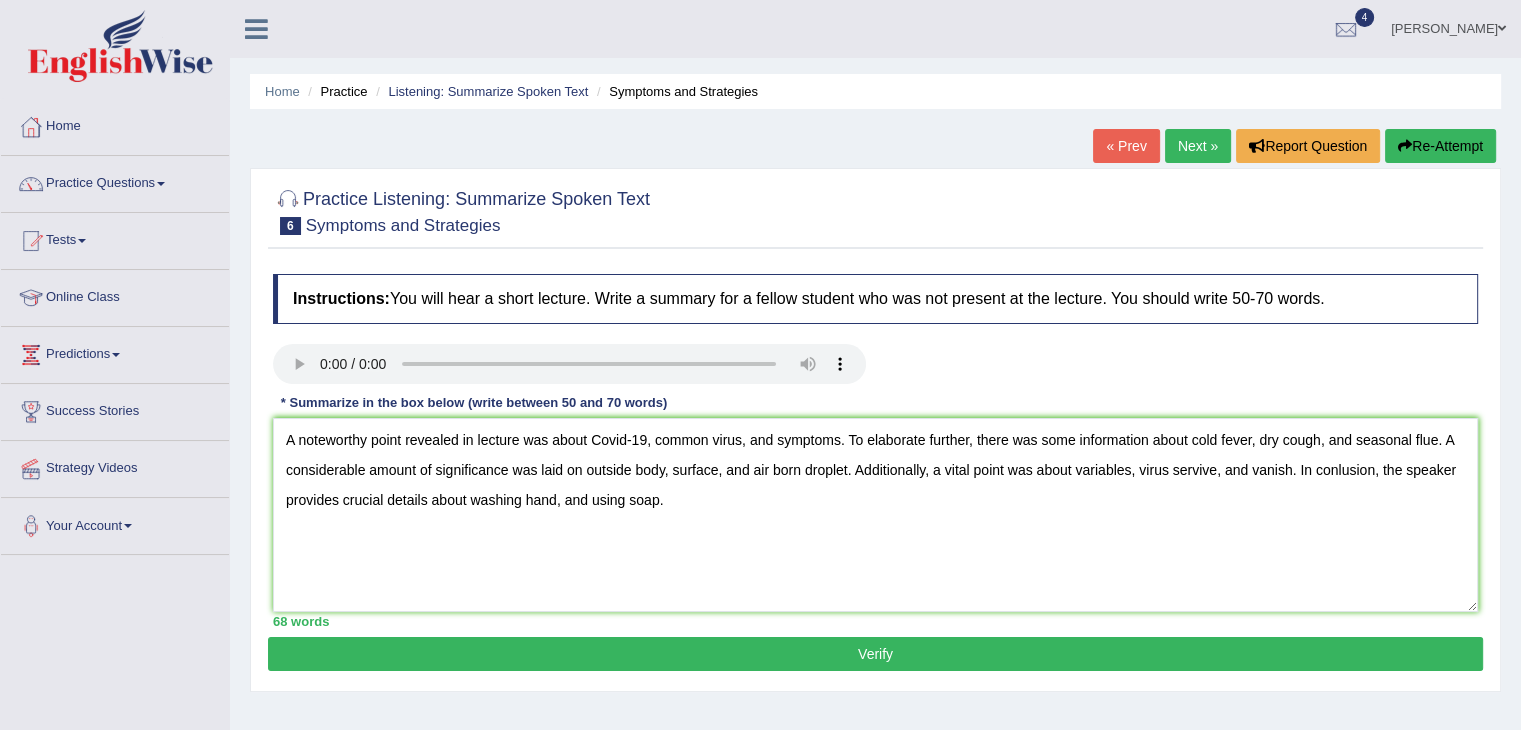 click on "Verify" at bounding box center (875, 654) 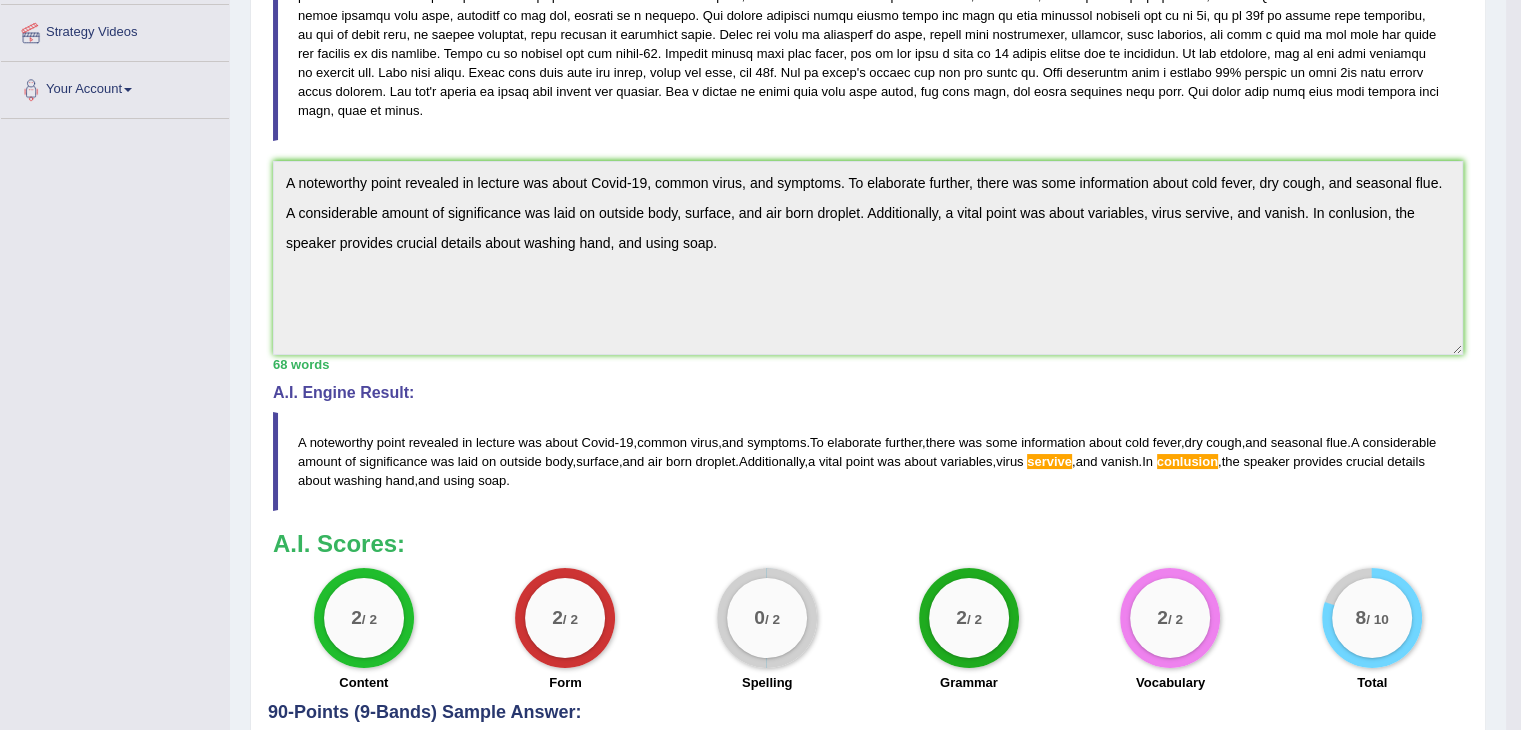 scroll, scrollTop: 458, scrollLeft: 0, axis: vertical 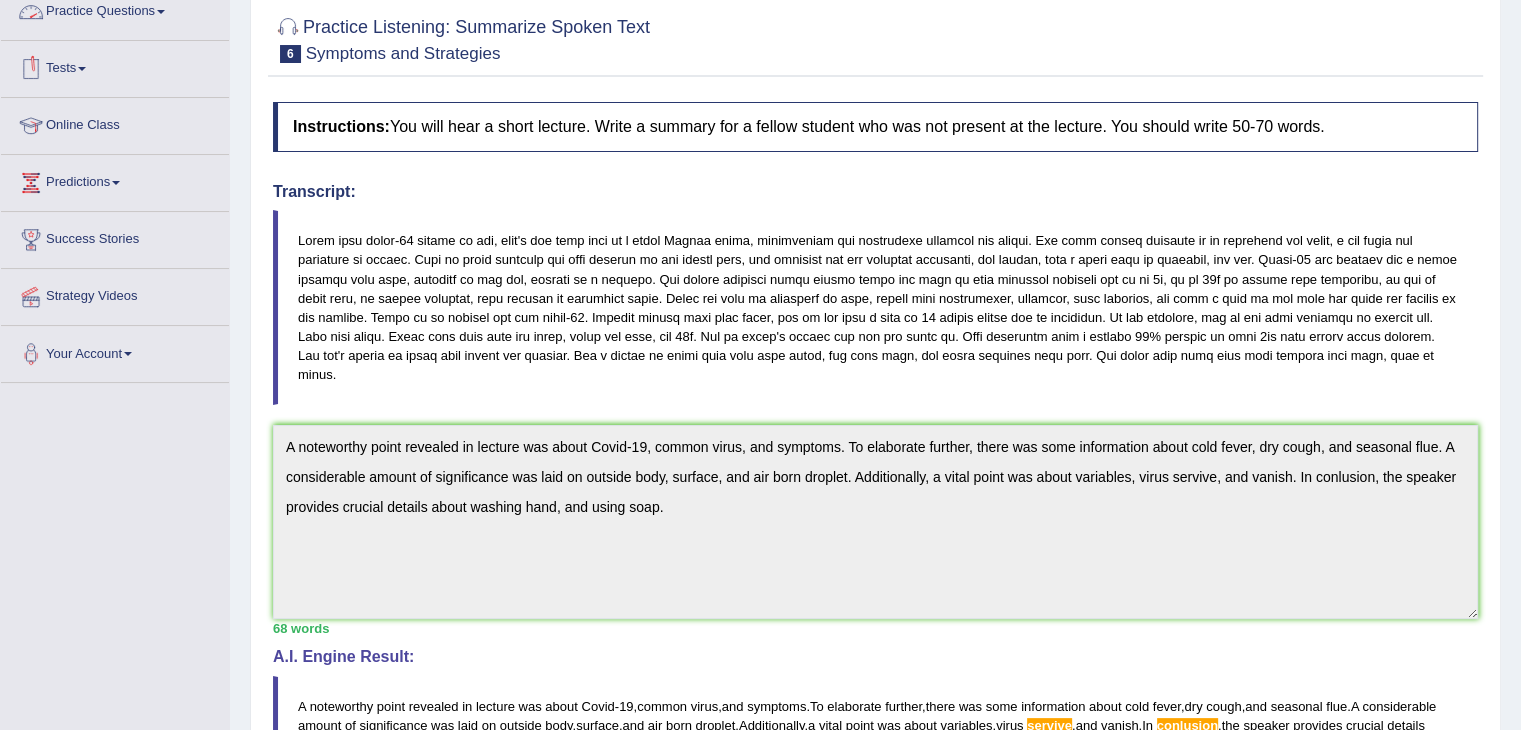 click on "Practice Questions" at bounding box center (115, 9) 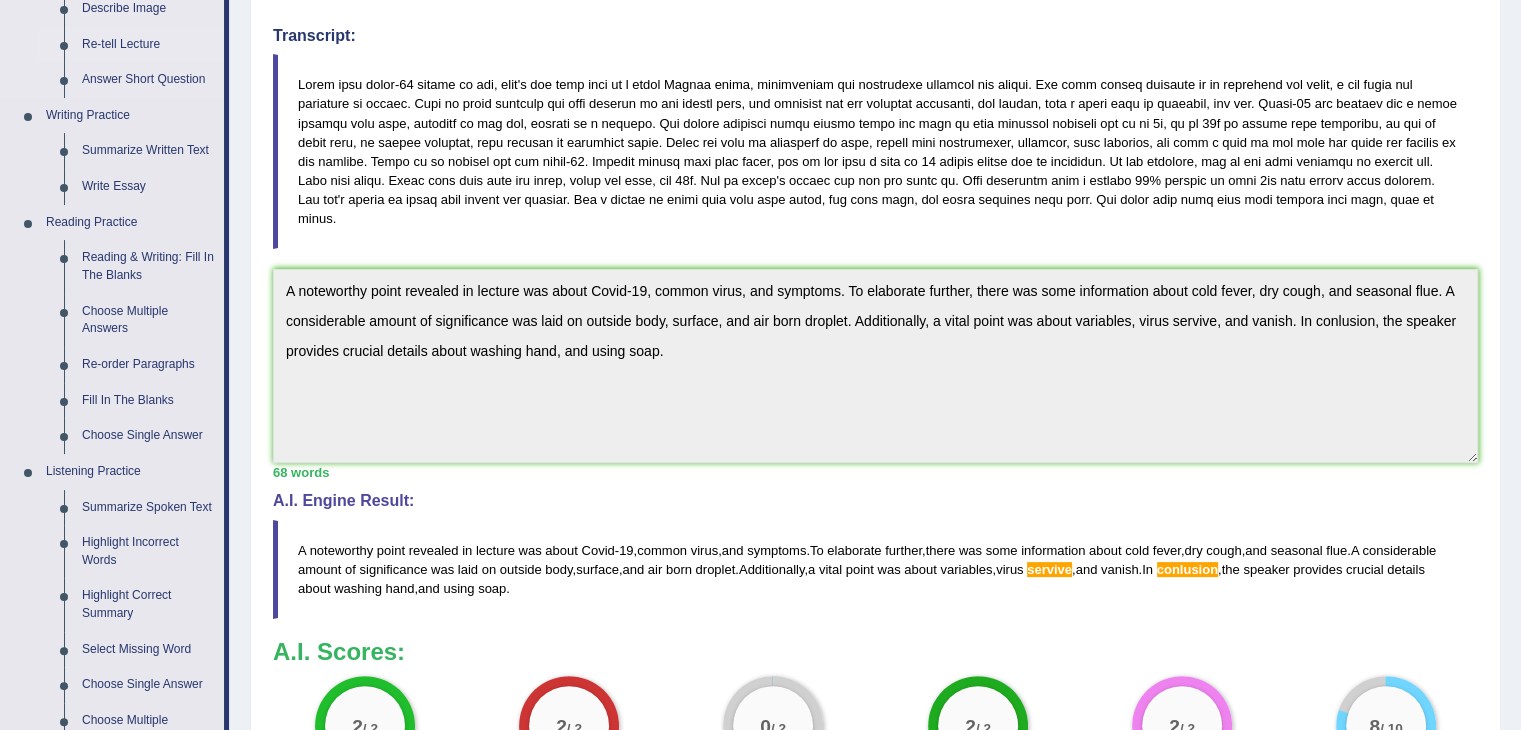 scroll, scrollTop: 340, scrollLeft: 0, axis: vertical 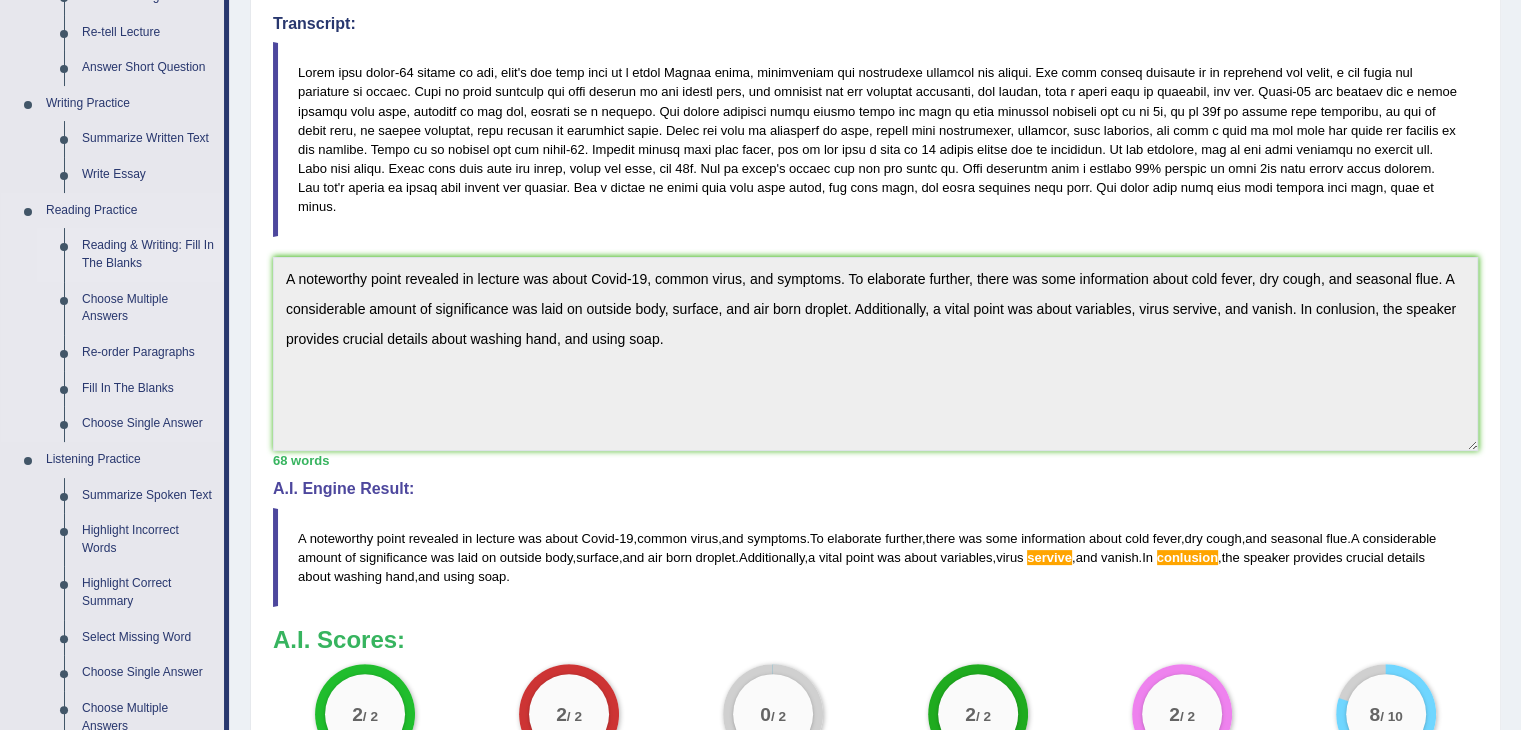 click on "Reading & Writing: Fill In The Blanks" at bounding box center [148, 254] 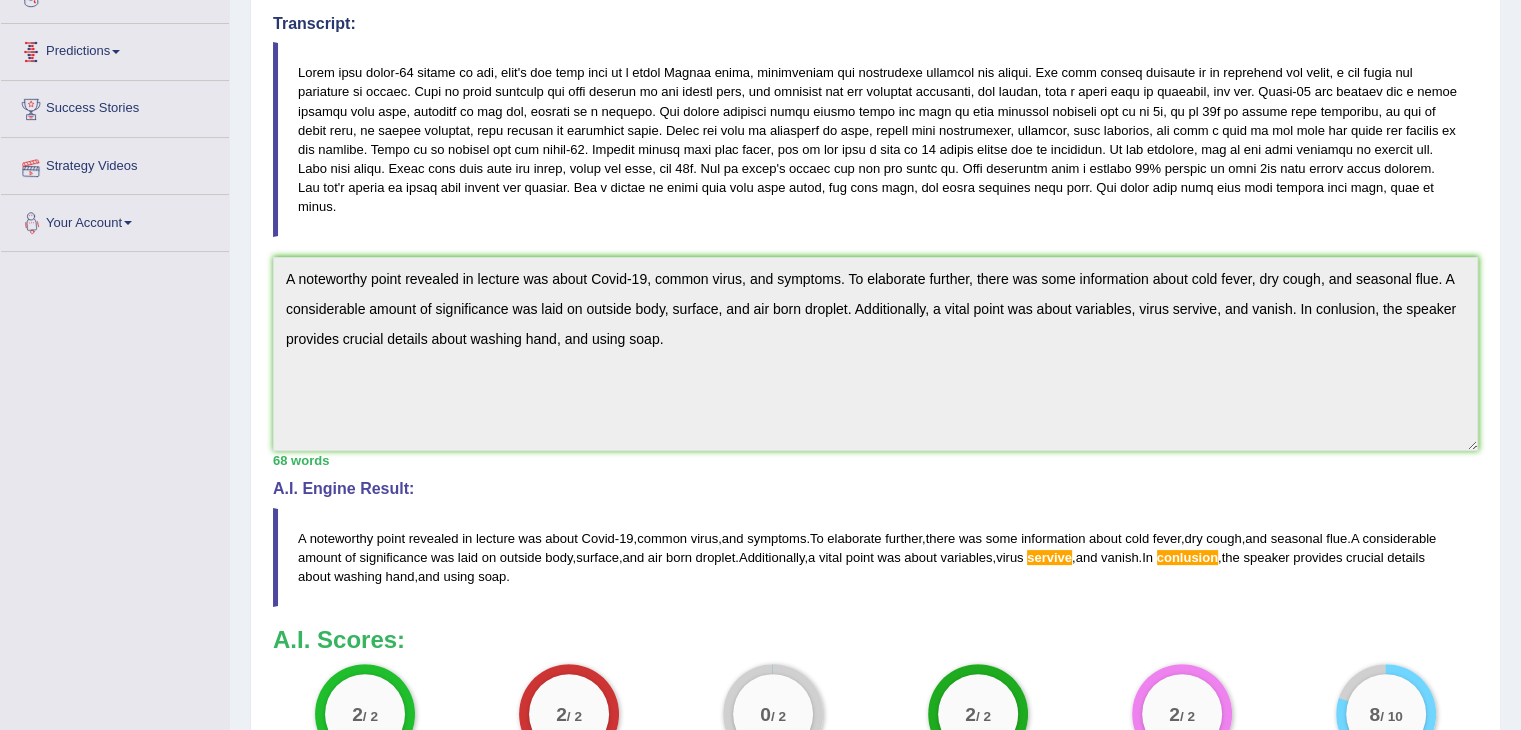 scroll, scrollTop: 409, scrollLeft: 0, axis: vertical 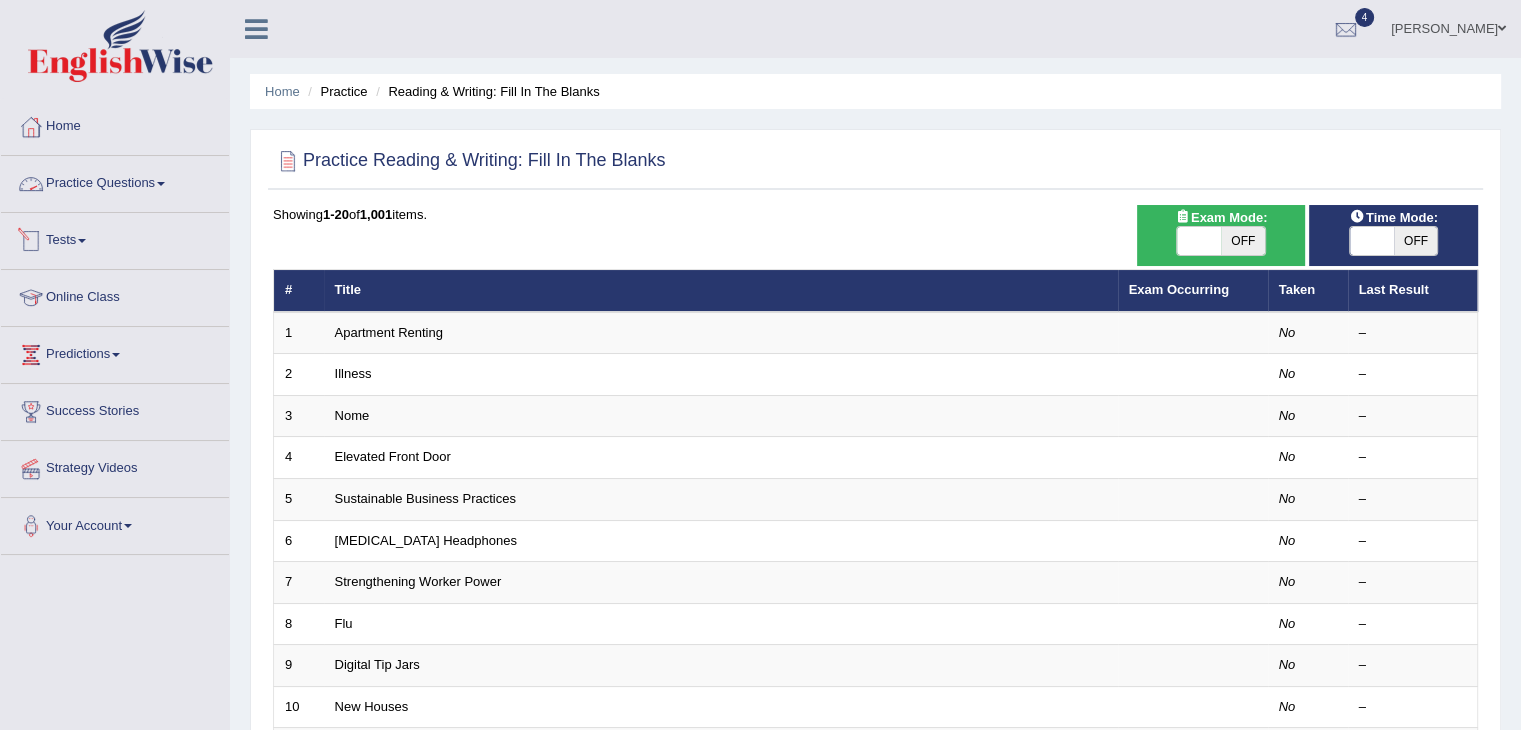 click at bounding box center [161, 184] 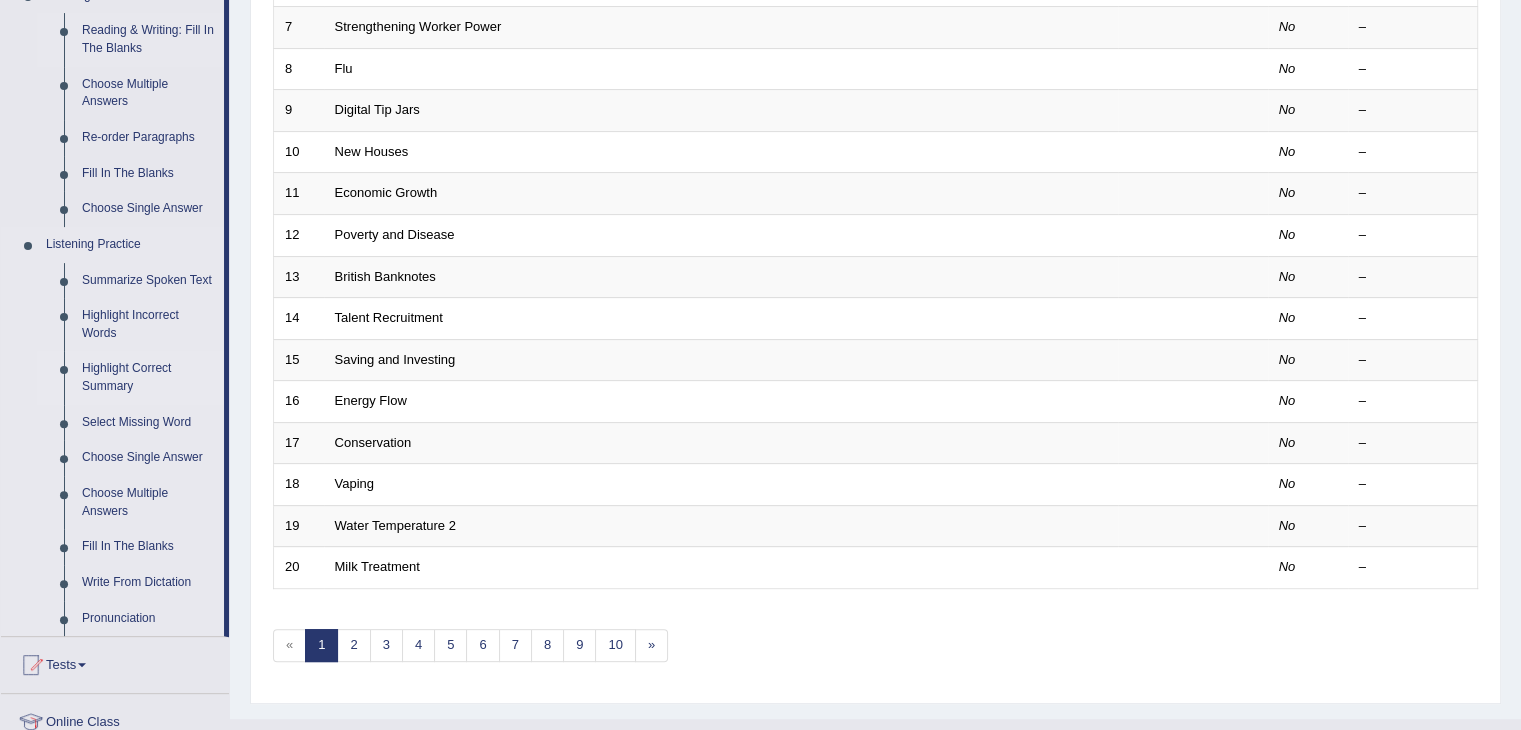 scroll, scrollTop: 558, scrollLeft: 0, axis: vertical 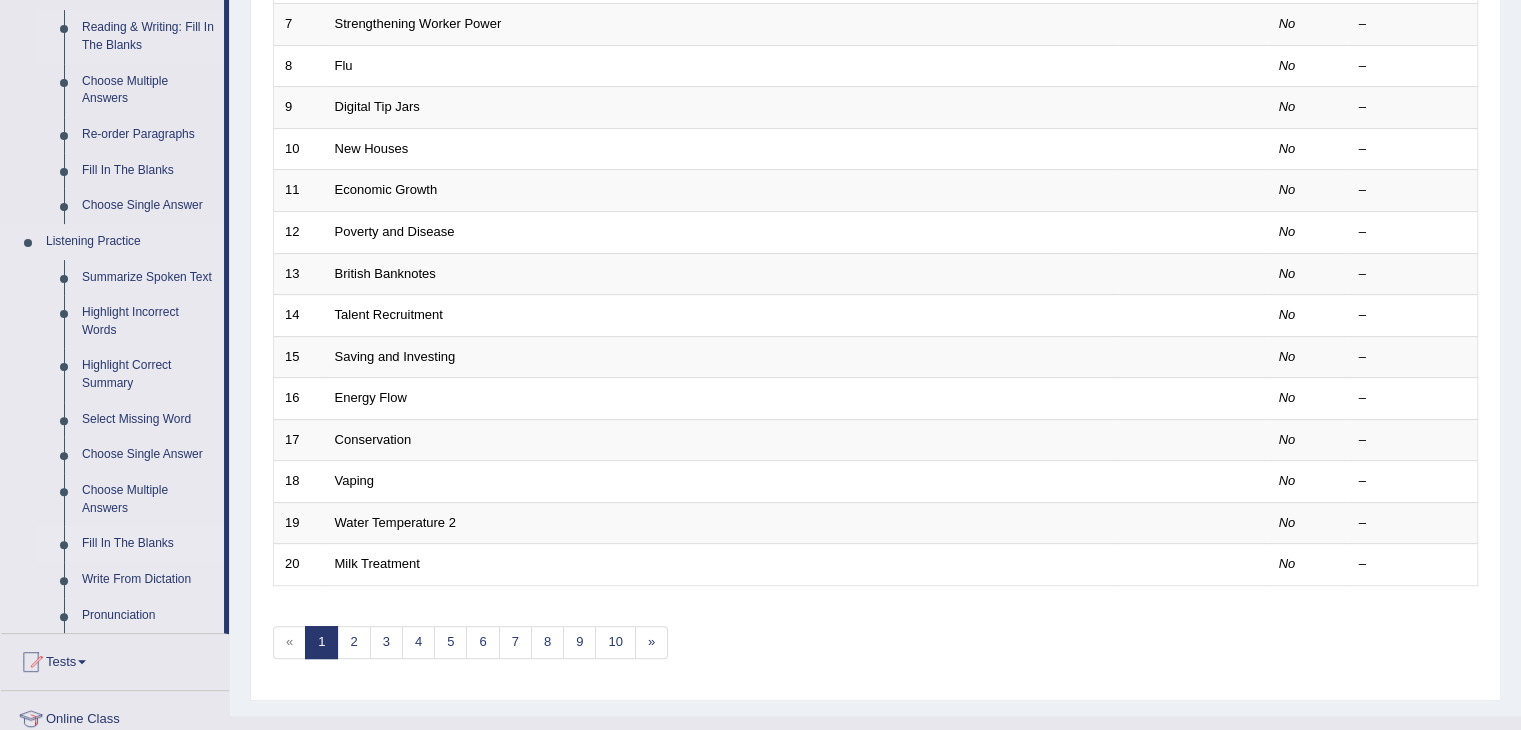 click on "Fill In The Blanks" at bounding box center (148, 544) 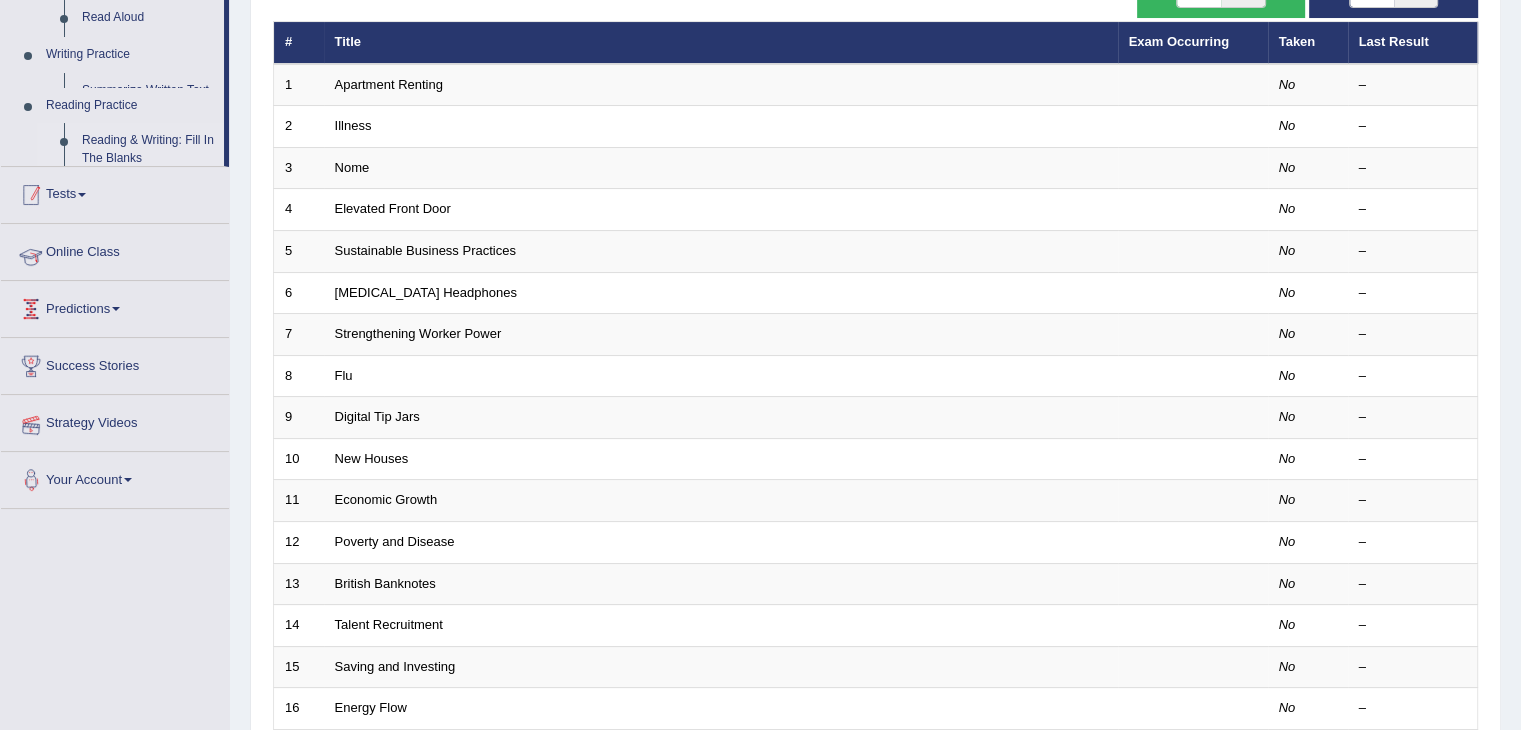 scroll, scrollTop: 295, scrollLeft: 0, axis: vertical 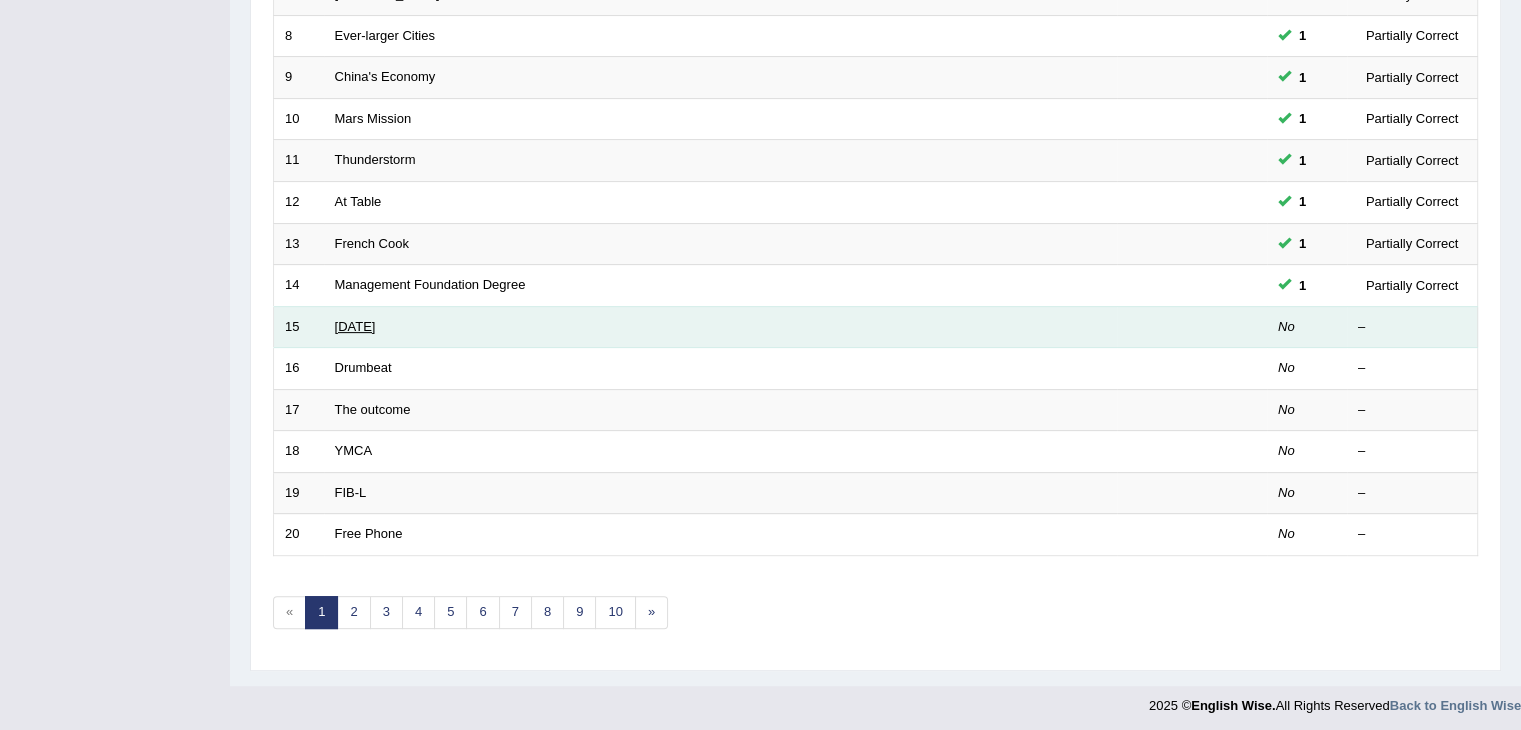 click on "[DATE]" at bounding box center (355, 326) 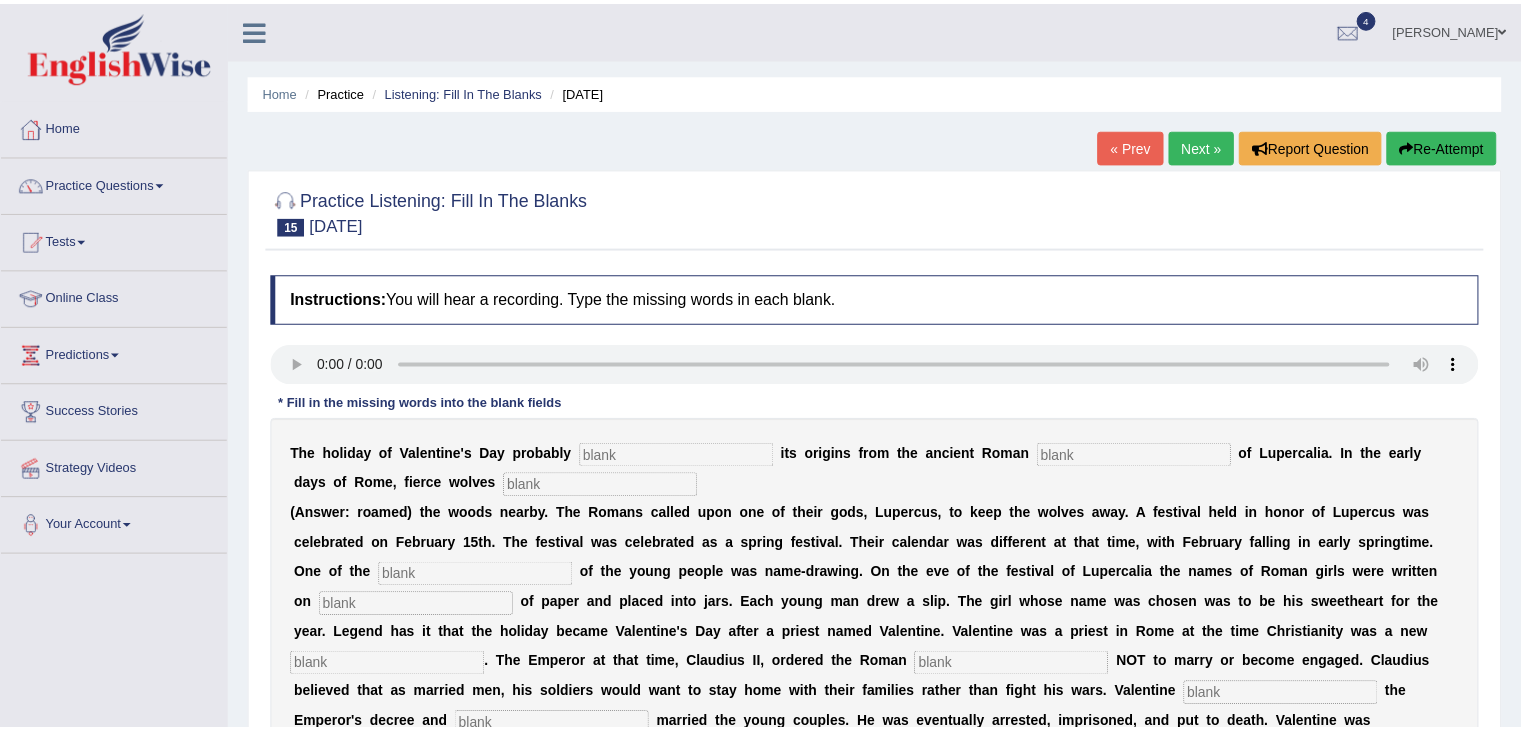 scroll, scrollTop: 0, scrollLeft: 0, axis: both 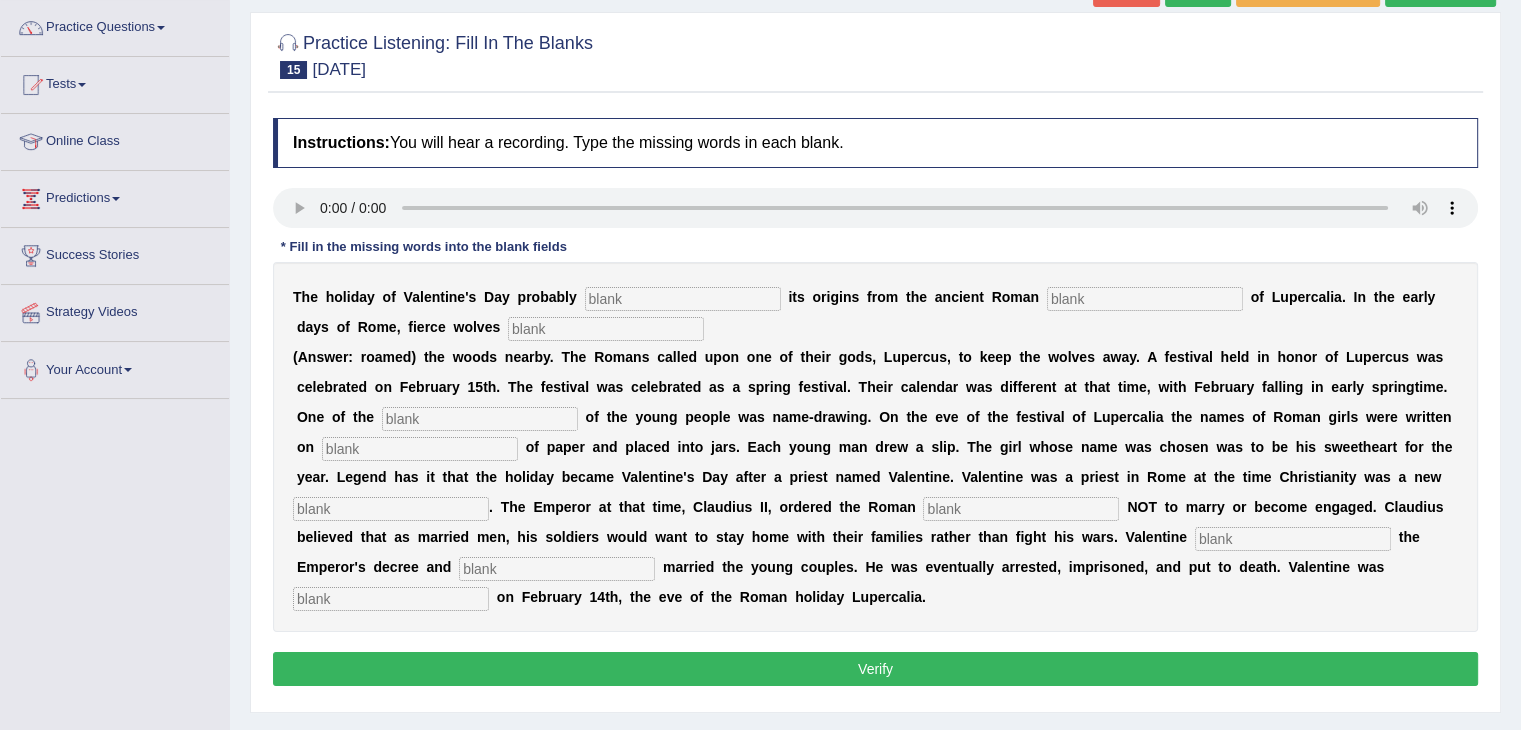 click at bounding box center (683, 299) 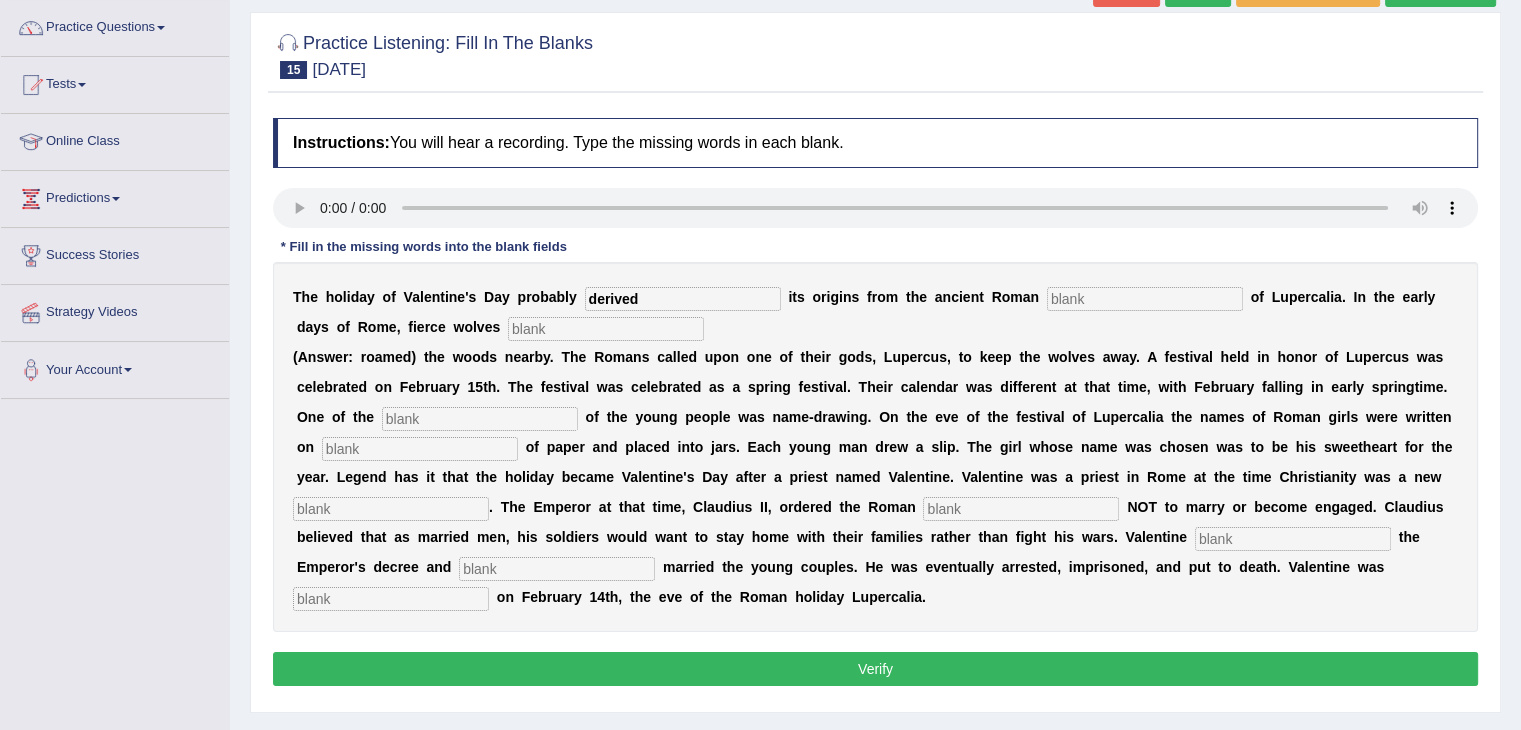 type on "derived" 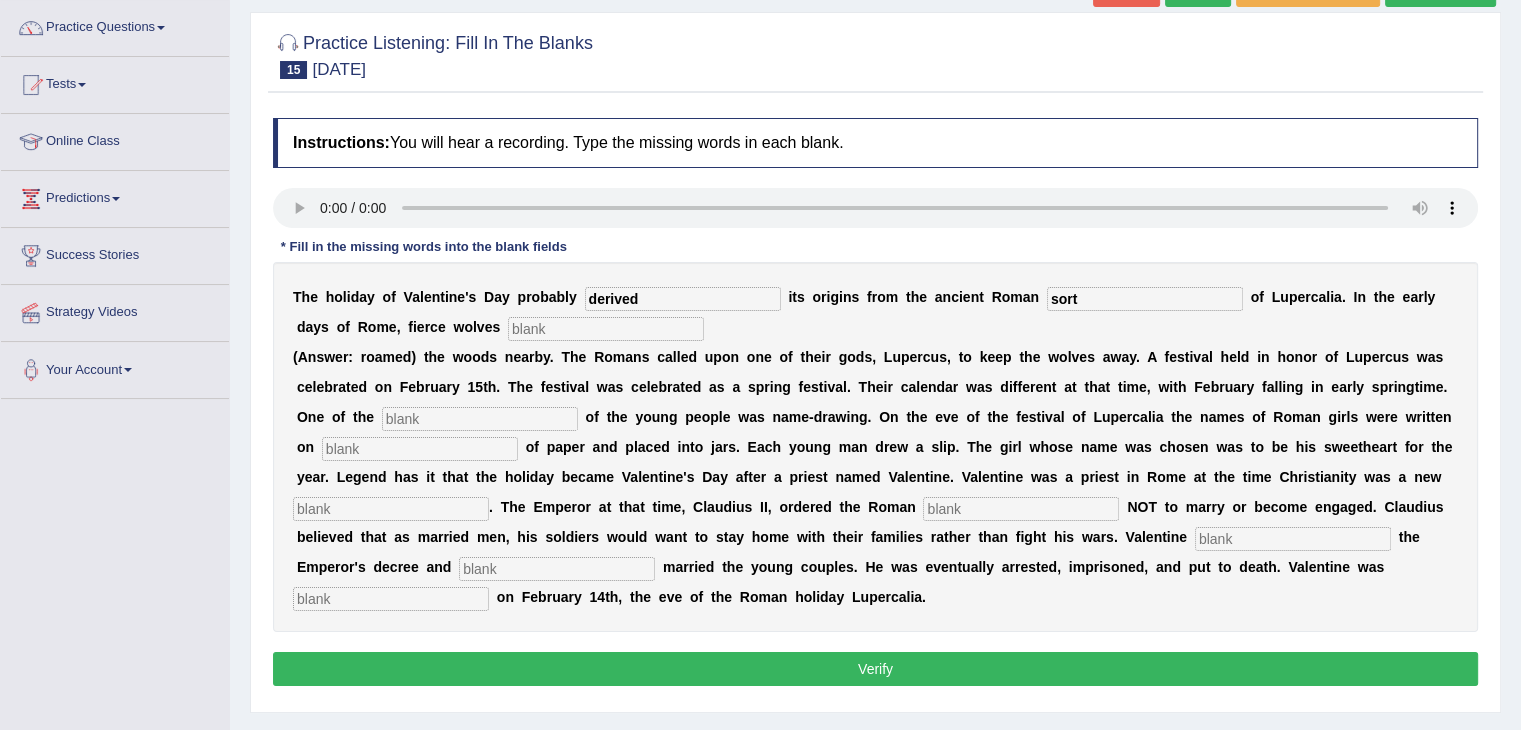 click at bounding box center (606, 329) 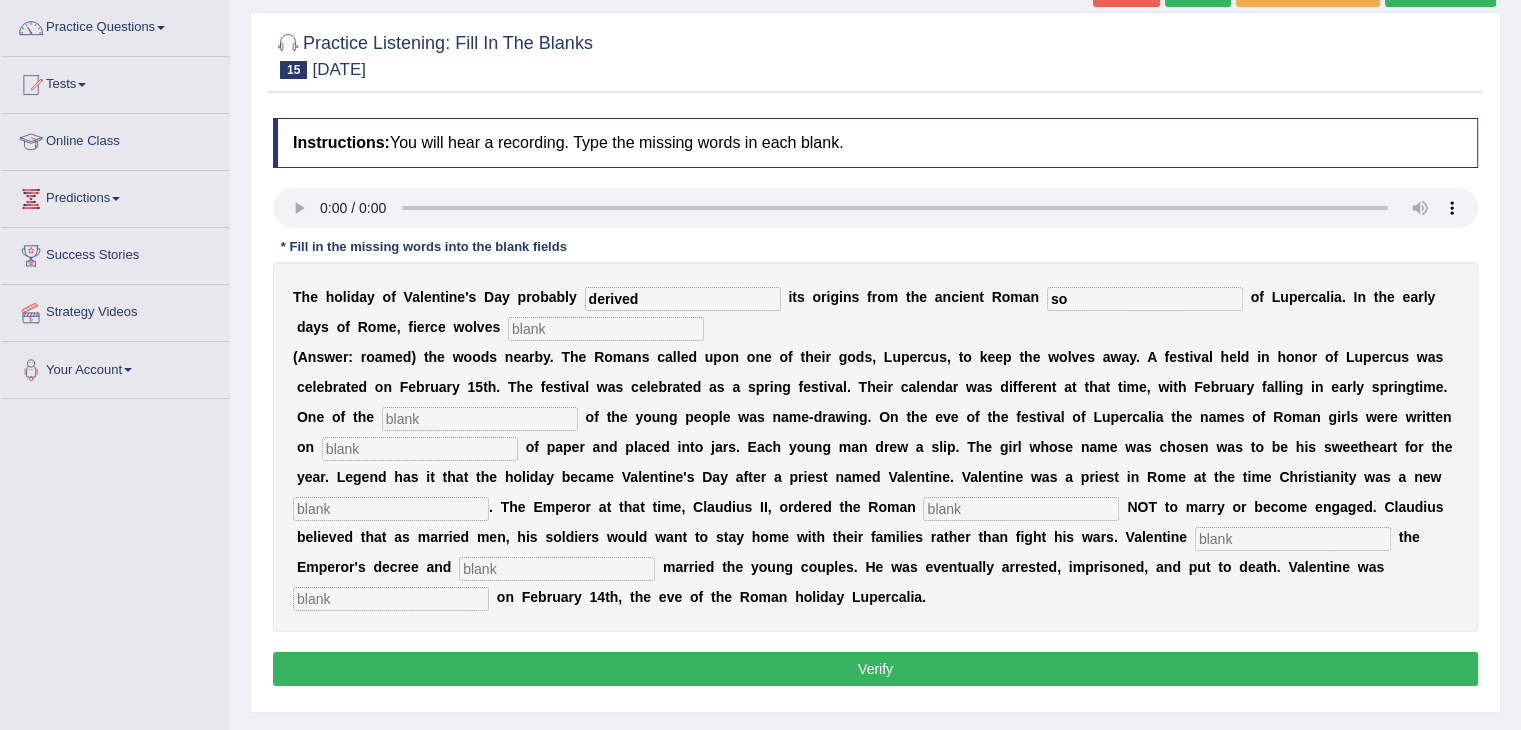 type on "s" 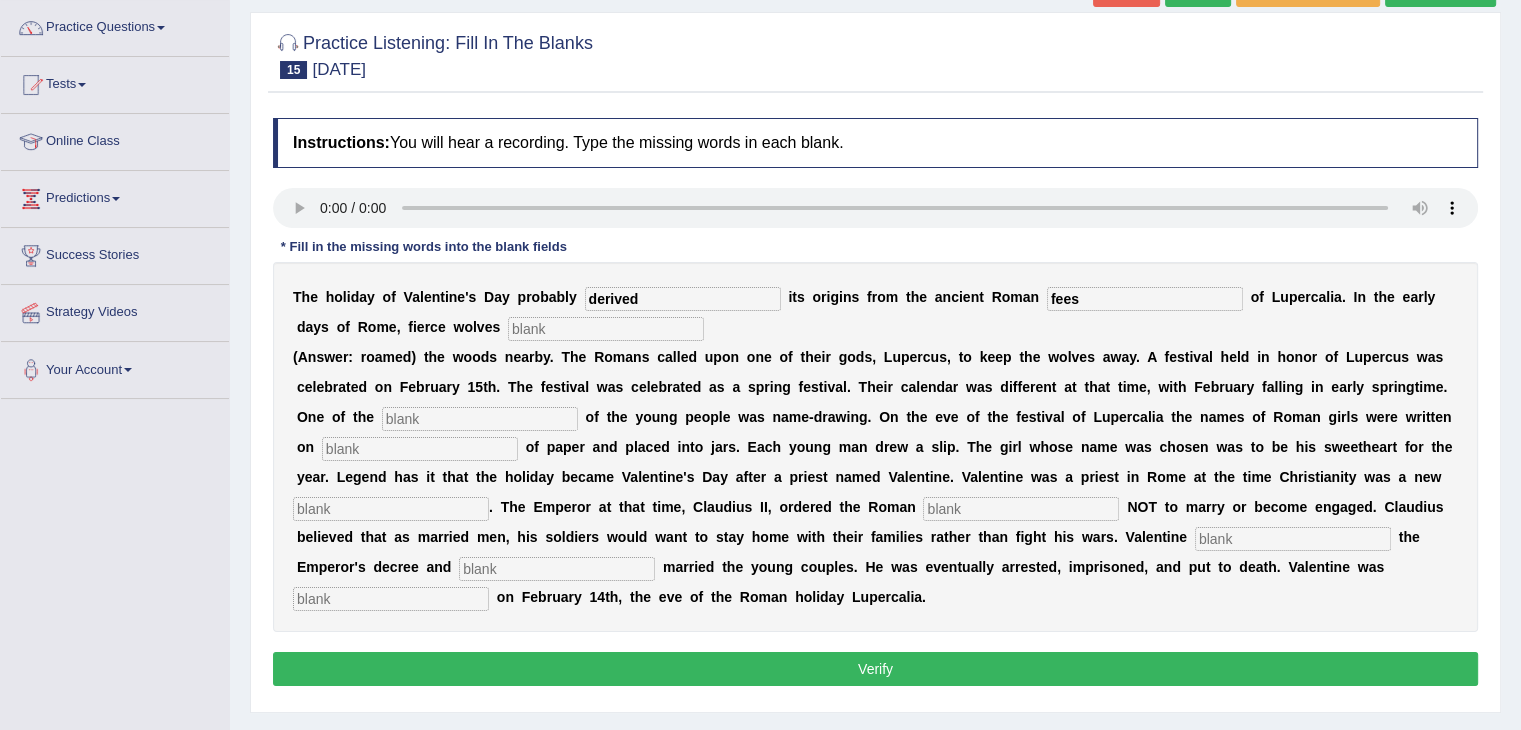 type on "fees" 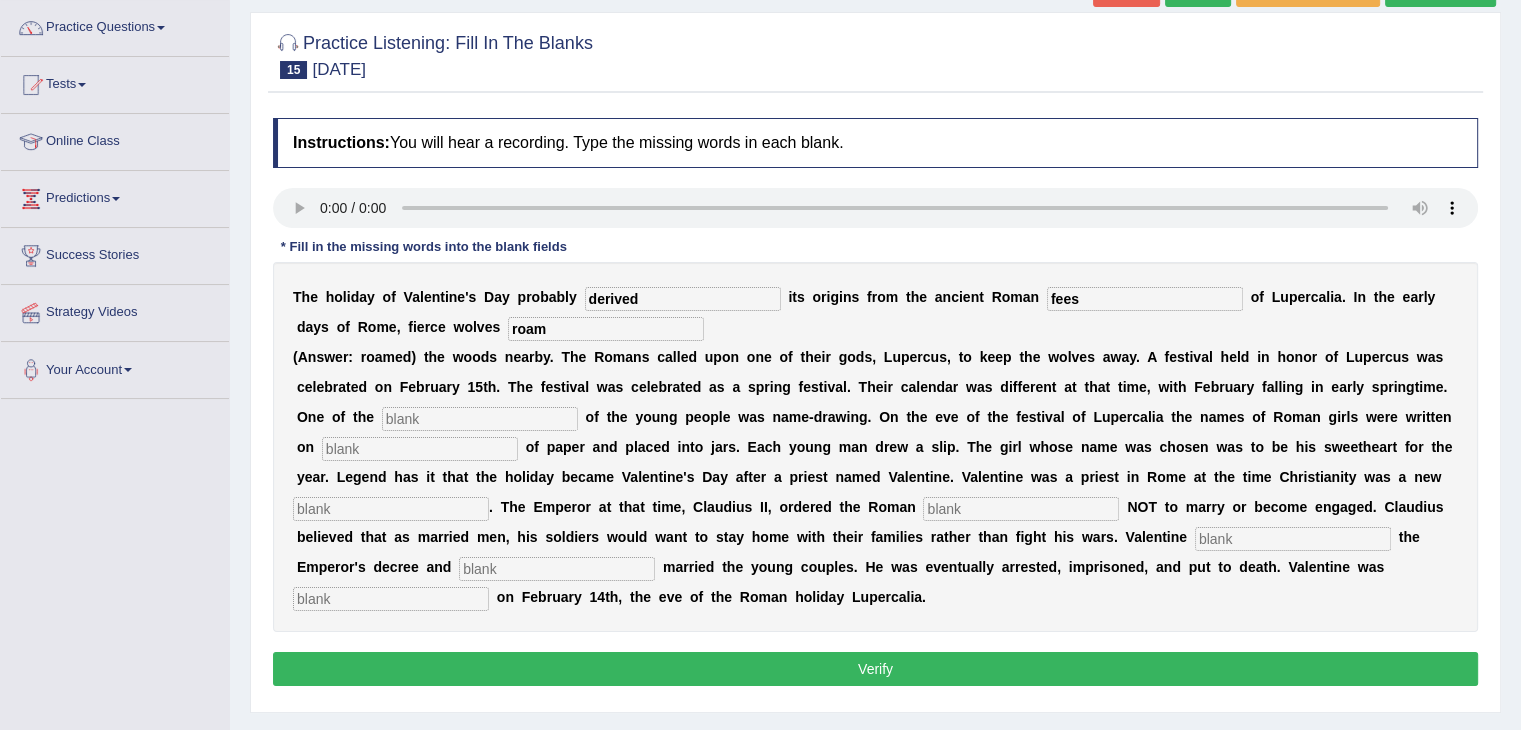 type on "roam" 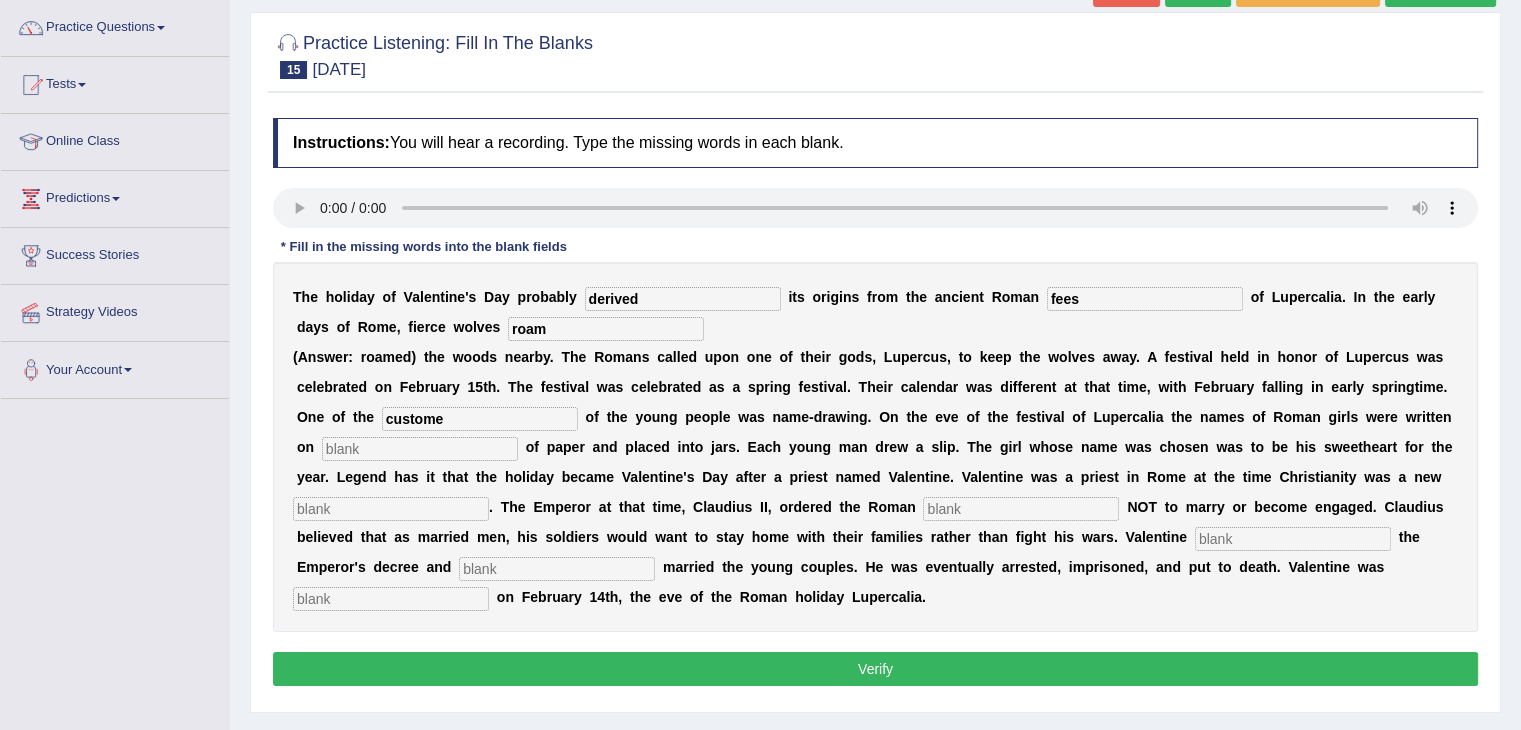 type on "custome" 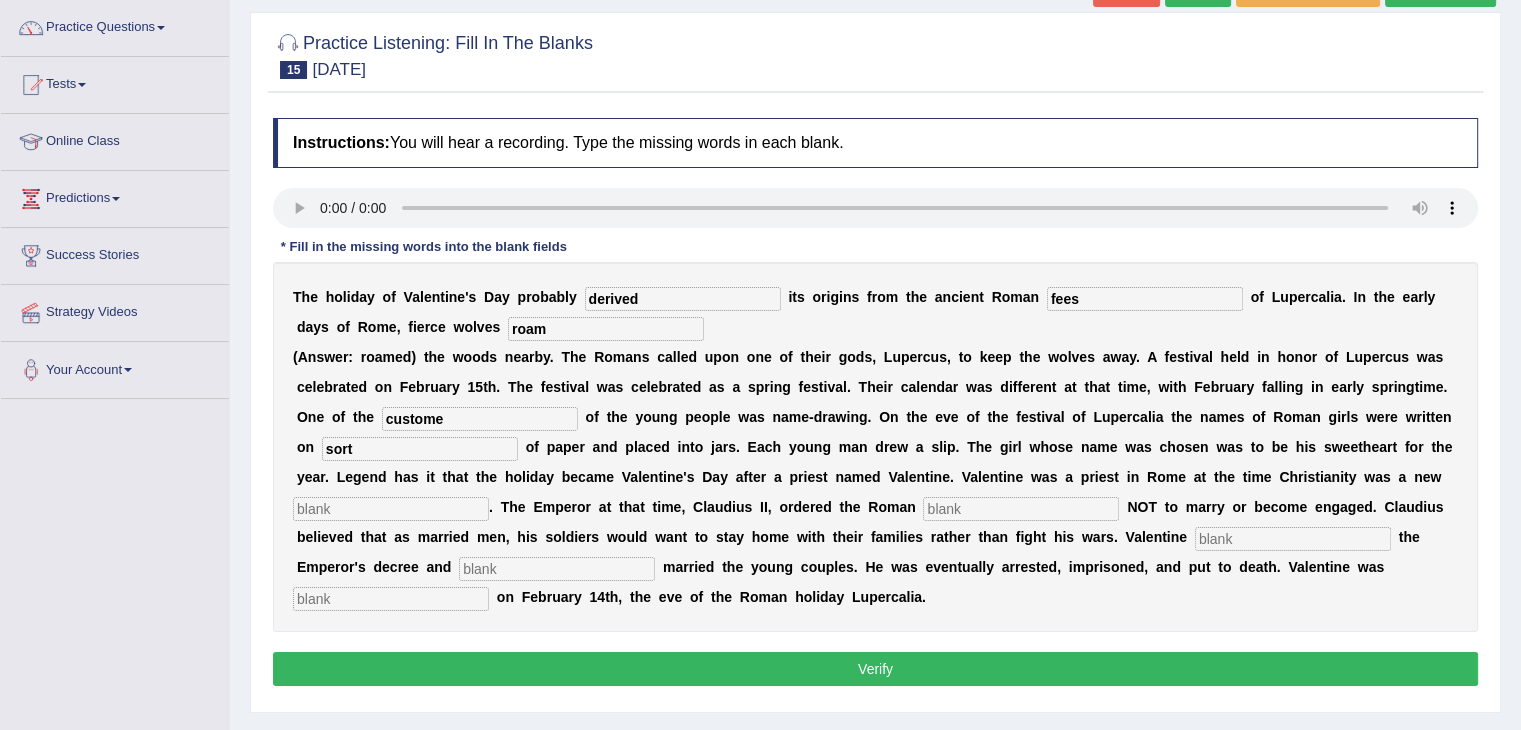 type on "sort" 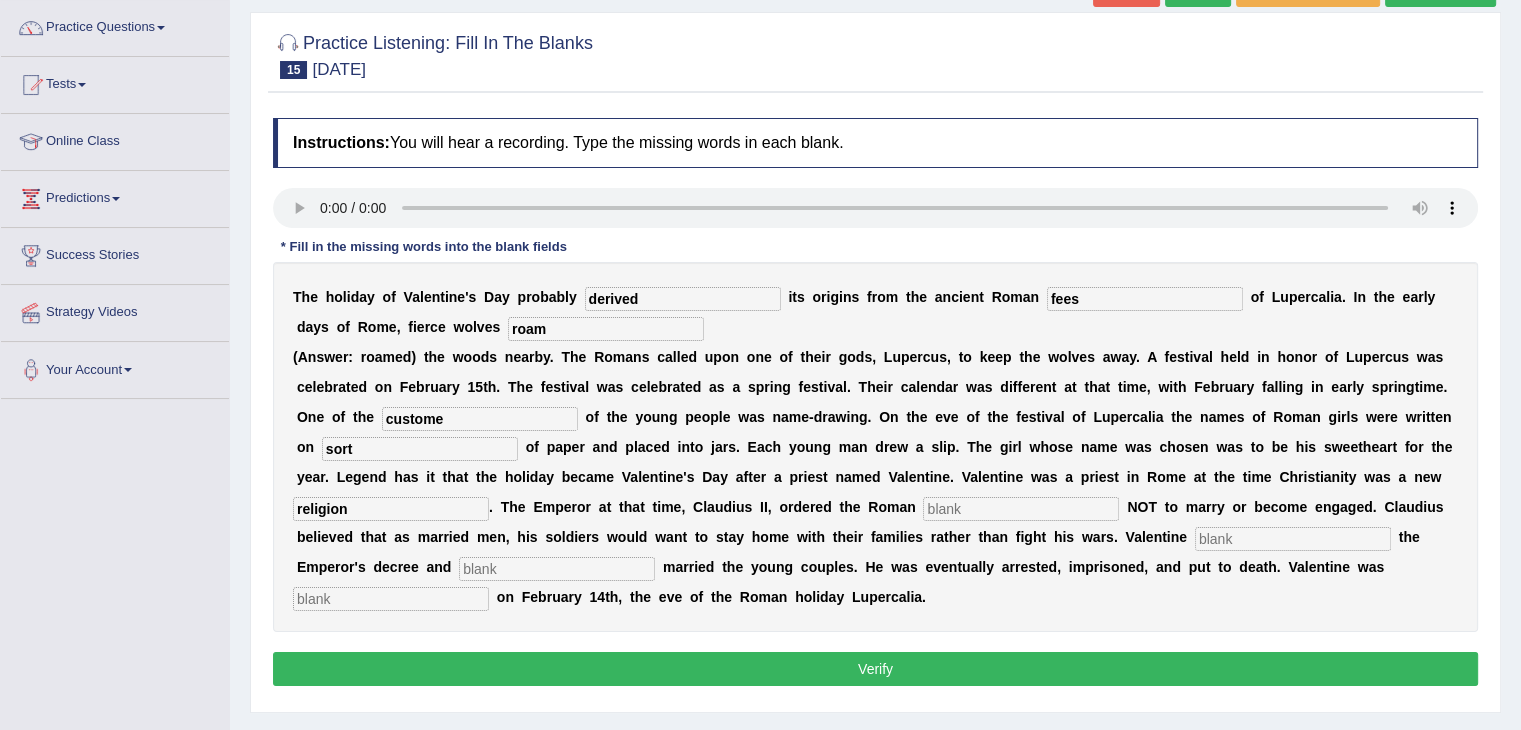 type on "religion" 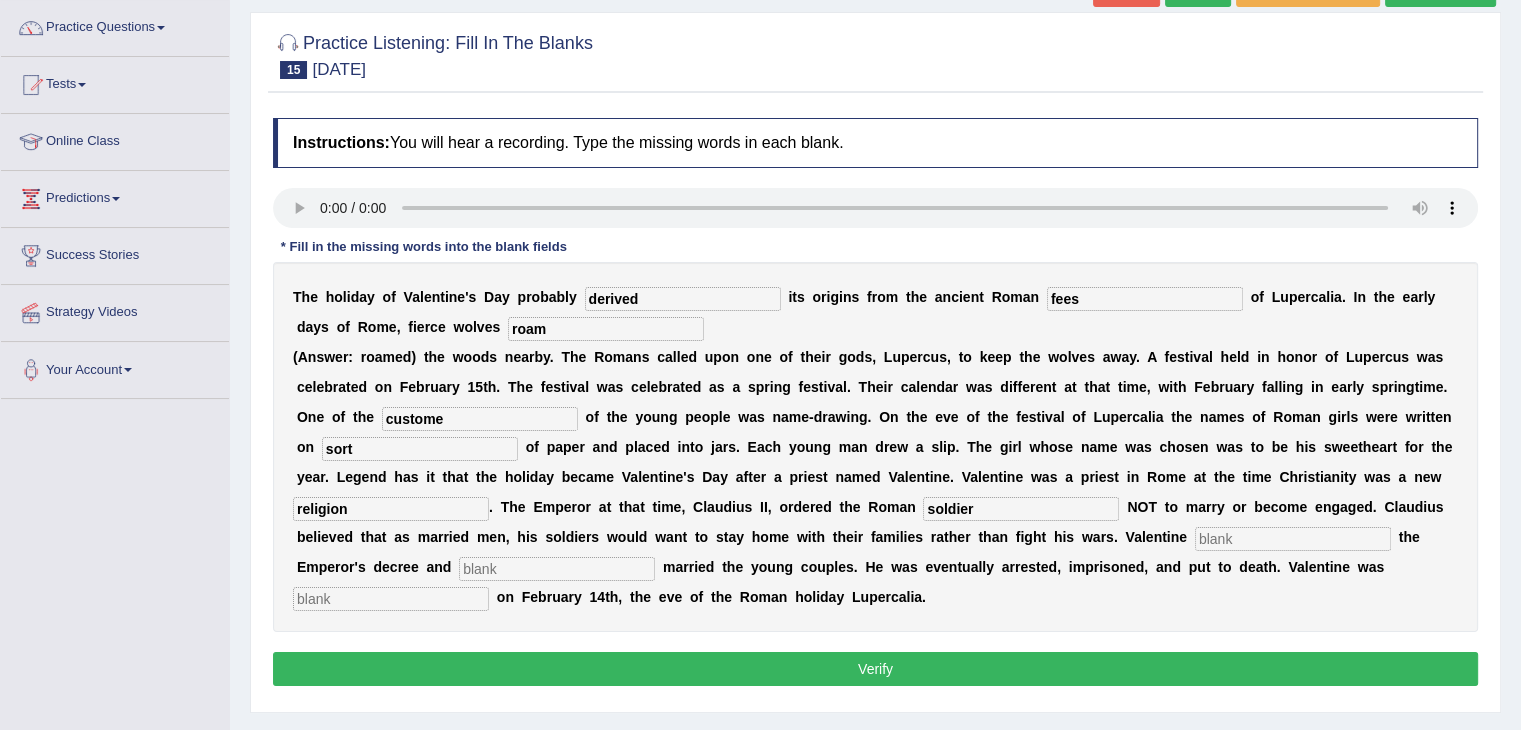 type on "soldier" 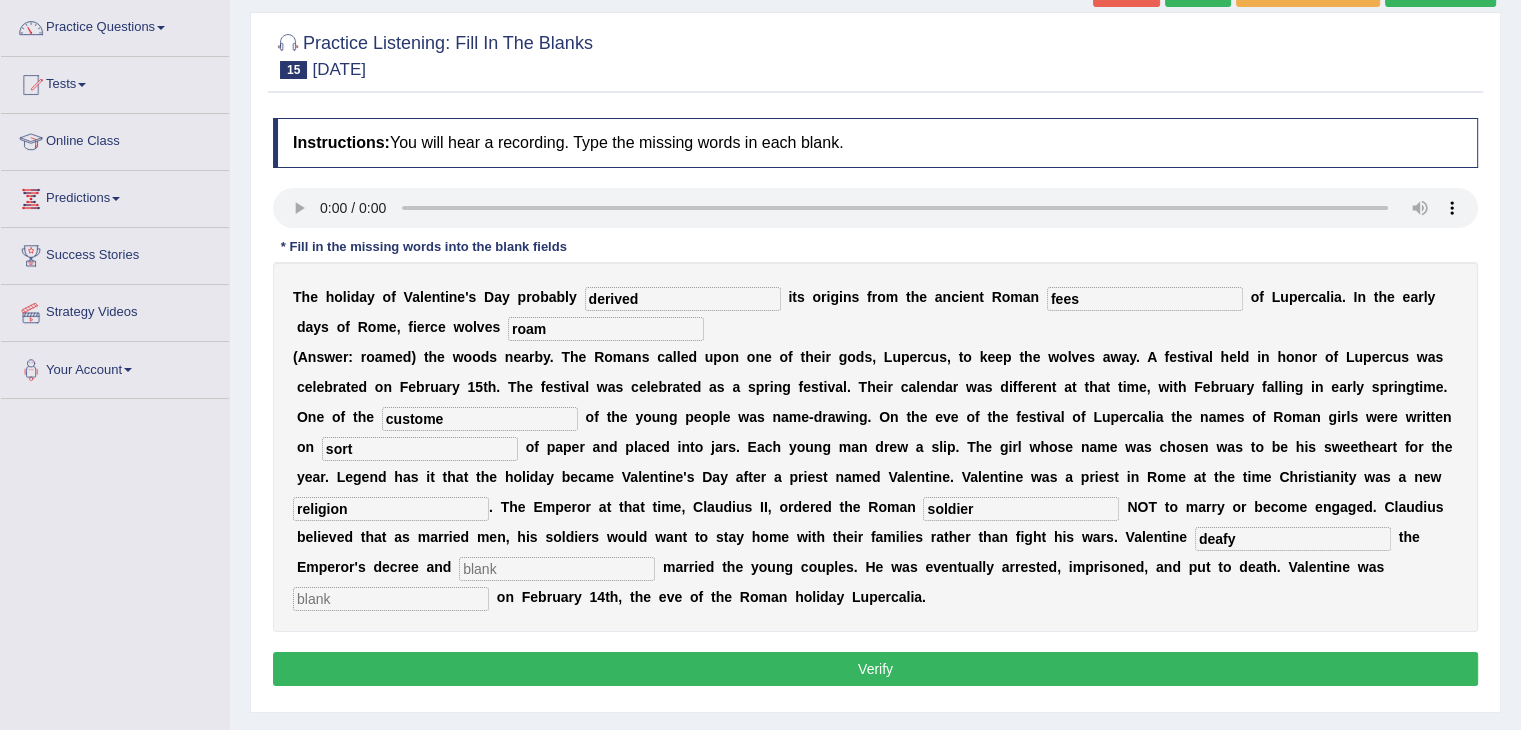 type on "deafy" 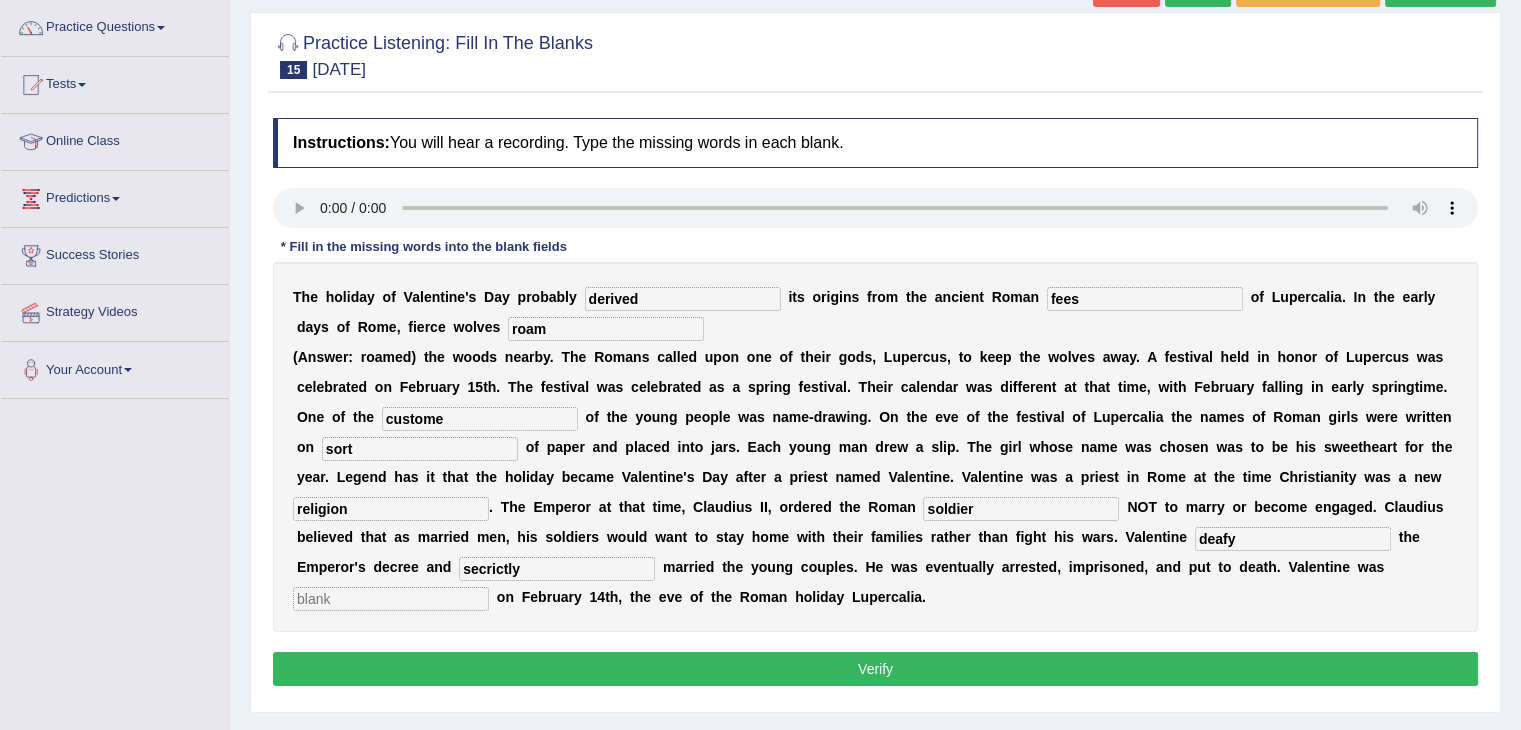 type on "secrictly" 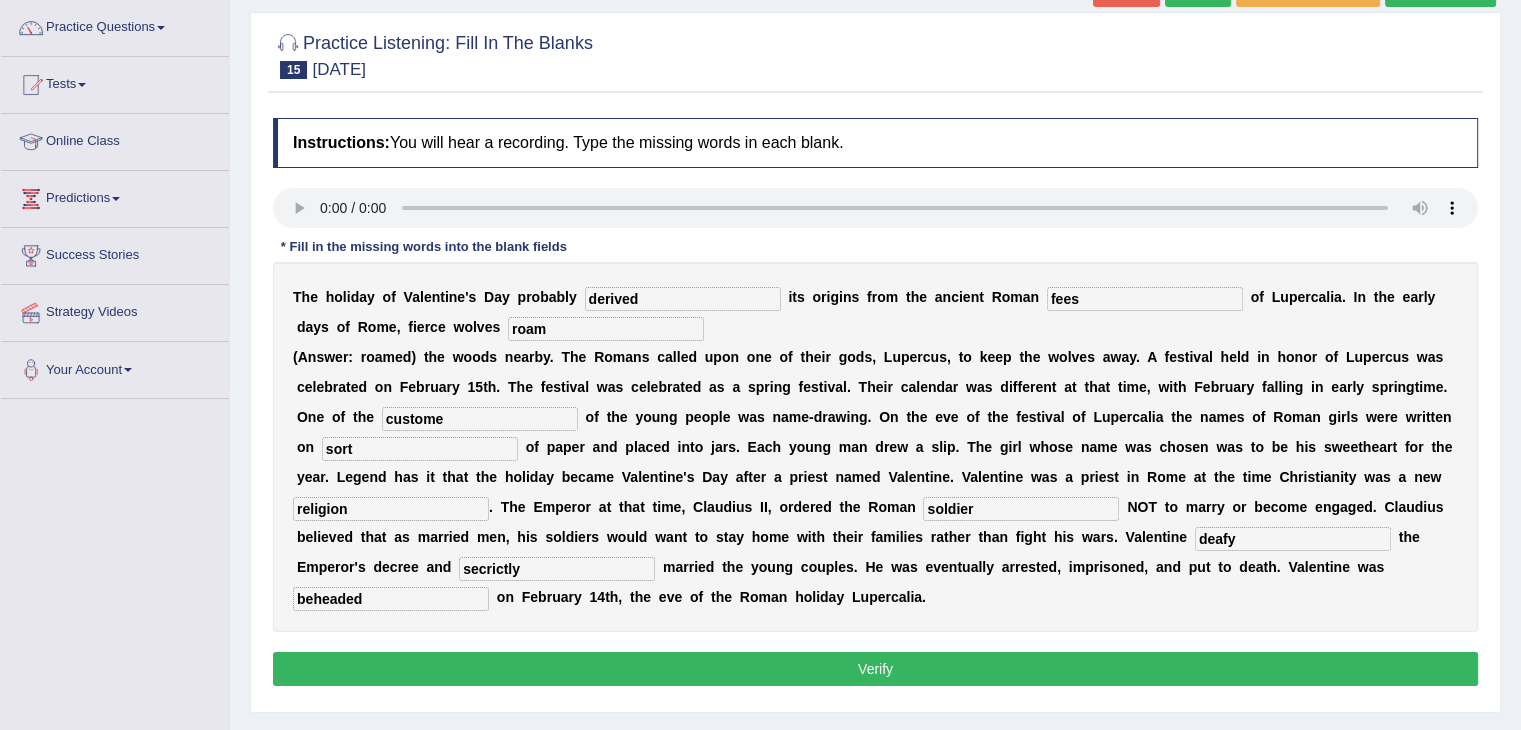 type on "beheaded" 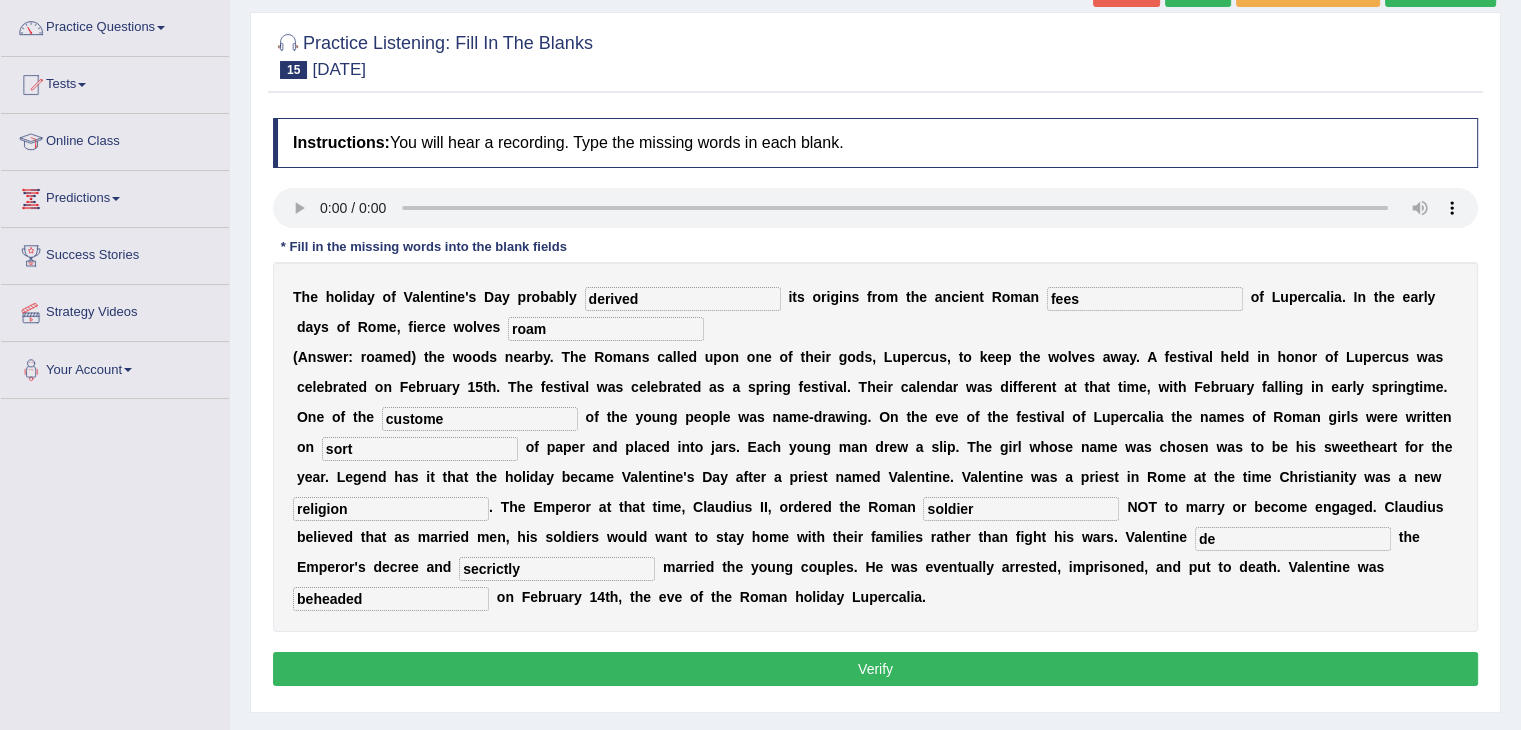 type on "d" 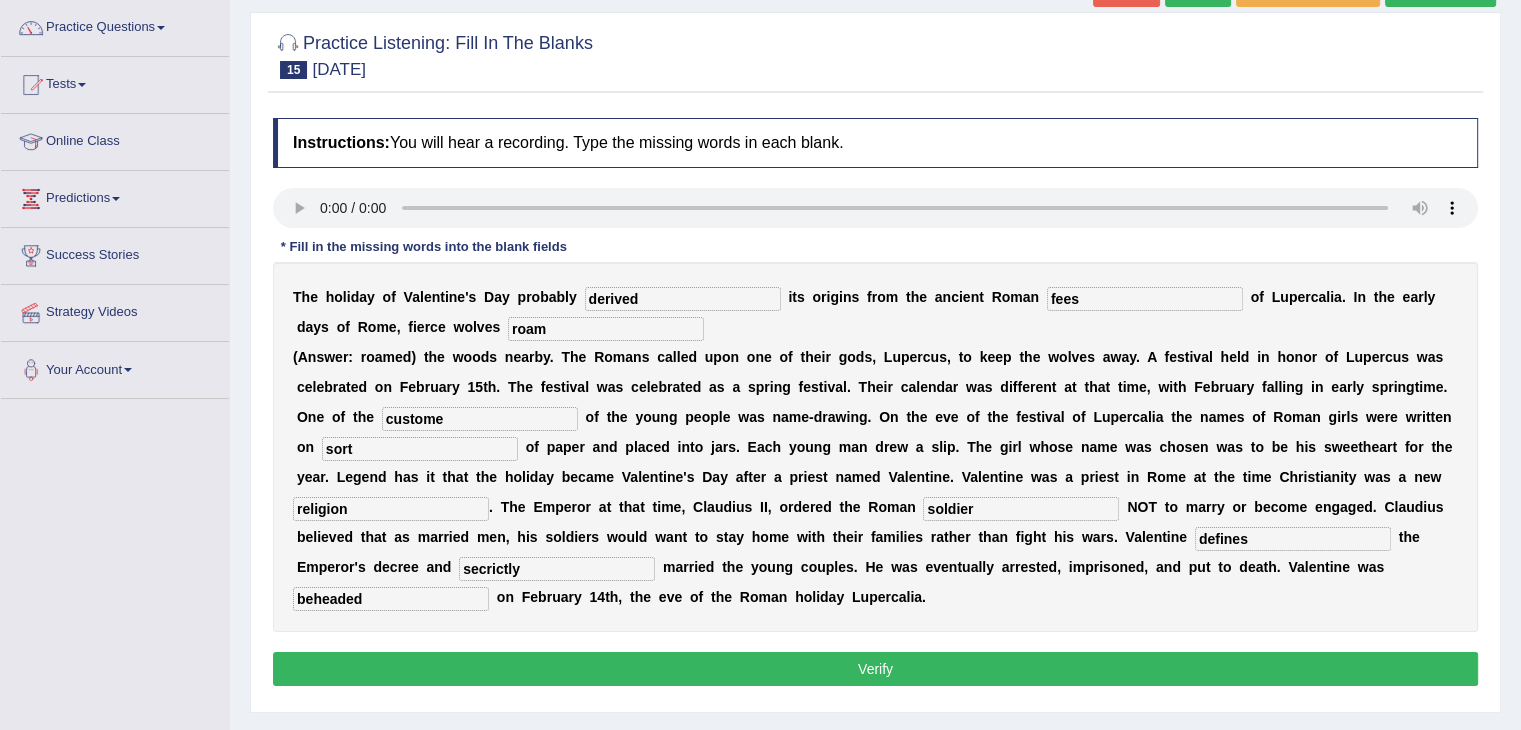 type on "defines" 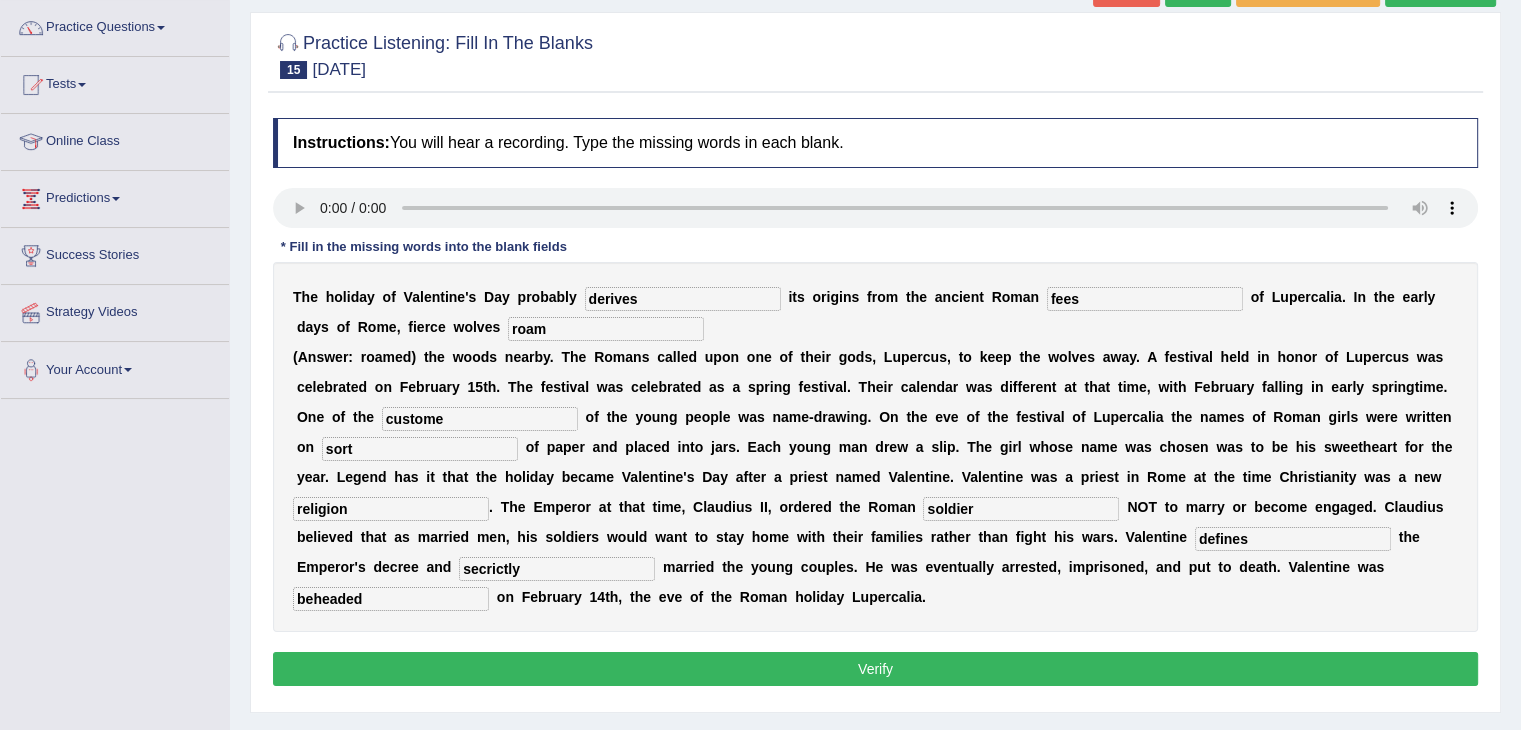 type on "derives" 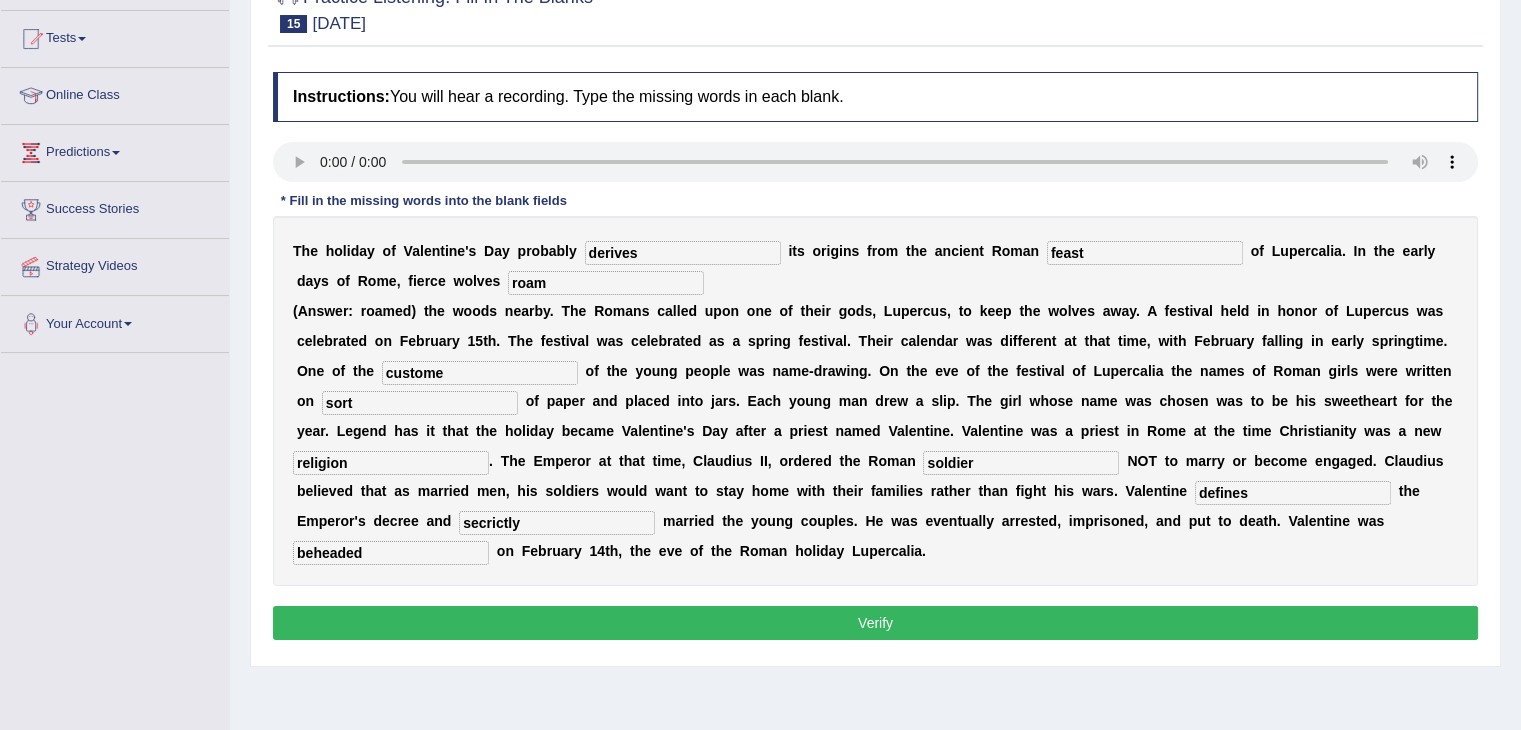 scroll, scrollTop: 203, scrollLeft: 0, axis: vertical 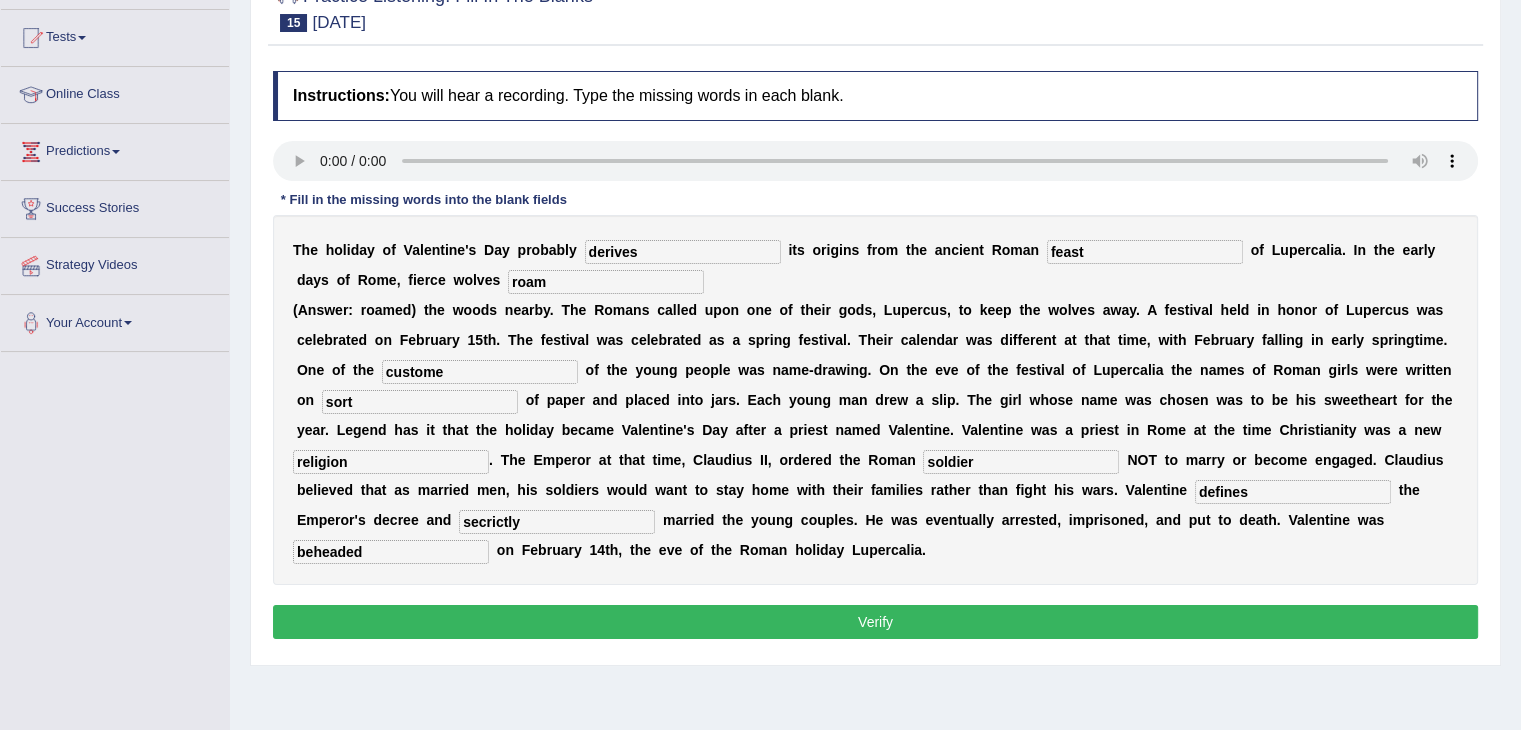 type on "feast" 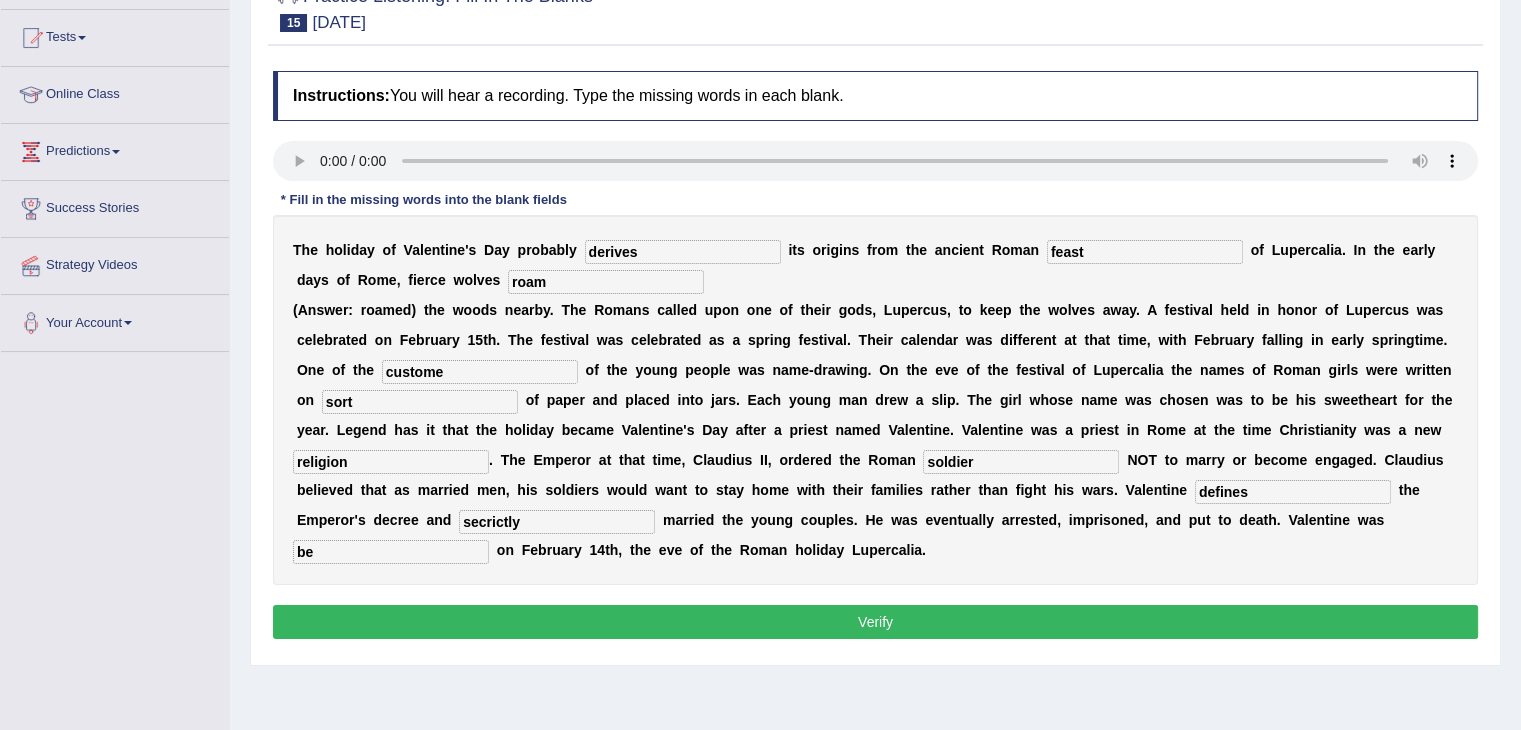 type on "b" 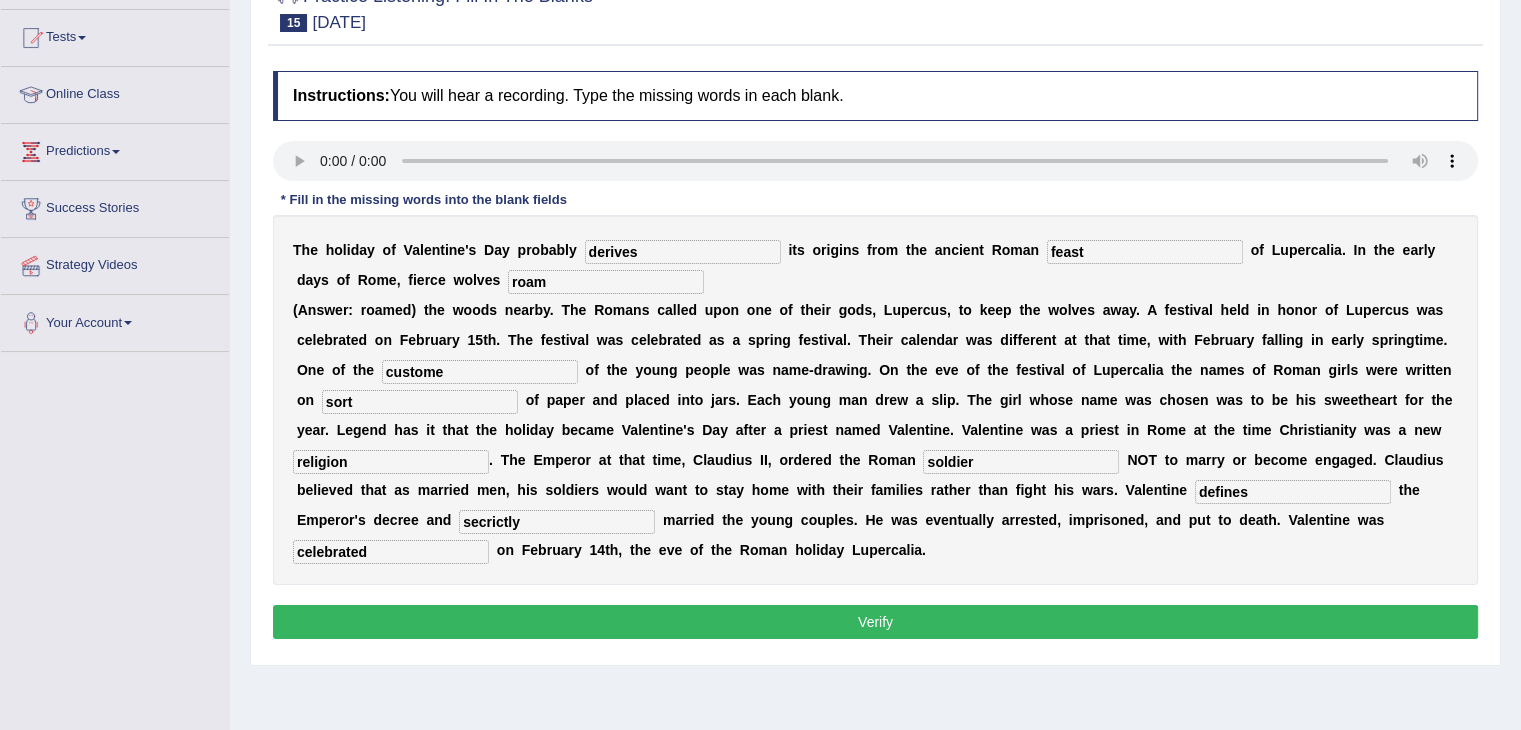 type on "celebrated" 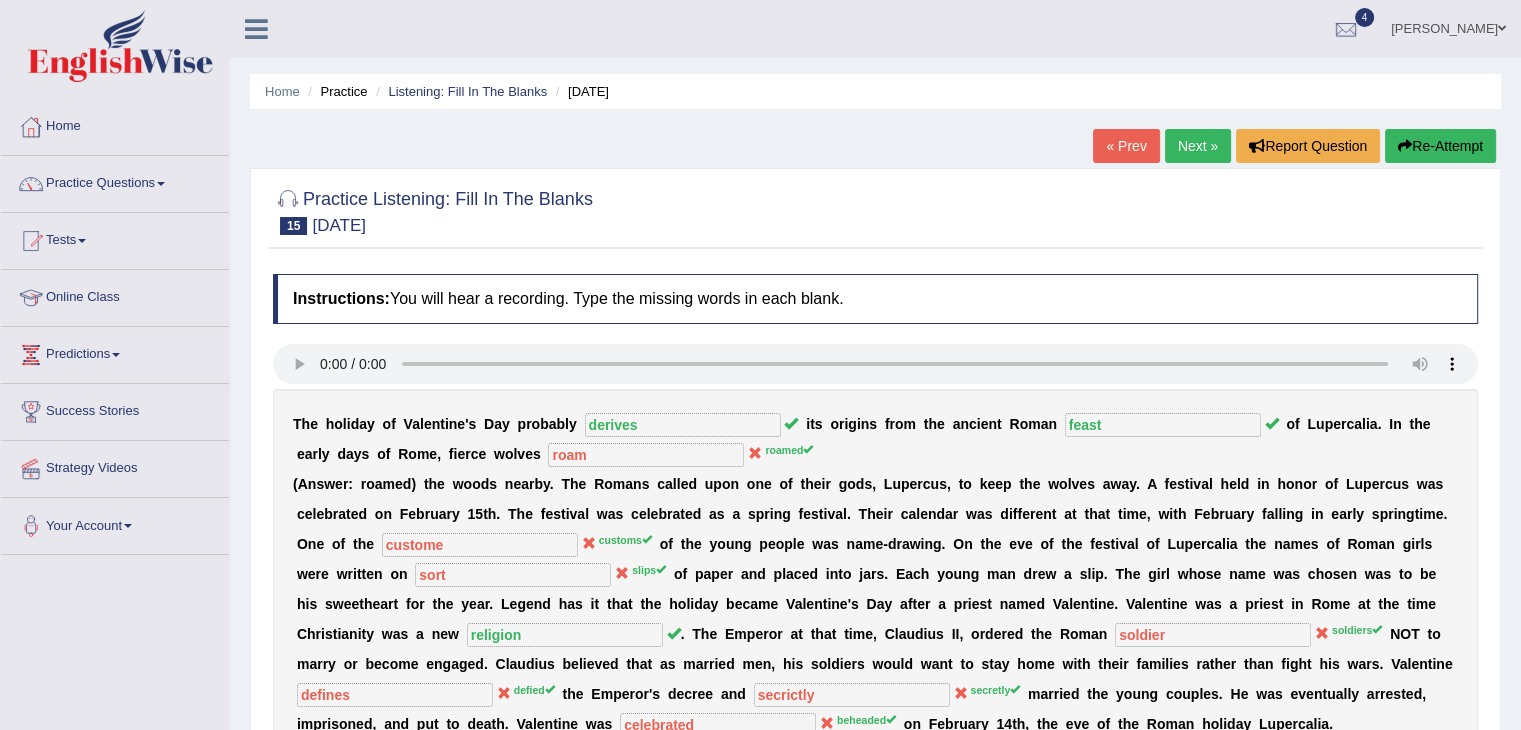 scroll, scrollTop: 0, scrollLeft: 0, axis: both 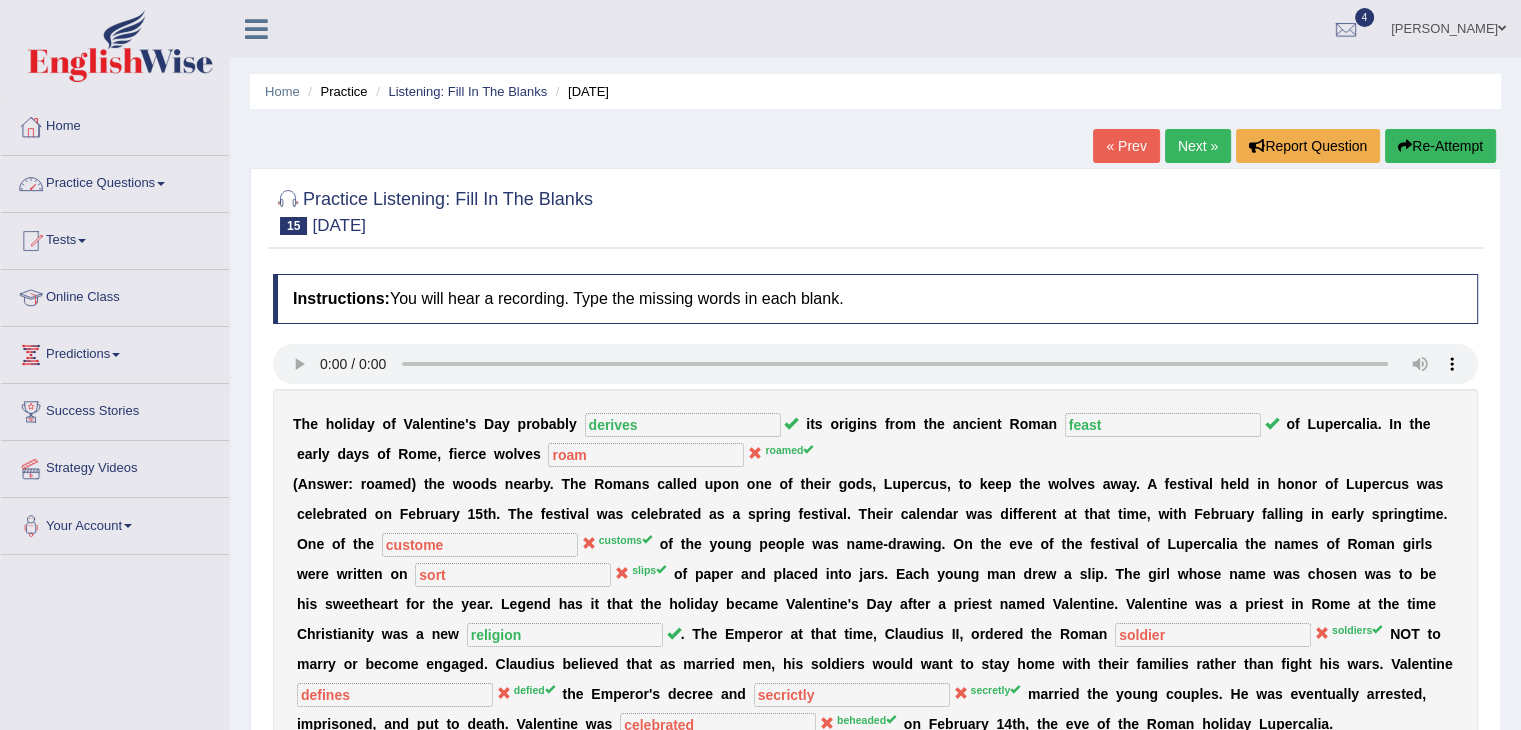 click on "Next »" at bounding box center [1198, 146] 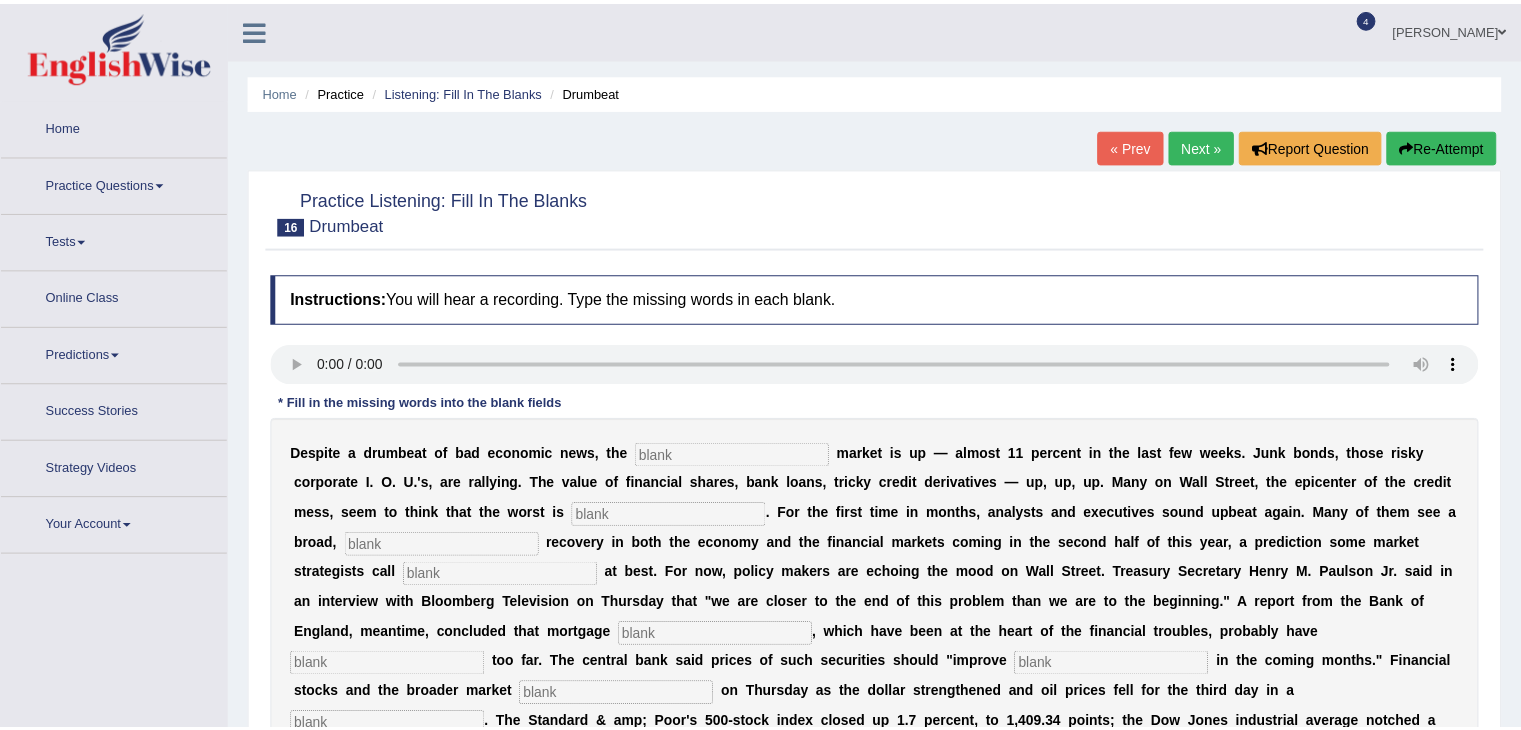 scroll, scrollTop: 0, scrollLeft: 0, axis: both 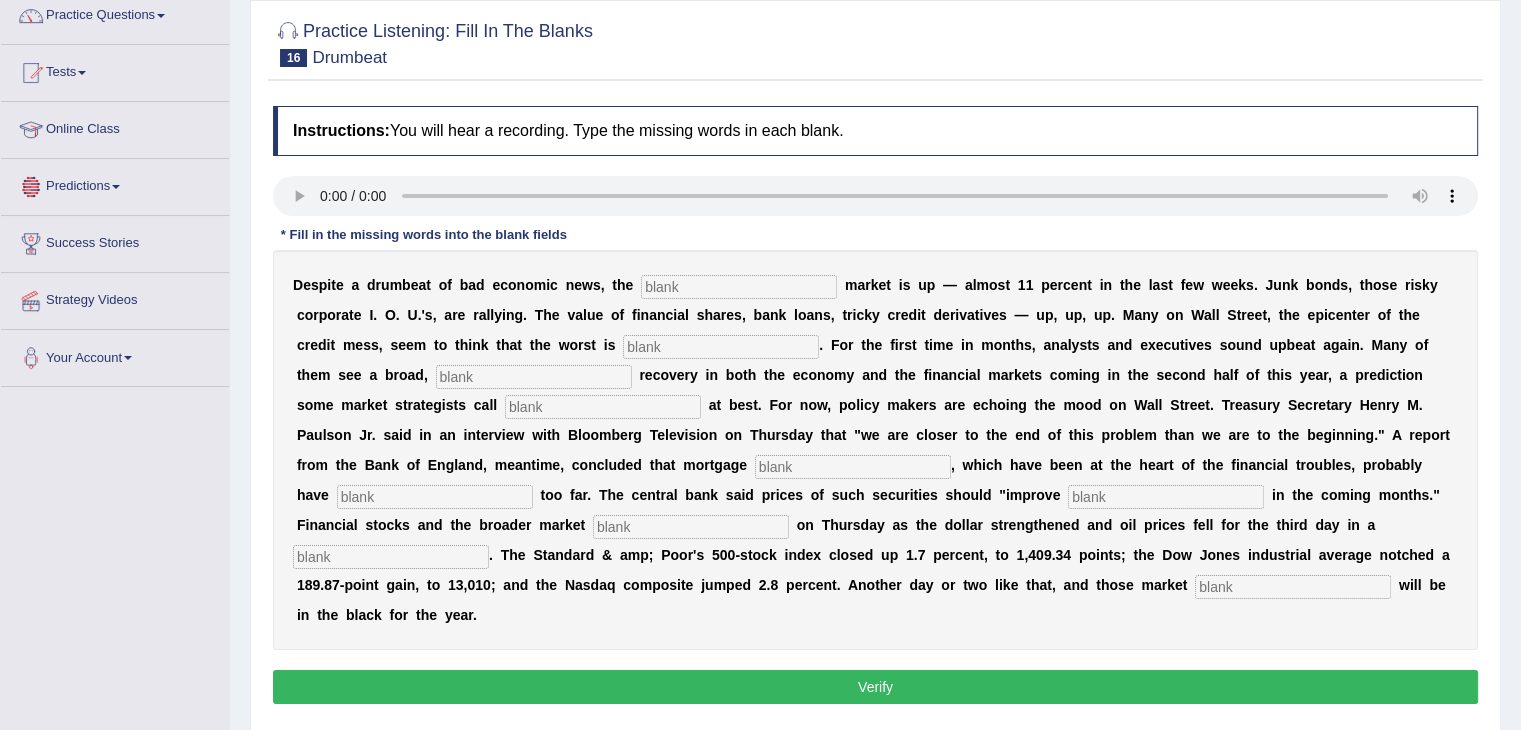 click at bounding box center (739, 287) 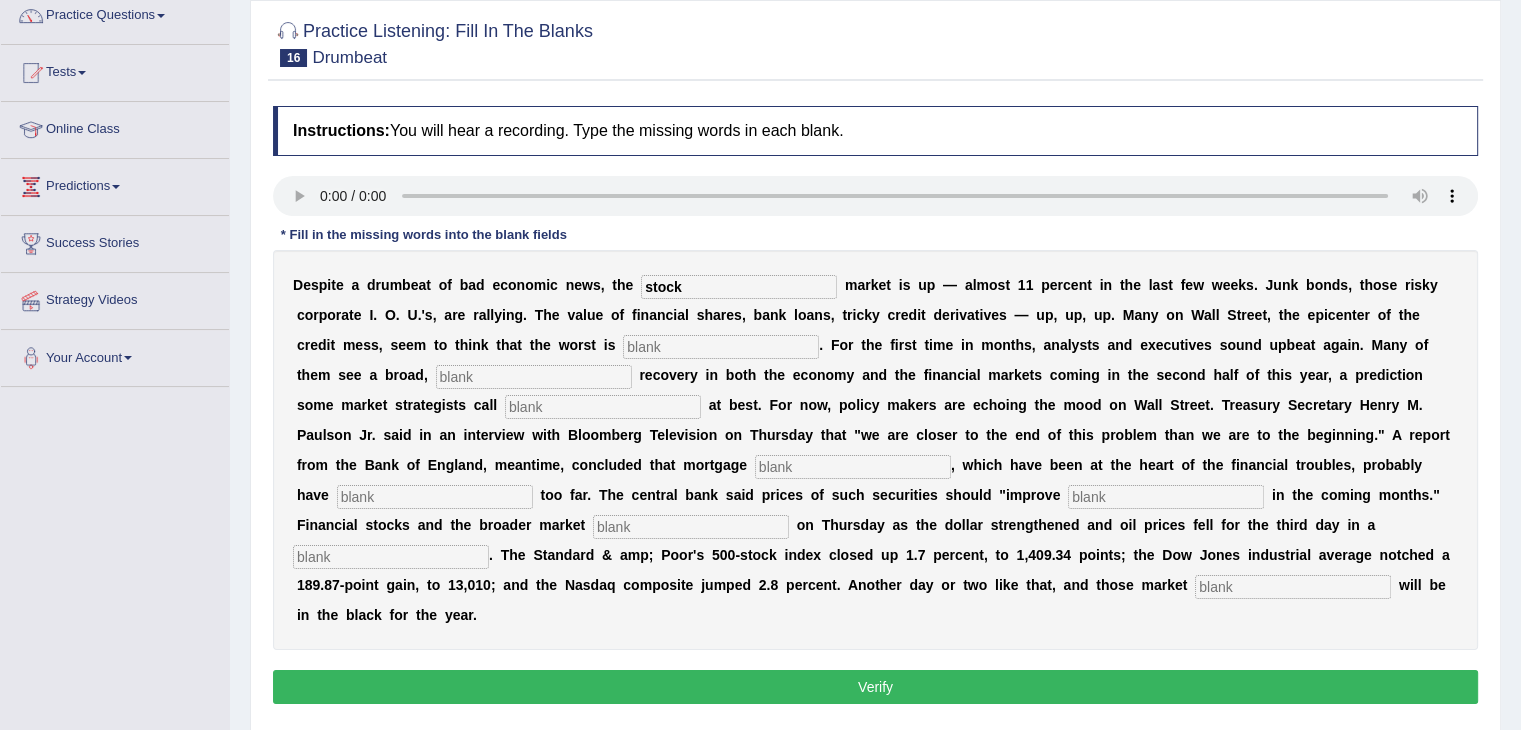 type on "stock" 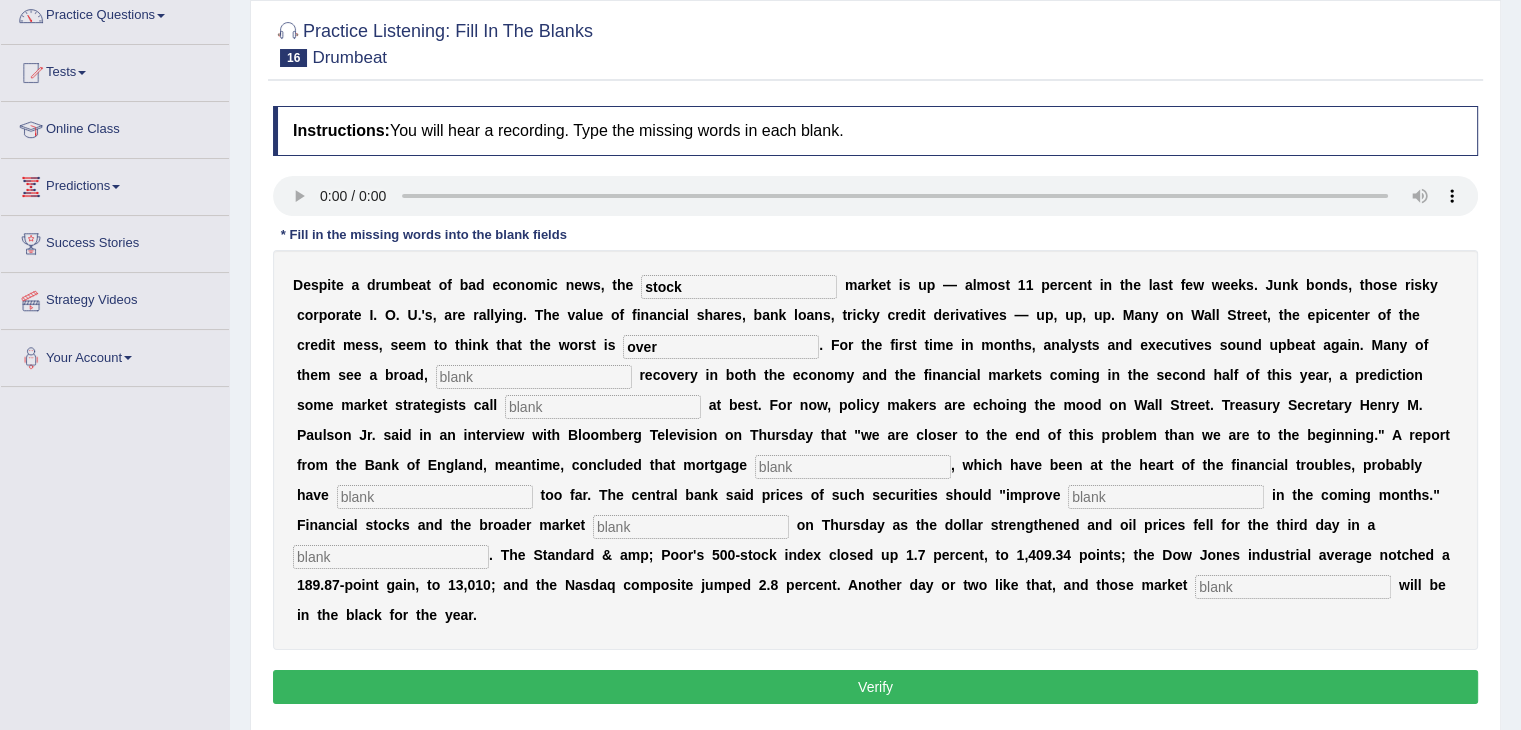 type on "over" 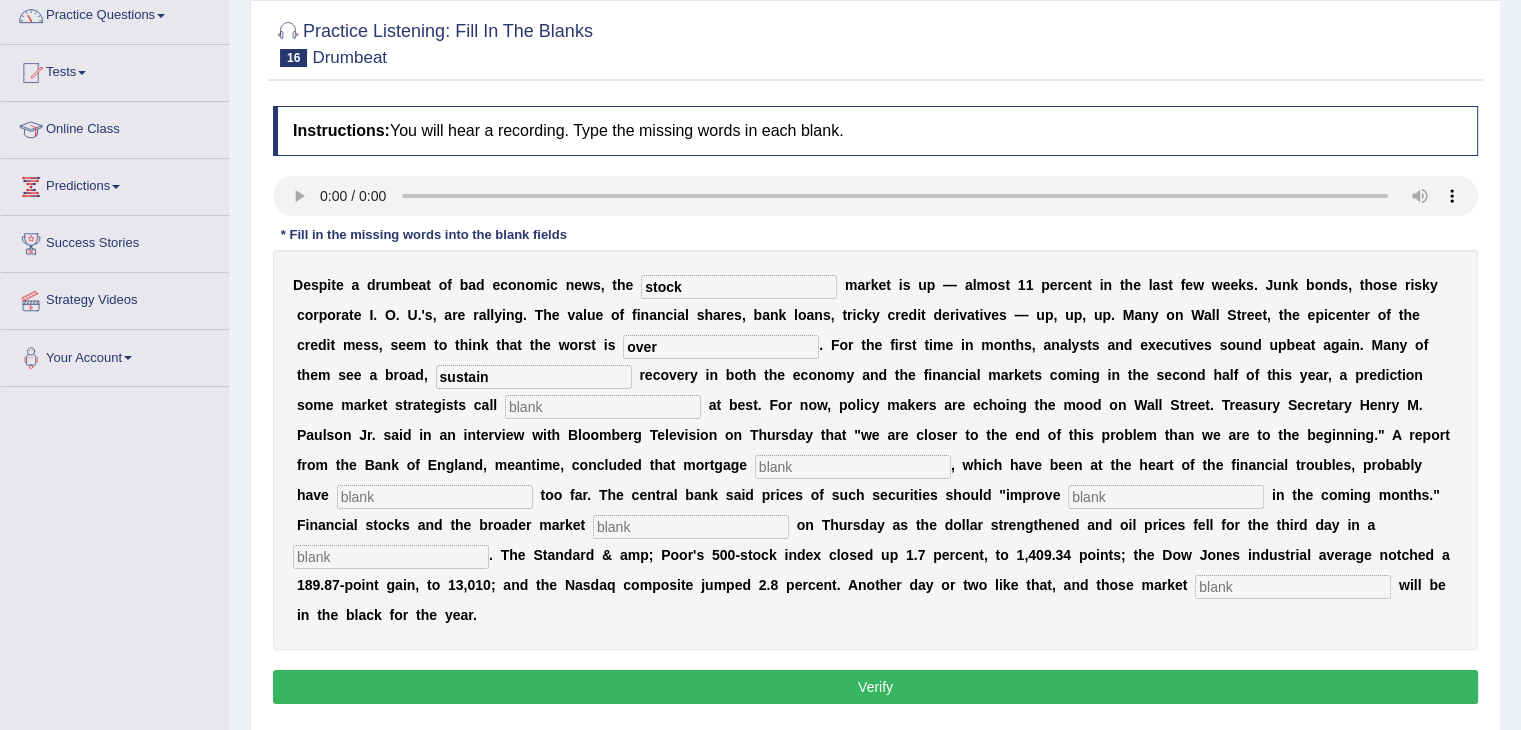 type on "sustain" 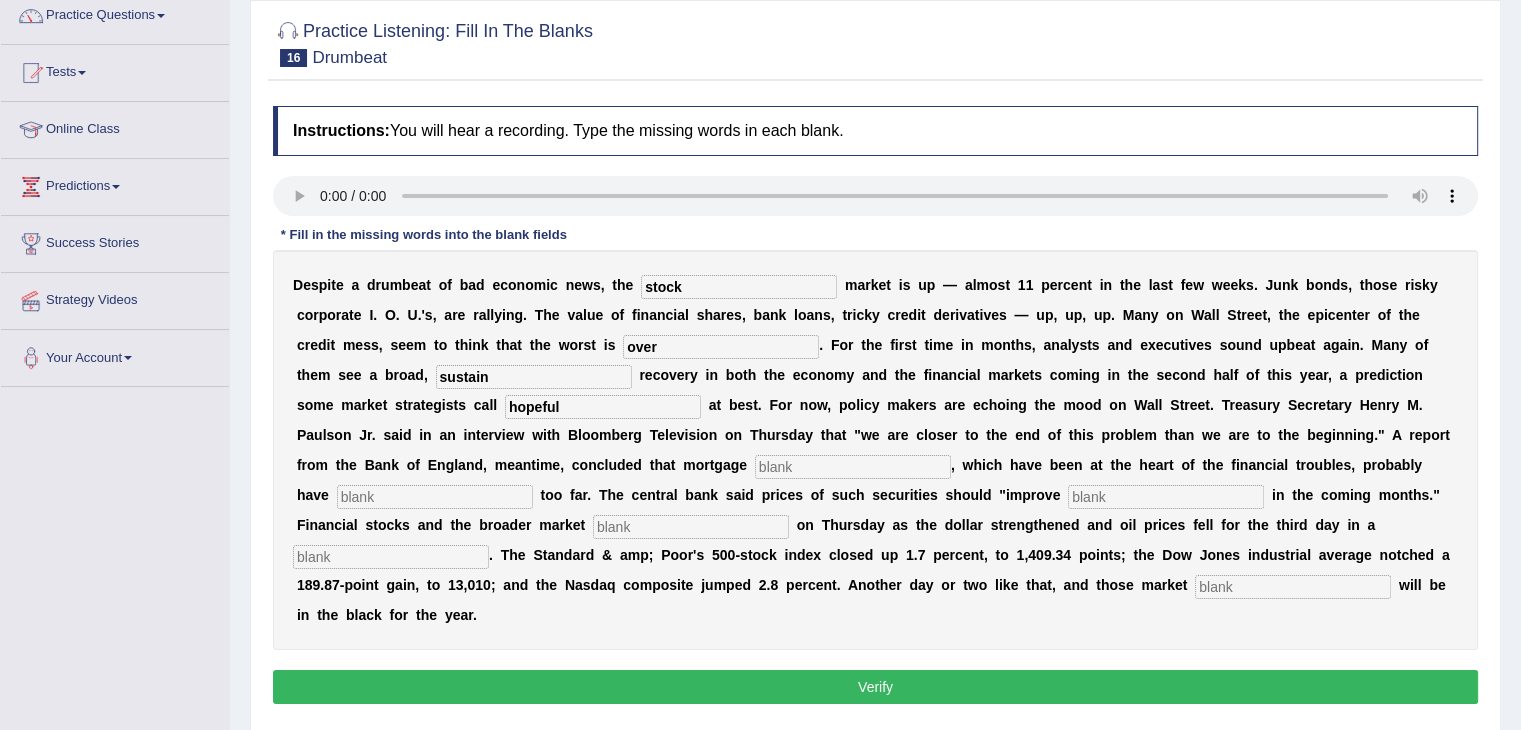 type on "hopeful" 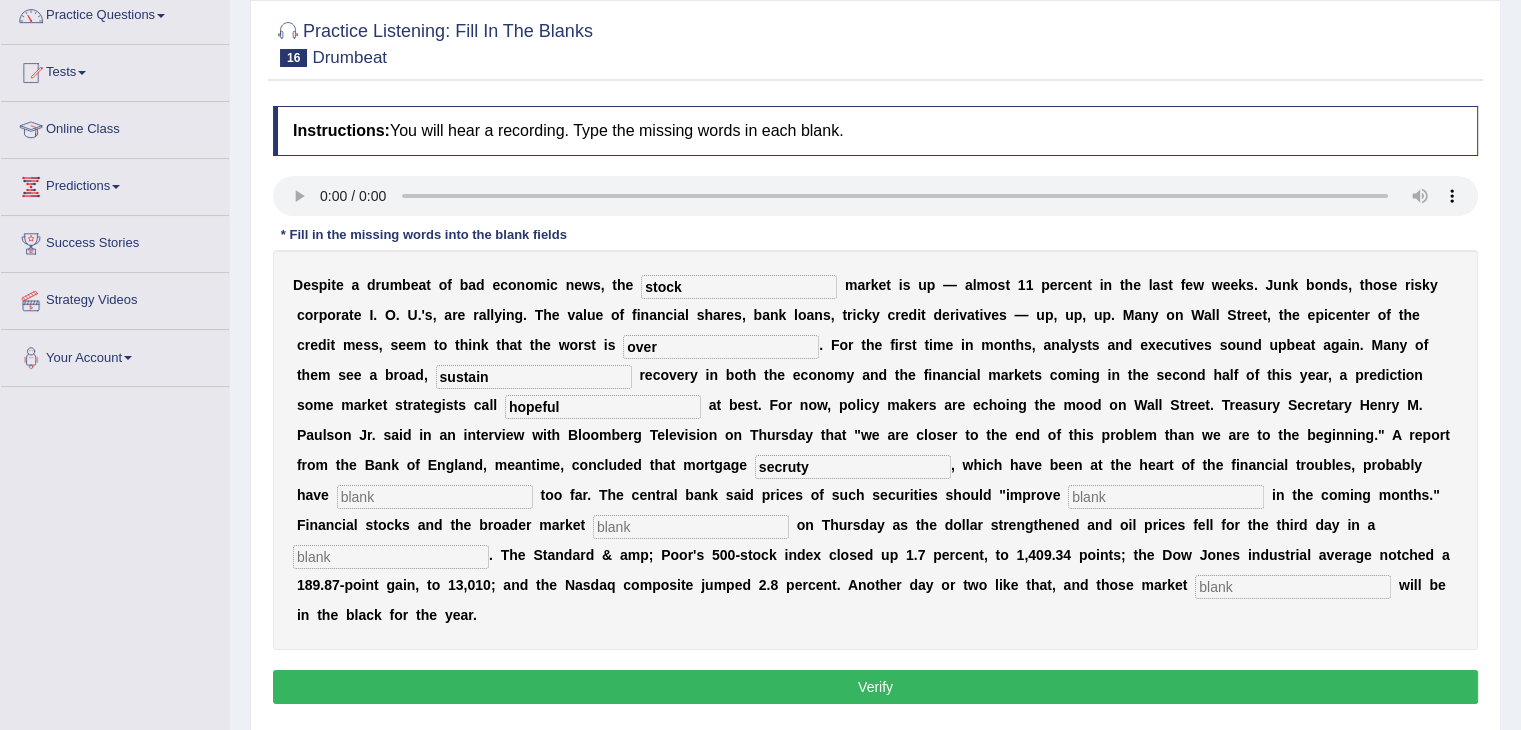 click on "secruty" at bounding box center [853, 467] 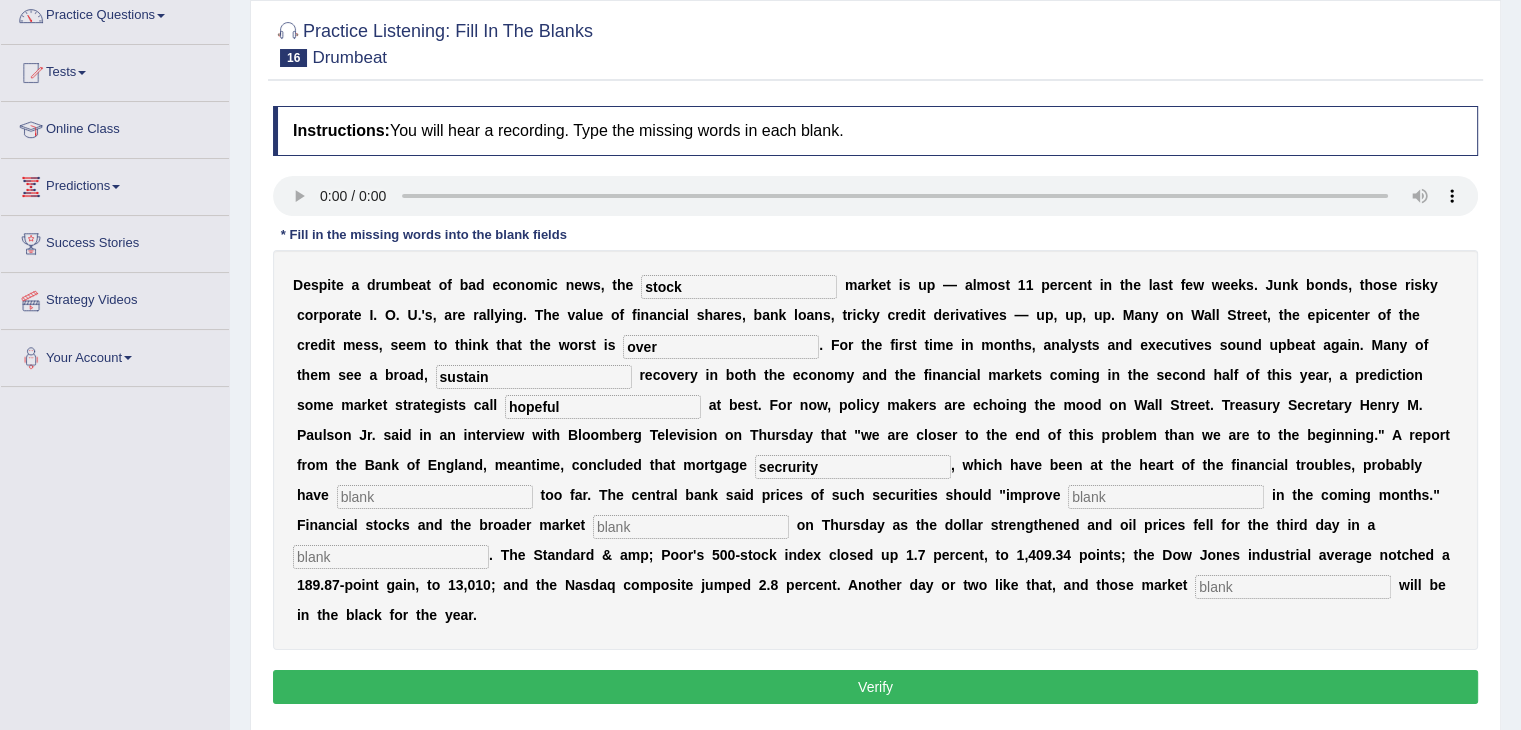 type on "secrurity" 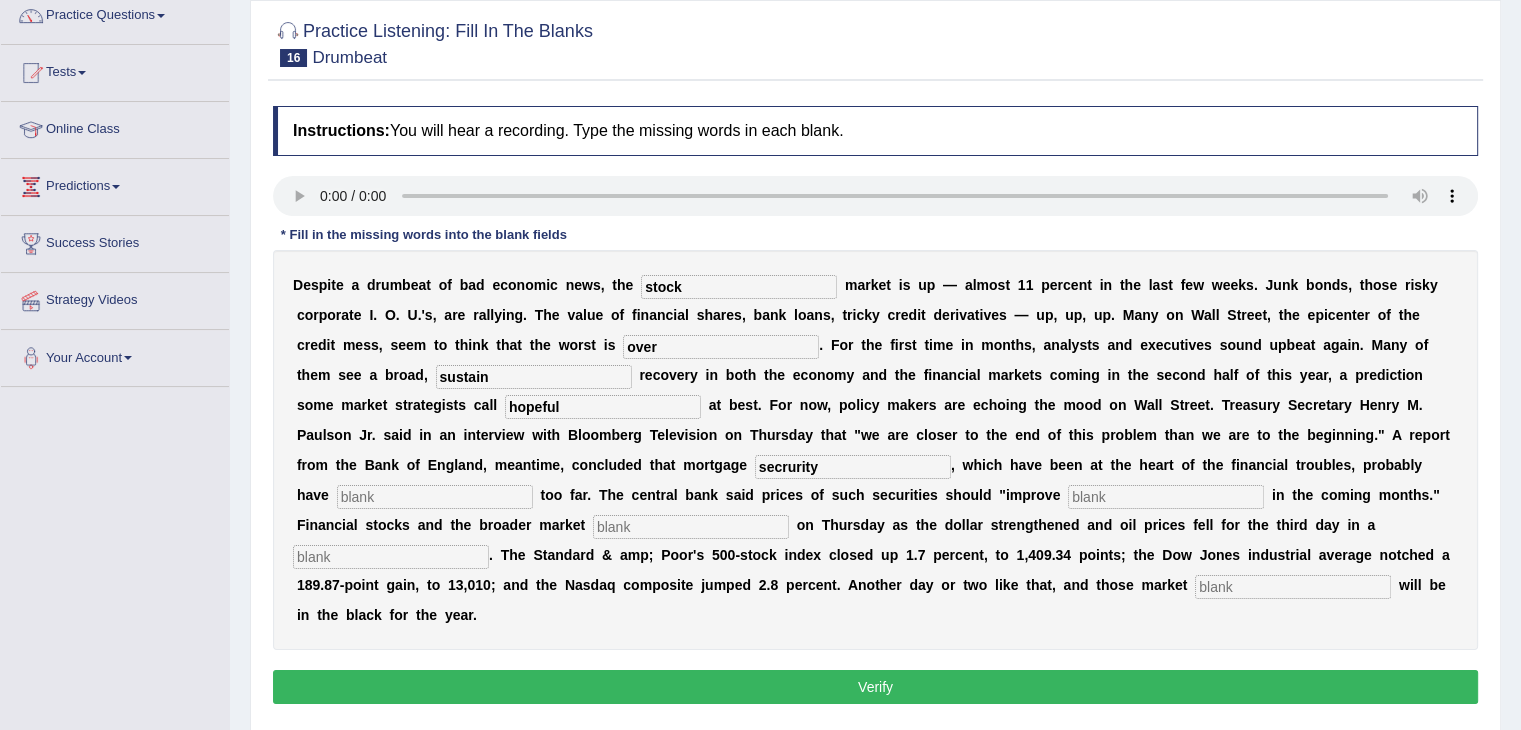 click at bounding box center (435, 497) 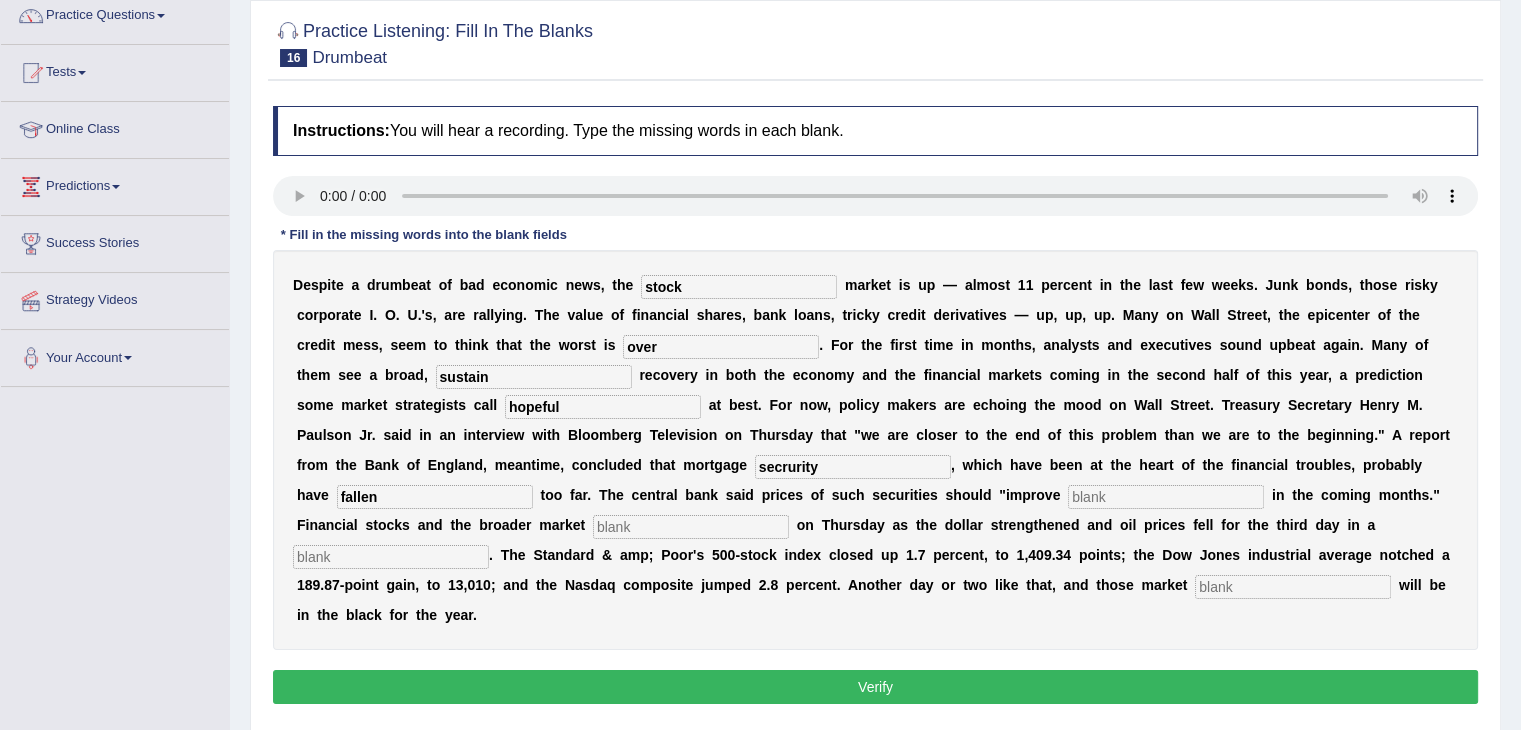 type on "fallen" 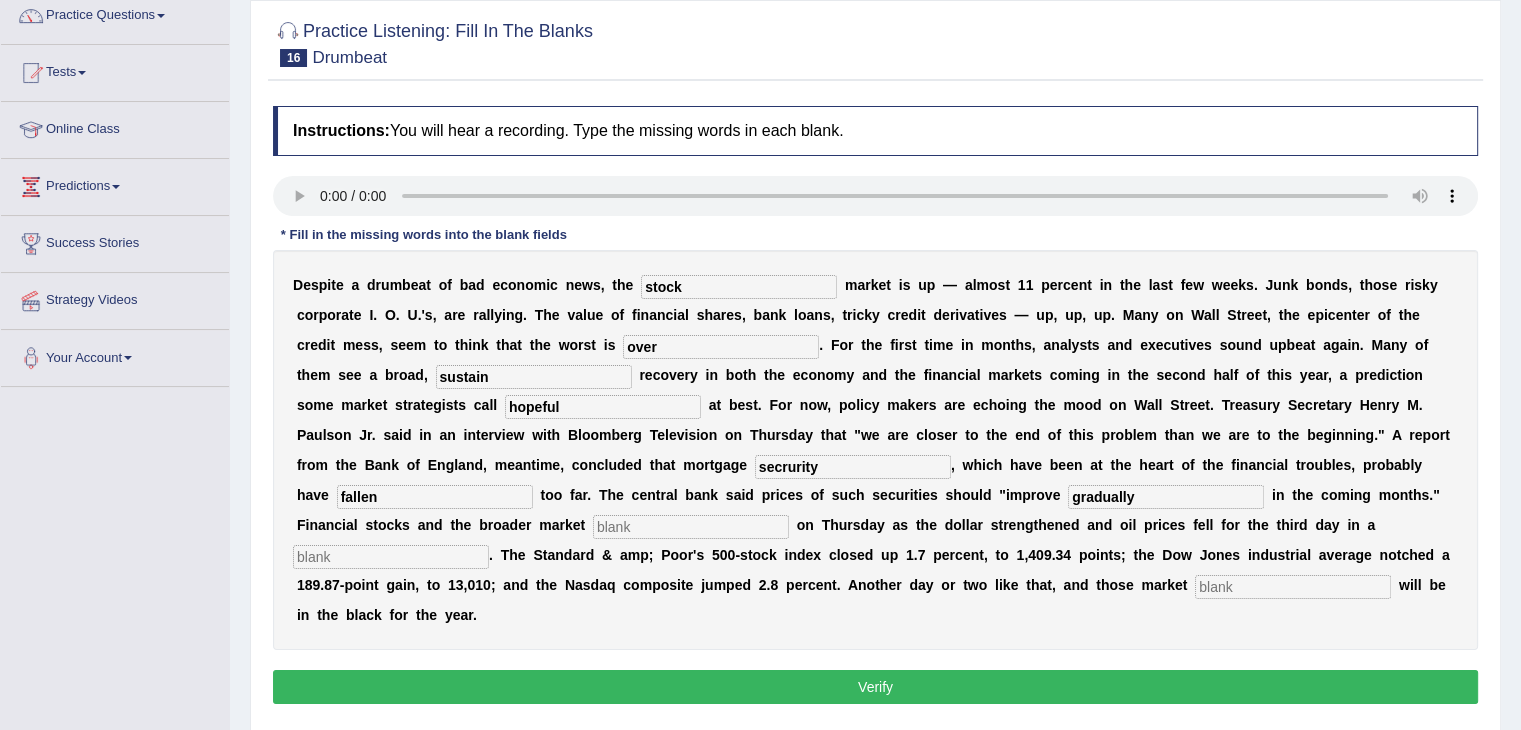 type on "gradually" 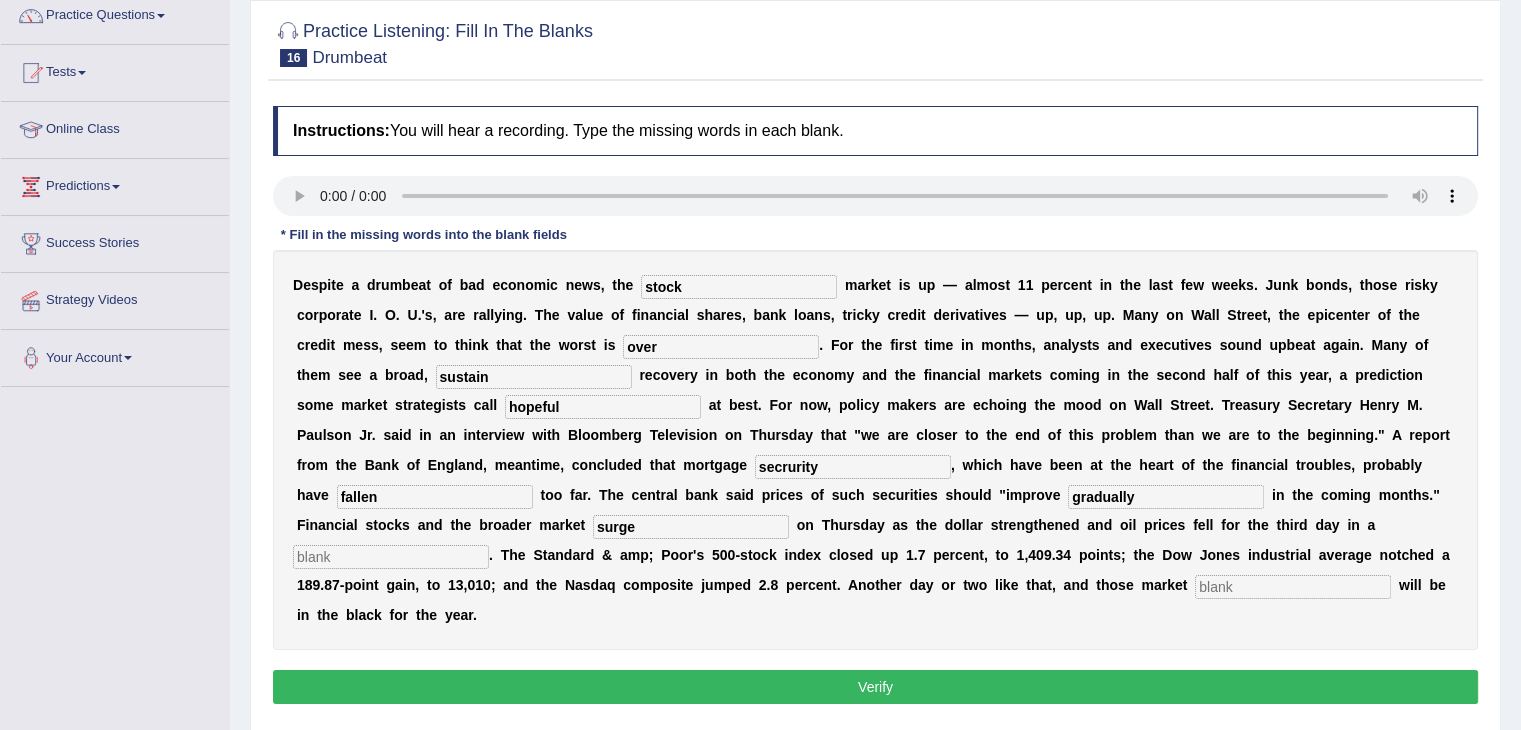 type on "surge" 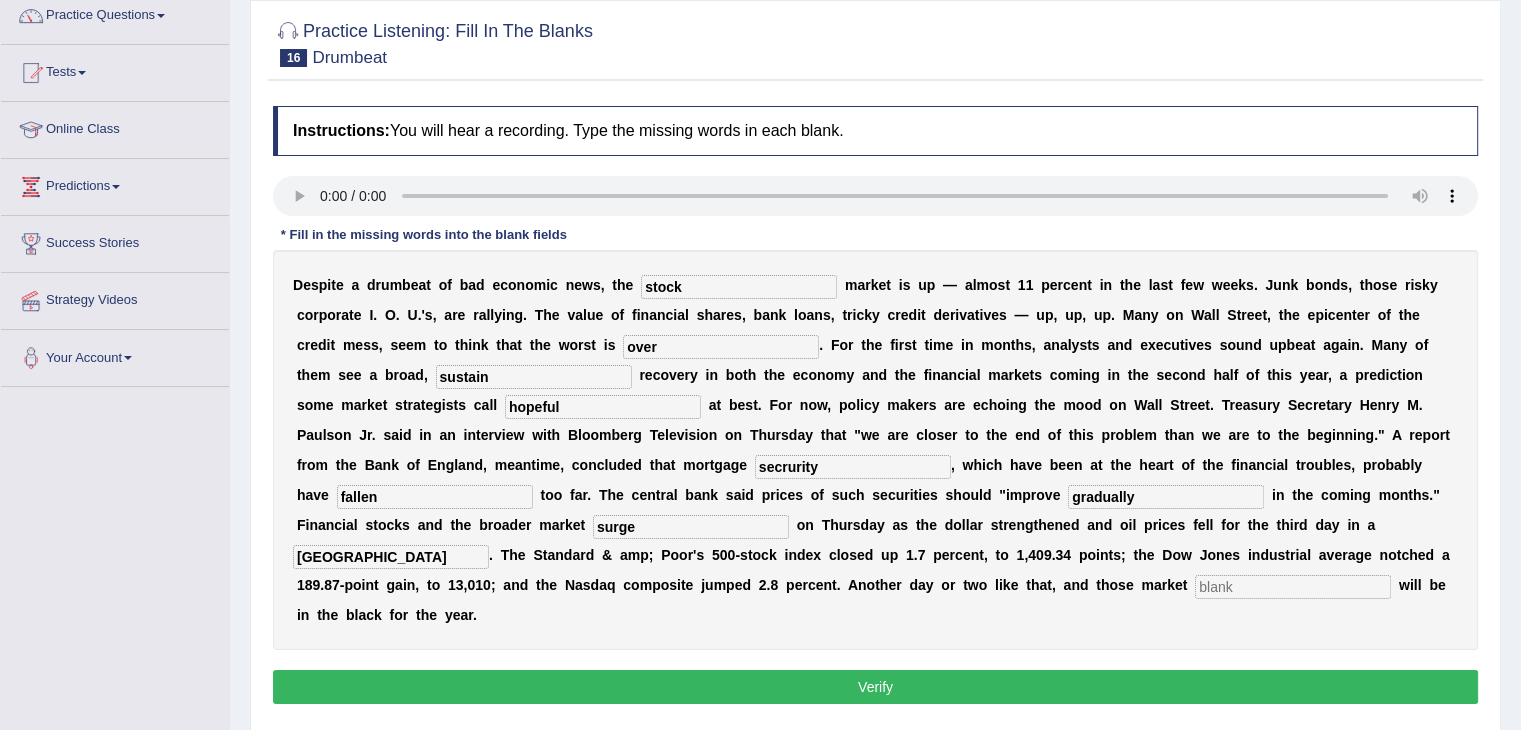 type on "Rome" 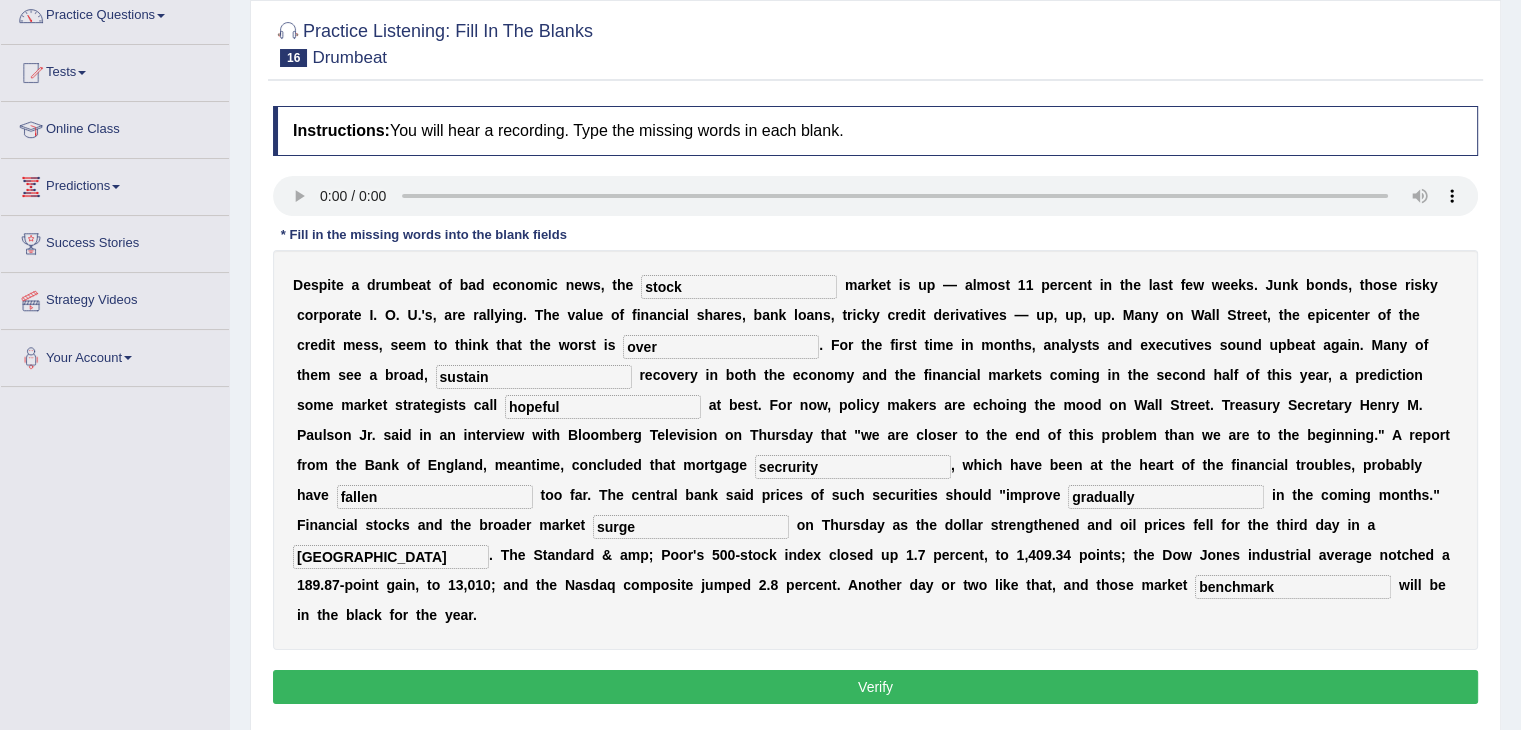 type on "benchmark" 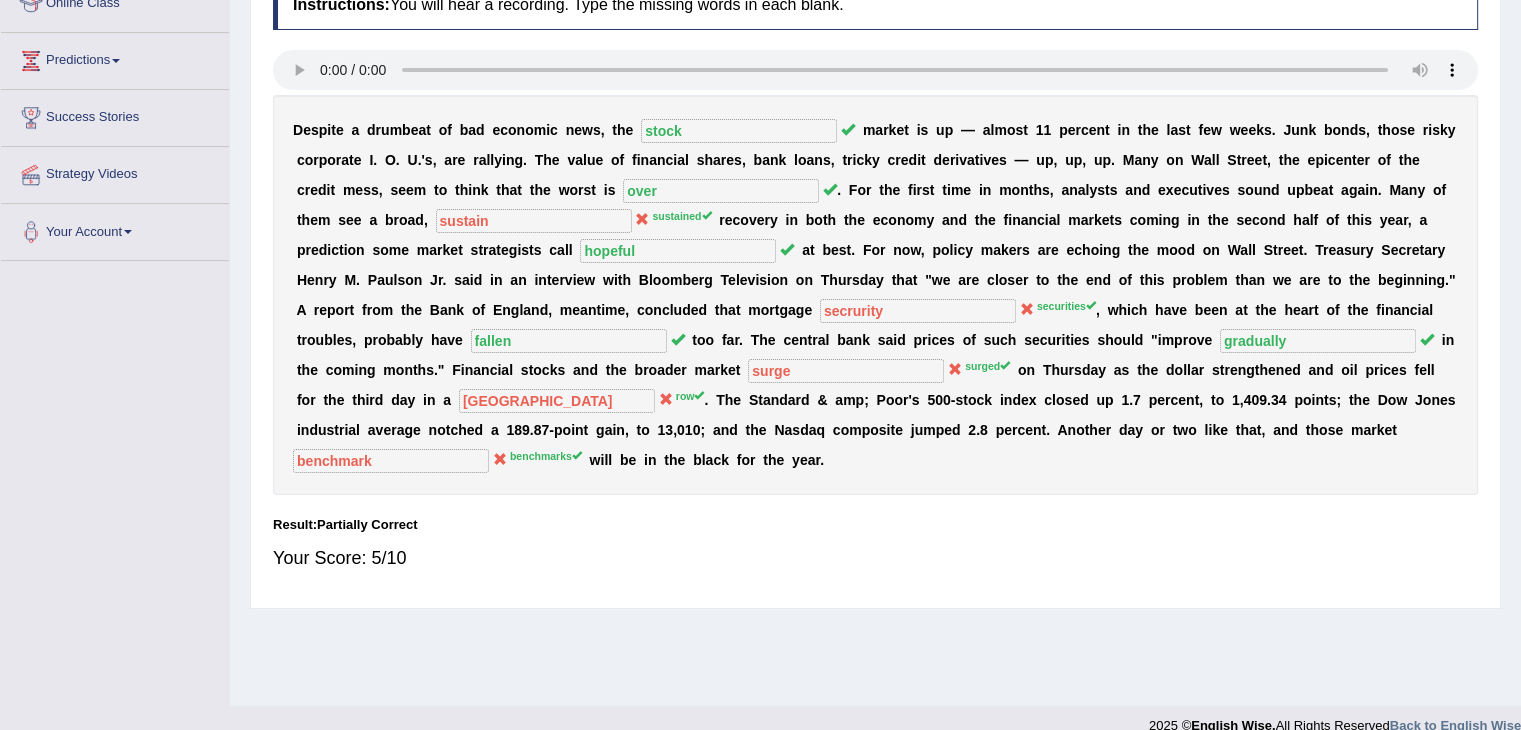 scroll, scrollTop: 0, scrollLeft: 0, axis: both 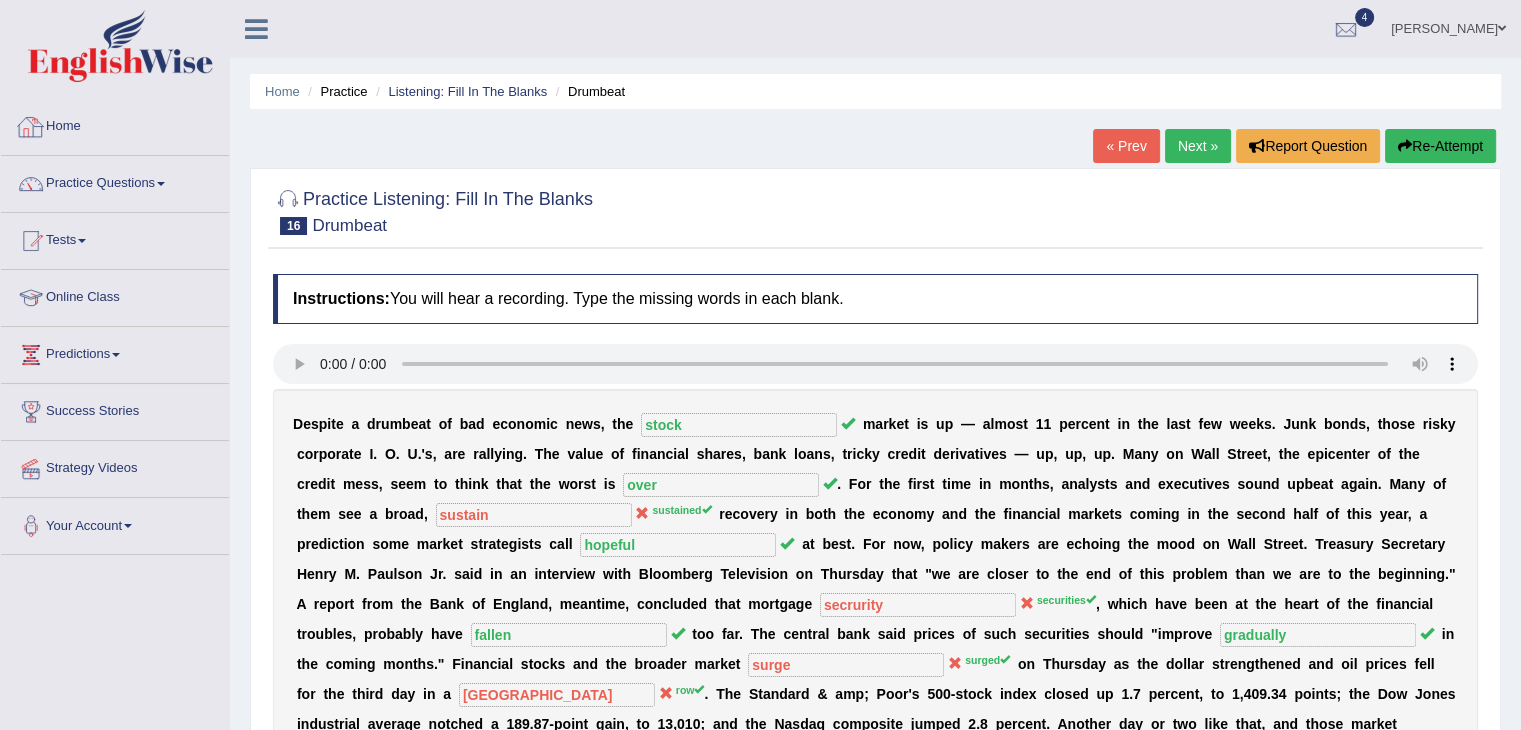 click on "Home" at bounding box center (115, 124) 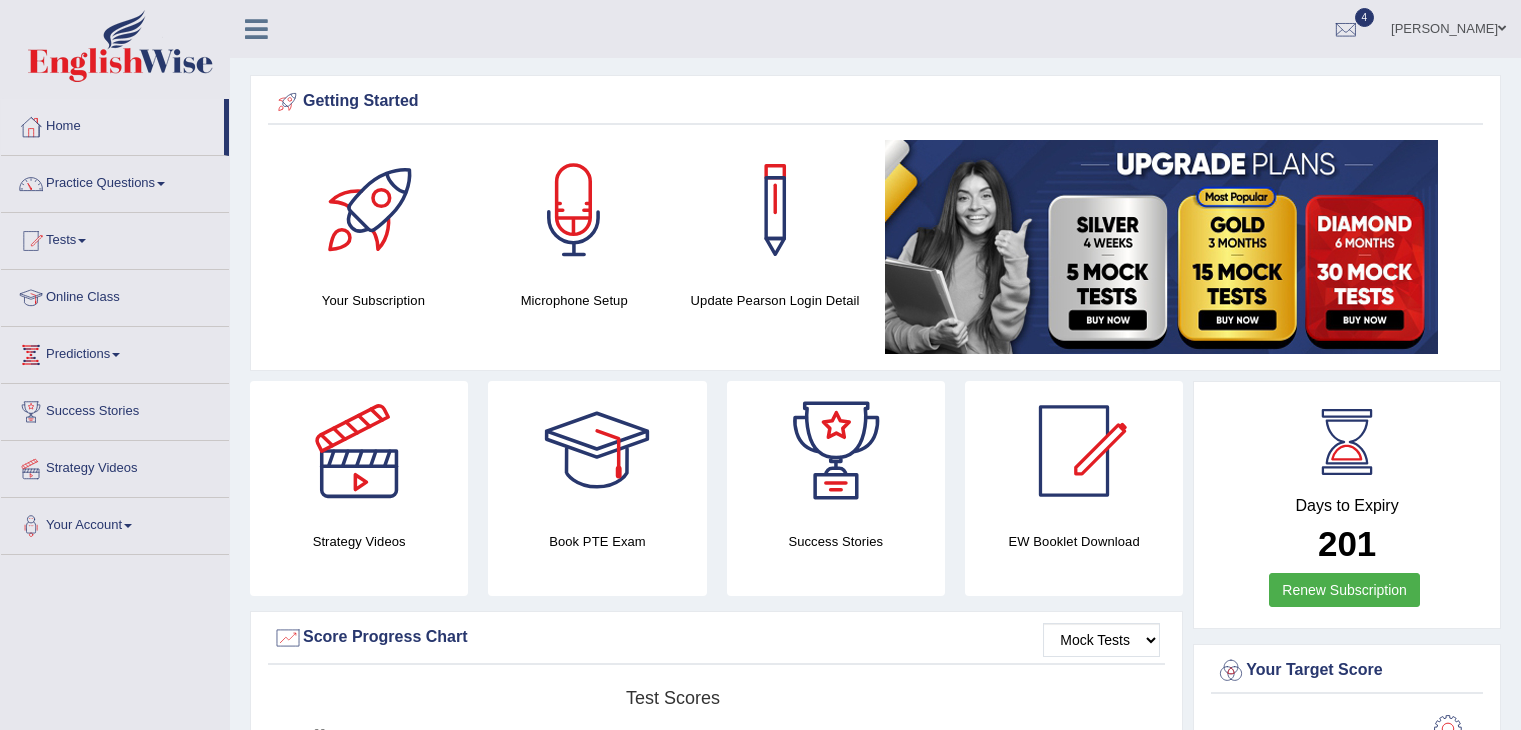 scroll, scrollTop: 0, scrollLeft: 0, axis: both 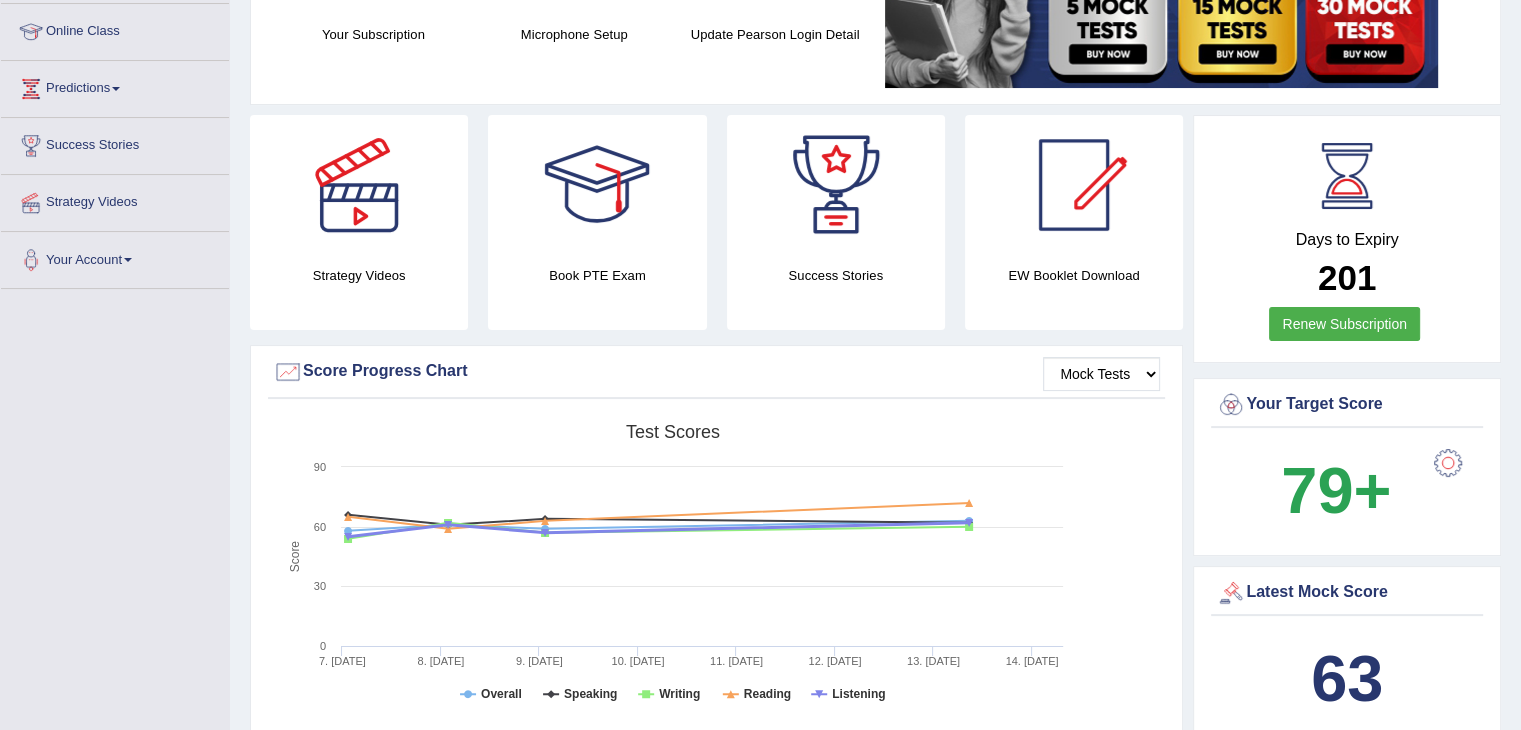 drag, startPoint x: 439, startPoint y: 465, endPoint x: 295, endPoint y: 417, distance: 151.78932 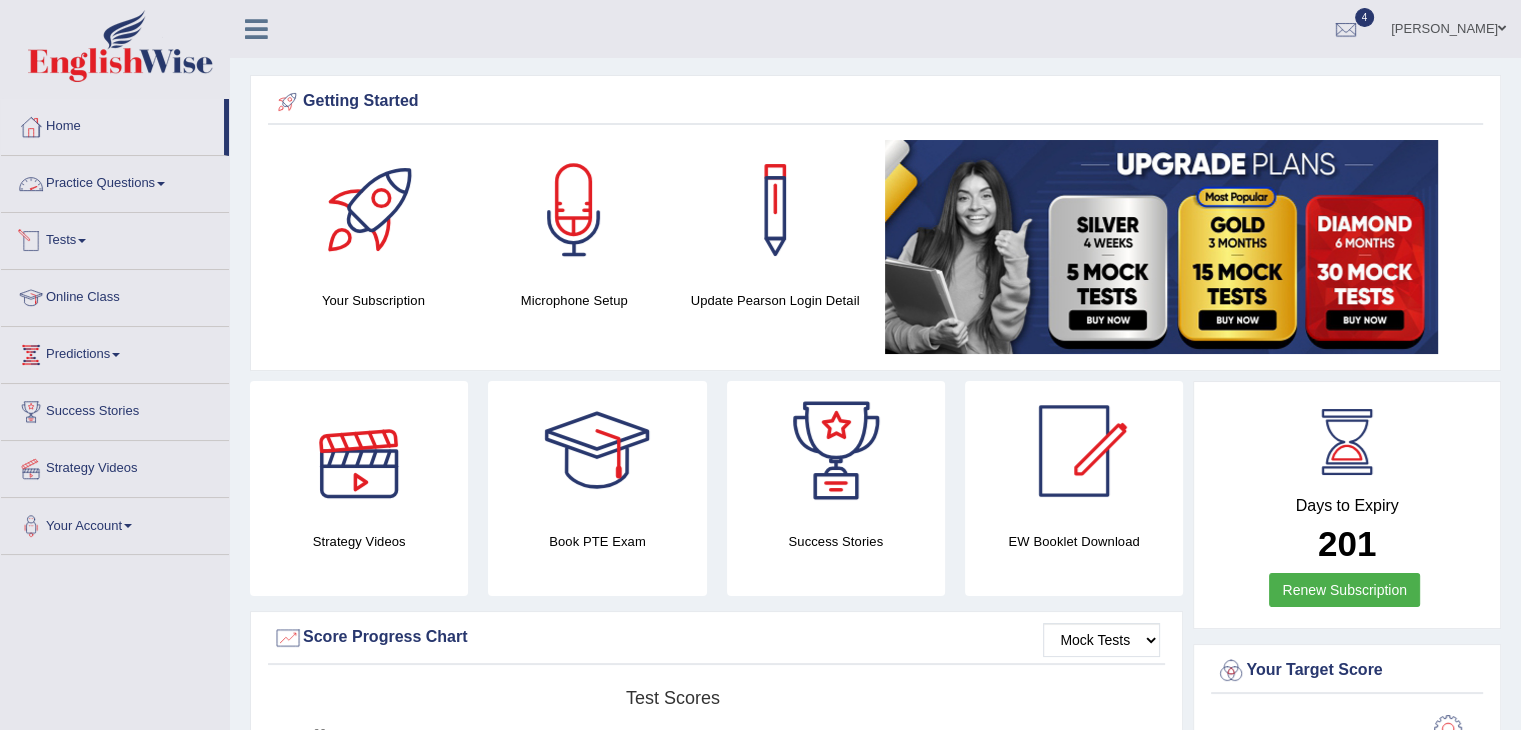 click on "Practice Questions" at bounding box center (115, 181) 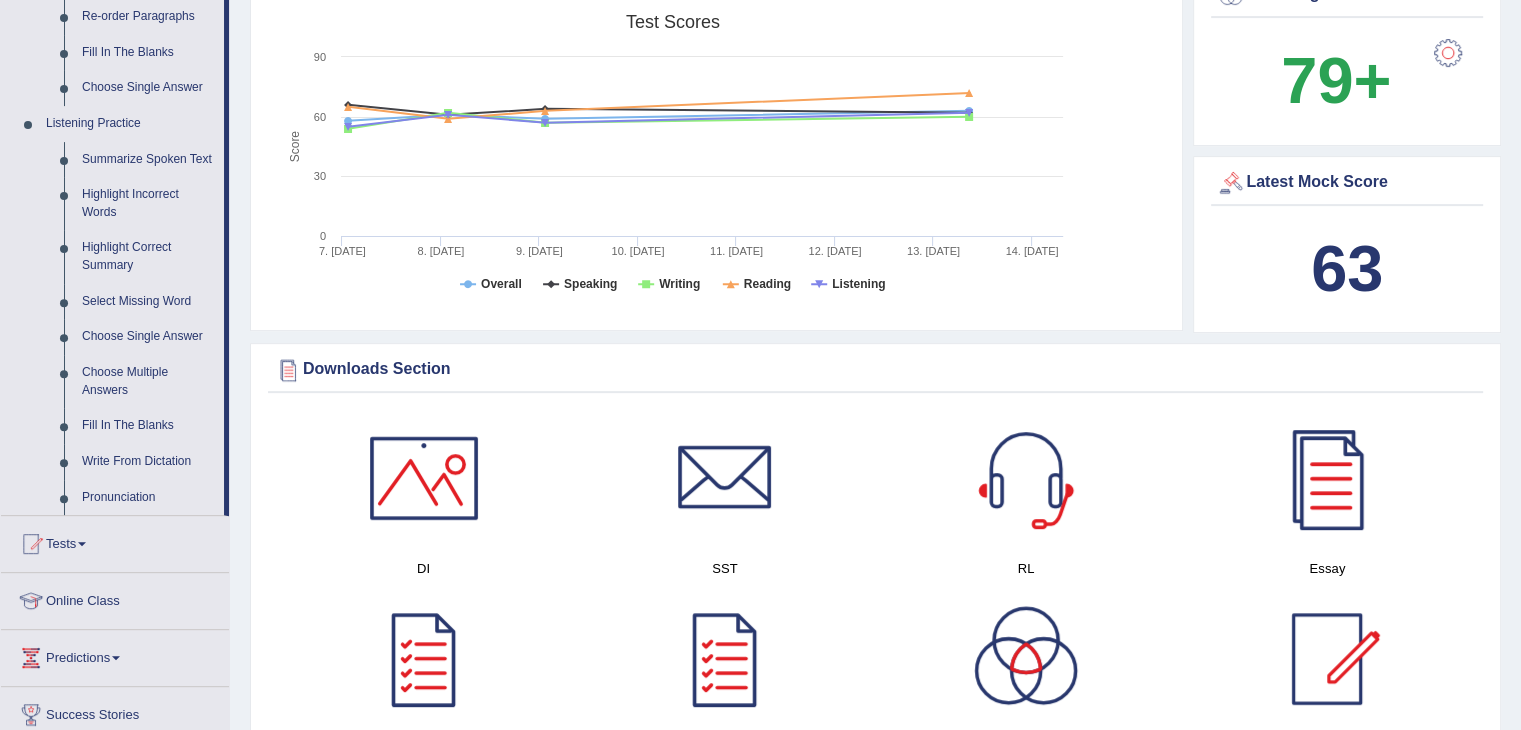 scroll, scrollTop: 676, scrollLeft: 0, axis: vertical 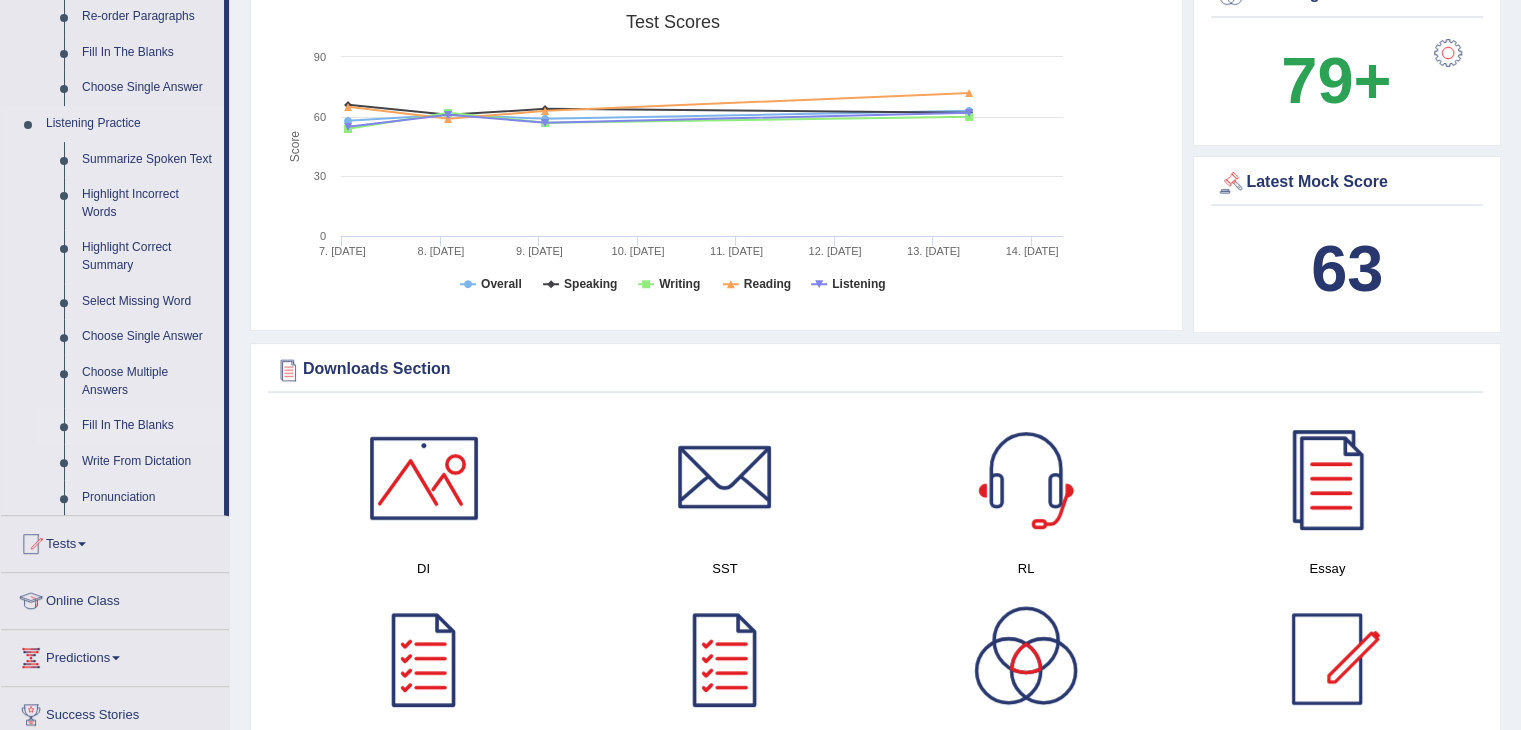 click on "Fill In The Blanks" at bounding box center (148, 426) 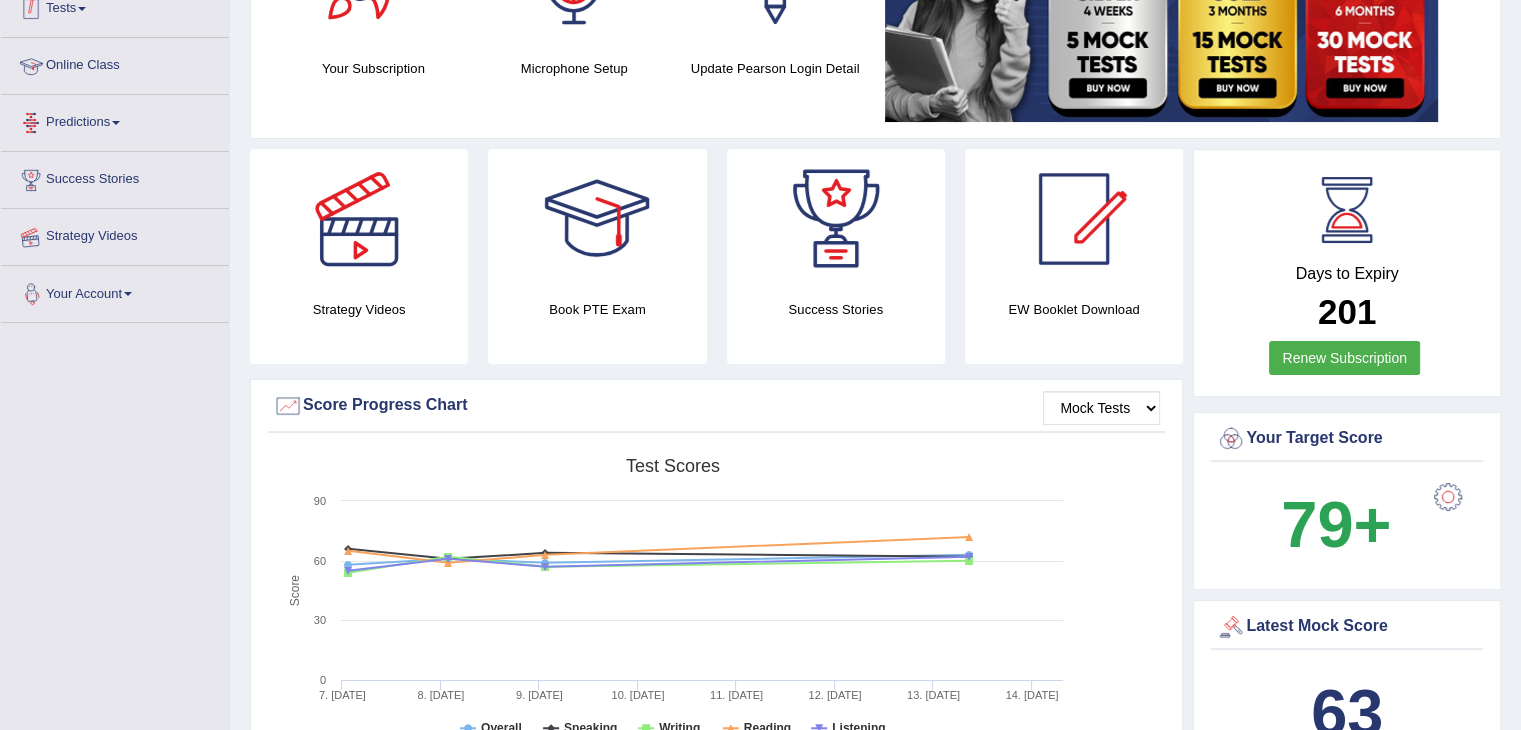 scroll, scrollTop: 373, scrollLeft: 0, axis: vertical 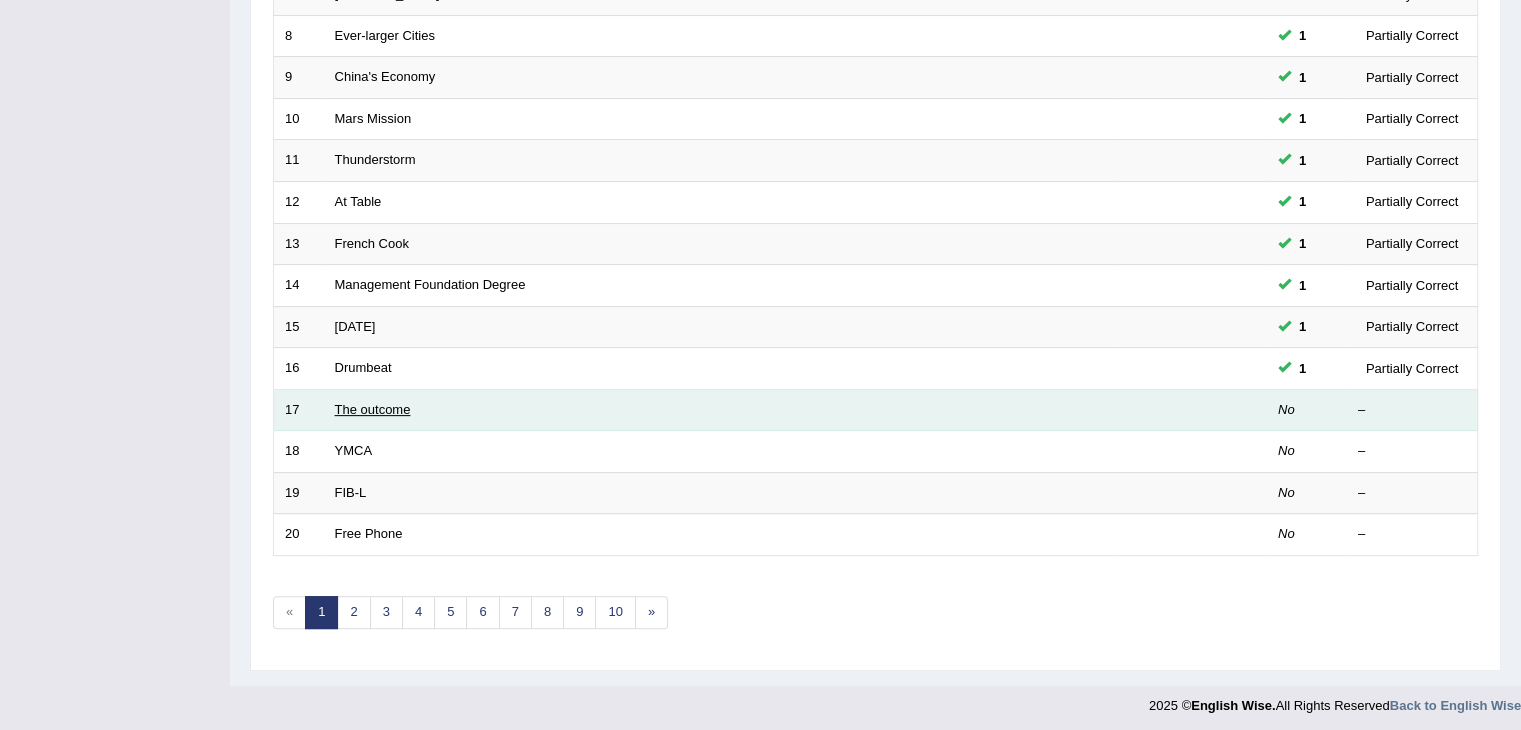 click on "The outcome" at bounding box center (373, 409) 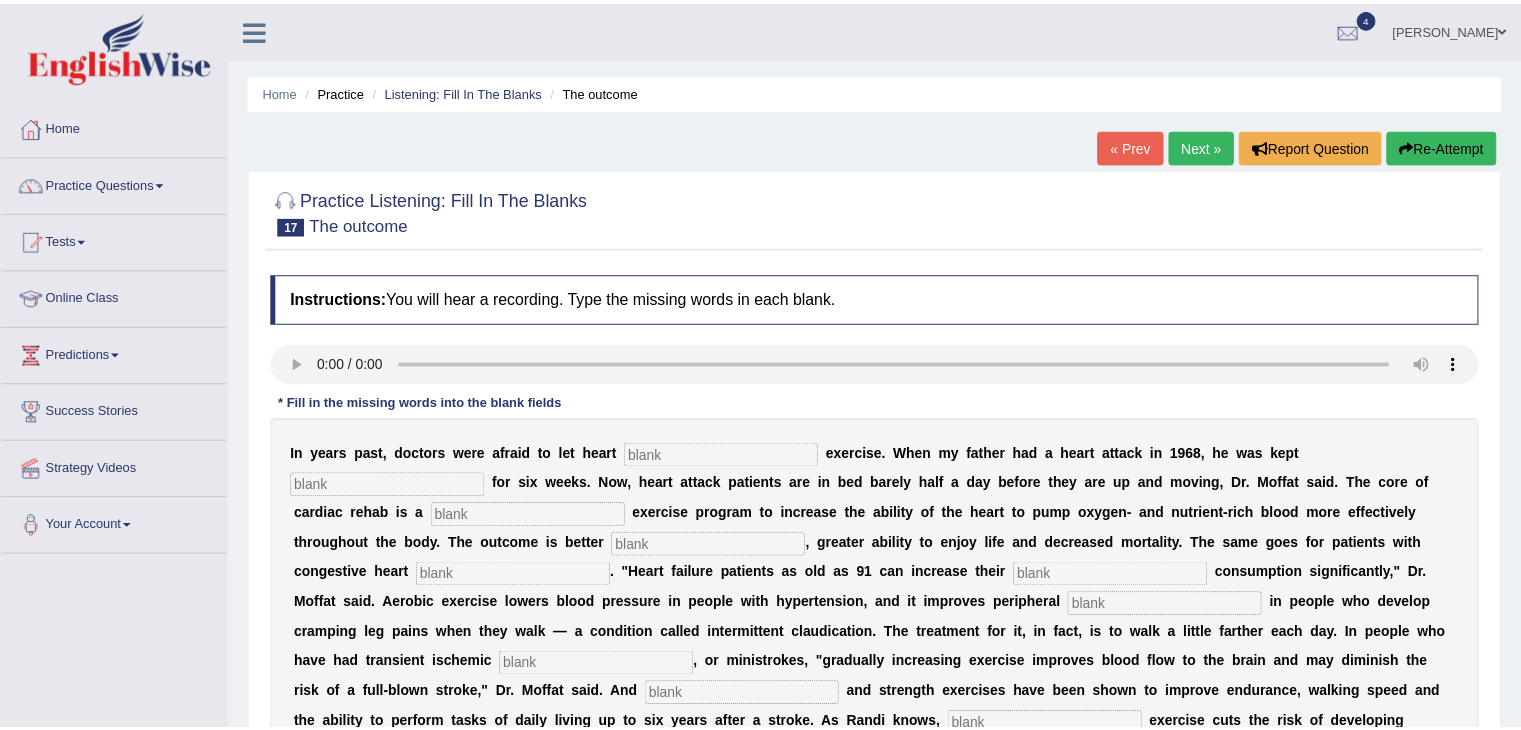 scroll, scrollTop: 0, scrollLeft: 0, axis: both 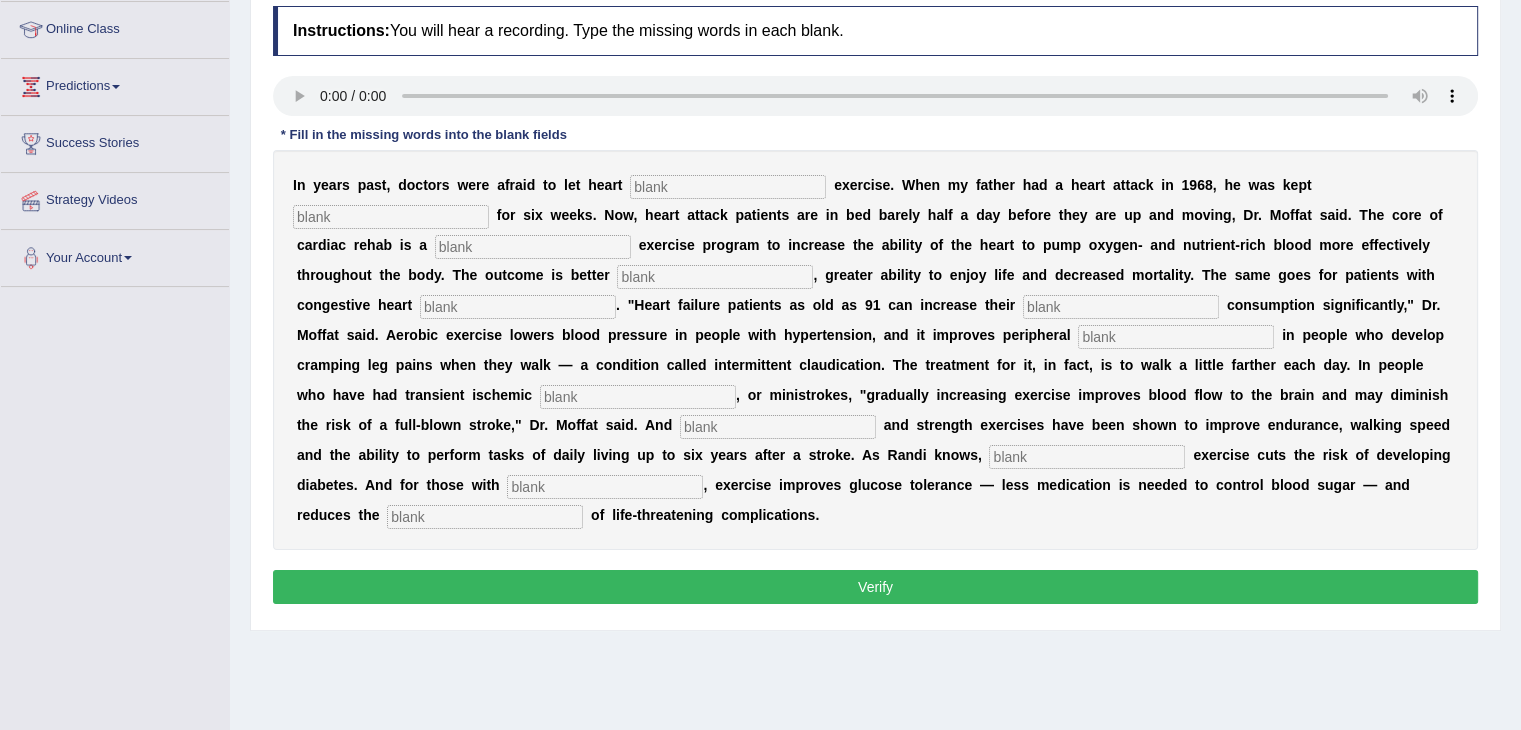 click at bounding box center (728, 187) 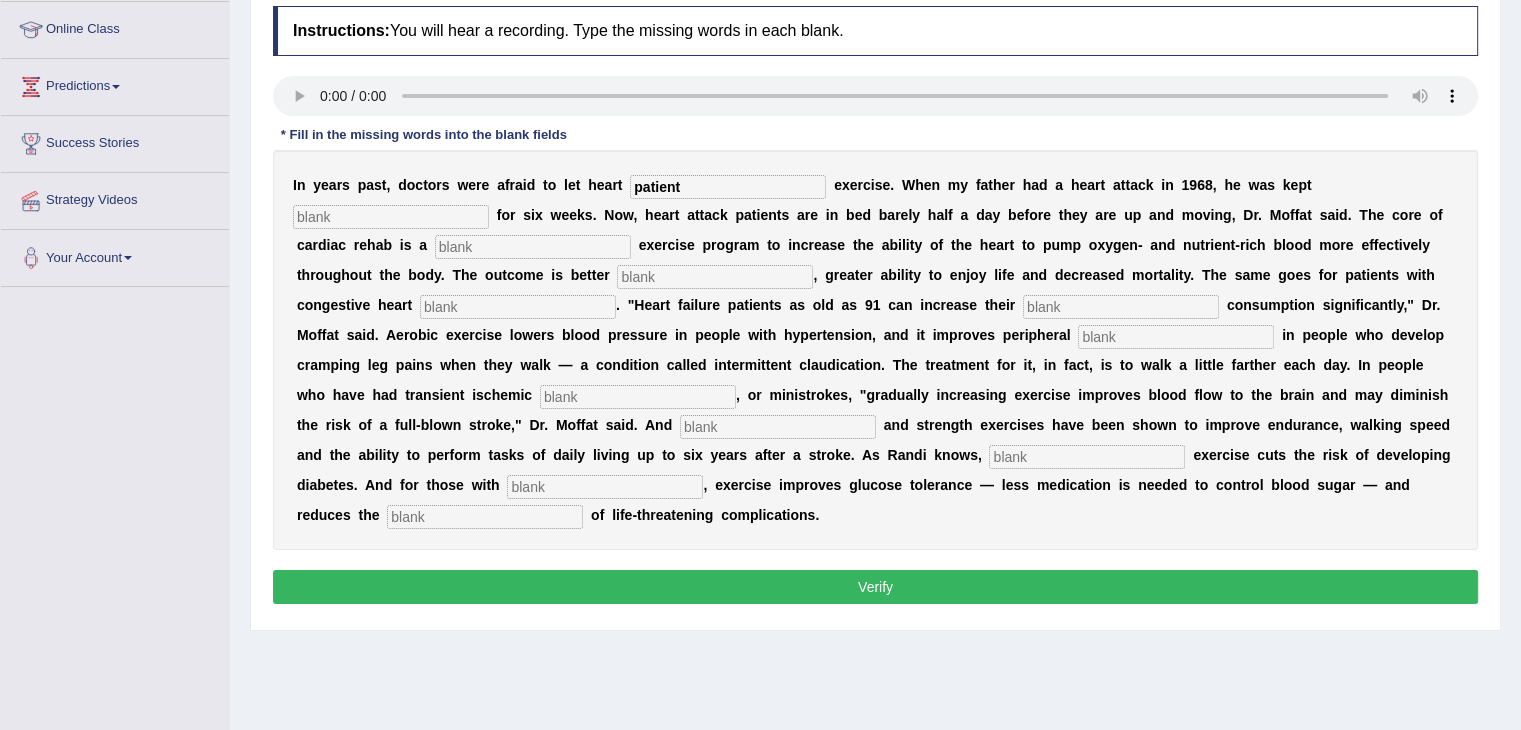 type on "patient" 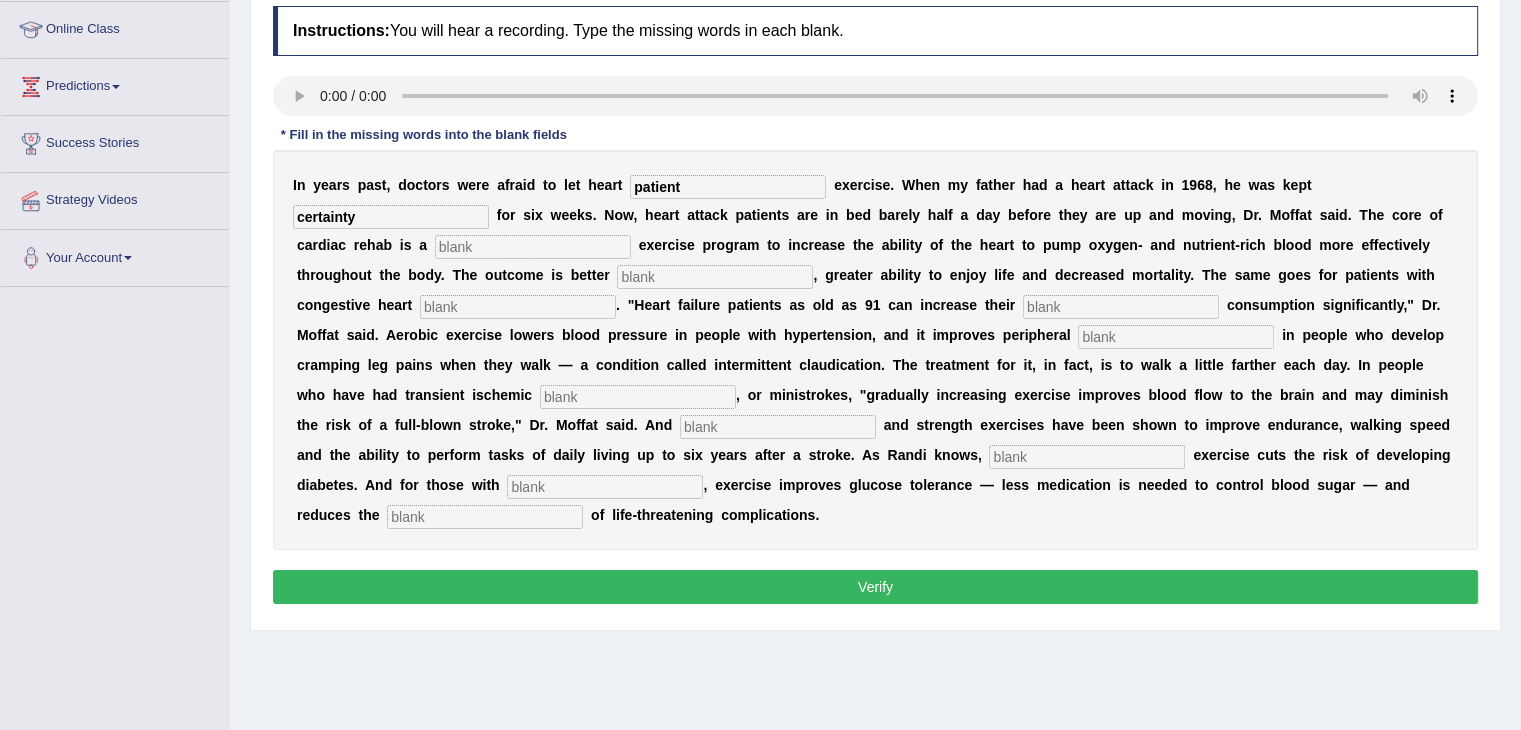 type on "certainty" 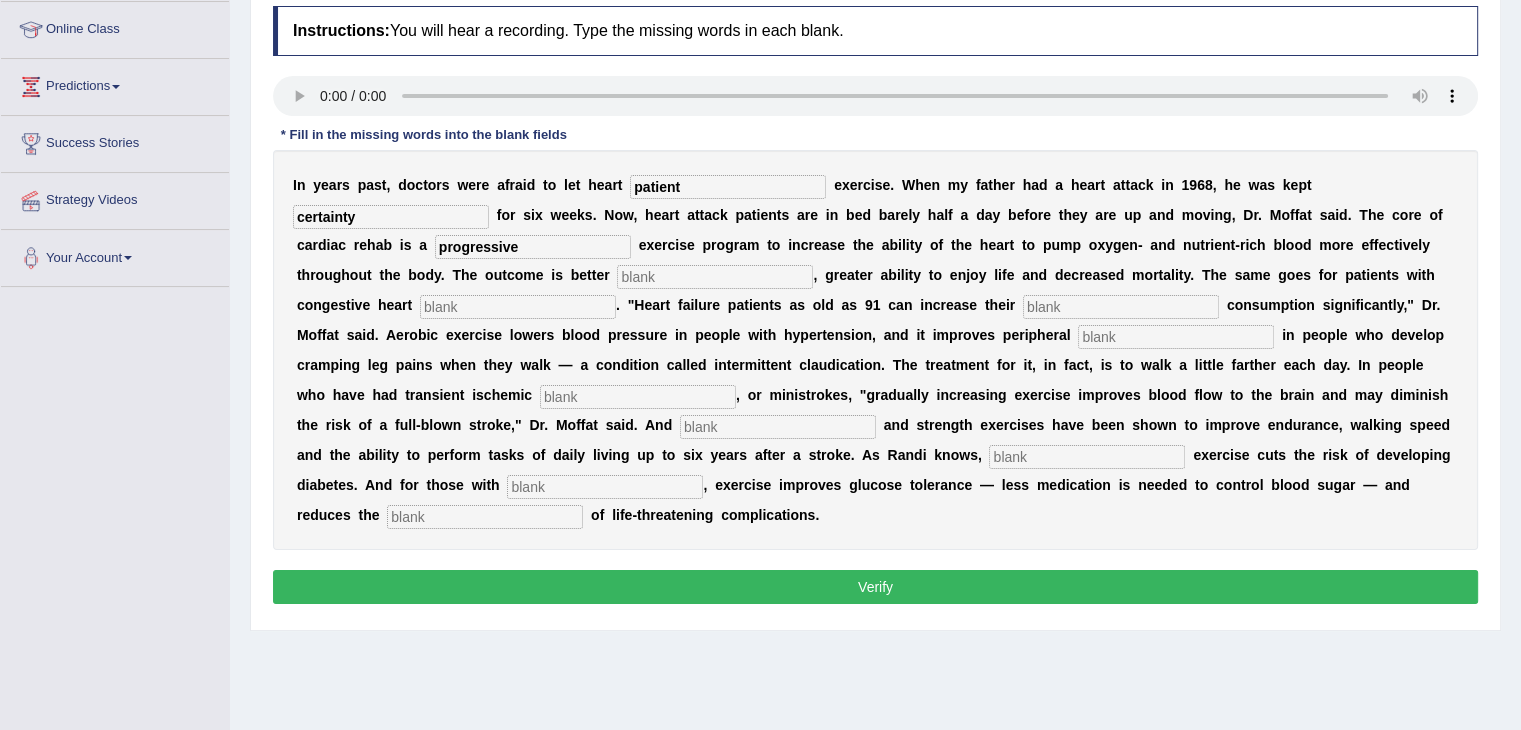 type on "progressive" 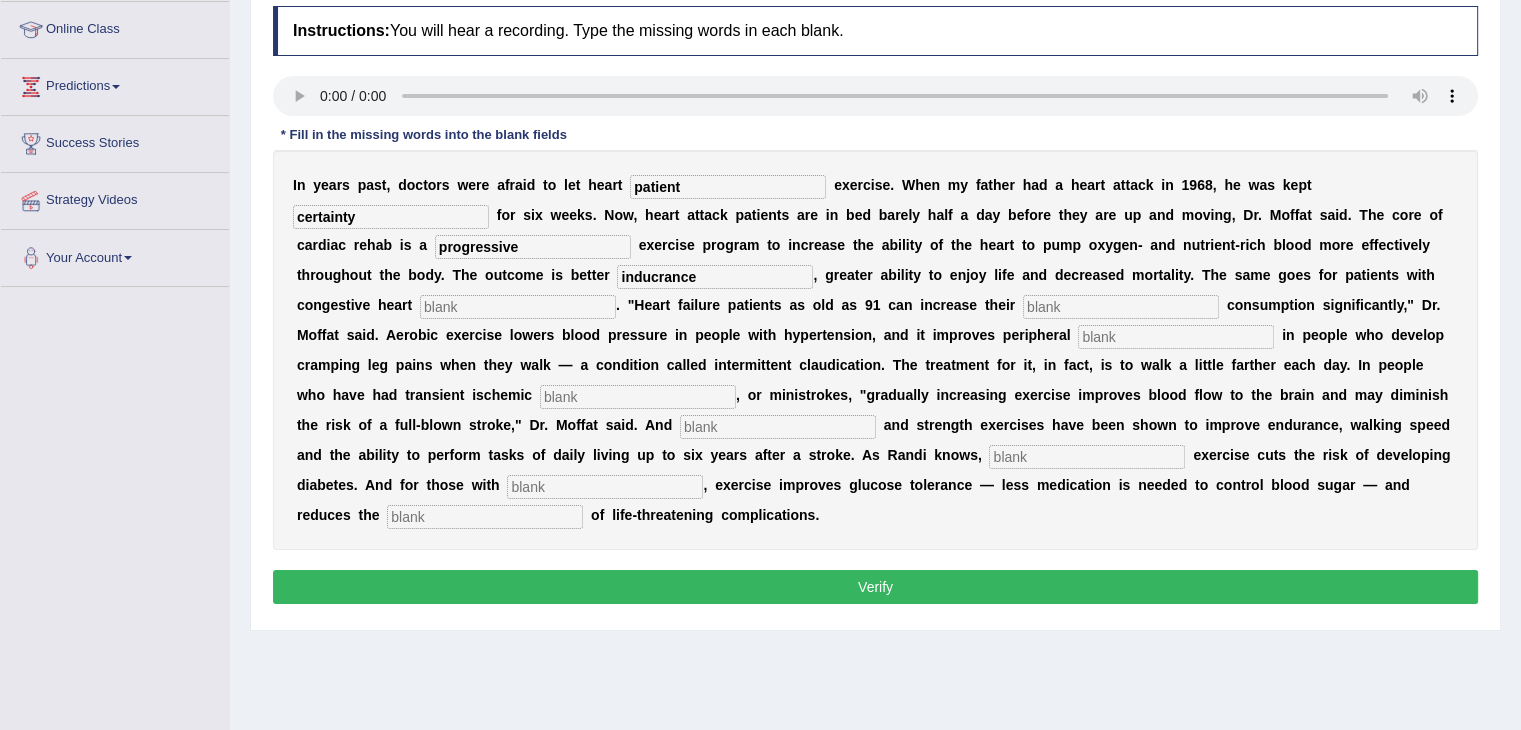 type on "inducrance" 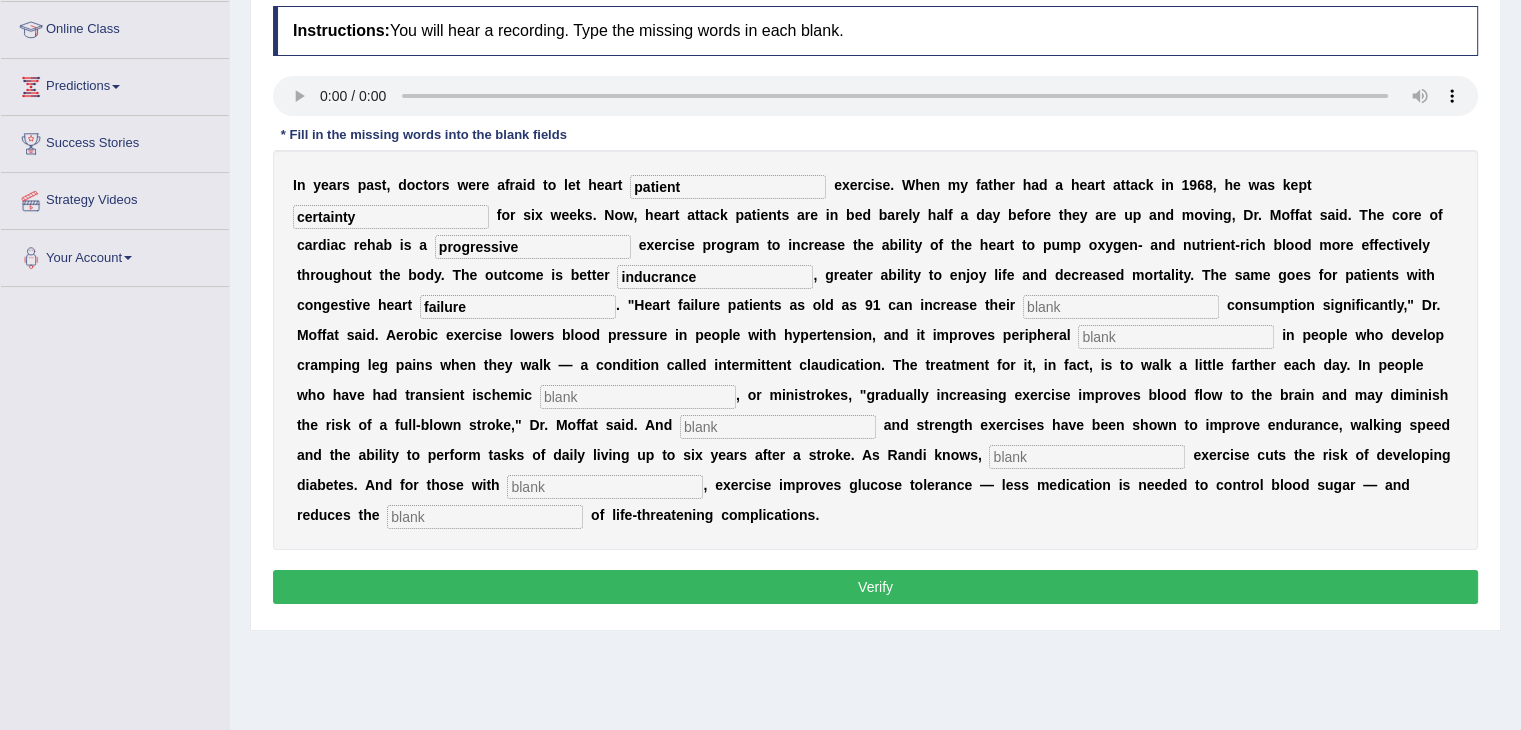 type on "failure" 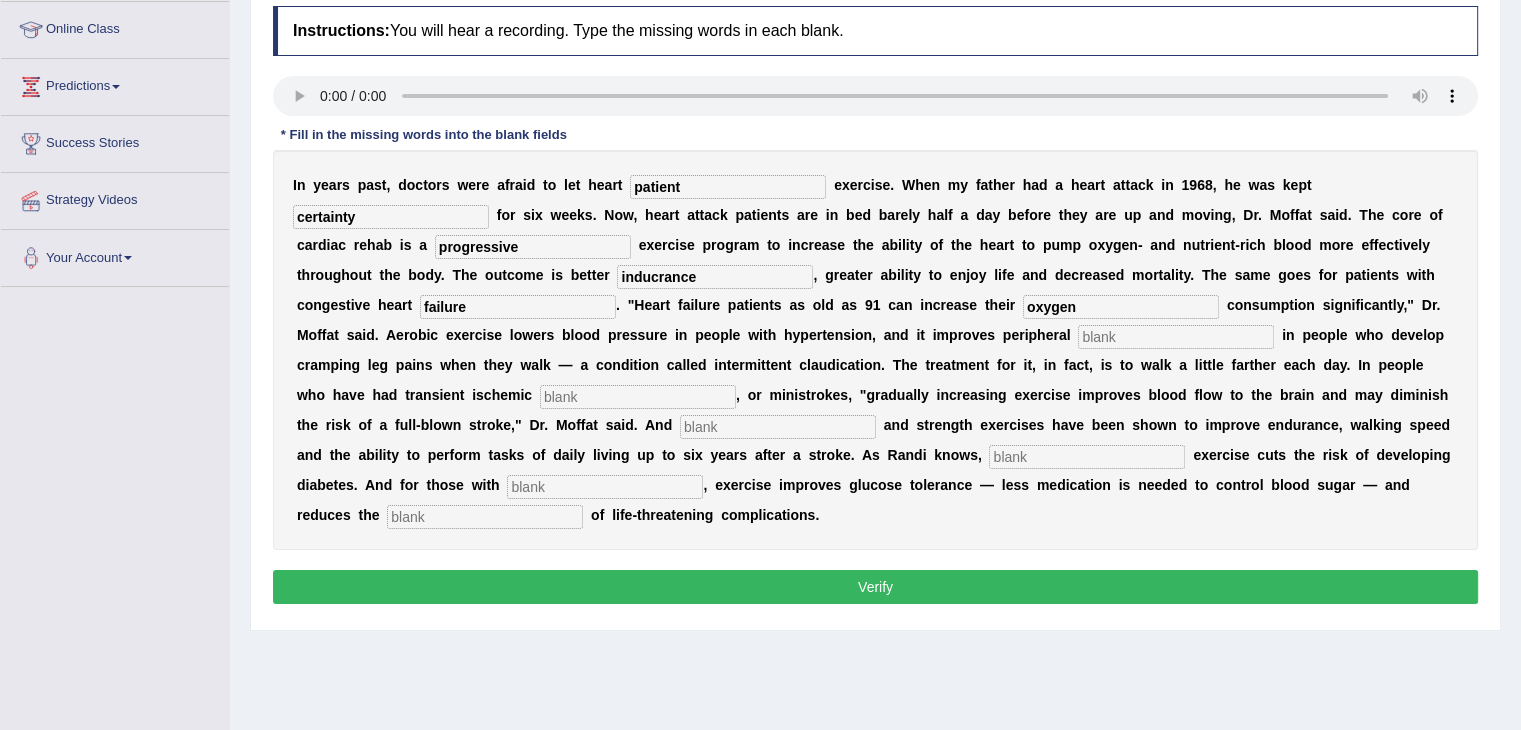type on "oxygen" 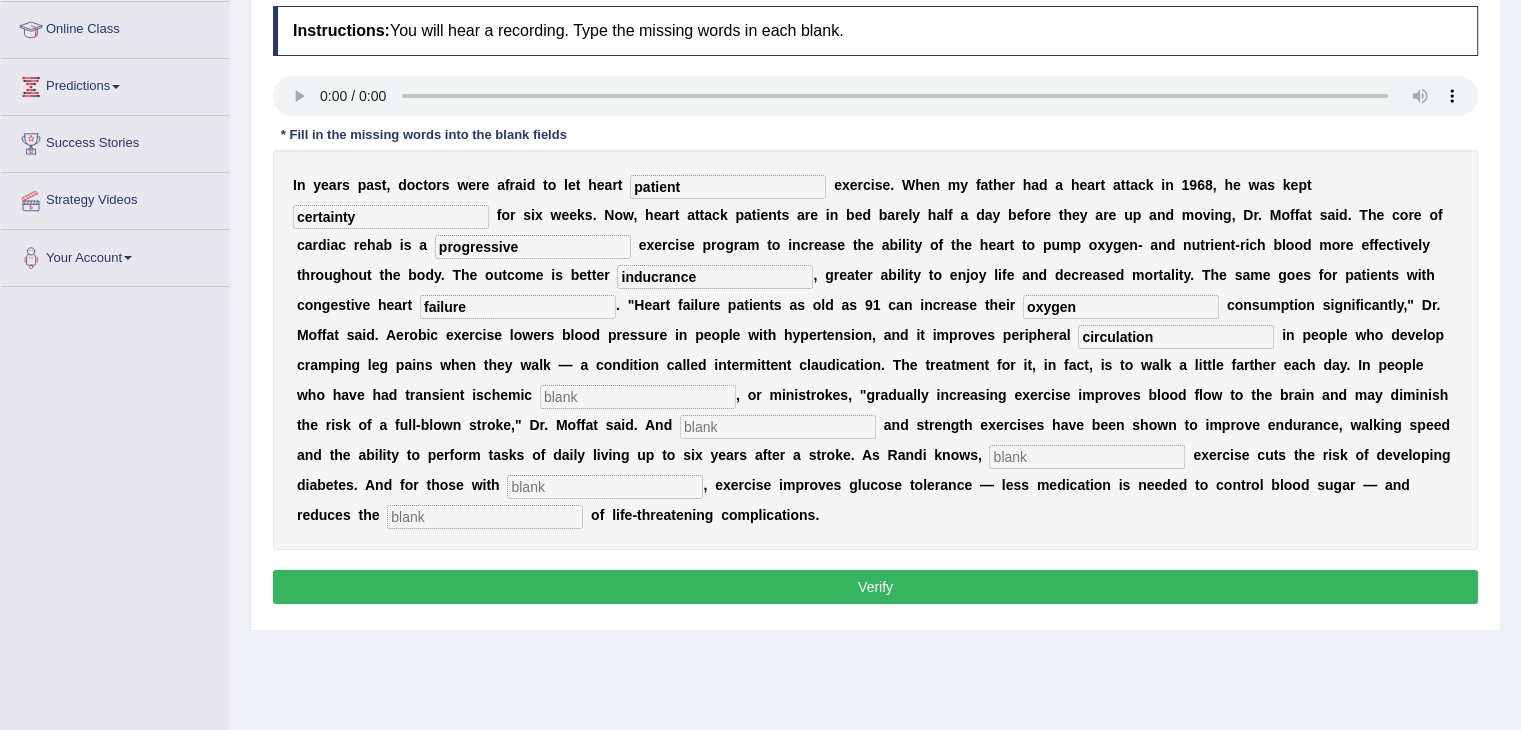 type on "circulation" 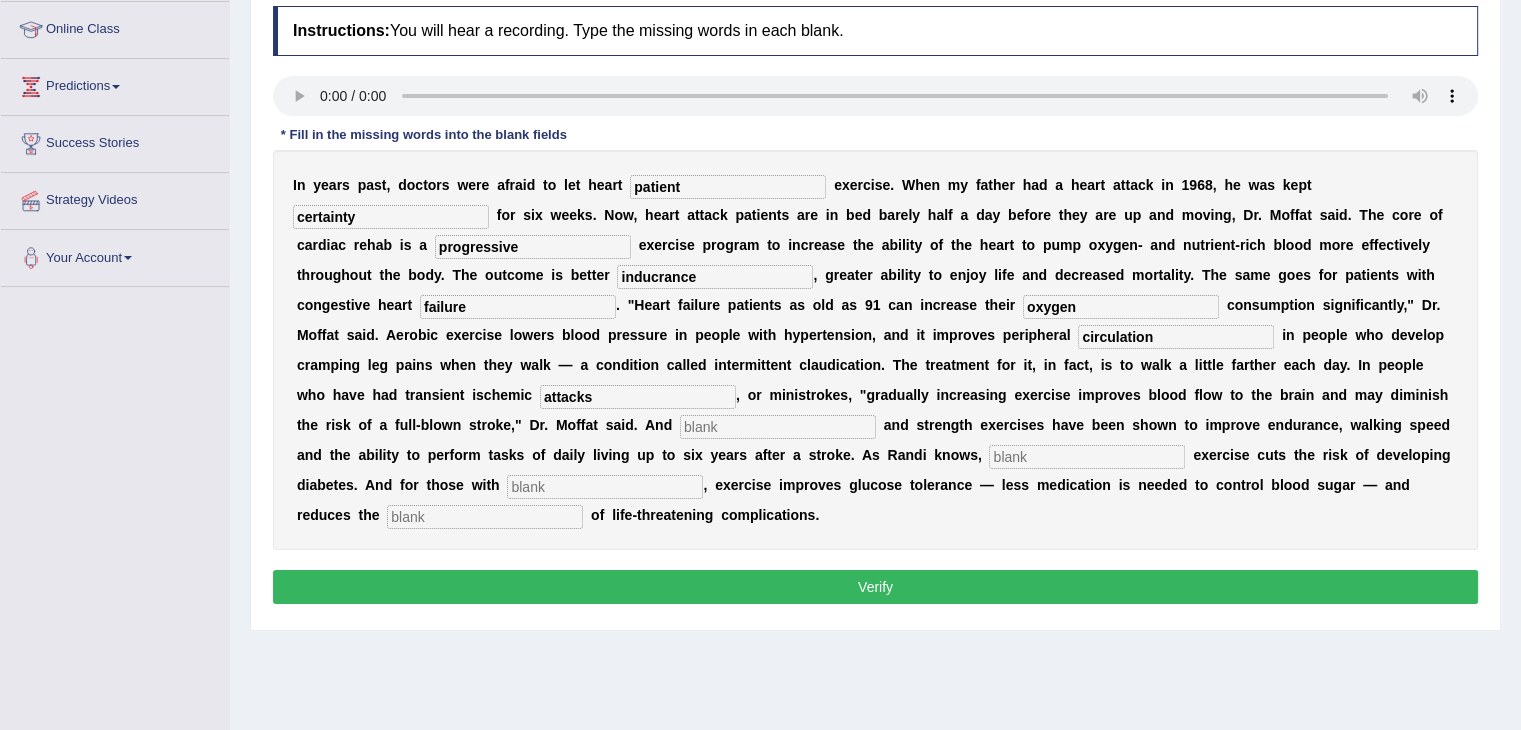 type on "attacks" 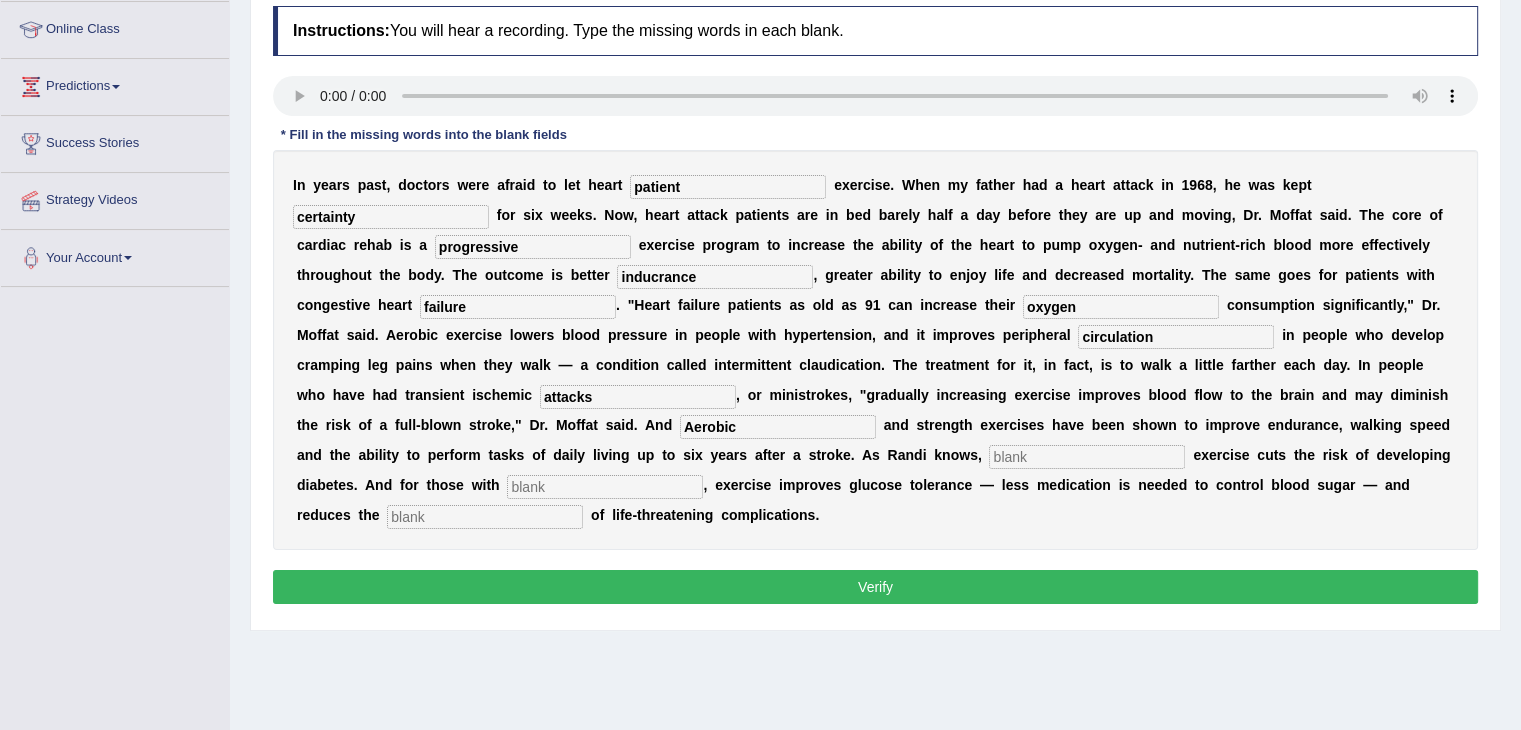 type on "Aerobic" 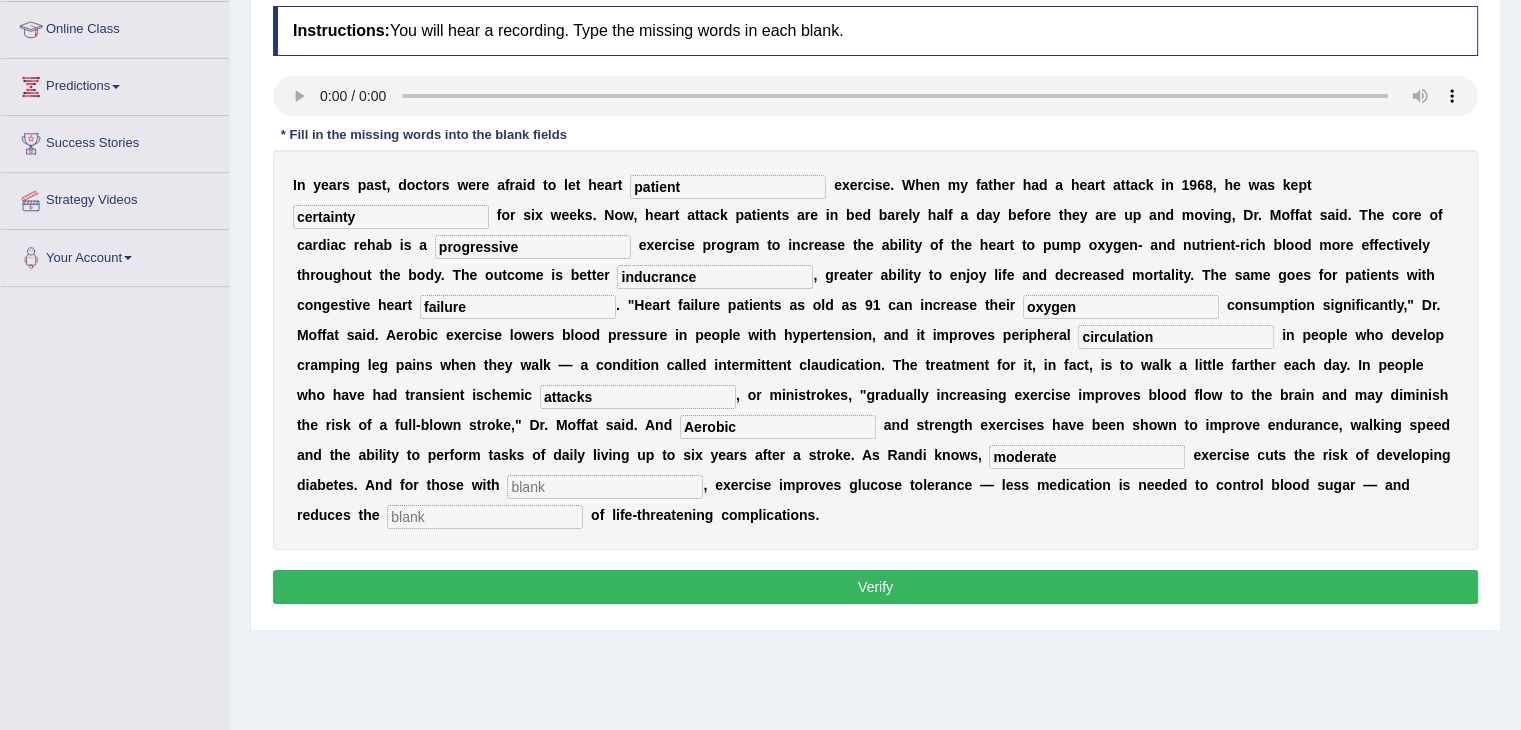 type on "moderate" 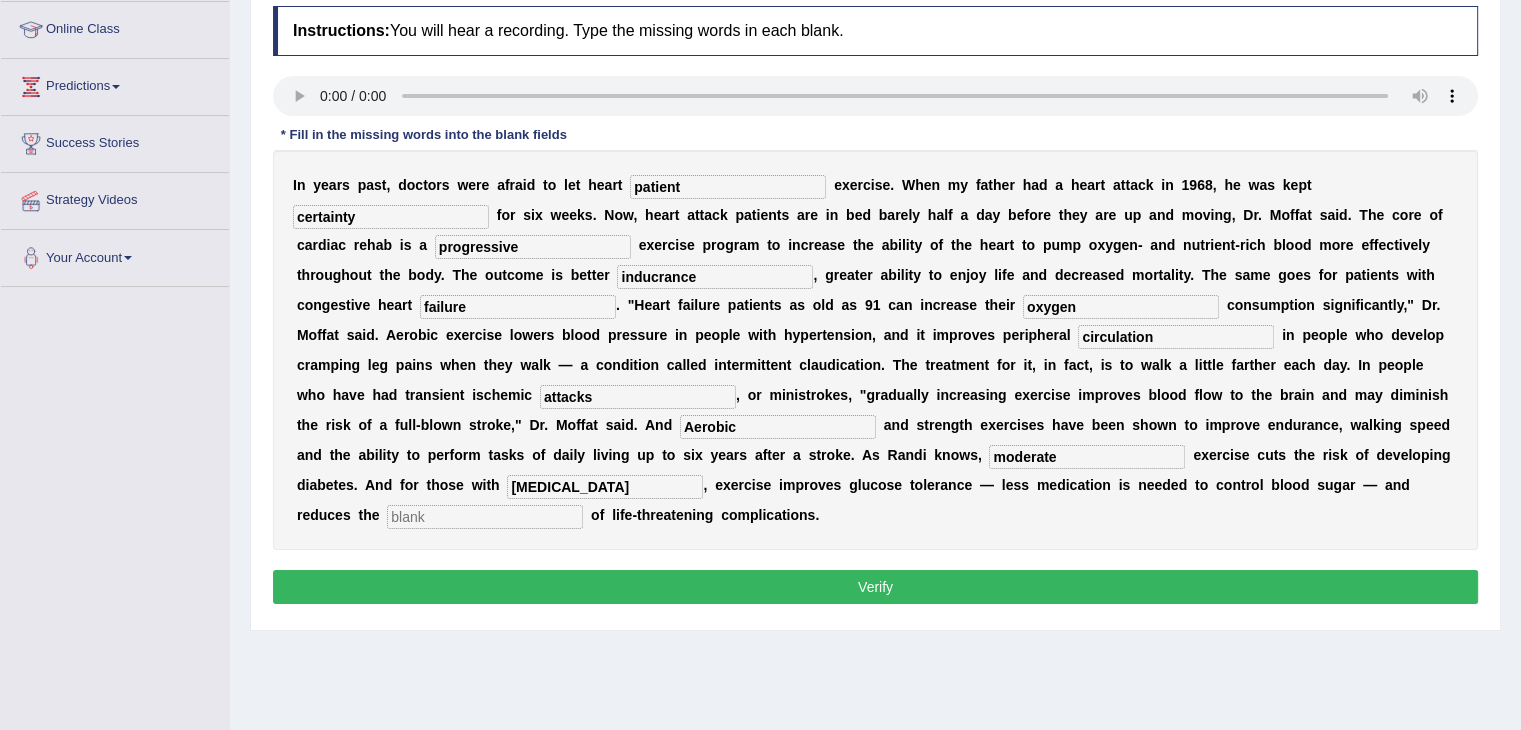 type on "[MEDICAL_DATA]" 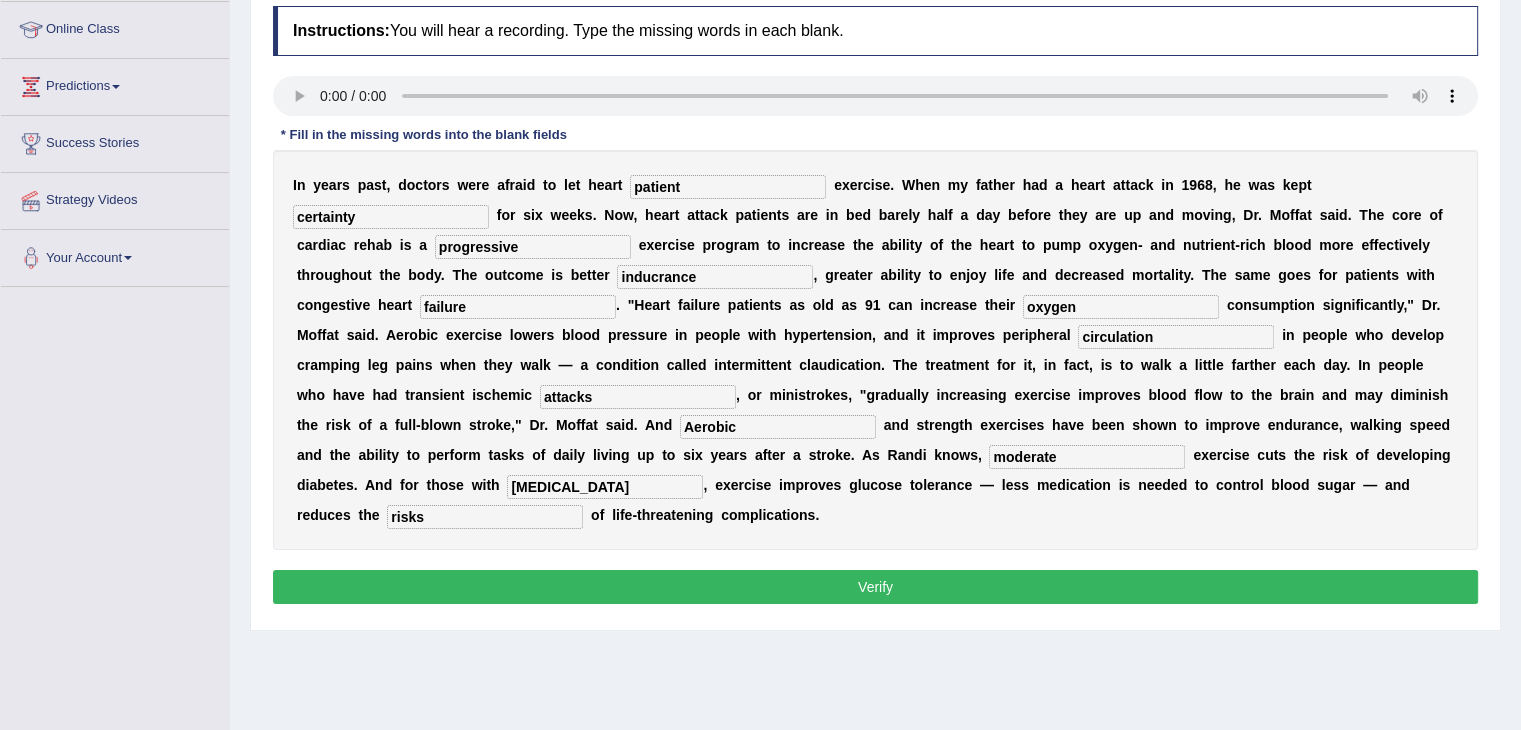 type on "risks" 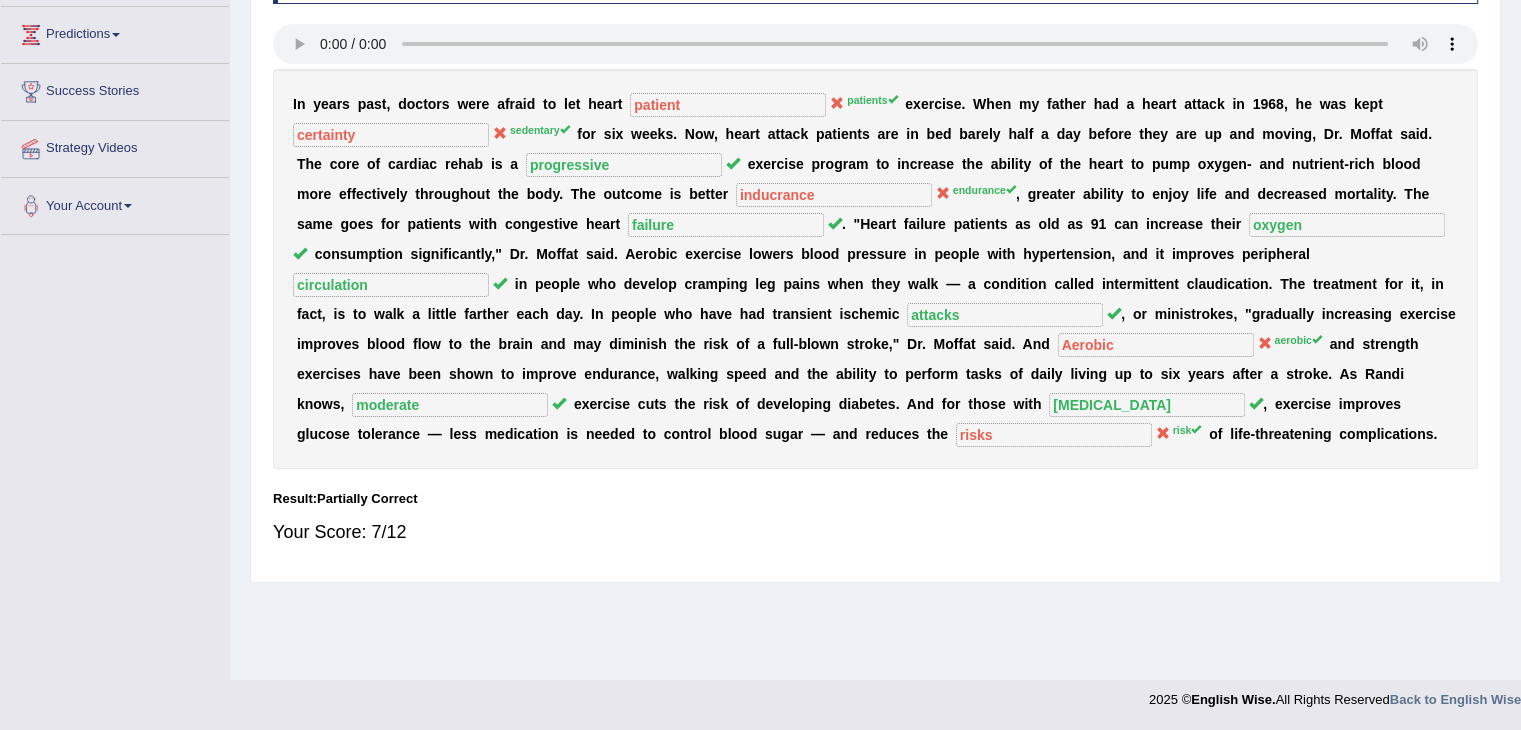 scroll, scrollTop: 0, scrollLeft: 0, axis: both 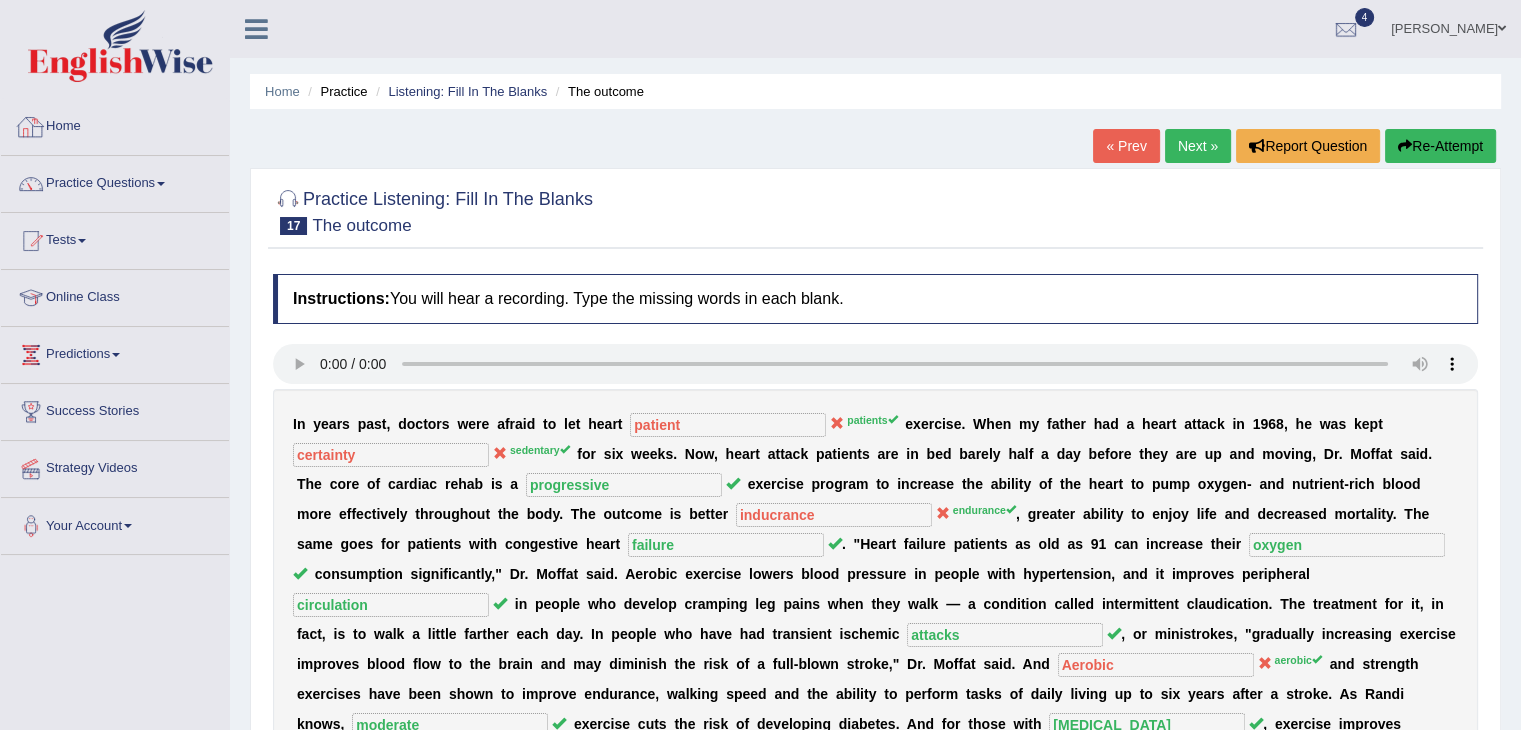 click on "Home" at bounding box center (115, 124) 